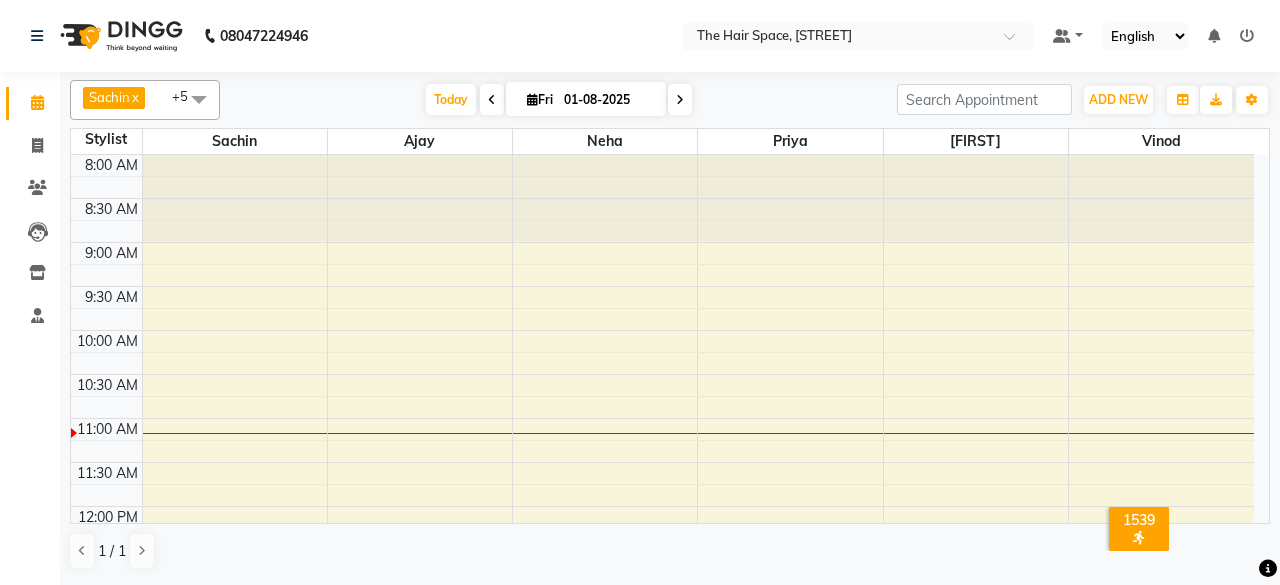 scroll, scrollTop: 0, scrollLeft: 0, axis: both 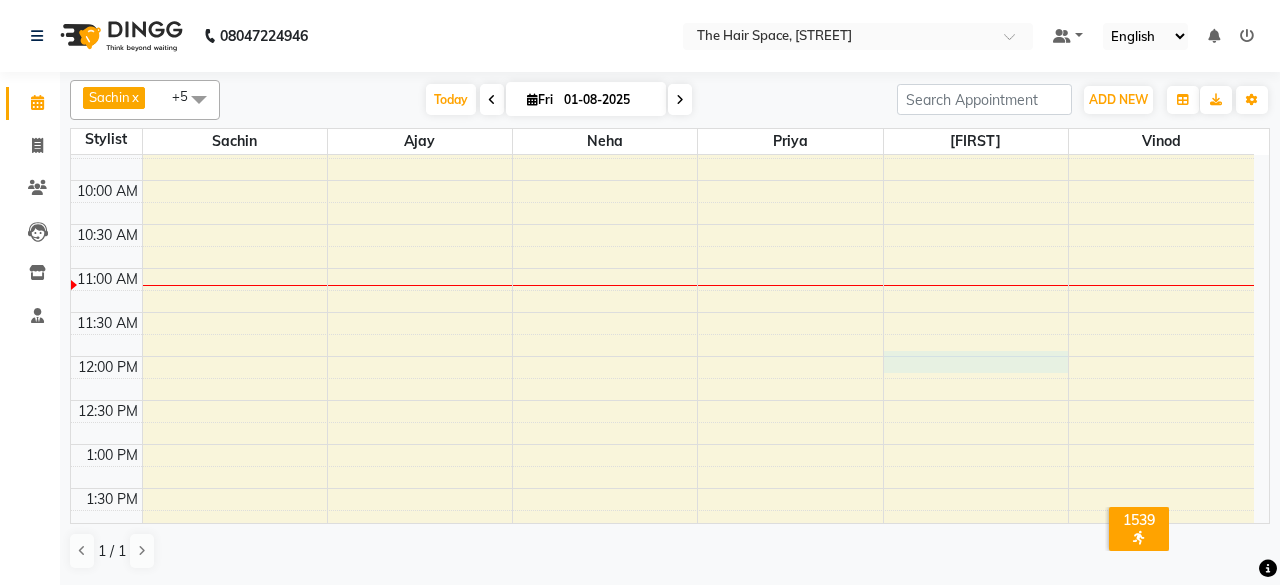 click on "Pratik G, TK01, [TIME]-[TIME], Hair Cut - Male Hair Cut (Senior Stylist)             Pratik G, TK01, [TIME]-[TIME], Beard - Beard     Pratik G, TK01, [TIME]-[TIME], Hair Color - Male Global             Pratik G, TK01, [TIME]-[TIME], Hair Cut - Male Hair Cut (Senior Stylist)             Mayuri Turup, TK02, [TIME]-[TIME], Hair Spa & Rituals - Premium             Pratik G, TK01, [TIME]-[TIME], Hair Cut - Male Hair Cut (Salon Stylist)             Pratik G, TK01, [TIME]-[TIME], Beard - Beard" at bounding box center (662, 664) 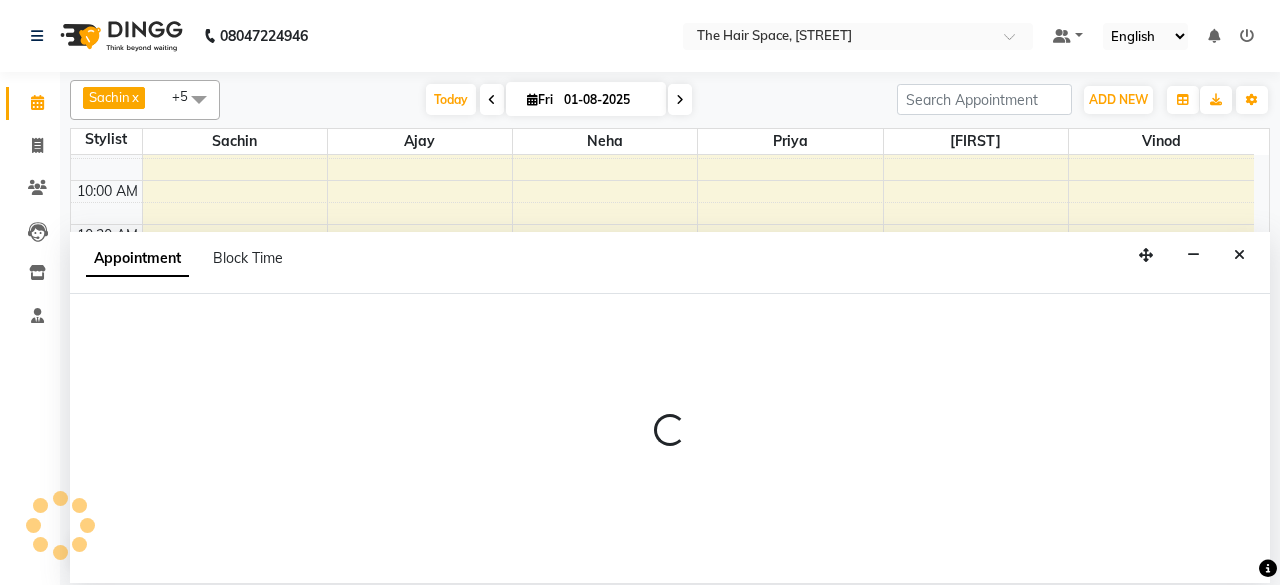 select on "84666" 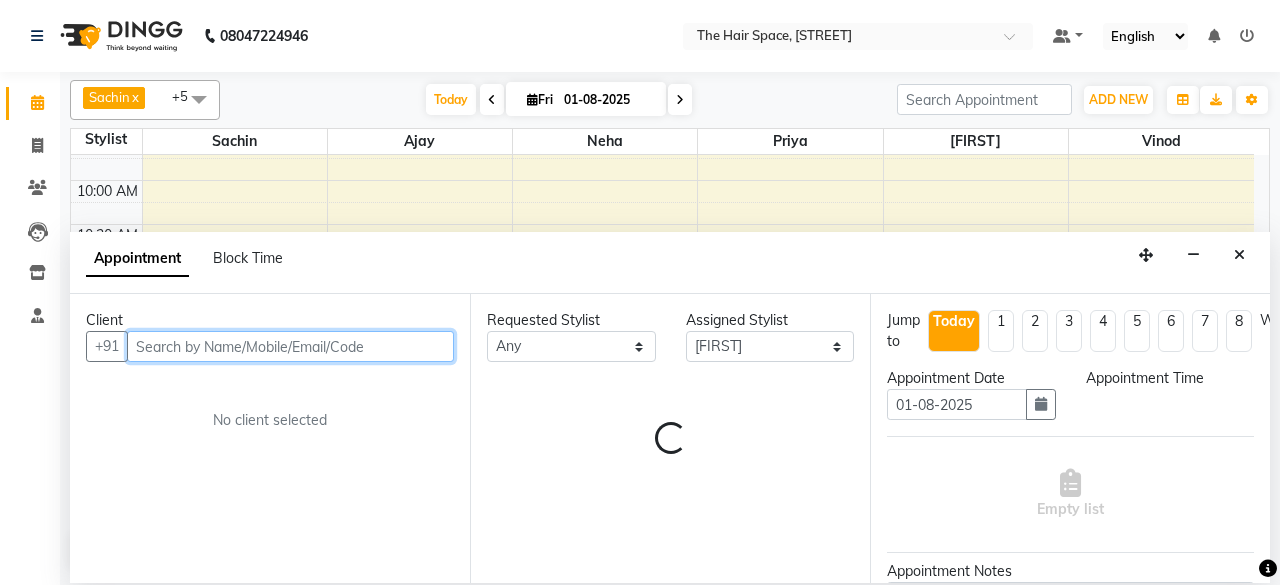 select on "720" 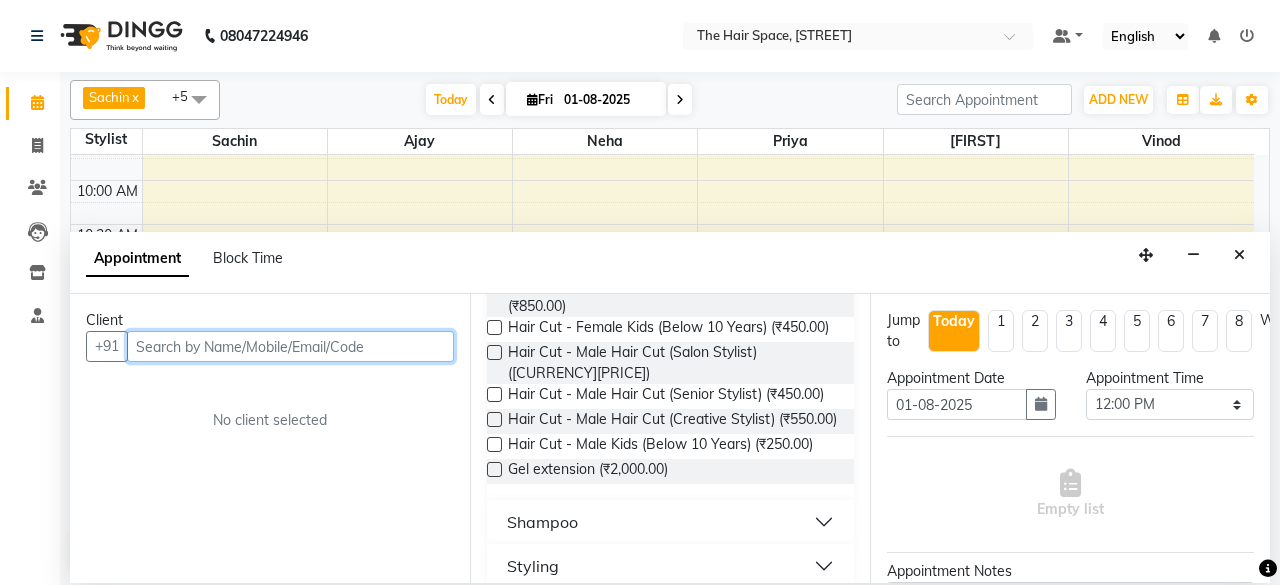 scroll, scrollTop: 270, scrollLeft: 0, axis: vertical 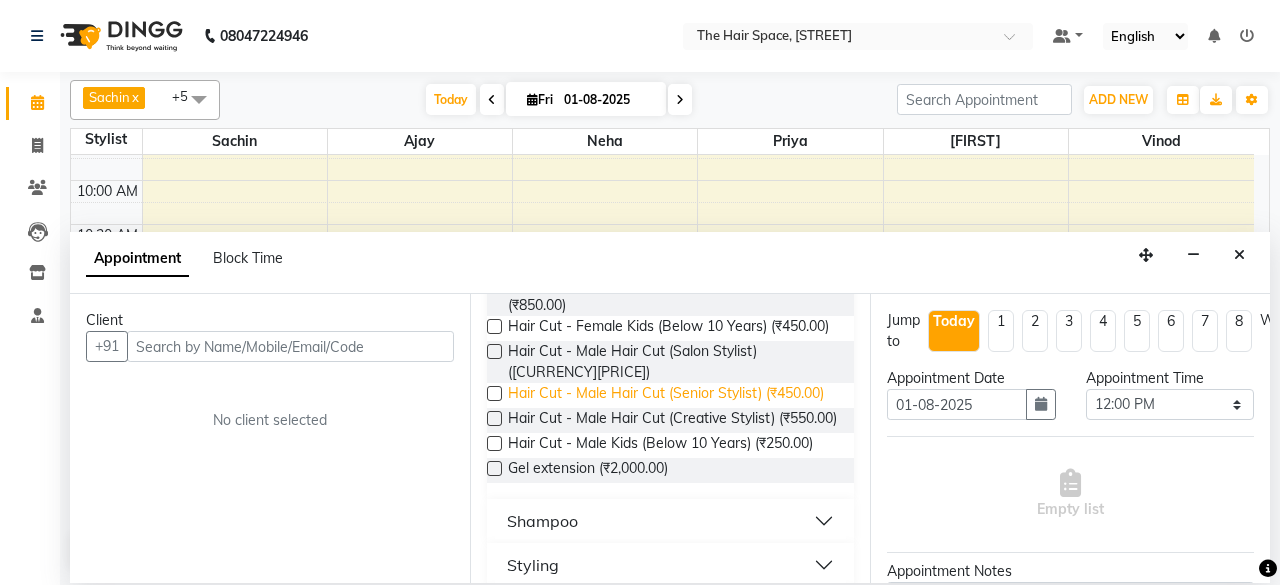 click on "Hair Cut - Male Hair Cut (Senior Stylist) (₹450.00)" at bounding box center [666, 395] 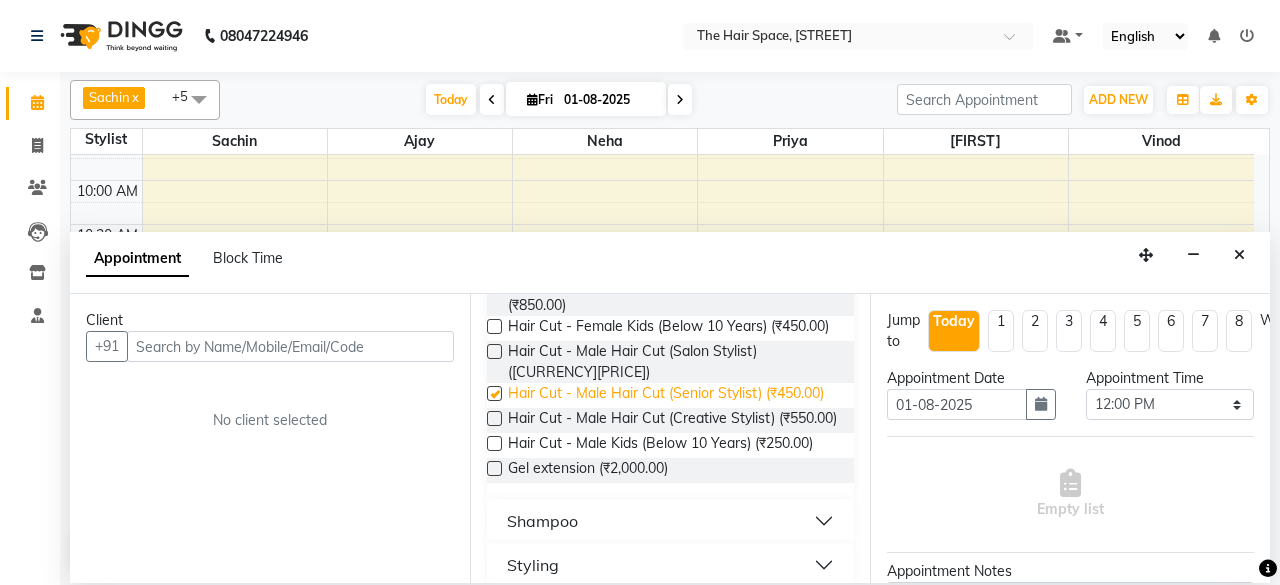 checkbox on "false" 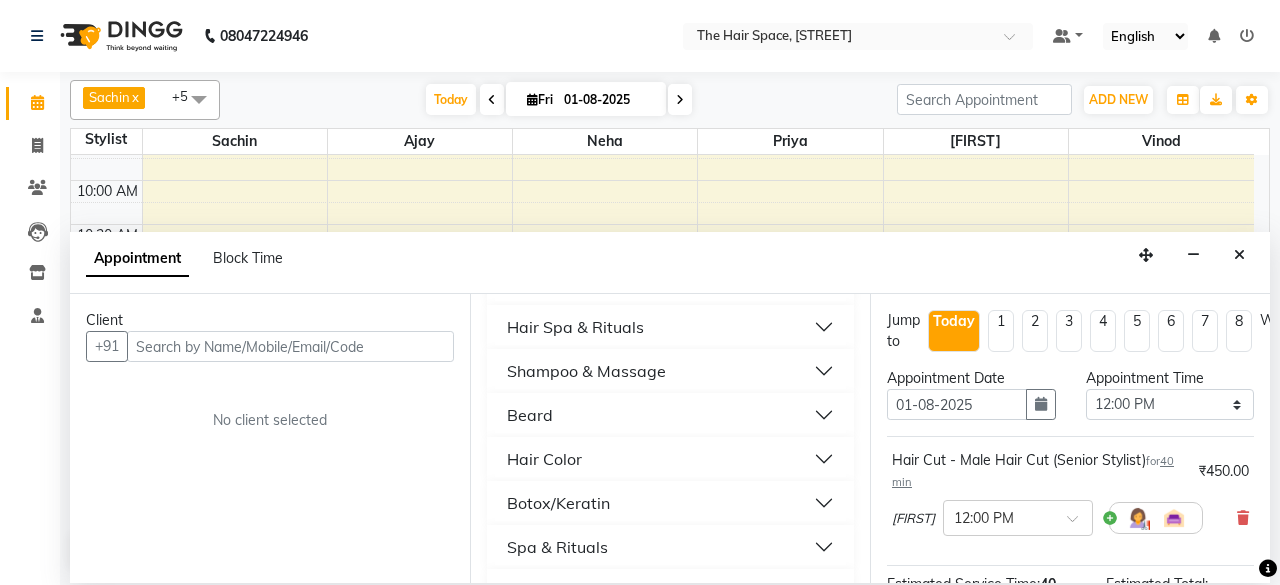 scroll, scrollTop: 646, scrollLeft: 0, axis: vertical 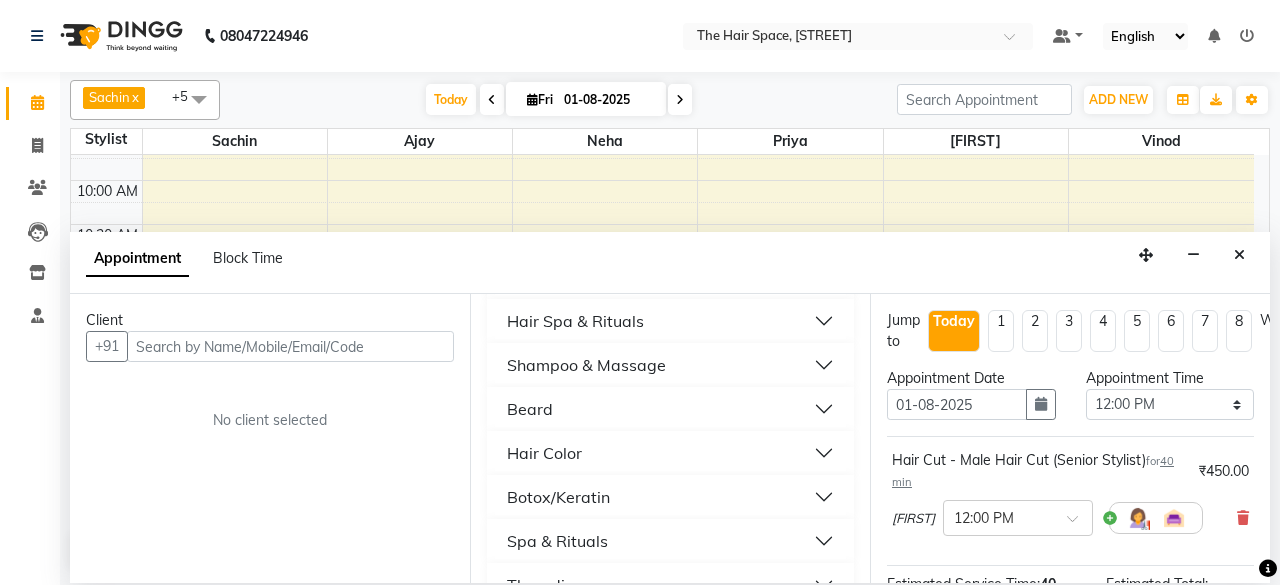 click on "Beard" at bounding box center (670, 409) 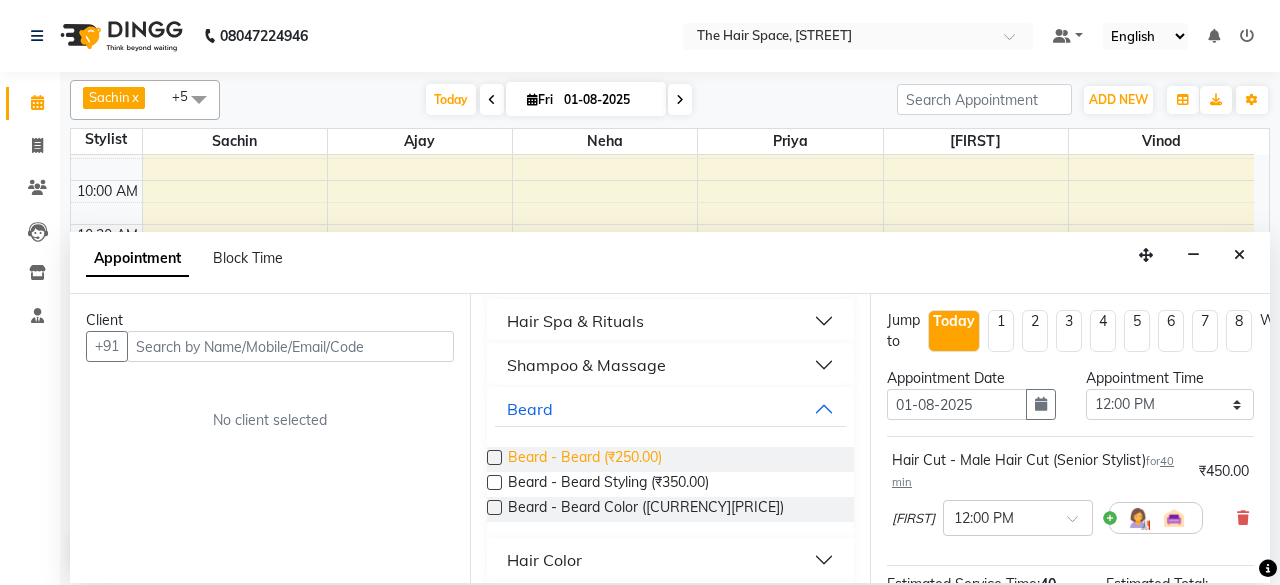 click on "Beard - Beard (₹250.00)" at bounding box center [585, 459] 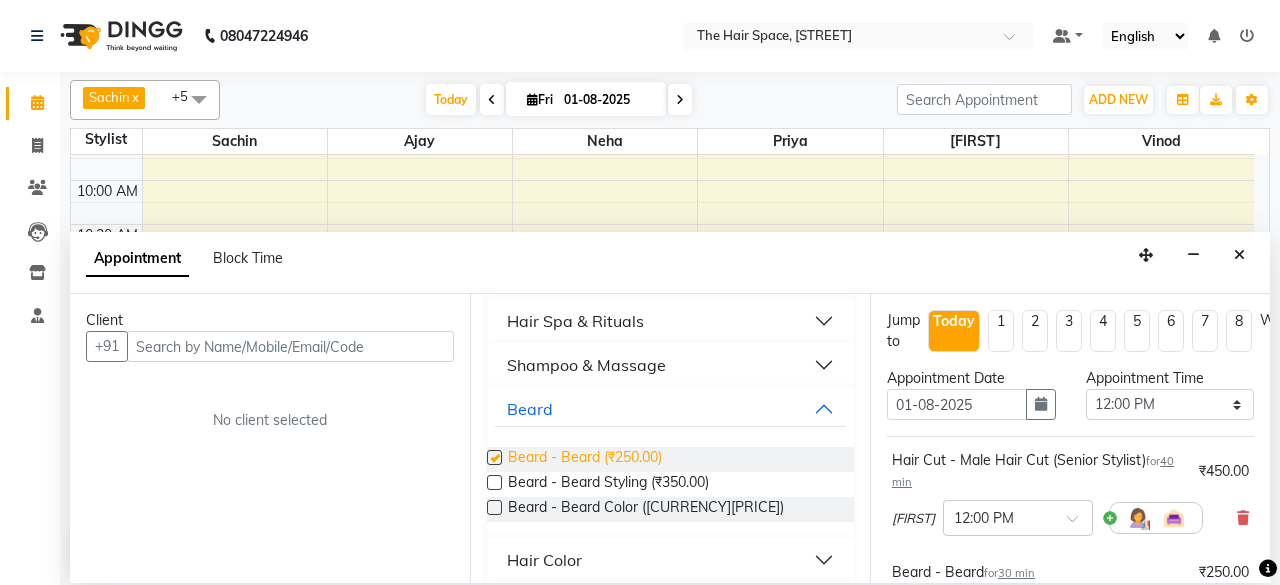 checkbox on "false" 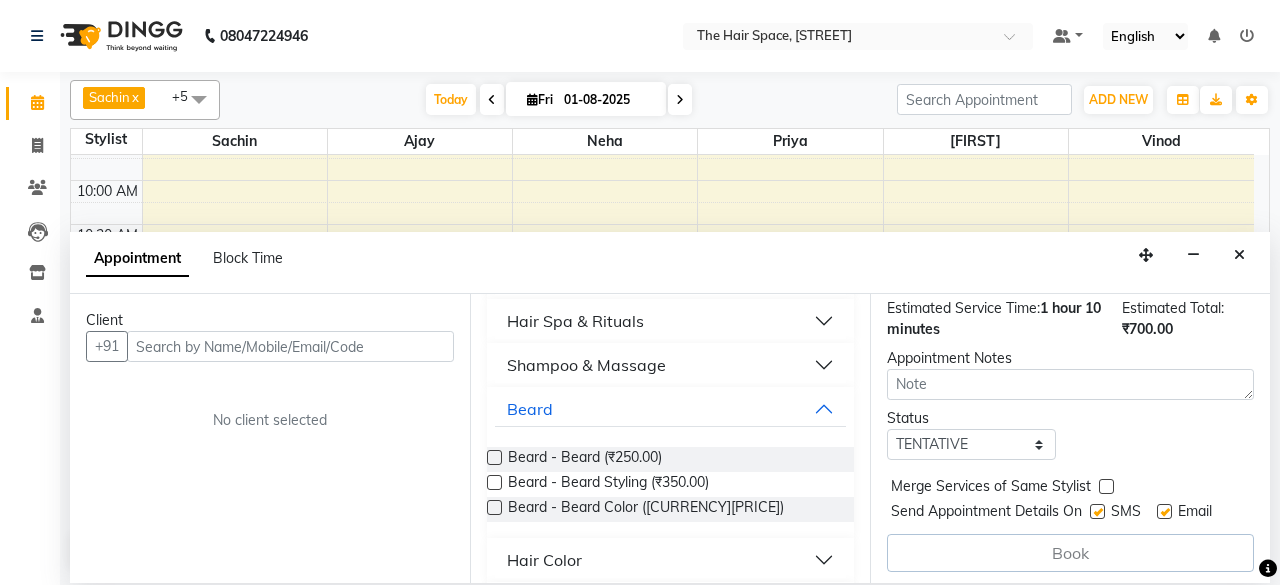 scroll, scrollTop: 385, scrollLeft: 0, axis: vertical 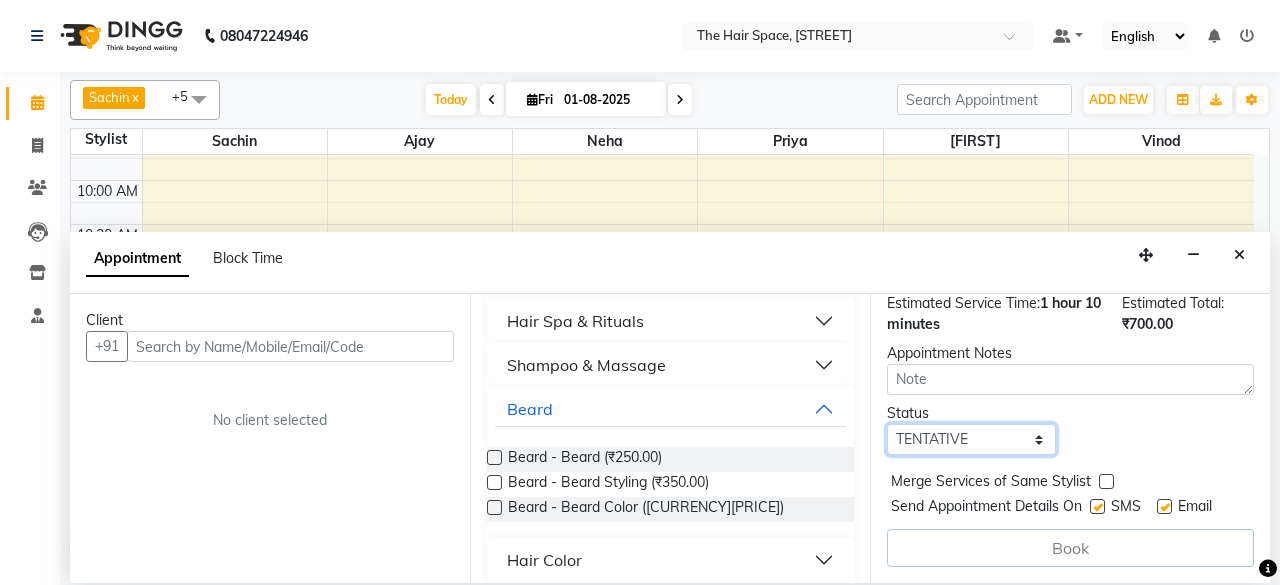 click on "Select TENTATIVE CONFIRM CHECK-IN UPCOMING" at bounding box center (971, 439) 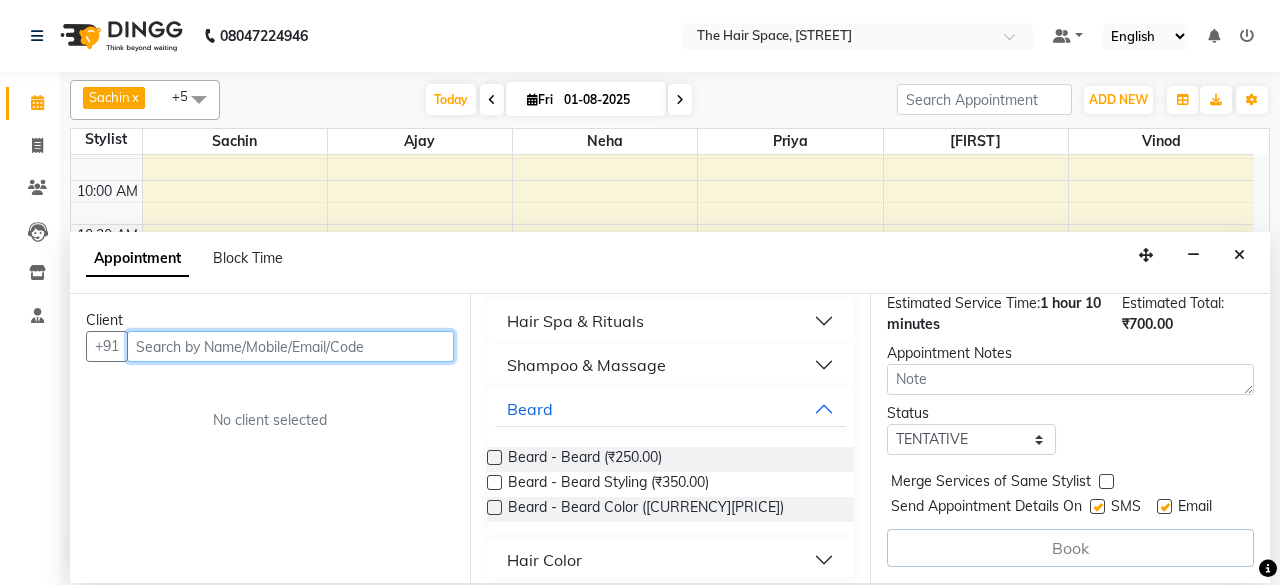 click at bounding box center (290, 346) 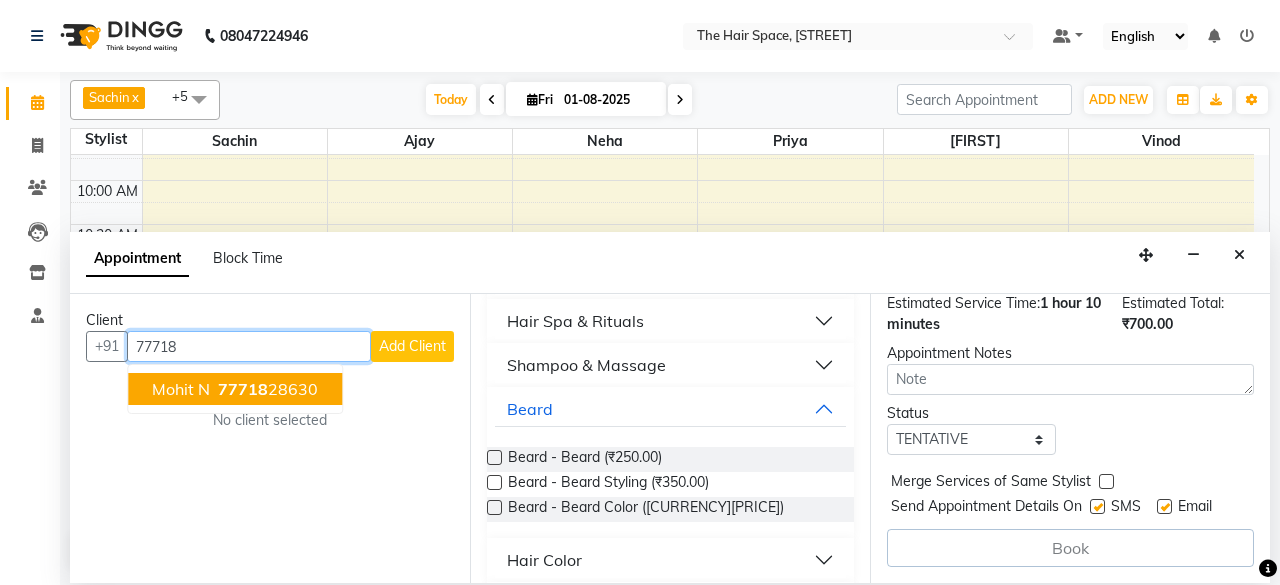 click on "Mohit N   77718 28630" at bounding box center (235, 389) 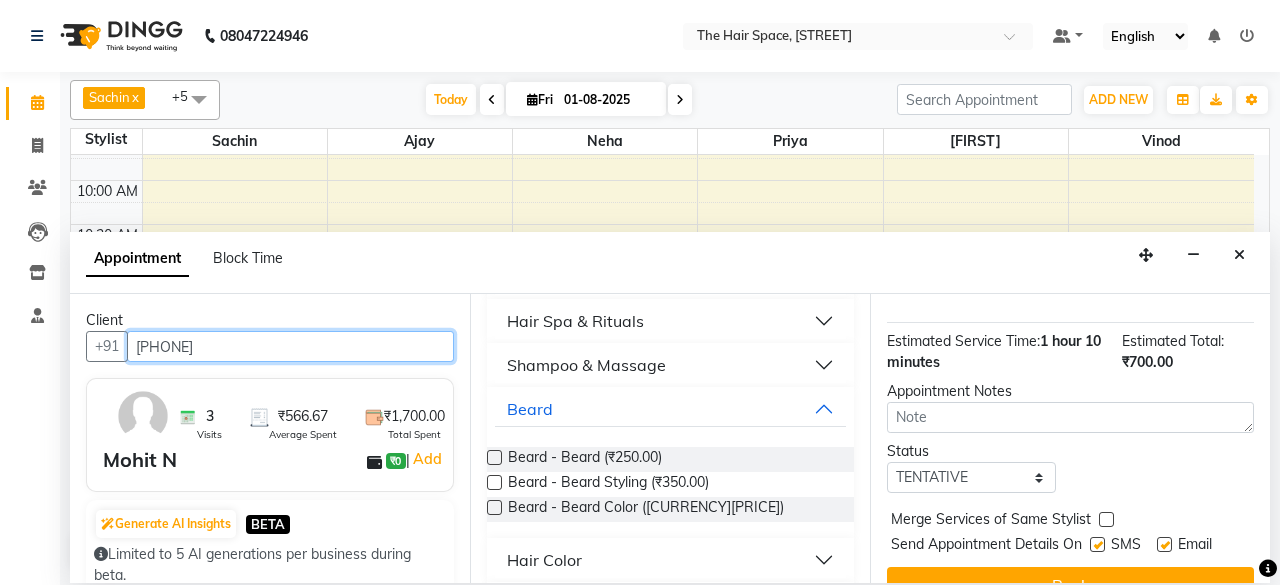 scroll, scrollTop: 360, scrollLeft: 0, axis: vertical 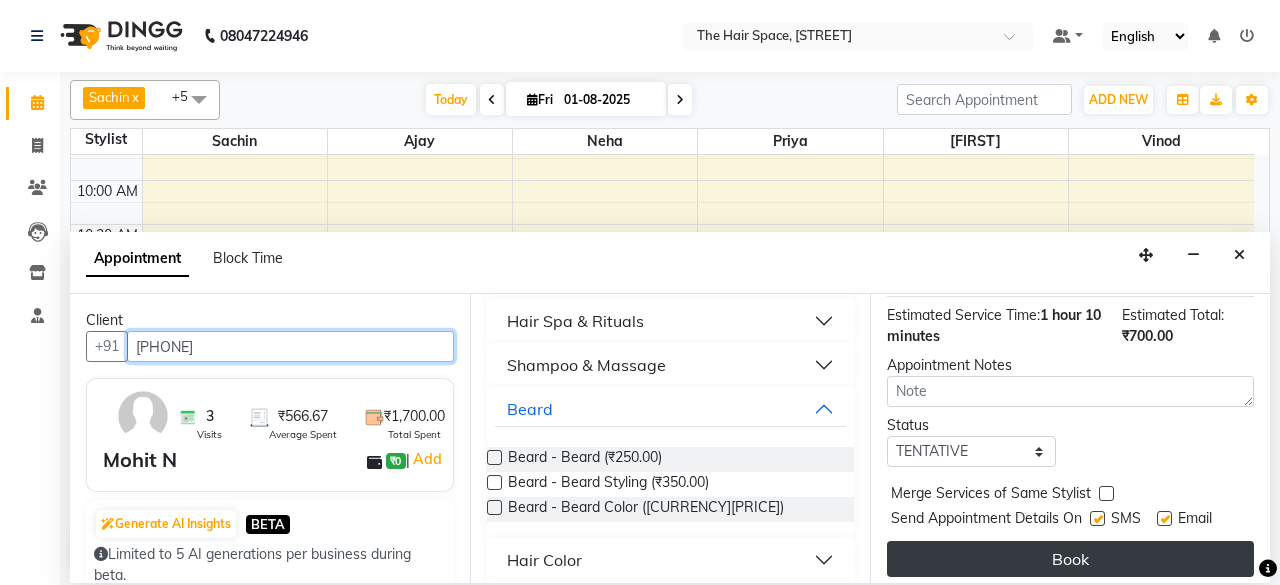 type on "[PHONE]" 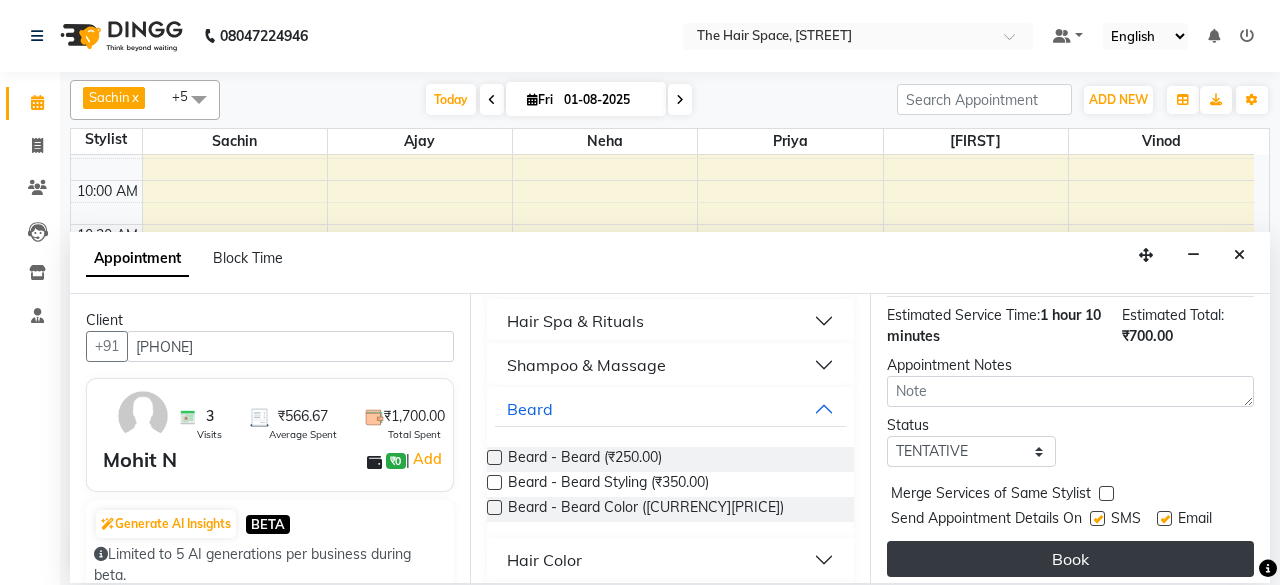 click on "Book" at bounding box center (1070, 559) 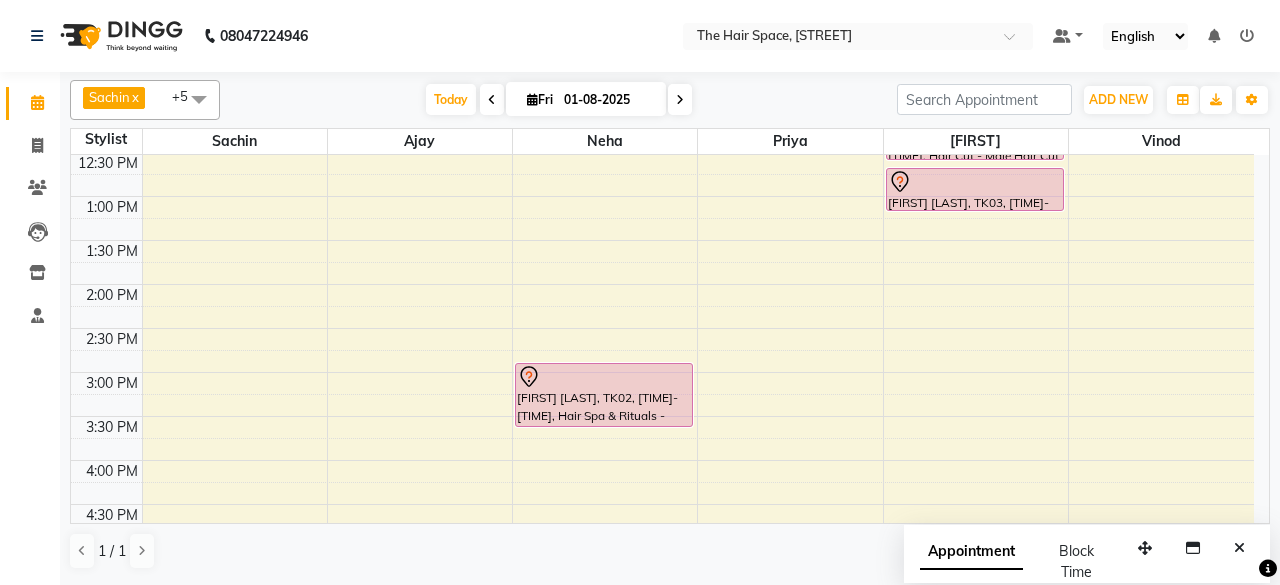 scroll, scrollTop: 429, scrollLeft: 0, axis: vertical 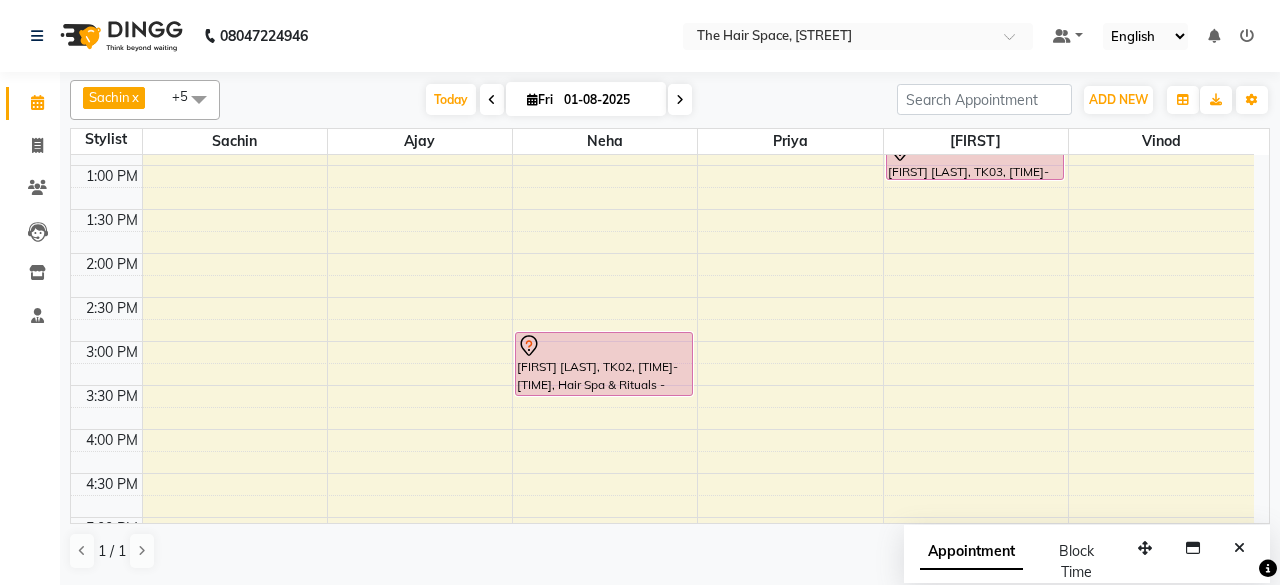 click on "8:00 AM 8:30 AM 9:00 AM 9:30 AM 10:00 AM 10:30 AM 11:00 AM 11:30 AM 12:00 PM 12:30 PM 1:00 PM 1:30 PM 2:00 PM 2:30 PM 3:00 PM 3:30 PM 4:00 PM 4:30 PM 5:00 PM 5:30 PM 6:00 PM 6:30 PM 7:00 PM 7:30 PM 8:00 PM 8:30 PM 9:00 PM 9:30 PM 10:00 PM 10:30 PM             Pratik G, TK01, 09:45 PM-10:15 PM, Beard - Beard             Pratik G, TK01, 10:00 PM-10:45 PM, Hair Color - Male Global             Pratik G, TK01, 09:00 PM-09:40 PM, Hair Cut - Male Hair Cut (Senior Stylist)             Mayuri Turup, TK02, 03:00 PM-03:45 PM, Hair Spa & Rituals - Premium             Pratik G, TK01, 09:15 PM-09:55 PM, Hair Cut - Male Hair Cut (Salon Stylist)             Pratik G, TK01, 09:45 PM-10:15 PM, Beard - Beard             Mohit N, TK03, 12:00 PM-12:40 PM, Hair Cut - Male Hair Cut (Senior Stylist)             Mohit N, TK03, 12:45 PM-01:15 PM, Beard - Beard" at bounding box center (662, 385) 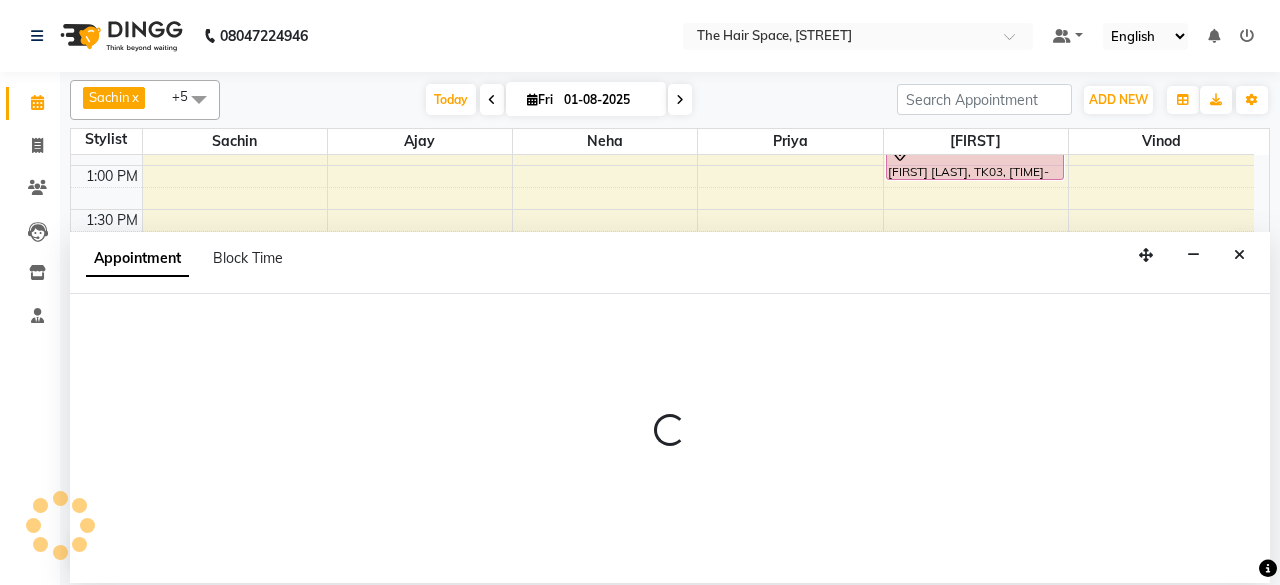 select on "84665" 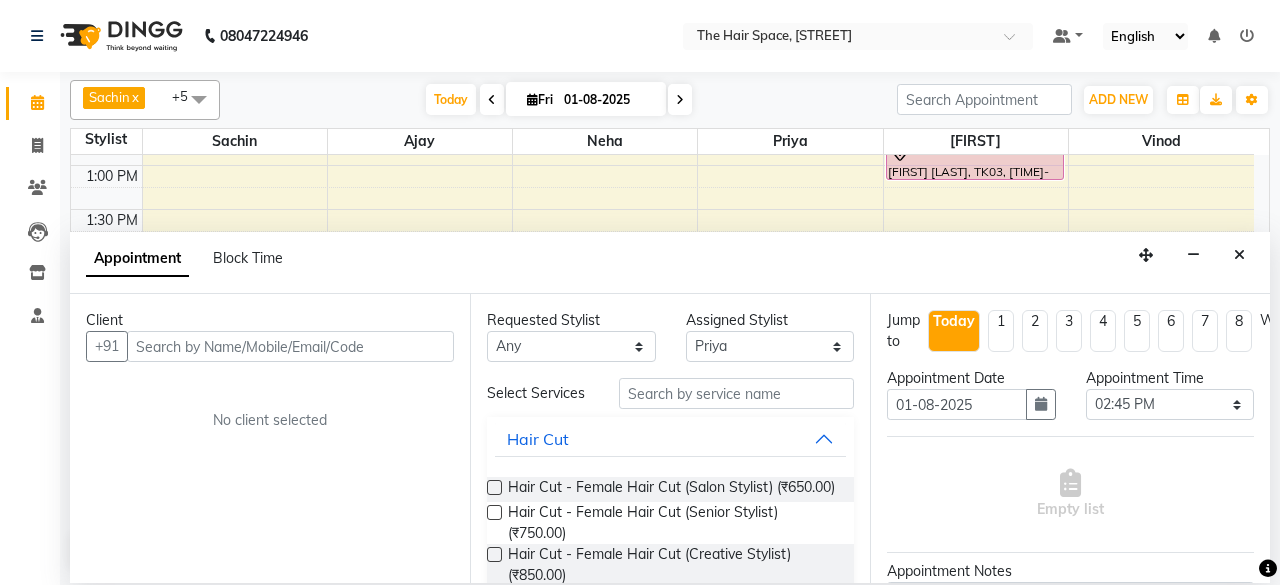 click at bounding box center (290, 346) 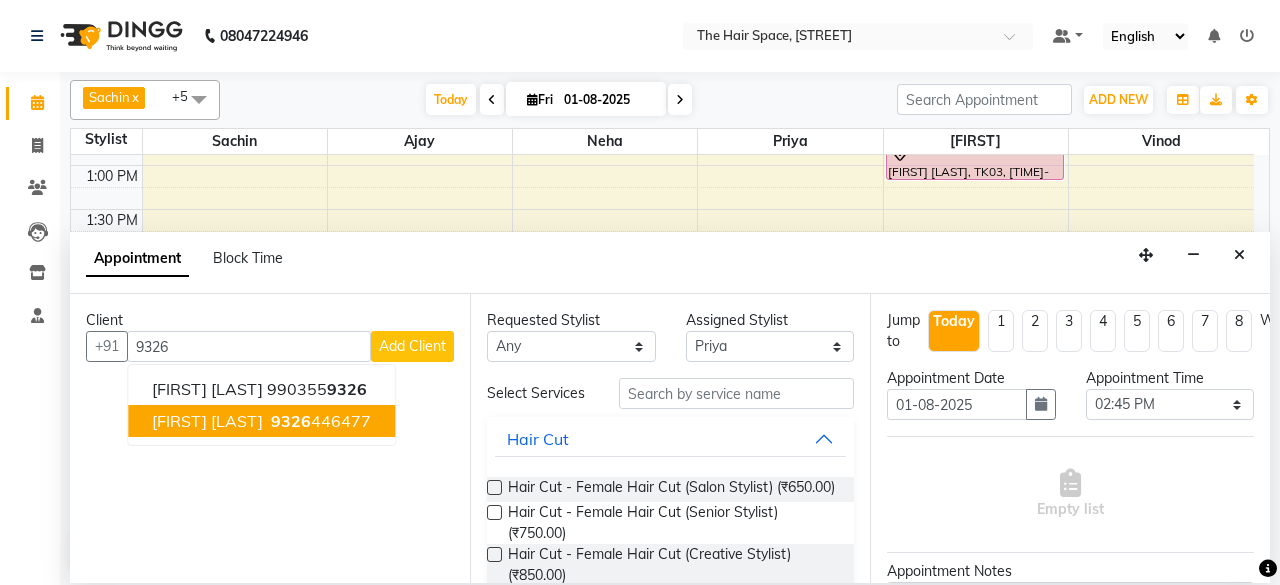 click on "[FIRST] [LAST]" at bounding box center (207, 421) 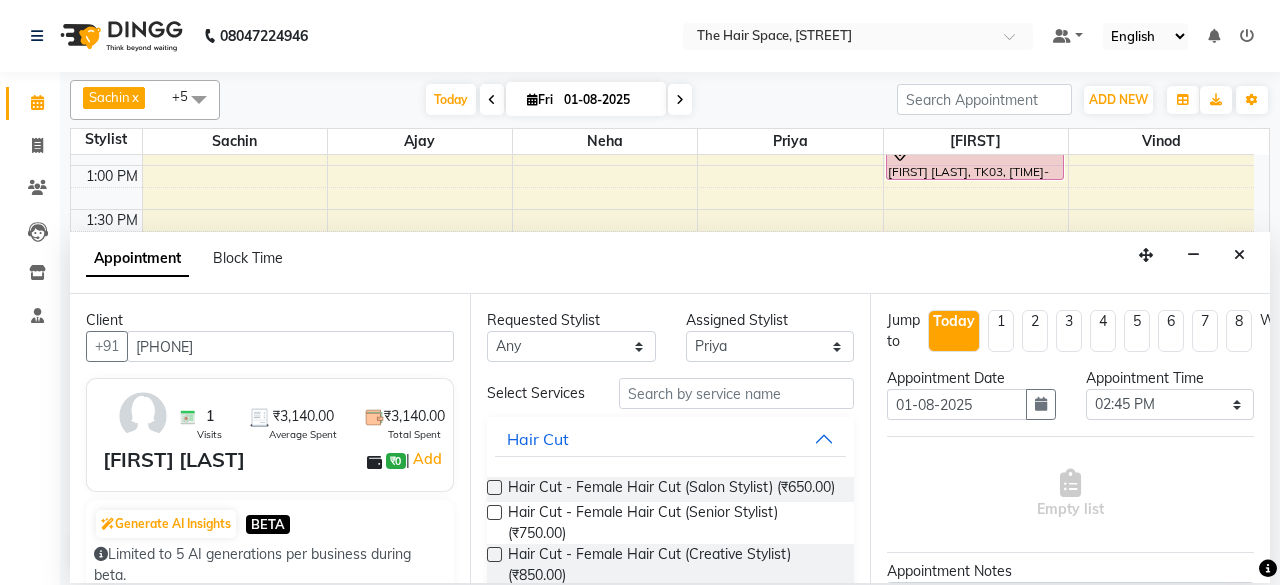 type on "[PHONE]" 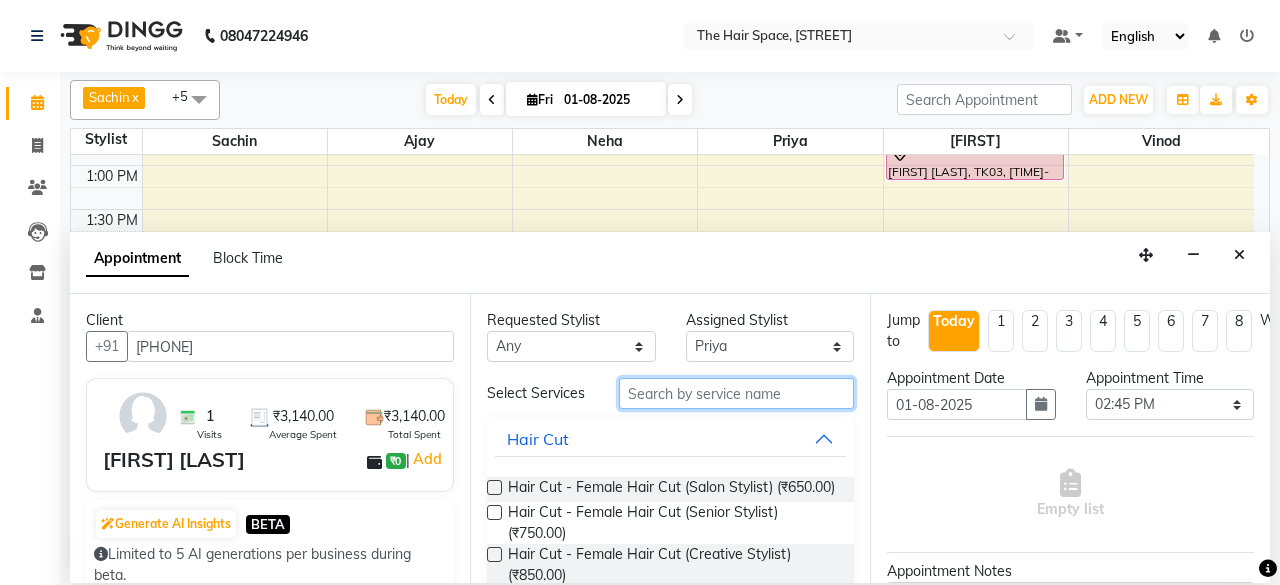 click at bounding box center (736, 393) 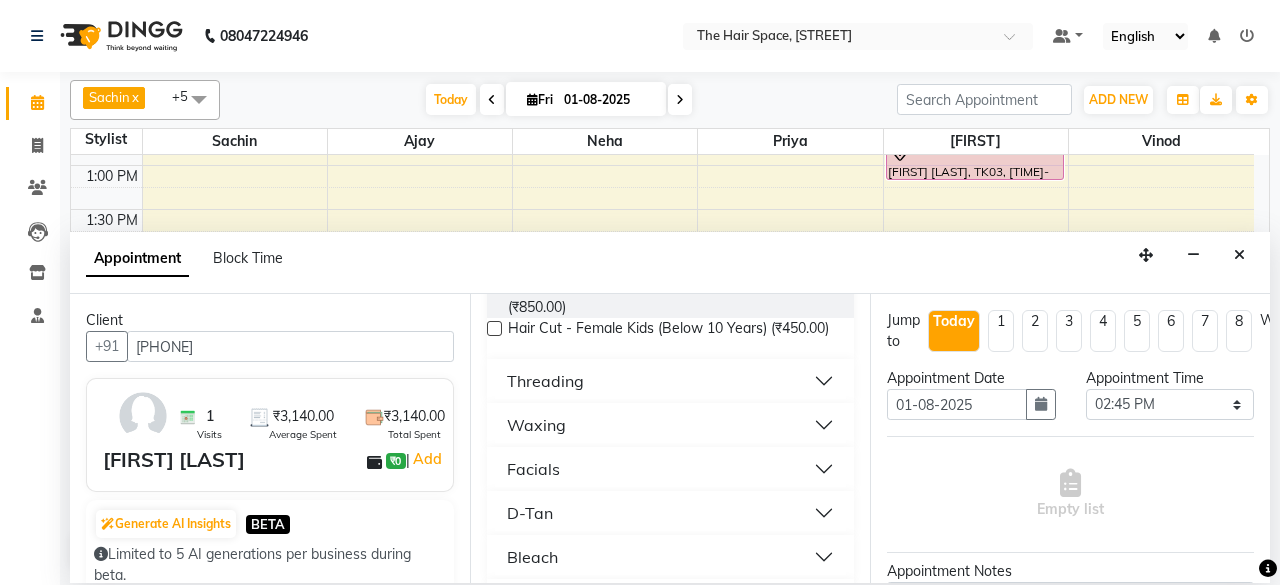 scroll, scrollTop: 300, scrollLeft: 0, axis: vertical 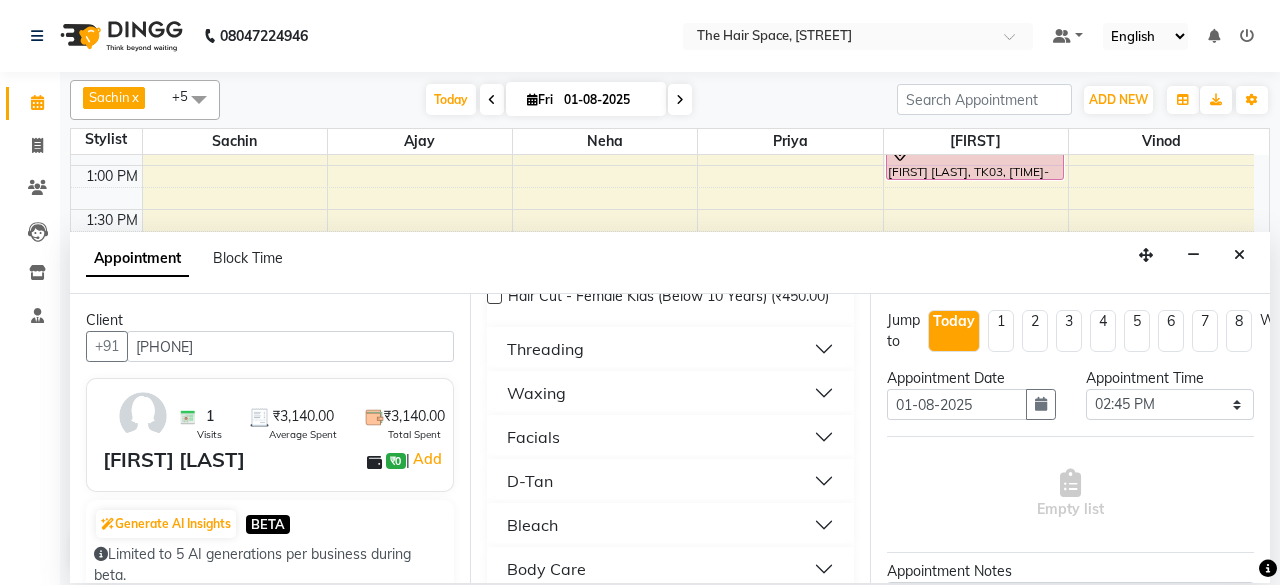 type on "f" 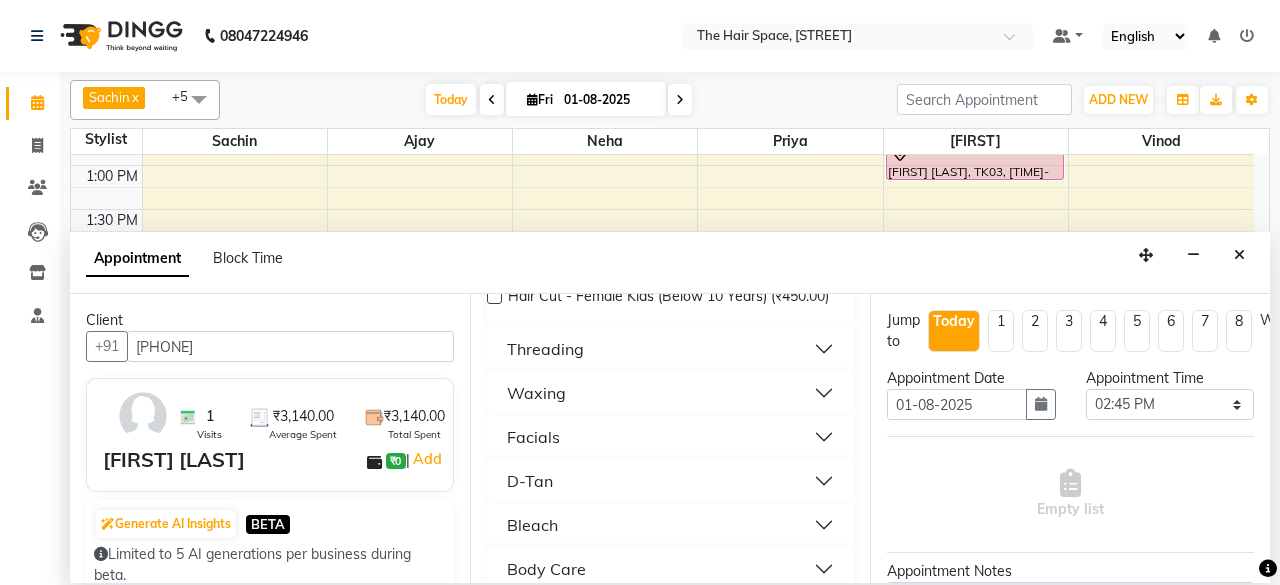 click on "Facials" at bounding box center (670, 437) 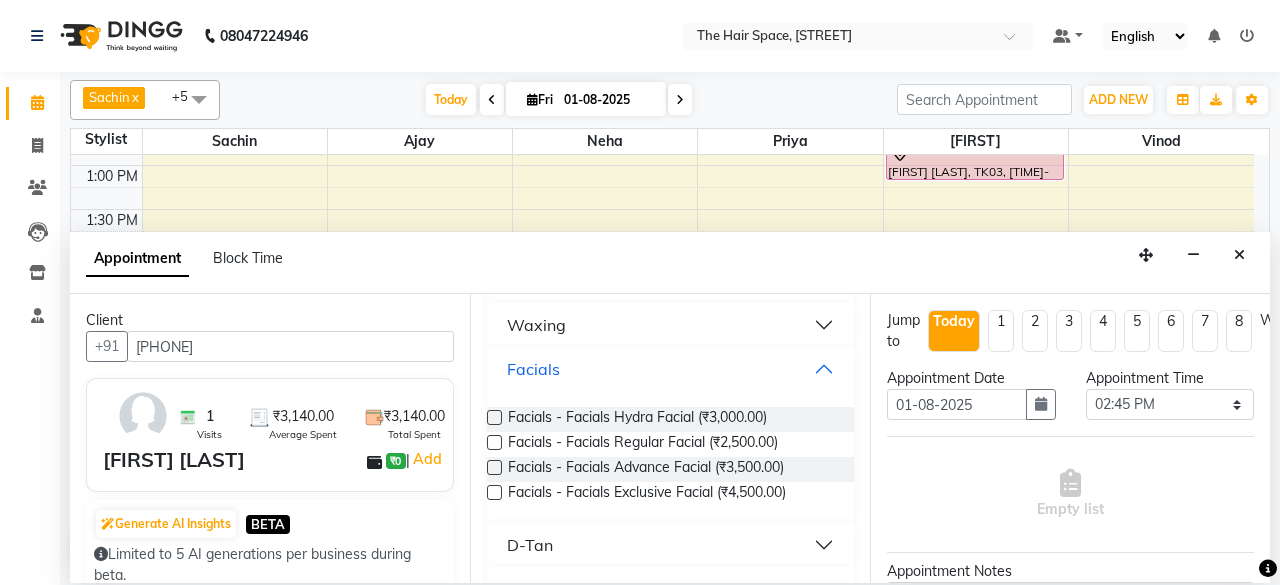 scroll, scrollTop: 400, scrollLeft: 0, axis: vertical 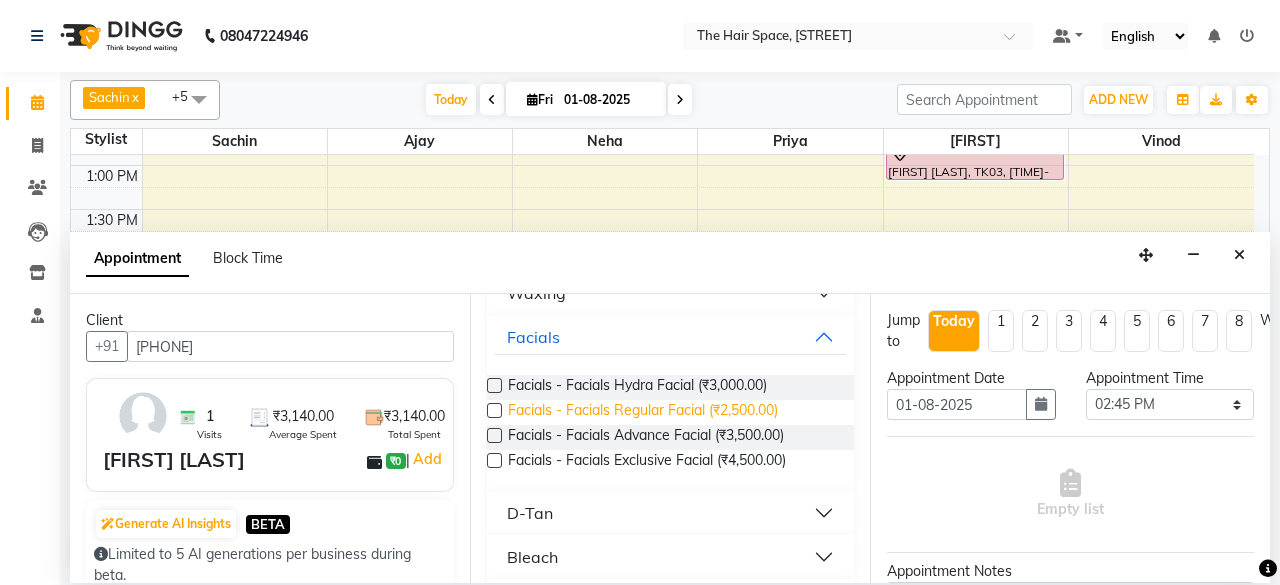 click on "Facials - Facials Regular Facial (₹2,500.00)" at bounding box center [643, 412] 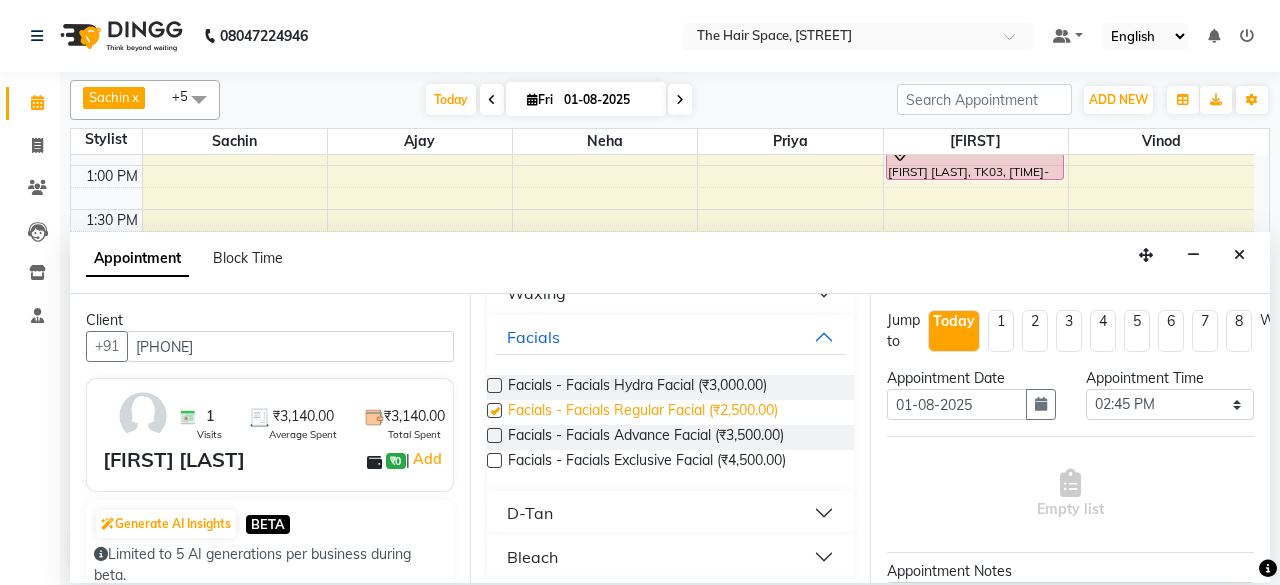 checkbox on "false" 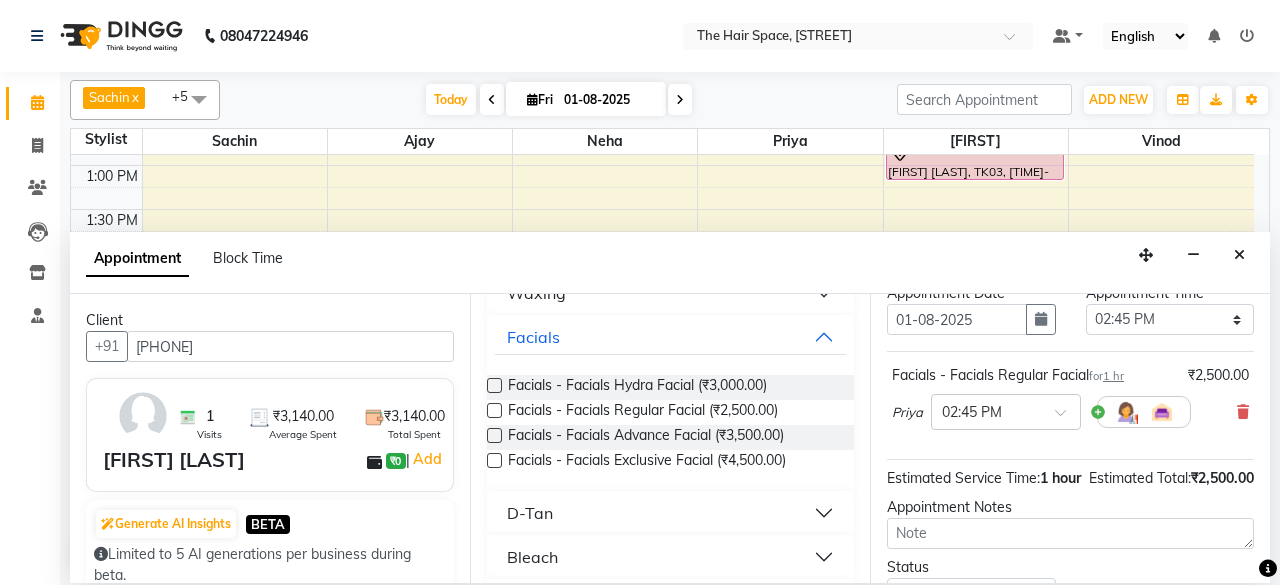 scroll, scrollTop: 0, scrollLeft: 0, axis: both 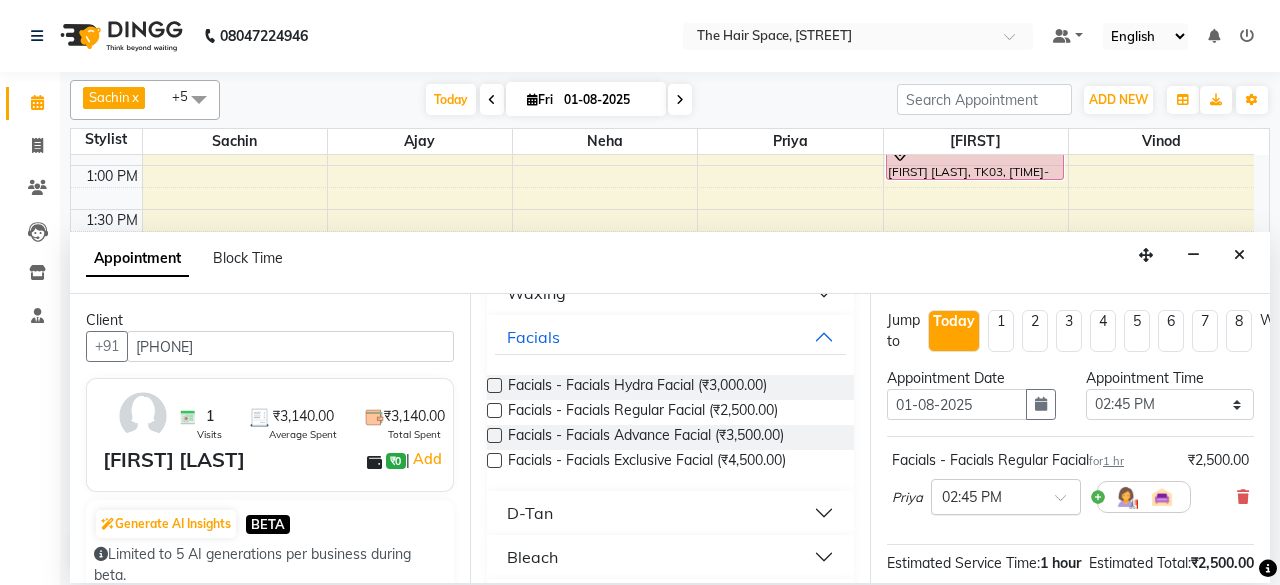 click at bounding box center (1067, 503) 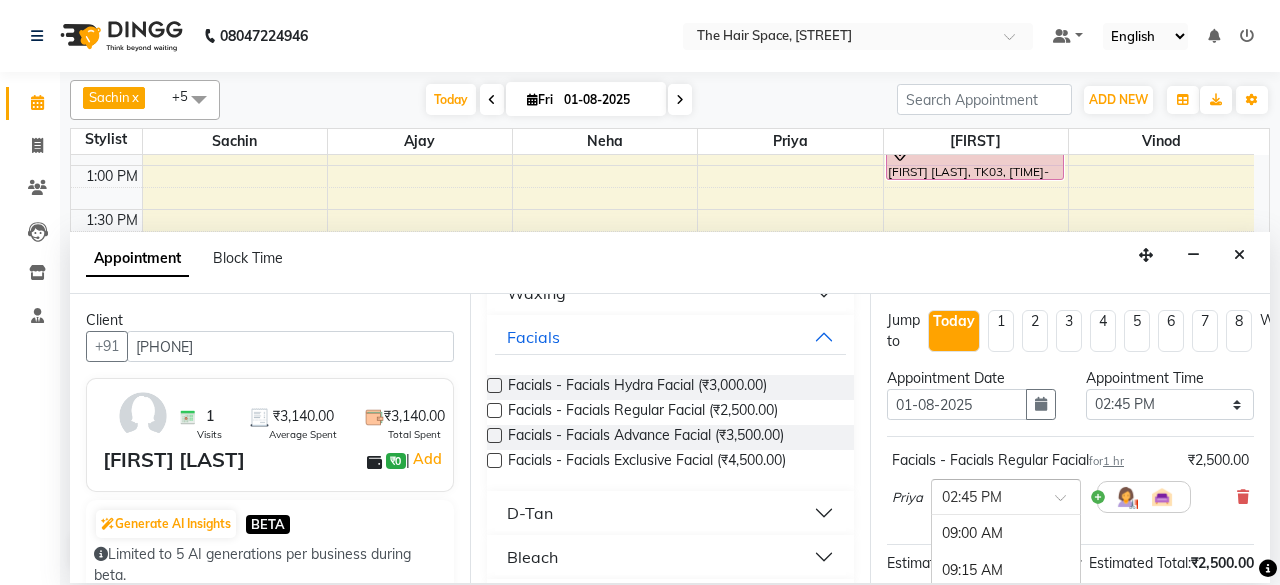 scroll, scrollTop: 851, scrollLeft: 0, axis: vertical 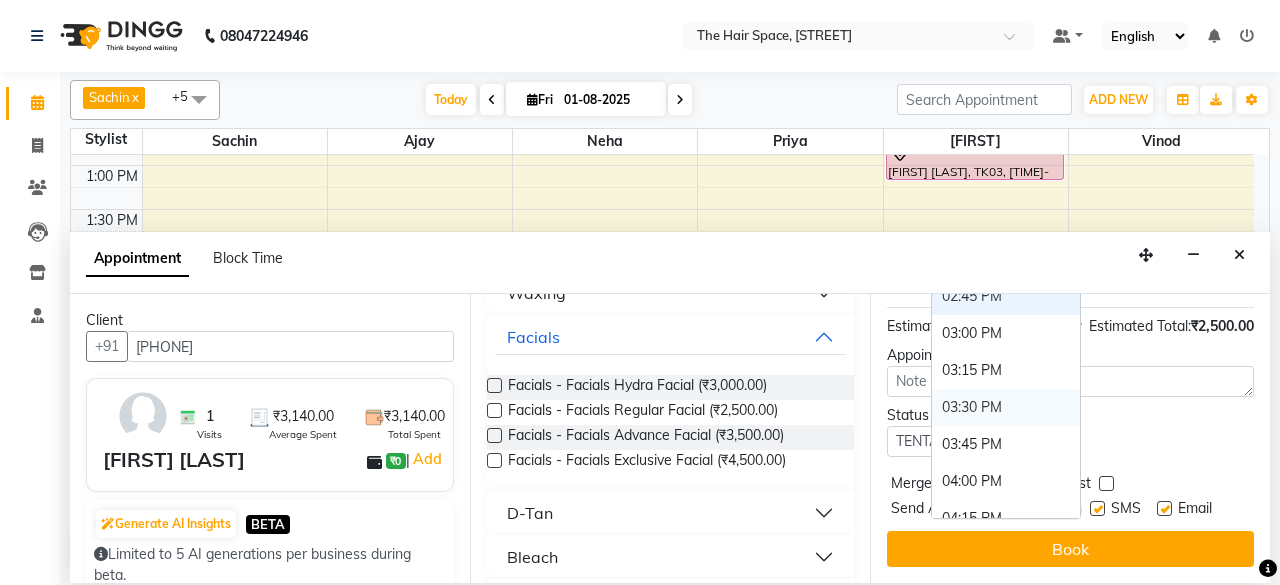 click on "Book" at bounding box center [1070, 549] 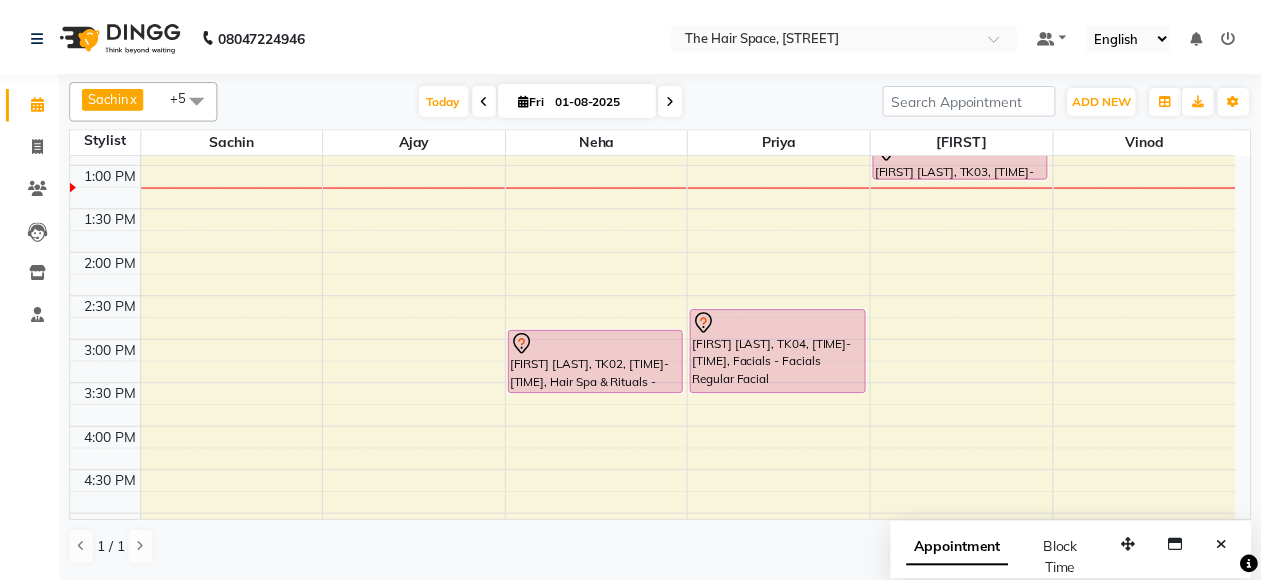 scroll, scrollTop: 330, scrollLeft: 0, axis: vertical 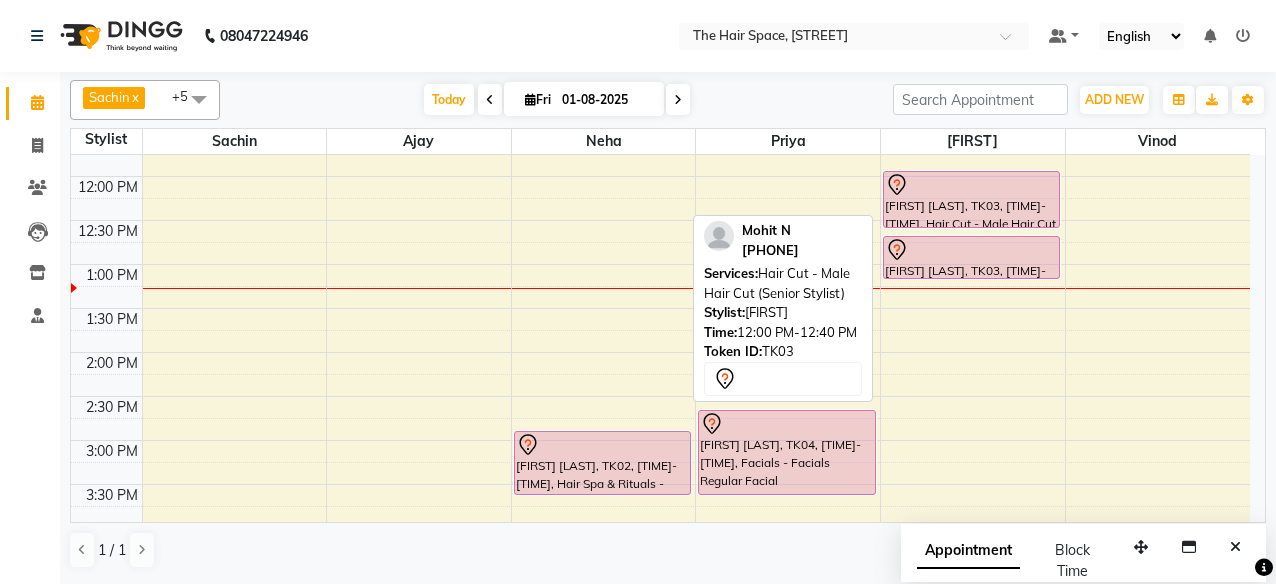 click on "[FIRST] [LAST], TK03, 12:00 PM-12:40 PM, Hair Cut - Male Hair Cut (Senior Stylist)" at bounding box center (971, 199) 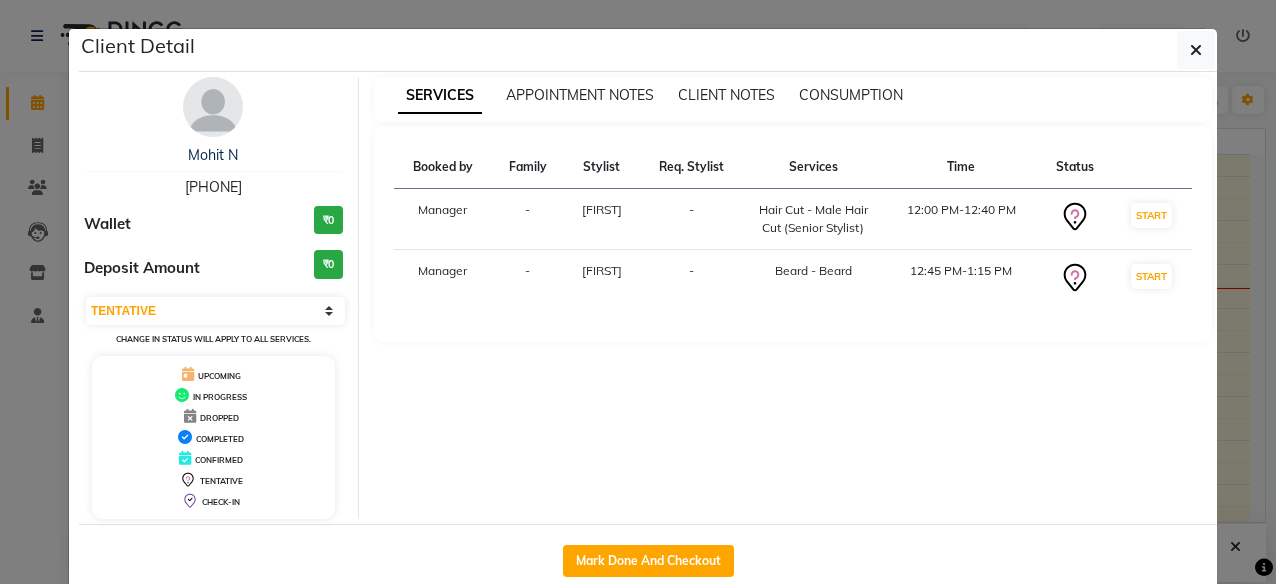 click at bounding box center (213, 107) 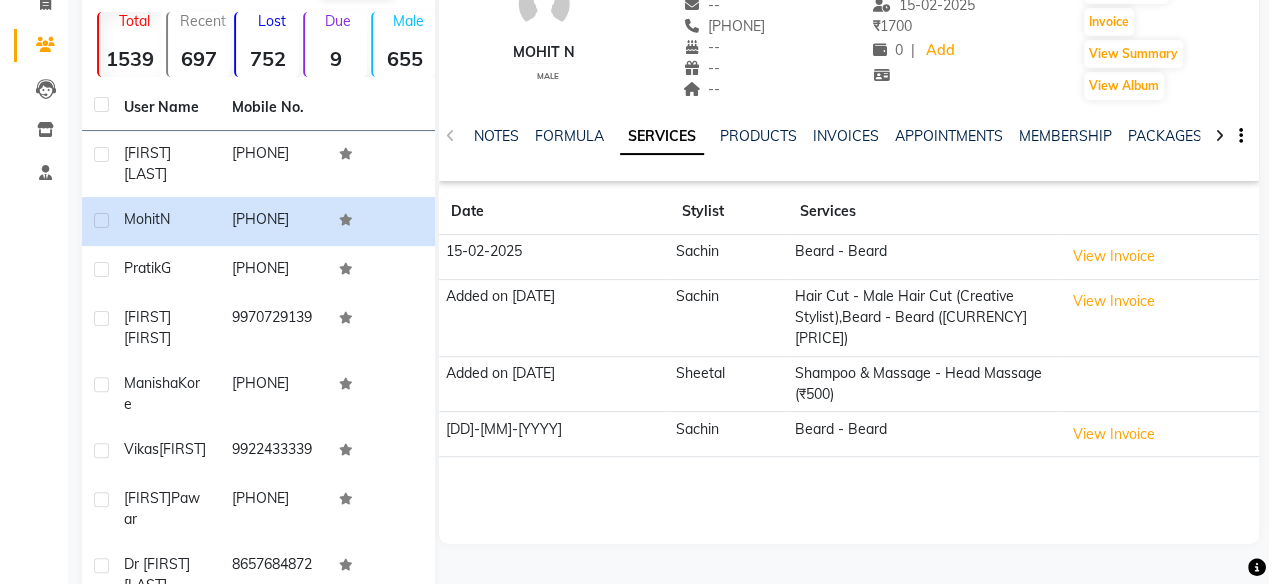 scroll, scrollTop: 200, scrollLeft: 0, axis: vertical 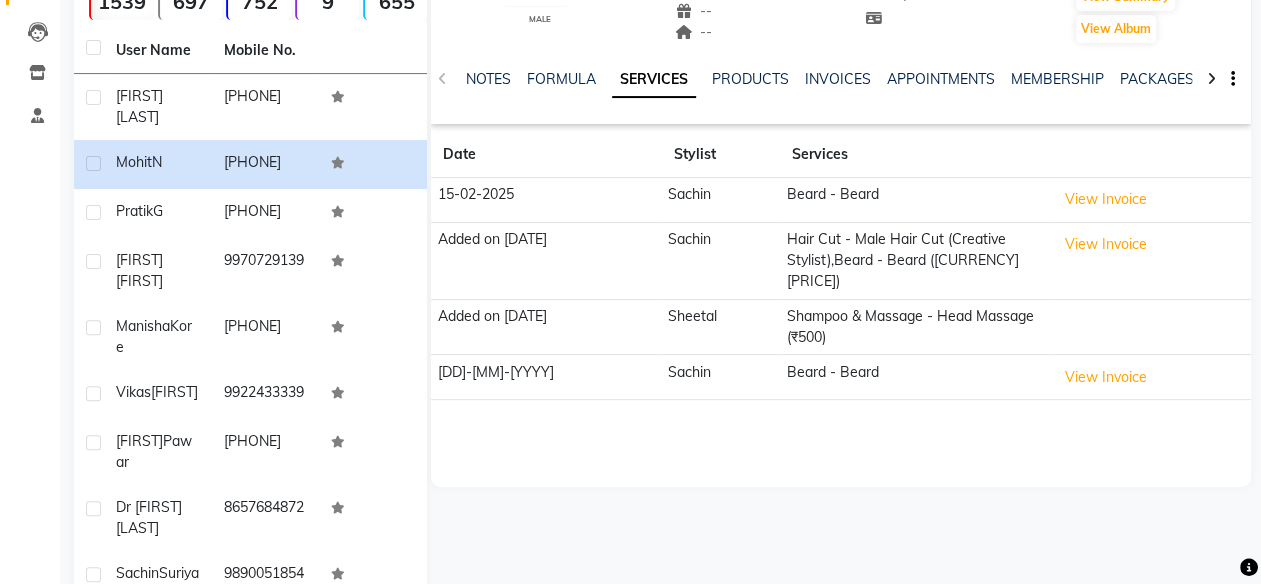 click on "Hair Cut - Male Hair Cut (Creative Stylist),Beard - Beard (₹200)" 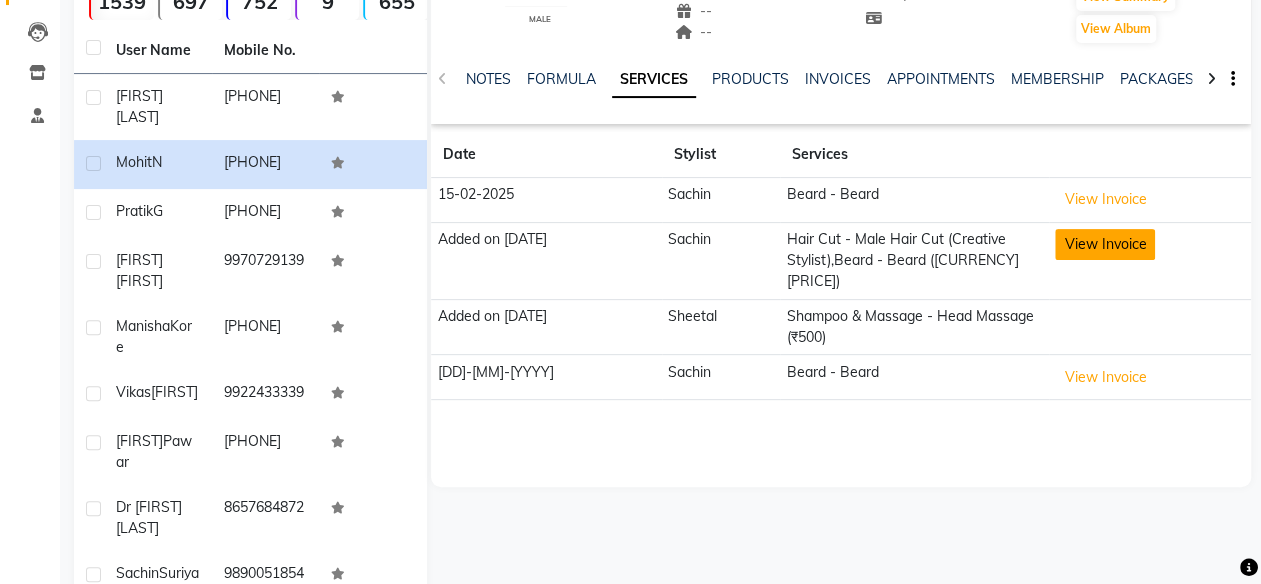 click on "View Invoice" 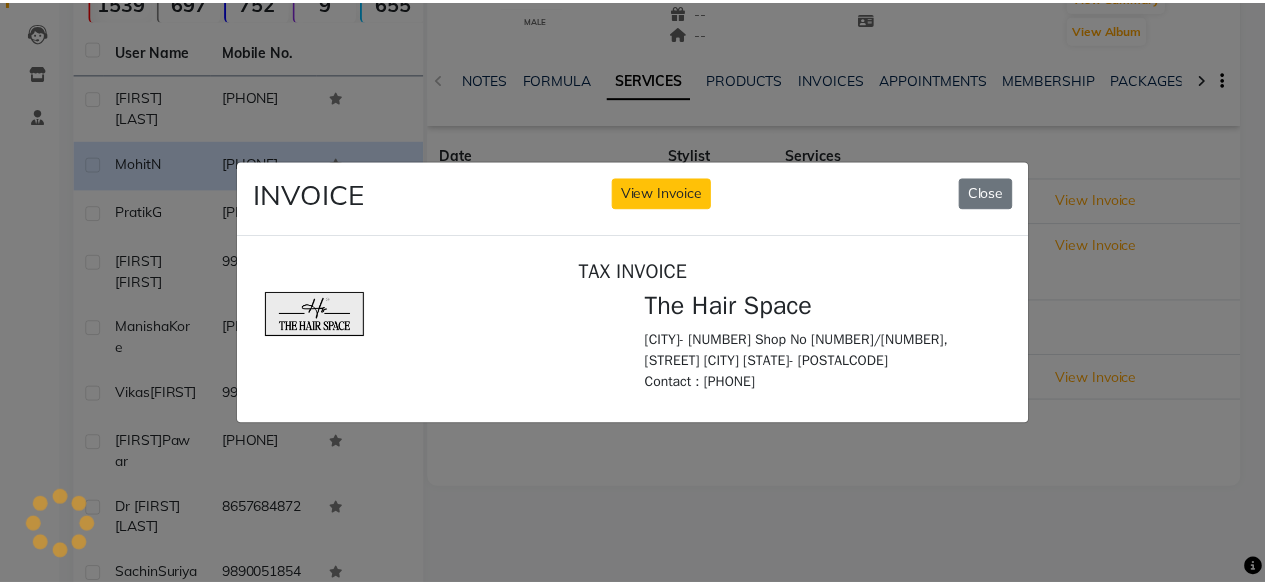 scroll, scrollTop: 0, scrollLeft: 0, axis: both 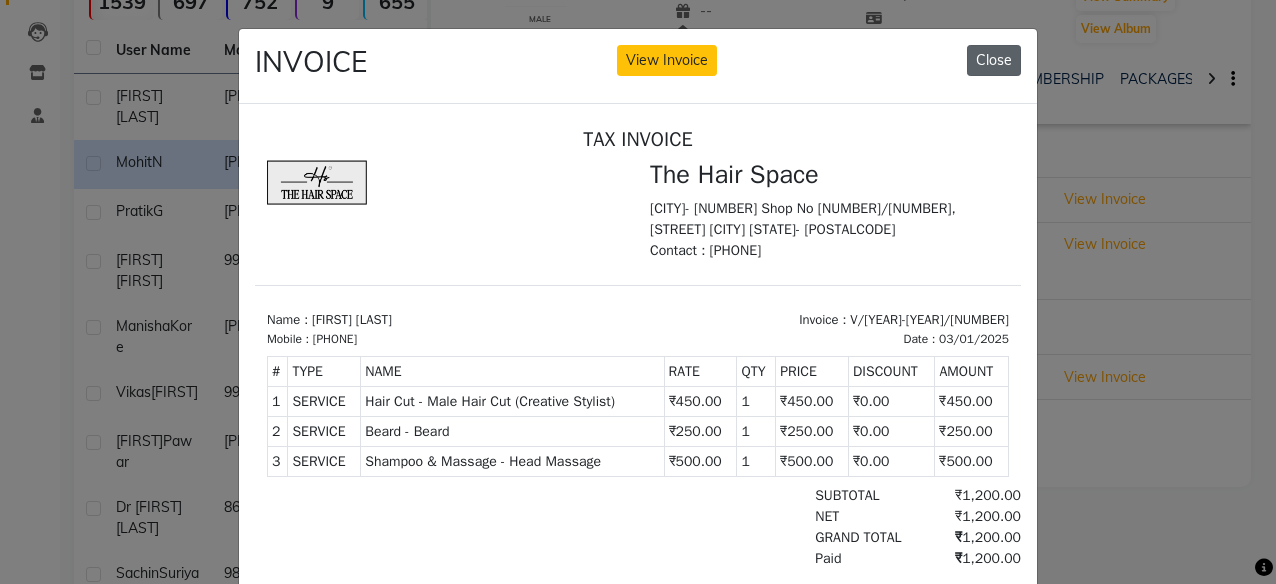 click on "Close" 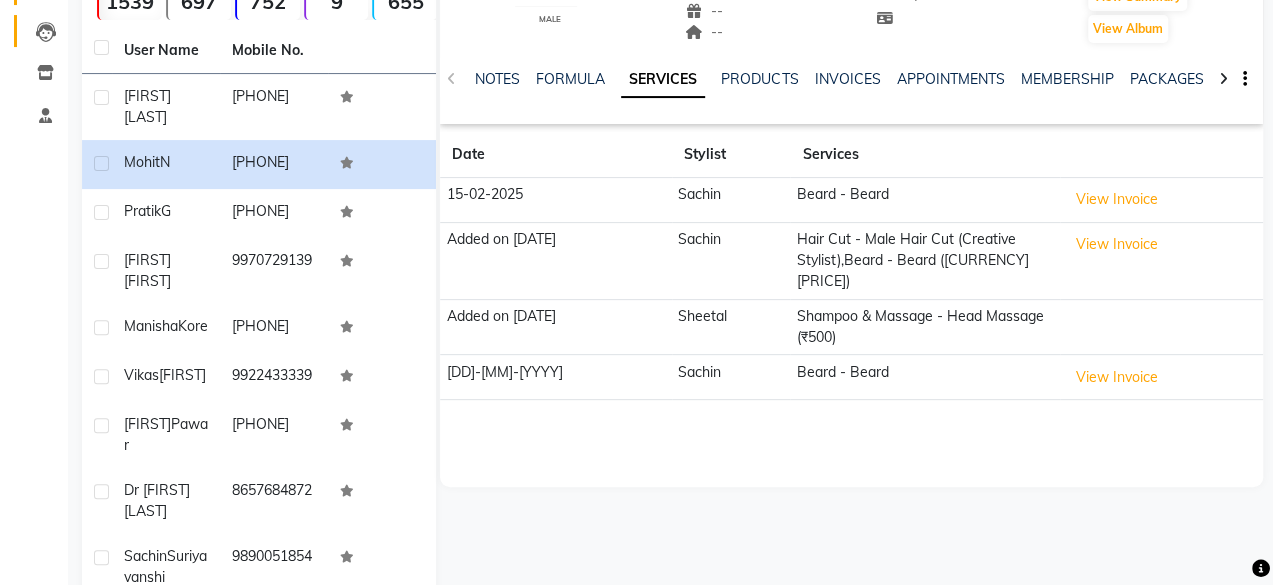 scroll, scrollTop: 0, scrollLeft: 0, axis: both 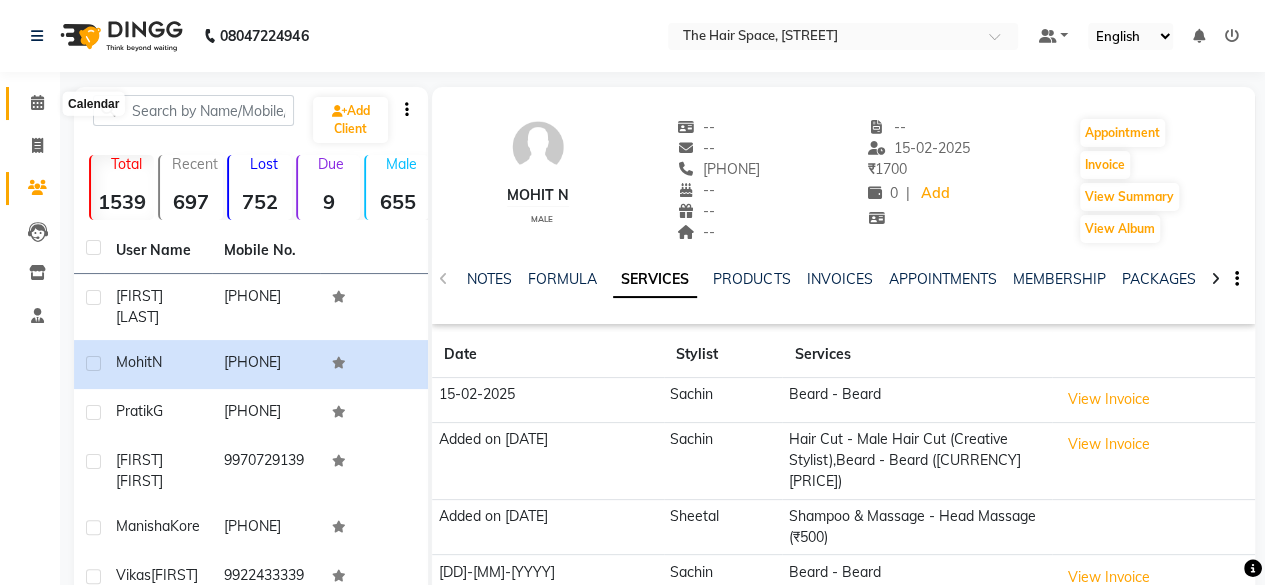 click 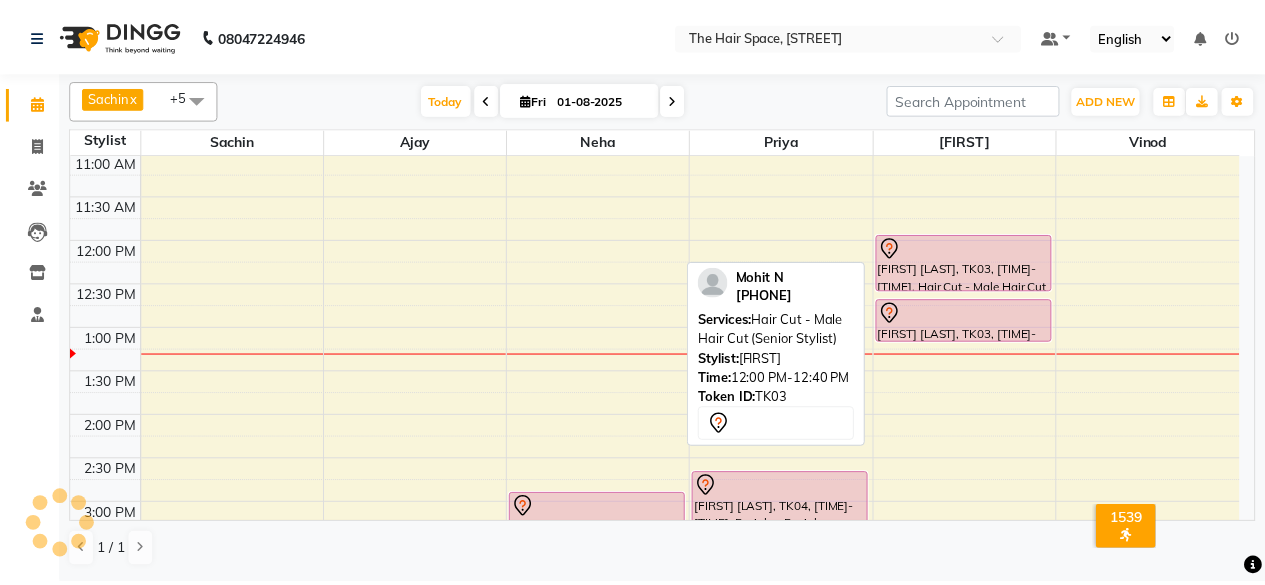 scroll, scrollTop: 235, scrollLeft: 0, axis: vertical 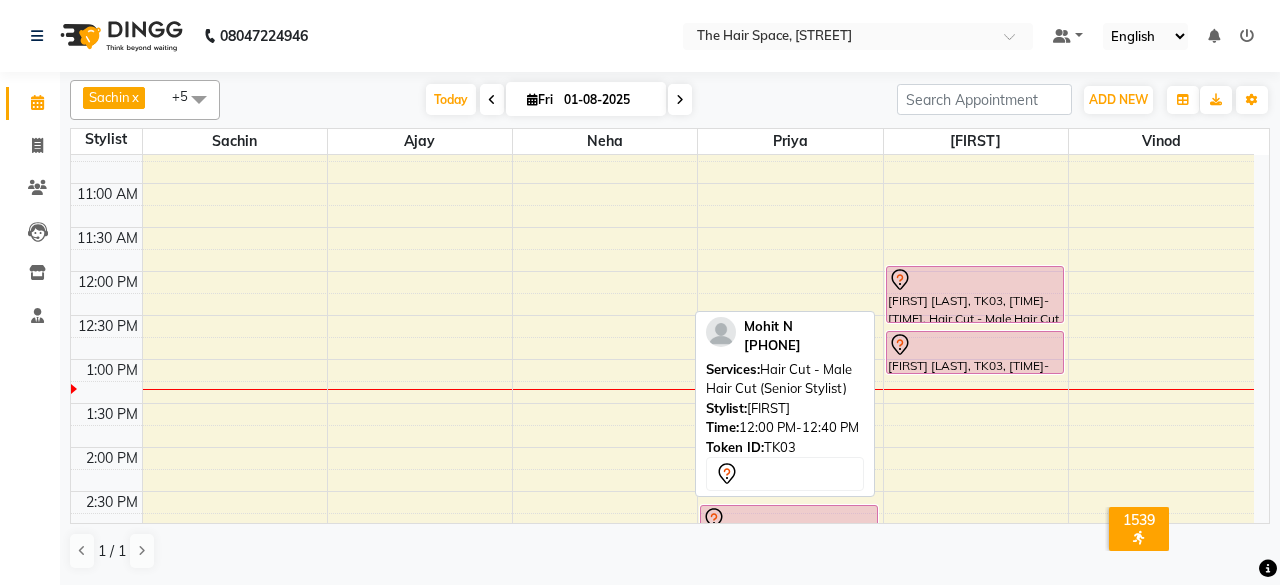 click at bounding box center [975, 280] 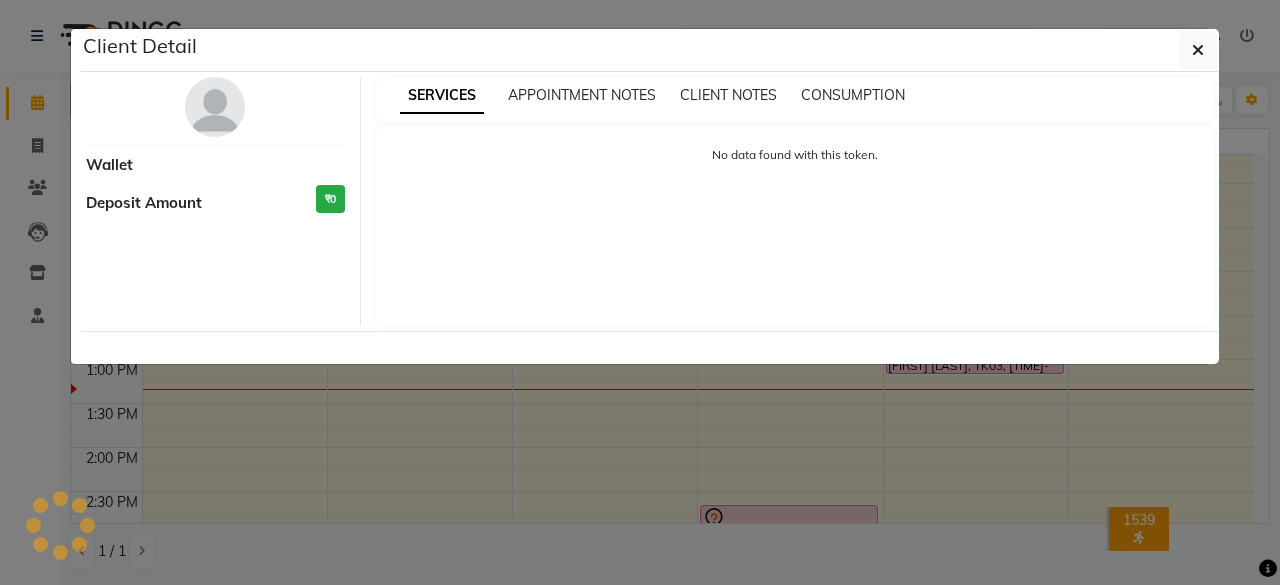 select on "7" 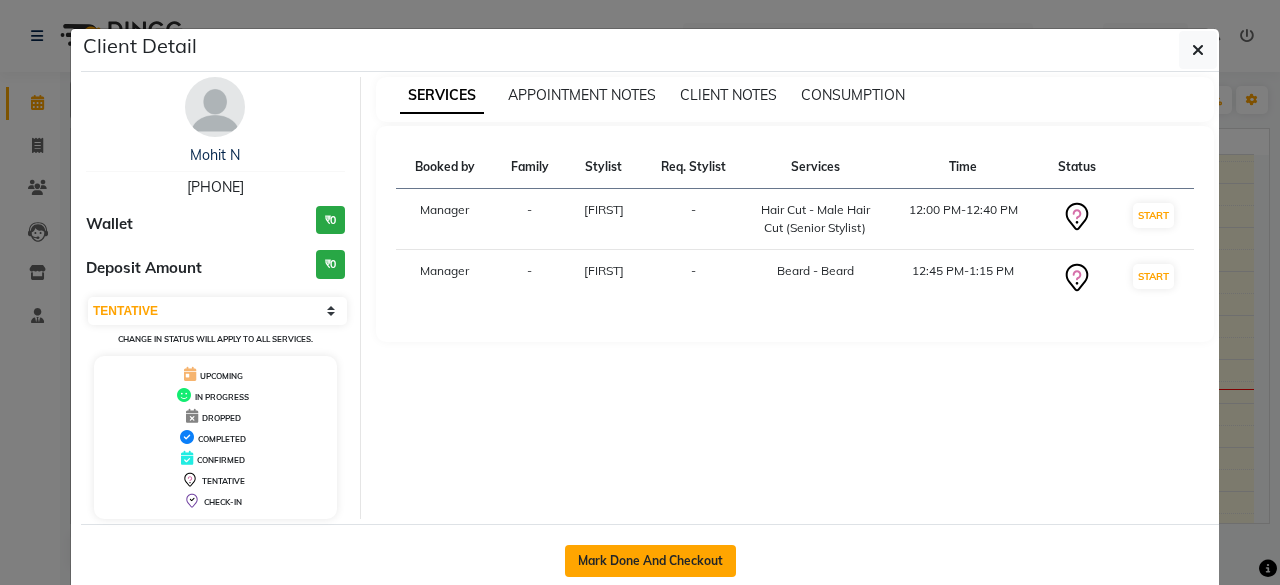 click on "Mark Done And Checkout" 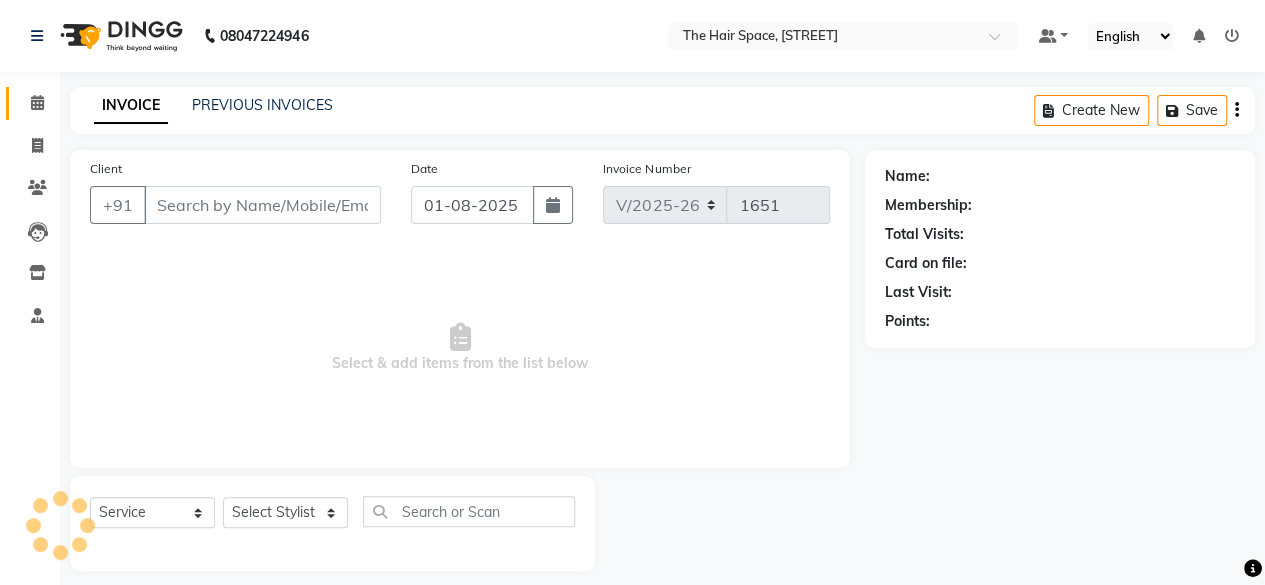type on "[PHONE]" 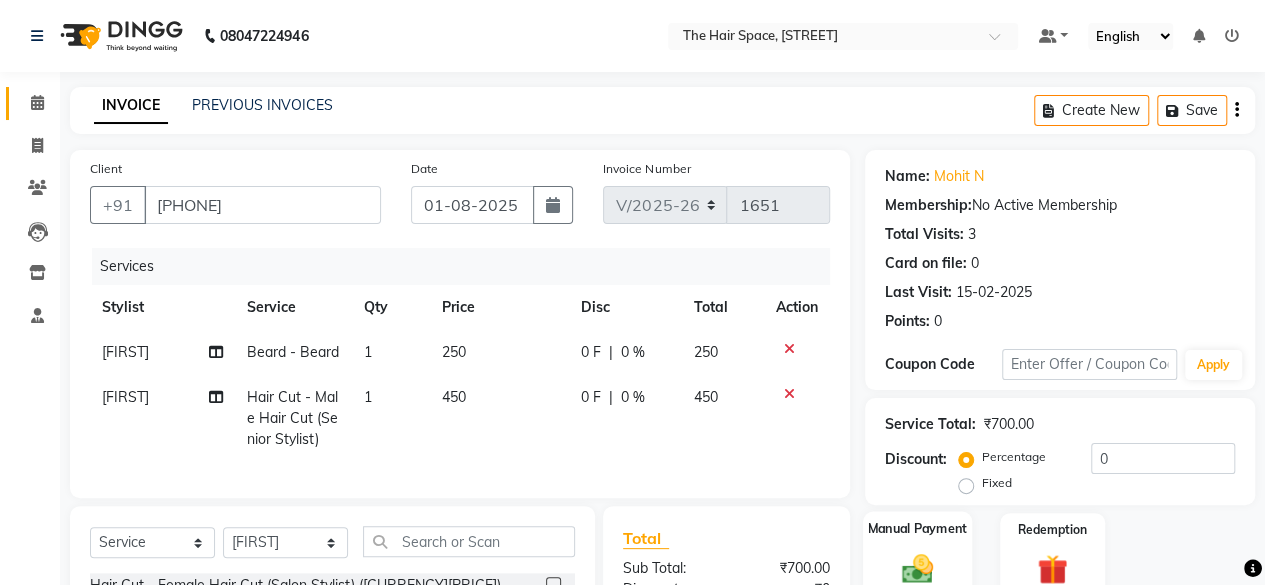 scroll, scrollTop: 260, scrollLeft: 0, axis: vertical 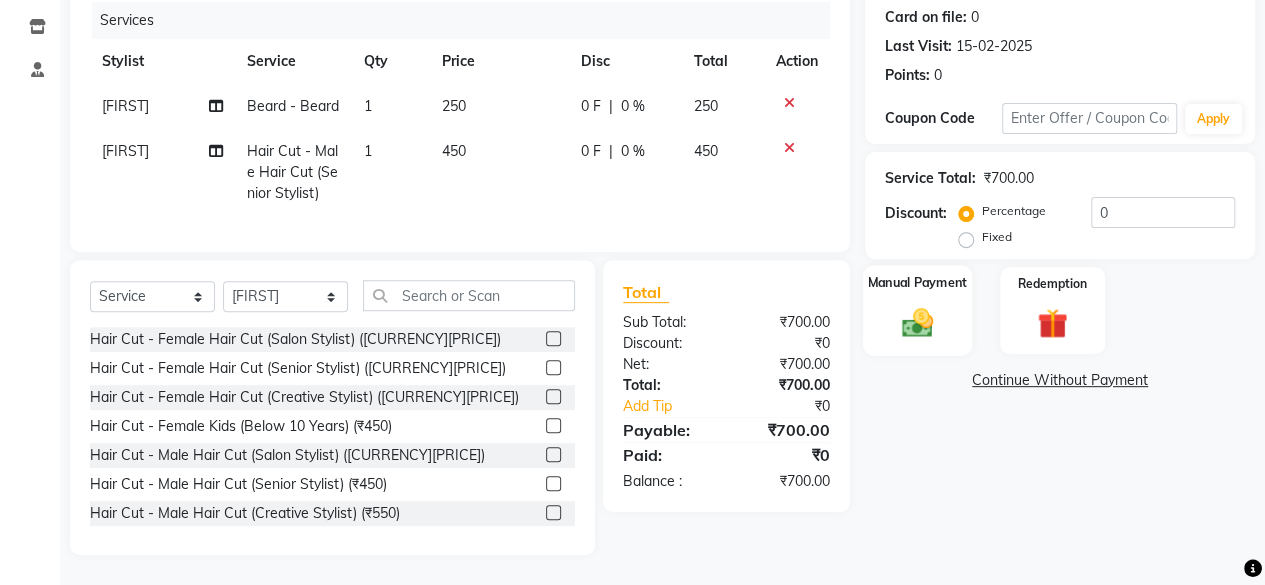 click 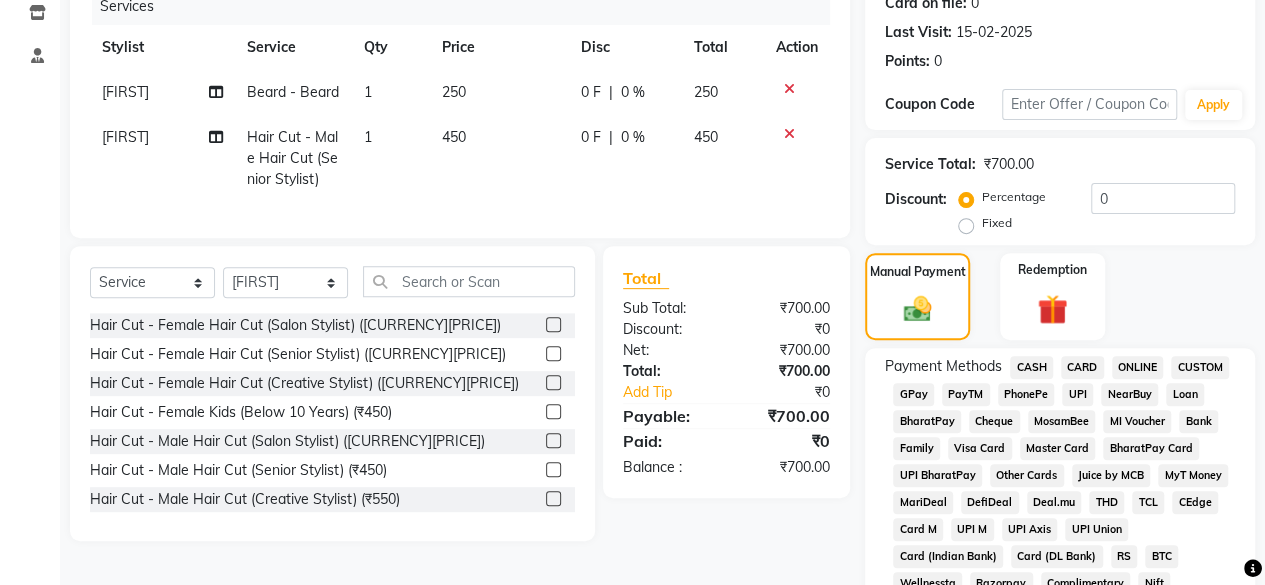 click on "GPay" 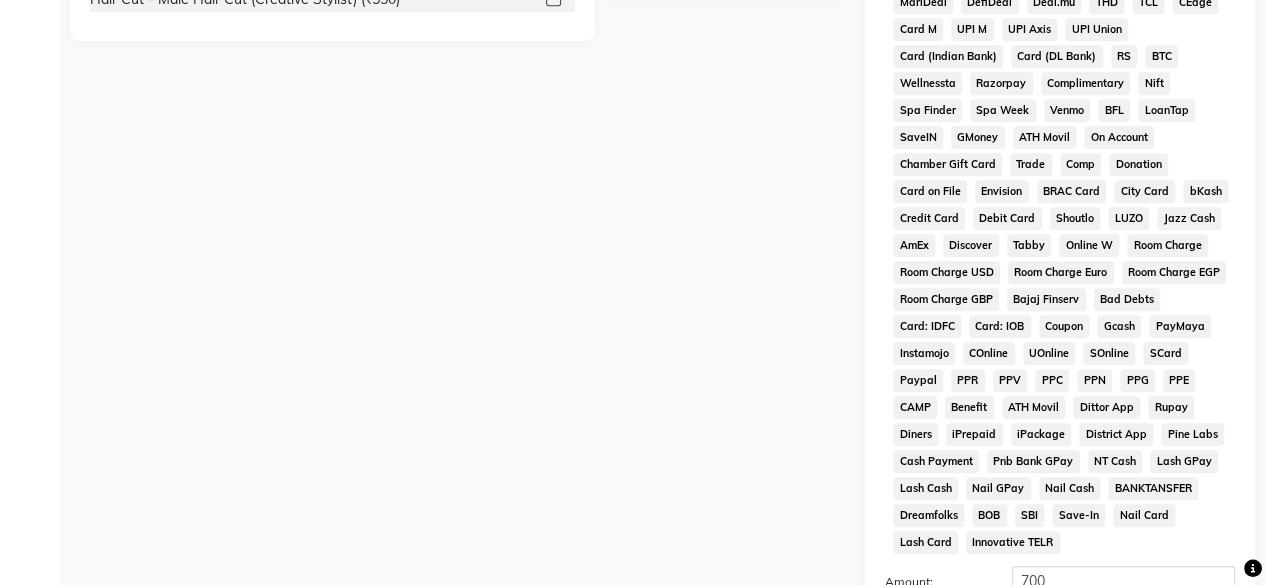 scroll, scrollTop: 999, scrollLeft: 0, axis: vertical 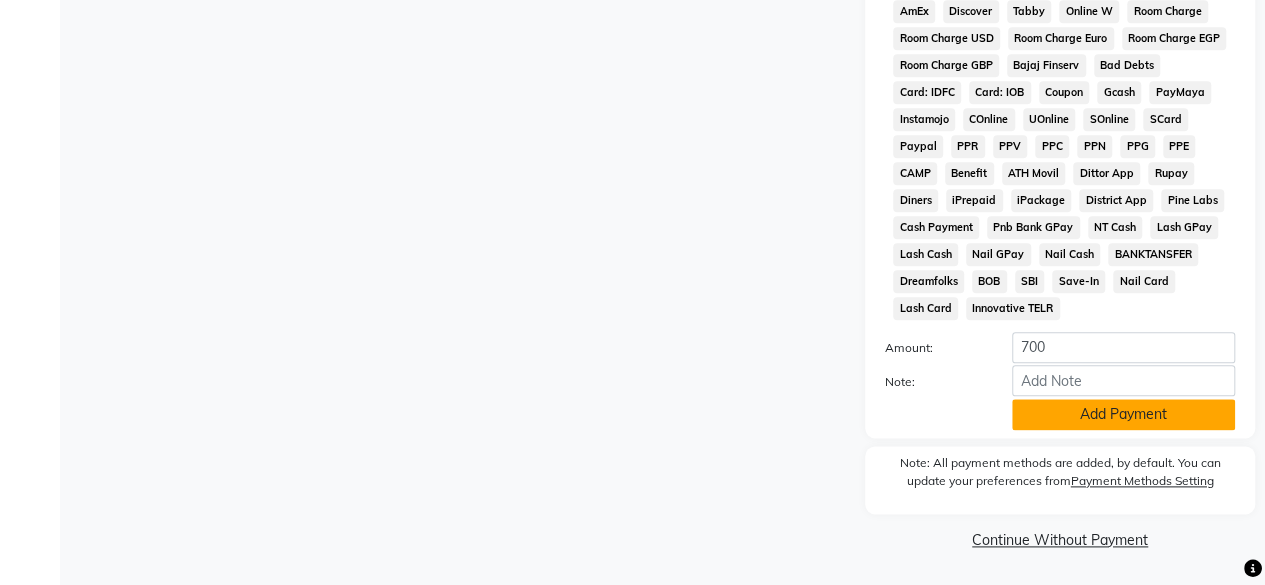 click on "Add Payment" 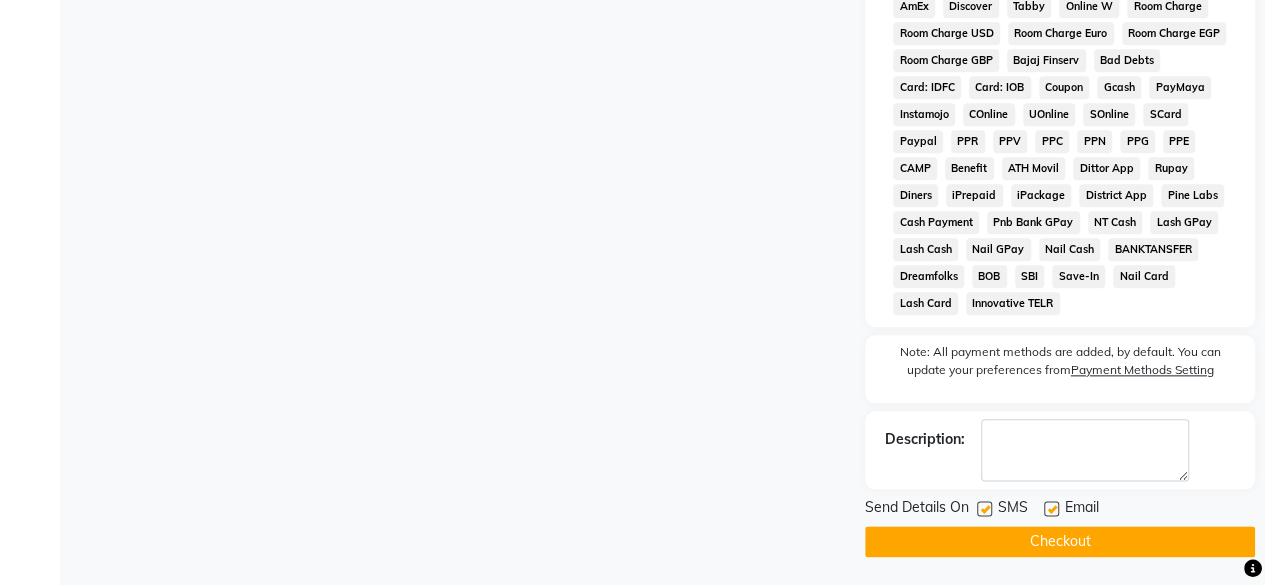 click 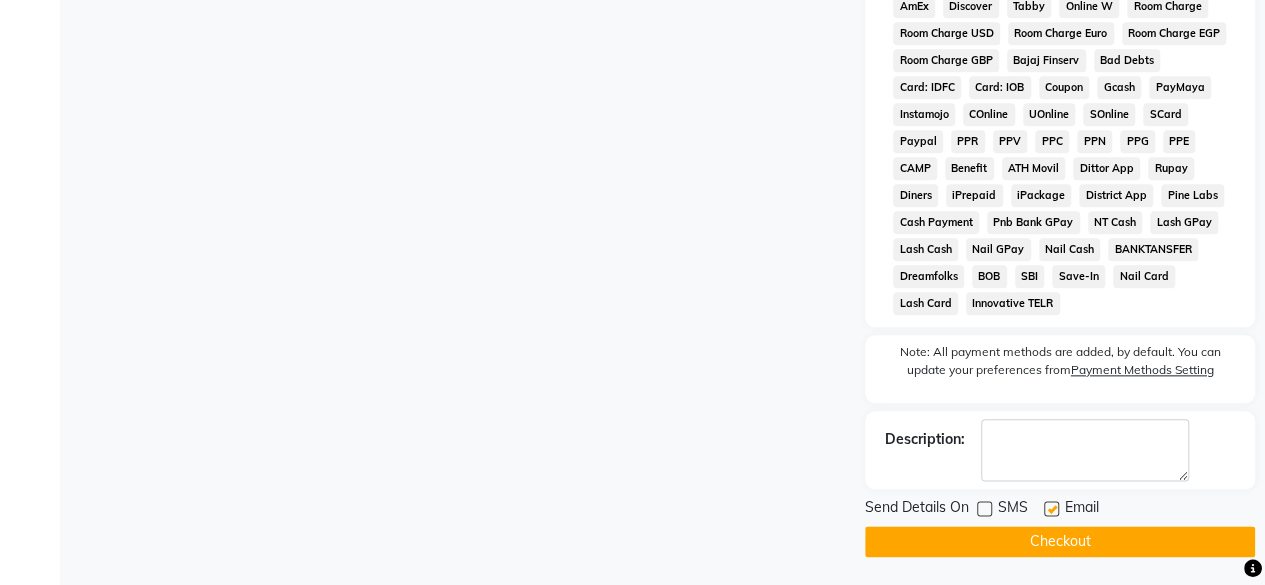 click on "Checkout" 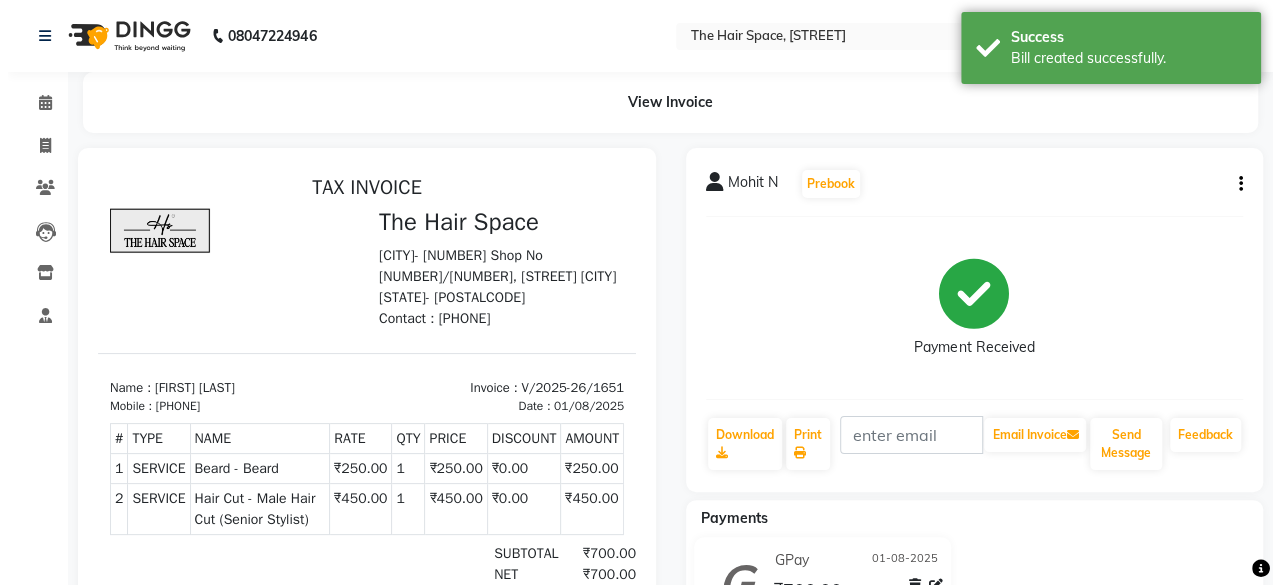 scroll, scrollTop: 0, scrollLeft: 0, axis: both 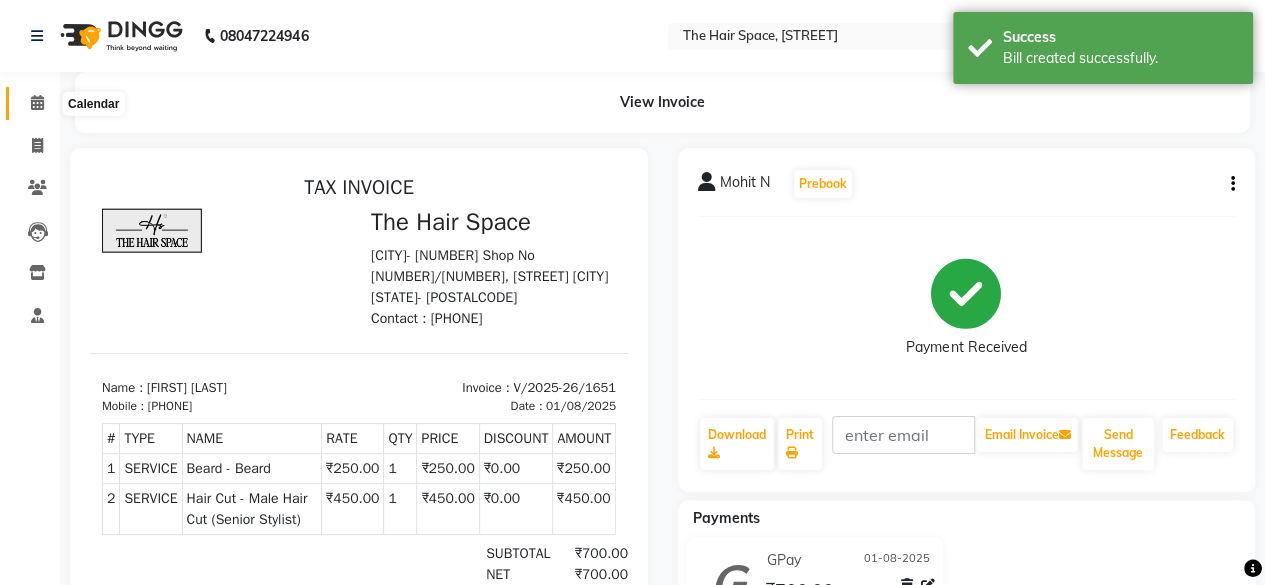 click 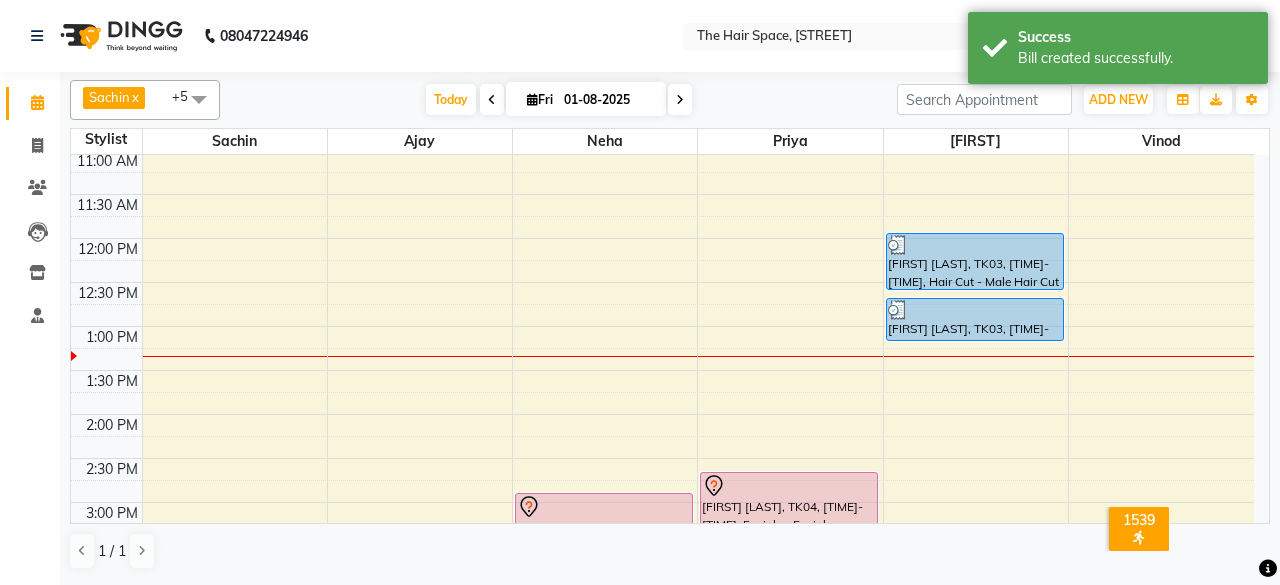scroll, scrollTop: 200, scrollLeft: 0, axis: vertical 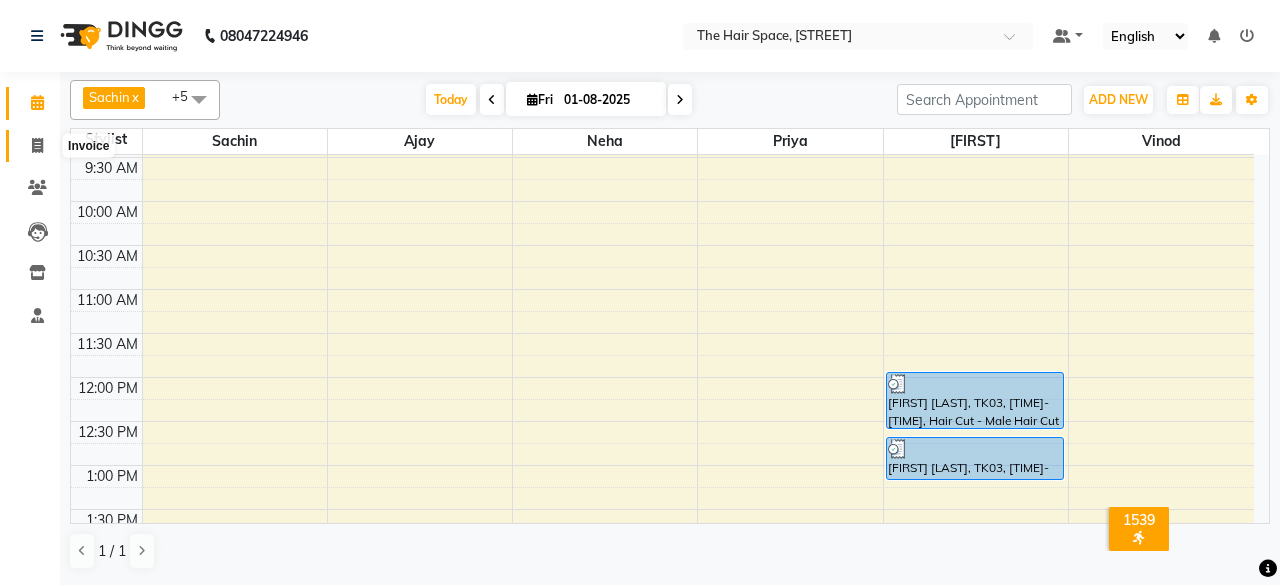 click 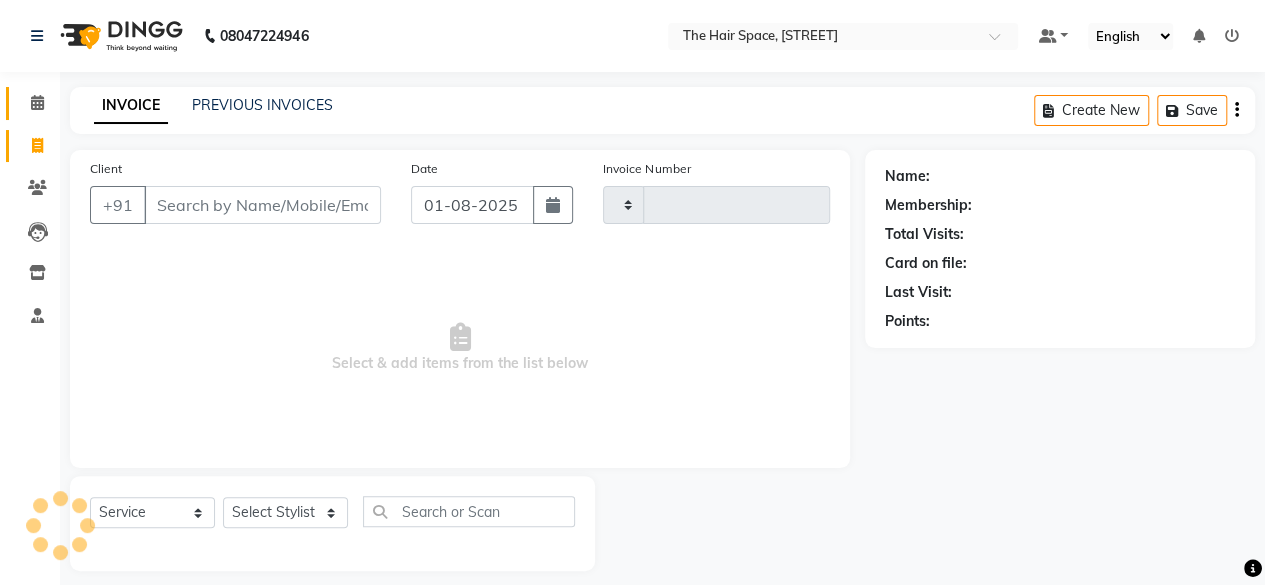 type on "1652" 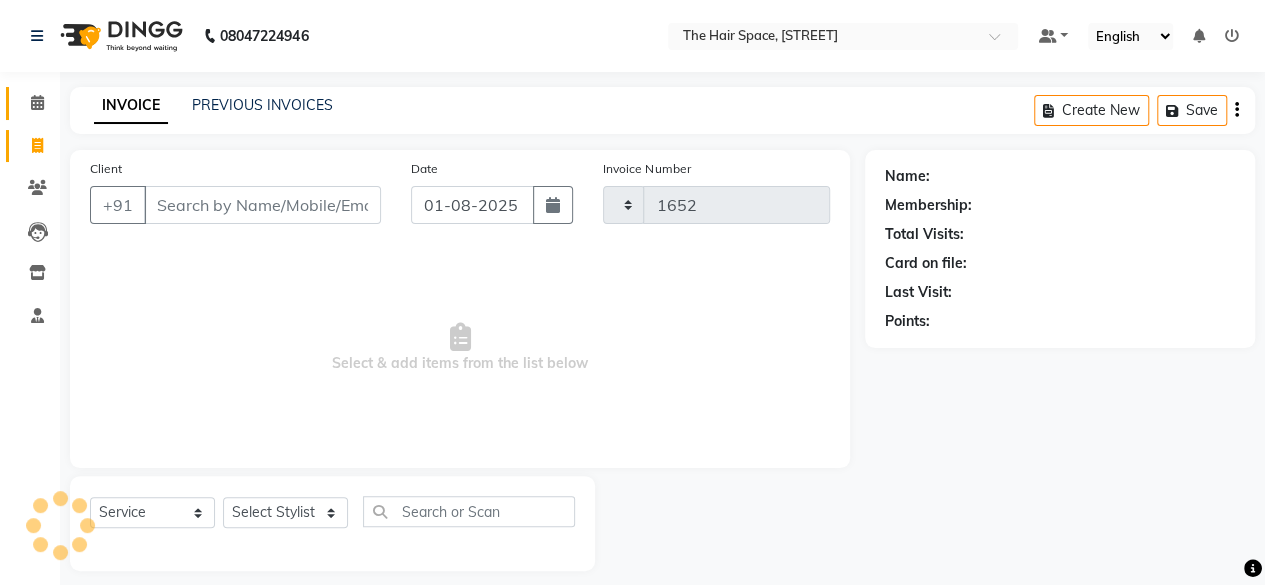 select on "6697" 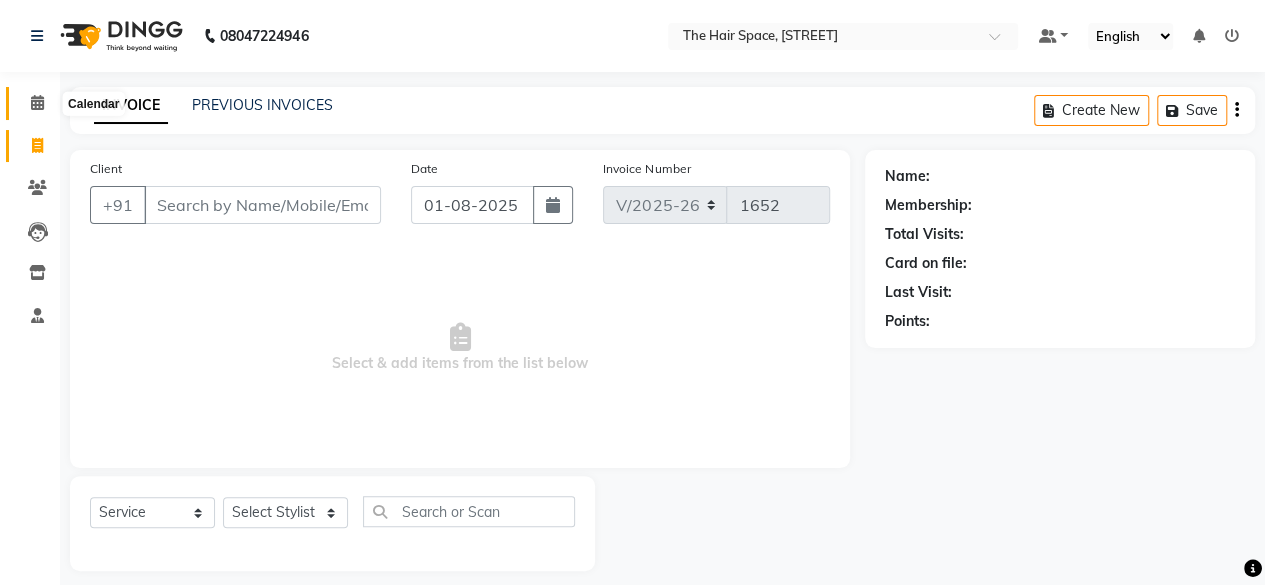 click 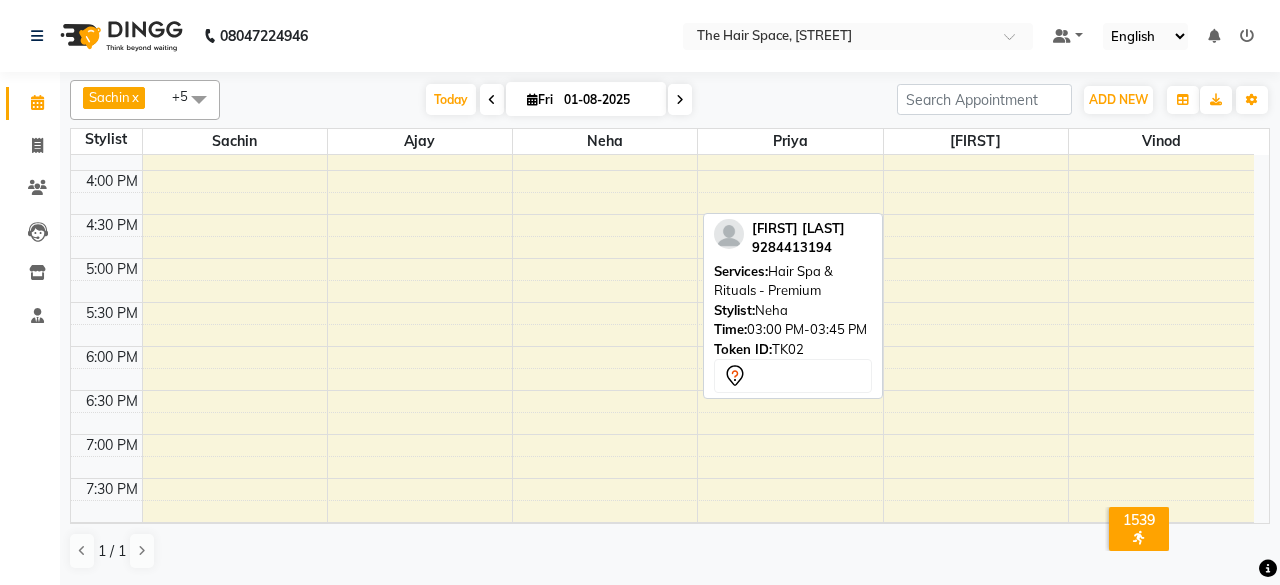 scroll, scrollTop: 500, scrollLeft: 0, axis: vertical 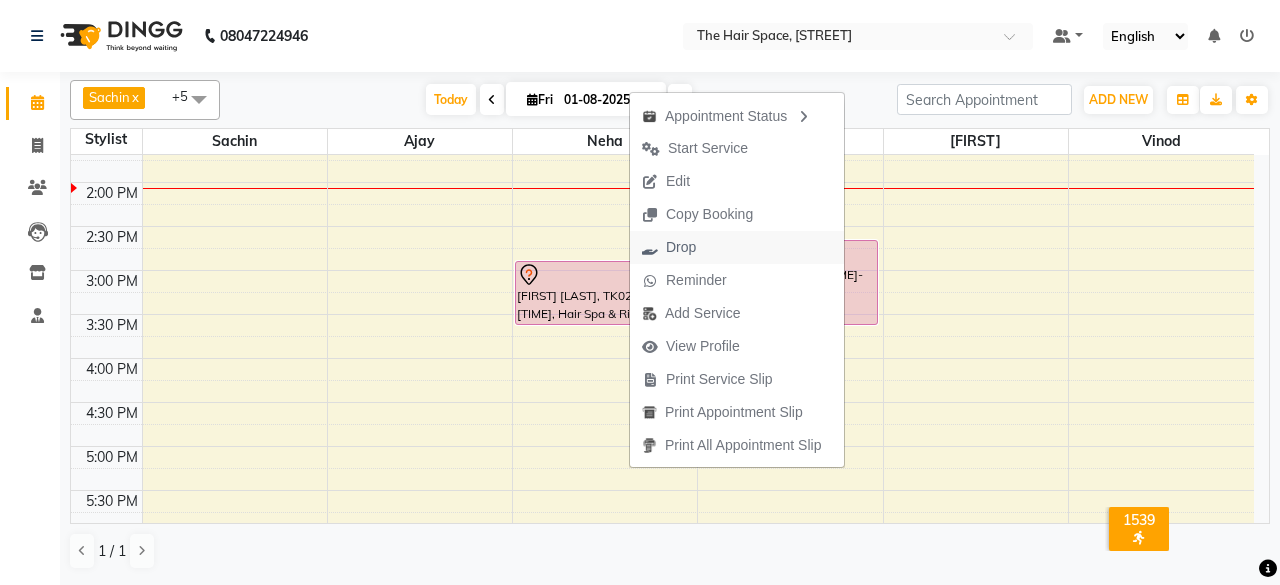 click on "Drop" at bounding box center (681, 247) 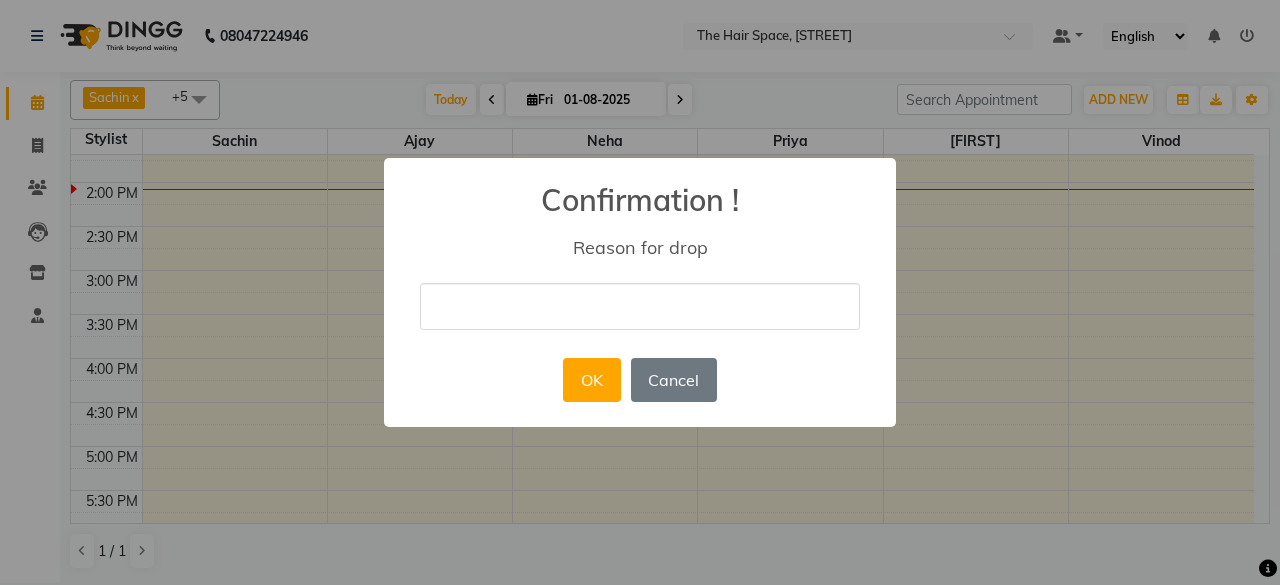 drag, startPoint x: 597, startPoint y: 295, endPoint x: 604, endPoint y: 311, distance: 17.464249 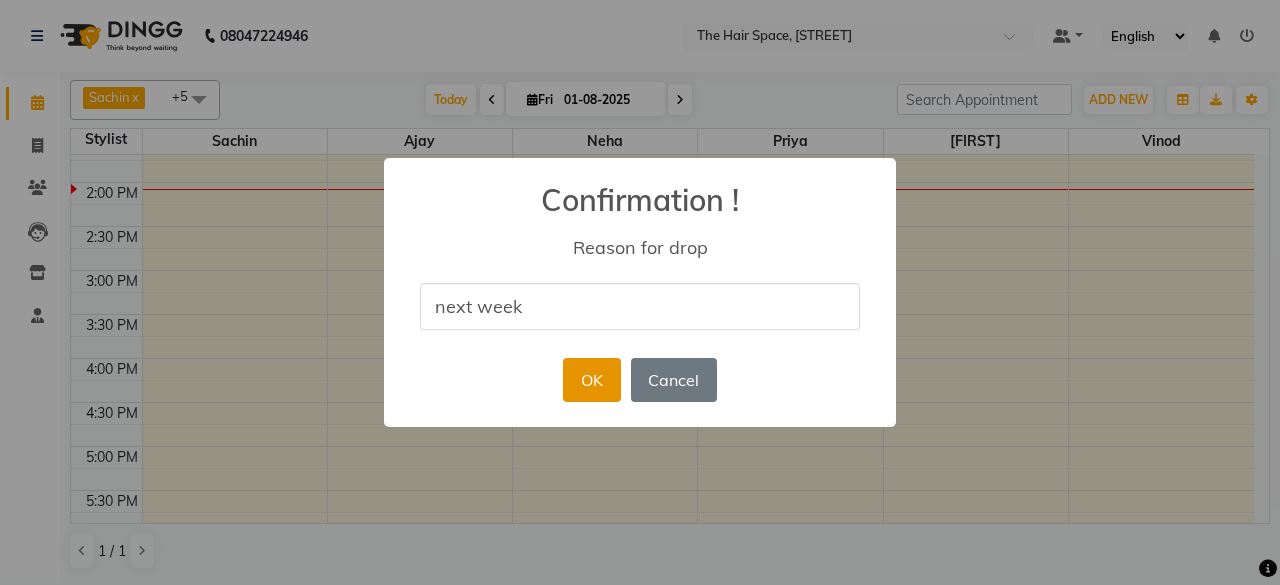 click on "OK" at bounding box center (591, 380) 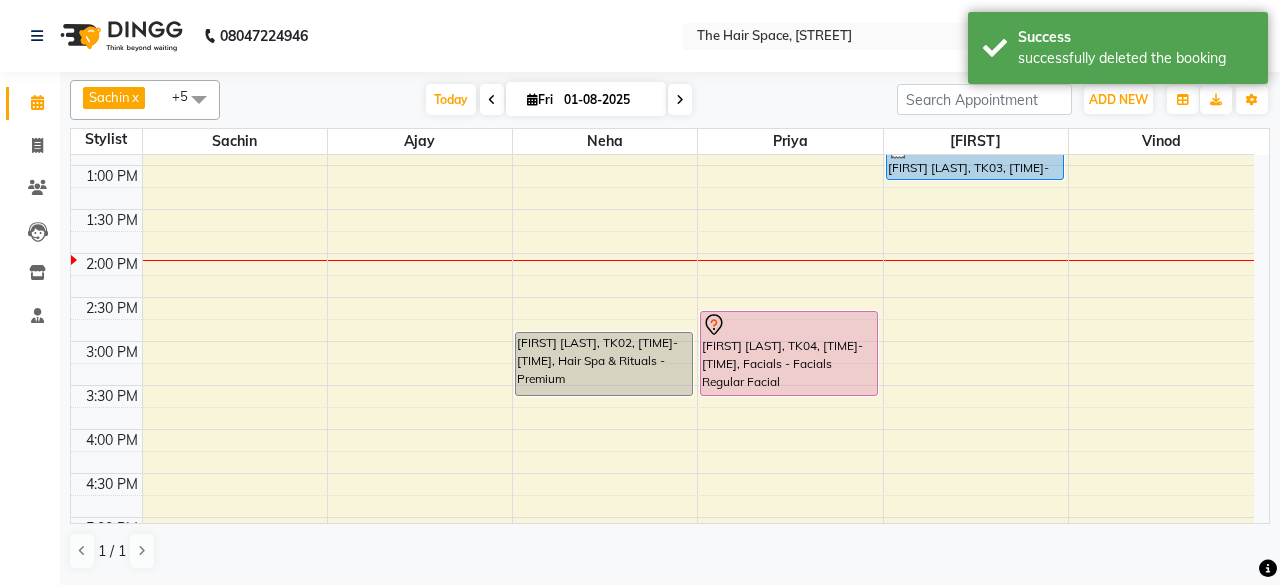 scroll, scrollTop: 0, scrollLeft: 0, axis: both 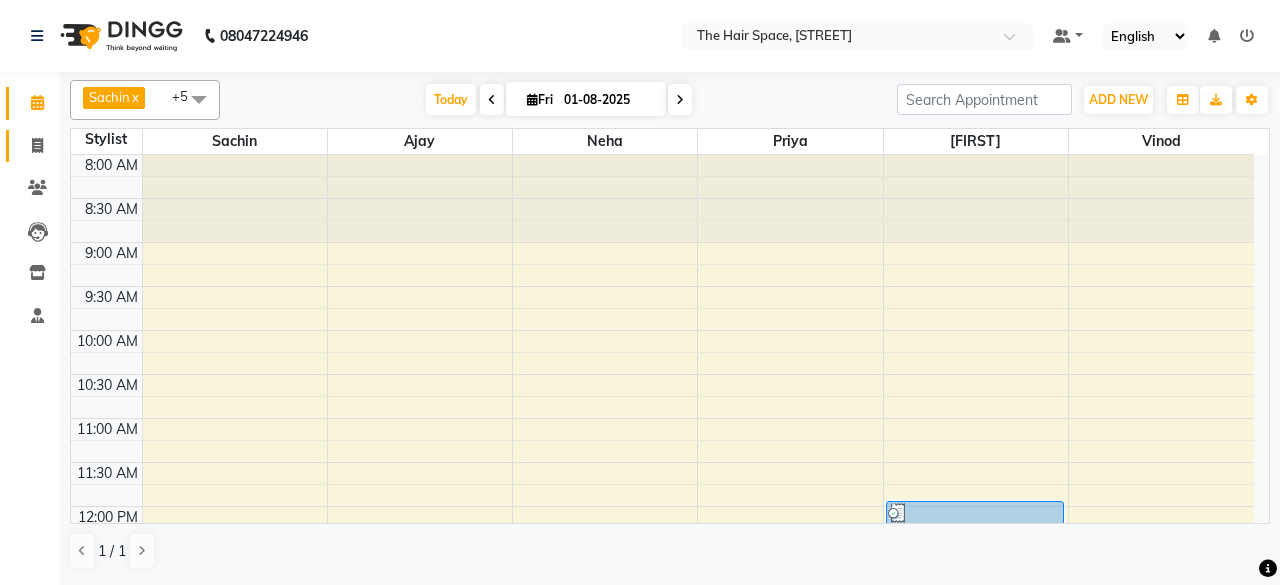click 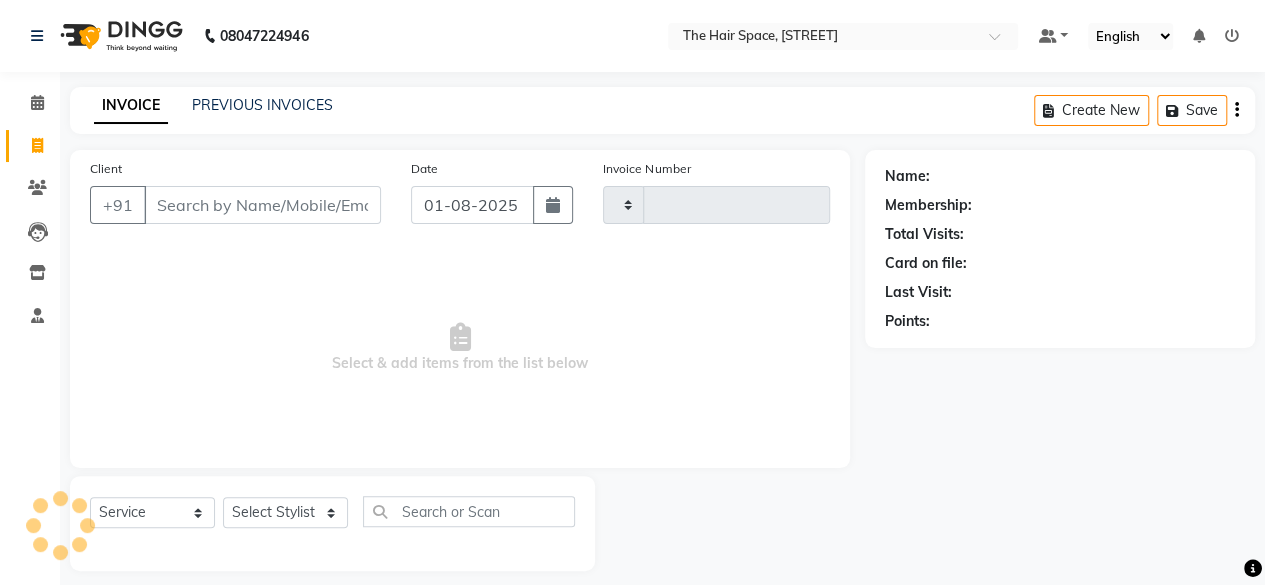 type on "1652" 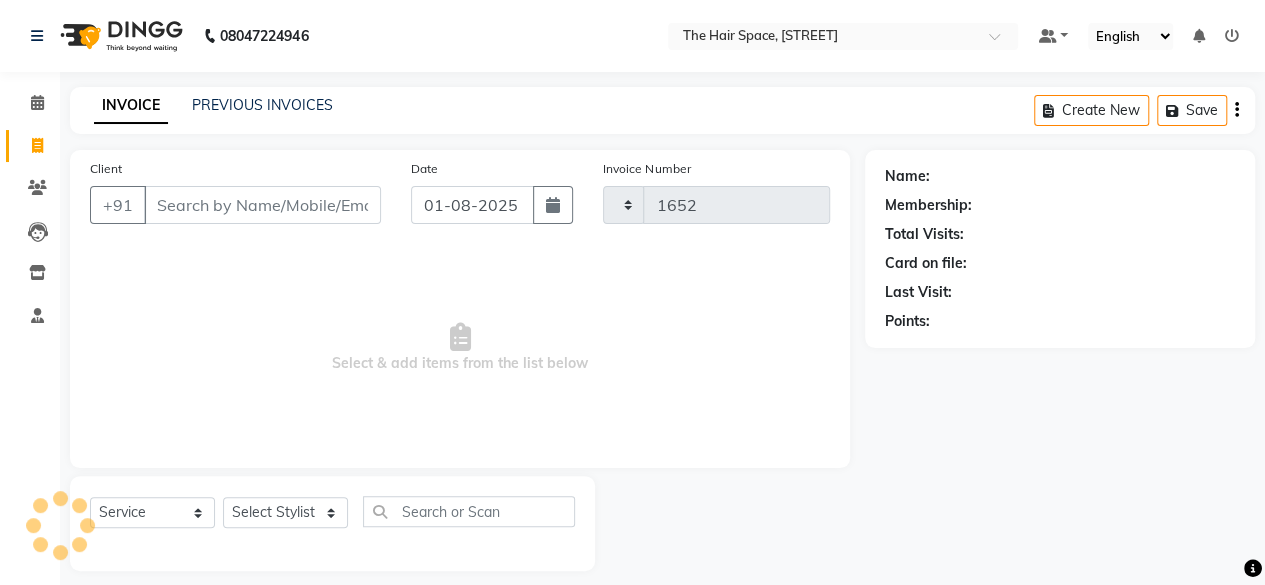 select on "6697" 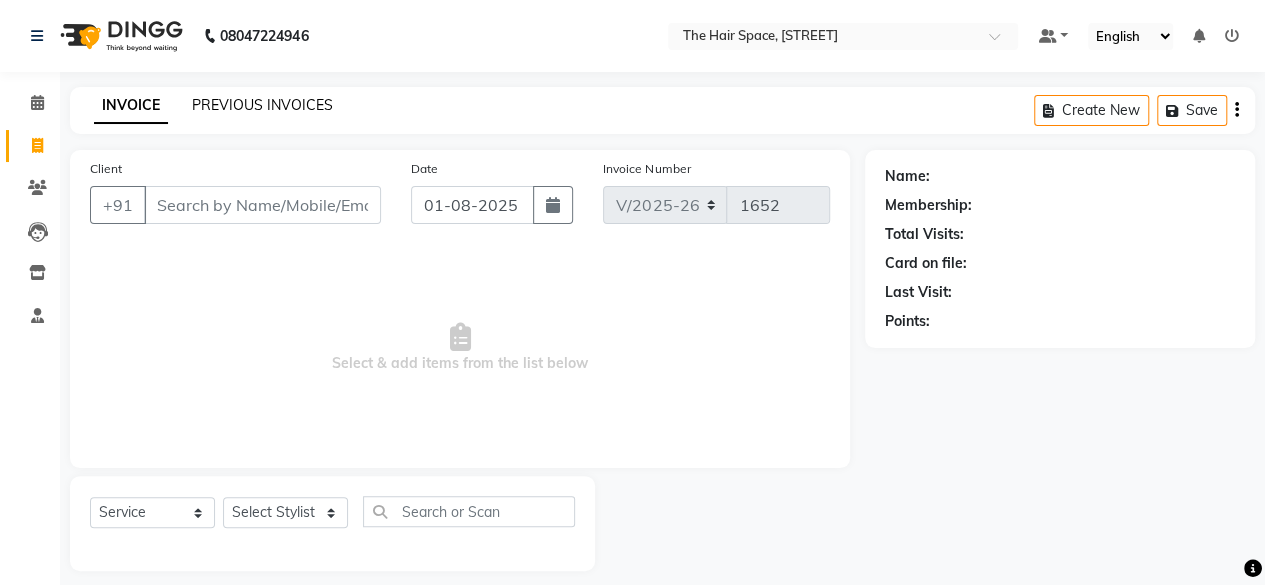 click on "PREVIOUS INVOICES" 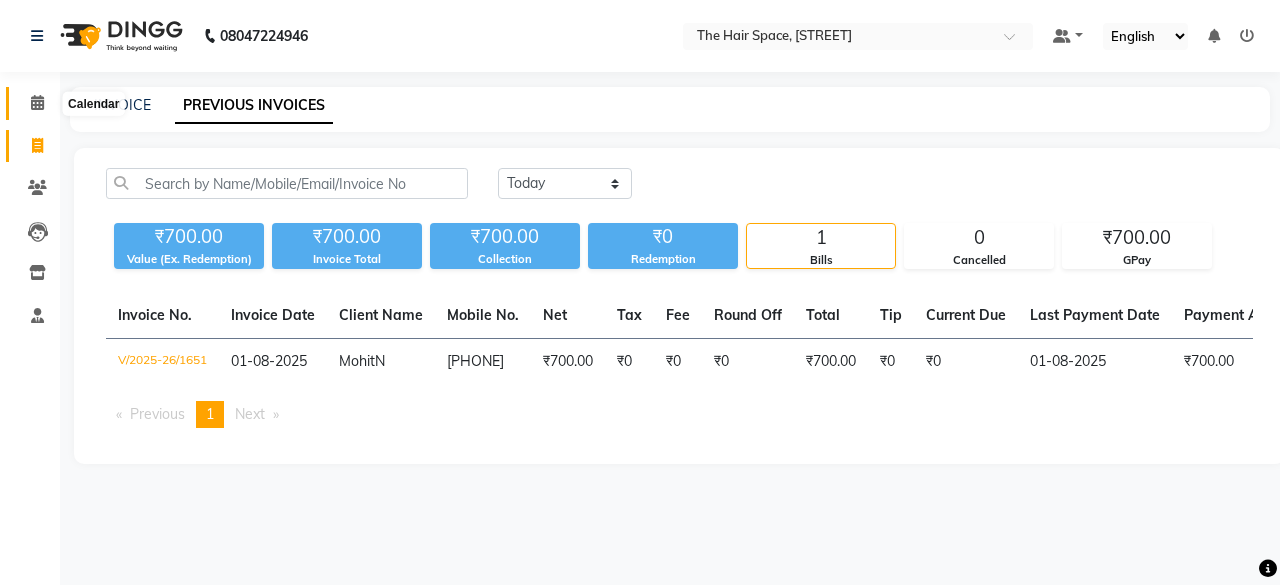 click 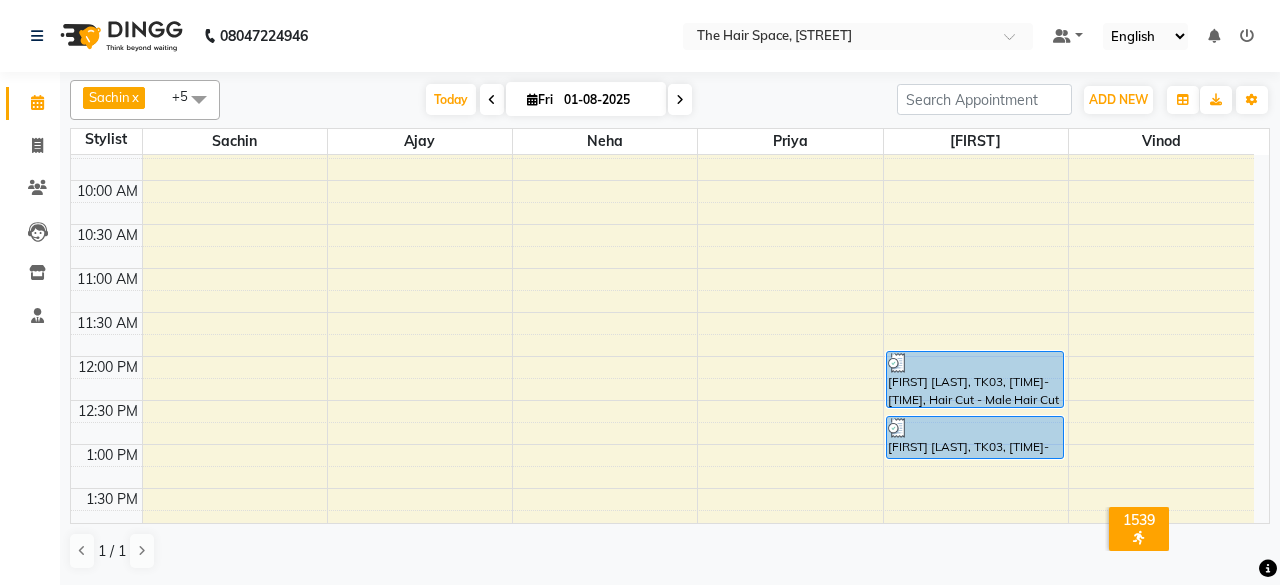 scroll, scrollTop: 300, scrollLeft: 0, axis: vertical 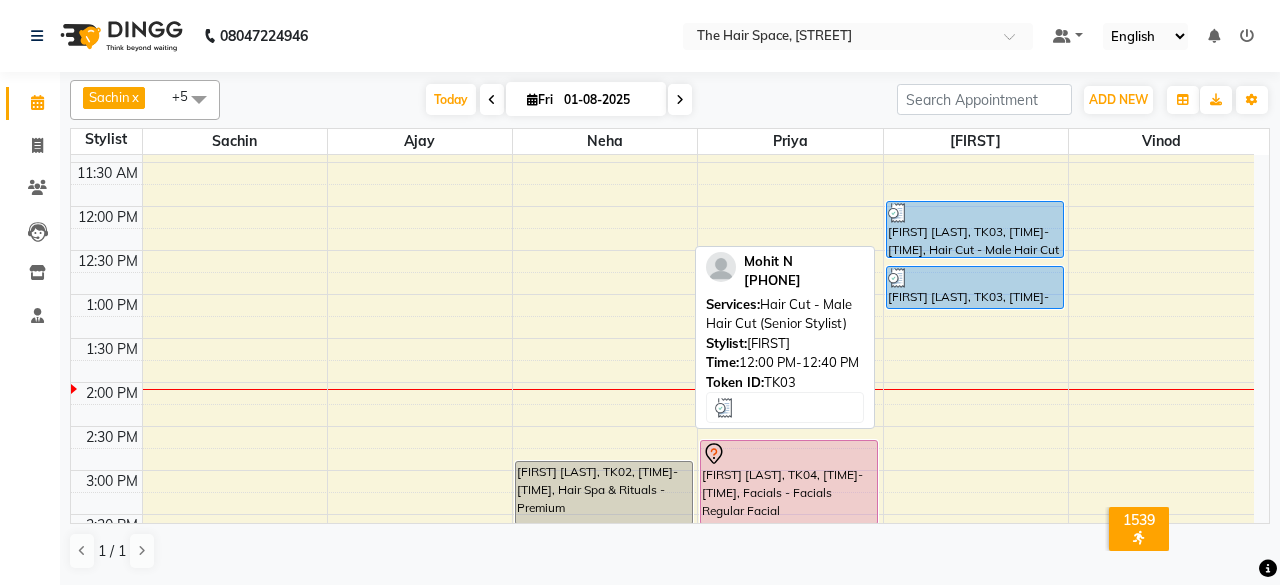 click at bounding box center [975, 213] 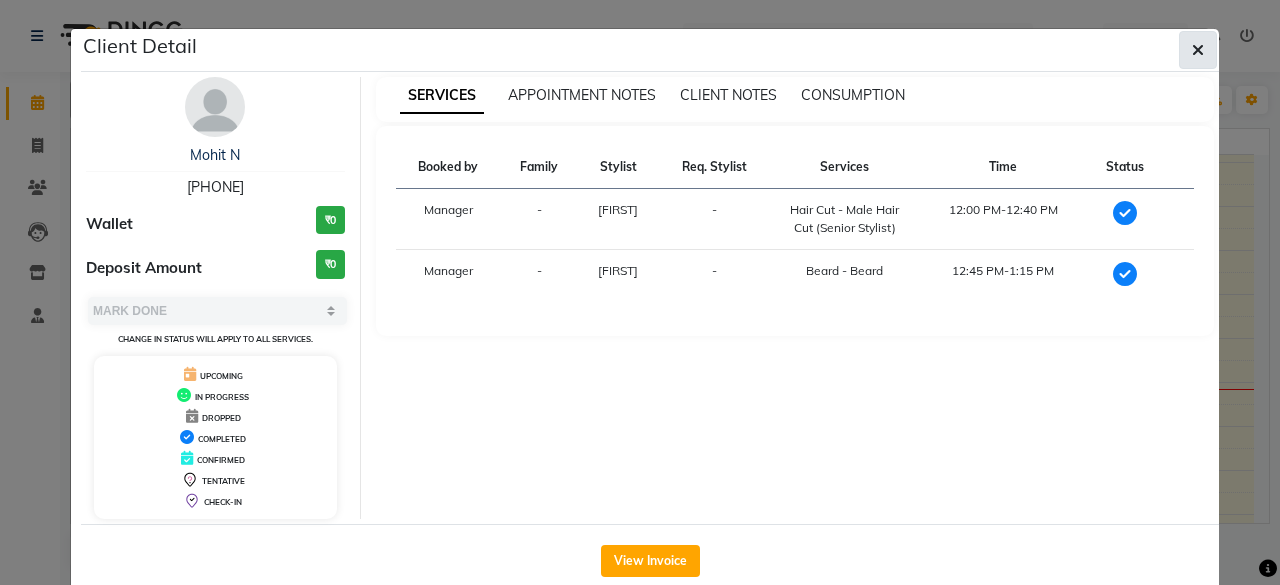 click 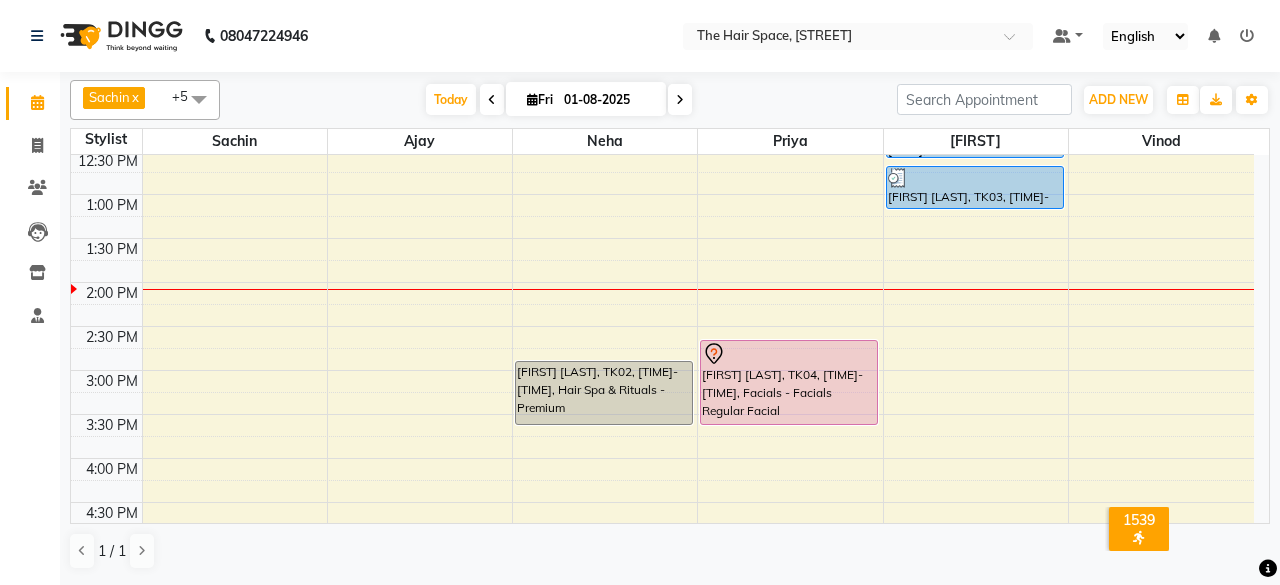 scroll, scrollTop: 300, scrollLeft: 0, axis: vertical 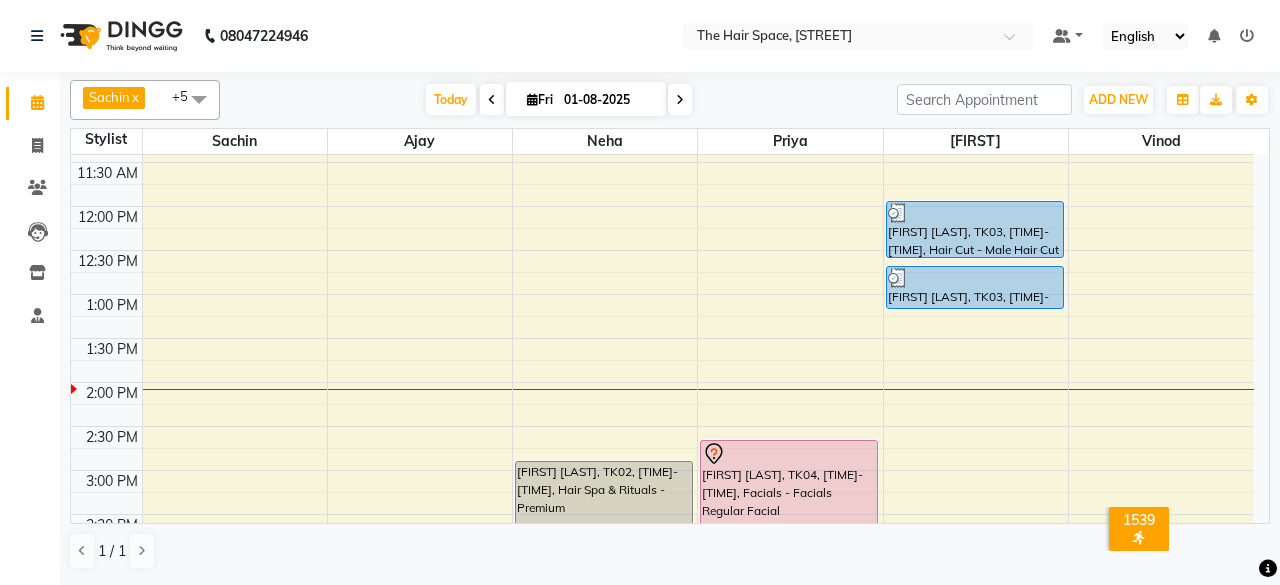 click on "8:00 AM 8:30 AM 9:00 AM 9:30 AM 10:00 AM 10:30 AM 11:00 AM 11:30 AM 12:00 PM 12:30 PM 1:00 PM 1:30 PM 2:00 PM 2:30 PM 3:00 PM 3:30 PM 4:00 PM 4:30 PM 5:00 PM 5:30 PM 6:00 PM 6:30 PM 7:00 PM 7:30 PM 8:00 PM 8:30 PM 9:00 PM 9:30 PM 10:00 PM 10:30 PM             Pratik G, TK01, 09:45 PM-10:15 PM, Beard - Beard             Pratik G, TK01, 10:00 PM-10:45 PM, Hair Color - Male Global             Pratik G, TK01, 09:00 PM-09:40 PM, Hair Cut - Male Hair Cut (Senior Stylist)    Mayuri Turup, TK02, 03:00 PM-03:45 PM, Hair Spa & Rituals - Premium             Roshani Chakravardhi, TK04, 02:45 PM-03:45 PM, Facials - Facials Regular Facial             Pratik G, TK01, 09:15 PM-09:55 PM, Hair Cut - Male Hair Cut (Salon Stylist)             Pratik G, TK01, 09:45 PM-10:15 PM, Beard - Beard     Mohit N, TK03, 12:00 PM-12:40 PM, Hair Cut - Male Hair Cut (Senior Stylist)     Mohit N, TK03, 12:45 PM-01:15 PM, Beard - Beard" at bounding box center (662, 514) 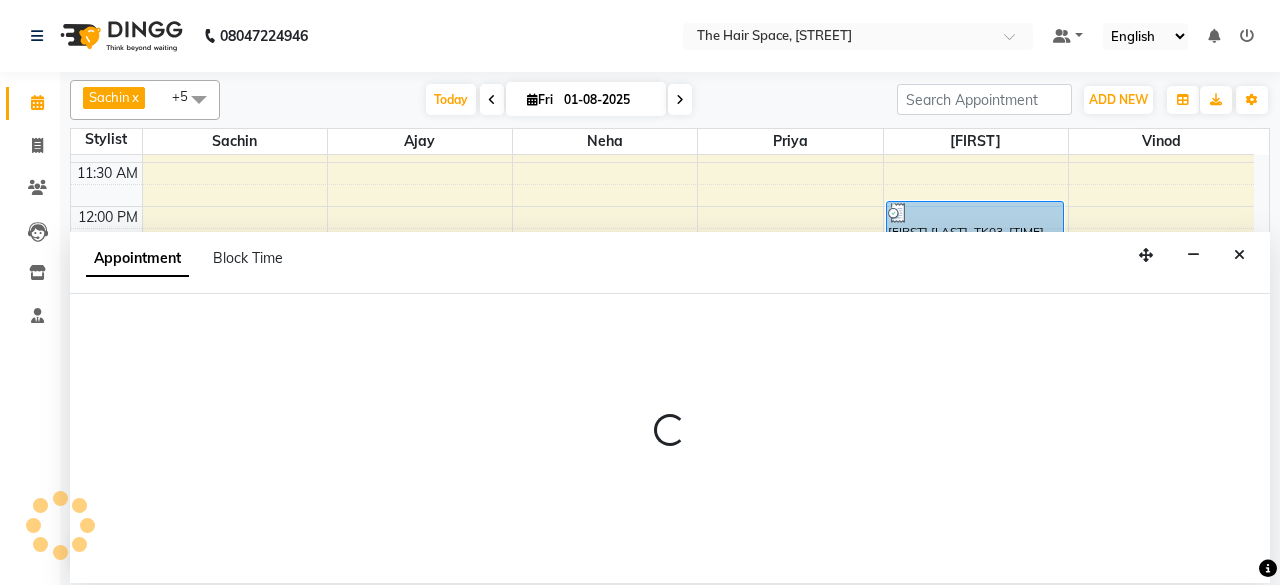 select on "78024" 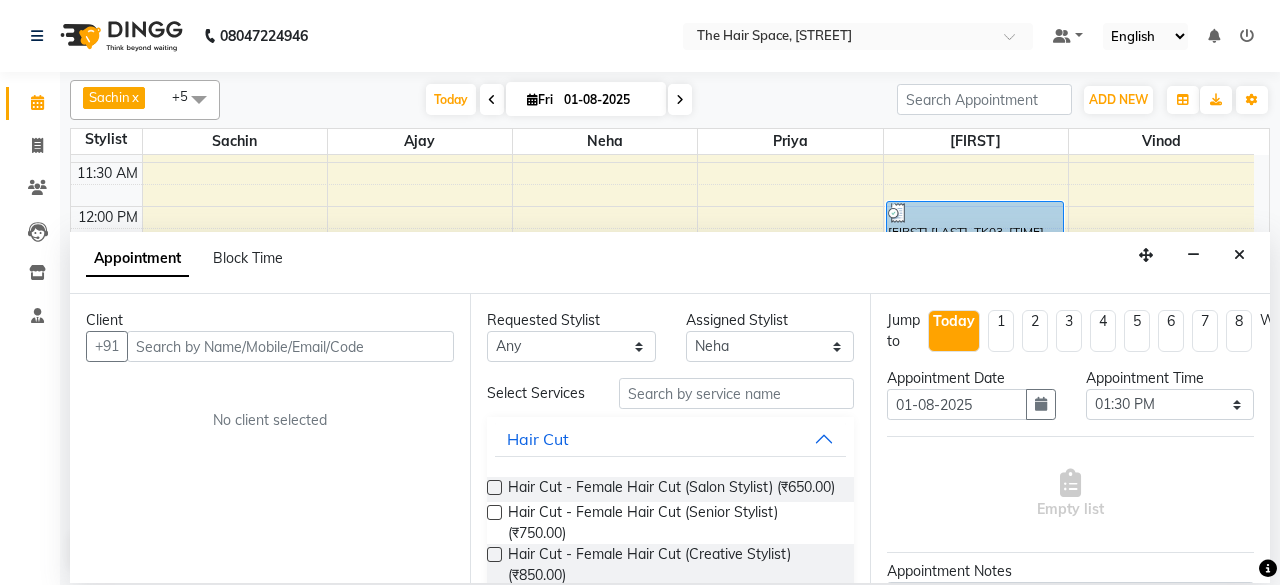 click at bounding box center [290, 346] 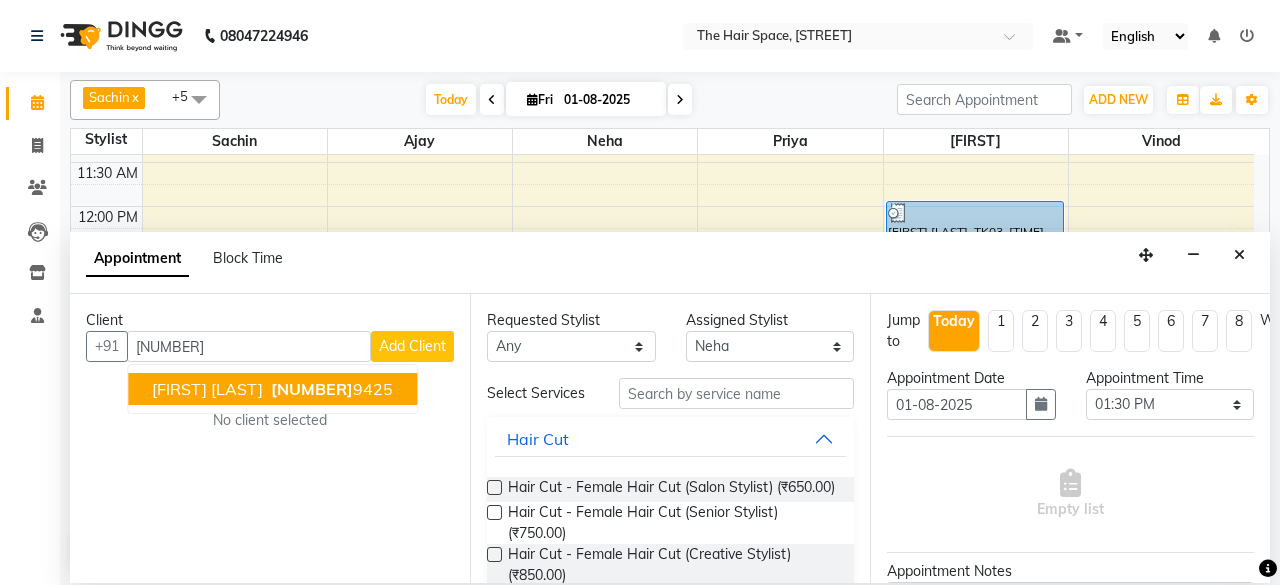 click on "[FIRST] [LAST]" at bounding box center [207, 389] 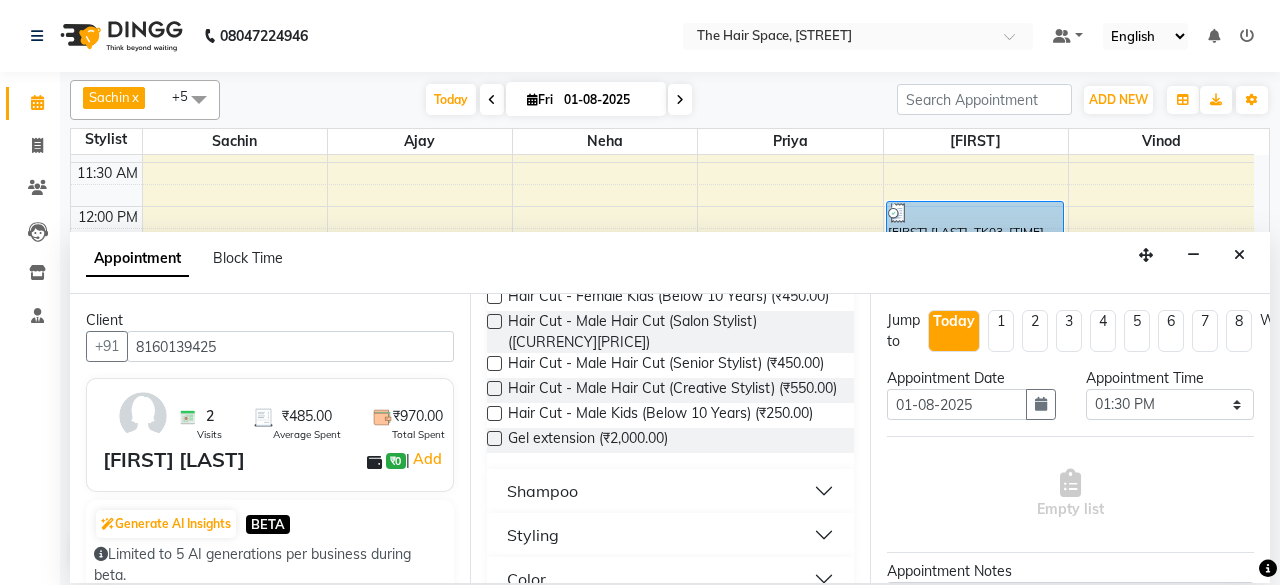scroll, scrollTop: 400, scrollLeft: 0, axis: vertical 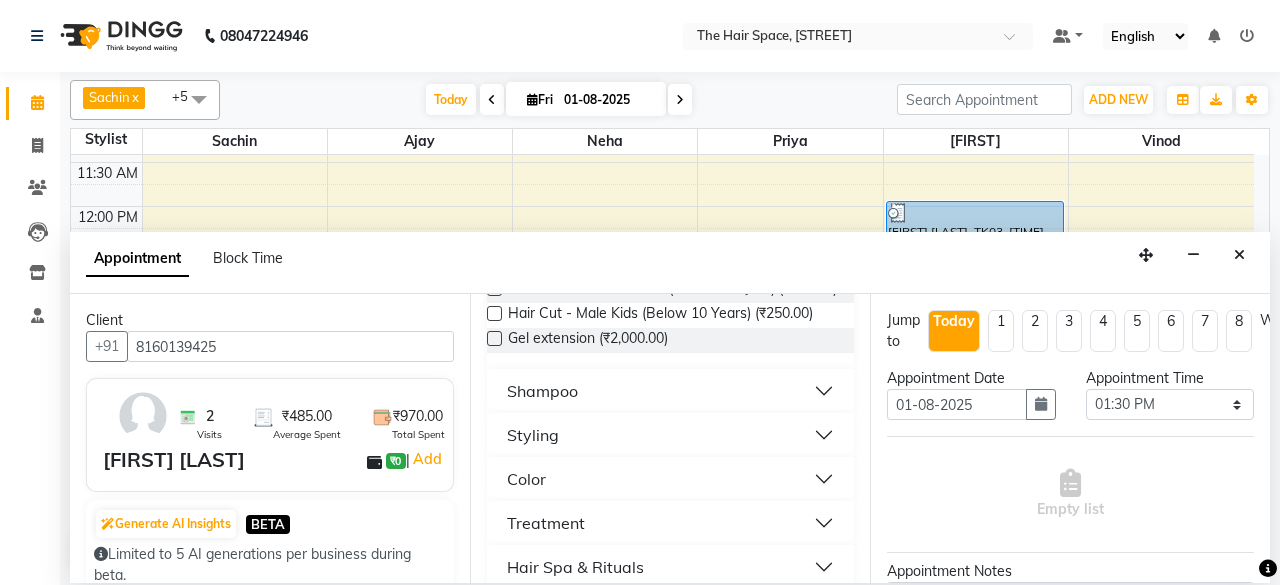 type on "8160139425" 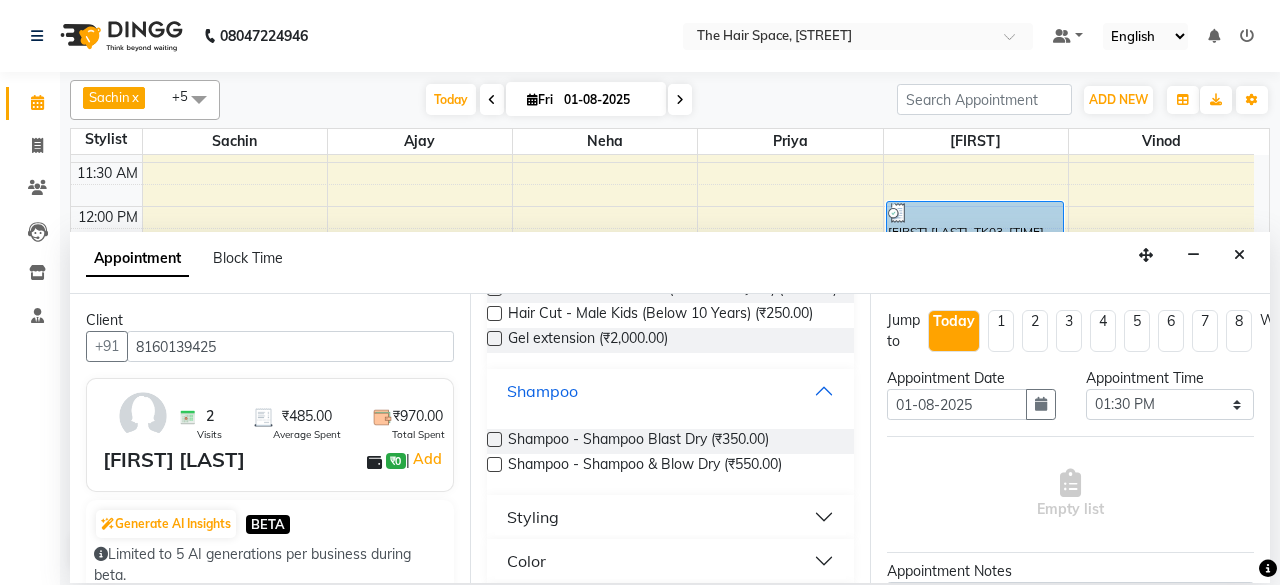 click on "Shampoo" at bounding box center (542, 391) 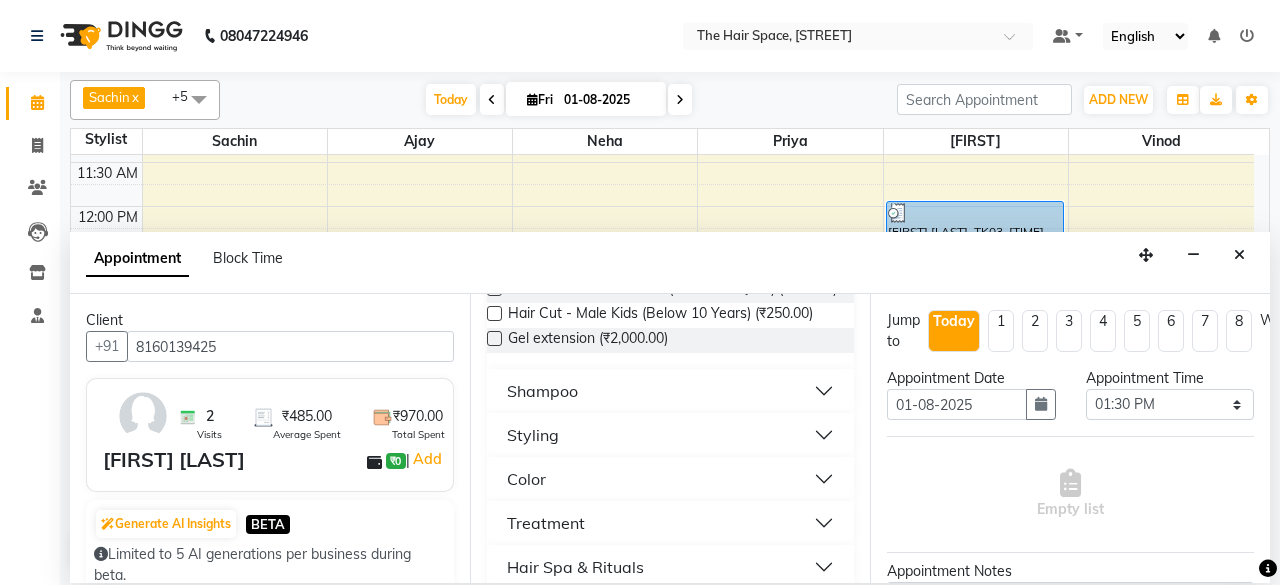 click on "Shampoo" at bounding box center [542, 391] 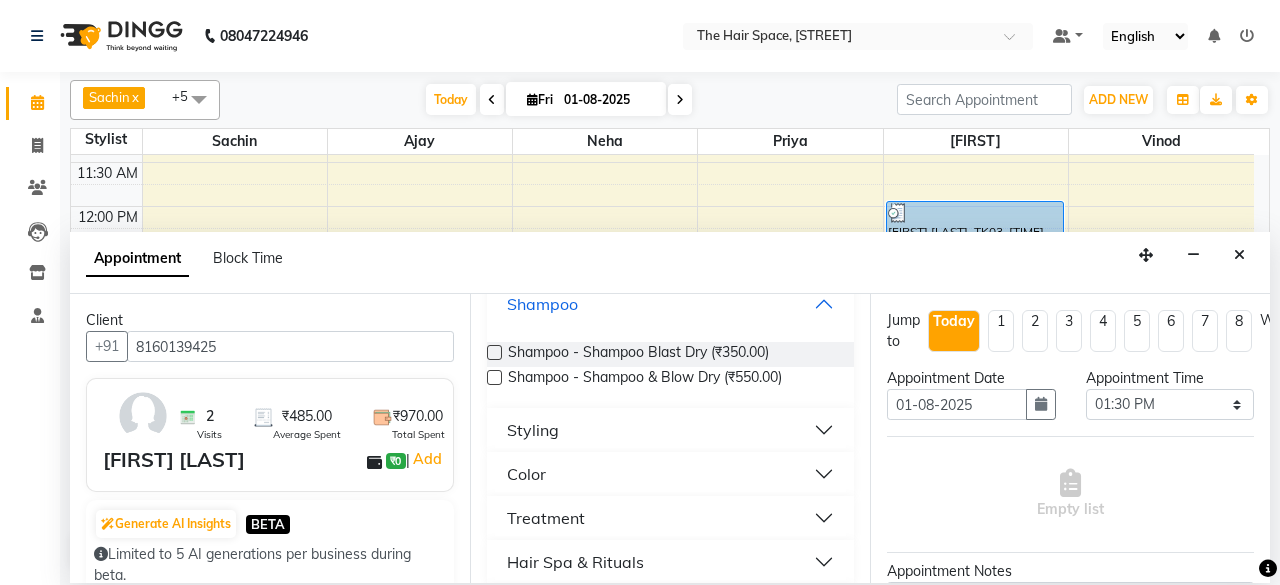 scroll, scrollTop: 600, scrollLeft: 0, axis: vertical 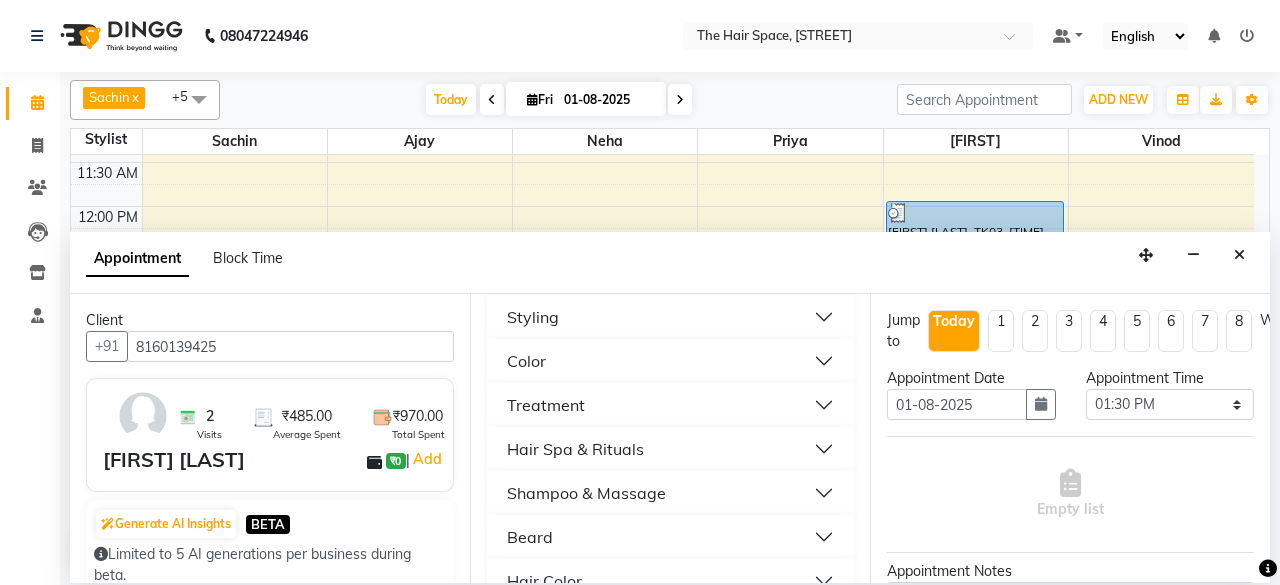 click on "Shampoo - Shampoo & Blow Dry (₹550.00)" at bounding box center (645, 266) 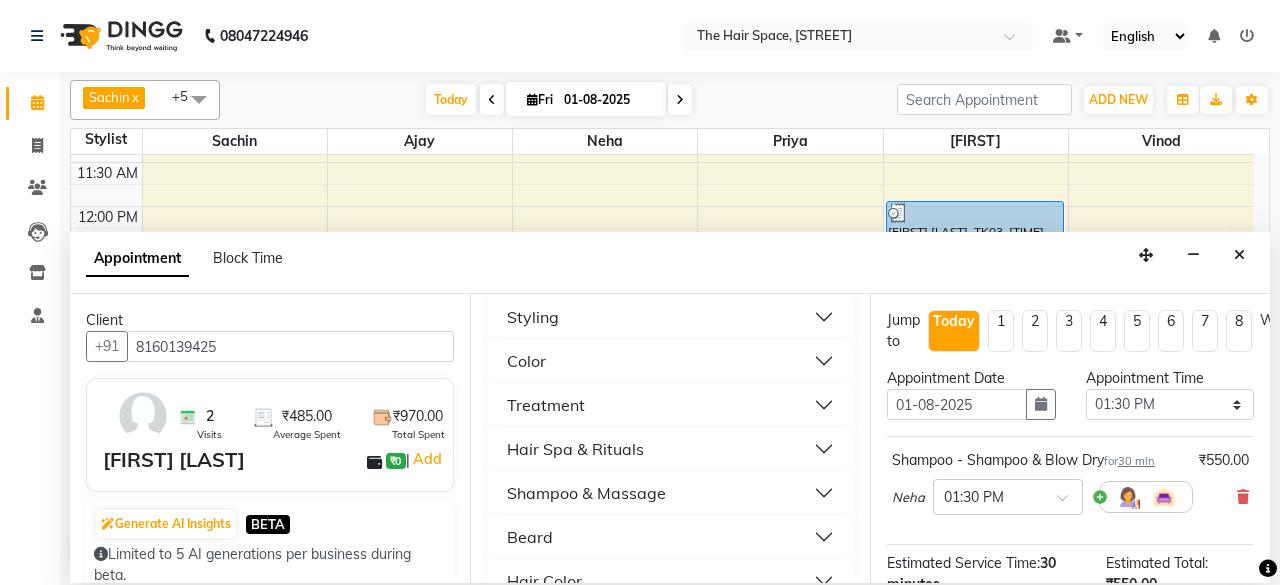 checkbox on "false" 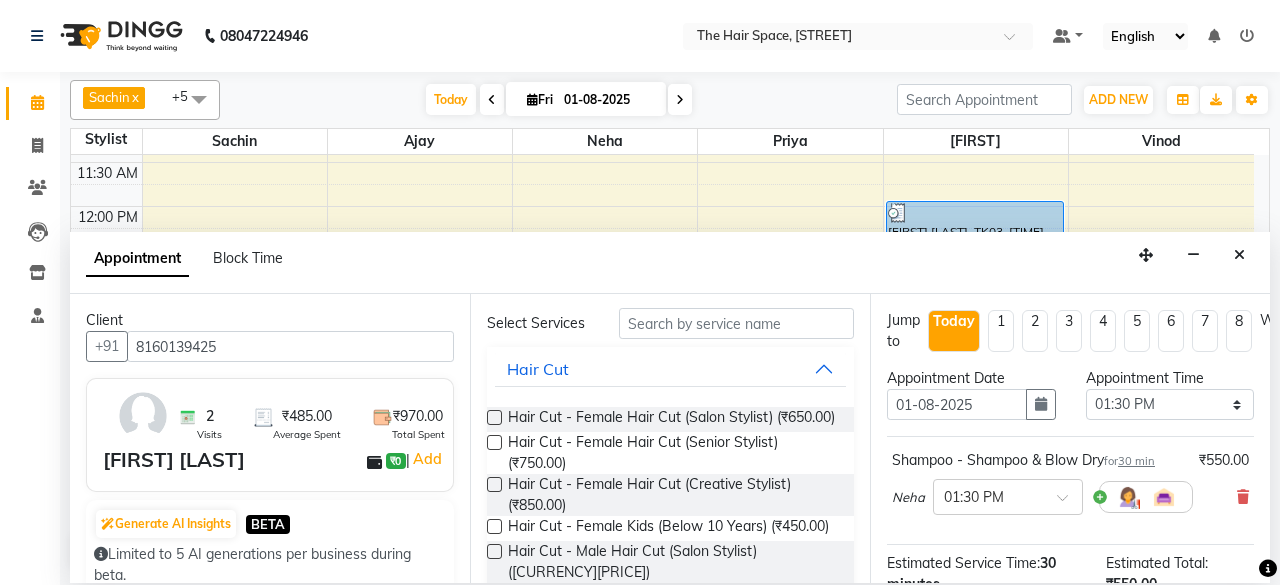 scroll, scrollTop: 0, scrollLeft: 0, axis: both 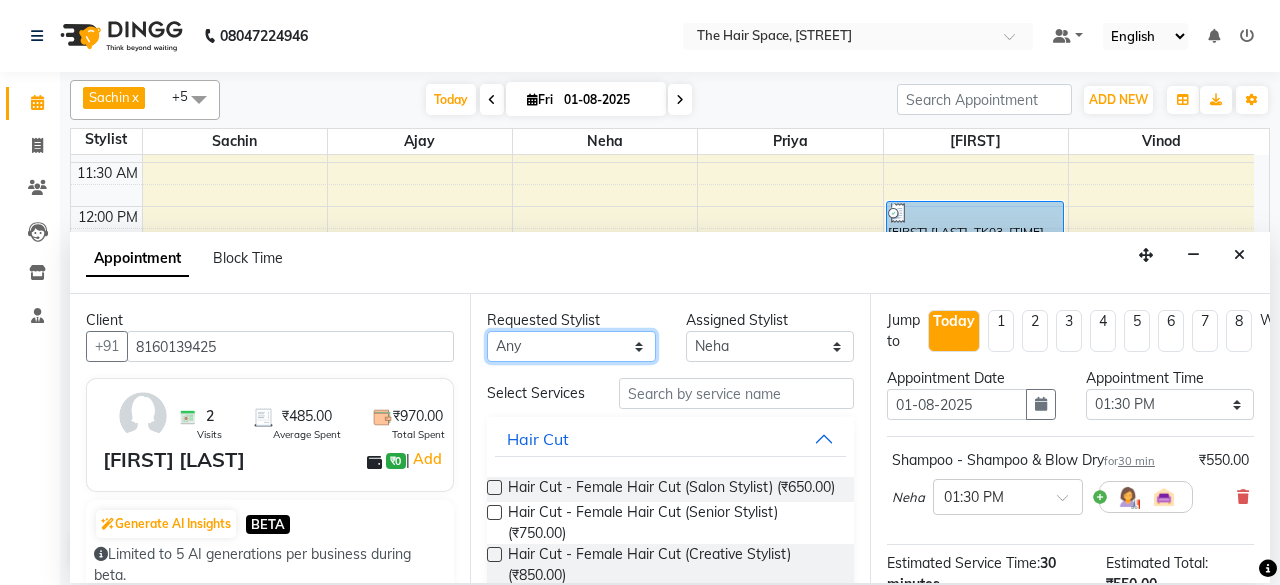 click on "Any Ajay Bhakti Jyoti Lucy Neha Pankaj Priya Sachin  Sanika  Vinod Vishnu" at bounding box center [571, 346] 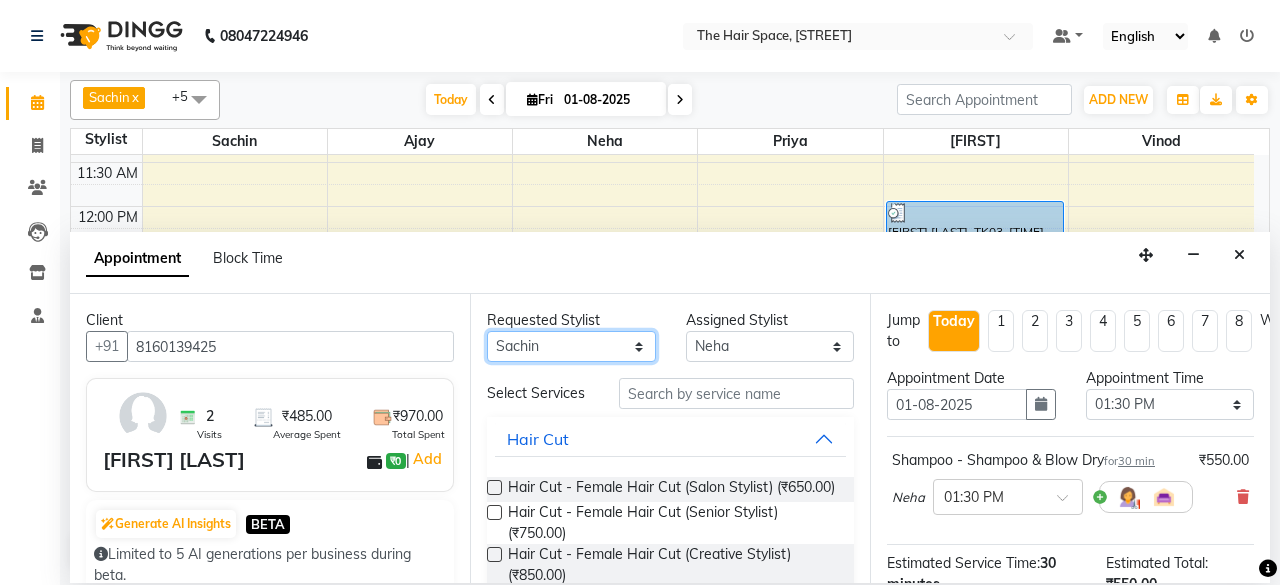 click on "Any Ajay Bhakti Jyoti Lucy Neha Pankaj Priya Sachin  Sanika  Vinod Vishnu" at bounding box center (571, 346) 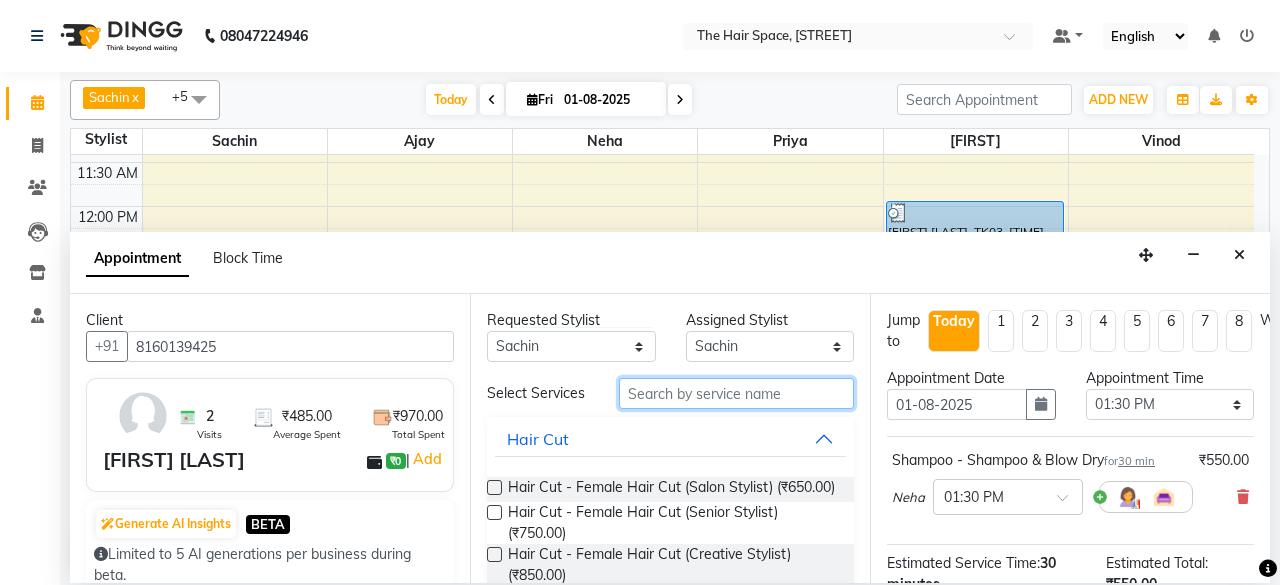 click at bounding box center (736, 393) 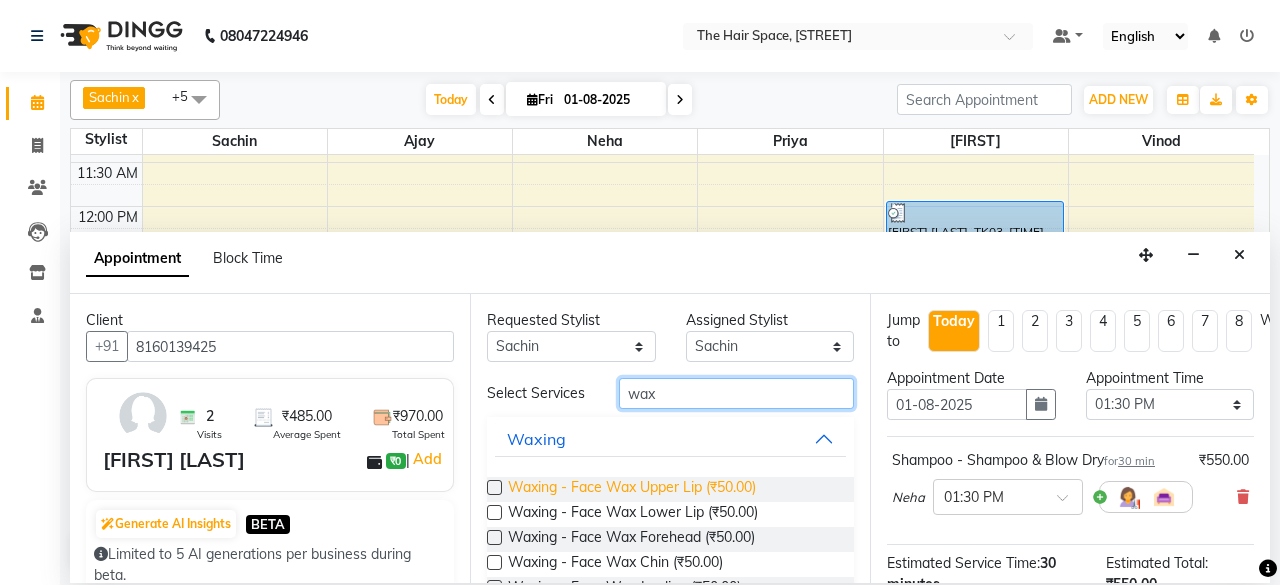 type on "wax" 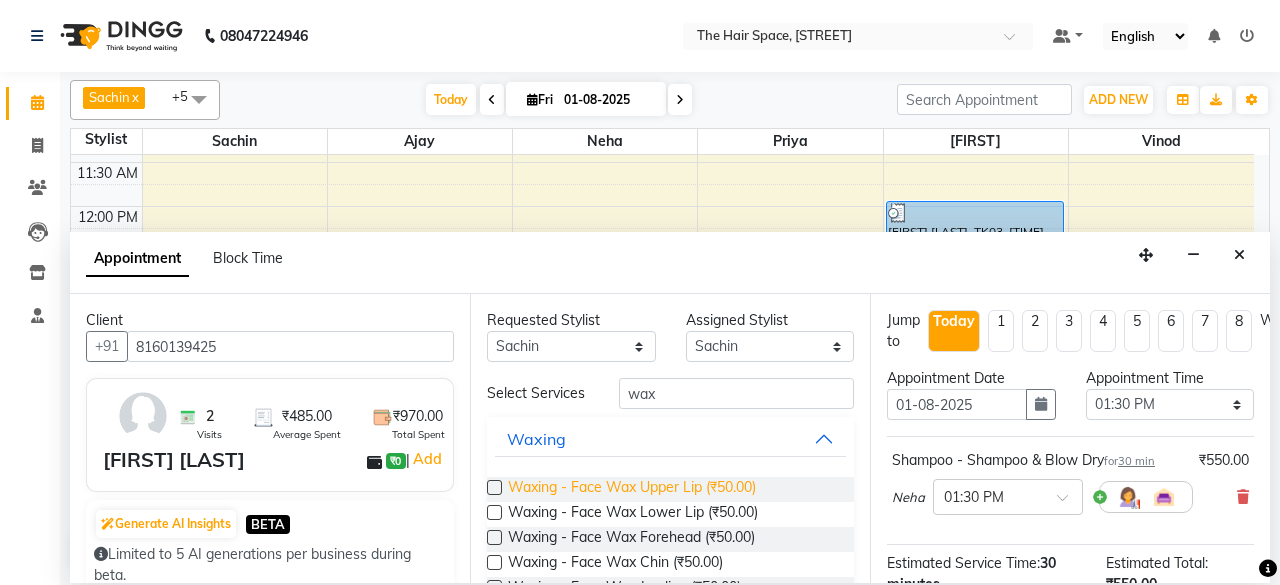 click on "Waxing - Face Wax Upper Lip (₹50.00)" at bounding box center [632, 489] 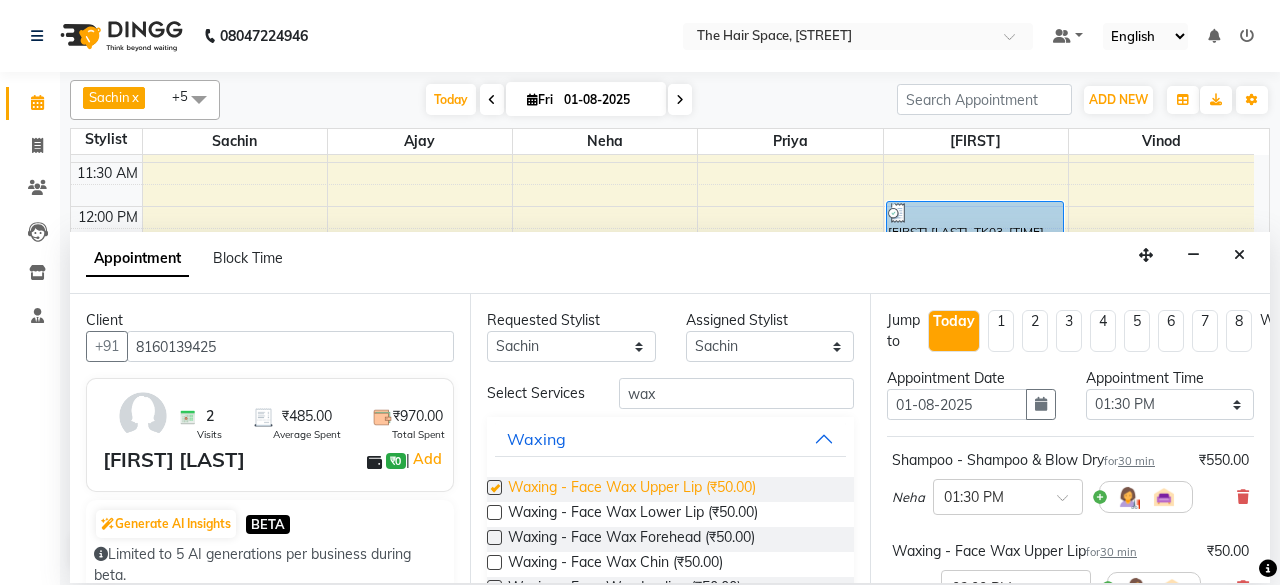 checkbox on "false" 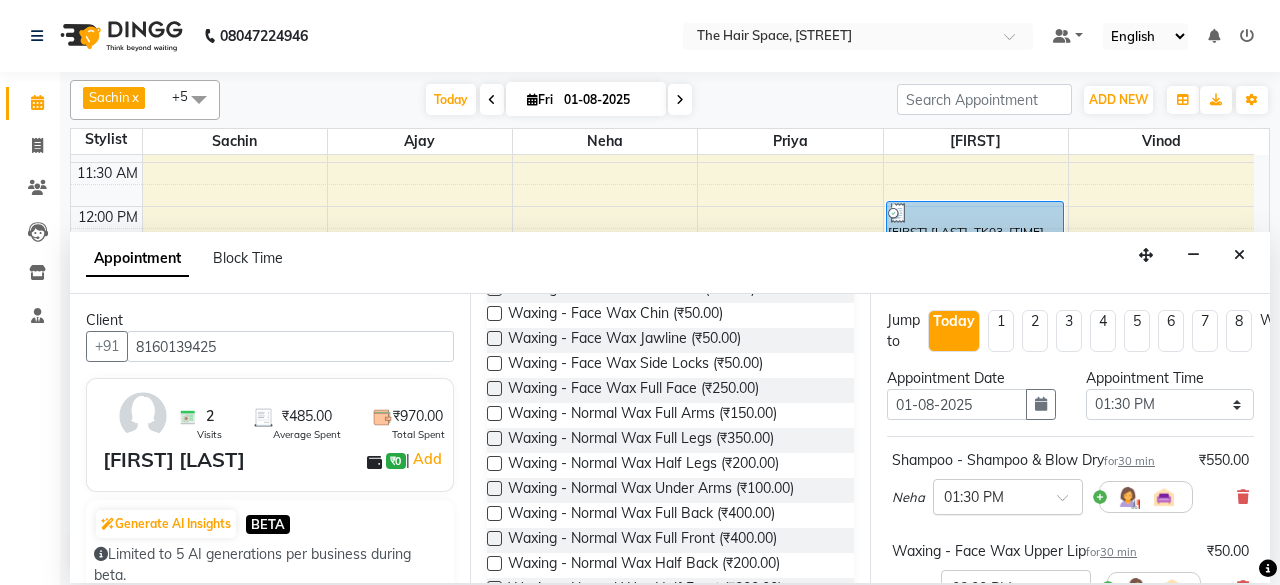 scroll, scrollTop: 300, scrollLeft: 0, axis: vertical 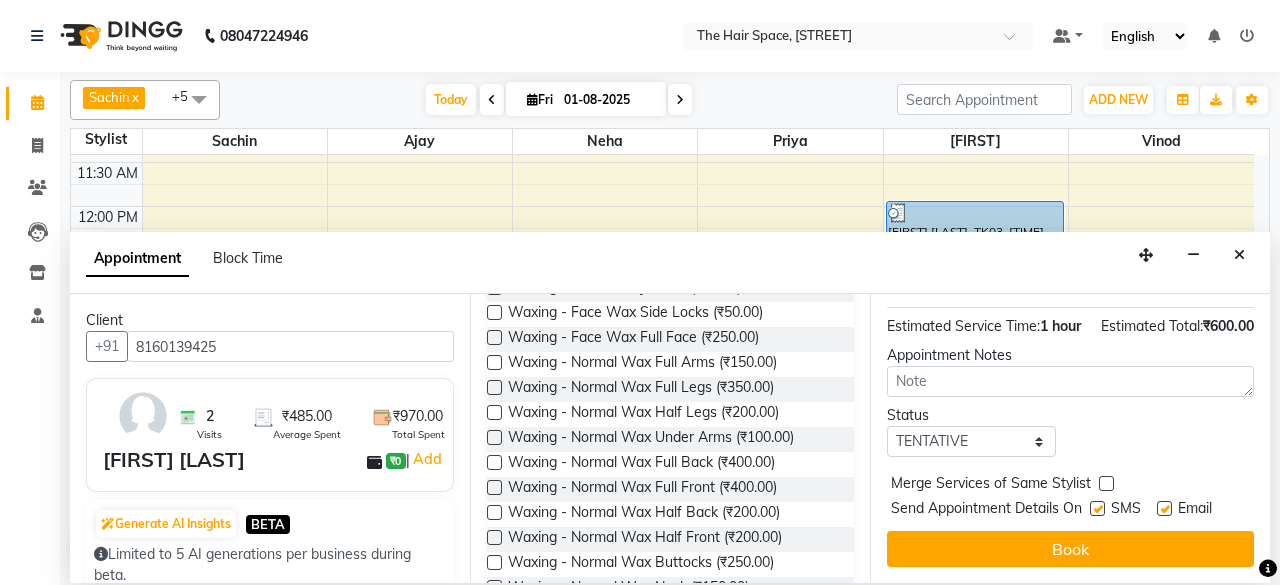 click on "SMS" at bounding box center [1123, 510] 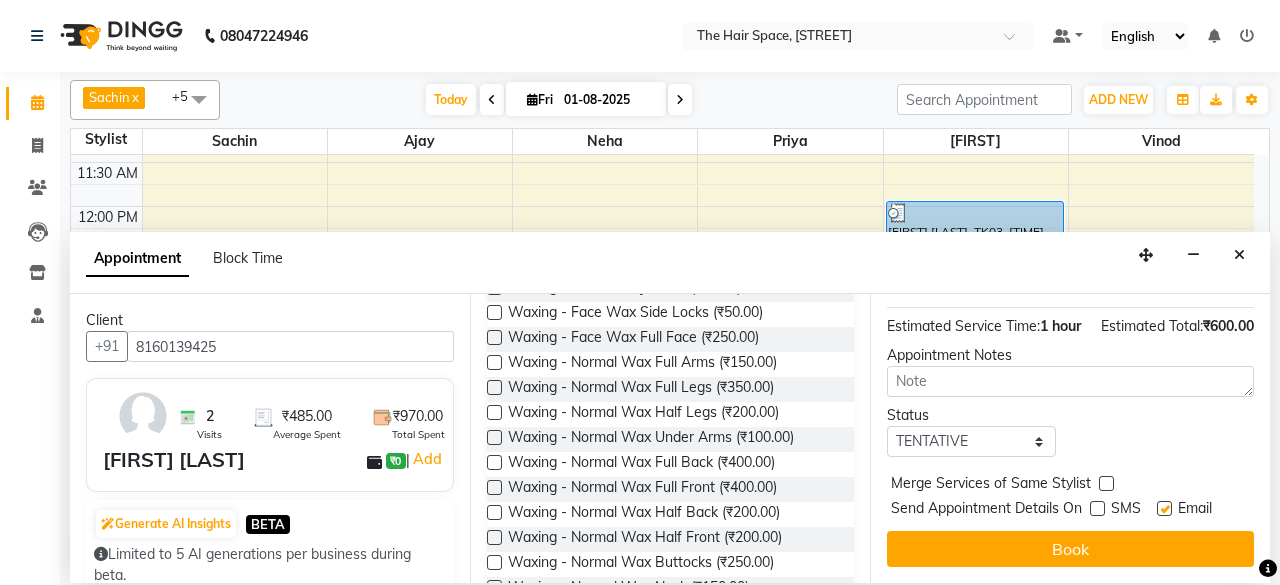click at bounding box center [1164, 508] 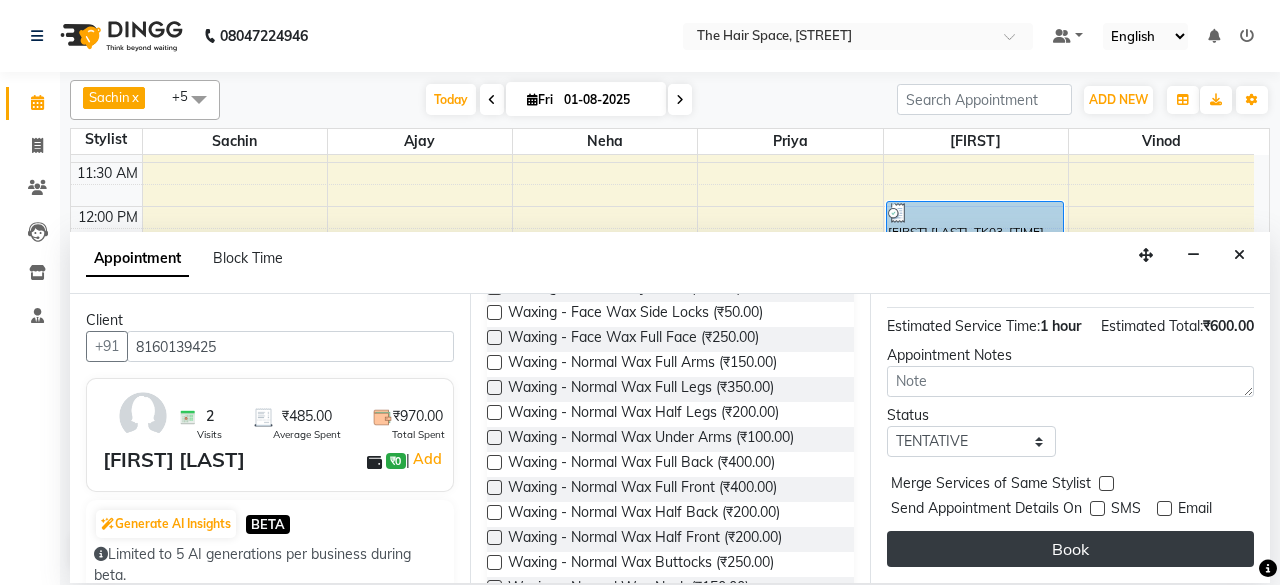 click on "Book" at bounding box center (1070, 549) 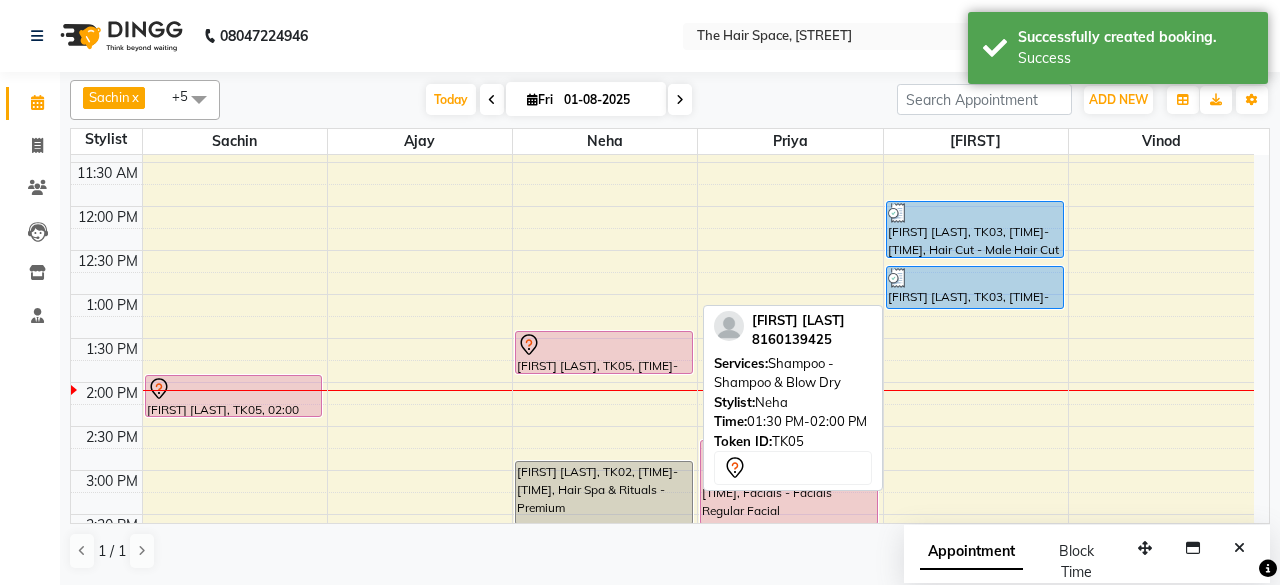 click at bounding box center (604, 345) 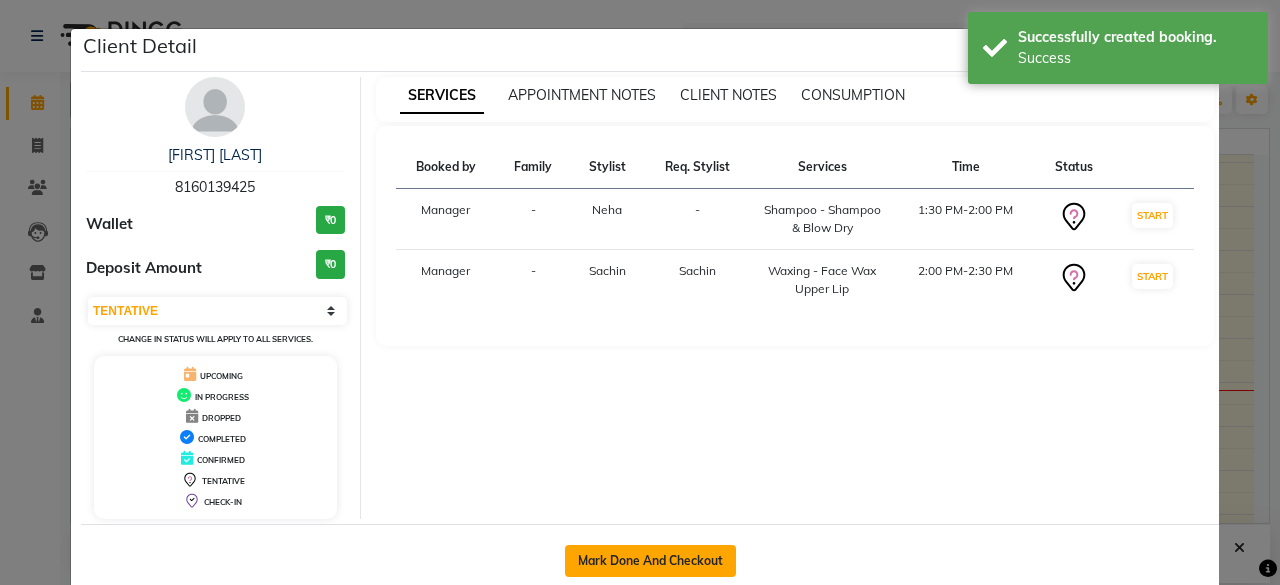 click on "Mark Done And Checkout" 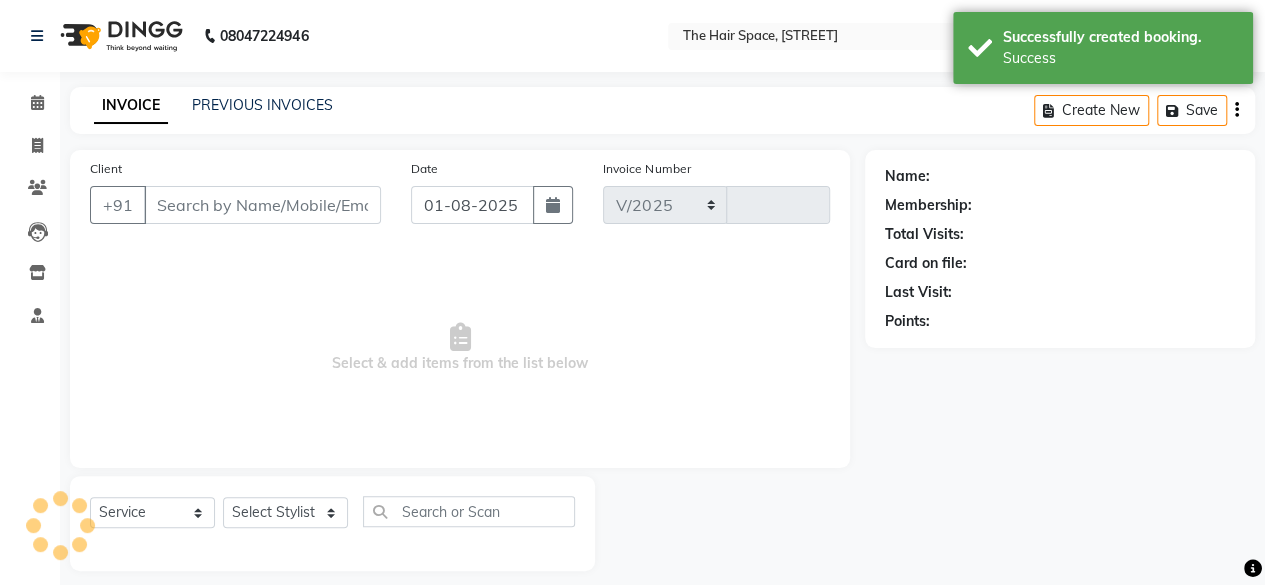 select on "6697" 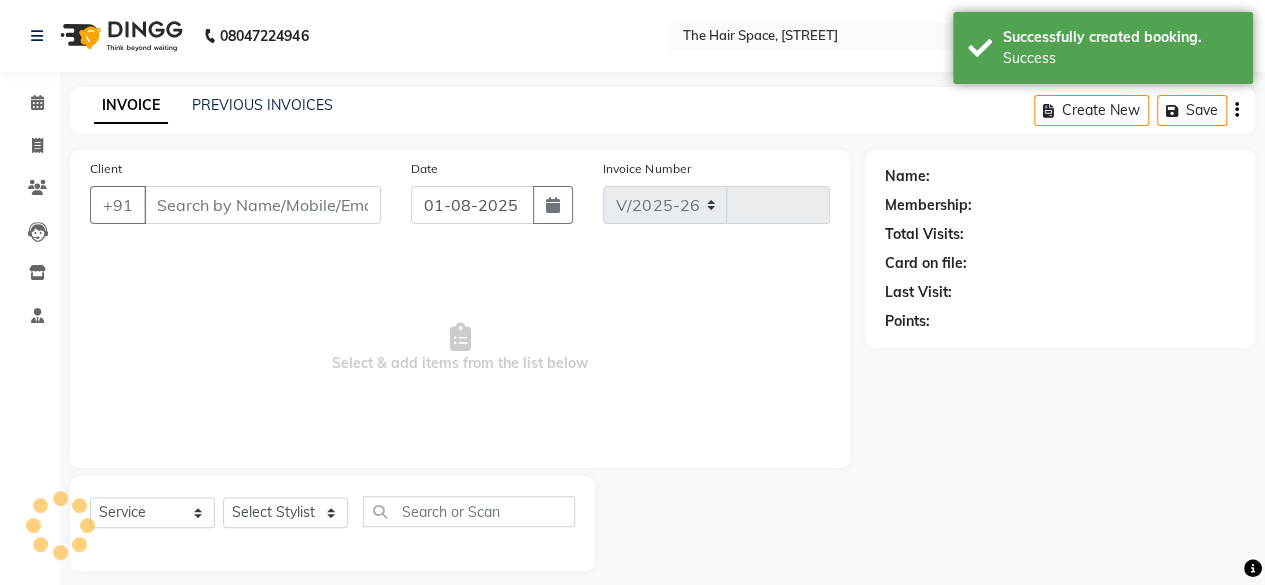 type on "1652" 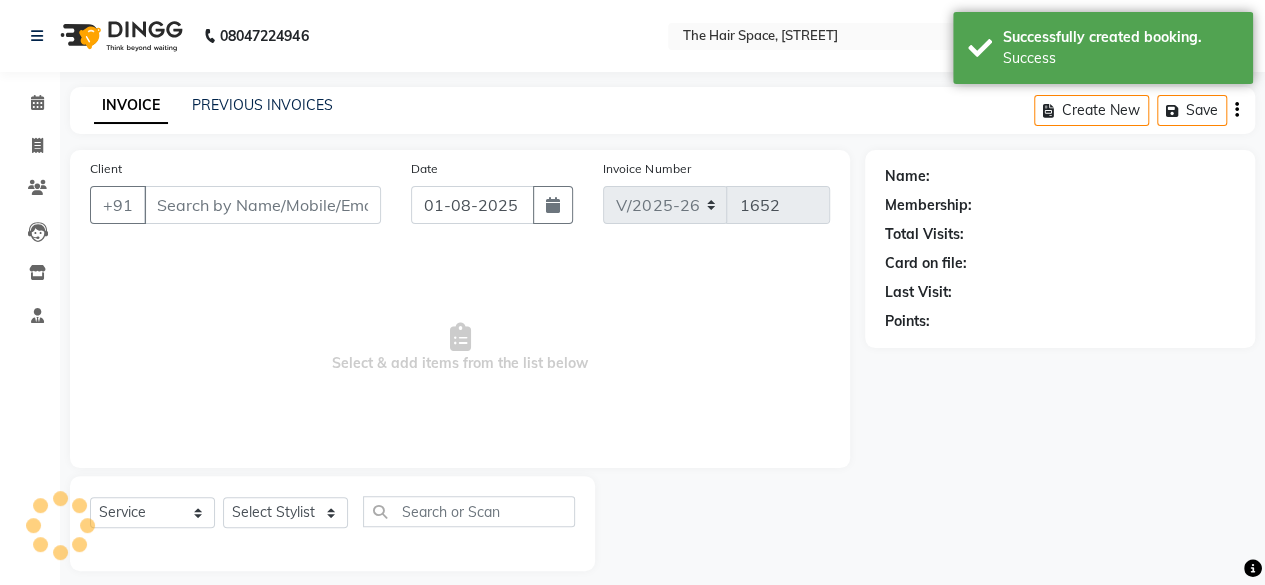 type on "8160139425" 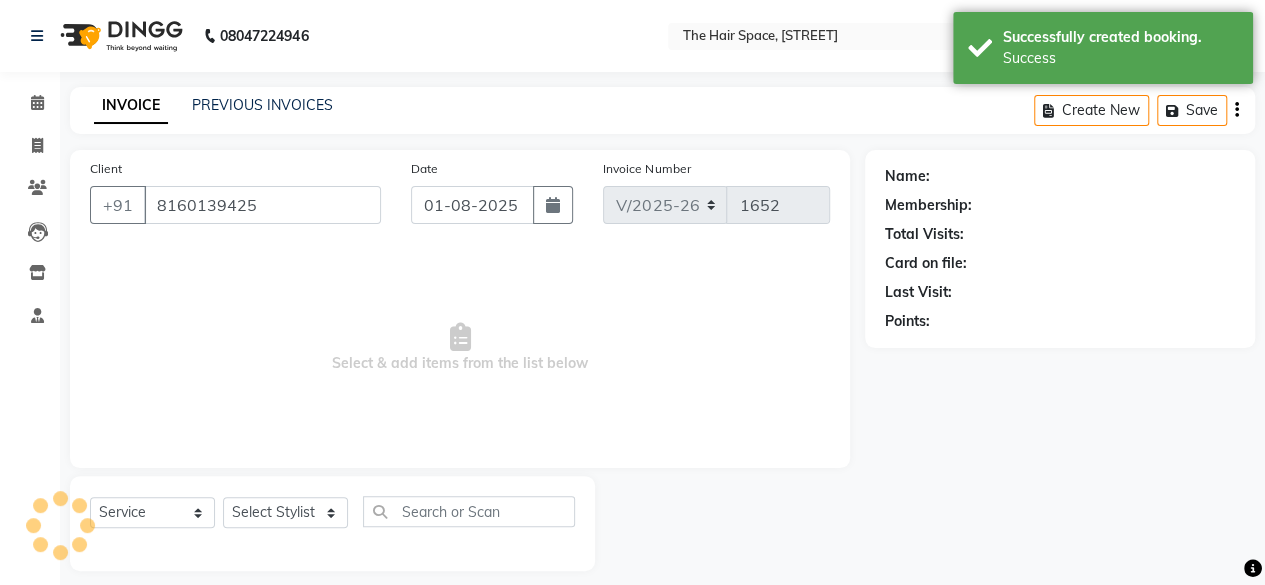 select on "78024" 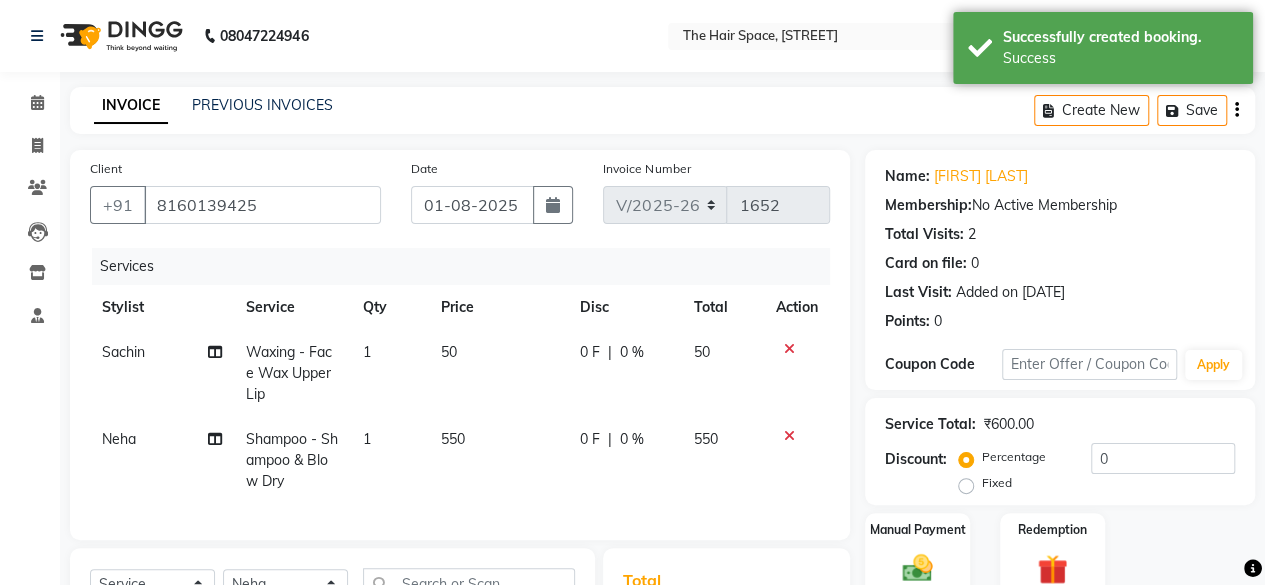 click on "550" 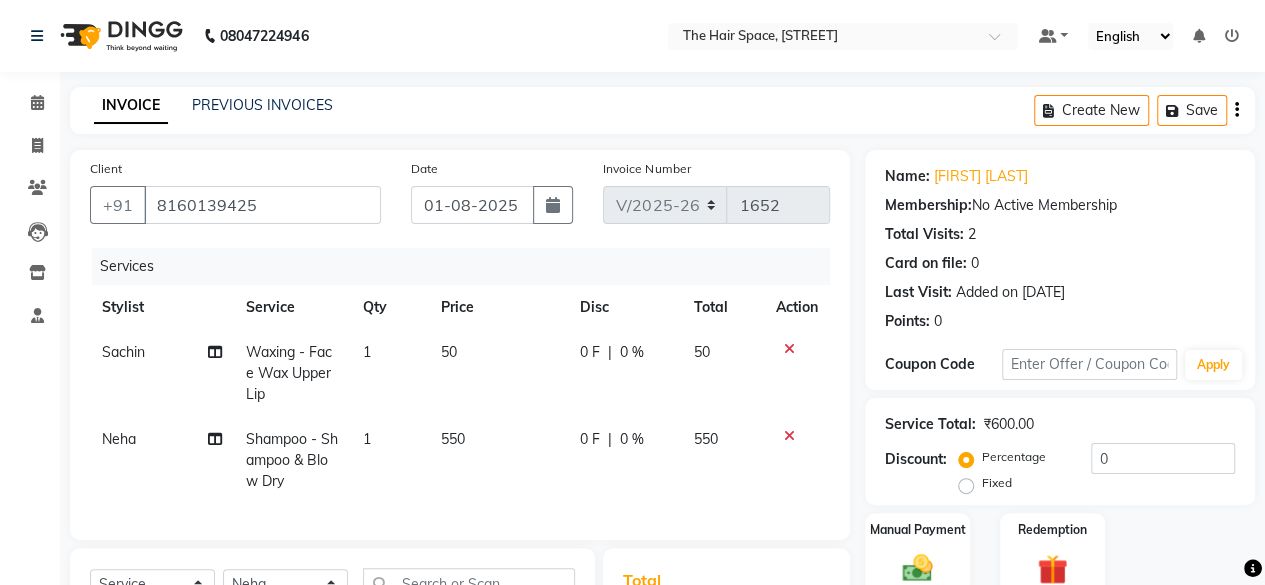 select on "78024" 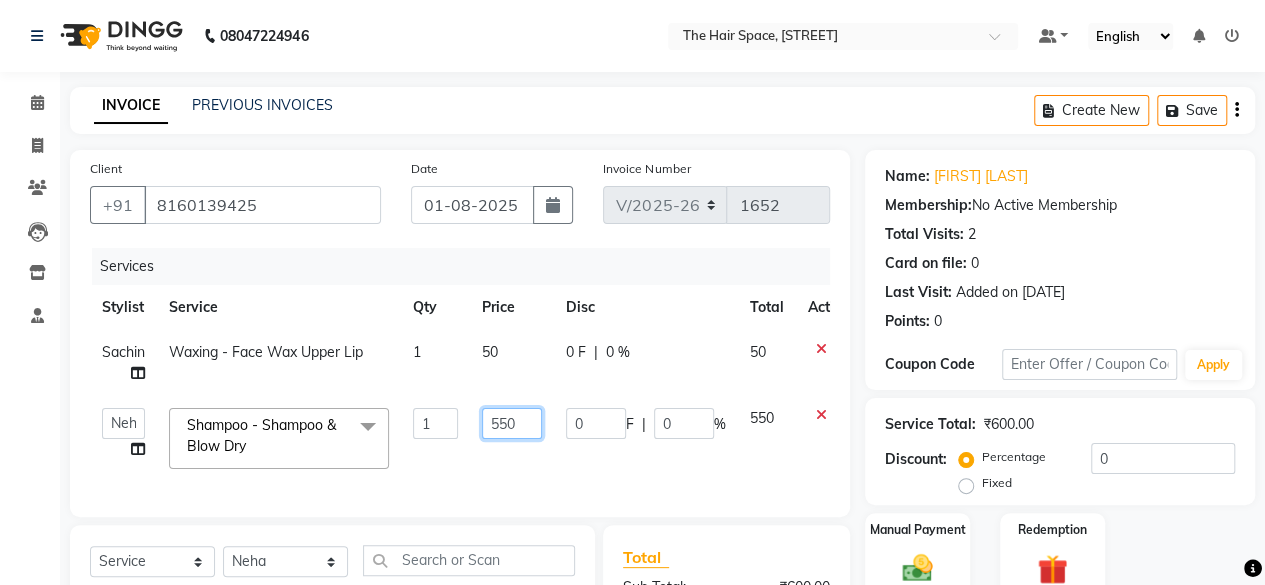click on "550" 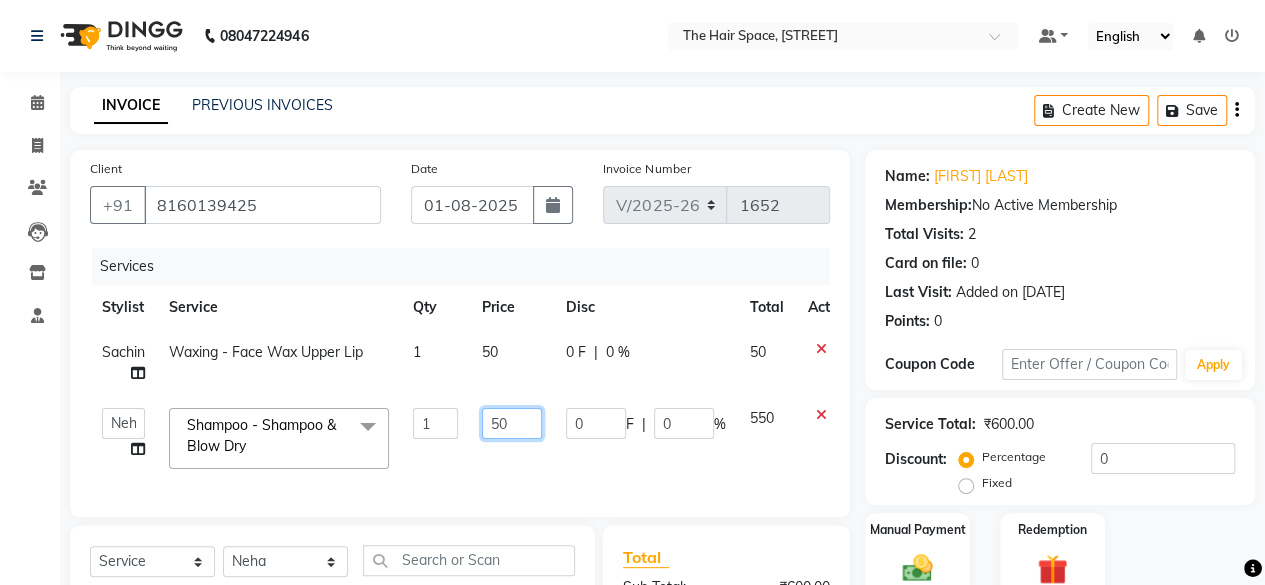 type on "450" 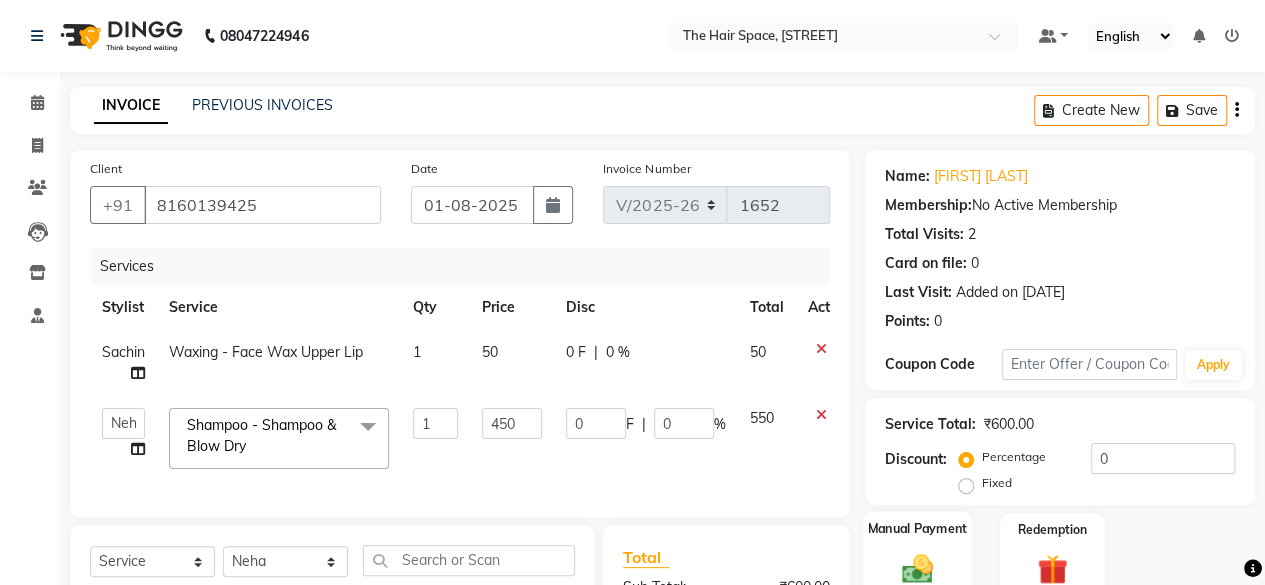 click 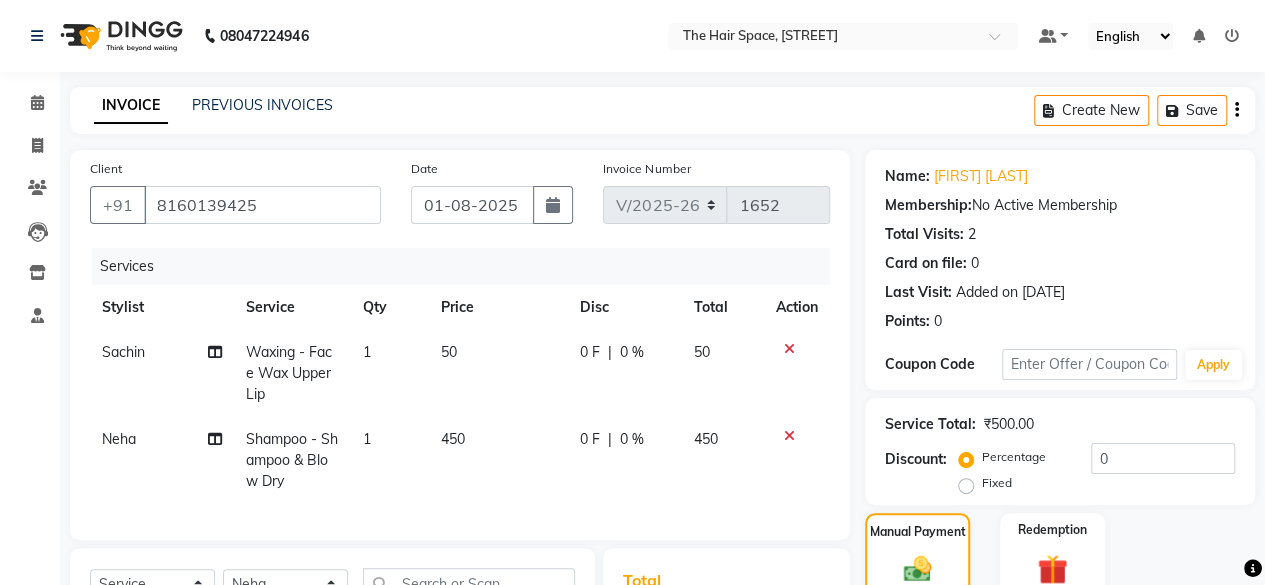 scroll, scrollTop: 300, scrollLeft: 0, axis: vertical 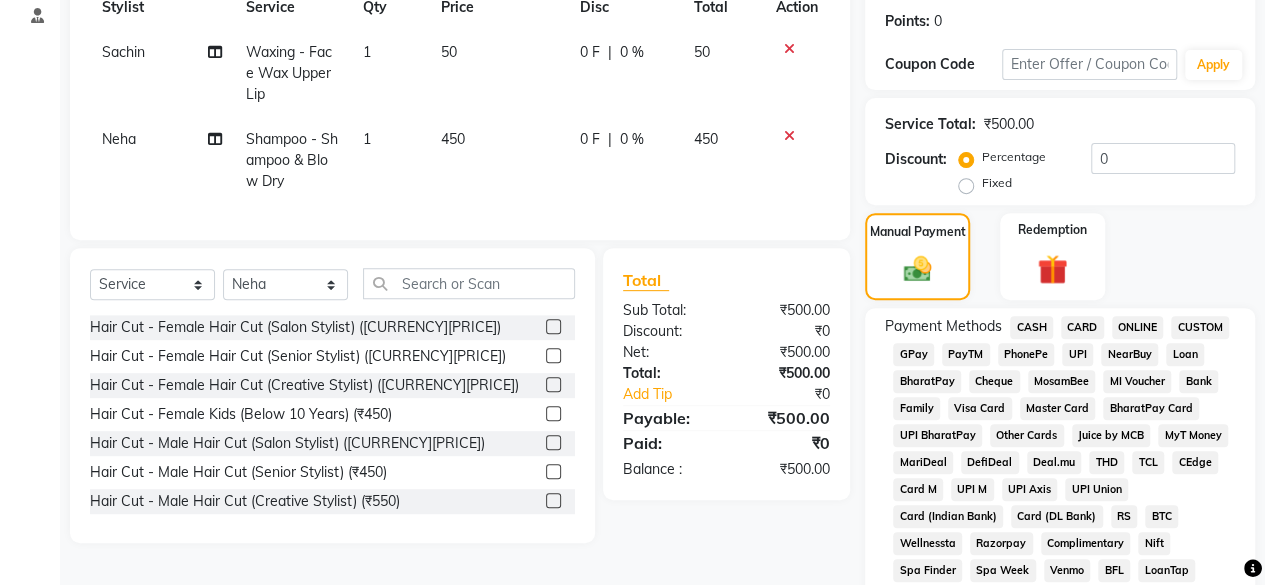 click on "GPay" 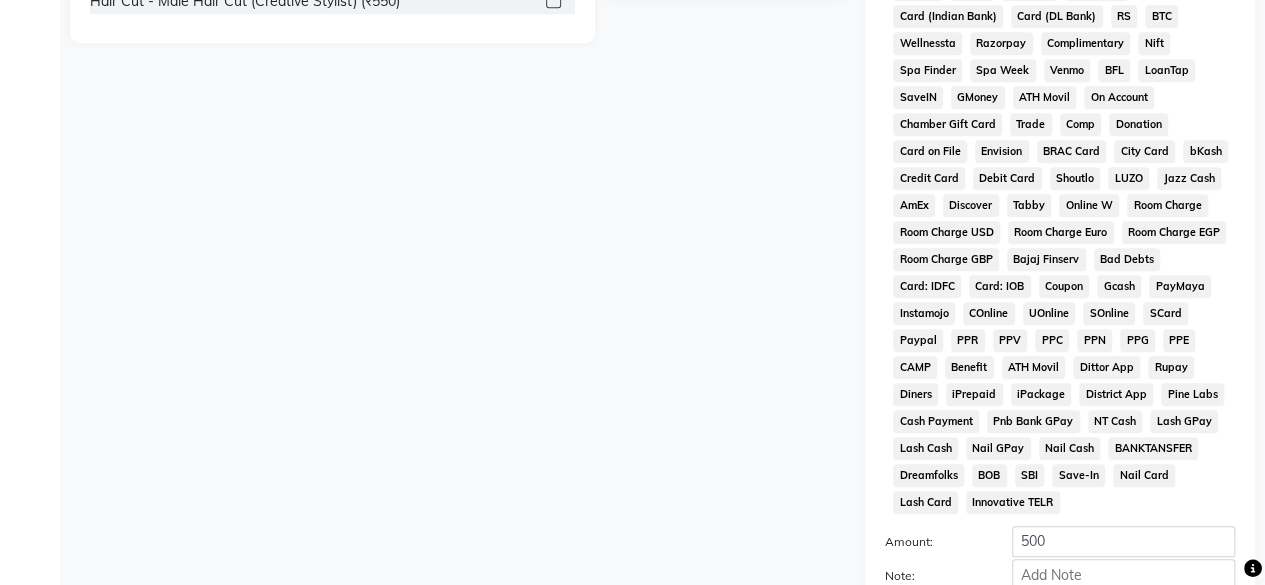 scroll, scrollTop: 999, scrollLeft: 0, axis: vertical 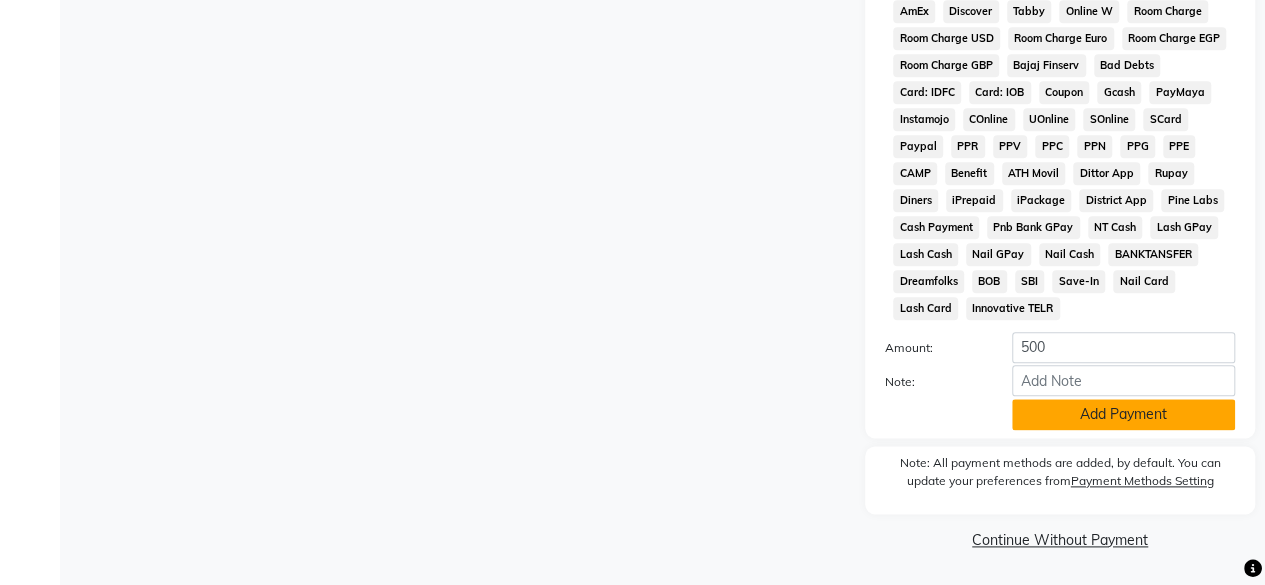 click on "Add Payment" 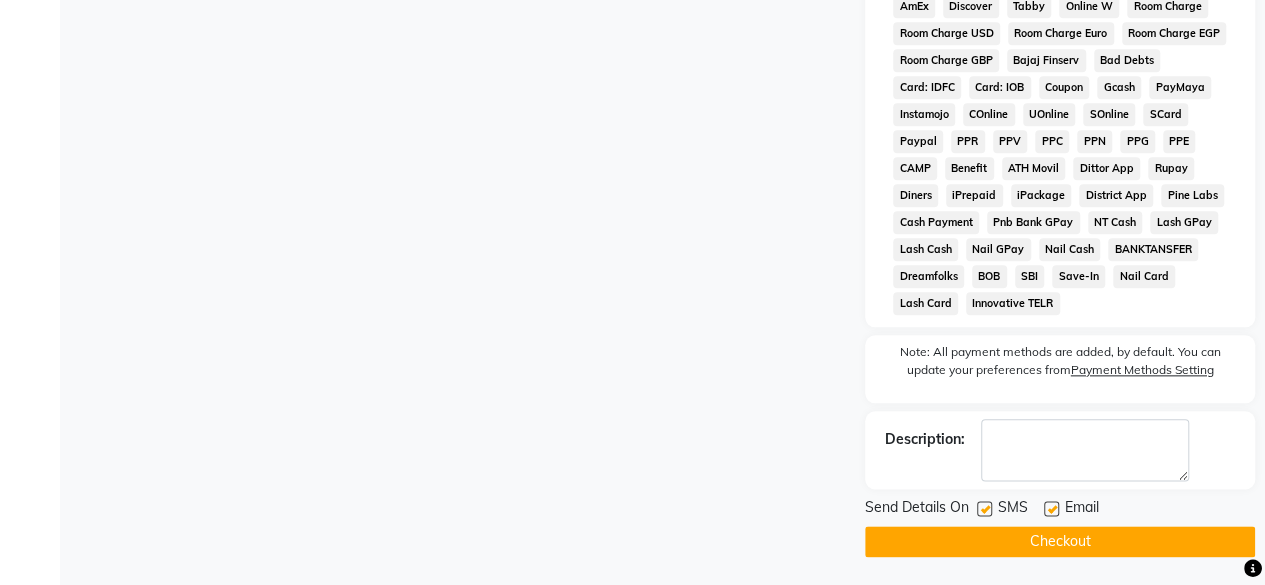 scroll, scrollTop: 1006, scrollLeft: 0, axis: vertical 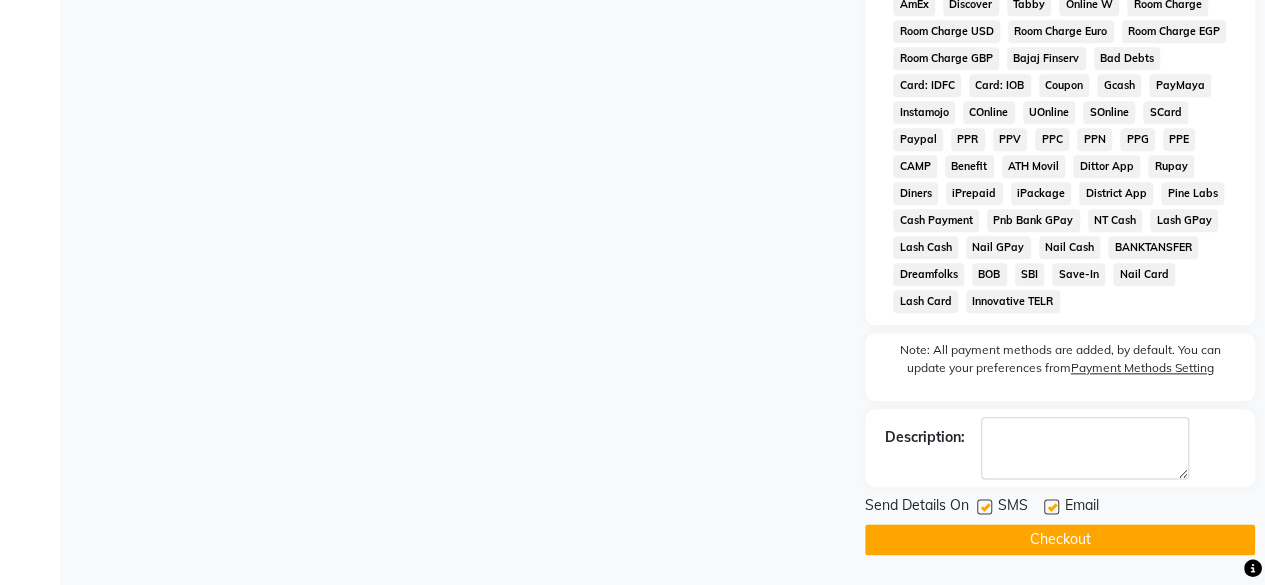 click 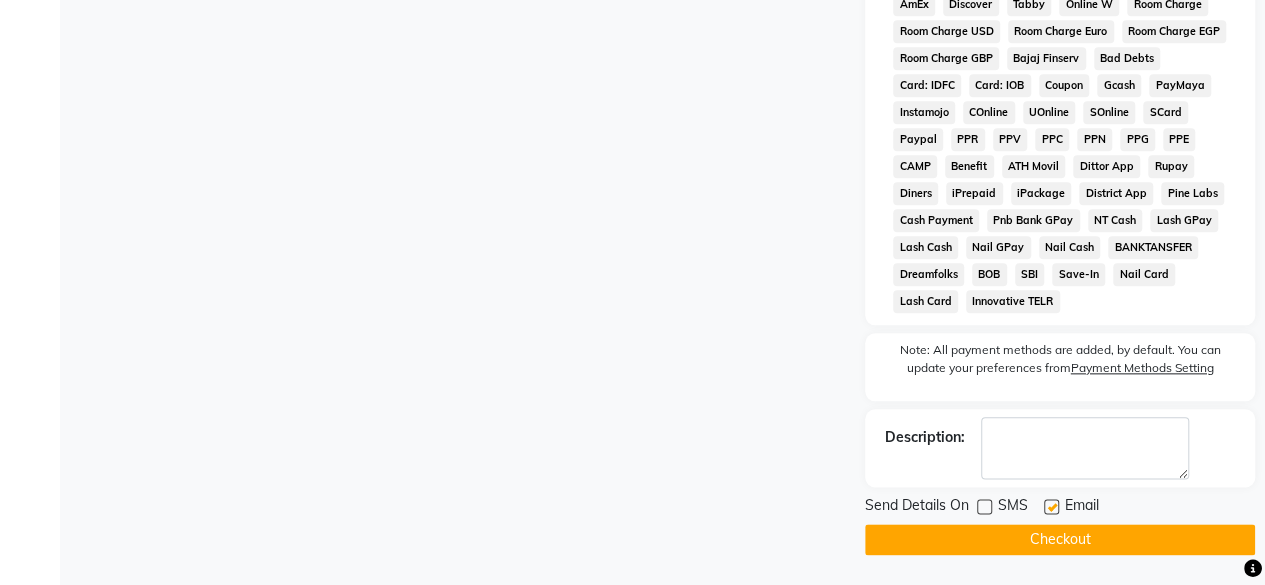 click 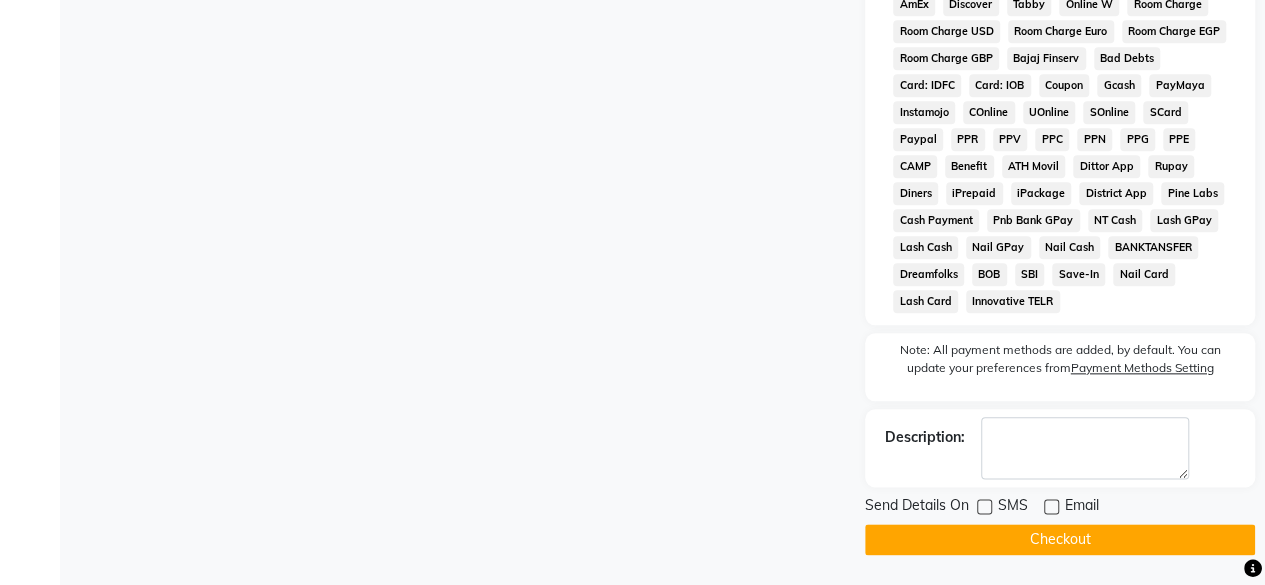 click on "Checkout" 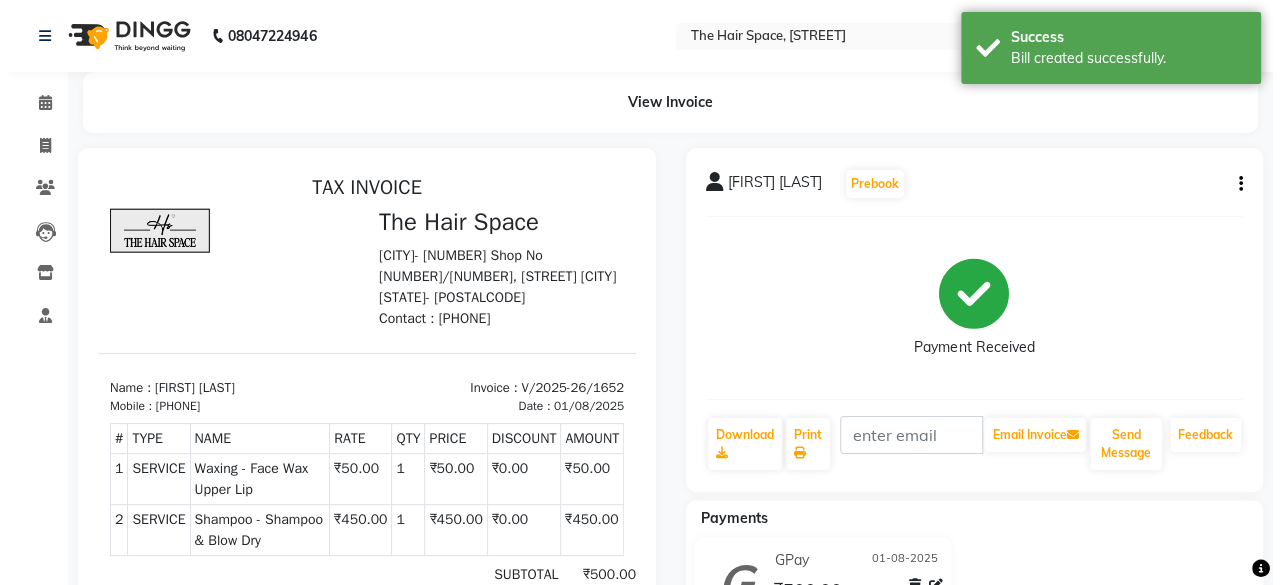 scroll, scrollTop: 0, scrollLeft: 0, axis: both 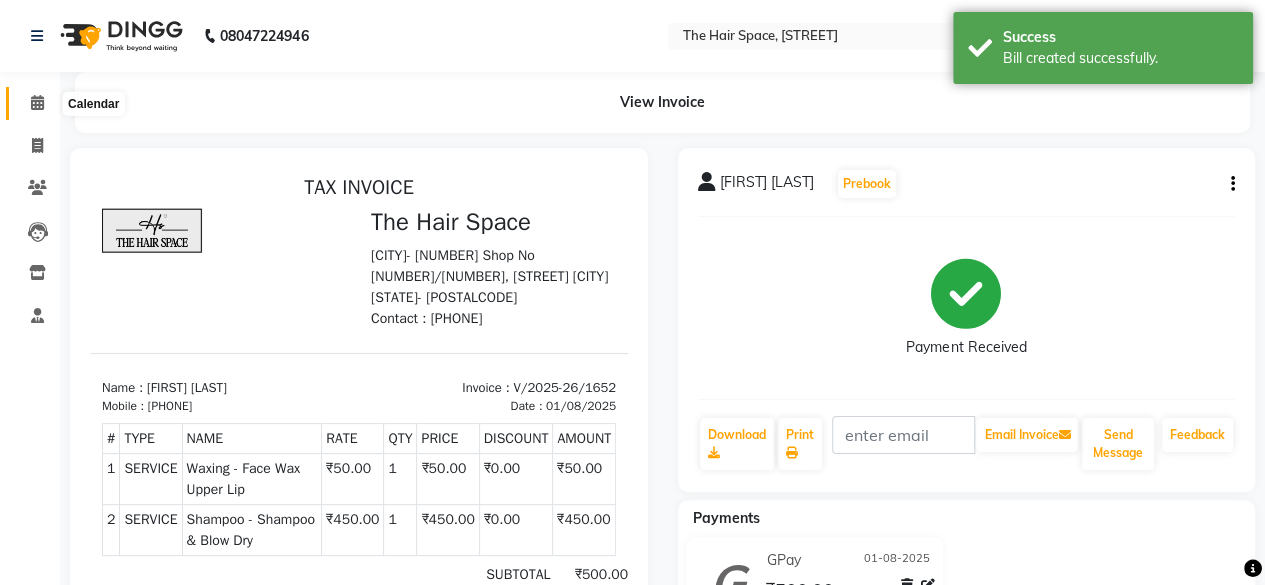 click 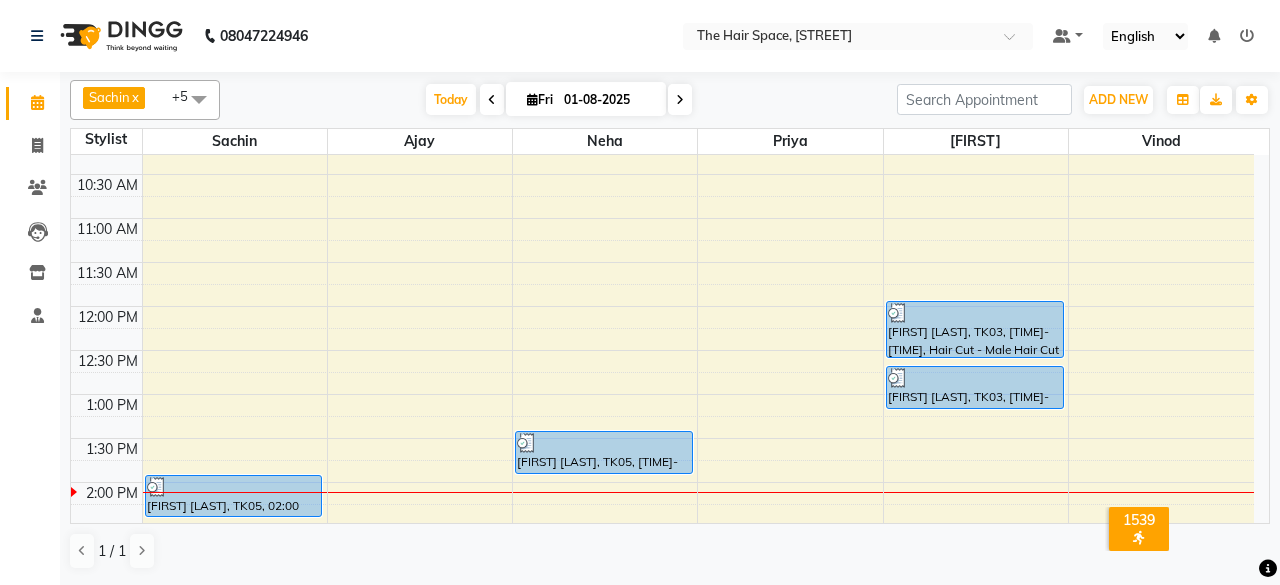 scroll, scrollTop: 300, scrollLeft: 0, axis: vertical 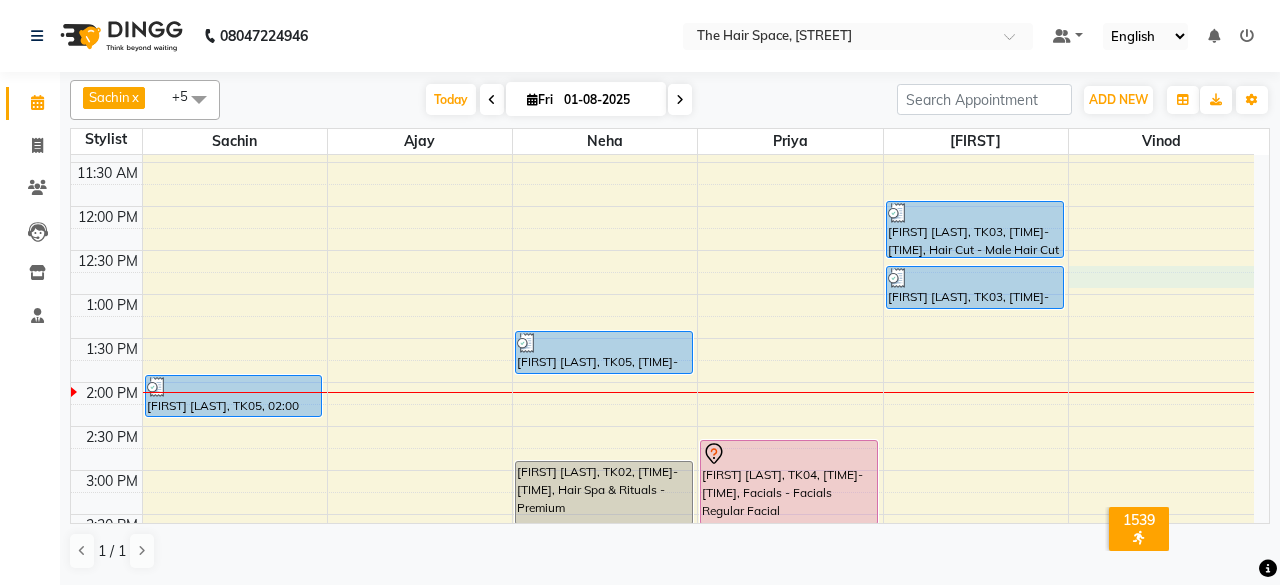click on "8:00 AM 8:30 AM 9:00 AM 9:30 AM 10:00 AM 10:30 AM 11:00 AM 11:30 AM 12:00 PM 12:30 PM 1:00 PM 1:30 PM 2:00 PM 2:30 PM 3:00 PM 3:30 PM 4:00 PM 4:30 PM 5:00 PM 5:30 PM 6:00 PM 6:30 PM 7:00 PM 7:30 PM 8:00 PM 8:30 PM 9:00 PM 9:30 PM 10:00 PM 10:30 PM     Sayali Bhurke, TK05, 02:00 PM-02:30 PM, Waxing - Face Wax Upper Lip             Pratik G, TK01, 09:45 PM-10:15 PM, Beard - Beard             Pratik G, TK01, 10:00 PM-10:45 PM, Hair Color - Male Global             Pratik G, TK01, 09:00 PM-09:40 PM, Hair Cut - Male Hair Cut (Senior Stylist)     Sayali Bhurke, TK05, 01:30 PM-02:00 PM, Shampoo - Shampoo & Blow Dry    Mayuri Turup, TK02, 03:00 PM-03:45 PM, Hair Spa & Rituals - Premium             Roshani Chakravardhi, TK04, 02:45 PM-03:45 PM, Facials - Facials Regular Facial             Pratik G, TK01, 09:15 PM-09:55 PM, Hair Cut - Male Hair Cut (Salon Stylist)             Pratik G, TK01, 09:45 PM-10:15 PM, Beard - Beard     Mohit N, TK03, 12:00 PM-12:40 PM, Hair Cut - Male Hair Cut (Senior Stylist)" at bounding box center (662, 514) 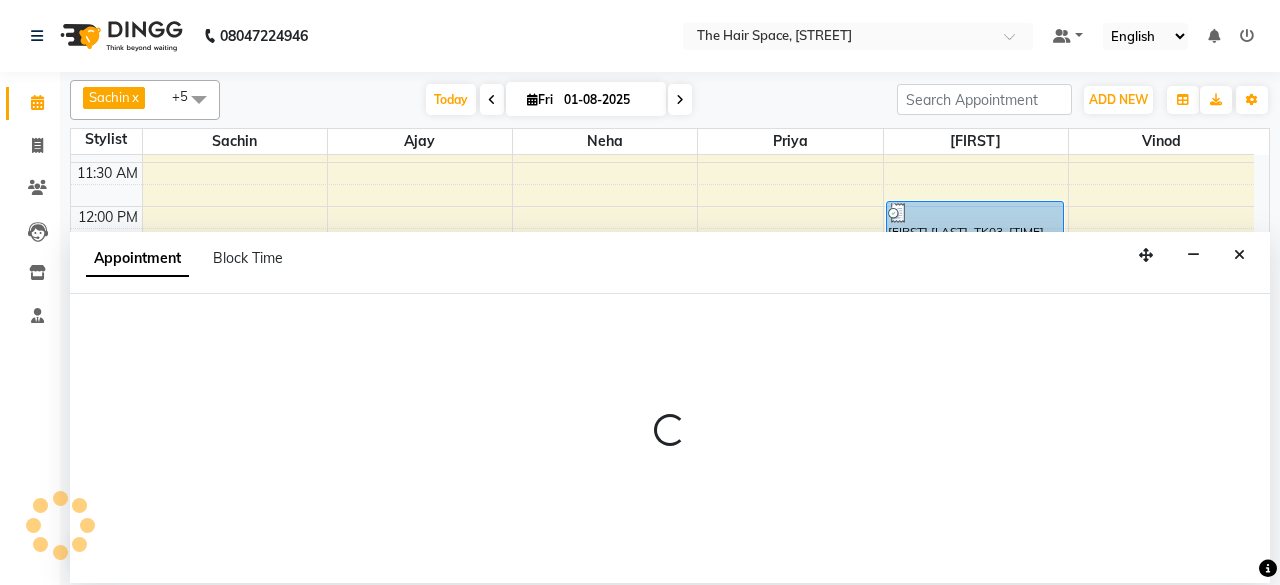 select on "84667" 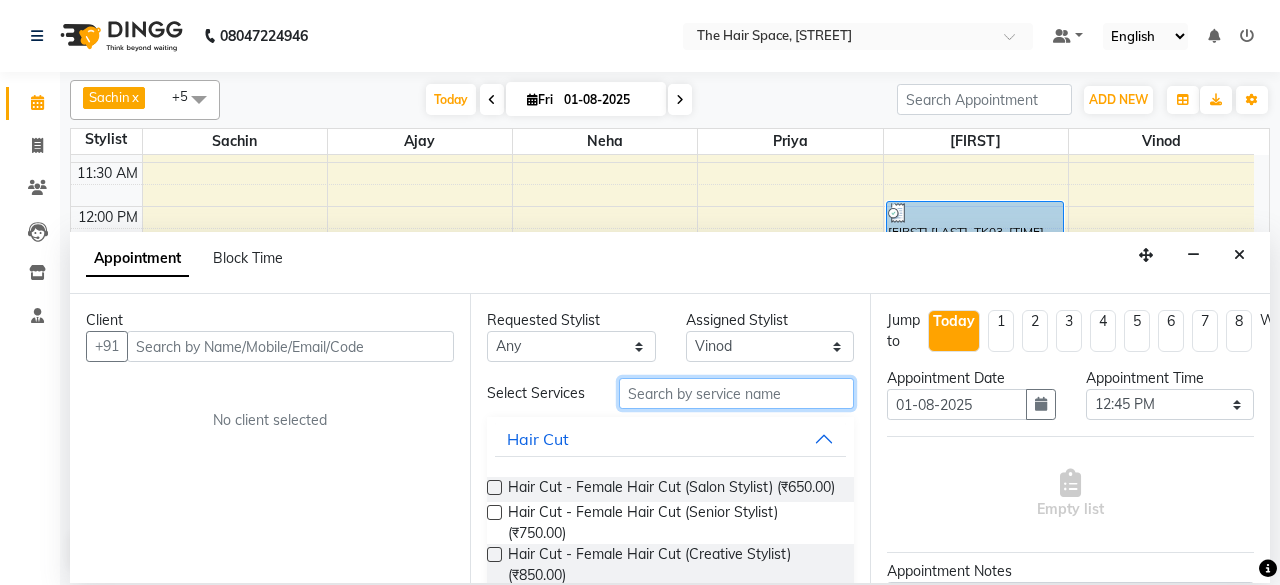 click at bounding box center (736, 393) 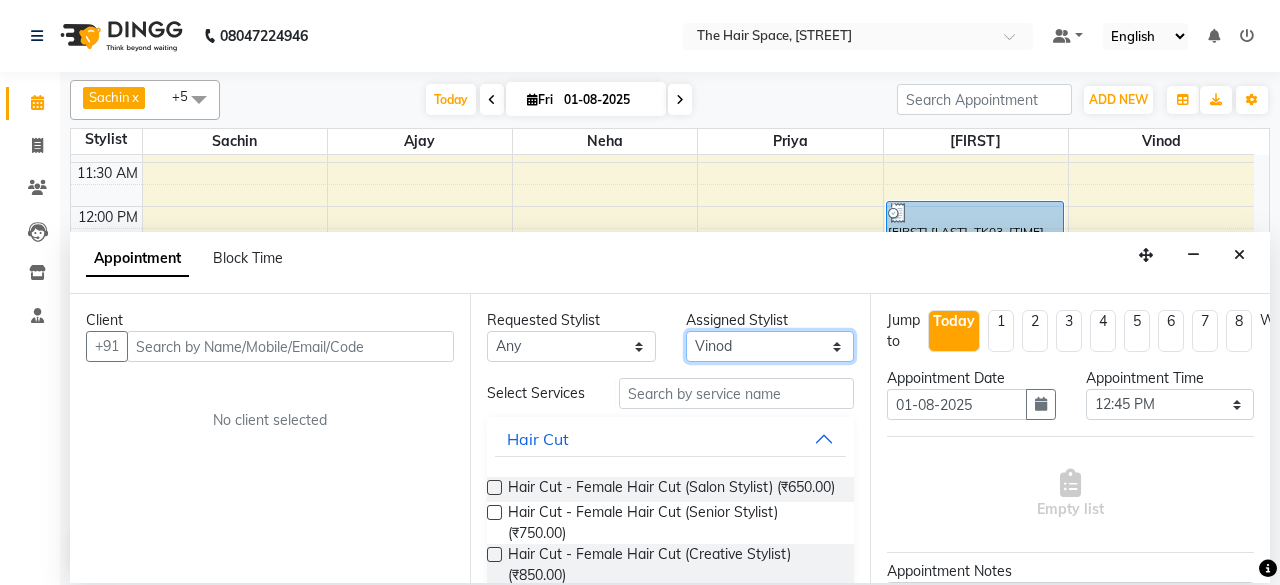 click on "Select [FIRST] [FIRST] [FIRST] [FIRST] [FIRST] [FIRST] [FIRST] [FIRST] [FIRST] [FIRST] [FIRST] [FIRST]" at bounding box center [770, 346] 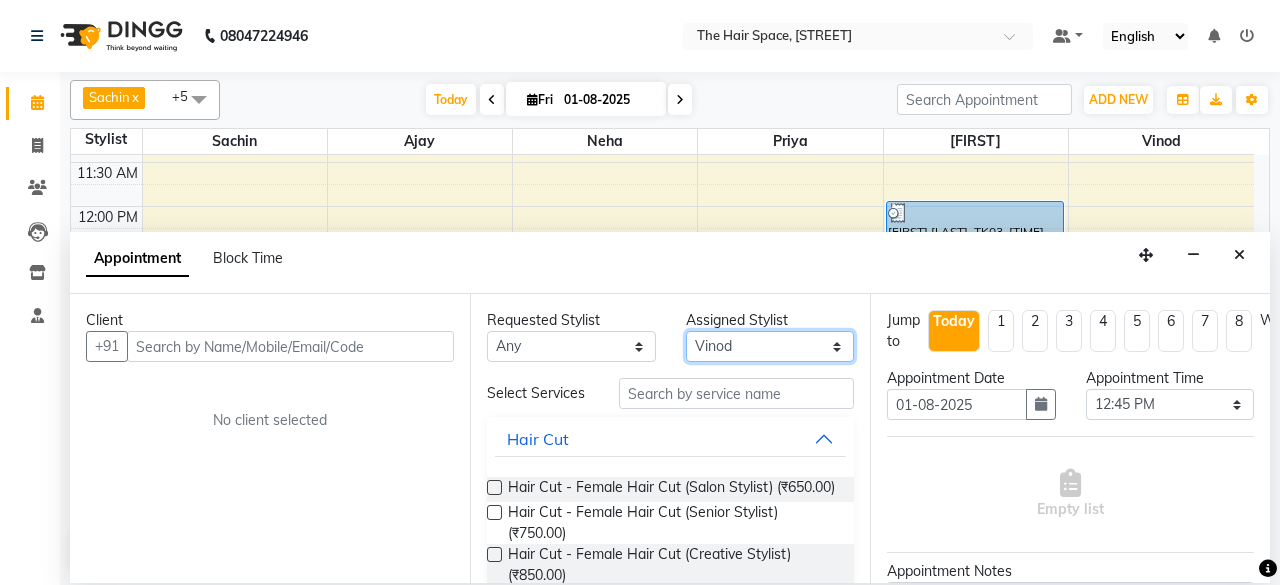 select on "78024" 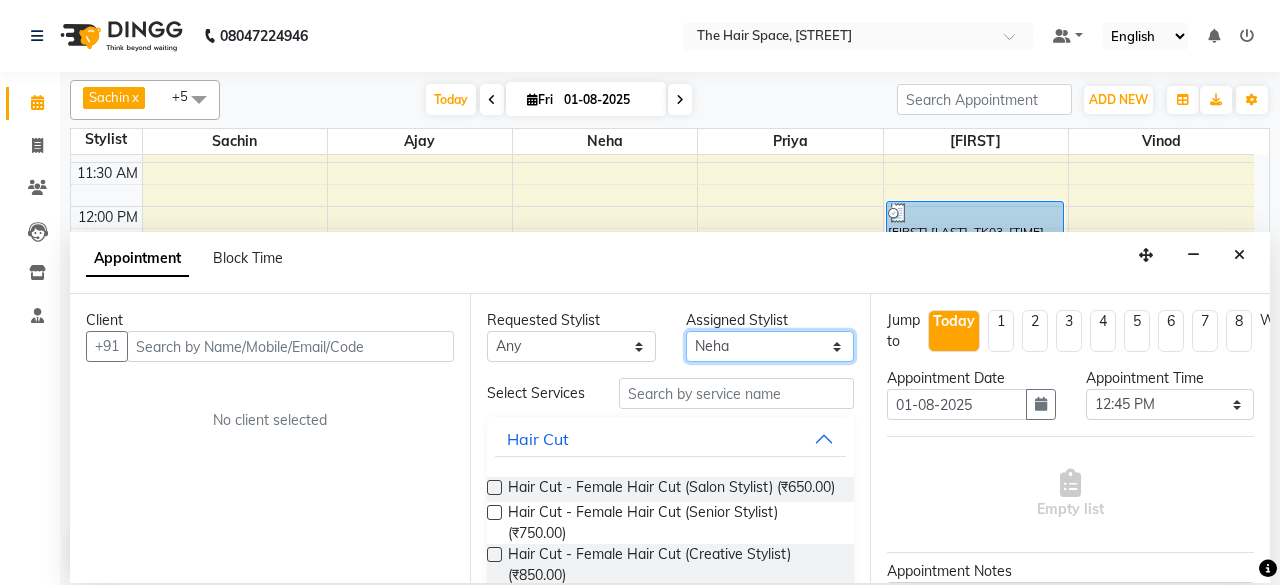 click on "Select [FIRST] [FIRST] [FIRST] [FIRST] [FIRST] [FIRST] [FIRST] [FIRST] [FIRST] [FIRST] [FIRST] [FIRST]" at bounding box center (770, 346) 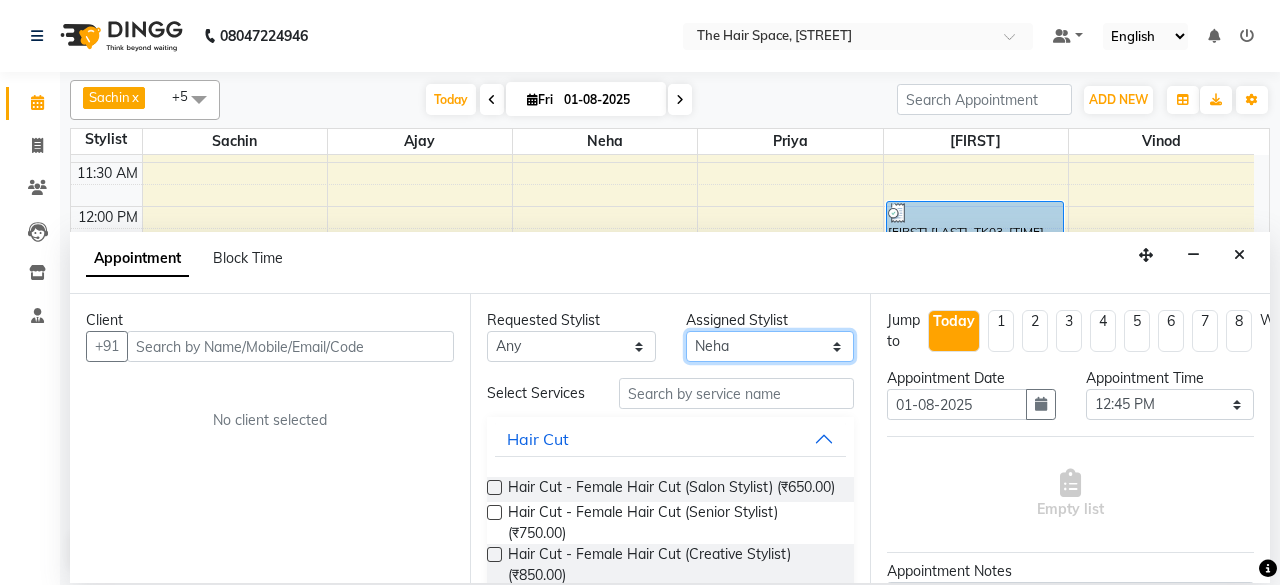 click on "Select [FIRST] [FIRST] [FIRST] [FIRST] [FIRST] [FIRST] [FIRST] [FIRST] [FIRST] [FIRST] [FIRST] [FIRST]" at bounding box center (770, 346) 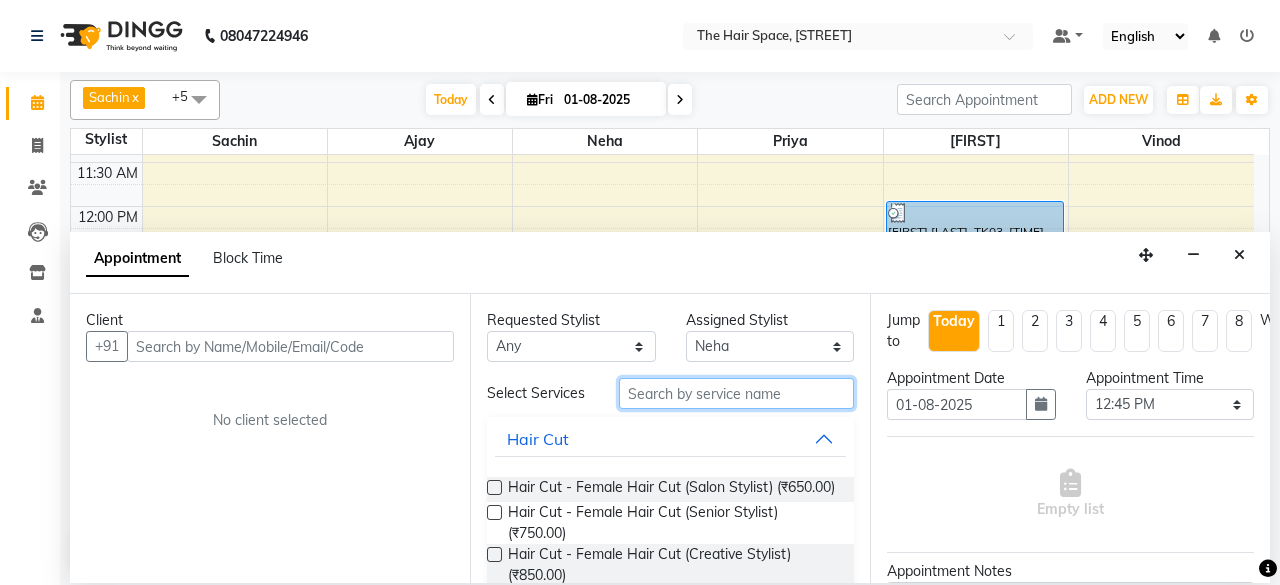 click at bounding box center [736, 393] 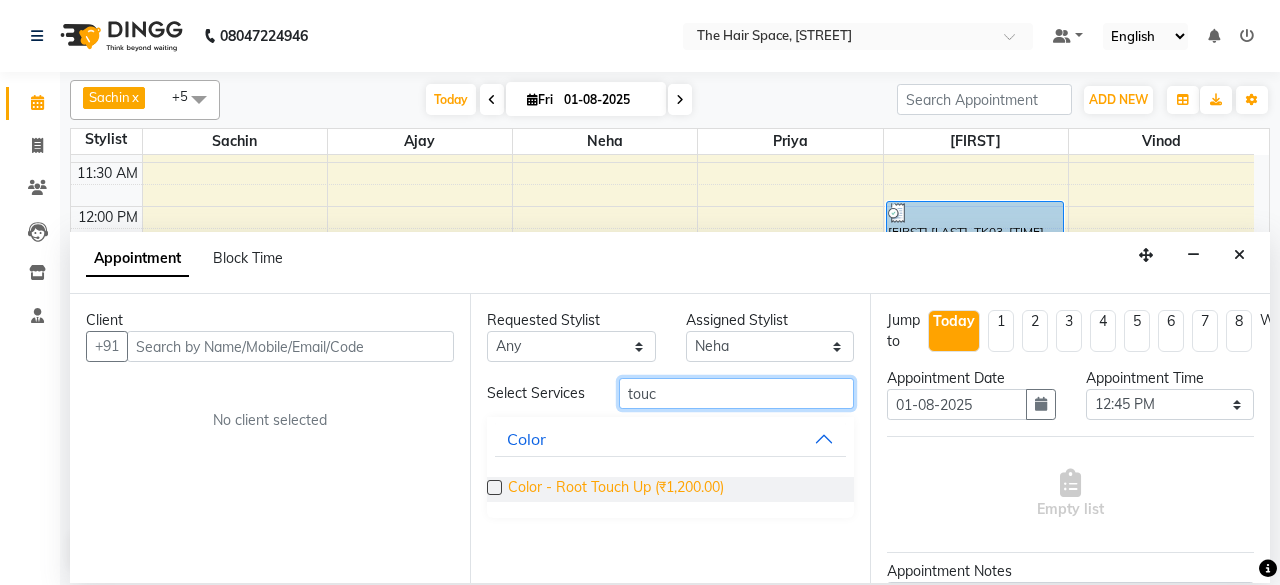 type on "touc" 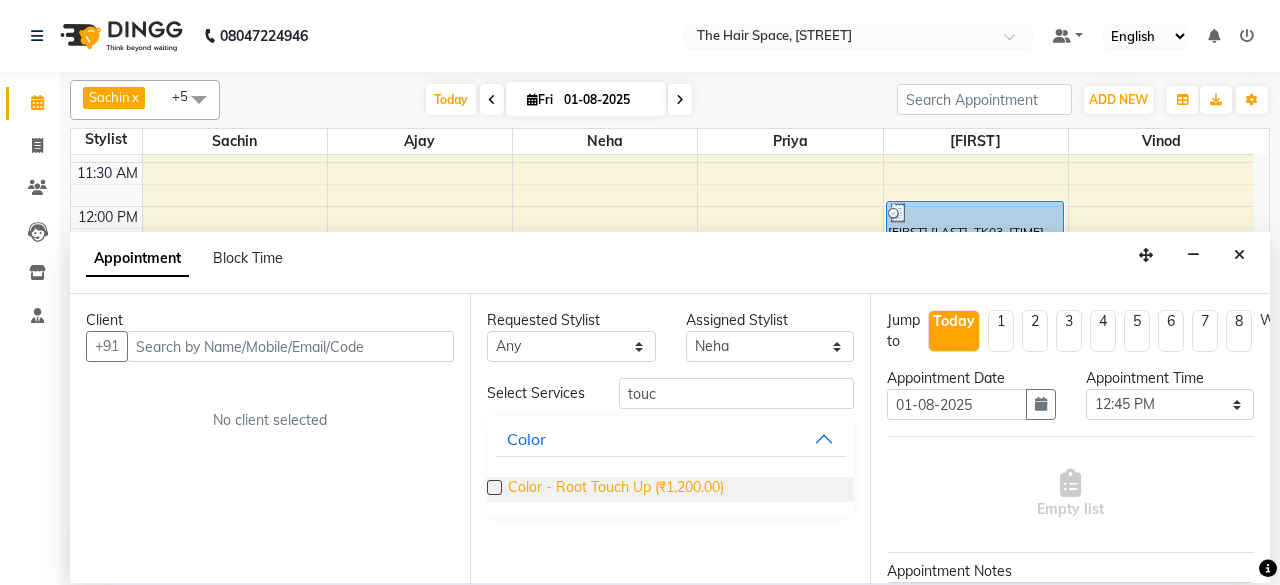 click on "Color - Root Touch Up (₹1,200.00)" at bounding box center (616, 489) 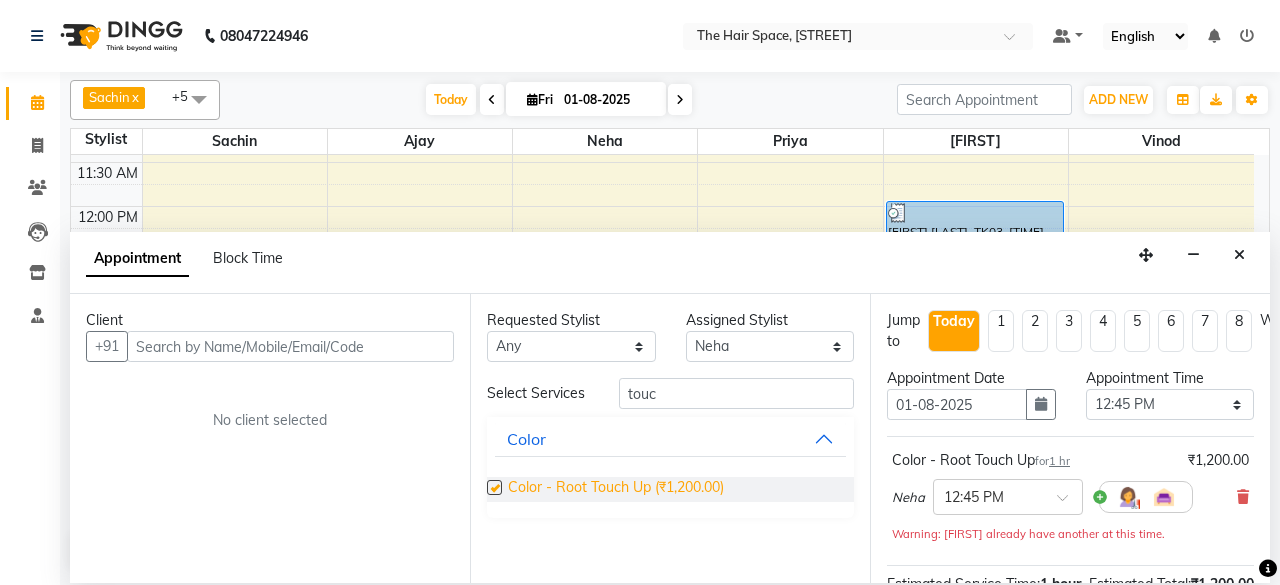 checkbox on "false" 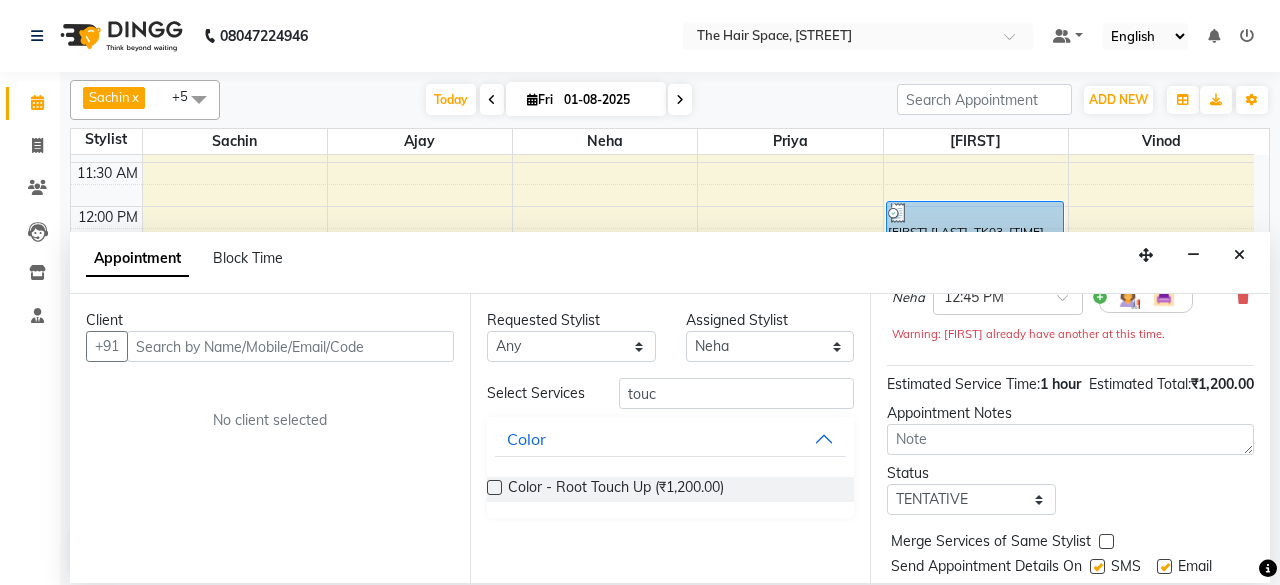 scroll, scrollTop: 294, scrollLeft: 0, axis: vertical 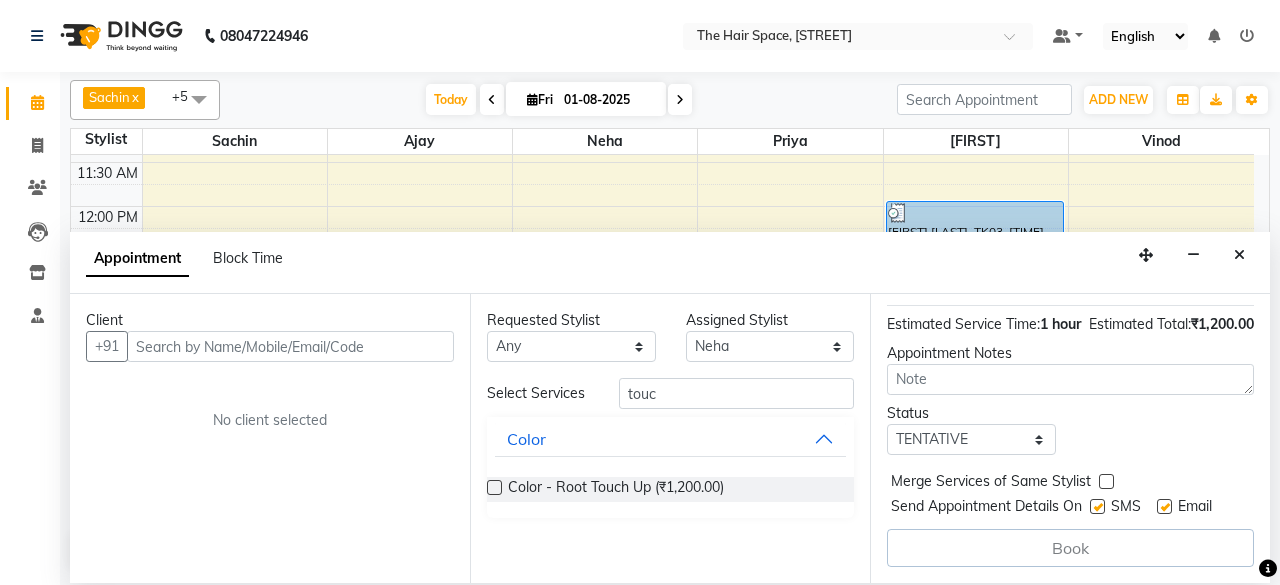 click at bounding box center (1097, 506) 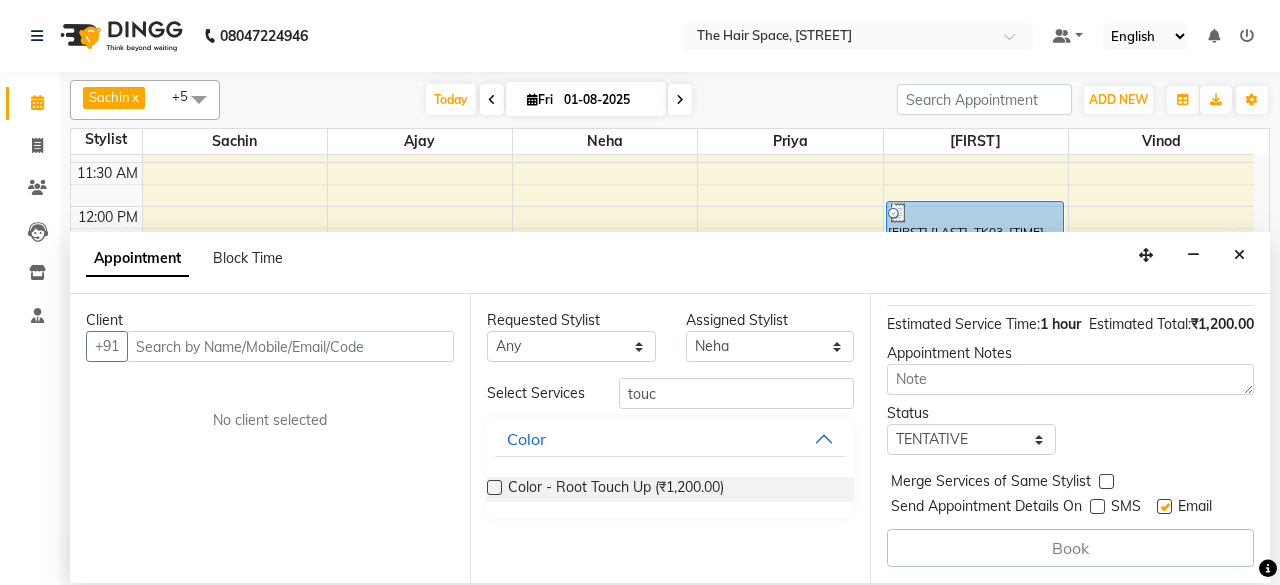 click at bounding box center [1164, 506] 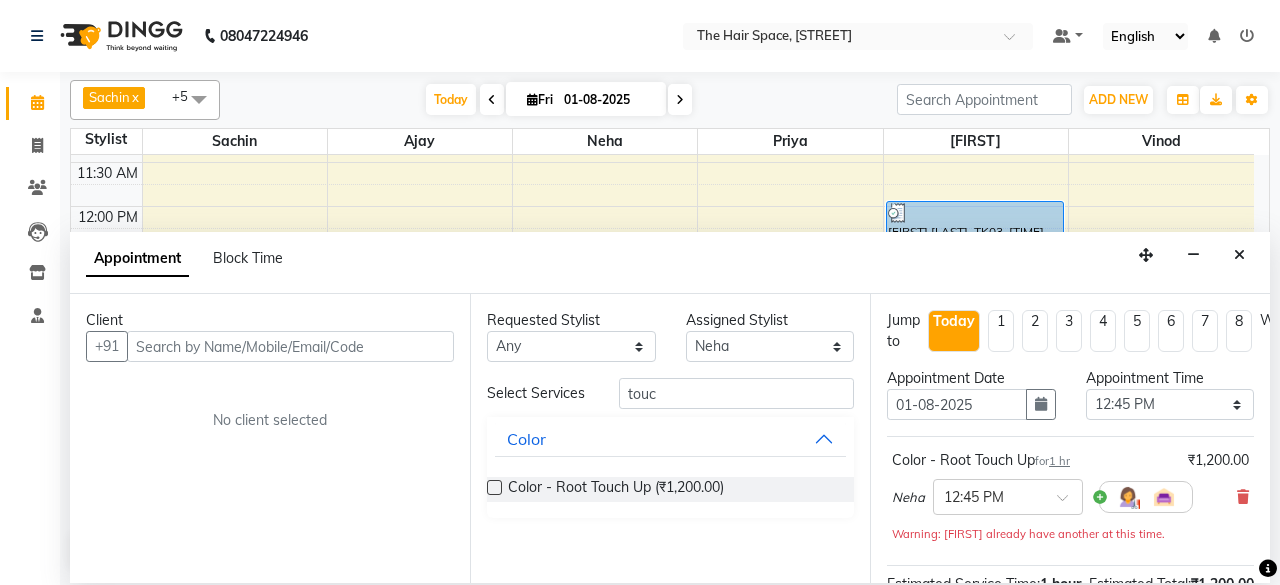 scroll, scrollTop: 294, scrollLeft: 0, axis: vertical 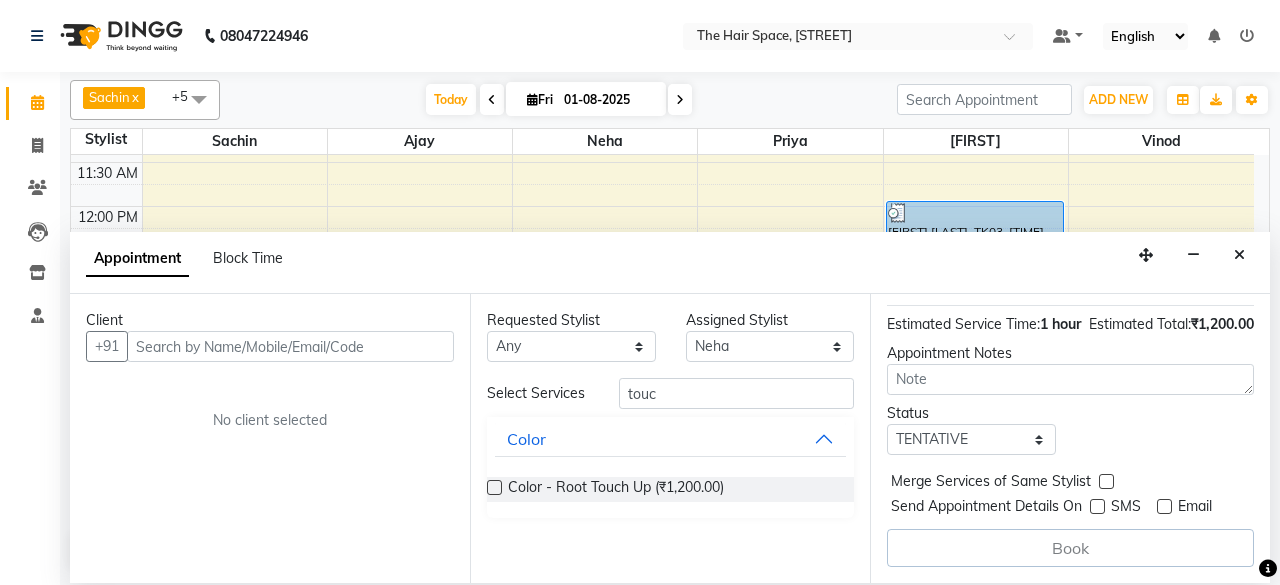 click on "Book" at bounding box center (1070, 548) 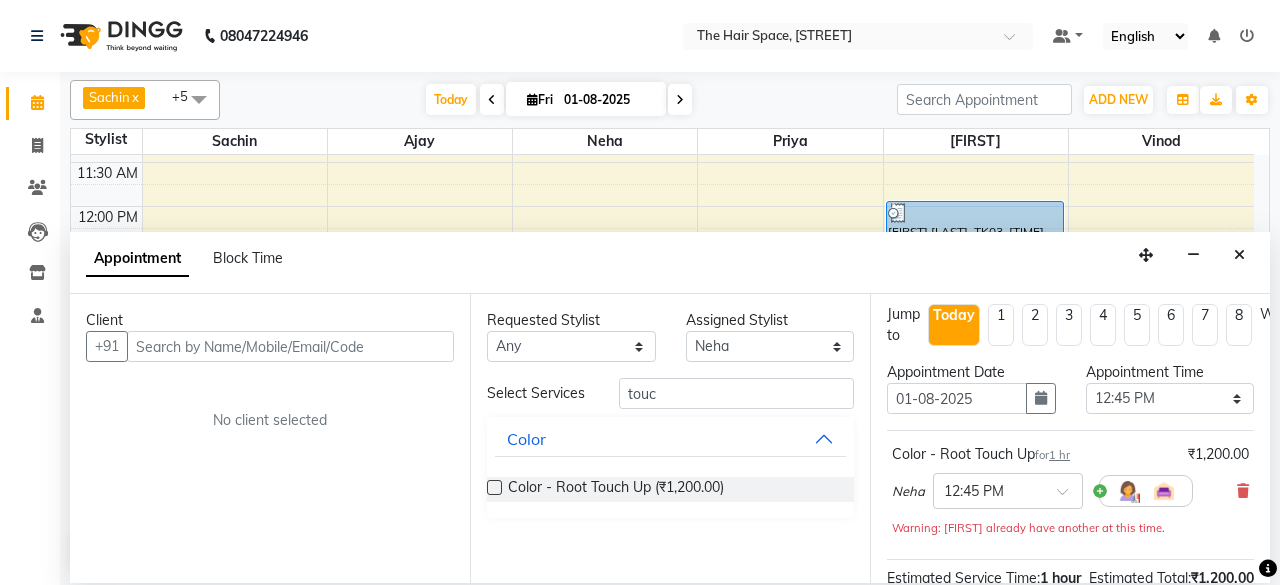 scroll, scrollTop: 0, scrollLeft: 0, axis: both 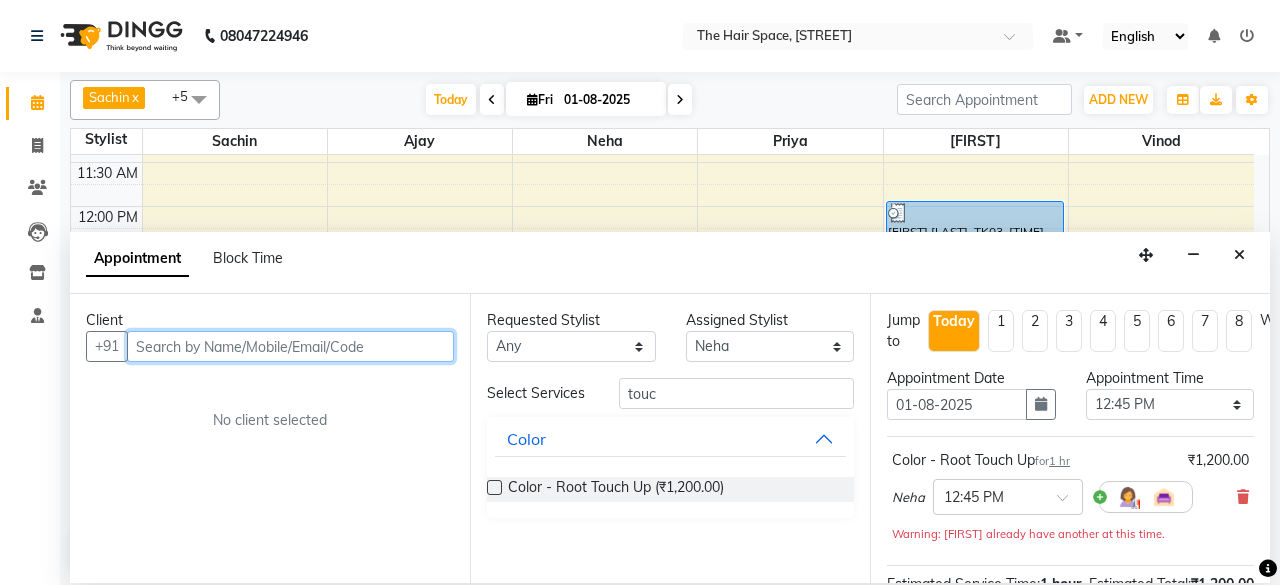 click at bounding box center [290, 346] 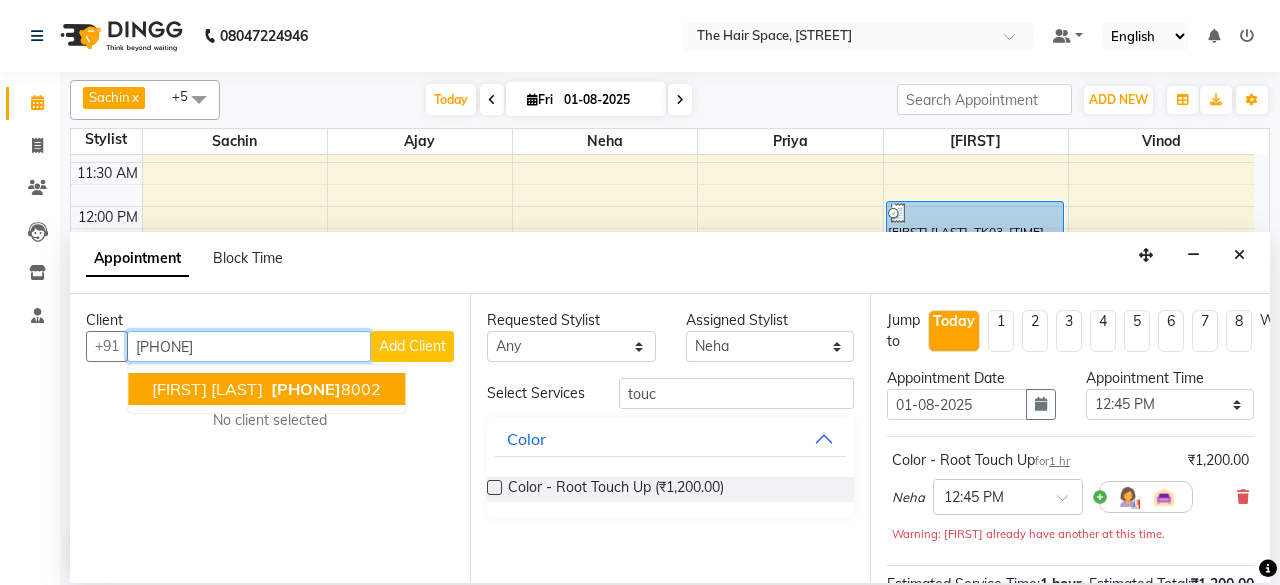 click on "724906 8002" at bounding box center (324, 389) 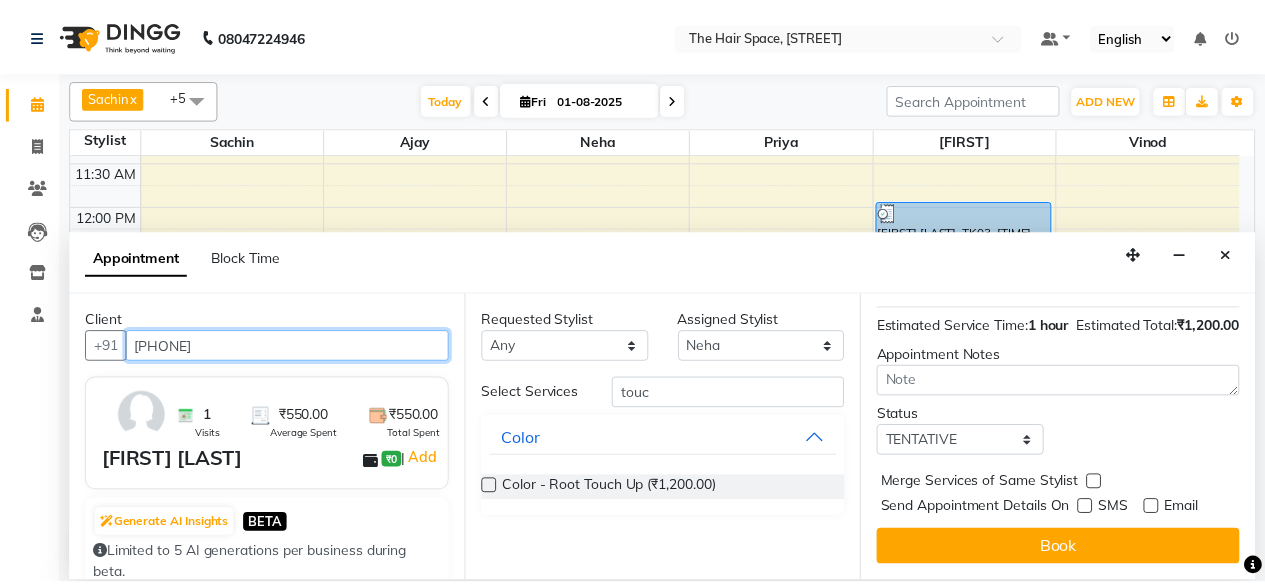 scroll, scrollTop: 293, scrollLeft: 0, axis: vertical 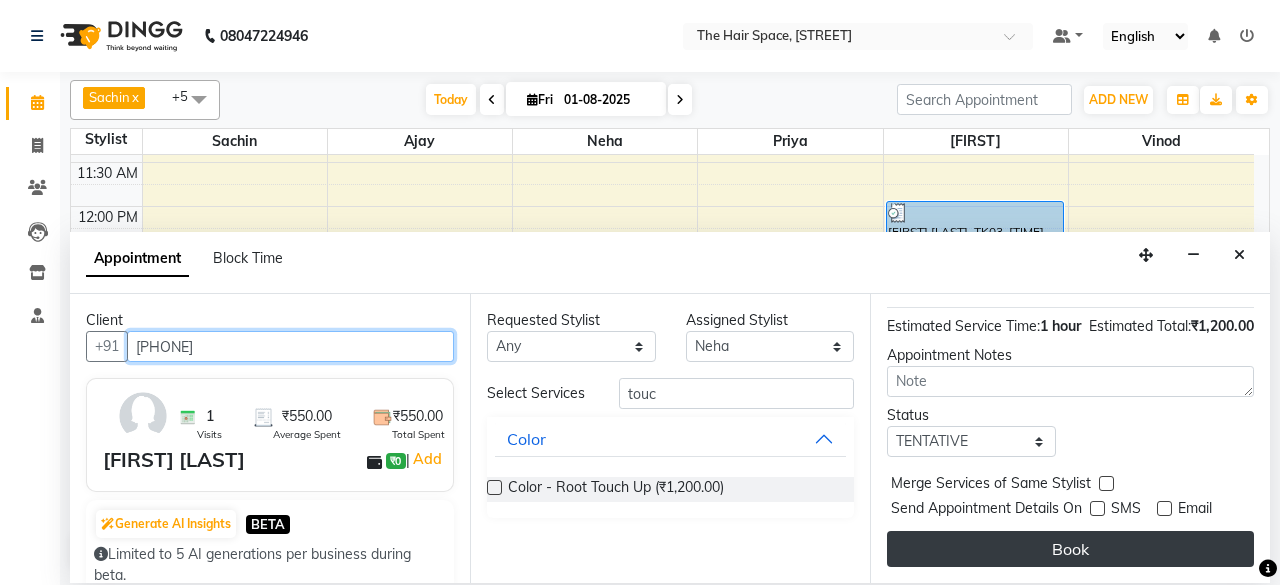 type on "[PHONE]" 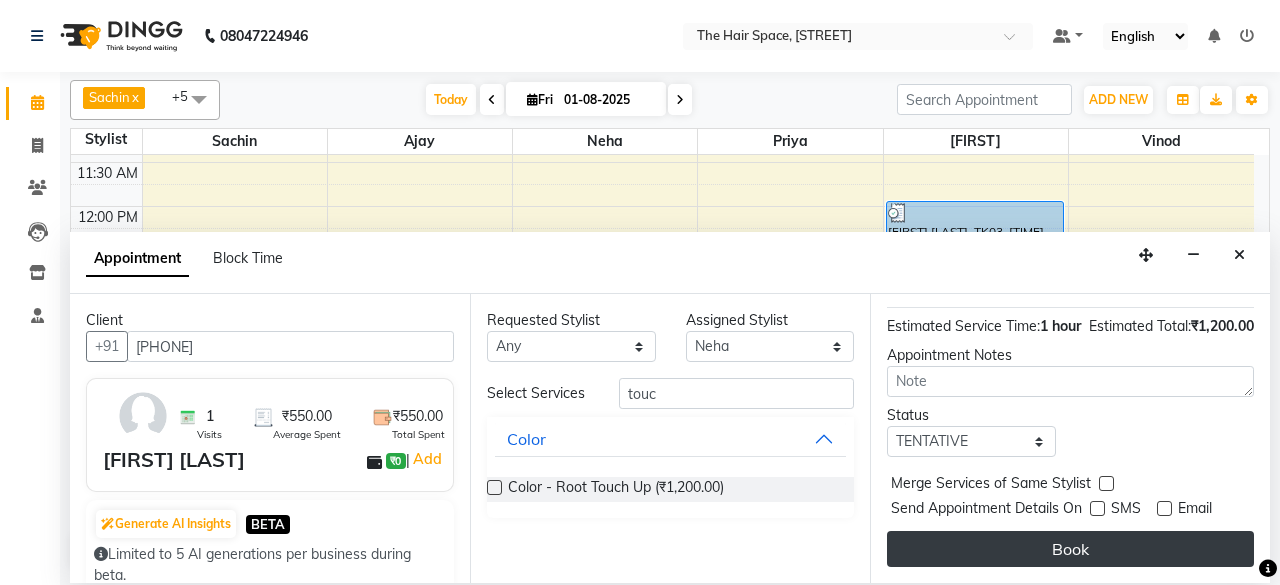 click on "Book" at bounding box center (1070, 549) 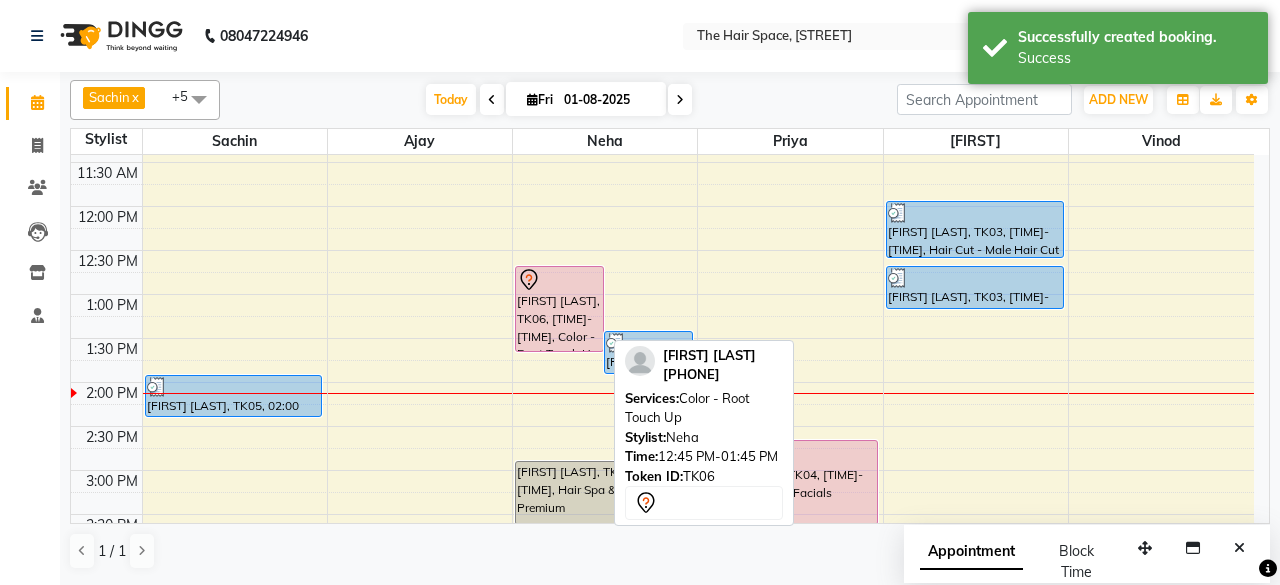 click on "[LAST] [LAST], [POSTAL_CODE], [TIME]-[TIME], [SERVICE] - [SERVICE]" at bounding box center [559, 309] 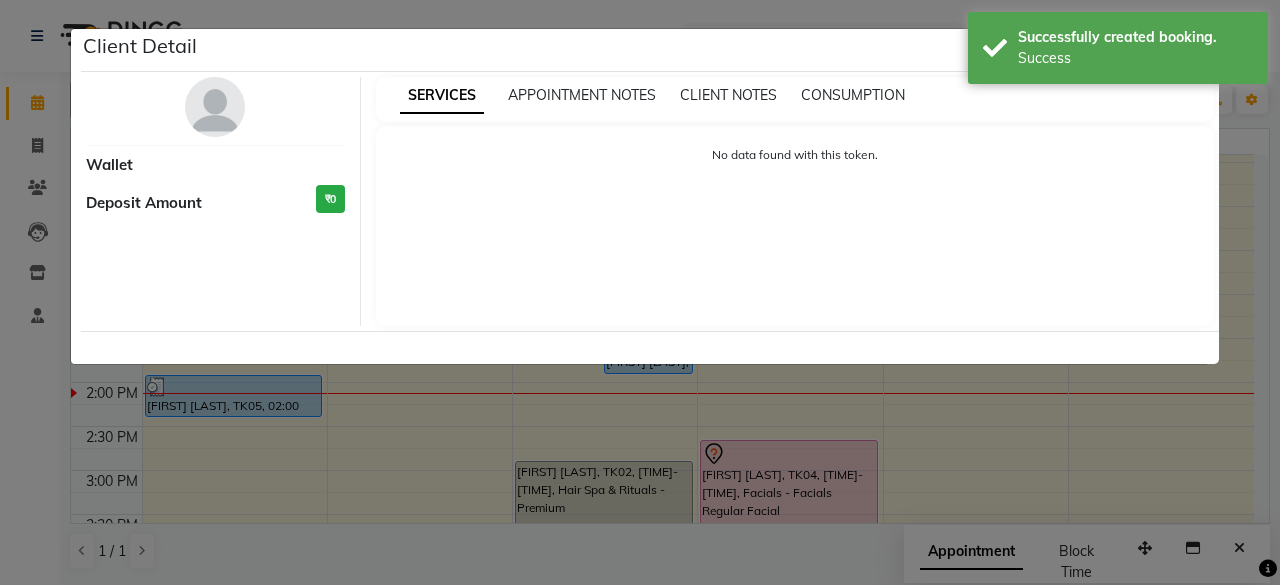 select on "7" 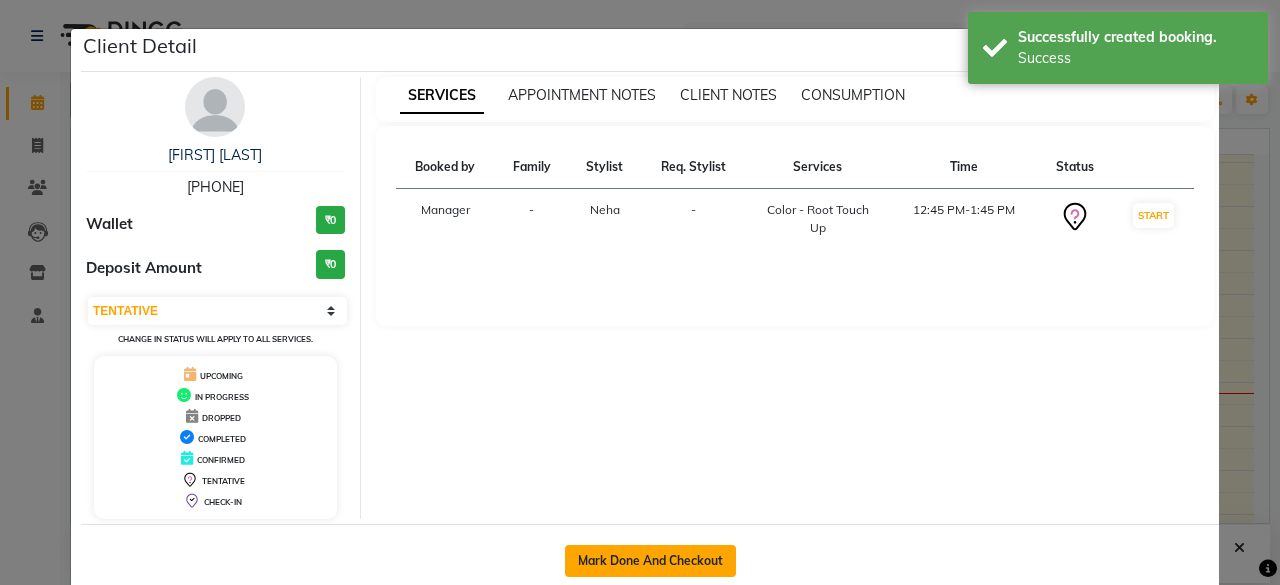 click on "Mark Done And Checkout" 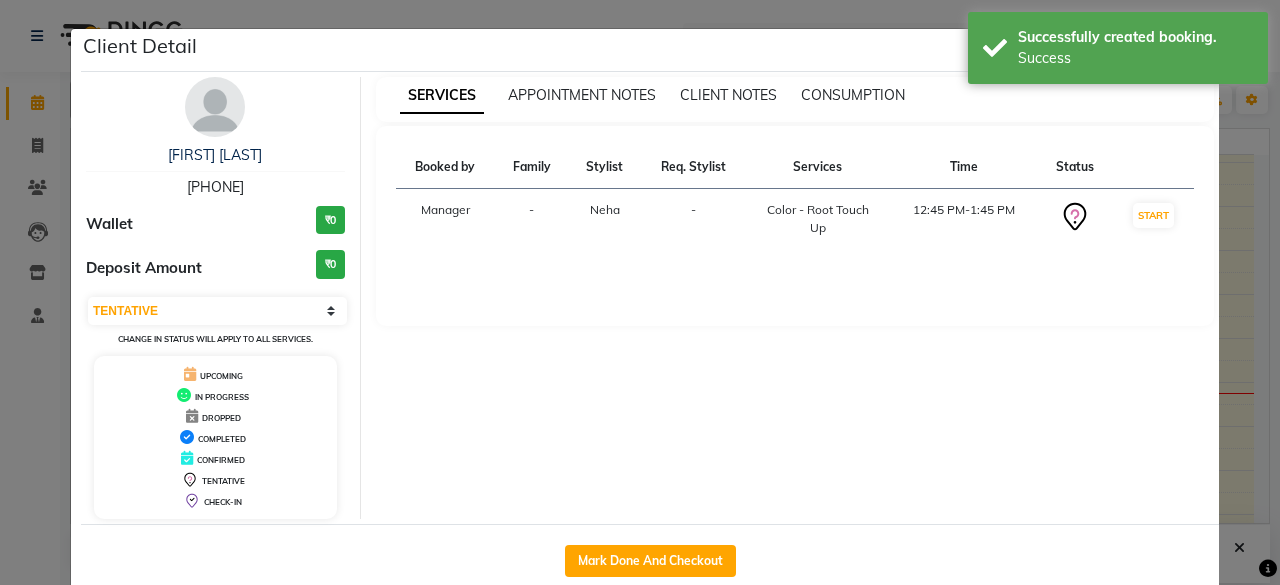 select on "service" 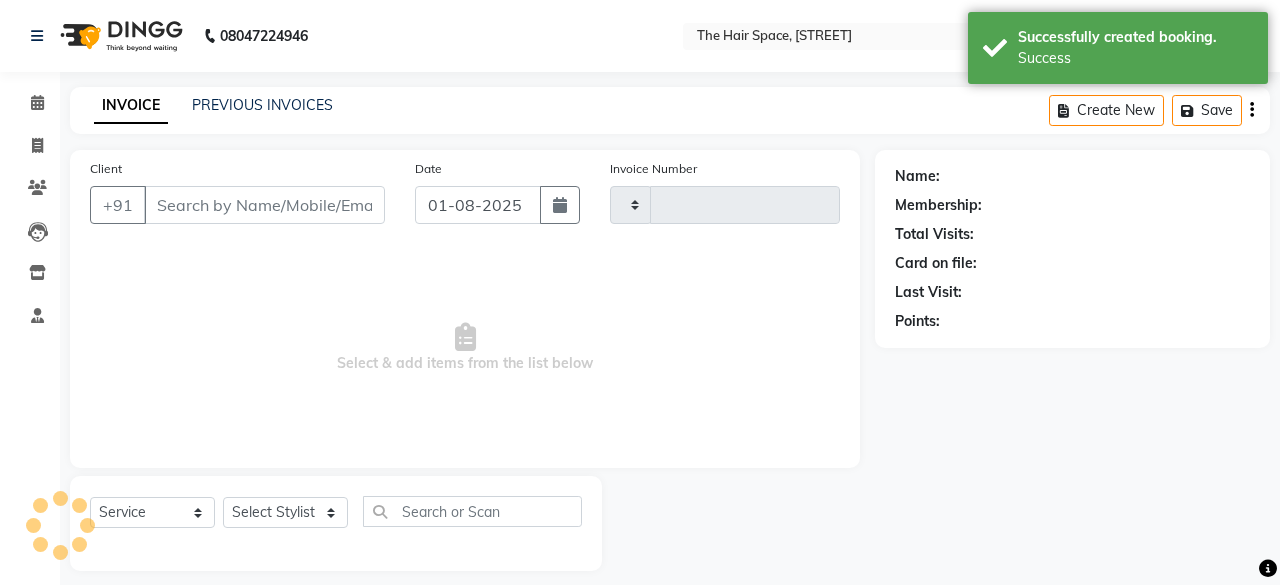 type on "1653" 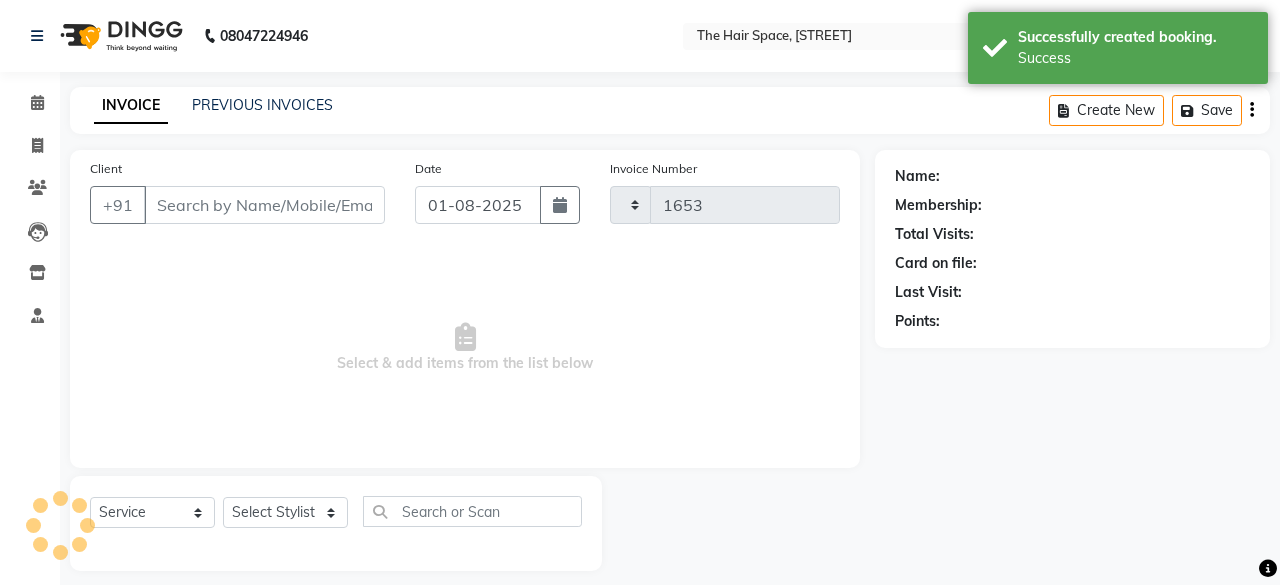 select on "3" 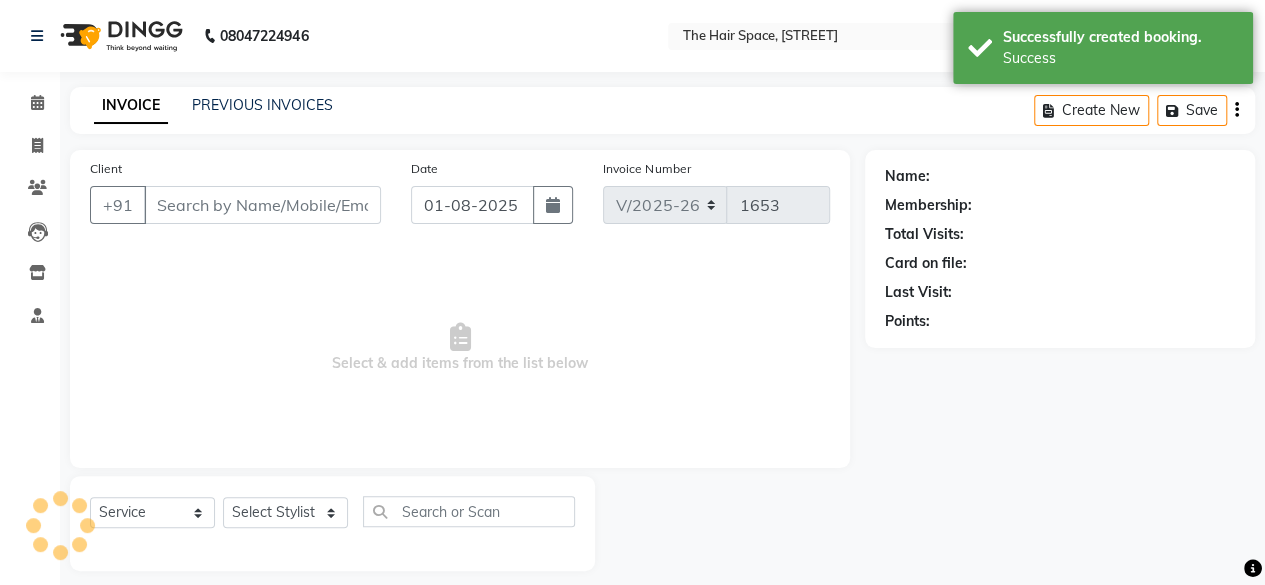 type on "[PHONE]" 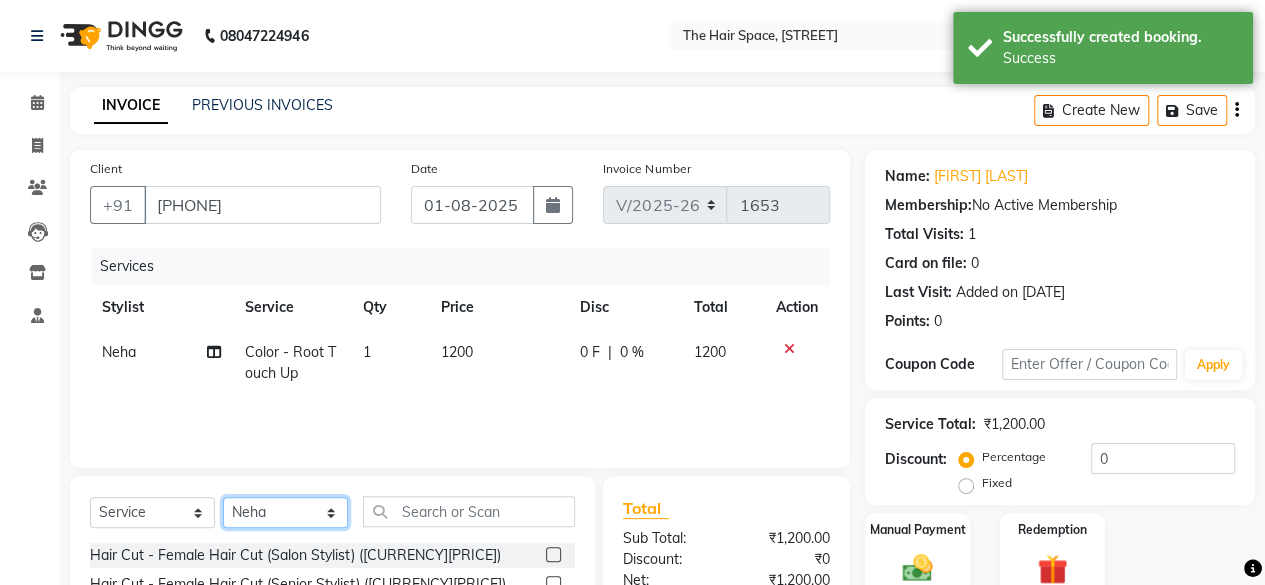 click on "Select Stylist [FIRST] [FIRST] [FIRST] [FIRST] Manager [FIRST] [FIRST] [FIRST]  [FIRST]    [FIRST] [FIRST]" 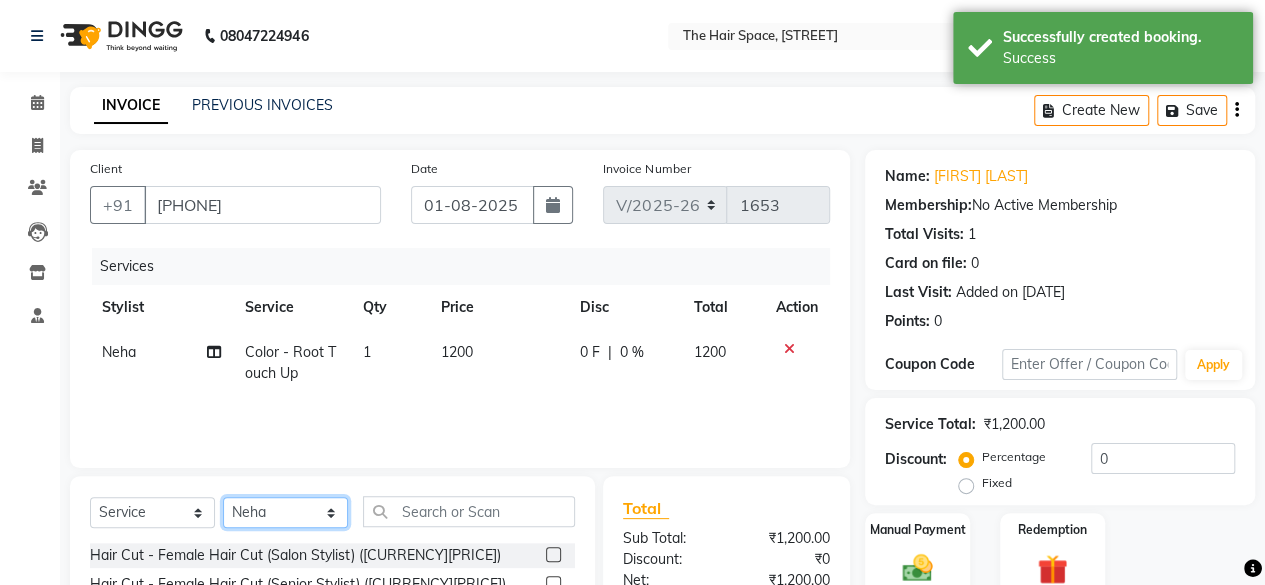 select on "84667" 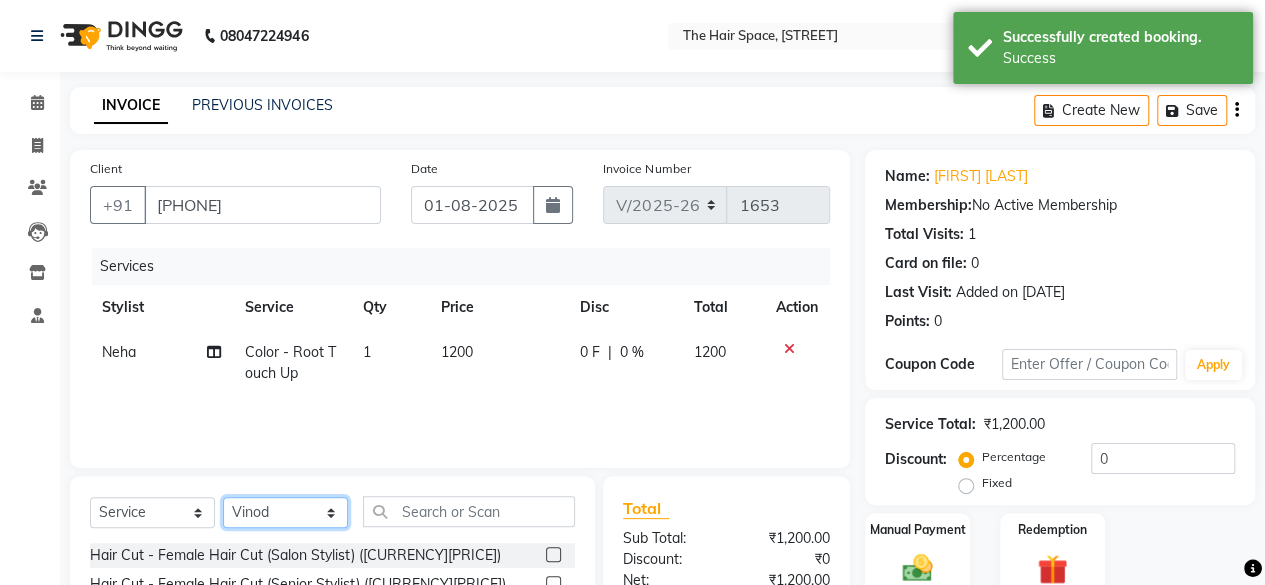 click on "Select Stylist [FIRST] [FIRST] [FIRST] [FIRST] Manager [FIRST] [FIRST] [FIRST]  [FIRST]    [FIRST] [FIRST]" 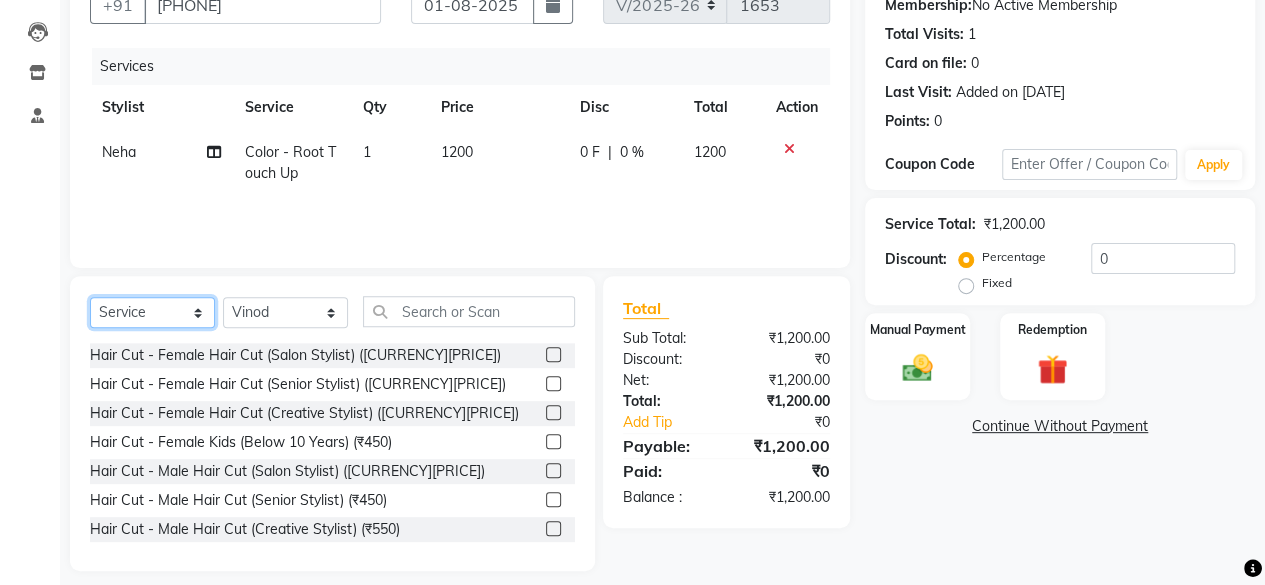 click on "Select  Service  Product  Membership  Package Voucher Prepaid Gift Card" 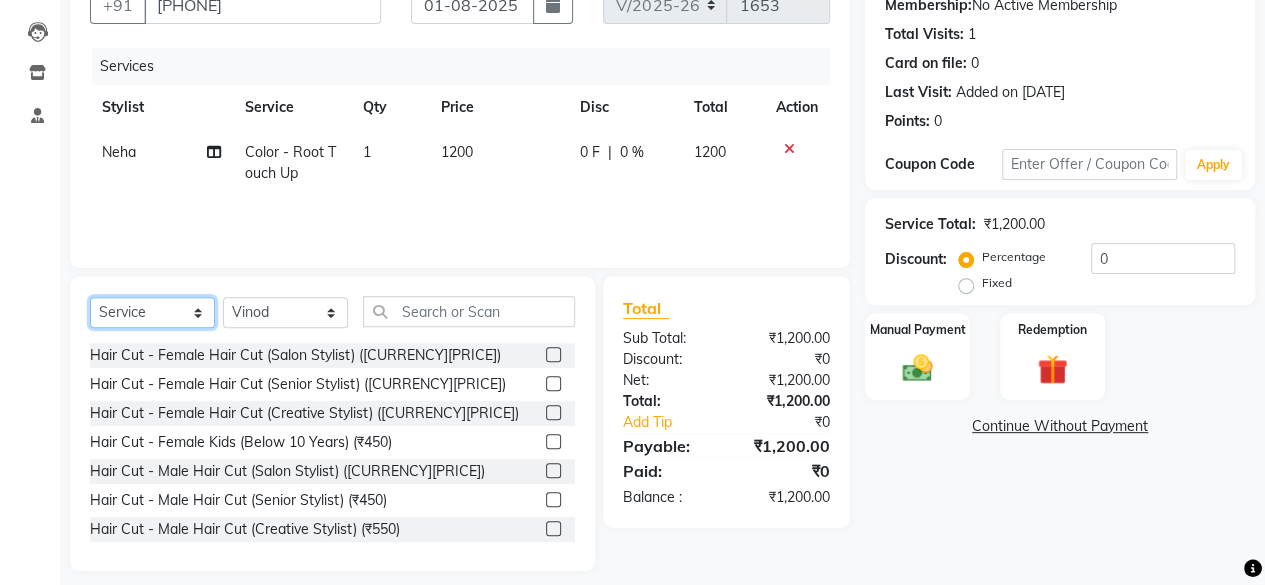 select on "product" 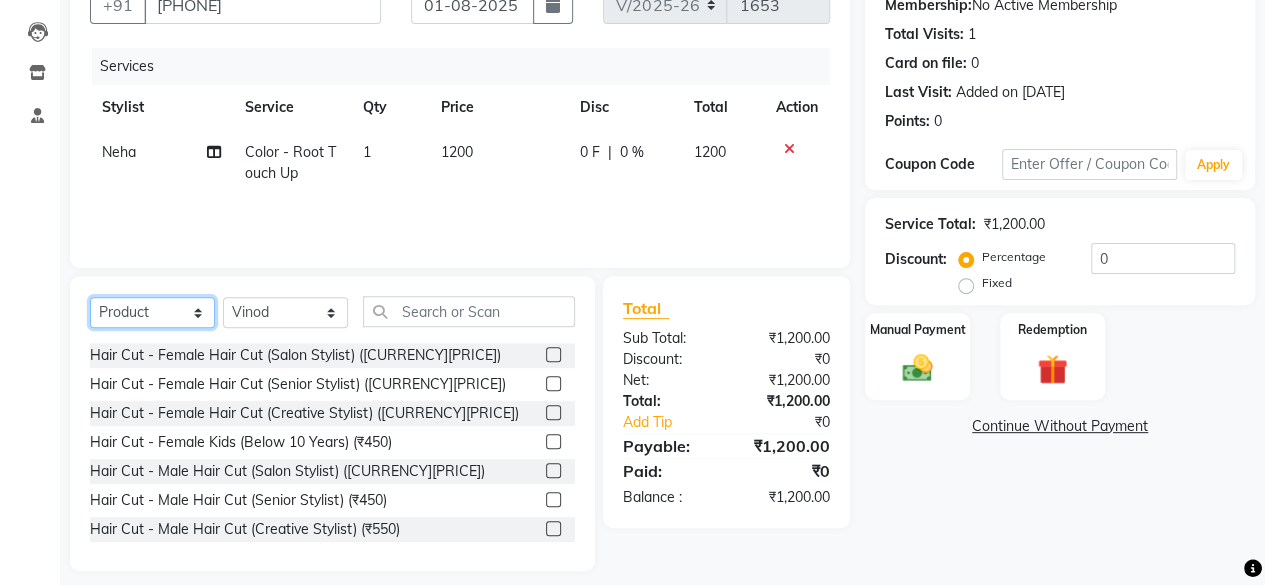 click on "Select  Service  Product  Membership  Package Voucher Prepaid Gift Card" 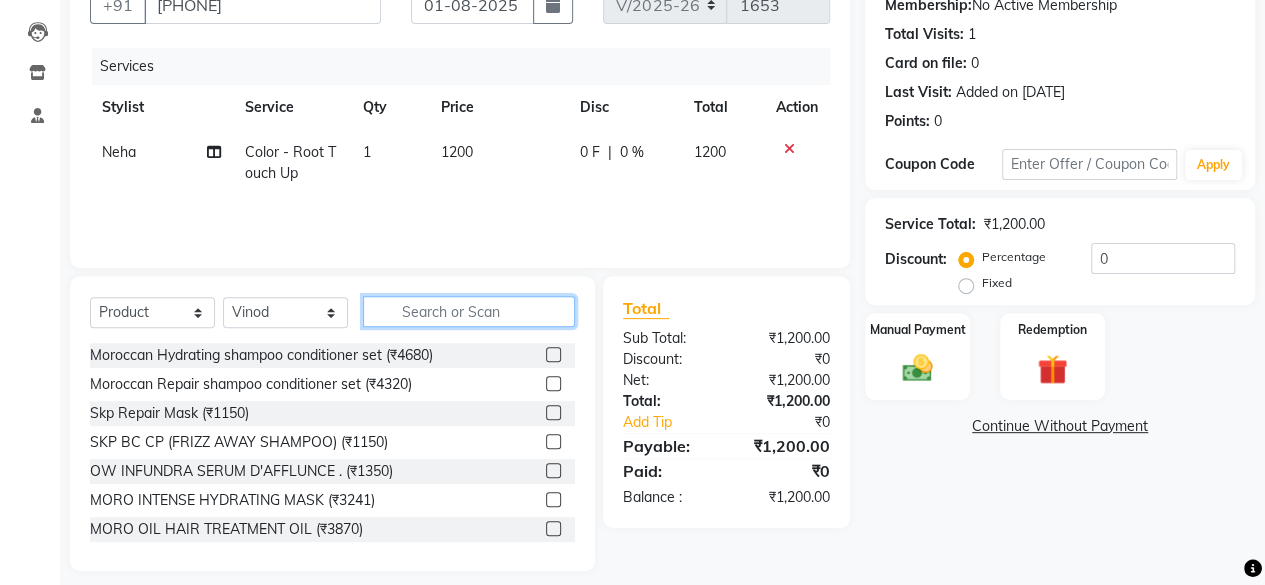 click 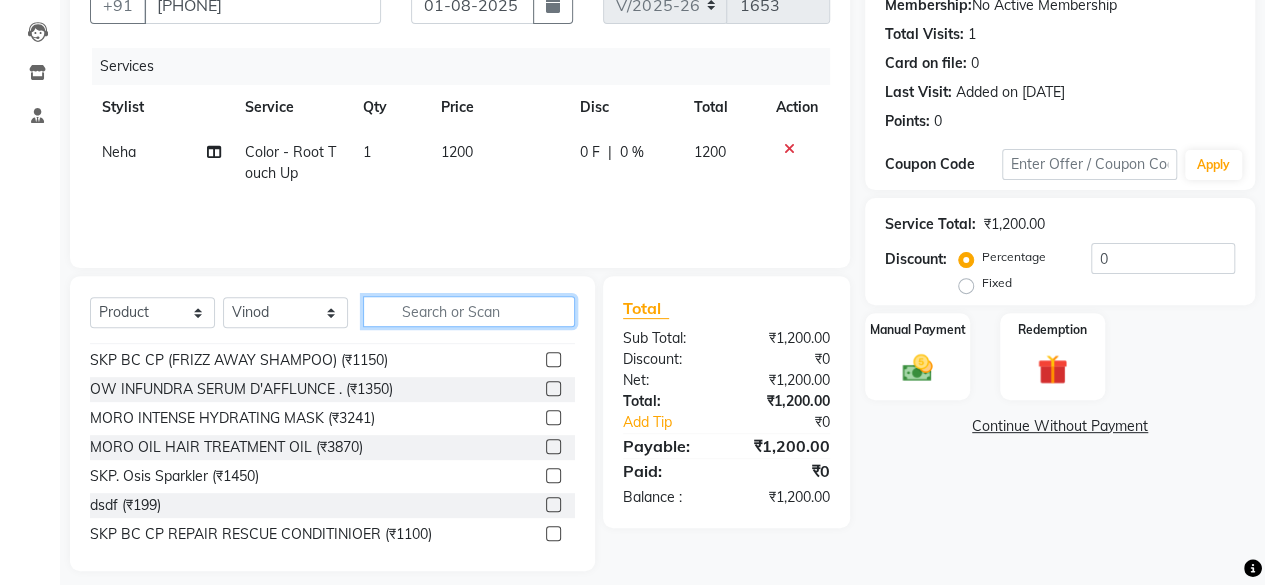 scroll, scrollTop: 200, scrollLeft: 0, axis: vertical 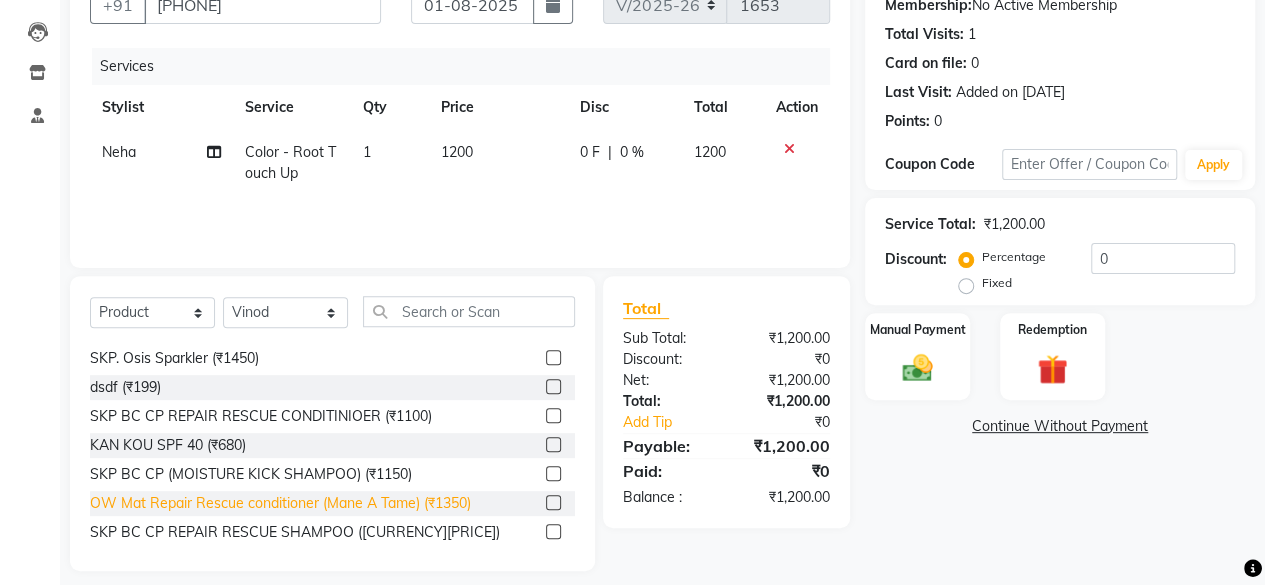 click on "OW Mat Repair Rescue conditioner (Mane A Tame) (₹1350)" 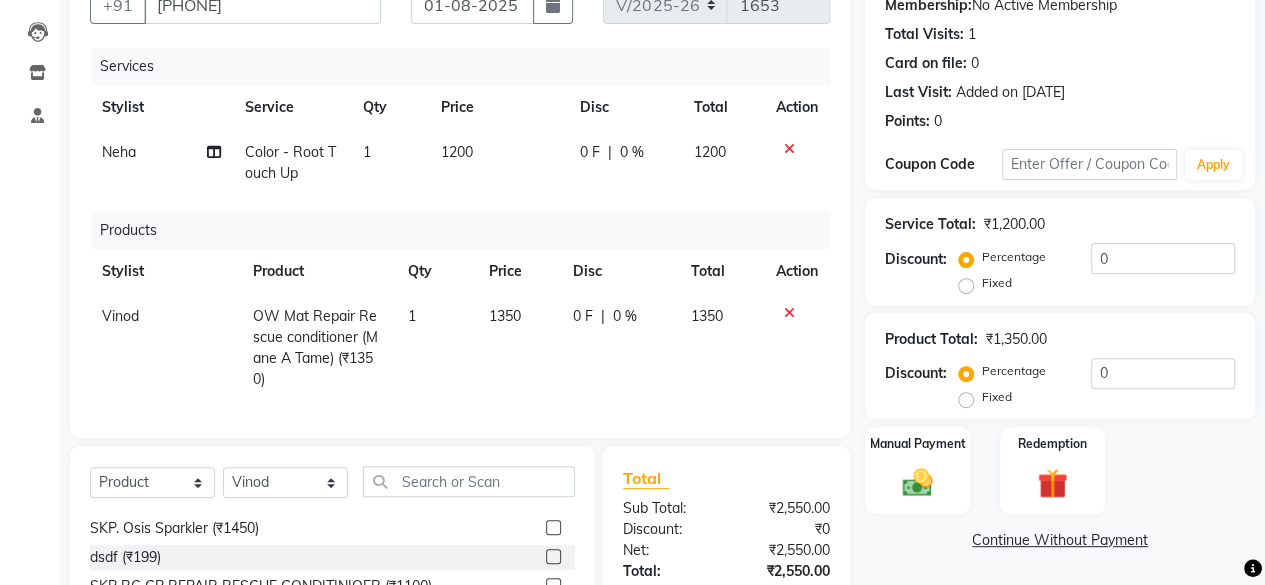 checkbox on "false" 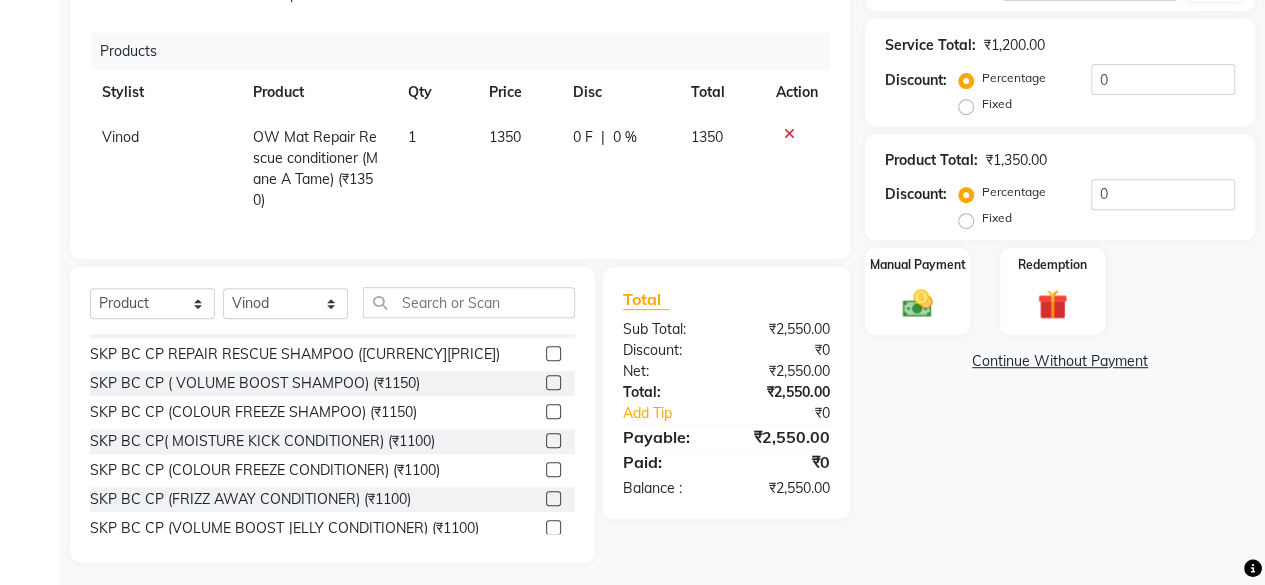 scroll, scrollTop: 400, scrollLeft: 0, axis: vertical 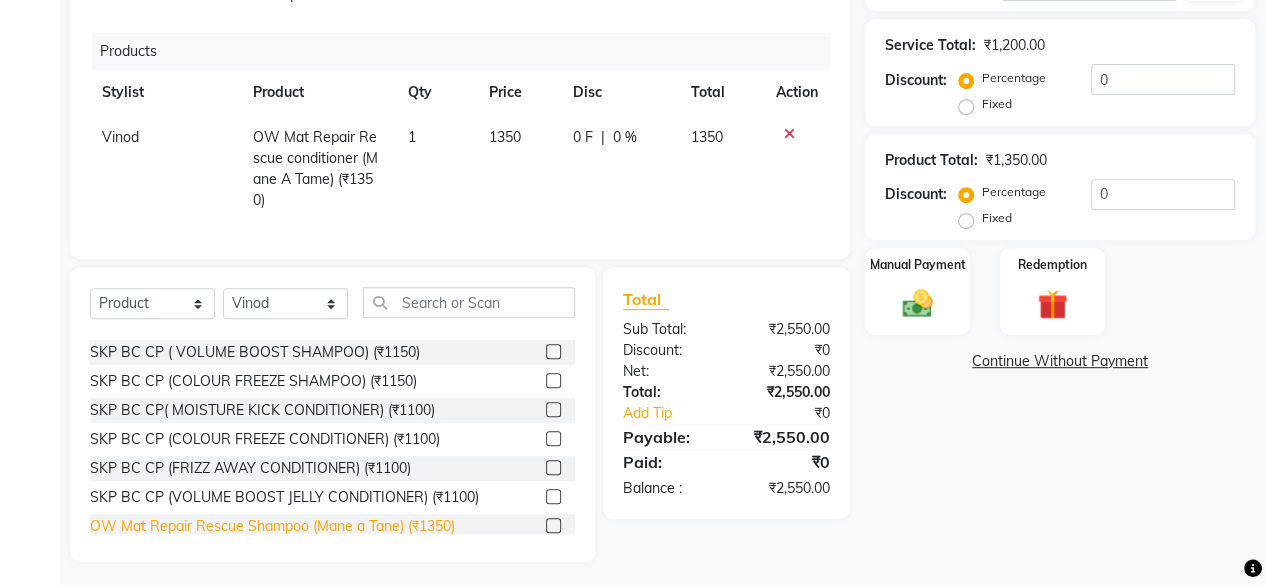 click on "OW Mat Repair Rescue Shampoo (Mane a Tane) (₹1350)" 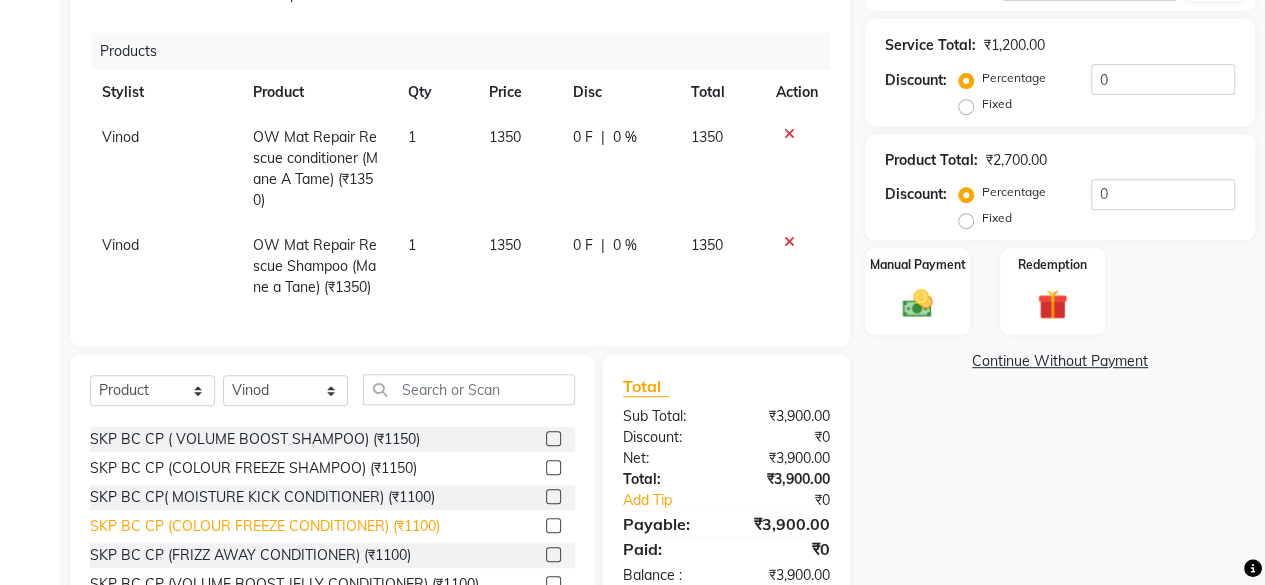 checkbox on "false" 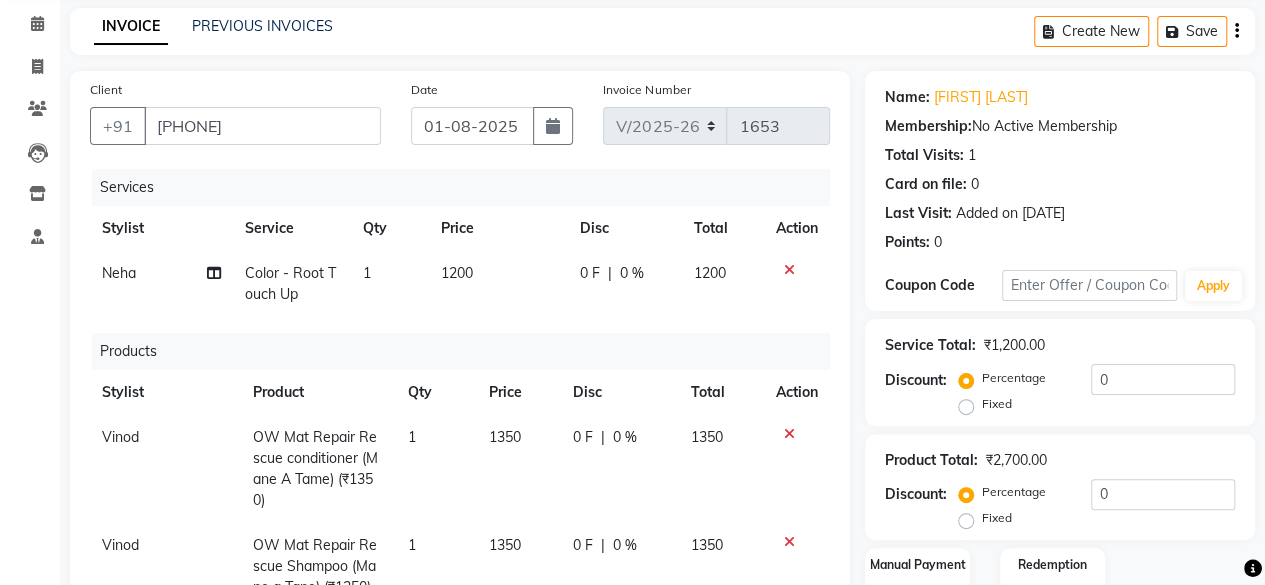 scroll, scrollTop: 466, scrollLeft: 0, axis: vertical 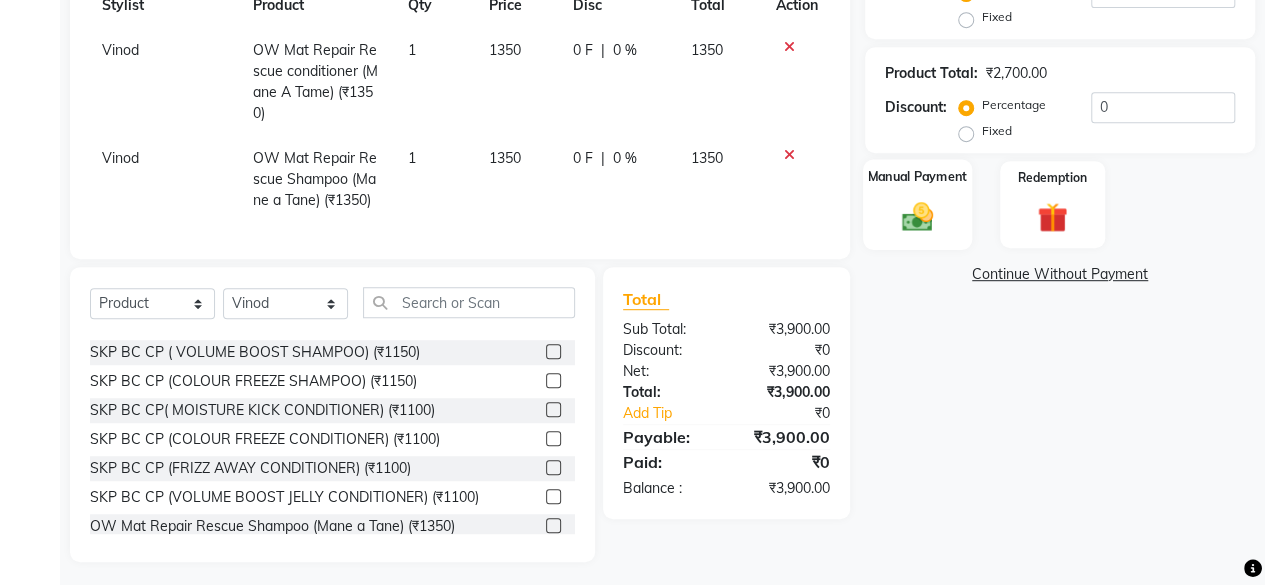 click on "Manual Payment" 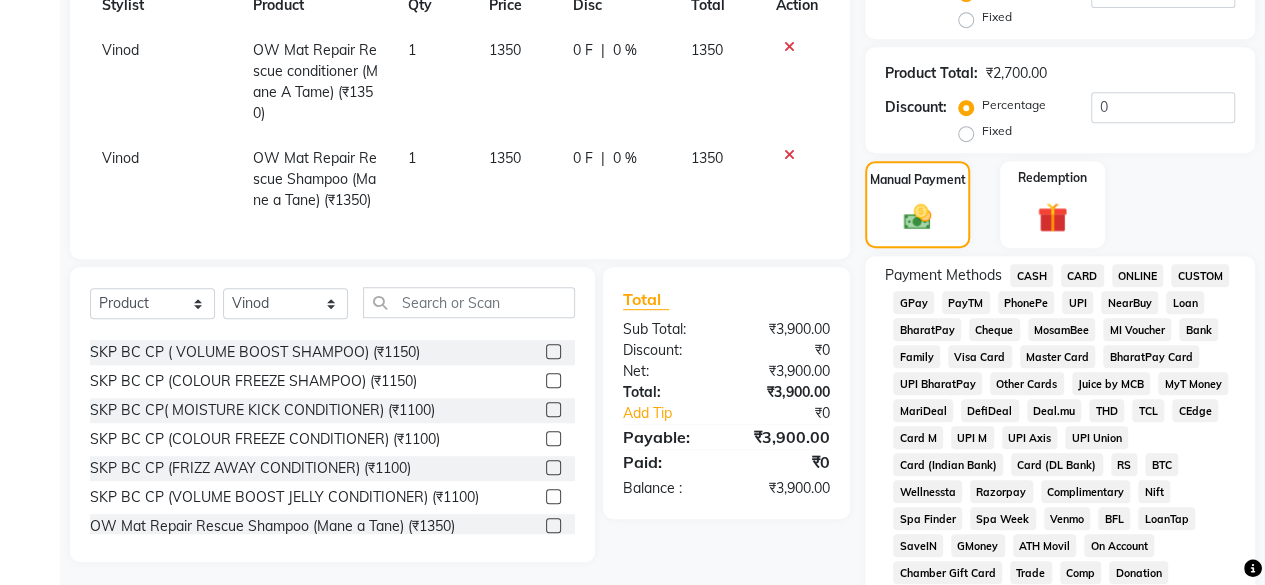 click on "CASH" 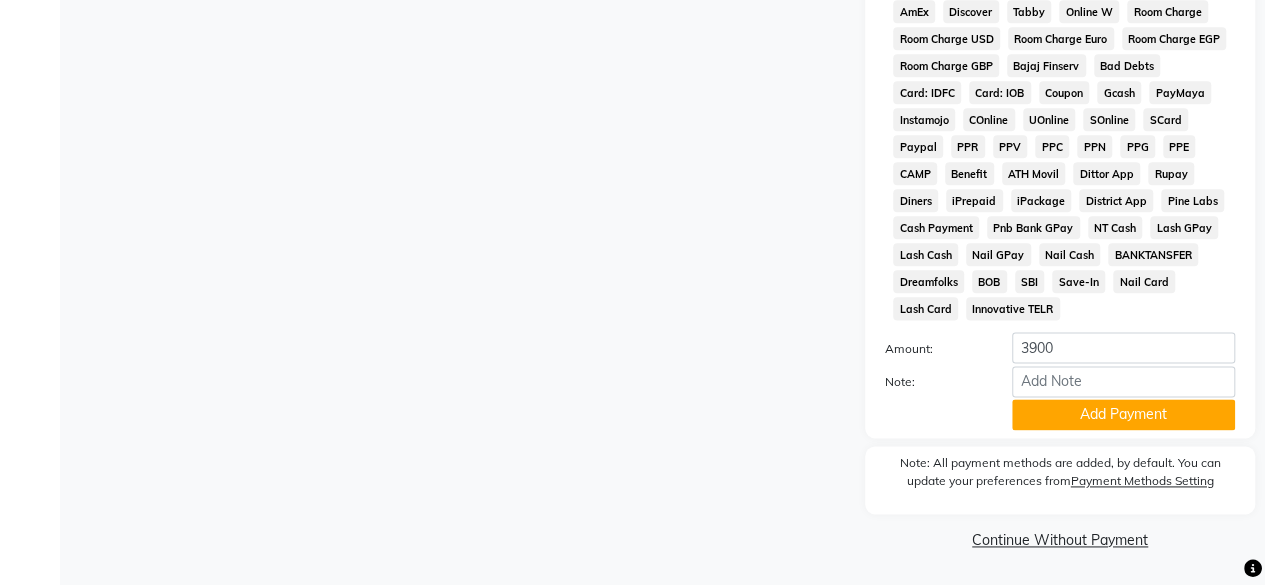scroll, scrollTop: 1114, scrollLeft: 0, axis: vertical 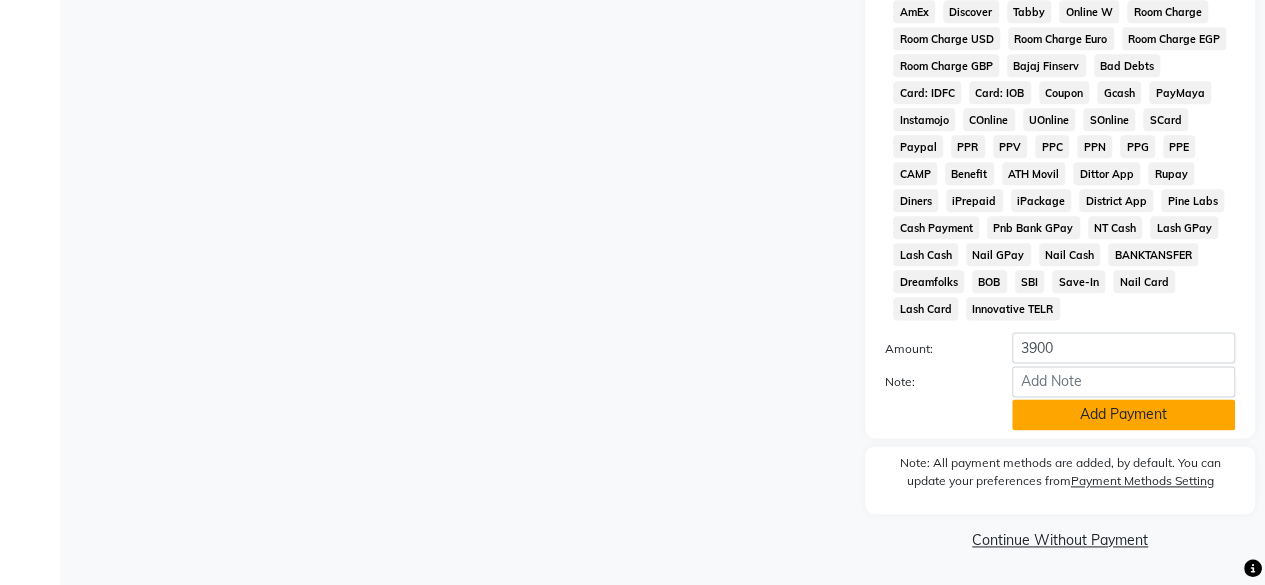 click on "Add Payment" 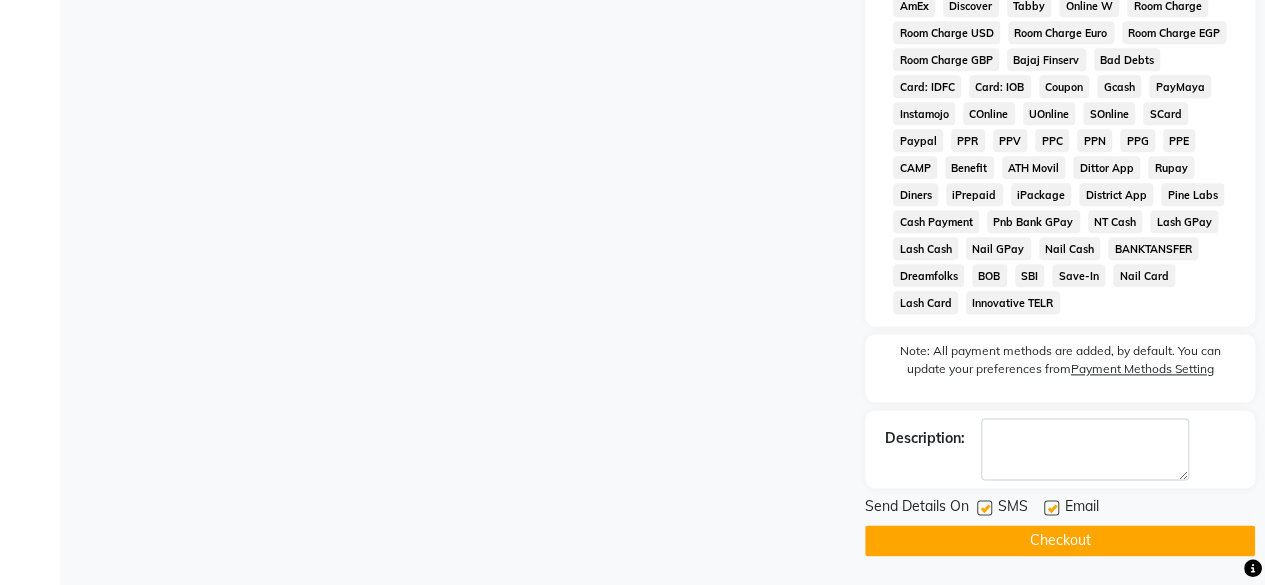 click 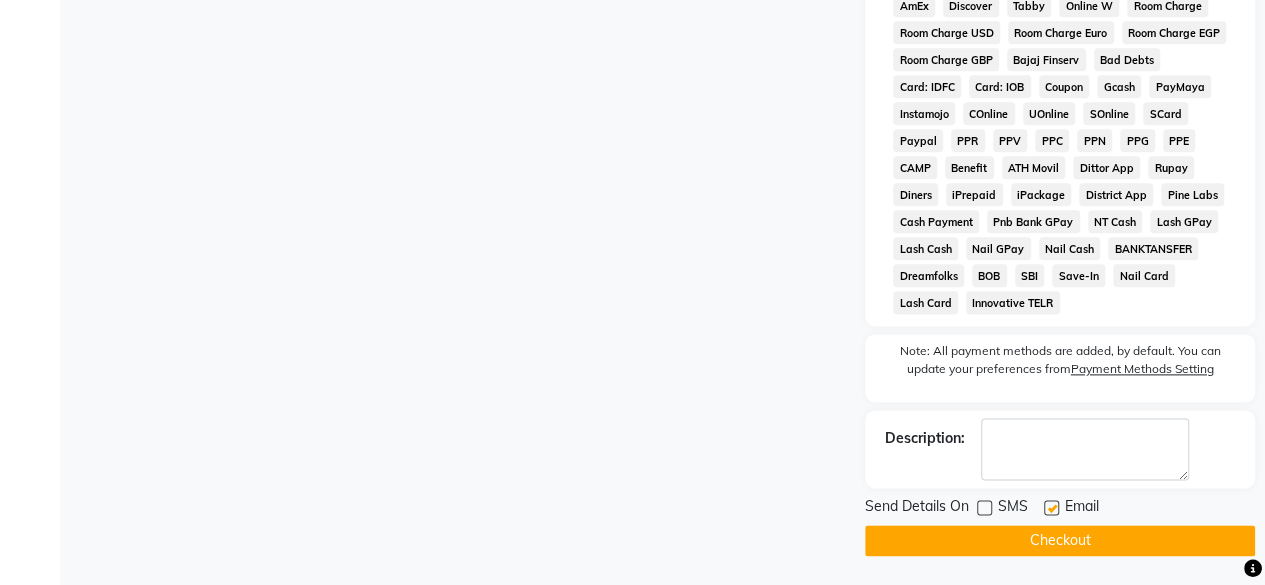 click 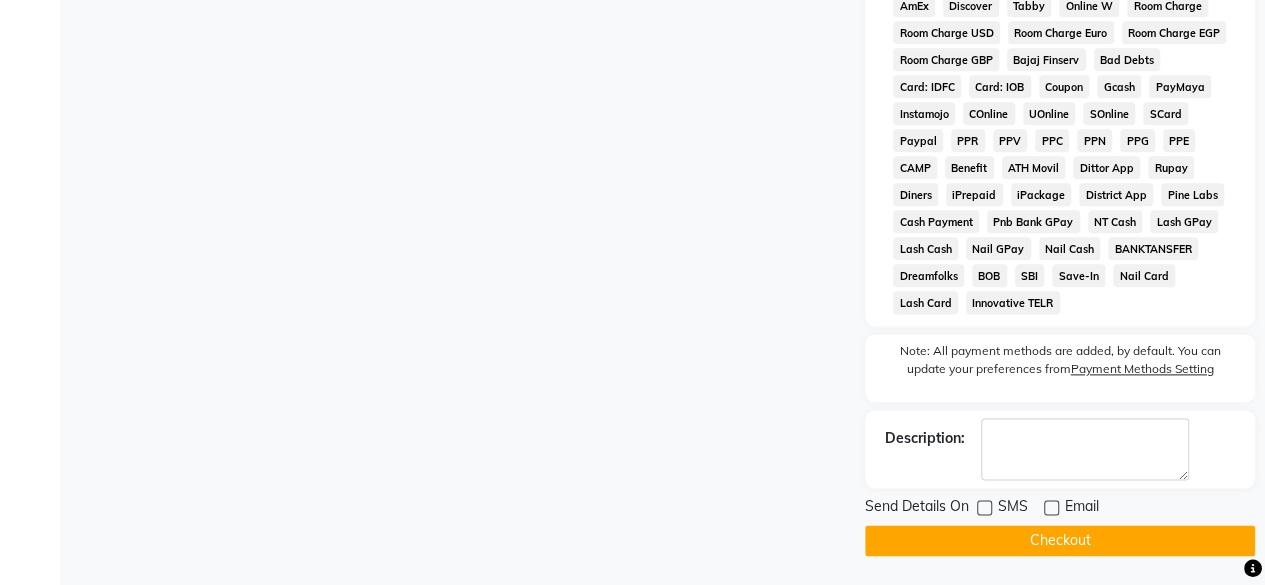 click on "Checkout" 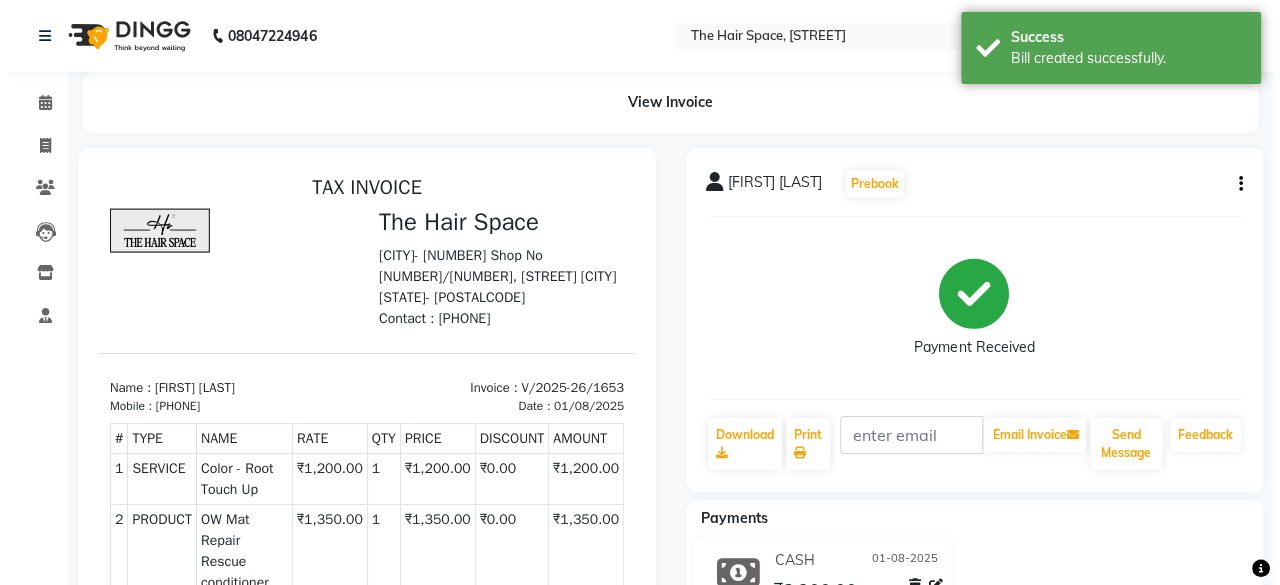 scroll, scrollTop: 0, scrollLeft: 0, axis: both 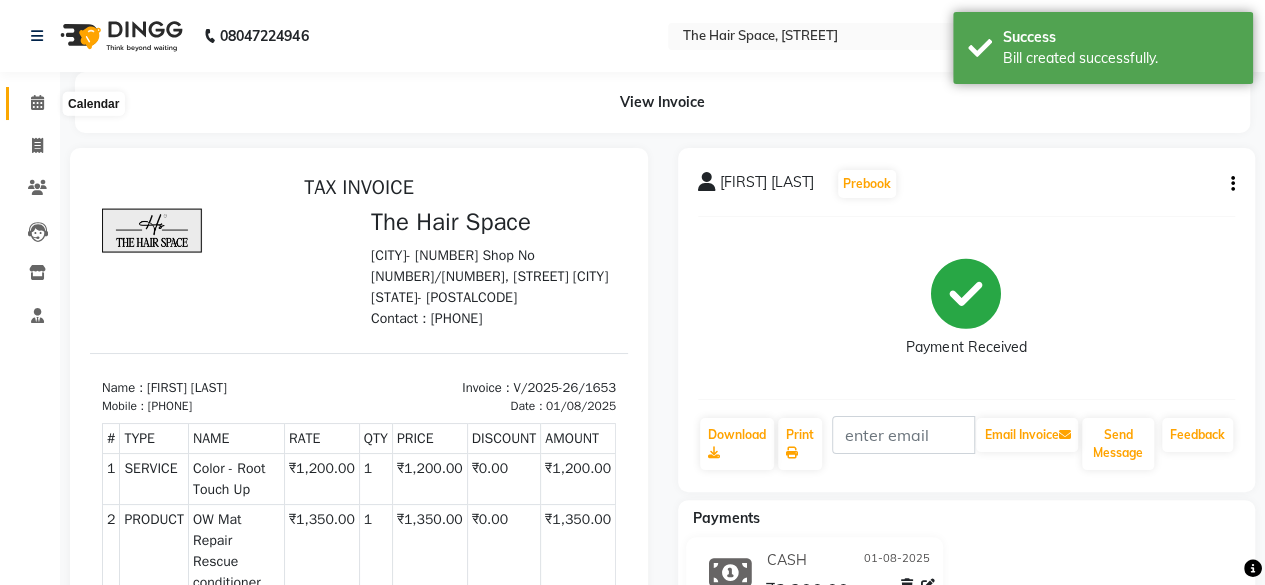 click 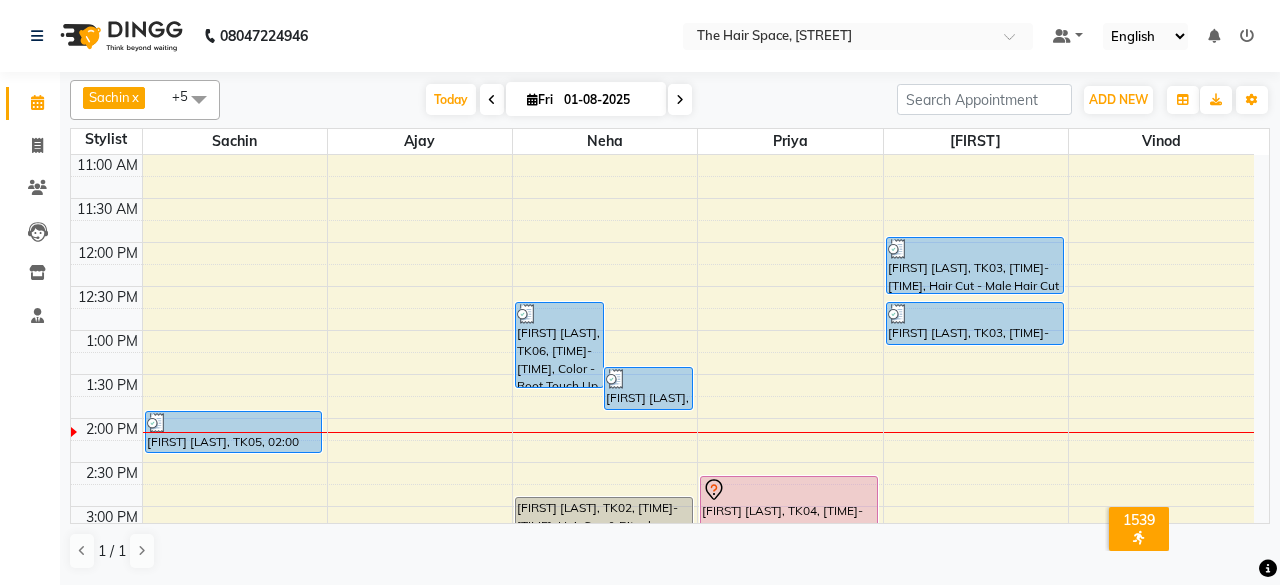 scroll, scrollTop: 300, scrollLeft: 0, axis: vertical 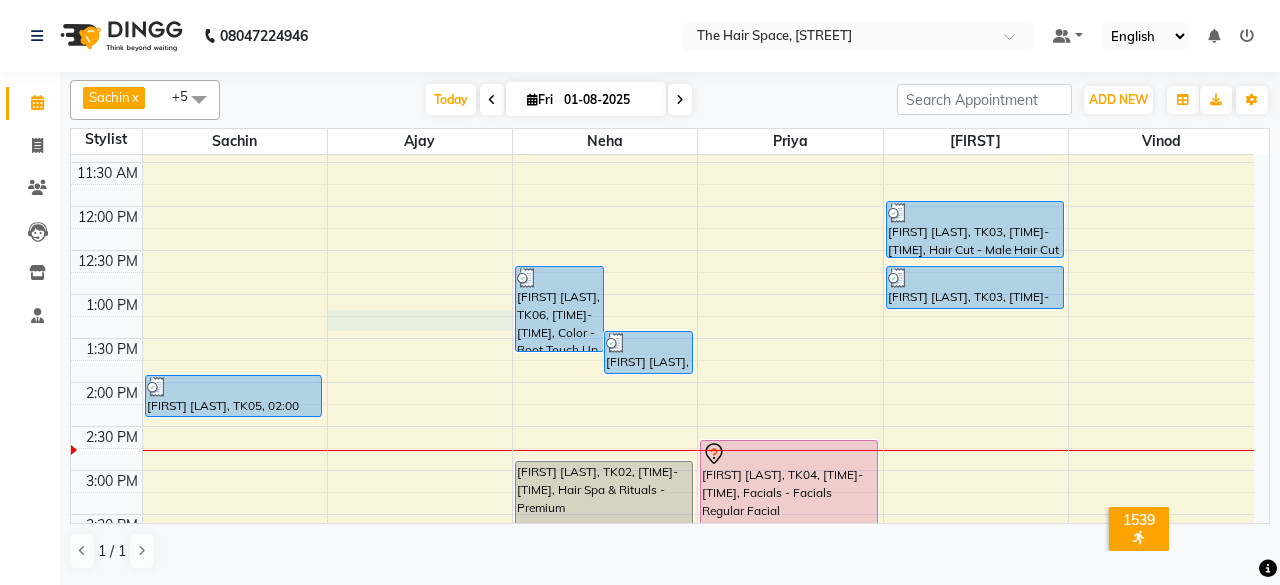 click on "8:00 AM 8:30 AM 9:00 AM 9:30 AM 10:00 AM 10:30 AM 11:00 AM 11:30 AM 12:00 PM 12:30 PM 1:00 PM 1:30 PM 2:00 PM 2:30 PM 3:00 PM 3:30 PM 4:00 PM 4:30 PM 5:00 PM 5:30 PM 6:00 PM 6:30 PM 7:00 PM 7:30 PM 8:00 PM 8:30 PM 9:00 PM 9:30 PM 10:00 PM 10:30 PM     Sayali Bhurke, TK05, 02:00 PM-02:30 PM, Waxing - Face Wax Upper Lip             Pratik G, TK01, 09:45 PM-10:15 PM, Beard - Beard             Pratik G, TK01, 10:00 PM-10:45 PM, Hair Color - Male Global             Pratik G, TK01, 09:00 PM-09:40 PM, Hair Cut - Male Hair Cut (Senior Stylist)     Sonali Balkawade, TK06, 12:45 PM-01:45 PM, Color - Root Touch Up     Sayali Bhurke, TK05, 01:30 PM-02:00 PM, Shampoo - Shampoo & Blow Dry    Mayuri Turup, TK02, 03:00 PM-03:45 PM, Hair Spa & Rituals - Premium             Roshani Chakravardhi, TK04, 02:45 PM-03:45 PM, Facials - Facials Regular Facial             Pratik G, TK01, 09:15 PM-09:55 PM, Hair Cut - Male Hair Cut (Salon Stylist)             Pratik G, TK01, 09:45 PM-10:15 PM, Beard - Beard" at bounding box center [662, 514] 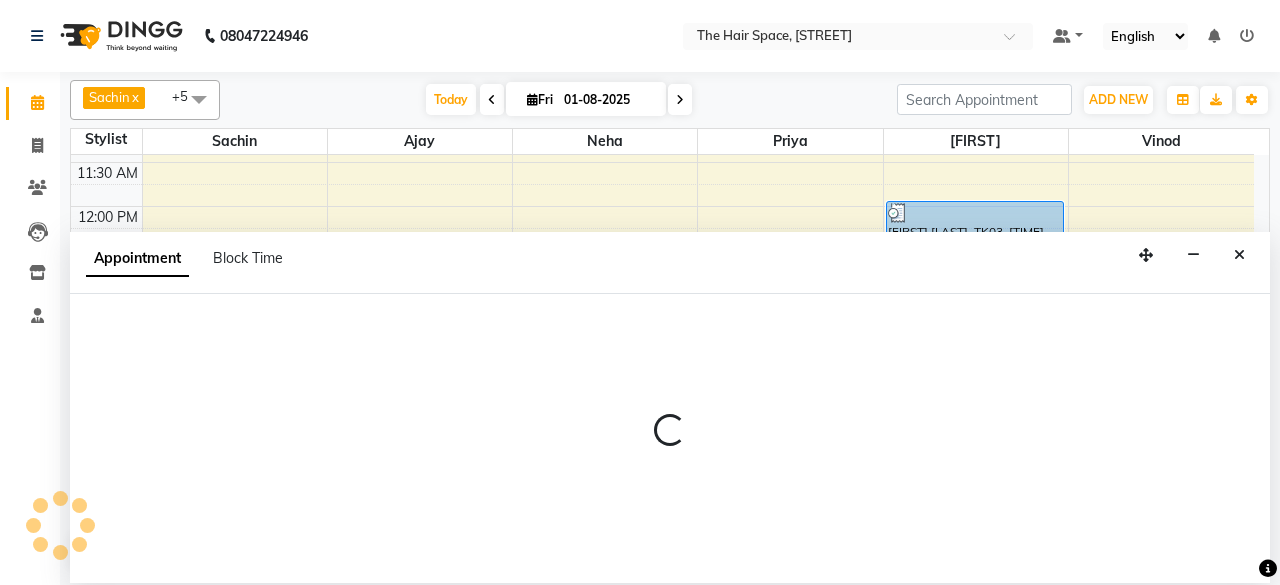 select on "52403" 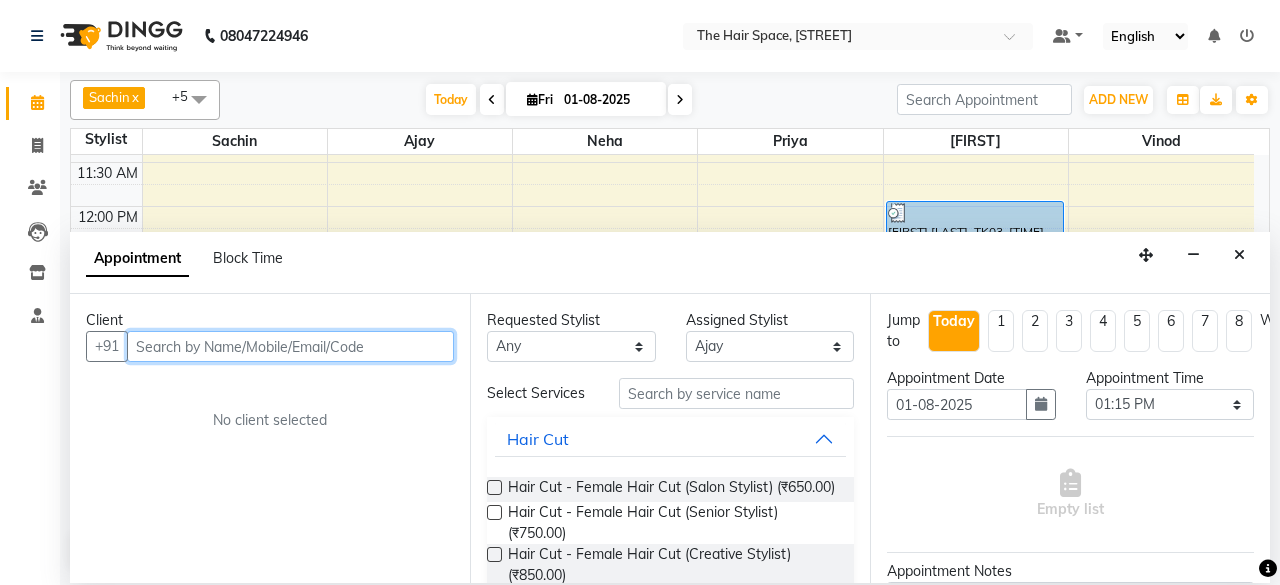 click at bounding box center [290, 346] 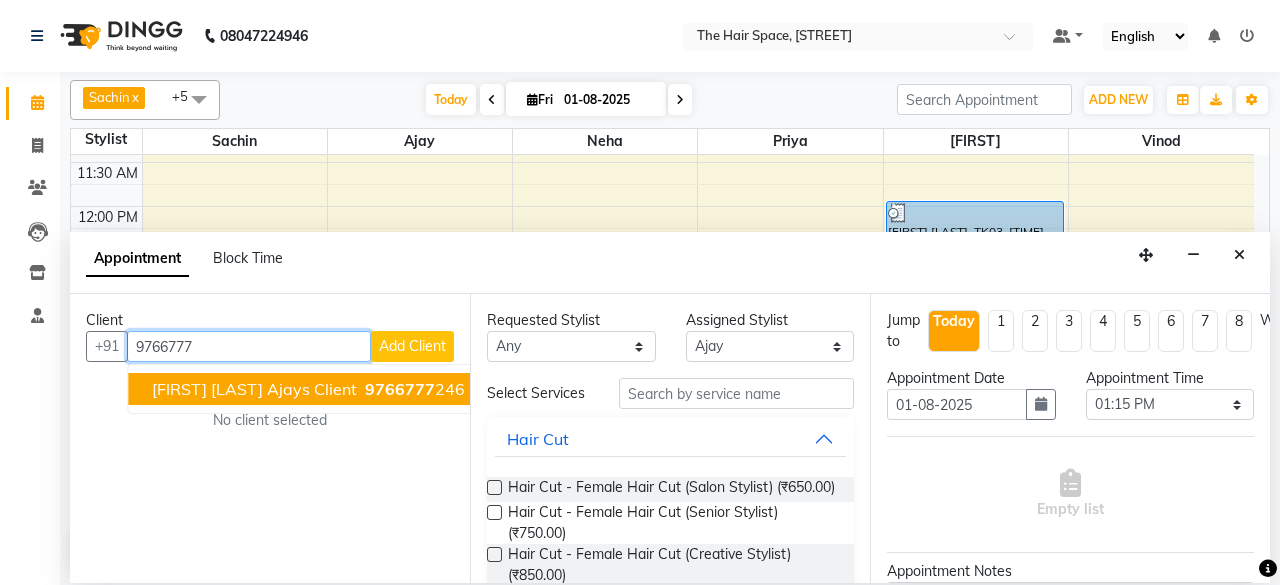 click on "[FIRST] [LAST] [LAST]" at bounding box center (254, 389) 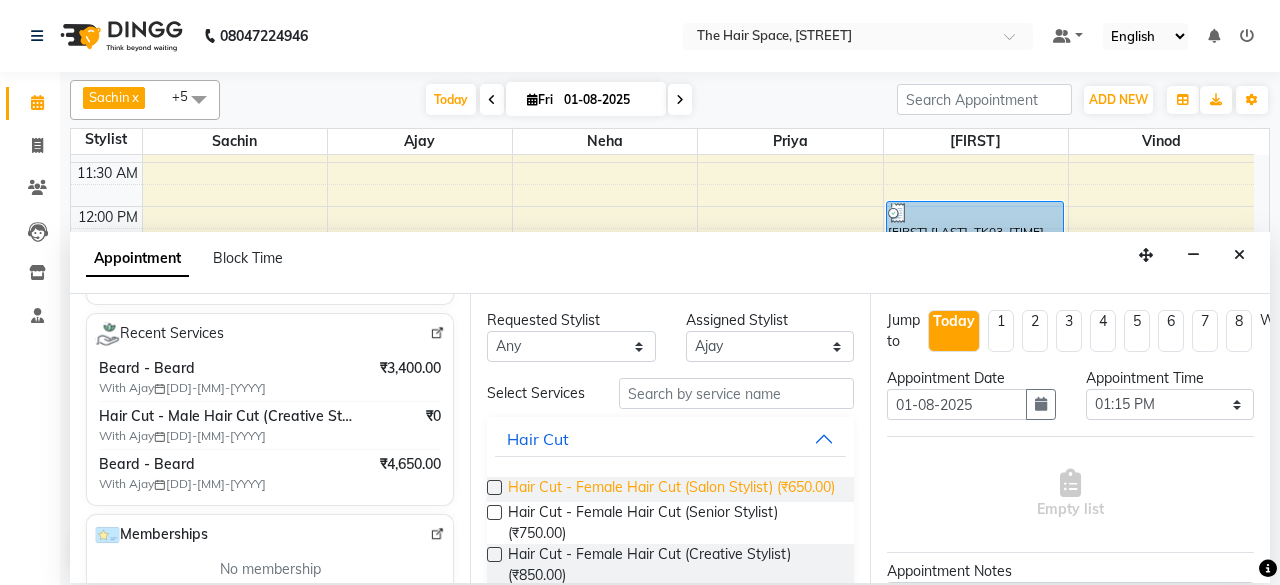 scroll, scrollTop: 594, scrollLeft: 0, axis: vertical 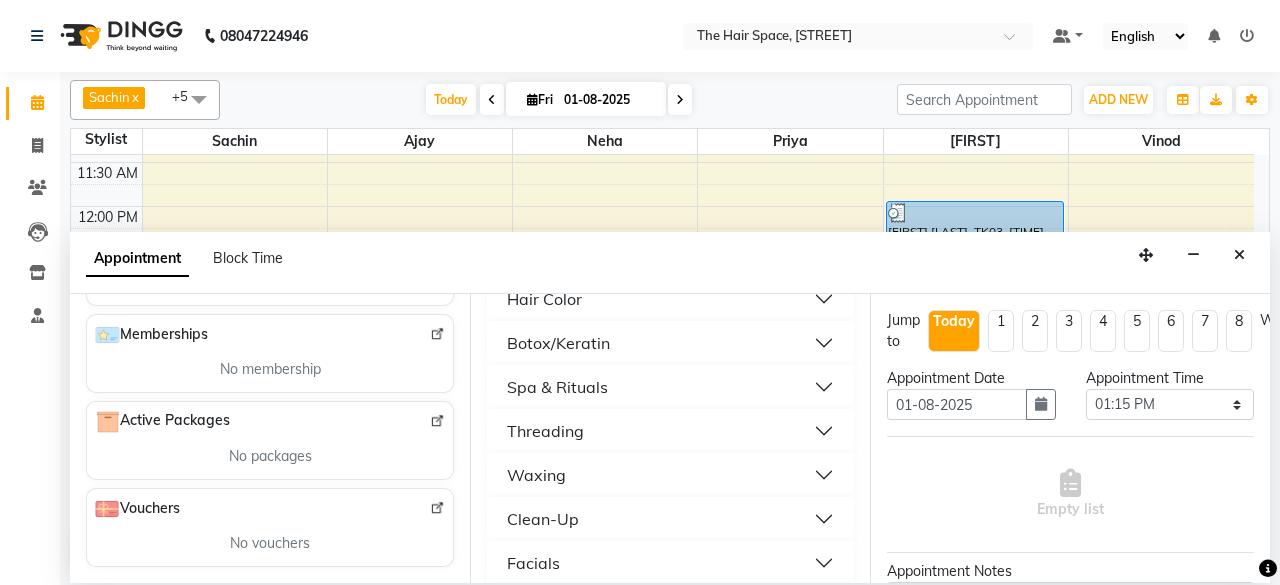 type on "[PHONE]" 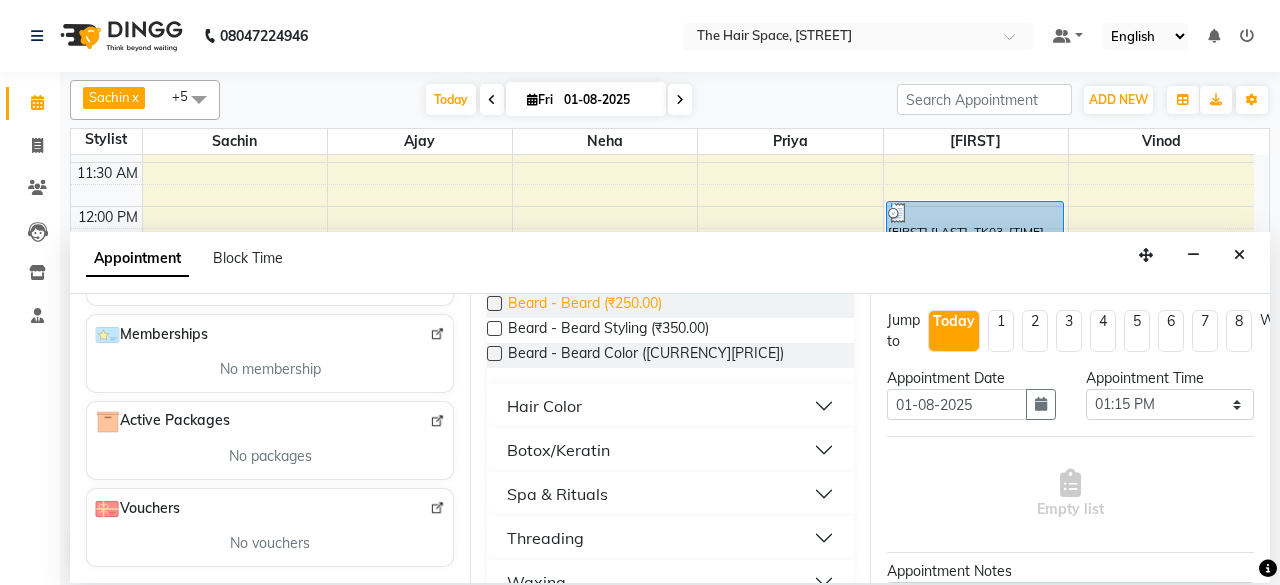 click on "Beard - Beard (₹250.00)" at bounding box center (585, 305) 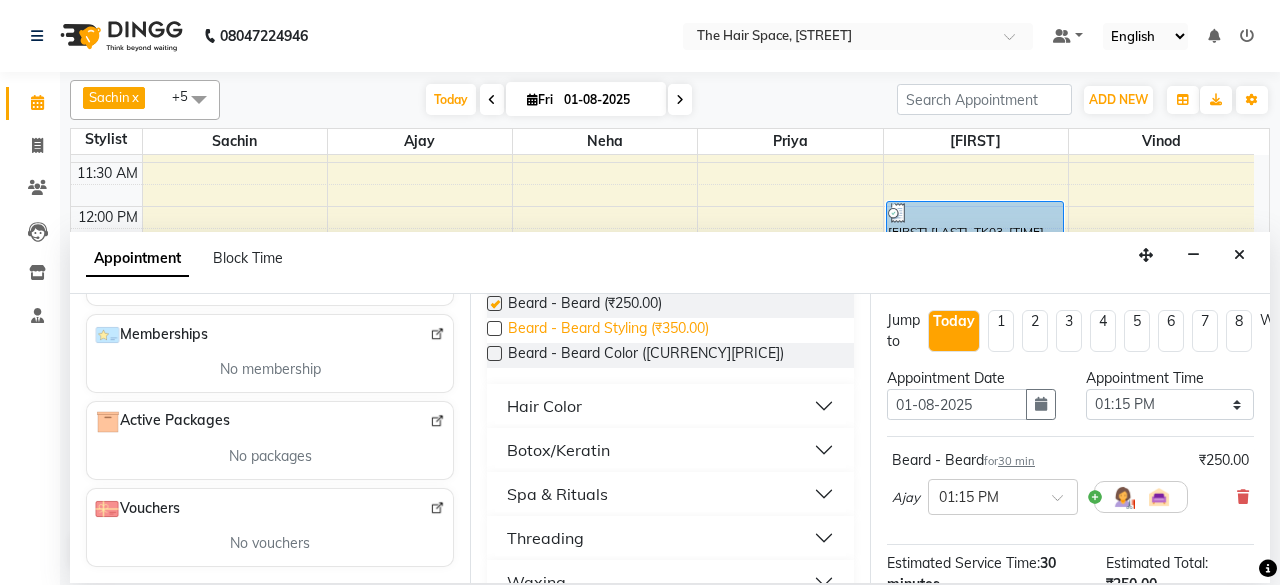 checkbox on "false" 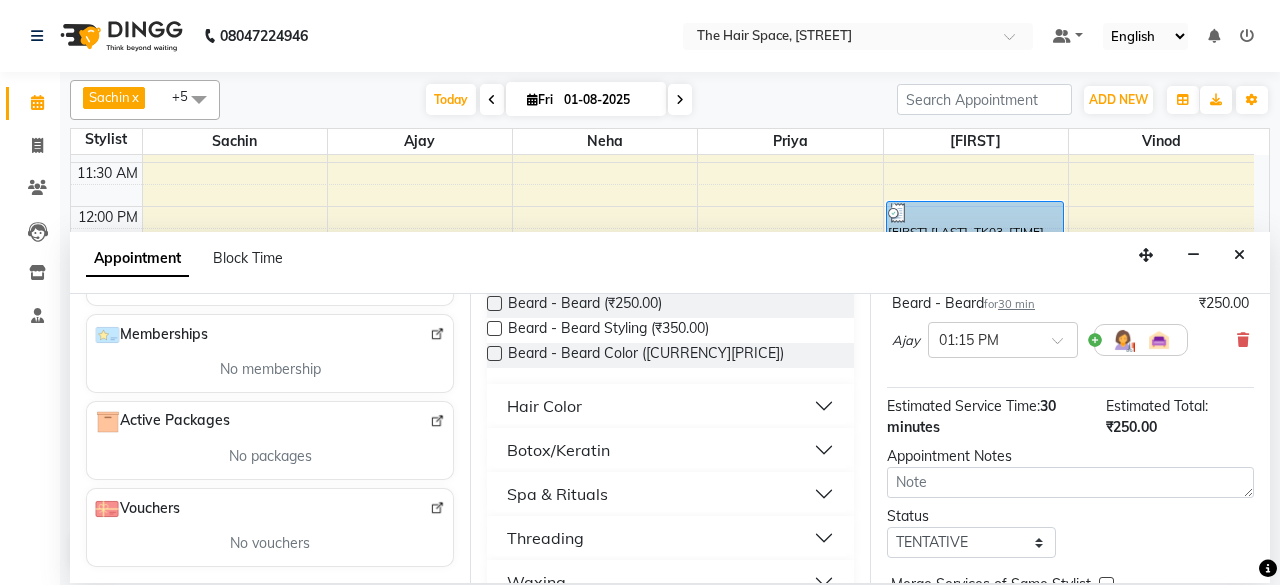 scroll, scrollTop: 272, scrollLeft: 0, axis: vertical 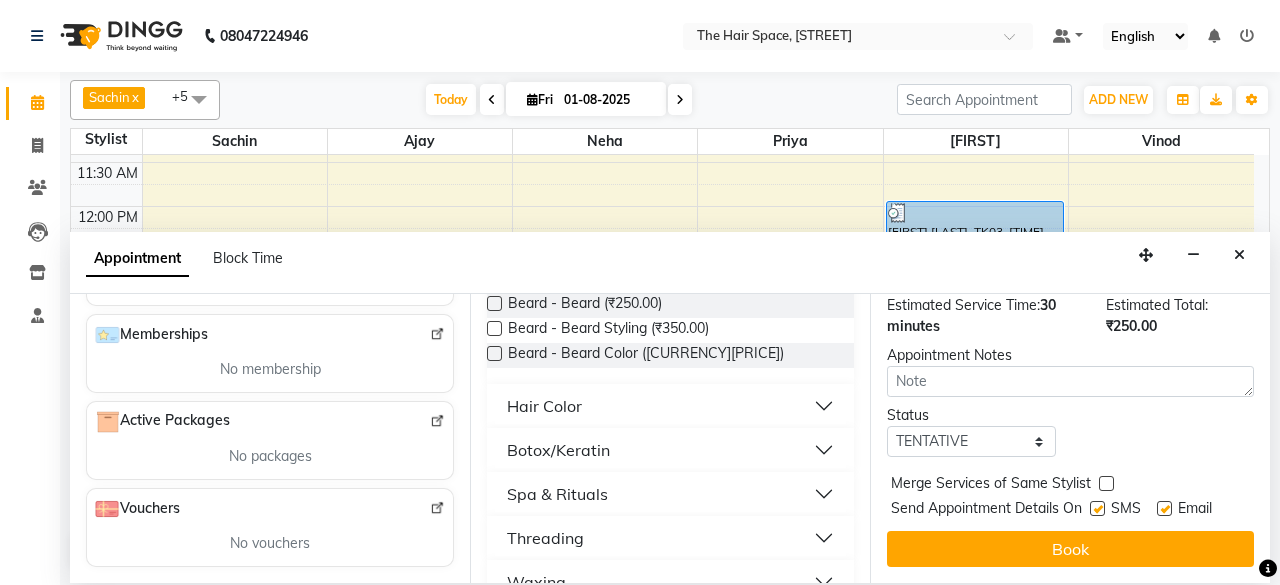 click at bounding box center (1097, 508) 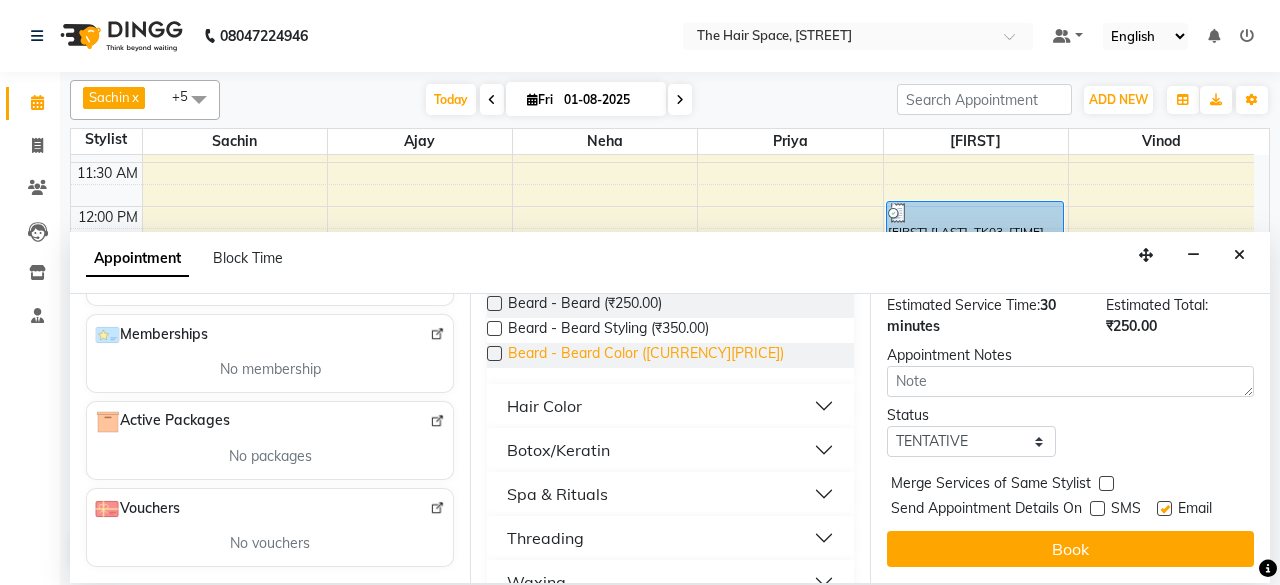 drag, startPoint x: 651, startPoint y: 421, endPoint x: 683, endPoint y: 431, distance: 33.526108 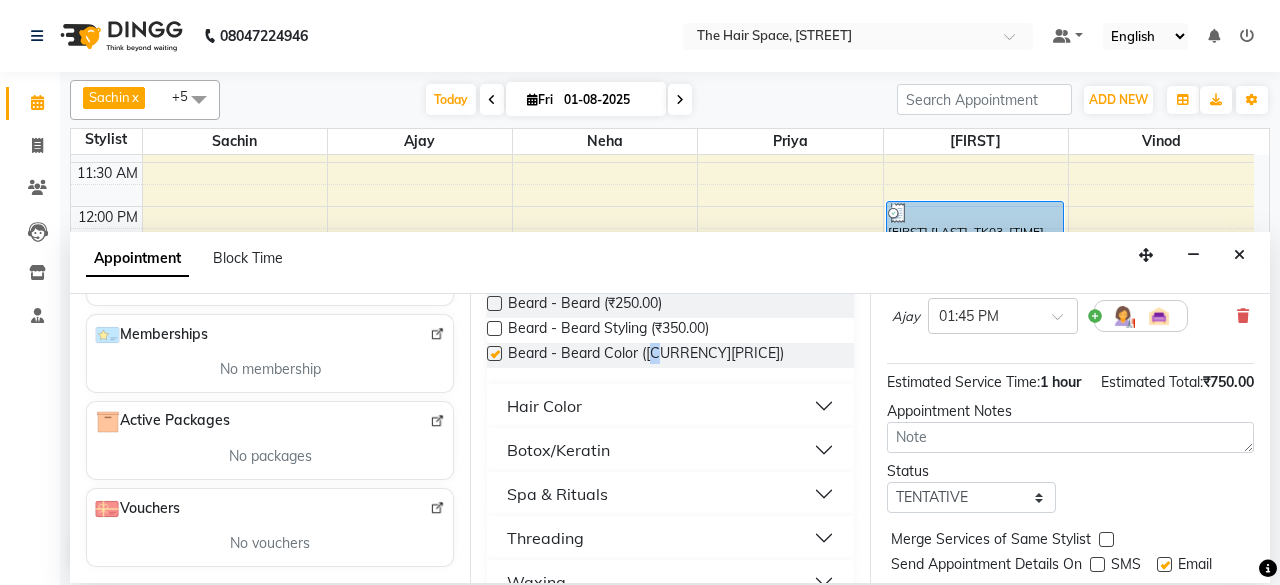 scroll, scrollTop: 362, scrollLeft: 0, axis: vertical 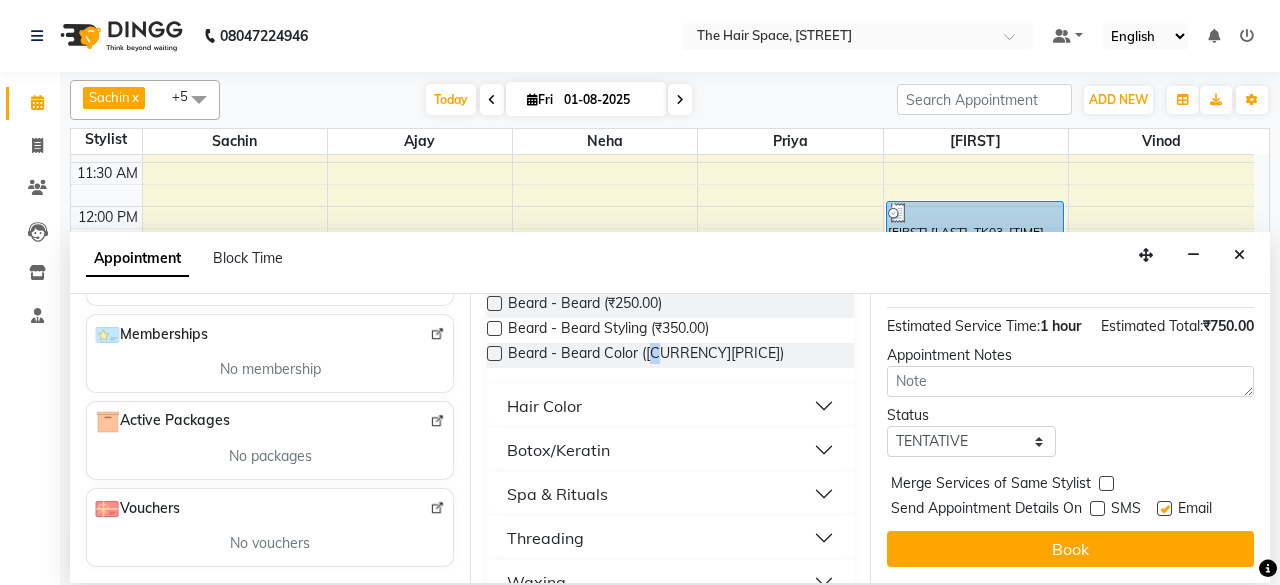 checkbox on "false" 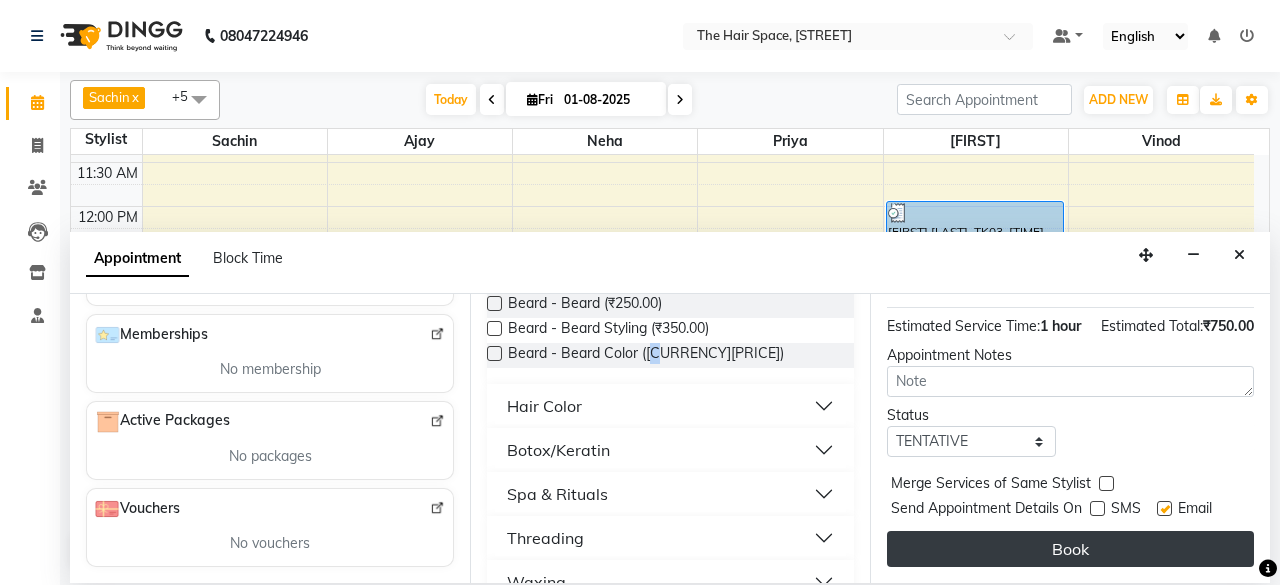 click on "Book" at bounding box center (1070, 549) 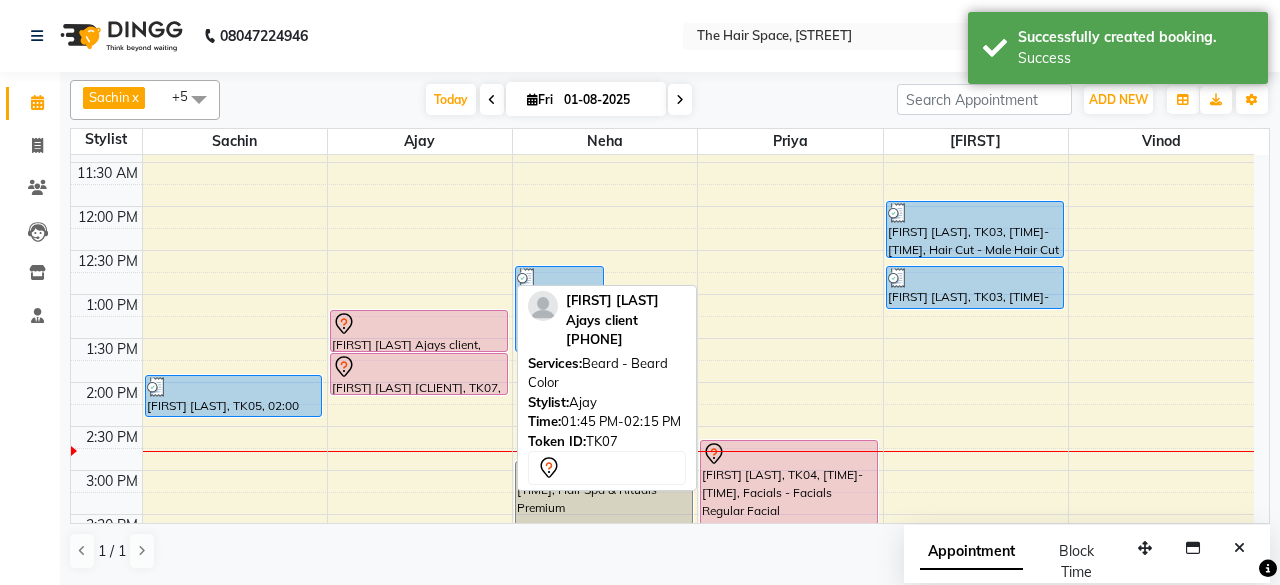 click at bounding box center [419, 394] 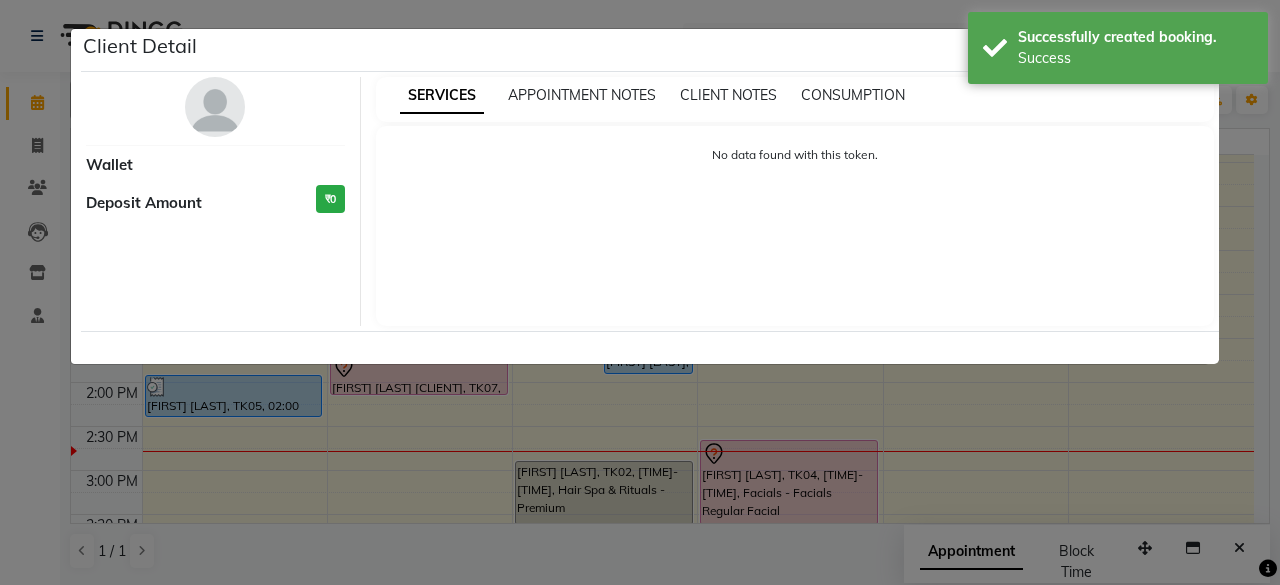 select on "7" 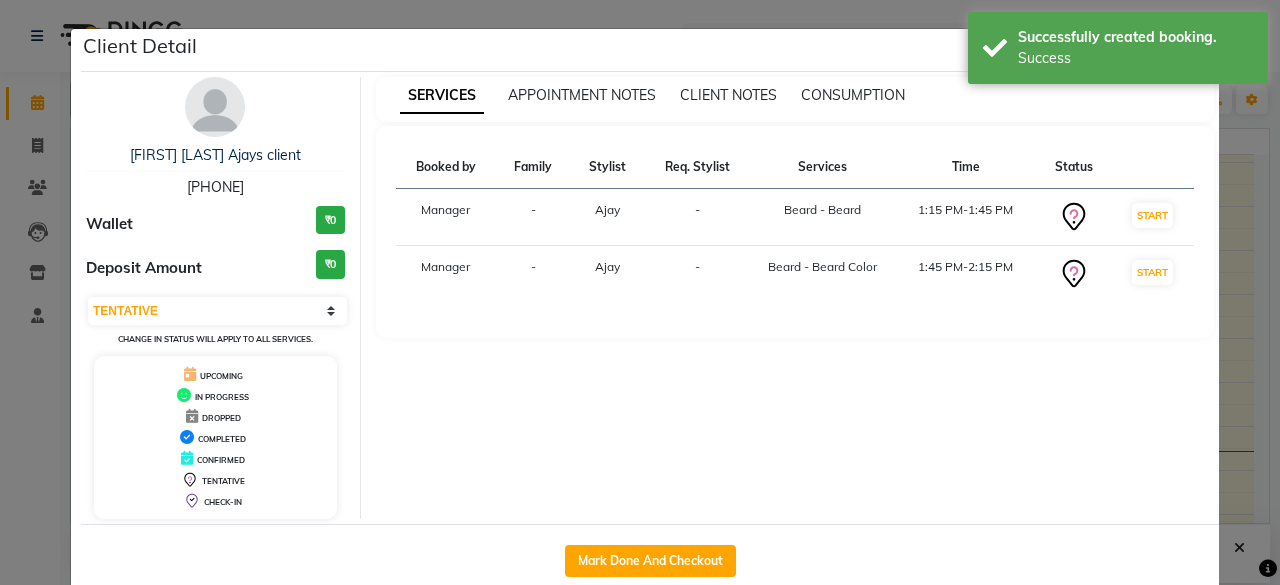 click at bounding box center (215, 107) 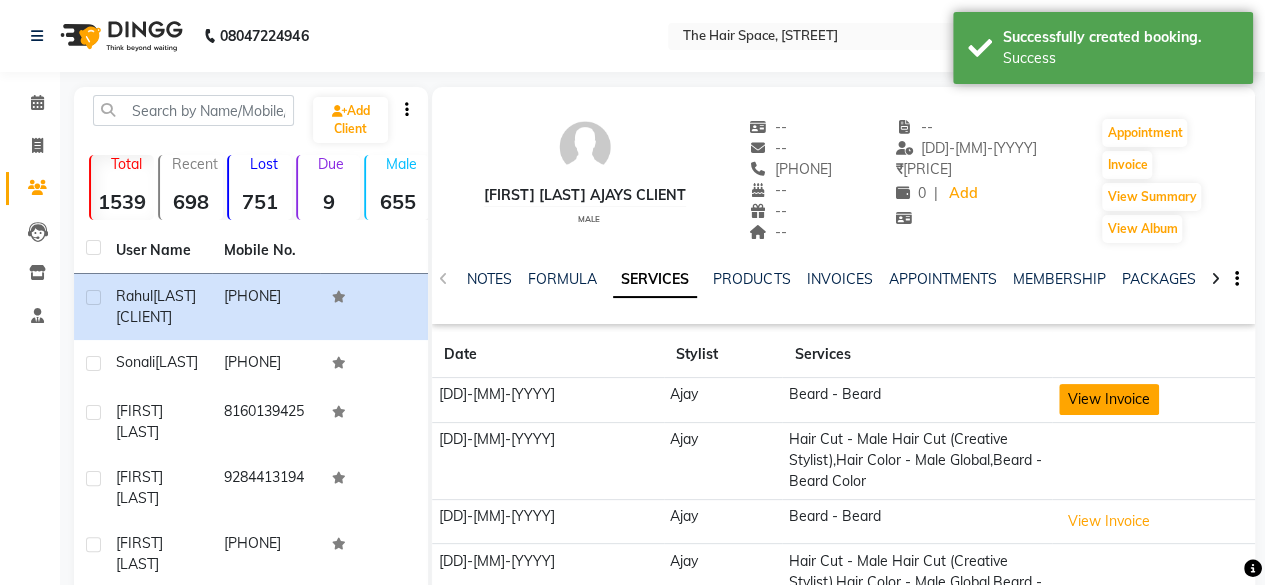 click on "View Invoice" 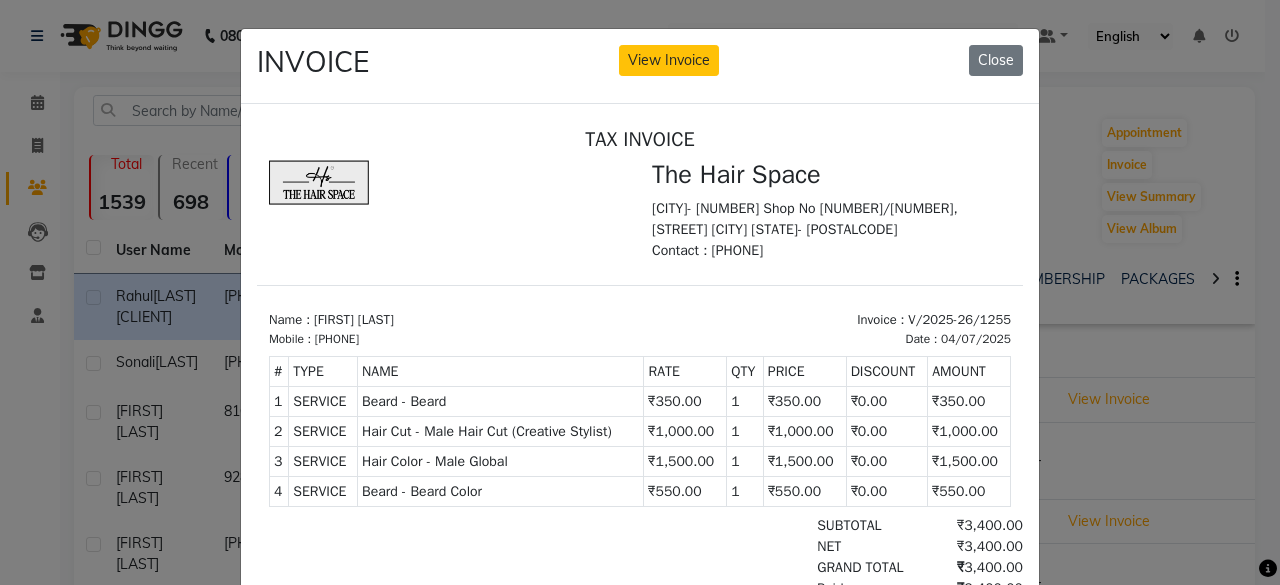 scroll, scrollTop: 16, scrollLeft: 0, axis: vertical 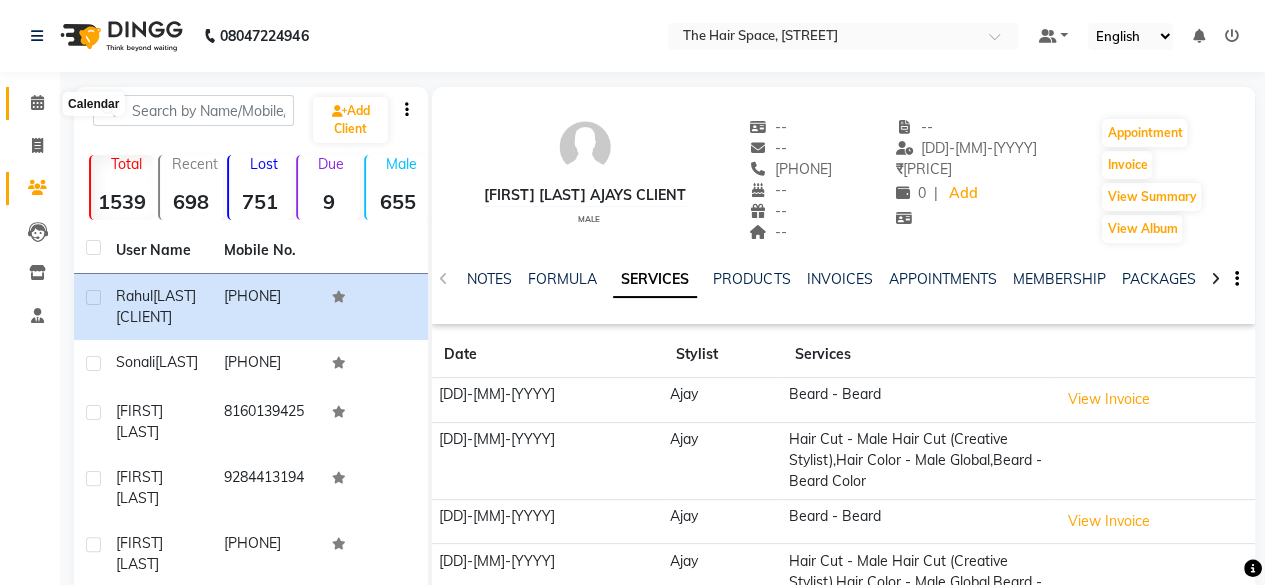 click 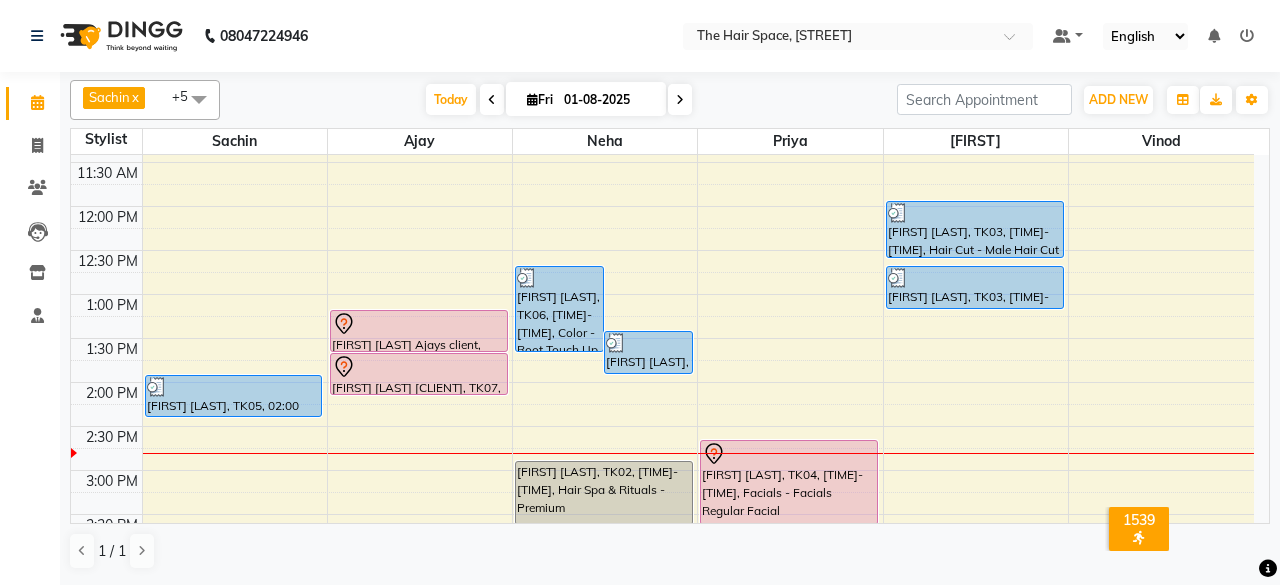 scroll, scrollTop: 400, scrollLeft: 0, axis: vertical 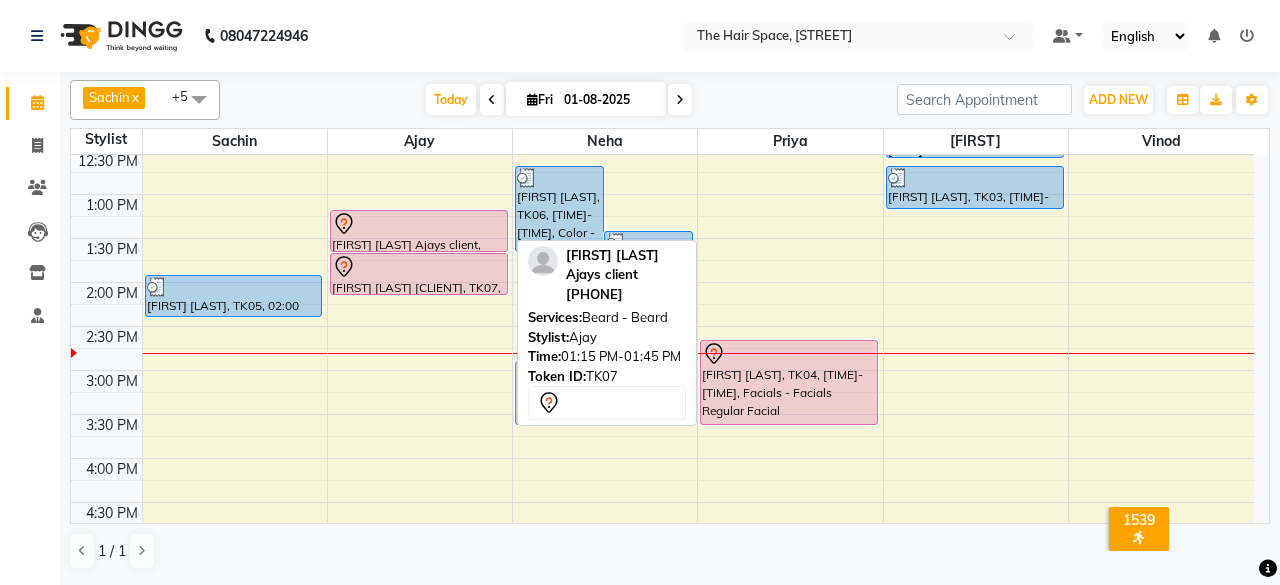 click at bounding box center [419, 251] 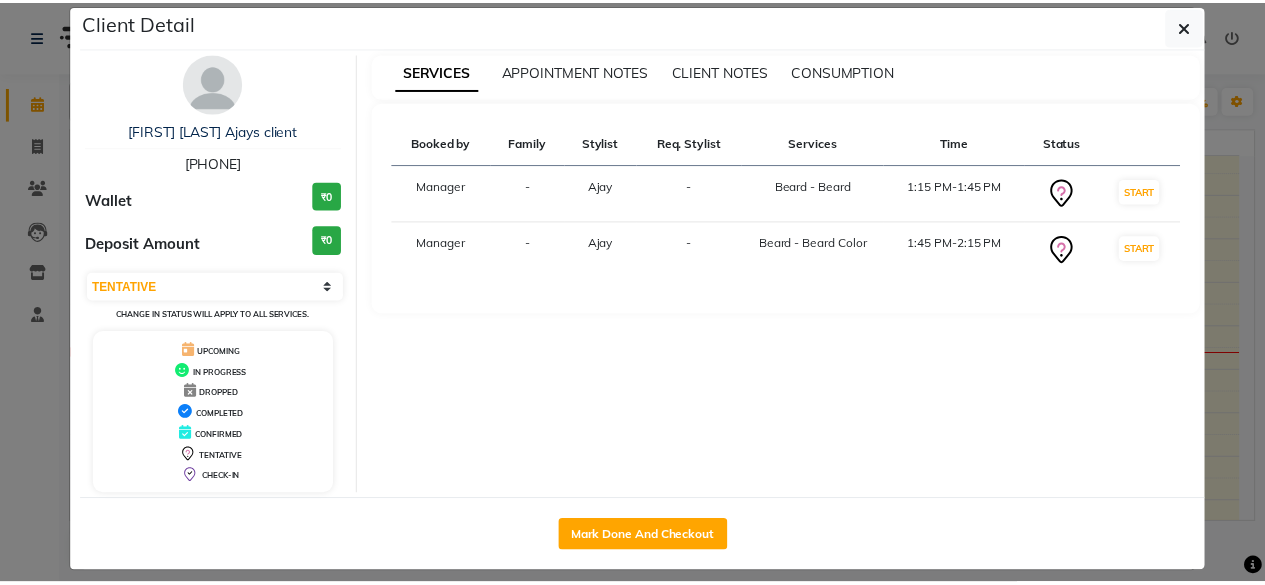 scroll, scrollTop: 37, scrollLeft: 0, axis: vertical 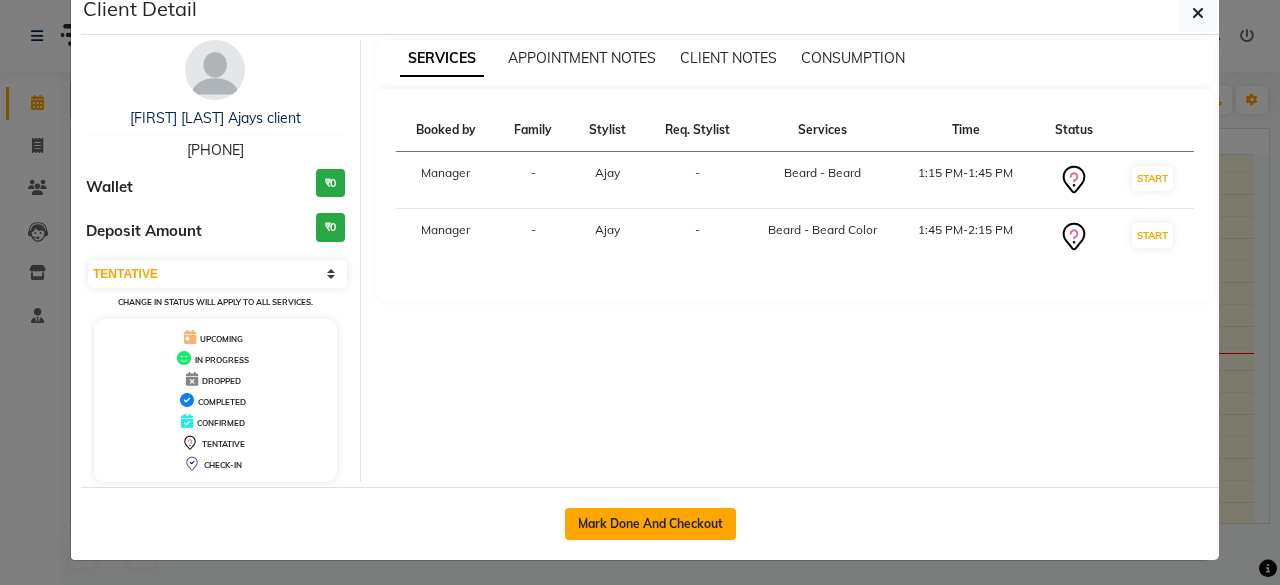 click on "Mark Done And Checkout" 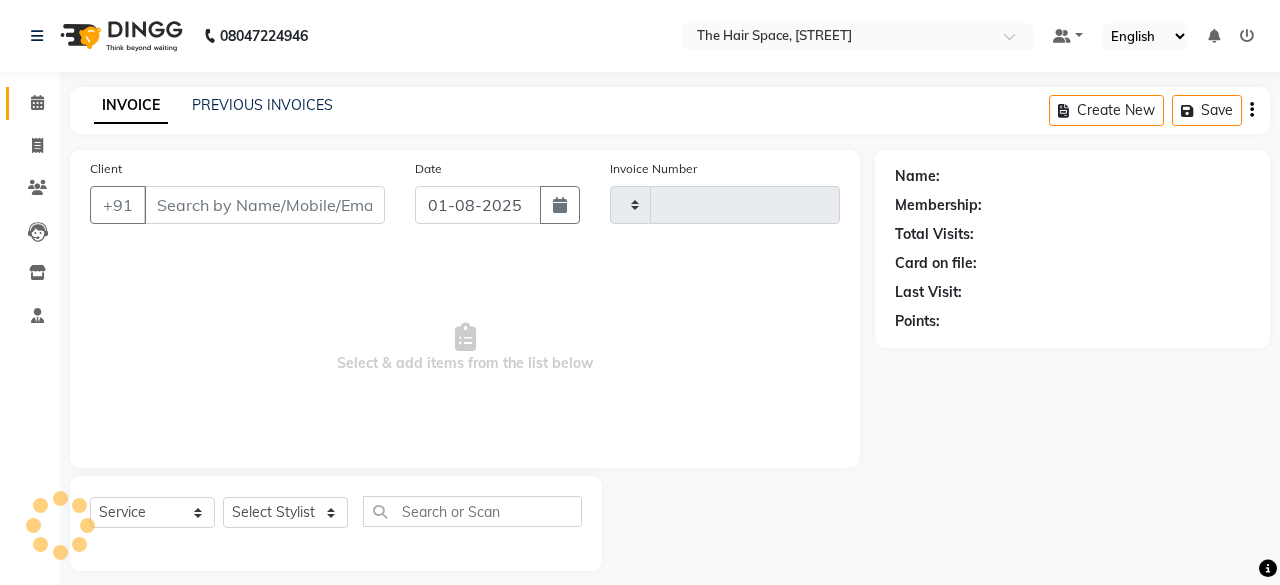 type on "1654" 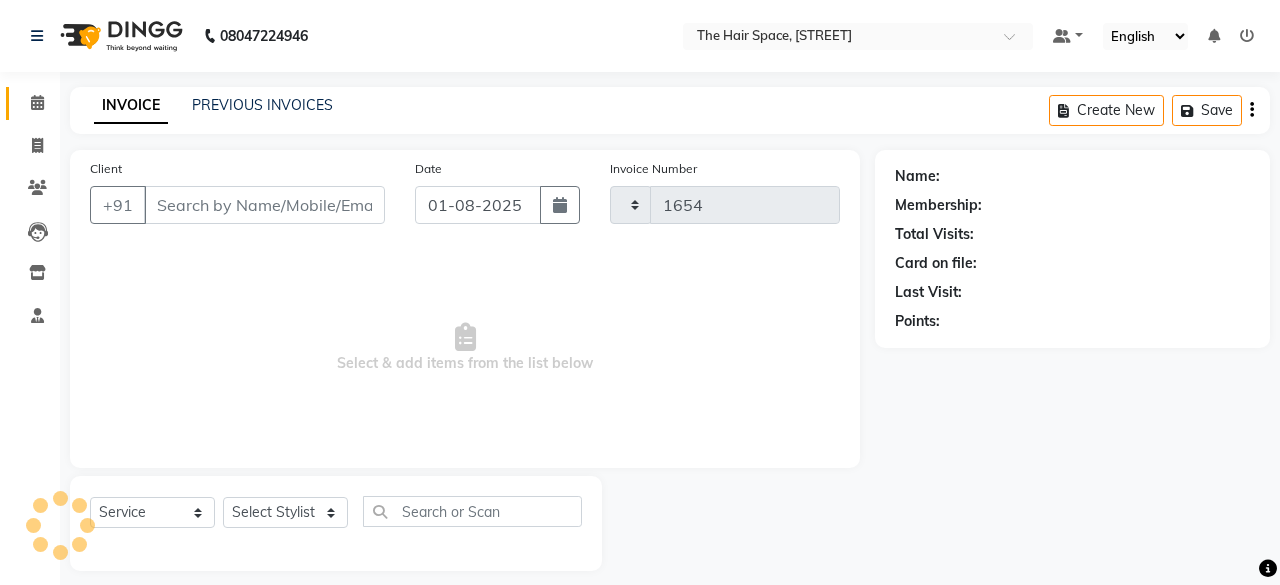 select on "6697" 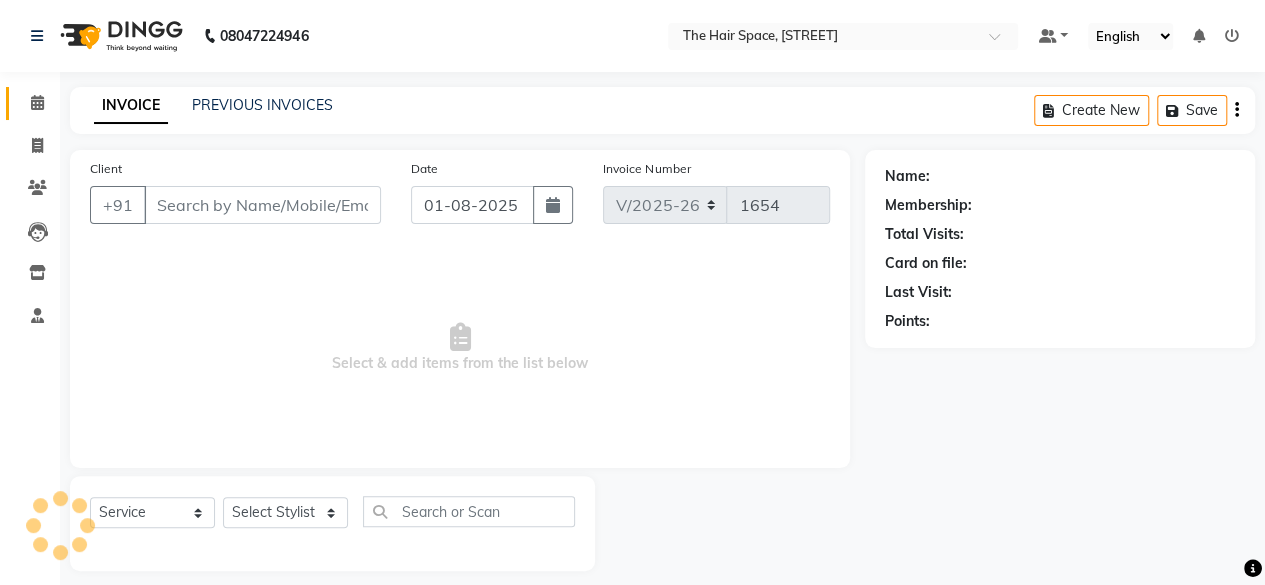 type on "[PHONE]" 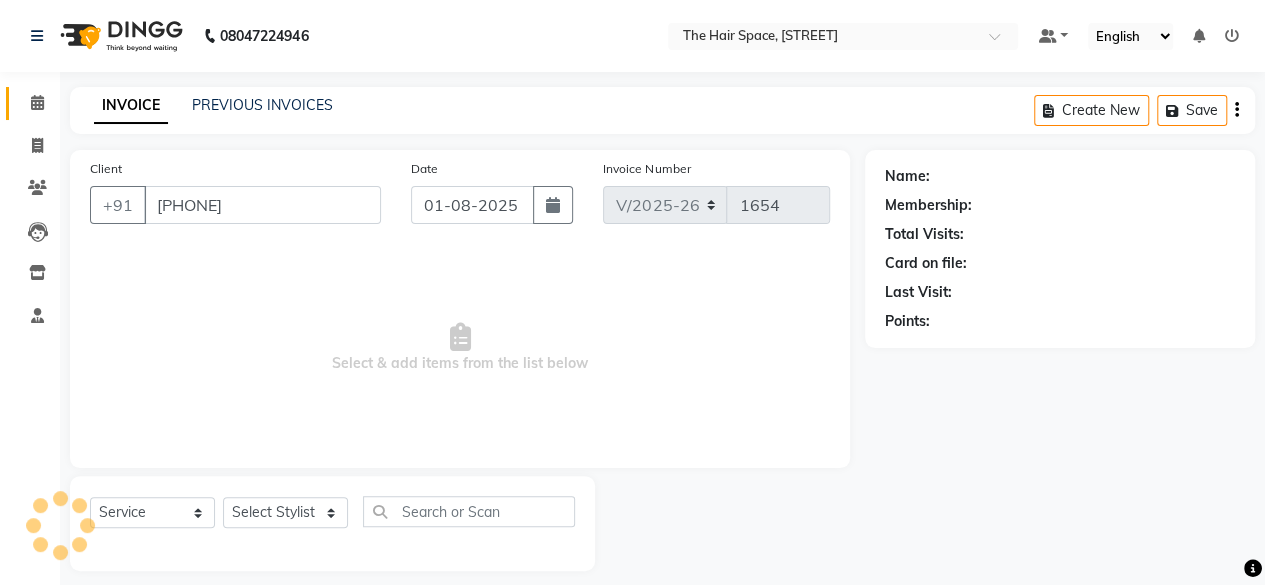 select on "52403" 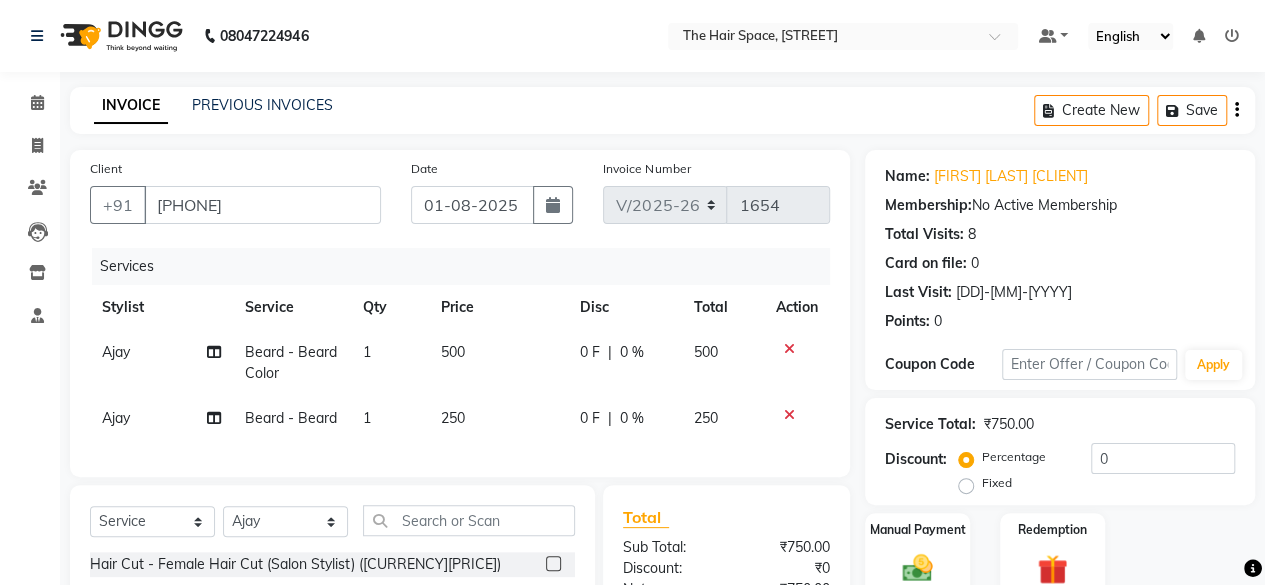 click on "500" 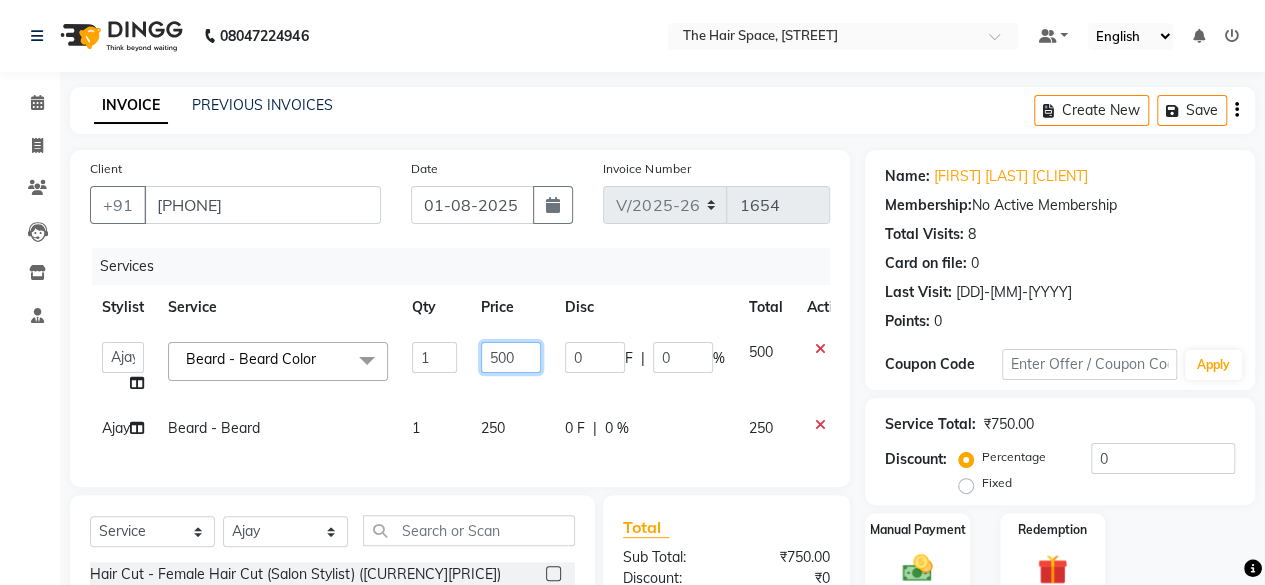 drag, startPoint x: 517, startPoint y: 362, endPoint x: 518, endPoint y: 376, distance: 14.035668 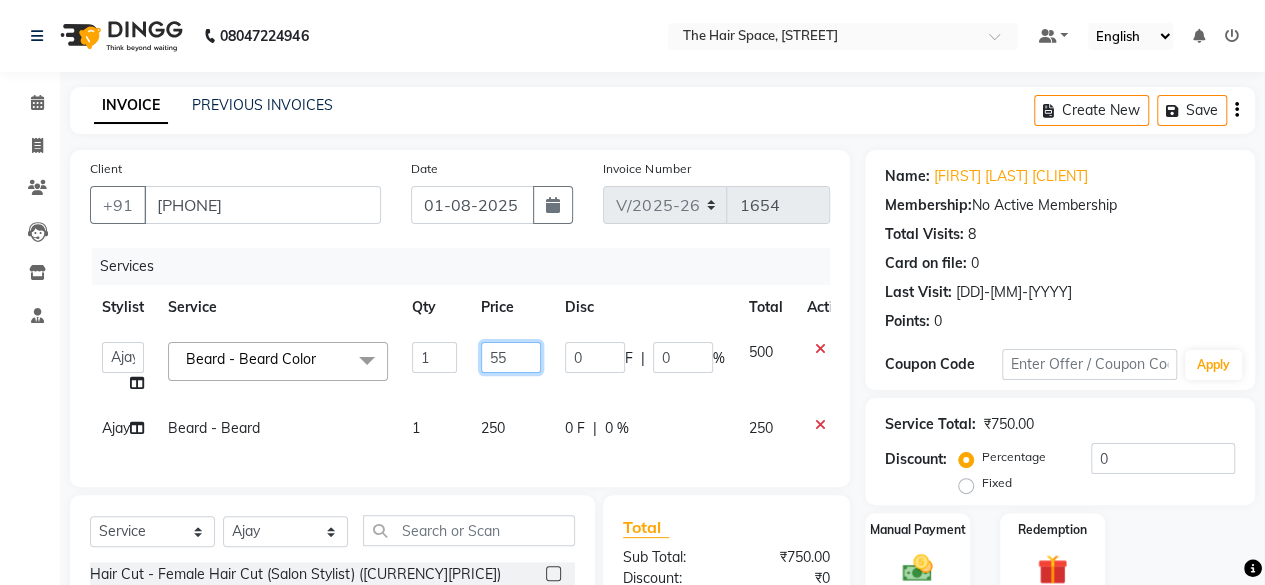 type on "550" 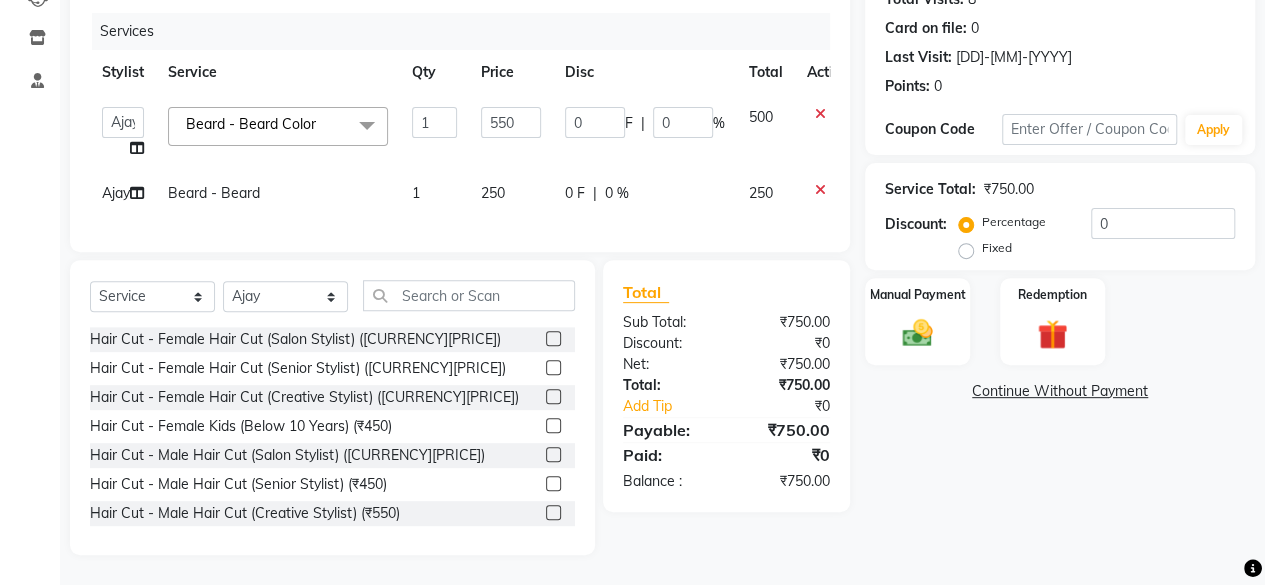drag, startPoint x: 872, startPoint y: 393, endPoint x: 878, endPoint y: 384, distance: 10.816654 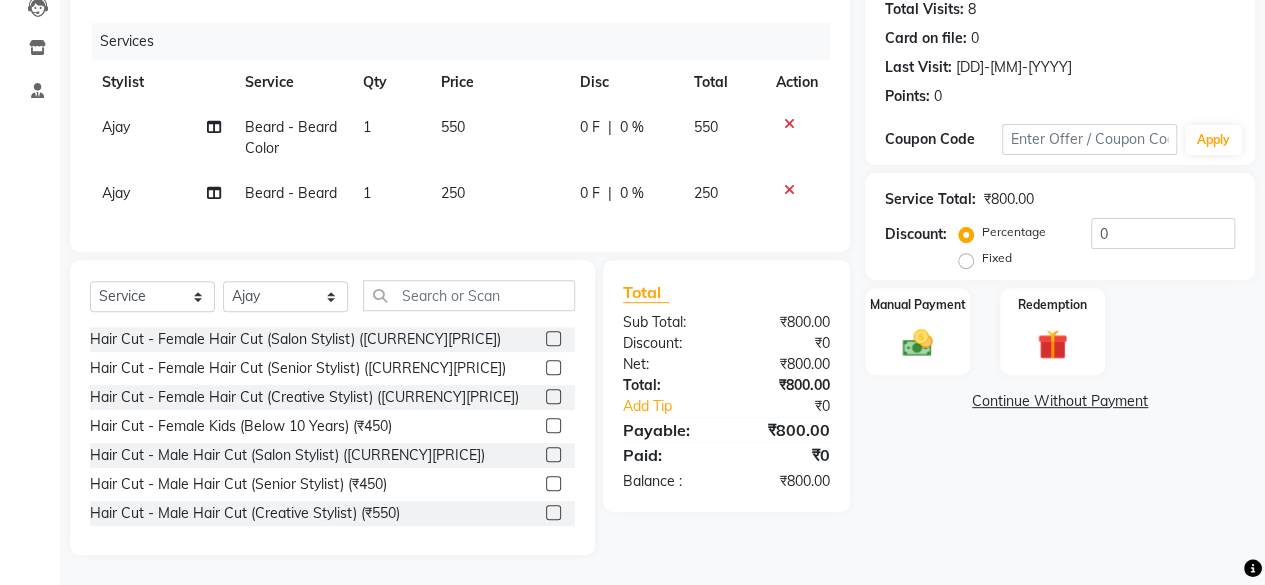 scroll, scrollTop: 0, scrollLeft: 0, axis: both 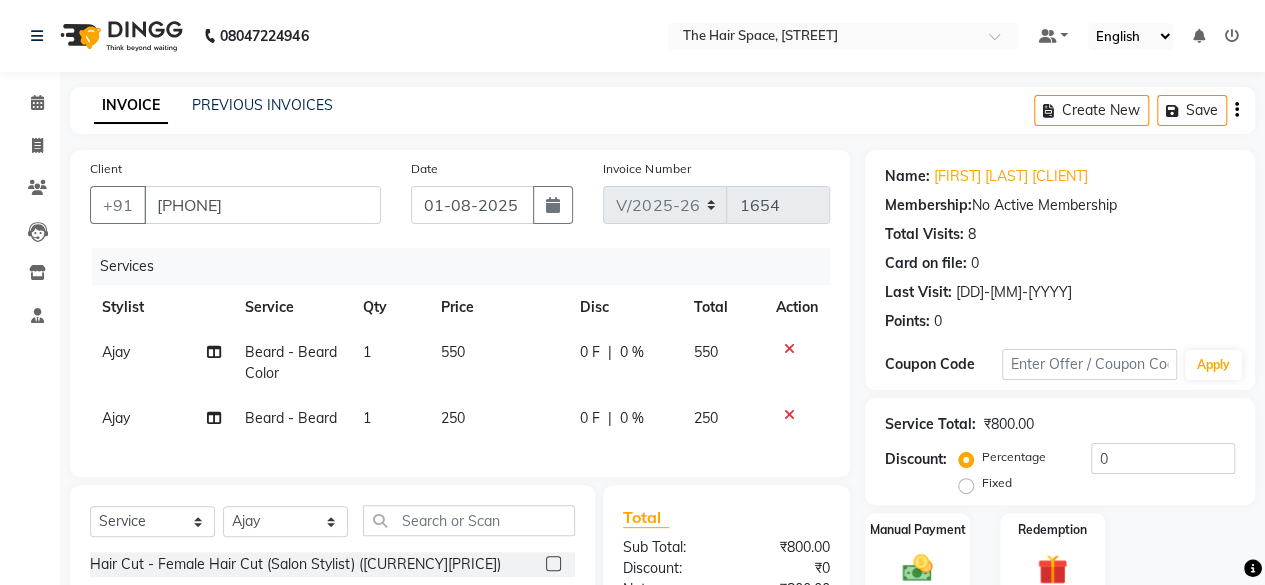 click on "Services Stylist Service Qty Price Disc Total Action Ajay Beard - Beard Color 1 550 0 F | 0 % 550 Ajay Beard - Beard 1 250 0 F | 0 % 250" 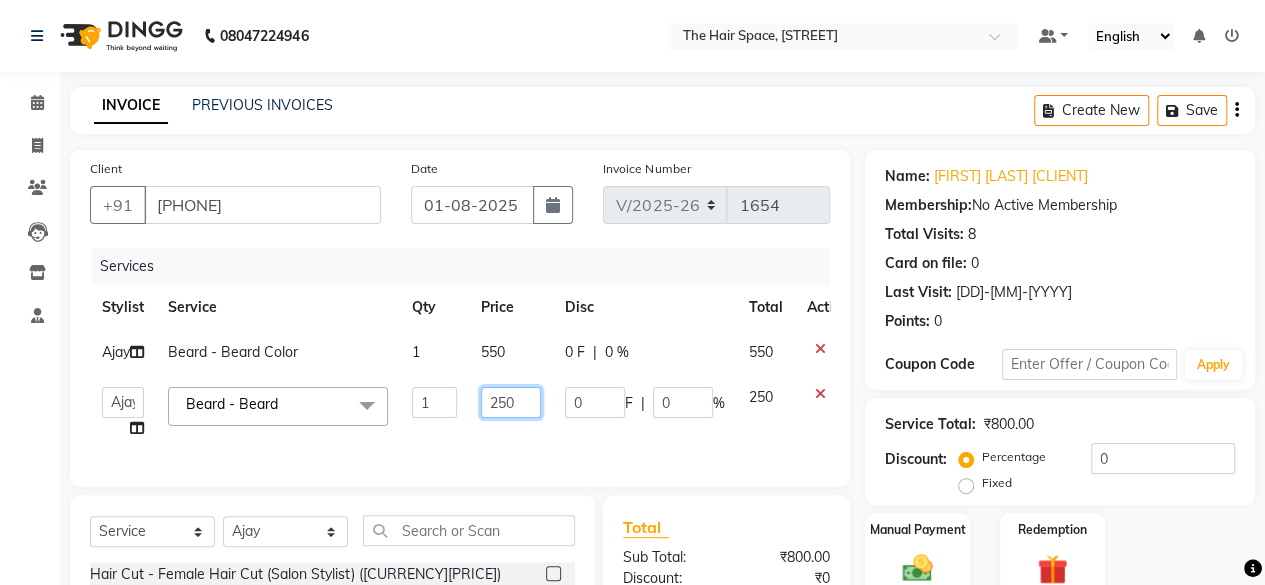 click on "250" 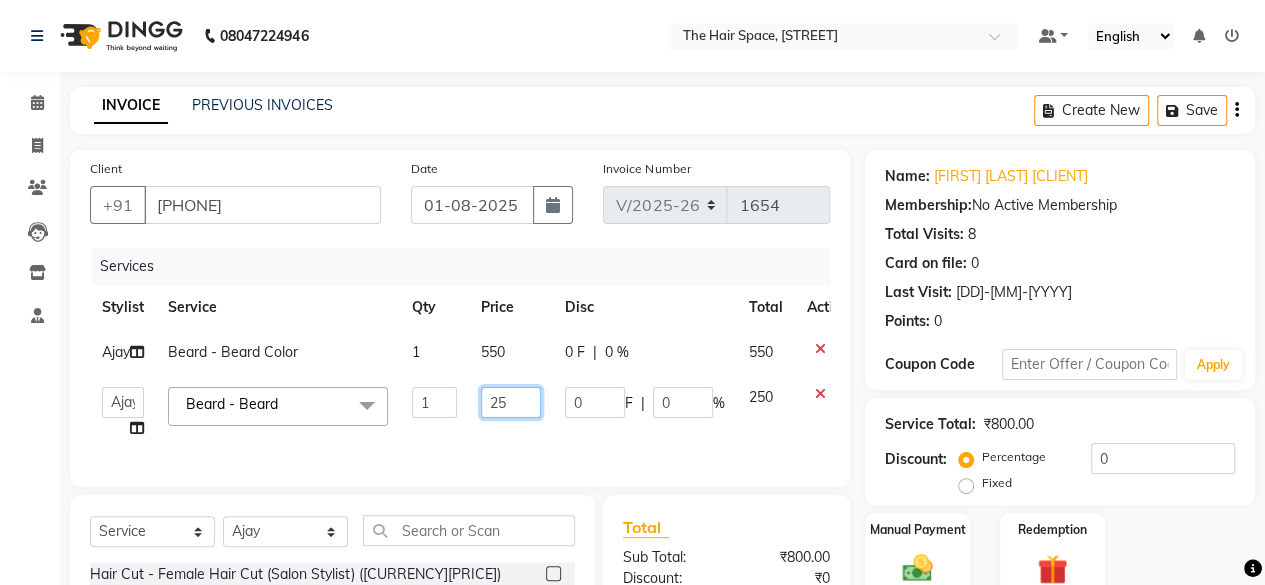 type on "2" 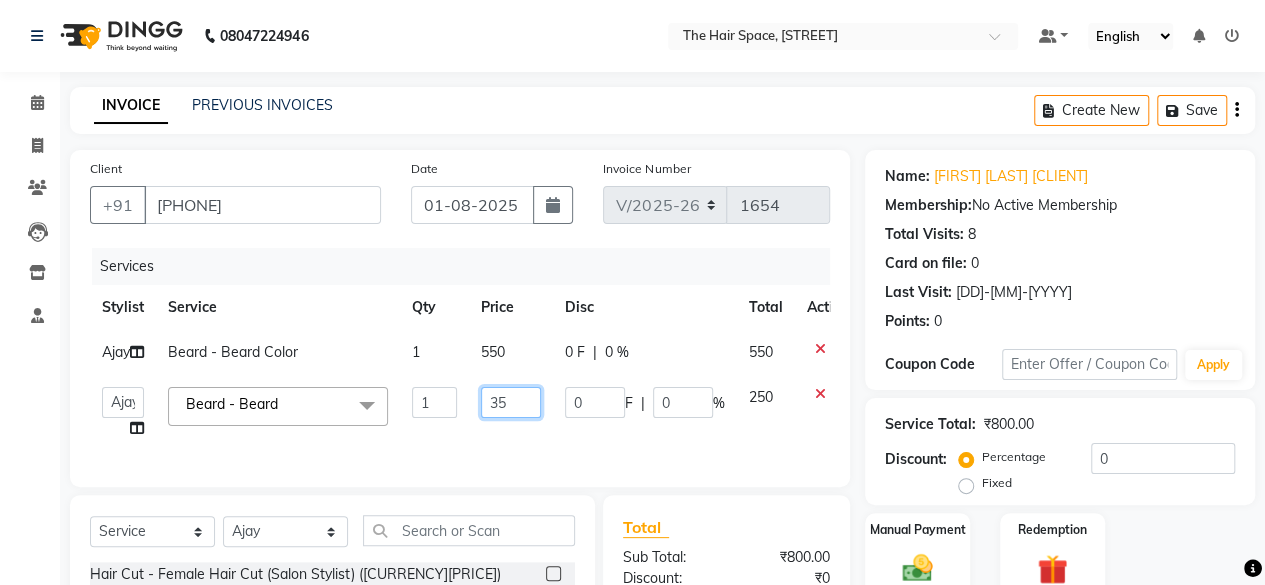 type on "350" 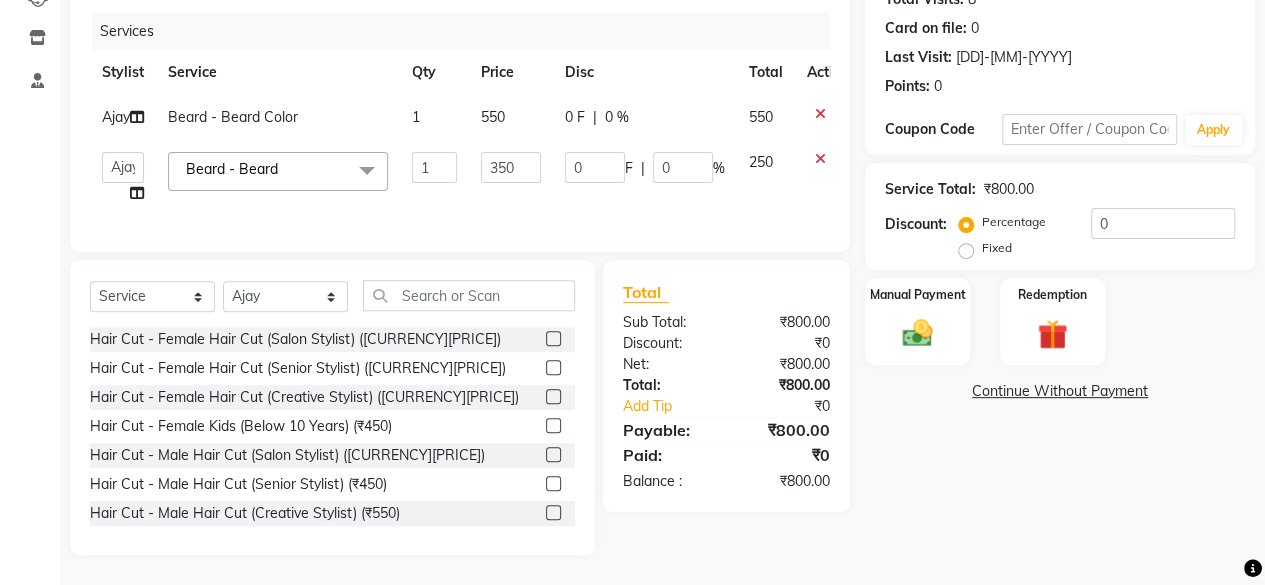 click on "Name: Rahul Tunduwar Ajays Client Membership:  No Active Membership  Total Visits:  8 Card on file:  0 Last Visit:   04-07-2025 Points:   0  Coupon Code Apply Service Total:  ₹800.00  Discount:  Percentage   Fixed  0 Manual Payment Redemption  Continue Without Payment" 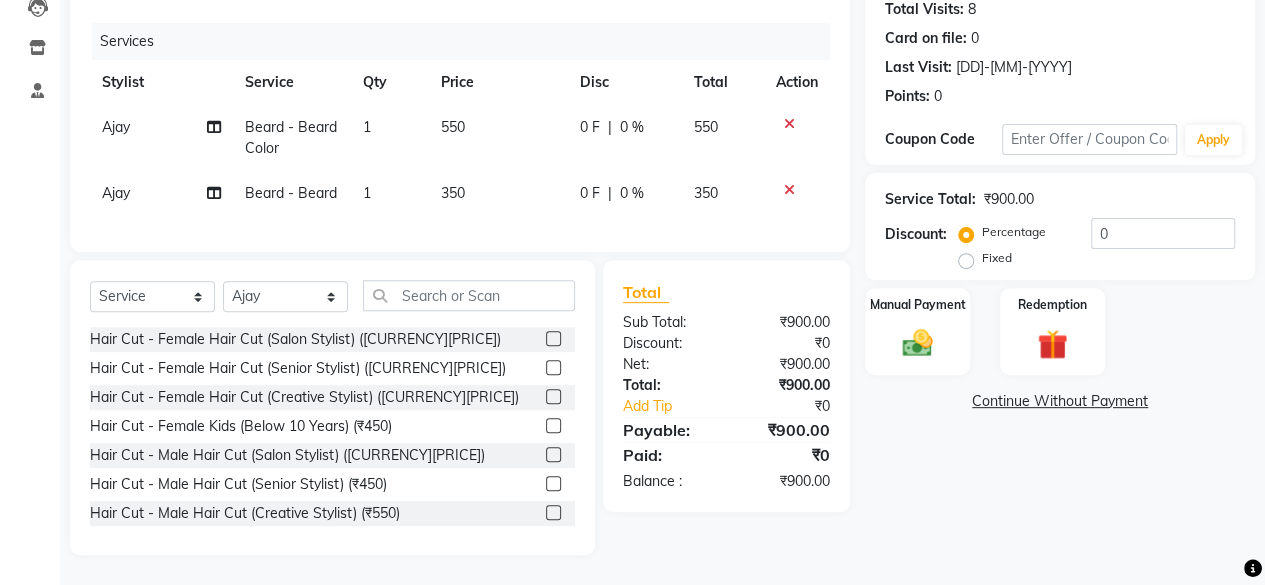 scroll, scrollTop: 239, scrollLeft: 0, axis: vertical 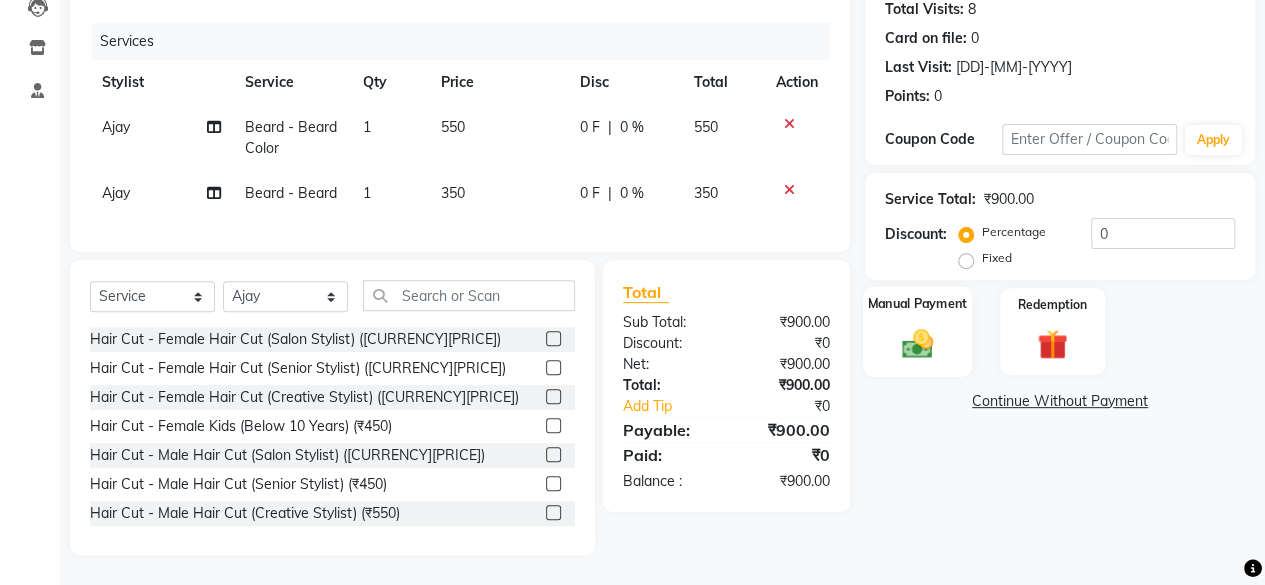 click 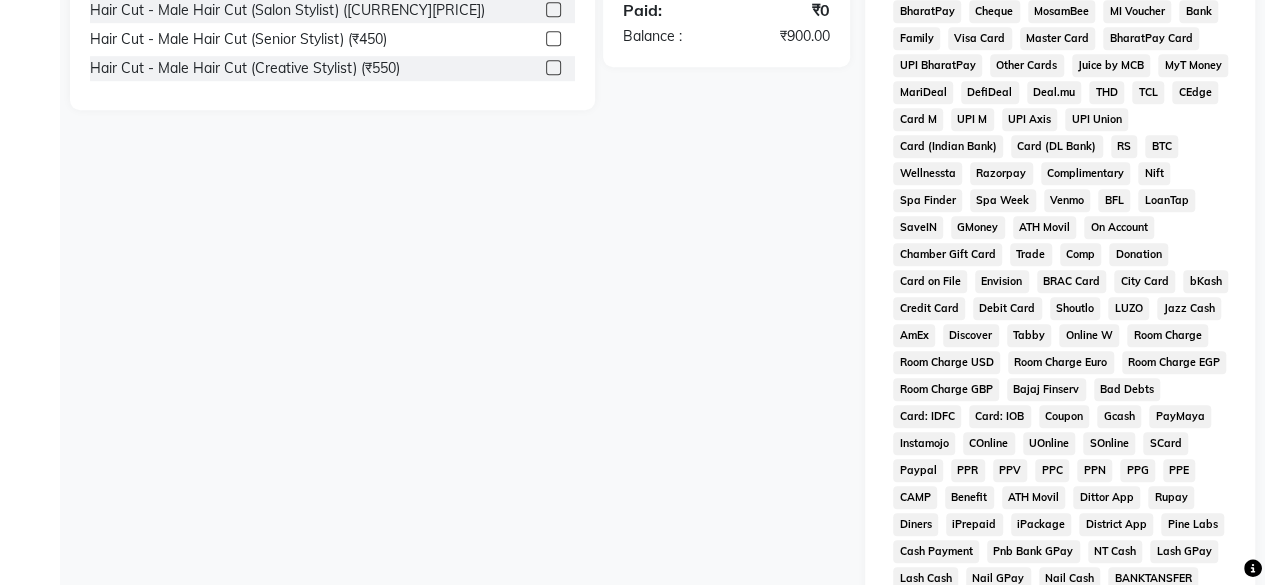 scroll, scrollTop: 470, scrollLeft: 0, axis: vertical 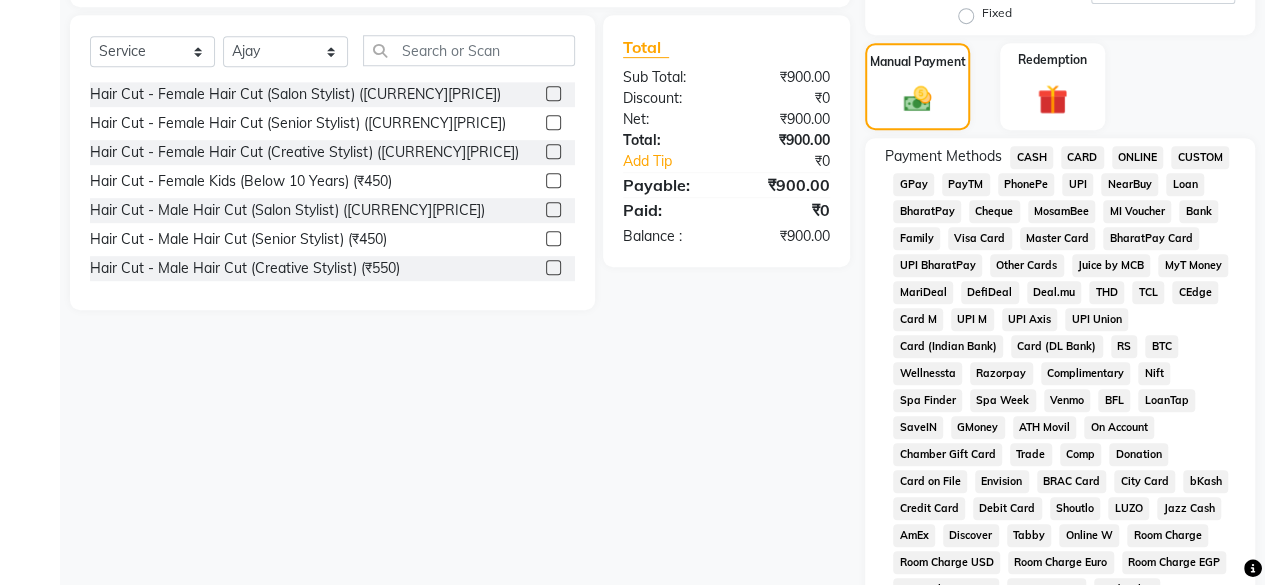 click on "GPay" 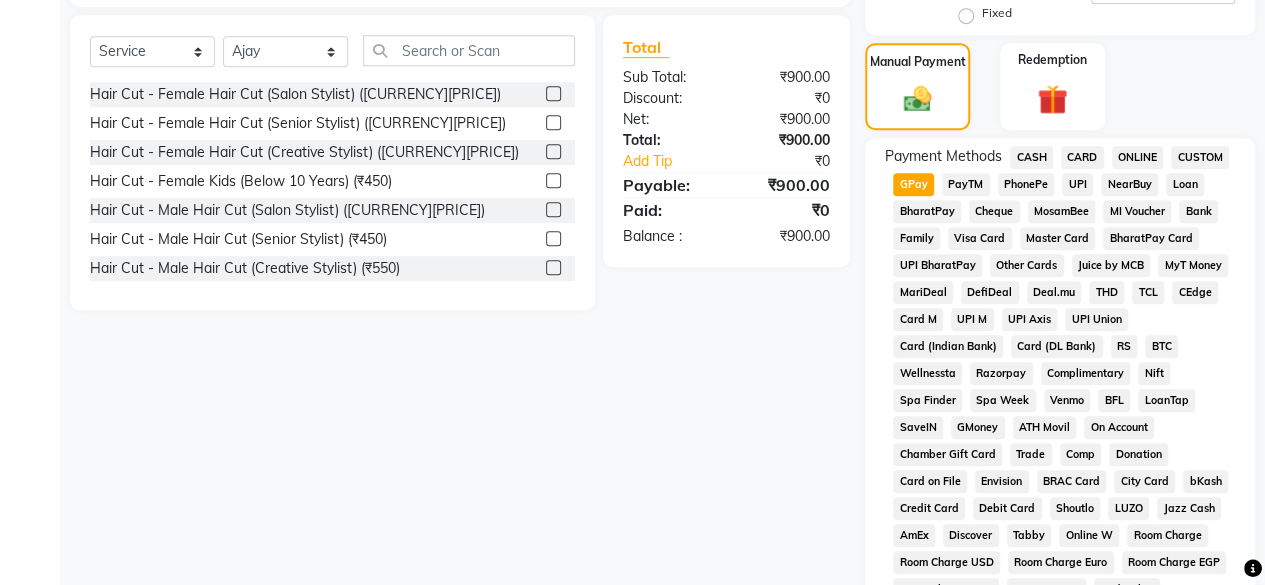 scroll, scrollTop: 999, scrollLeft: 0, axis: vertical 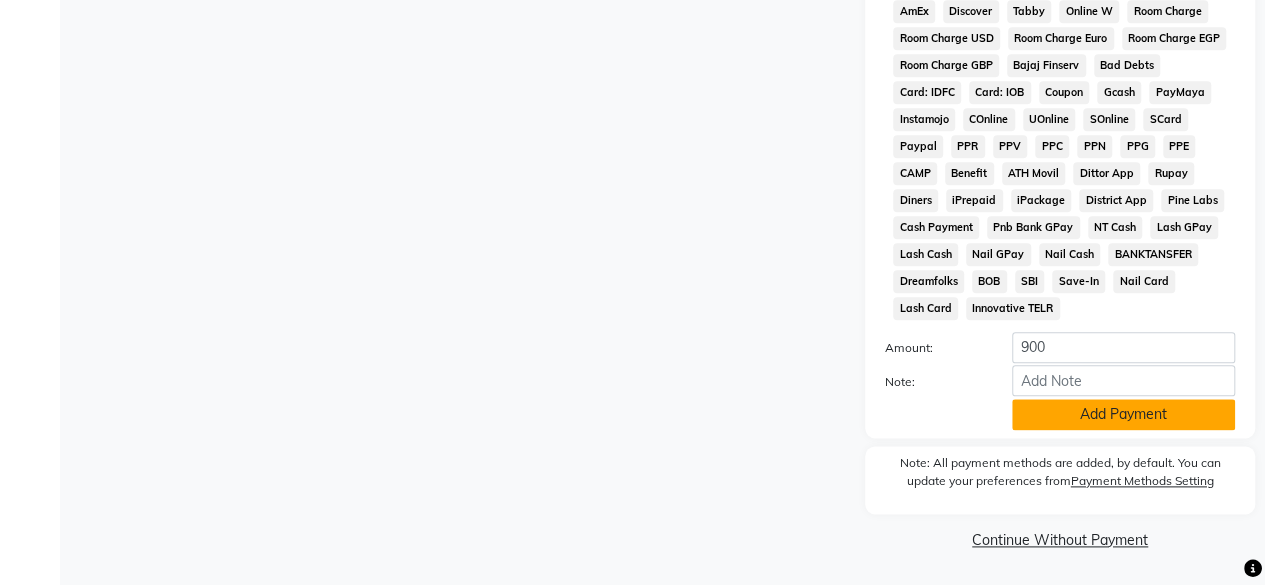 click on "Add Payment" 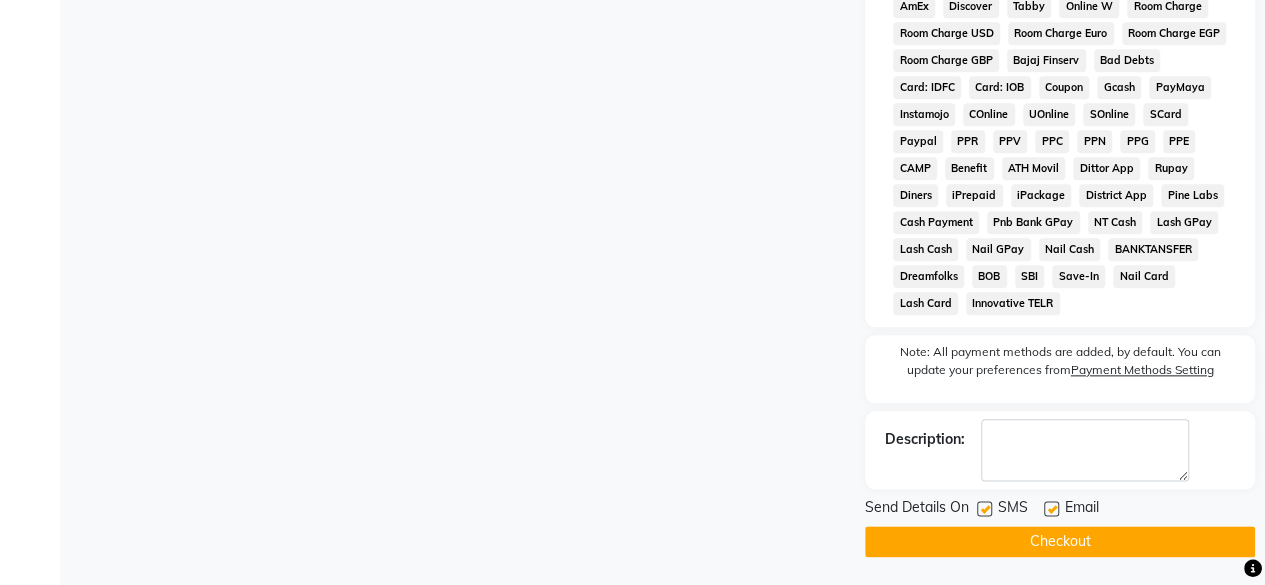 scroll, scrollTop: 1006, scrollLeft: 0, axis: vertical 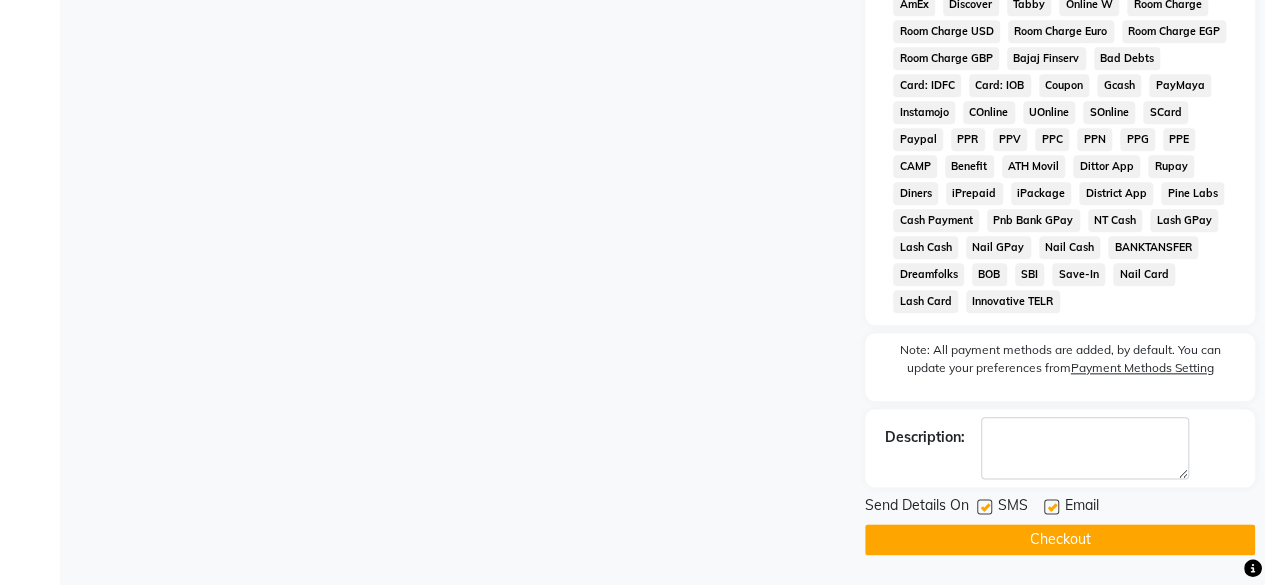 click 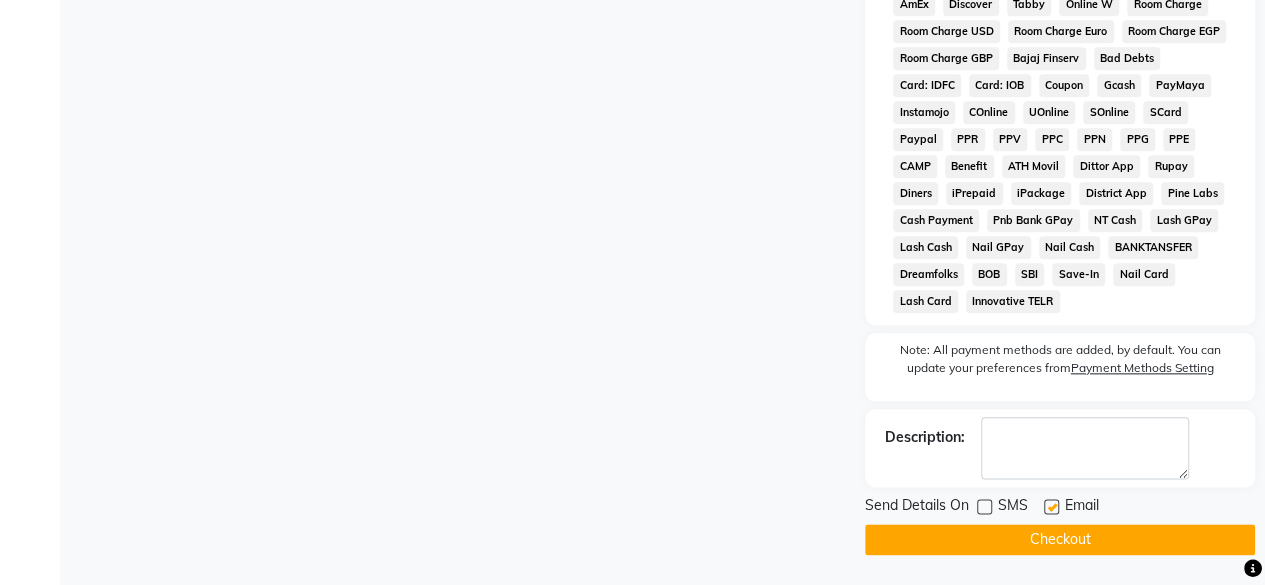 click on "Checkout" 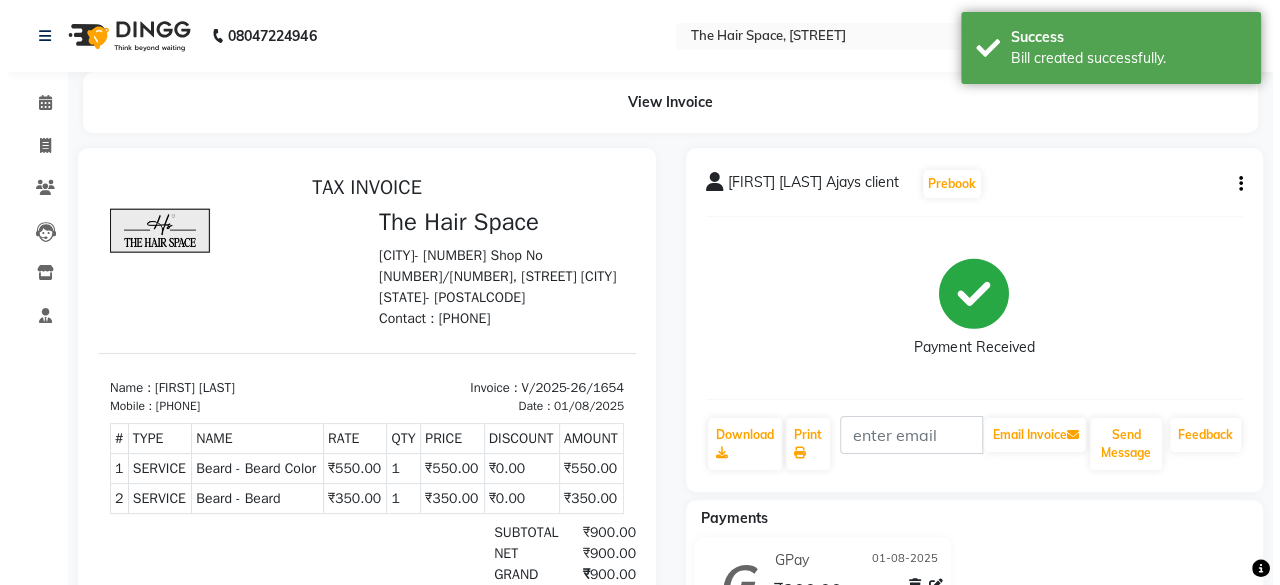 scroll, scrollTop: 0, scrollLeft: 0, axis: both 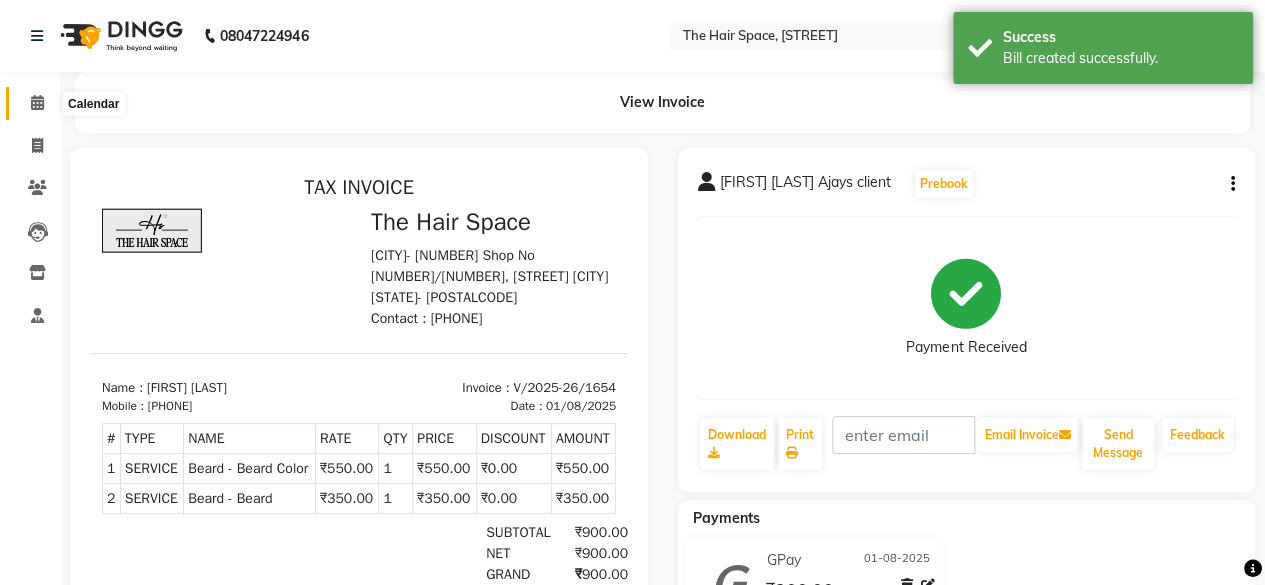 click 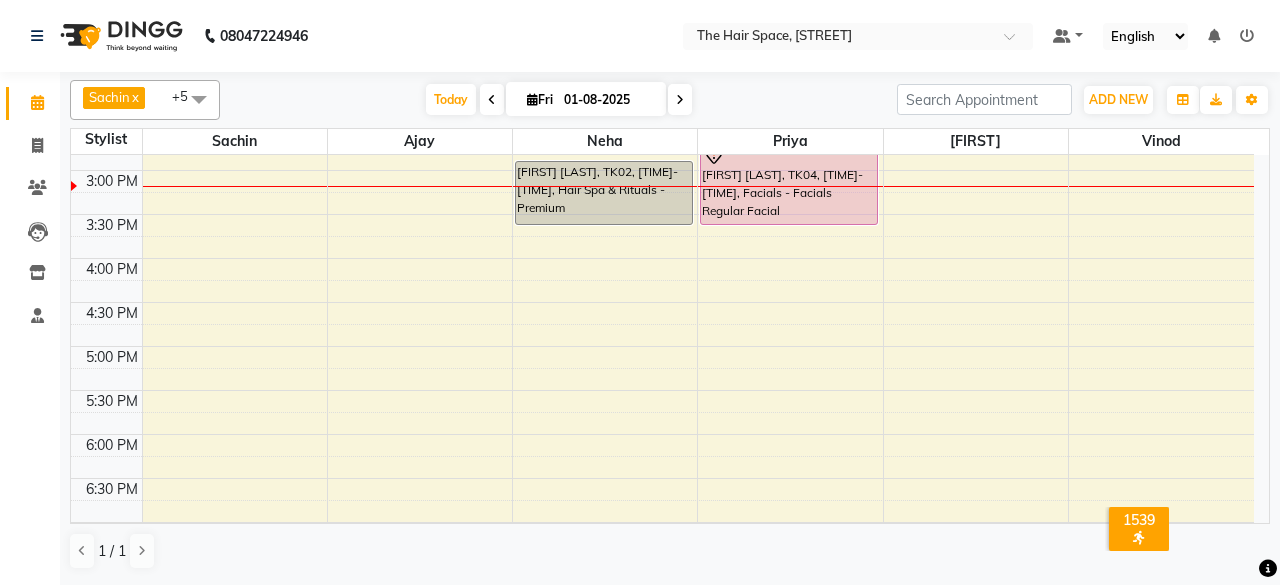 scroll, scrollTop: 300, scrollLeft: 0, axis: vertical 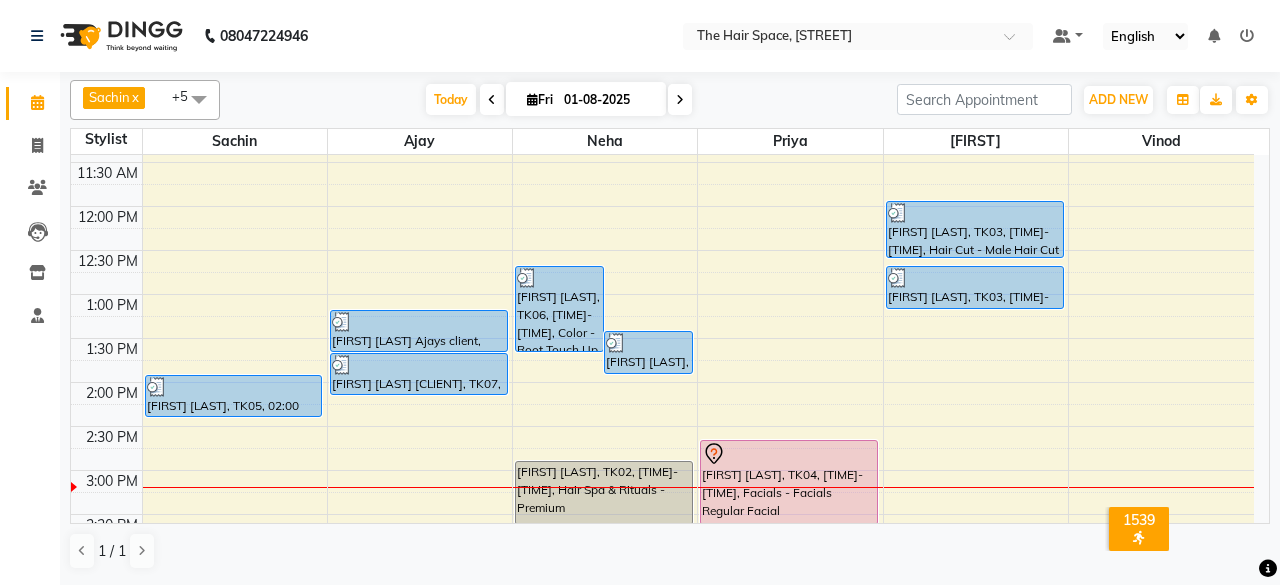 click on "8:00 AM 8:30 AM 9:00 AM 9:30 AM 10:00 AM 10:30 AM 11:00 AM 11:30 AM 12:00 PM 12:30 PM 1:00 PM 1:30 PM 2:00 PM 2:30 PM 3:00 PM 3:30 PM 4:00 PM 4:30 PM 5:00 PM 5:30 PM 6:00 PM 6:30 PM 7:00 PM 7:30 PM 8:00 PM 8:30 PM 9:00 PM 9:30 PM 10:00 PM 10:30 PM     Sayali Bhurke, TK05, 02:00 PM-02:30 PM, Waxing - Face Wax Upper Lip             Pratik G, TK01, 09:45 PM-10:15 PM, Beard - Beard             Pratik G, TK01, 10:00 PM-10:45 PM, Hair Color - Male Global     Rahul Tunduwar Ajays client, TK07, 01:15 PM-01:45 PM, Beard - Beard     Rahul Tunduwar Ajays client, TK07, 01:45 PM-02:15 PM, Beard - Beard Color             Pratik G, TK01, 09:00 PM-09:40 PM, Hair Cut - Male Hair Cut (Senior Stylist)     Sonali Balkawade, TK06, 12:45 PM-01:45 PM, Color - Root Touch Up     Sayali Bhurke, TK05, 01:30 PM-02:00 PM, Shampoo - Shampoo & Blow Dry    Mayuri Turup, TK02, 03:00 PM-03:45 PM, Hair Spa & Rituals - Premium             Roshani Chakravardhi, TK04, 02:45 PM-03:45 PM, Facials - Facials Regular Facial" at bounding box center [662, 514] 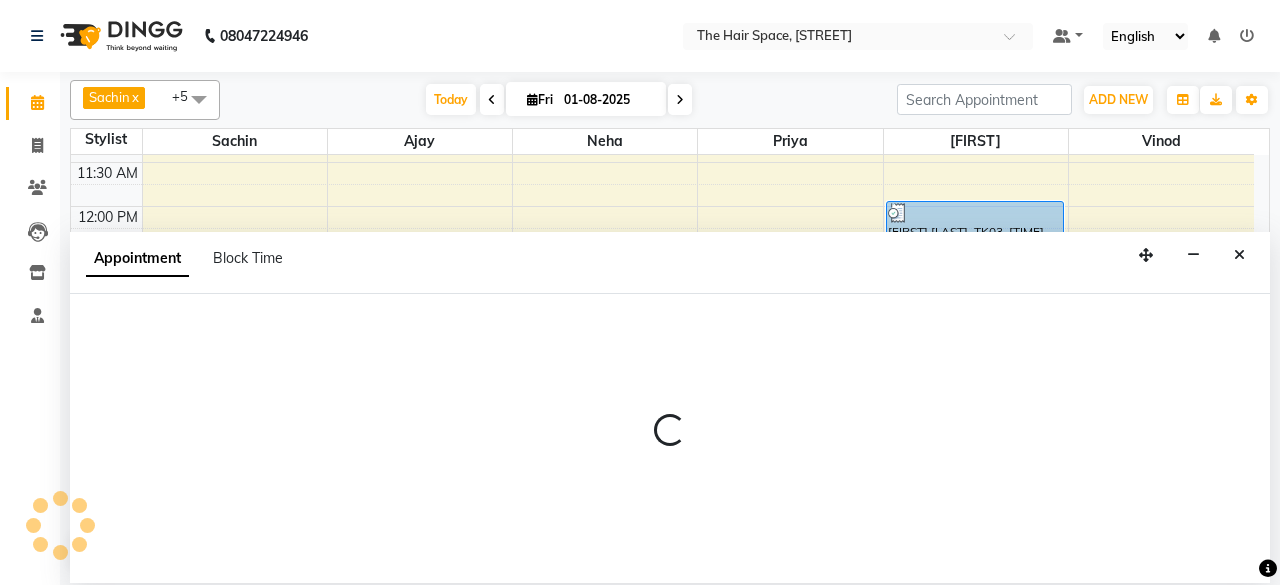 select on "52403" 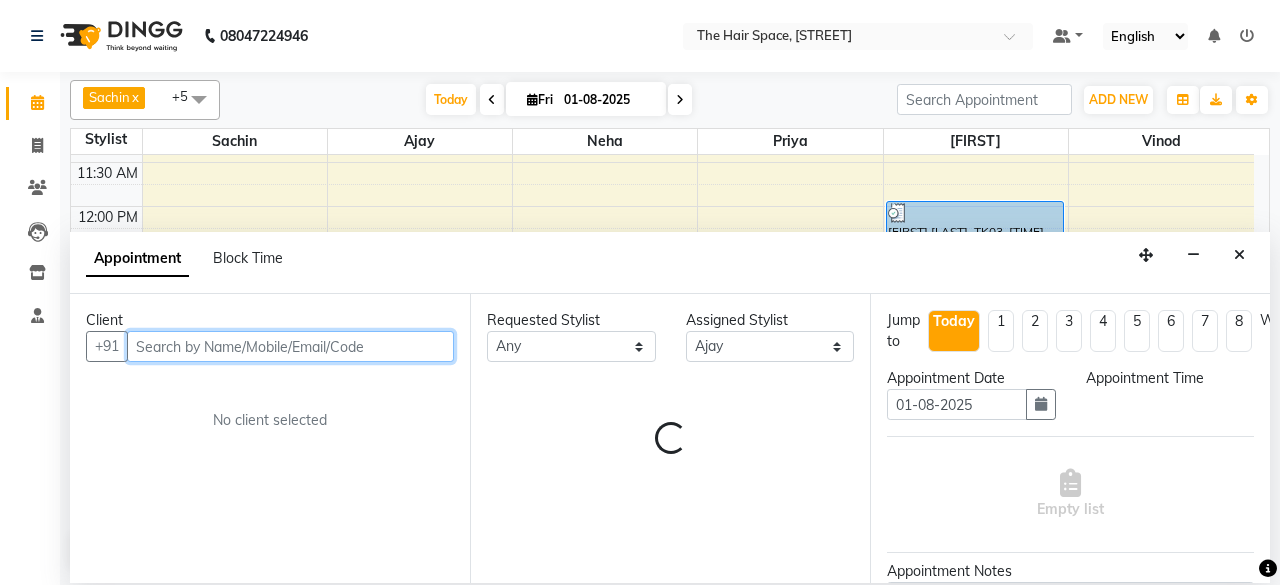 select on "870" 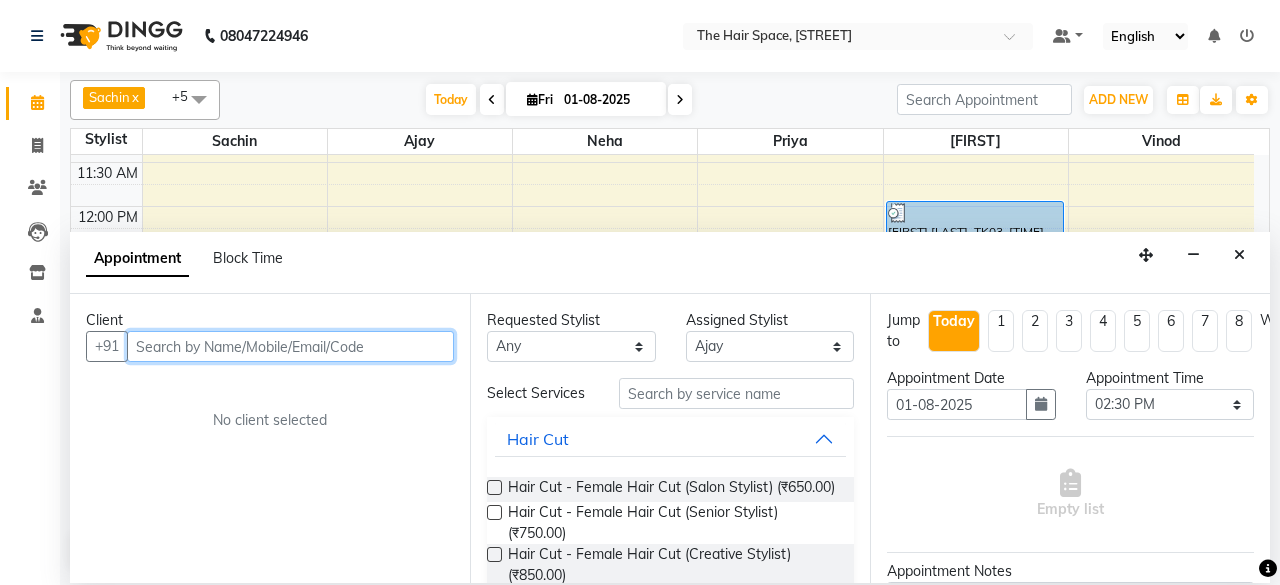 click at bounding box center (290, 346) 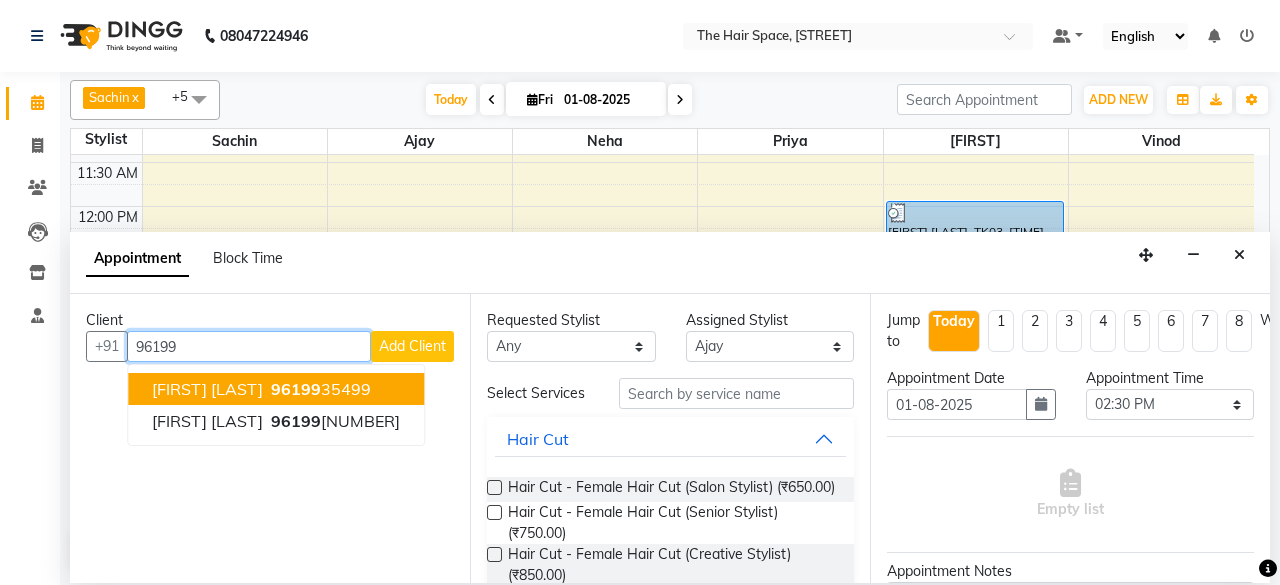 click on "[FIRST] [LAST]" at bounding box center [207, 389] 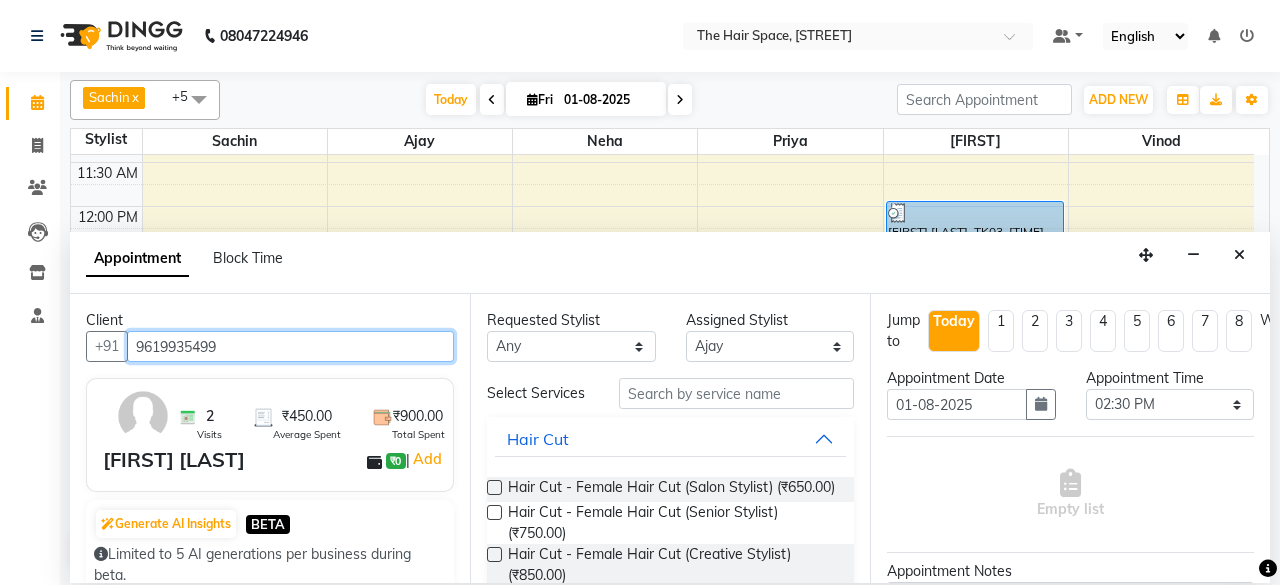 type on "9619935499" 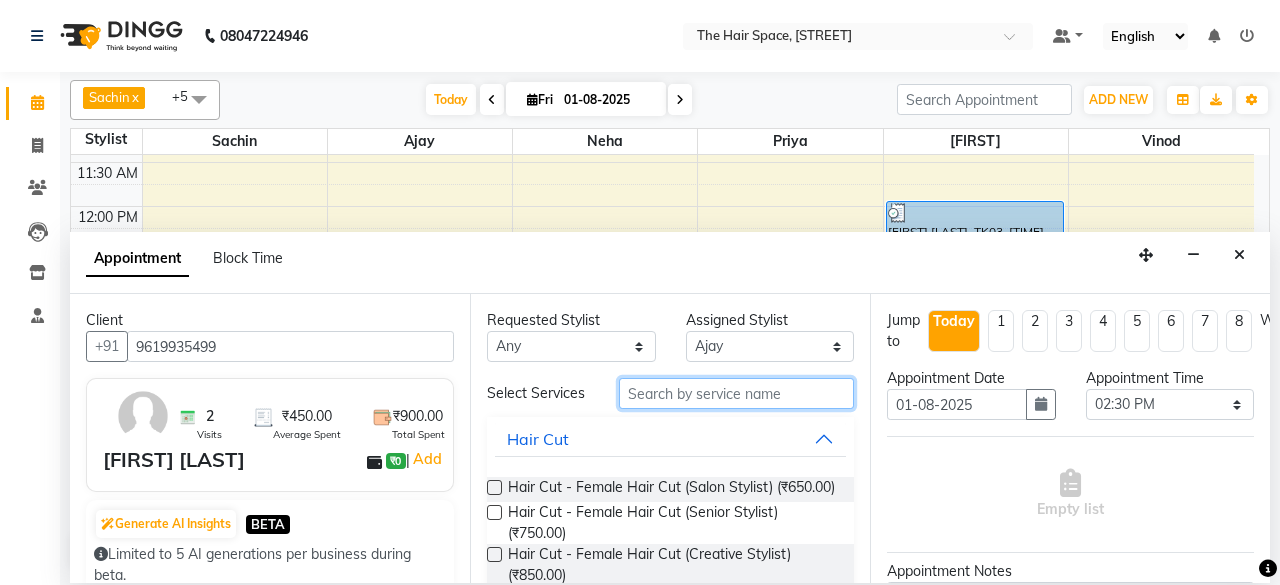 click at bounding box center [736, 393] 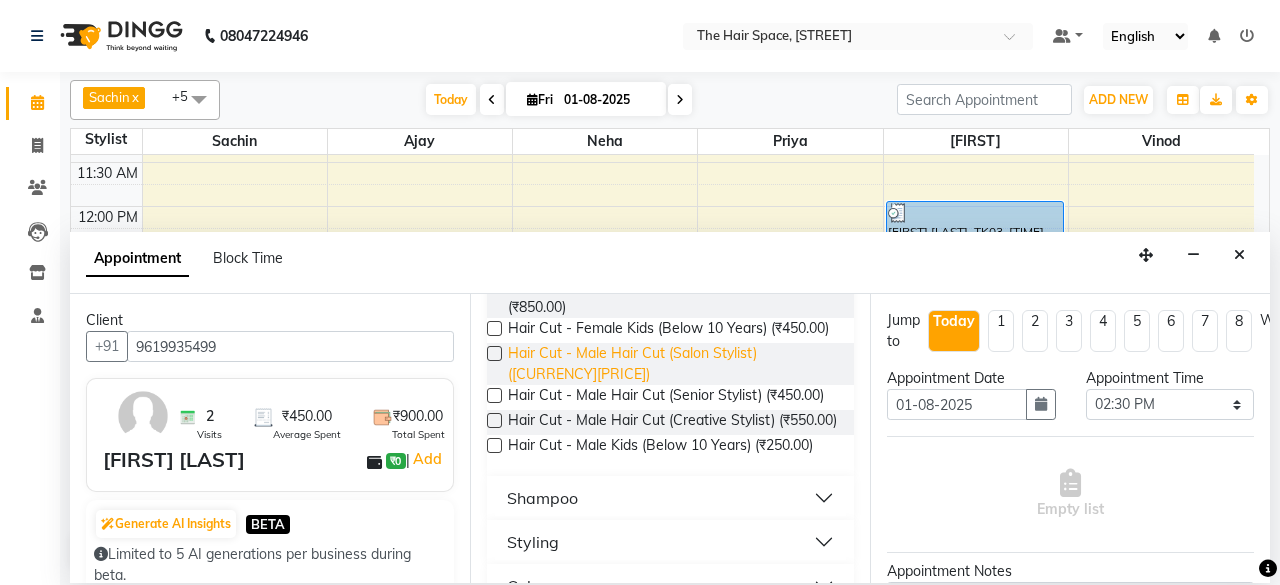 scroll, scrollTop: 300, scrollLeft: 0, axis: vertical 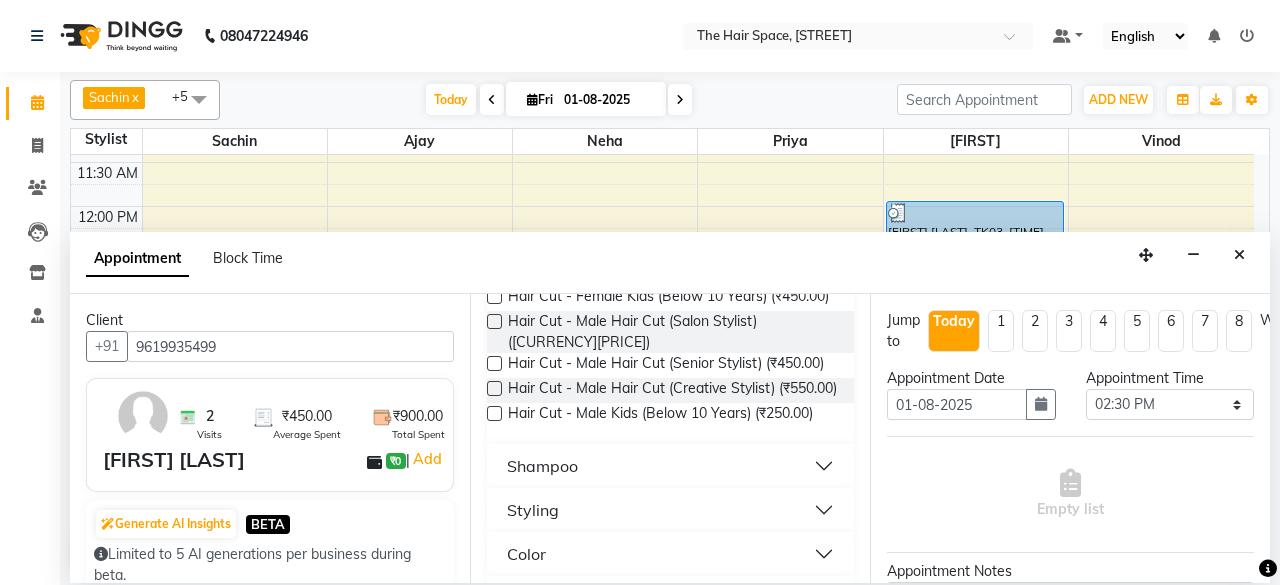 type on "h" 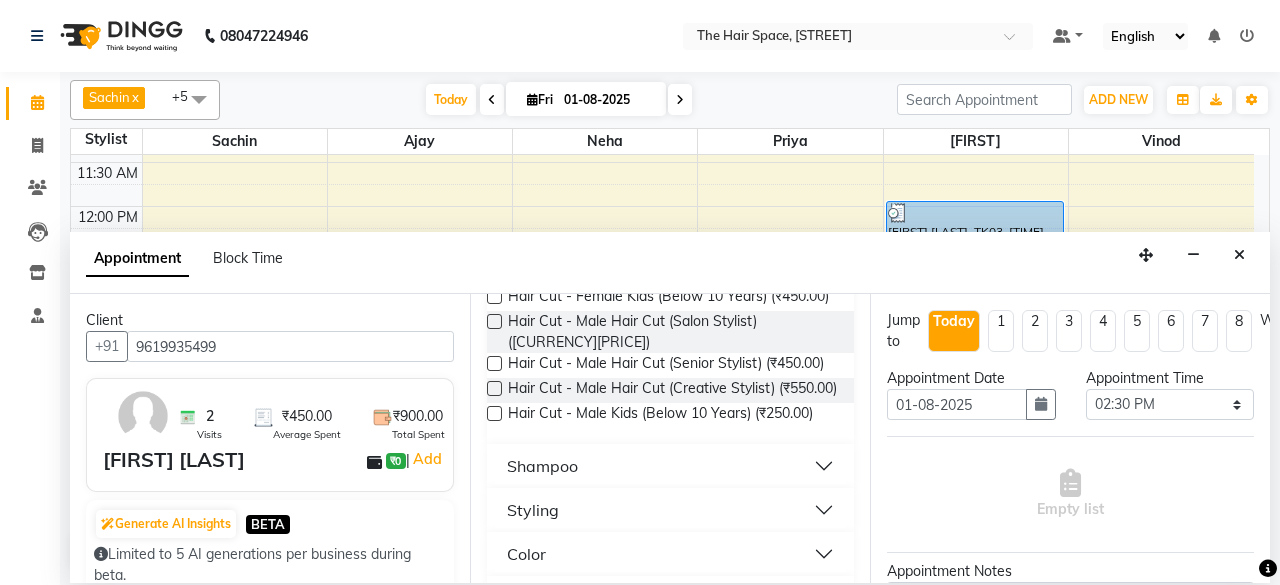 click on "Hair Cut - Male Hair Cut (Senior Stylist) (₹450.00)" at bounding box center (670, 365) 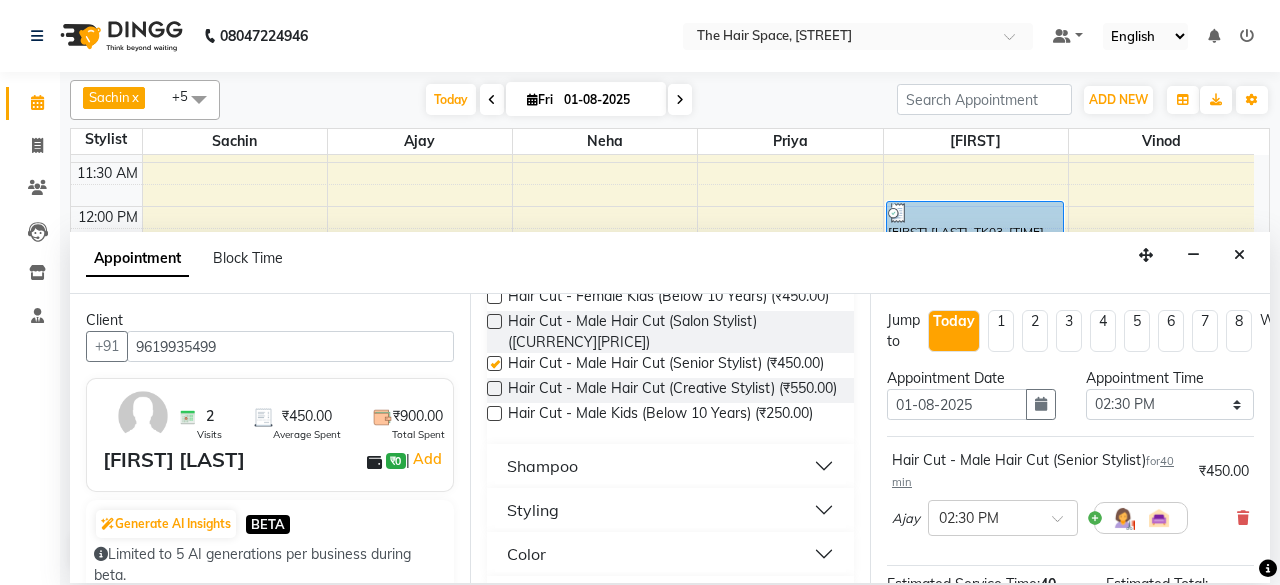 checkbox on "false" 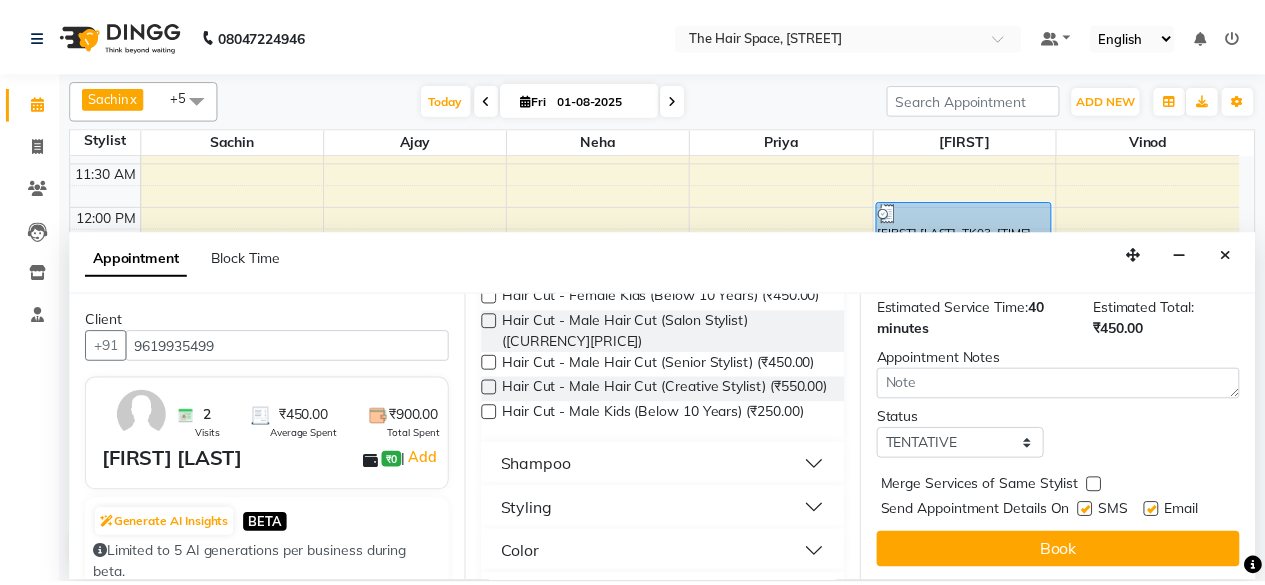 scroll, scrollTop: 293, scrollLeft: 0, axis: vertical 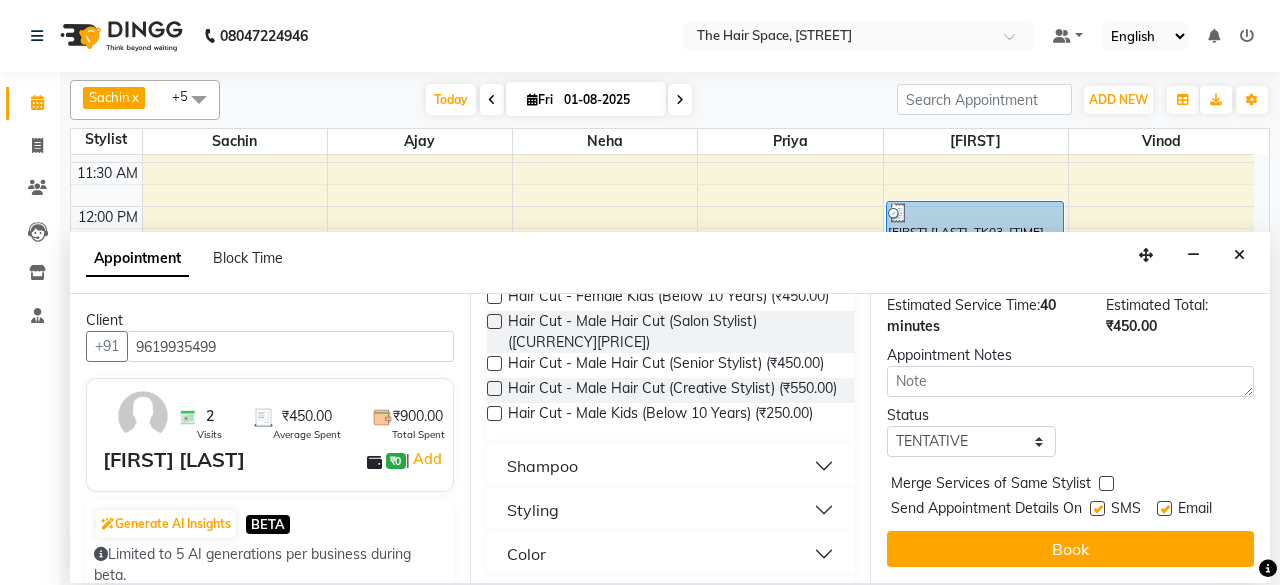 click at bounding box center [1097, 508] 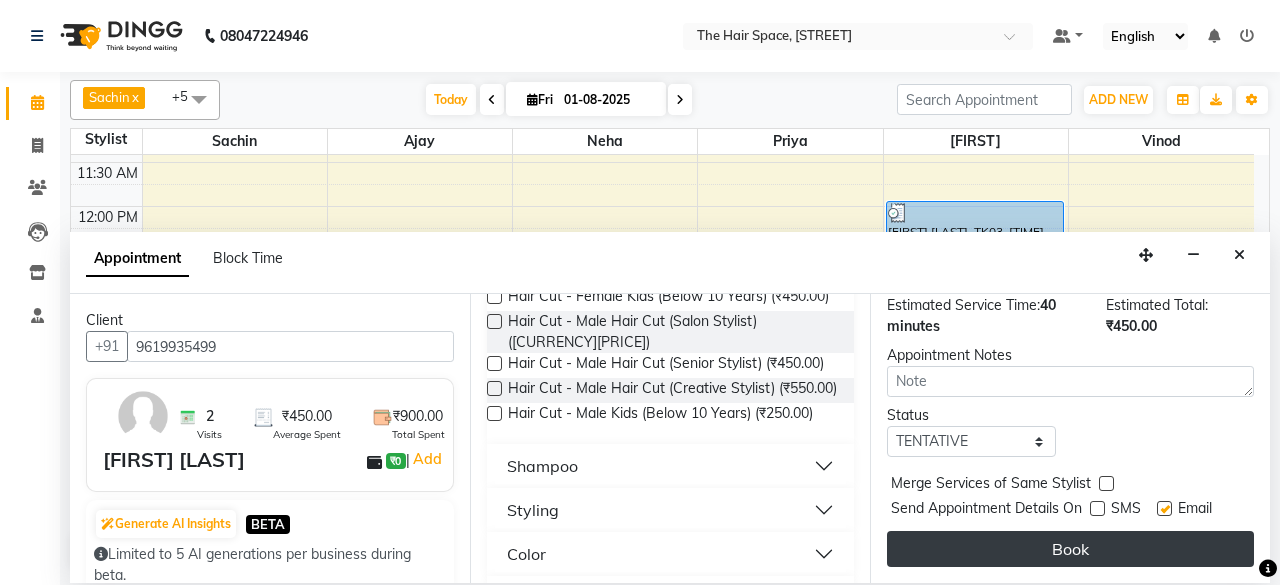 click on "Book" at bounding box center [1070, 549] 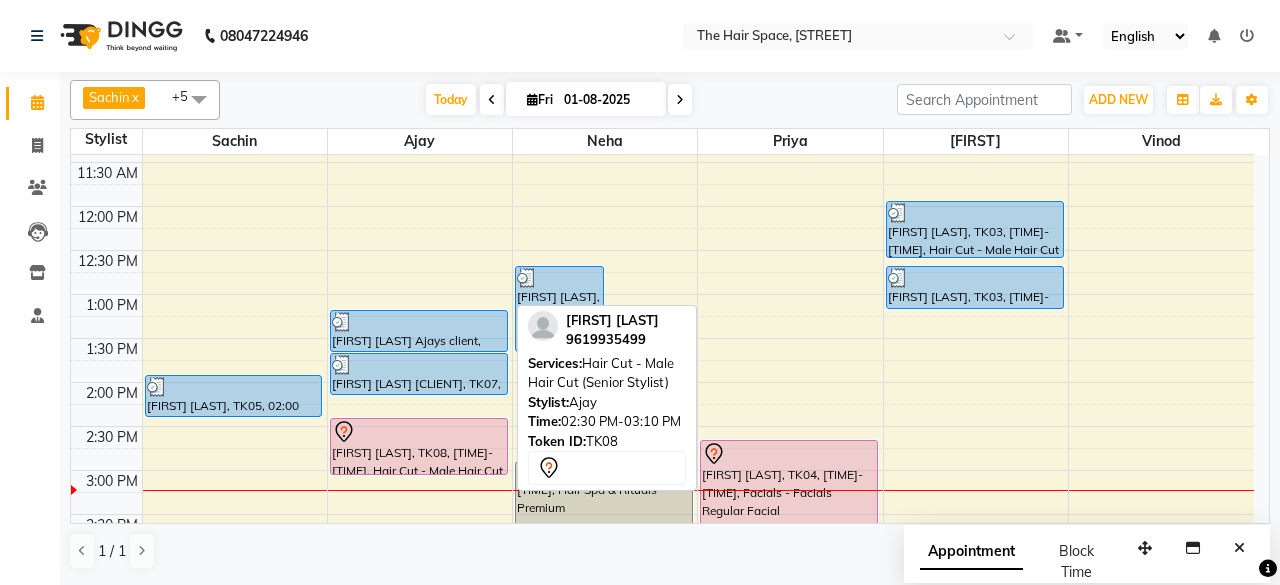 click on "[FIRST] [LAST], TK08, 02:30 PM-03:10 PM, Hair Cut - Male Hair Cut (Senior Stylist)" at bounding box center [419, 446] 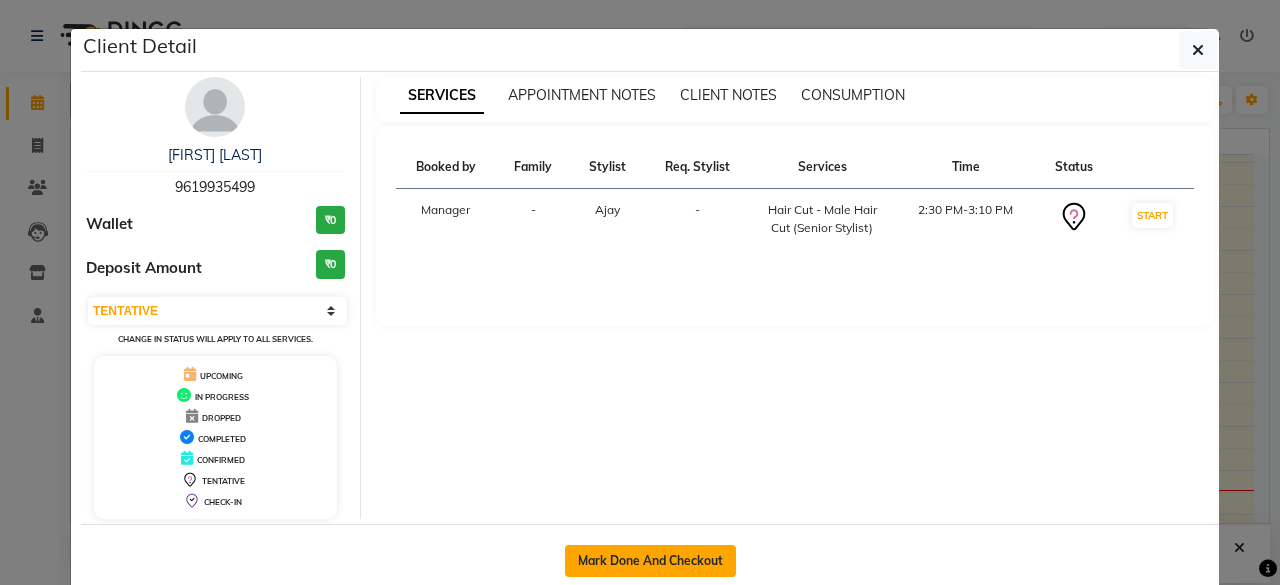 click on "Mark Done And Checkout" 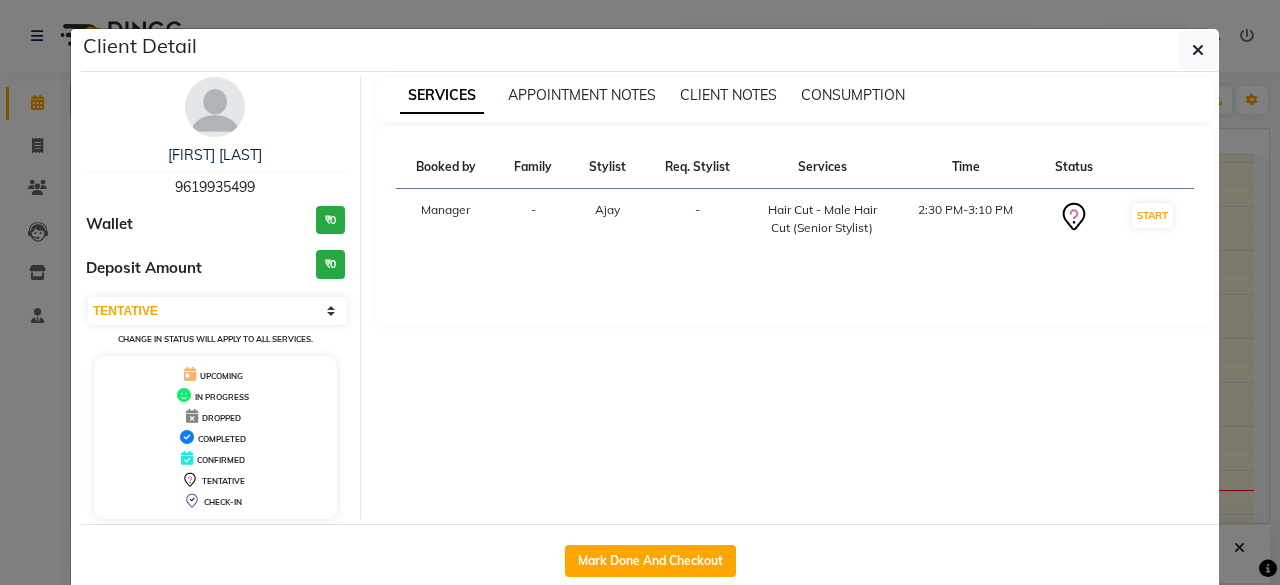 select on "6697" 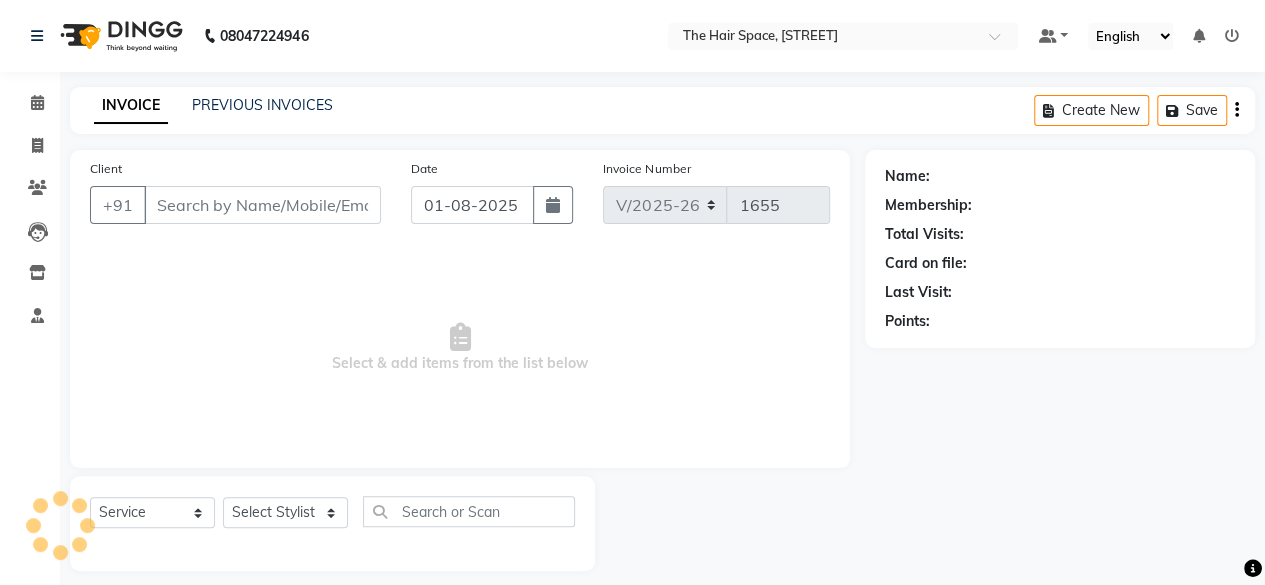 type on "9619935499" 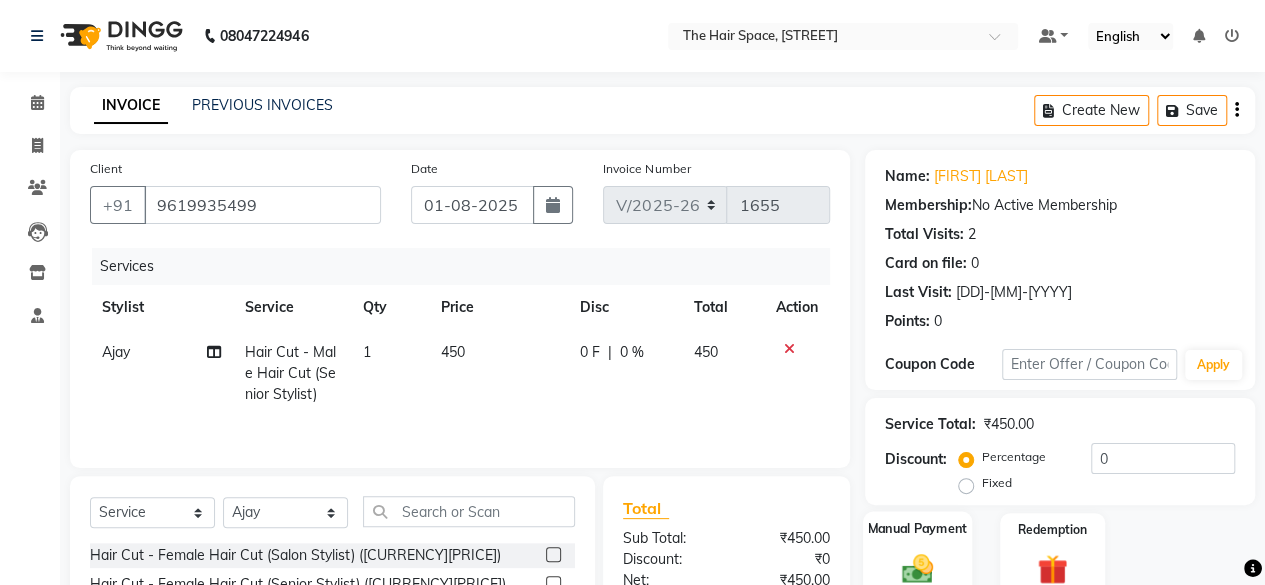 scroll, scrollTop: 200, scrollLeft: 0, axis: vertical 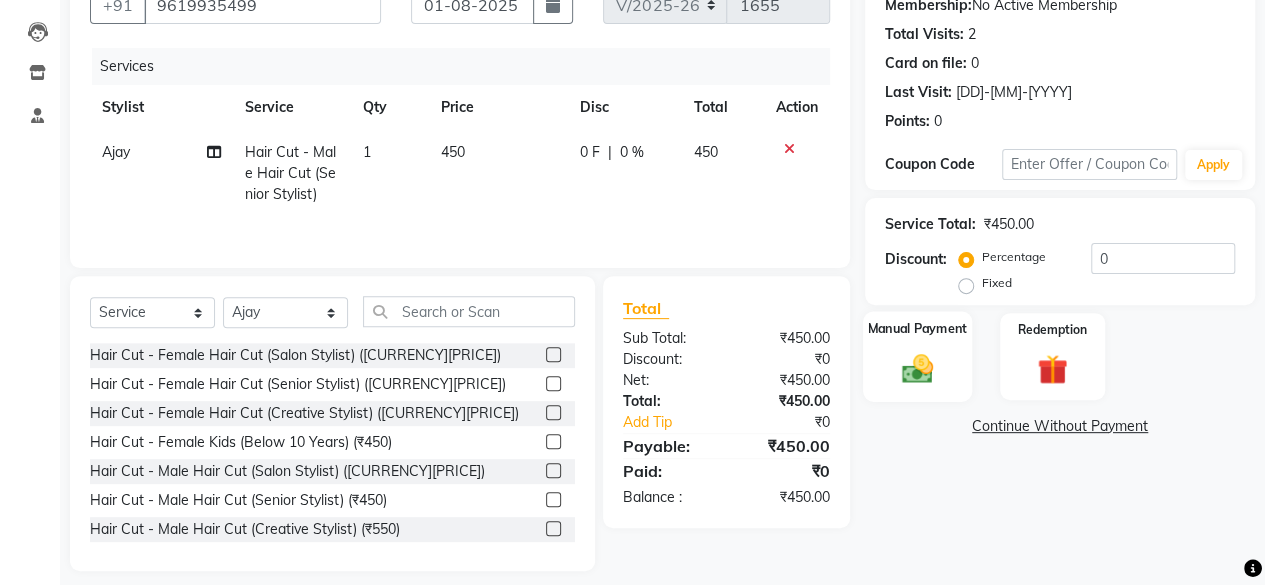click 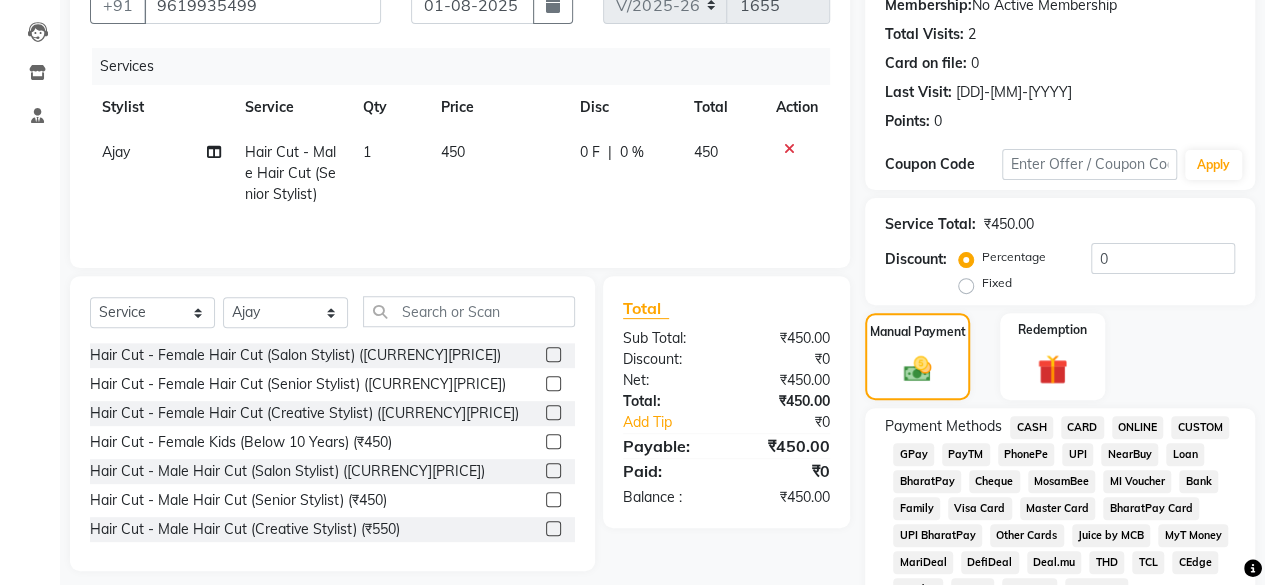 click on "CASH" 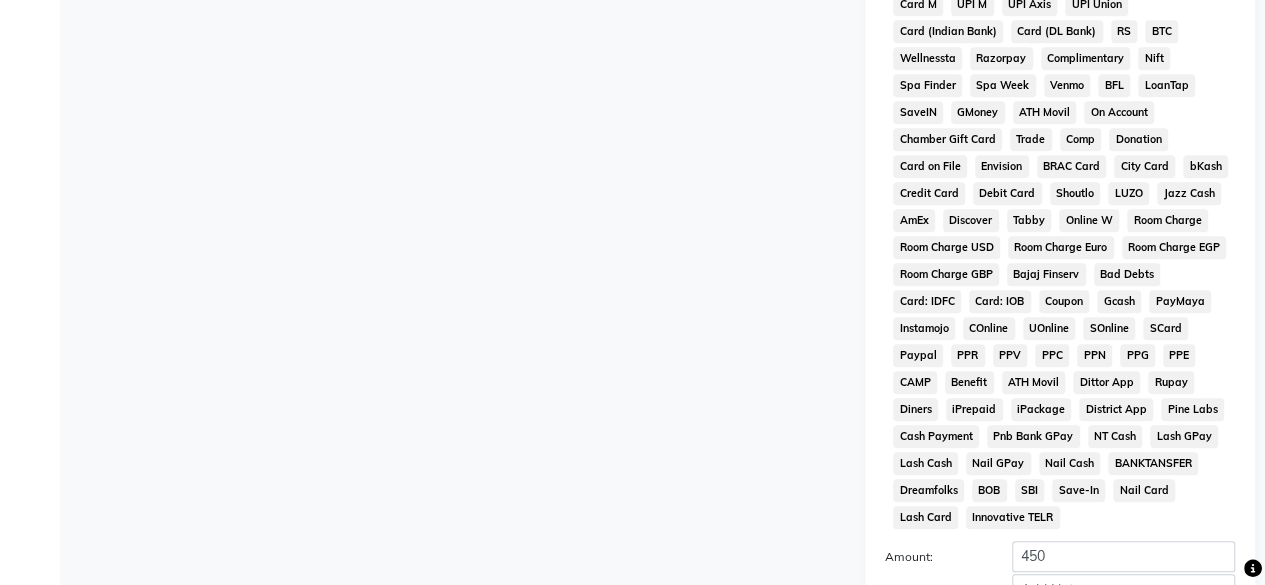 scroll, scrollTop: 999, scrollLeft: 0, axis: vertical 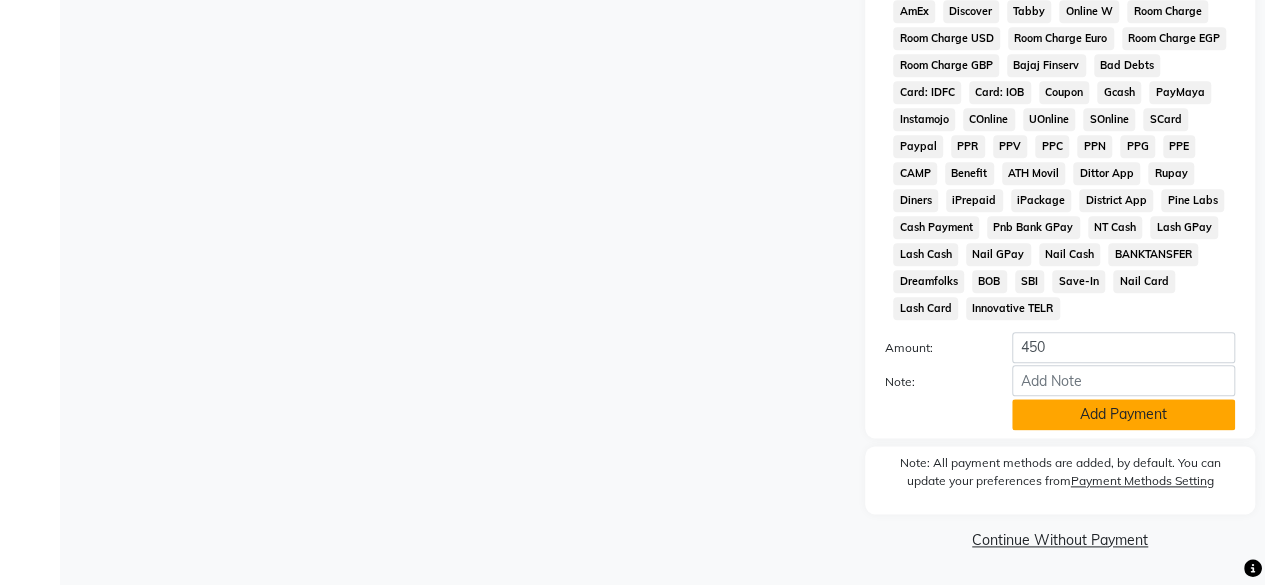 click on "Add Payment" 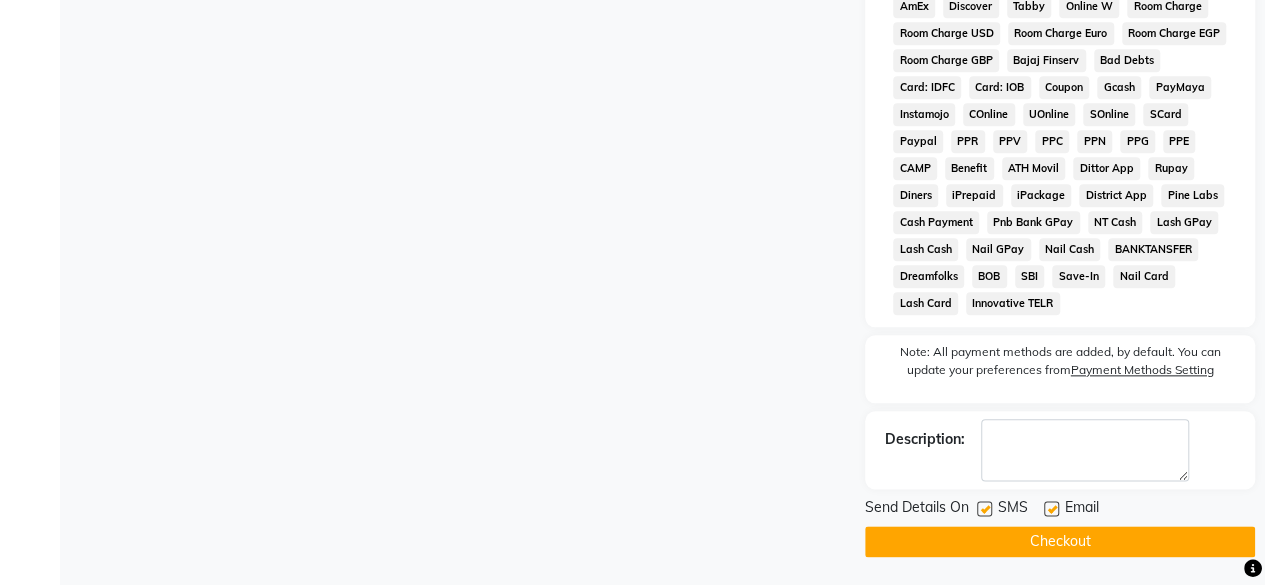 scroll, scrollTop: 1006, scrollLeft: 0, axis: vertical 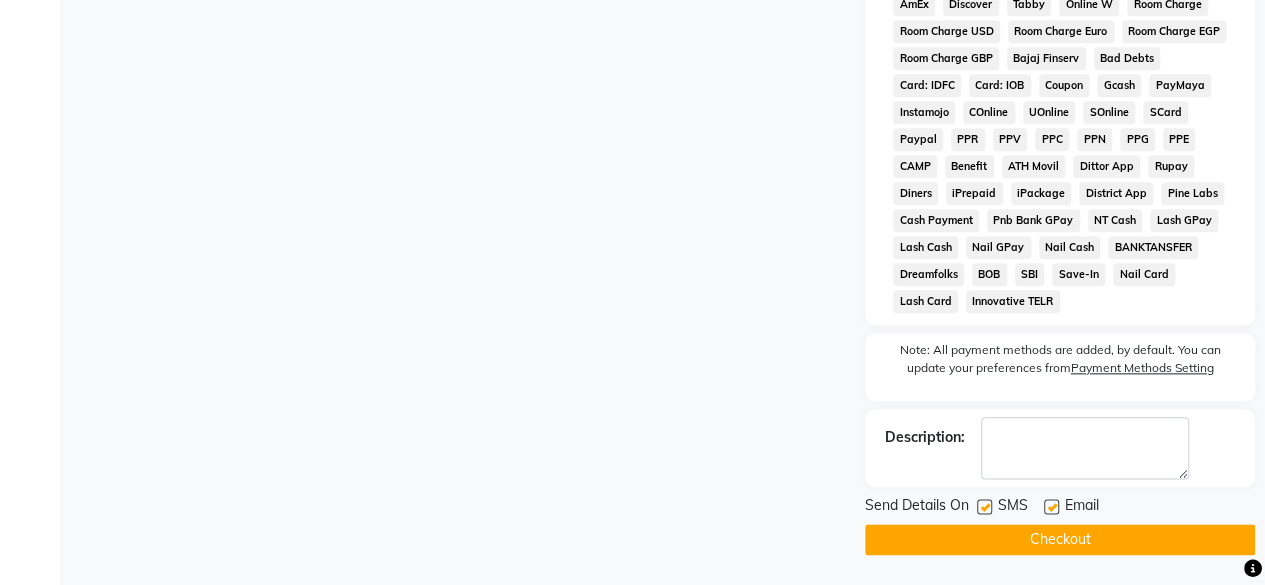 click 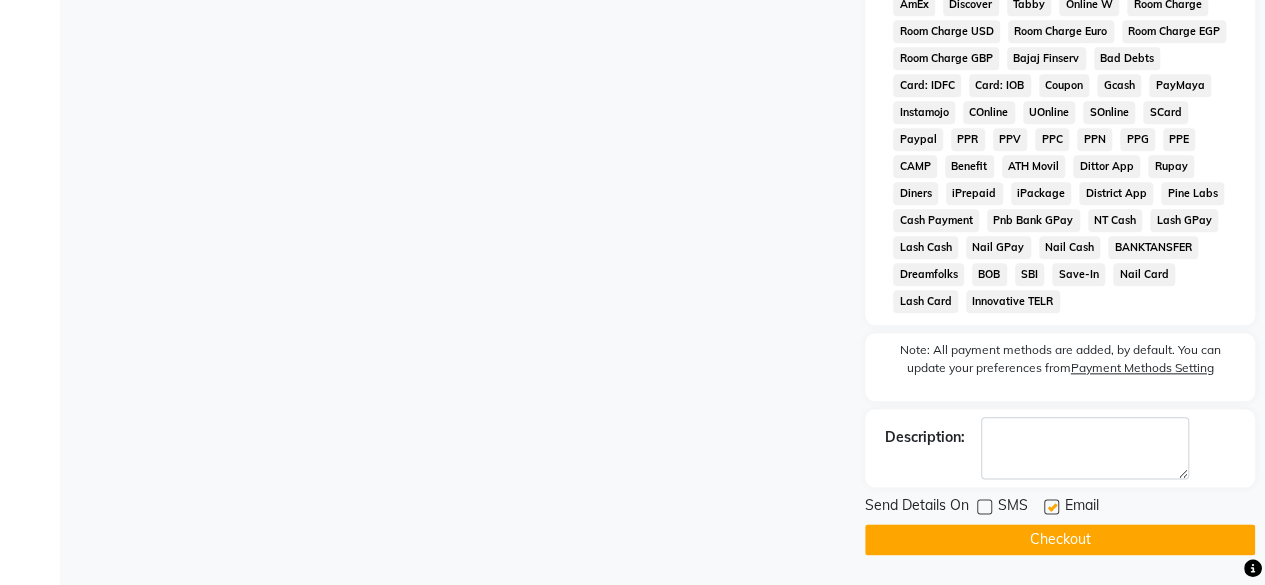 drag, startPoint x: 981, startPoint y: 522, endPoint x: 980, endPoint y: 505, distance: 17.029387 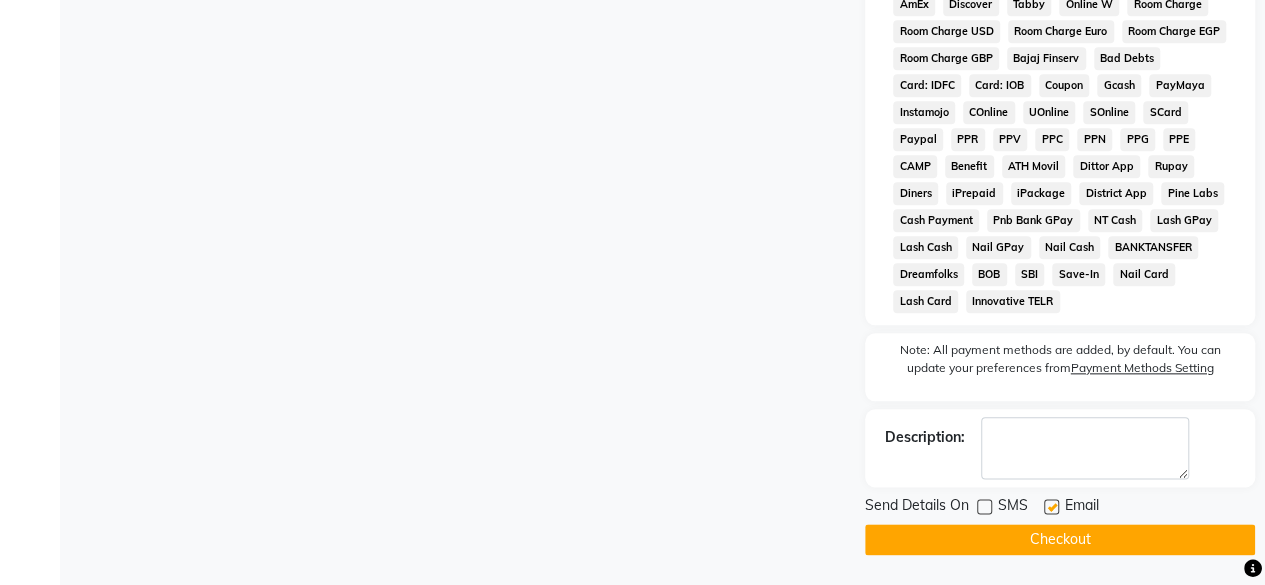 click 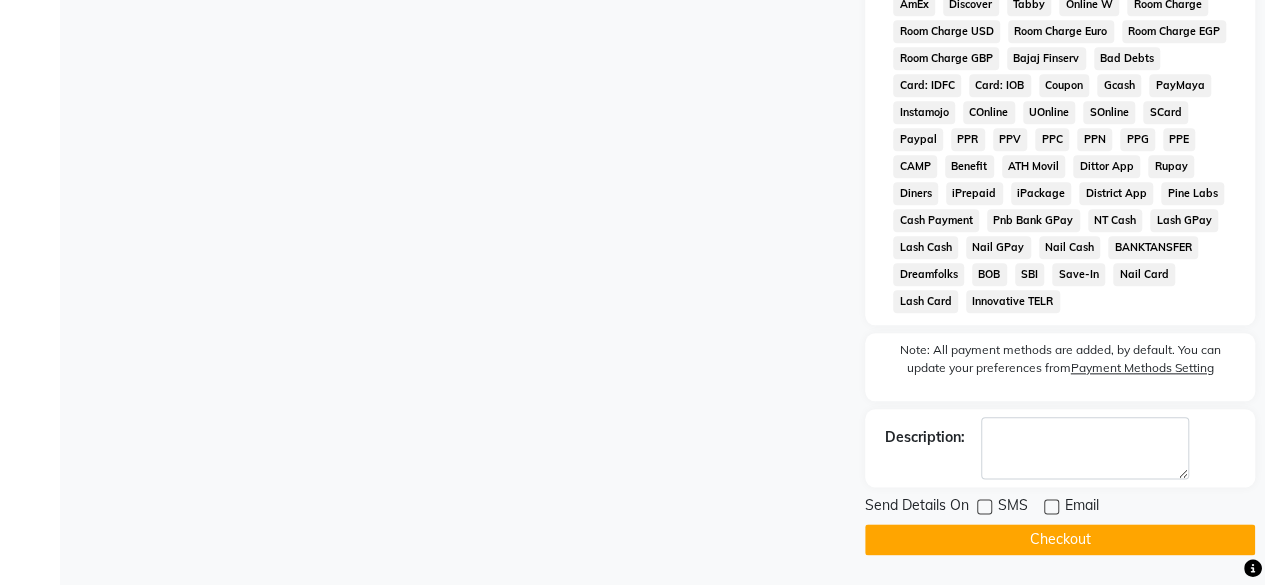 click on "Checkout" 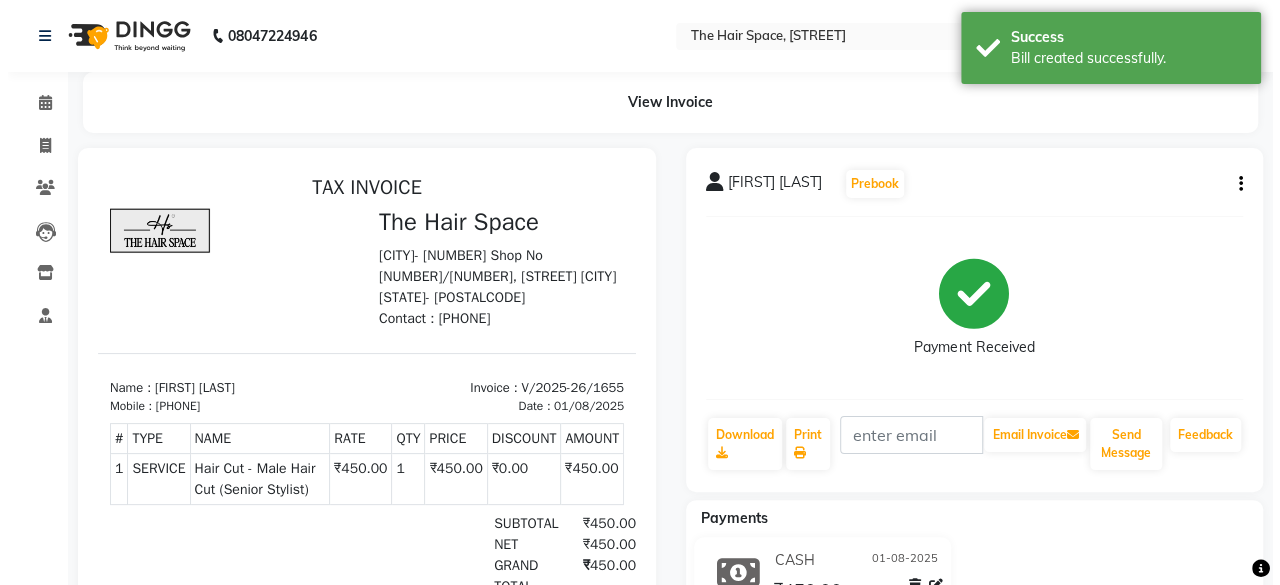 scroll, scrollTop: 0, scrollLeft: 0, axis: both 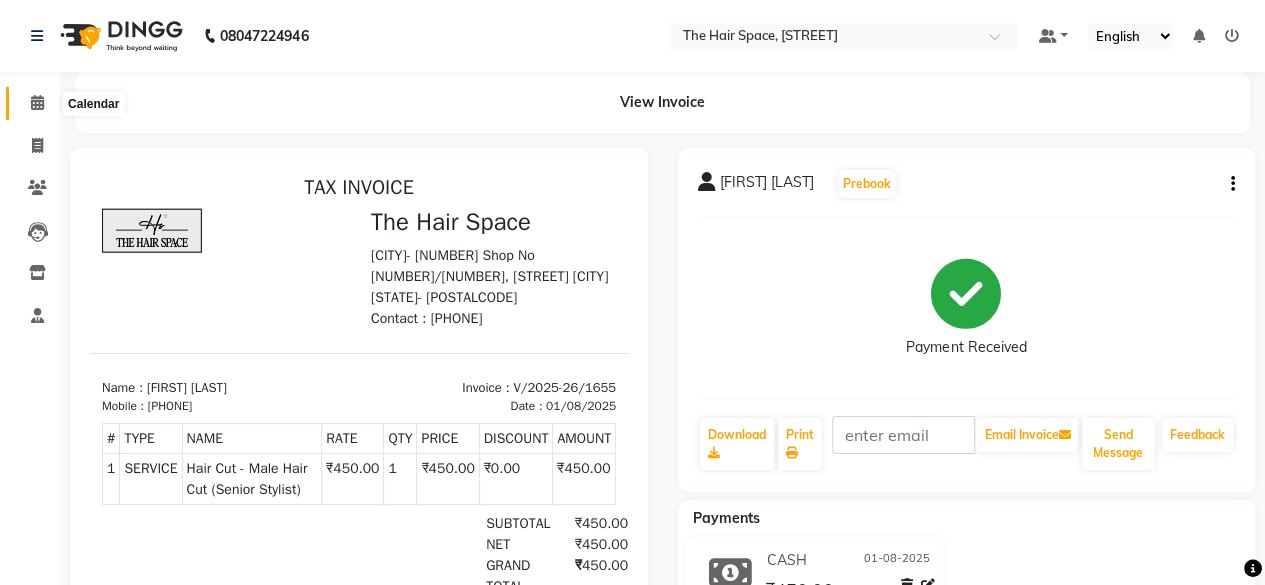 click 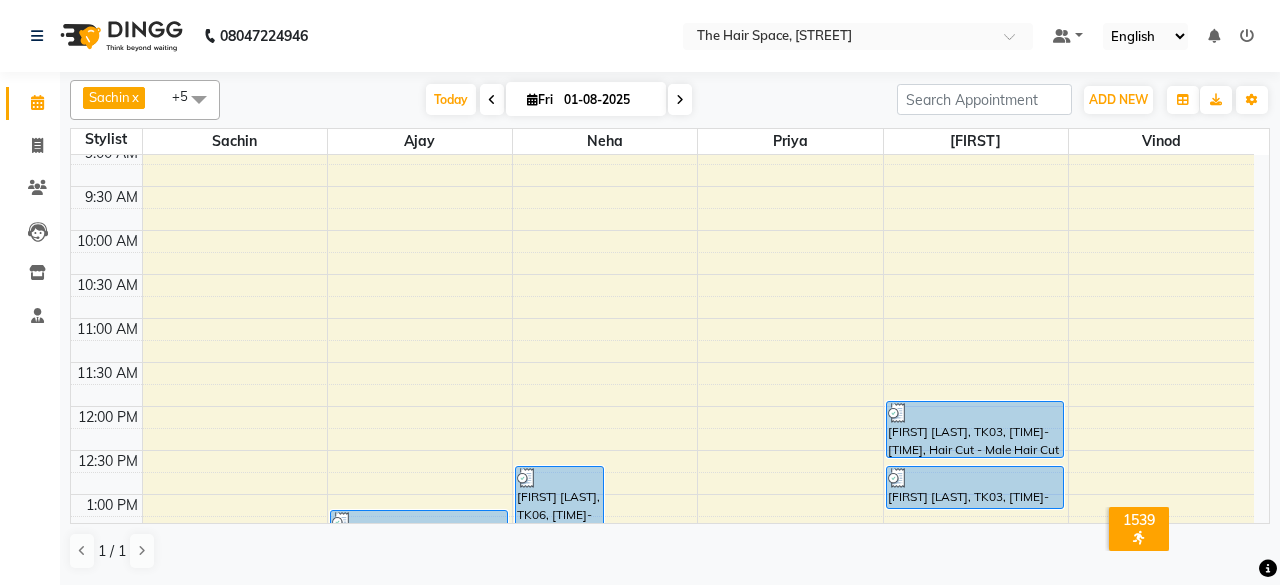 scroll, scrollTop: 400, scrollLeft: 0, axis: vertical 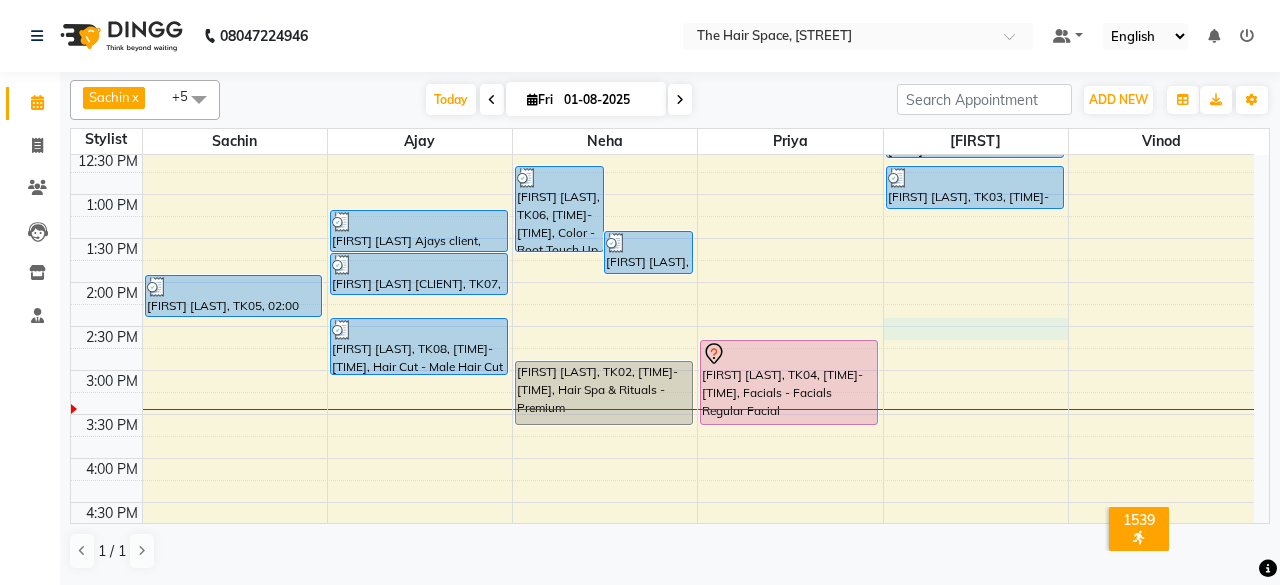 click on "8:00 AM 8:30 AM 9:00 AM 9:30 AM 10:00 AM 10:30 AM 11:00 AM 11:30 AM 12:00 PM 12:30 PM 1:00 PM 1:30 PM 2:00 PM 2:30 PM 3:00 PM 3:30 PM 4:00 PM 4:30 PM 5:00 PM 5:30 PM 6:00 PM 6:30 PM 7:00 PM 7:30 PM 8:00 PM 8:30 PM 9:00 PM 9:30 PM 10:00 PM 10:30 PM     [LAST] [LAST], TK05, 02:00 PM-02:30 PM, Waxing - Face Wax Upper Lip             [FIRST] [LAST], TK01, 09:45 PM-10:15 PM, Beard - Beard             [FIRST] [LAST], TK01, 10:00 PM-10:45 PM, Hair Color - Male Global     [FIRST] [LAST]'s client, TK07, 01:15 PM-01:45 PM, Beard - Beard     [FIRST] [LAST]'s client, TK07, 01:45 PM-02:15 PM, Beard - Beard Color     [FIRST] [LAST], TK08, 02:30 PM-03:10 PM, Hair Cut - Male Hair Cut (Senior Stylist)             [FIRST] [LAST], TK01, 09:00 PM-09:40 PM, Hair Cut - Male Hair Cut (Senior Stylist)     [FIRST] [LAST], TK06, 12:45 PM-01:45 PM, Color - Root Touch Up     [LAST] [LAST], TK05, 01:30 PM-02:00 PM, Shampoo - Shampoo & Blow Dry    [FIRST] [LAST], TK02, 03:00 PM-03:45 PM, Hair Spa & Rituals - Premium" at bounding box center (662, 414) 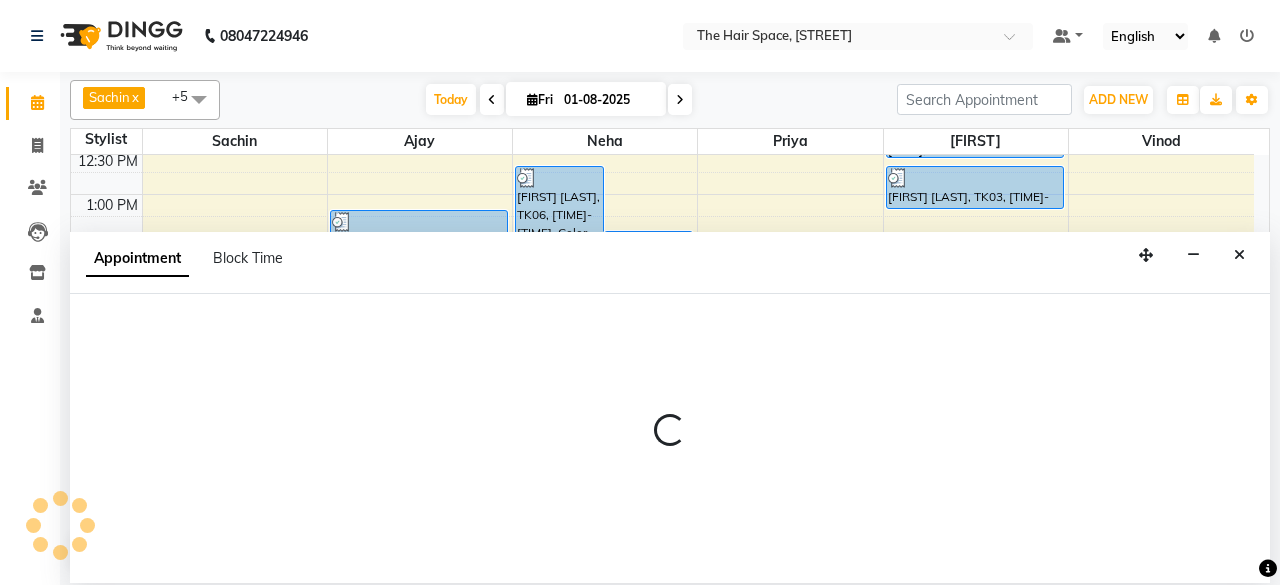select on "84666" 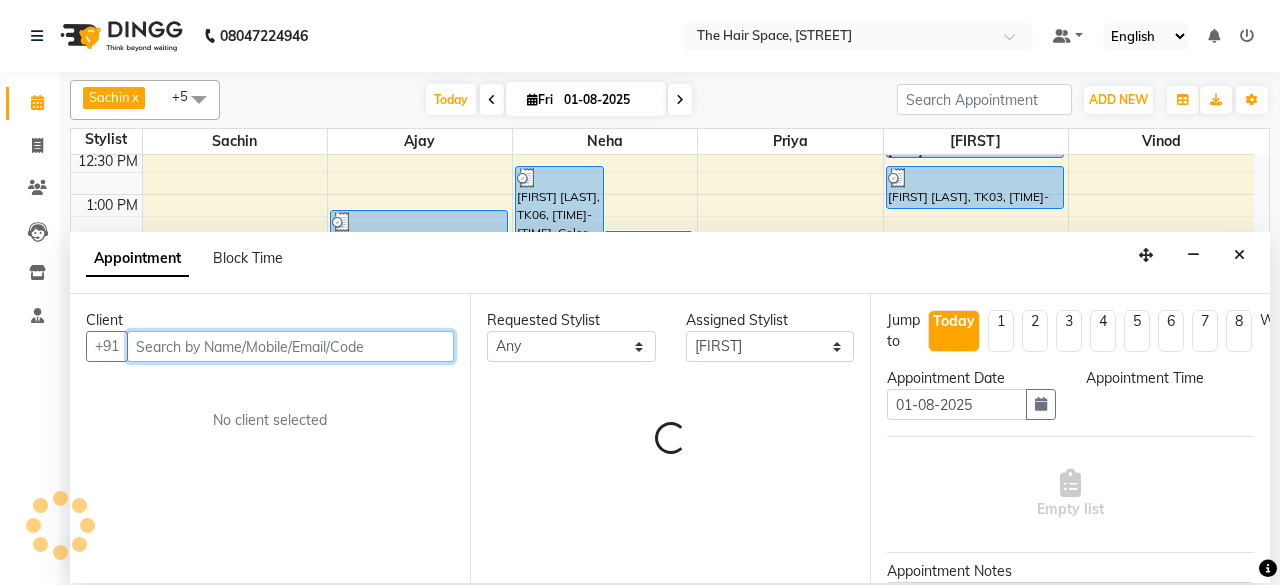 select on "870" 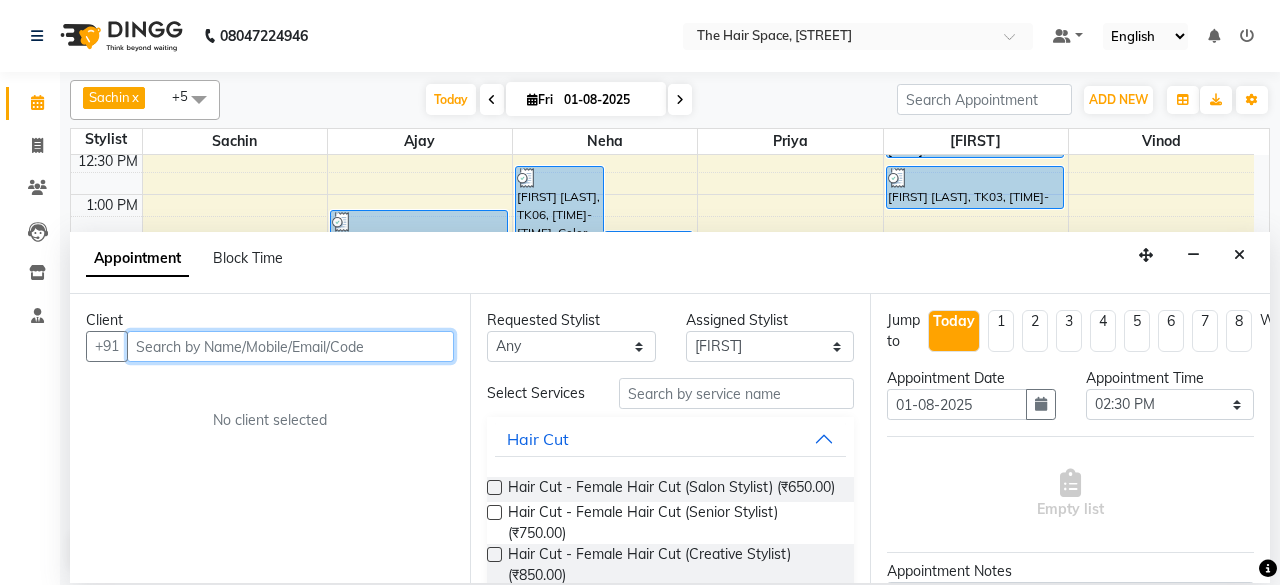 click at bounding box center [290, 346] 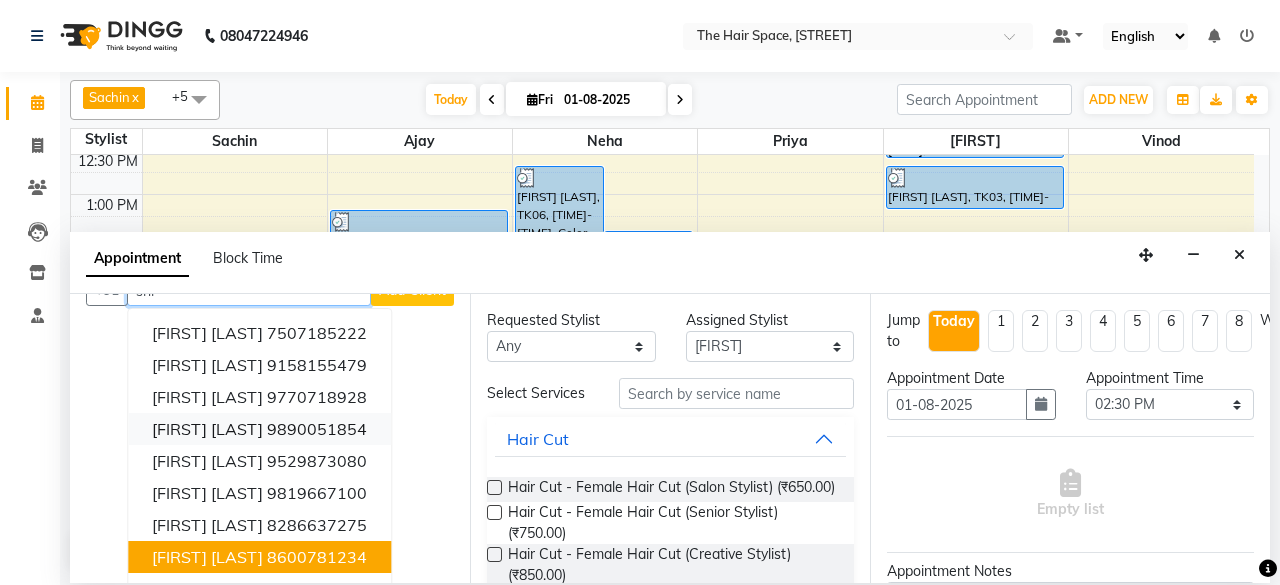 scroll, scrollTop: 0, scrollLeft: 0, axis: both 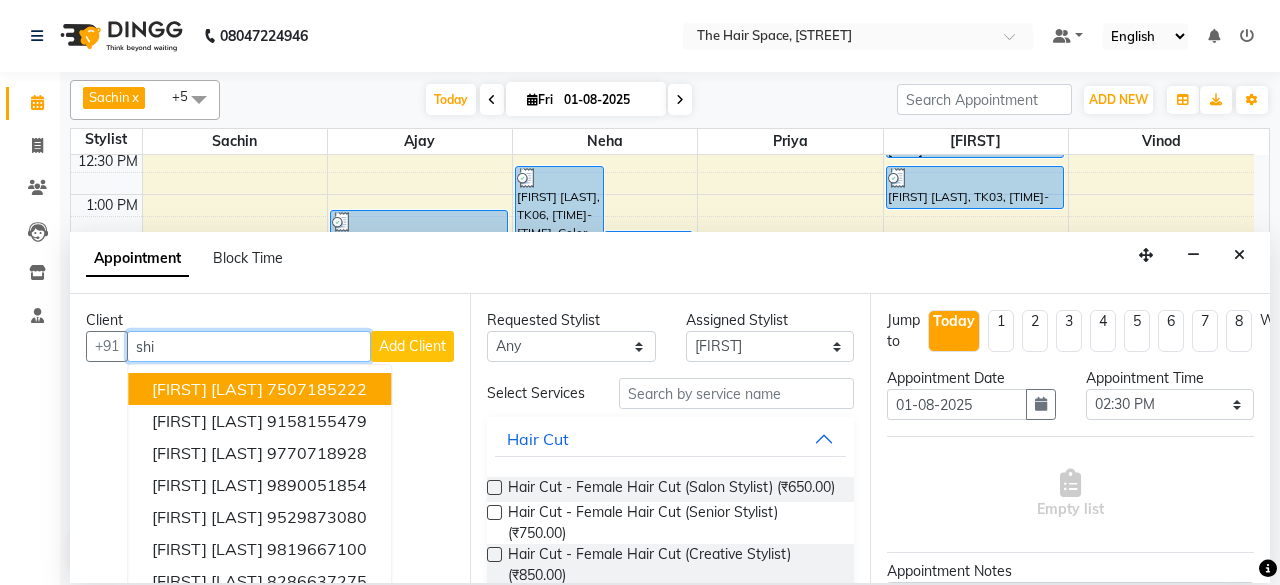 click on "shi" at bounding box center (249, 346) 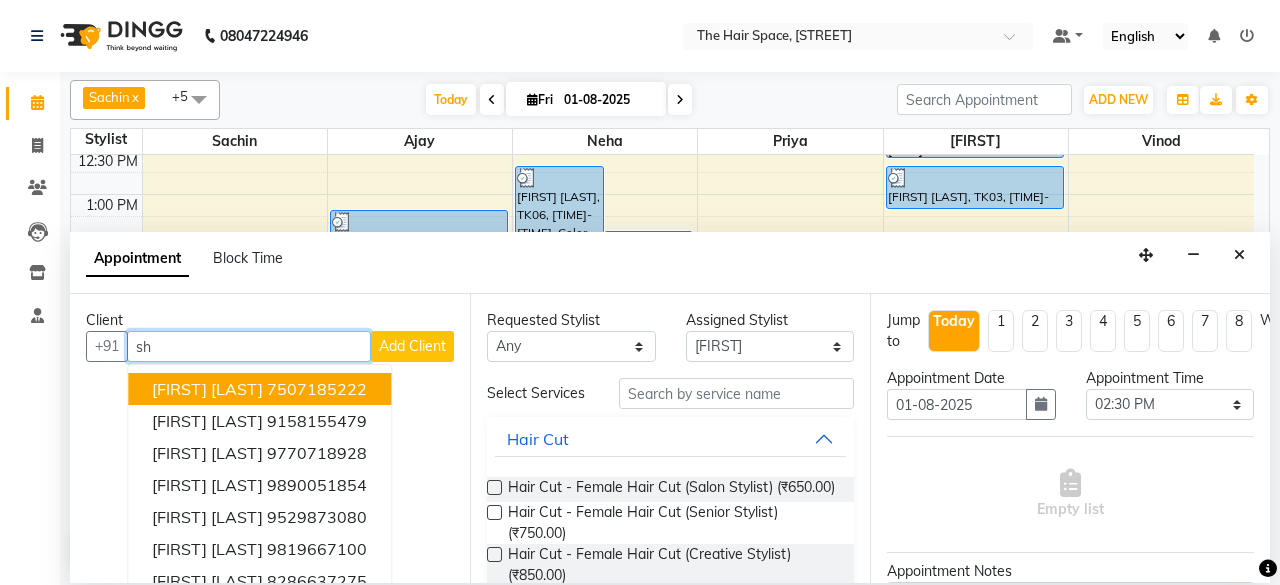 type on "s" 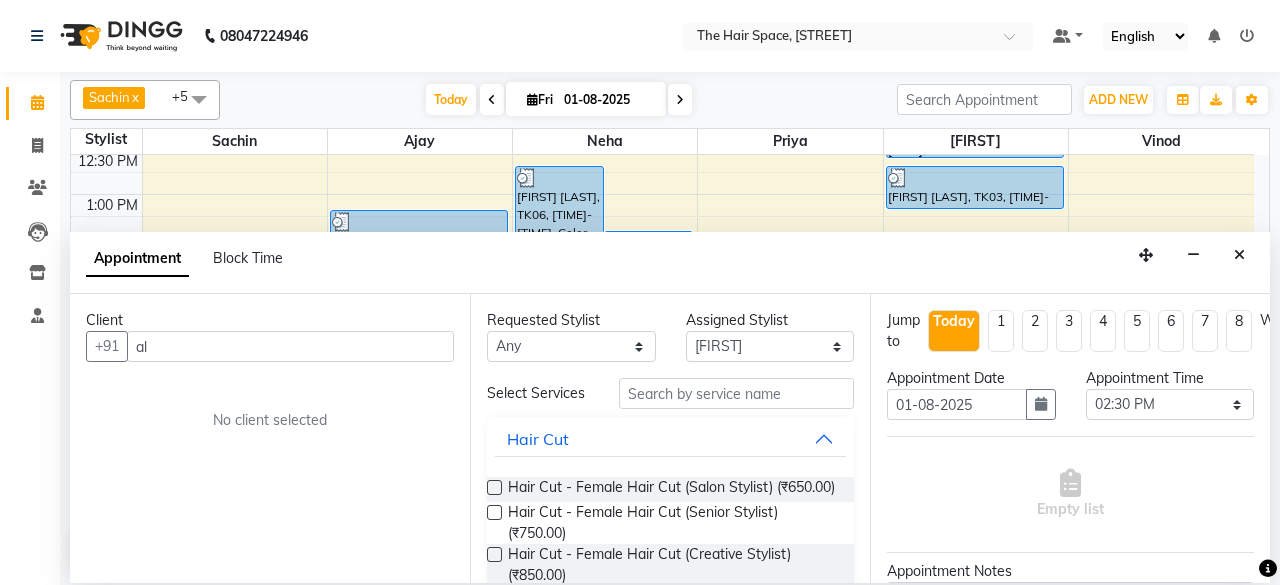 click on "Client +91 al  No client selected" at bounding box center (270, 438) 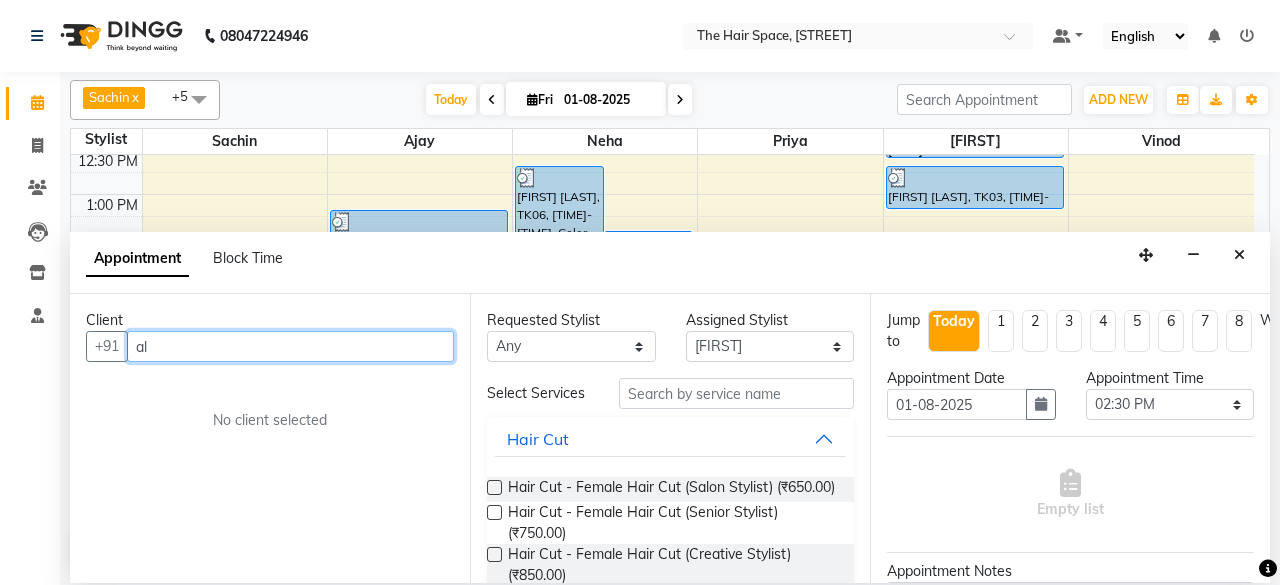 click on "al" at bounding box center [290, 346] 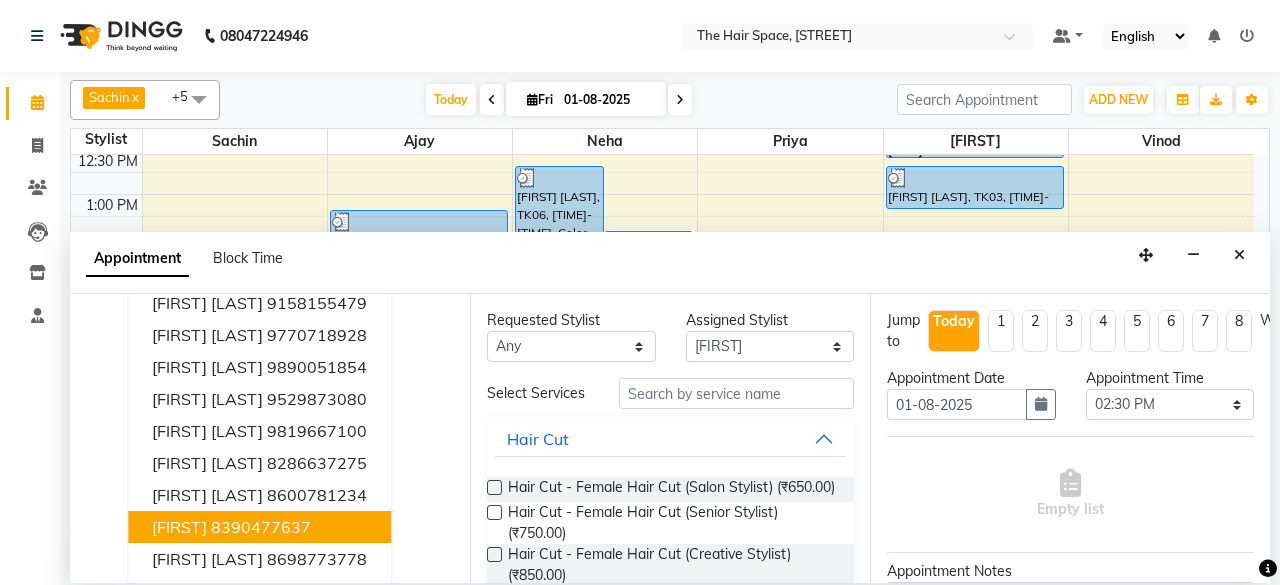 scroll, scrollTop: 0, scrollLeft: 0, axis: both 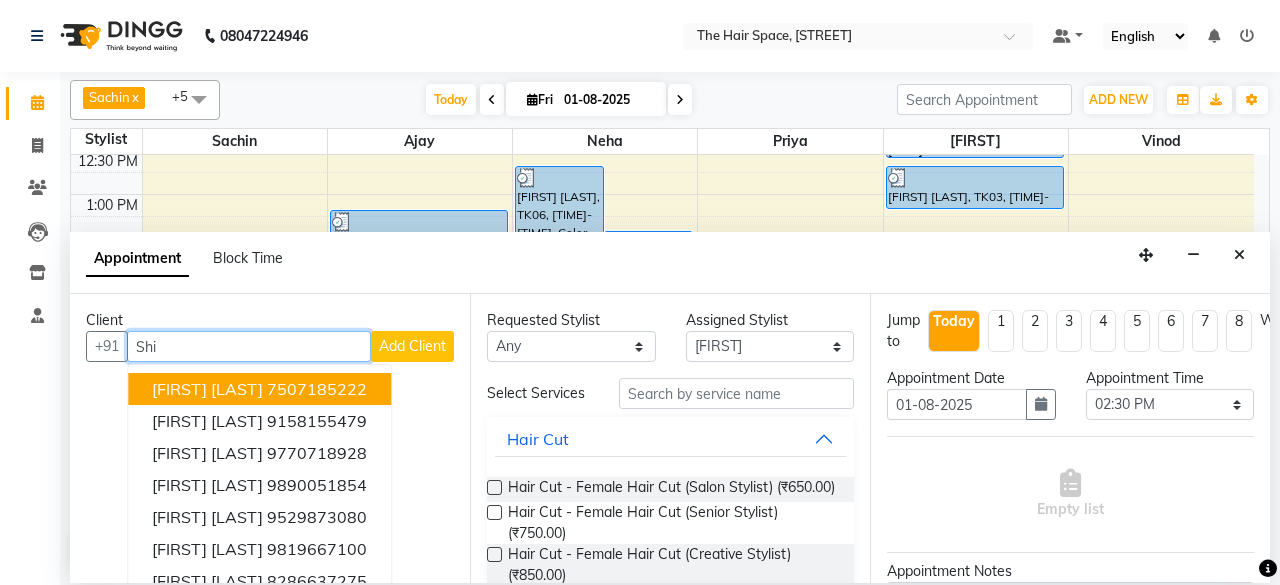 click on "Shi" at bounding box center [249, 346] 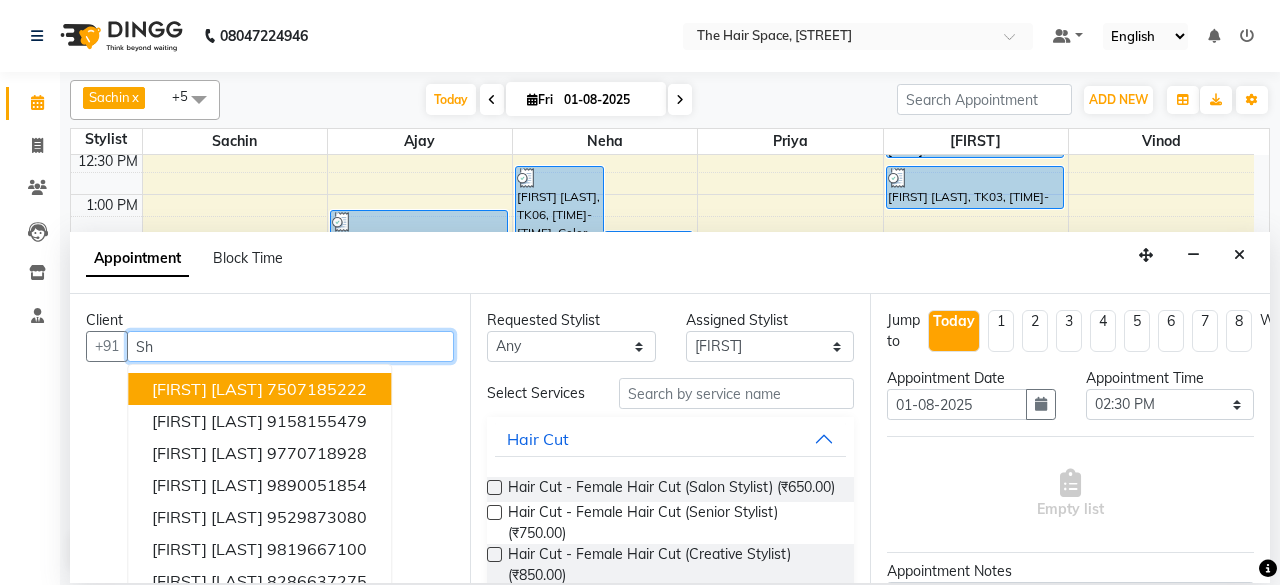 type on "S" 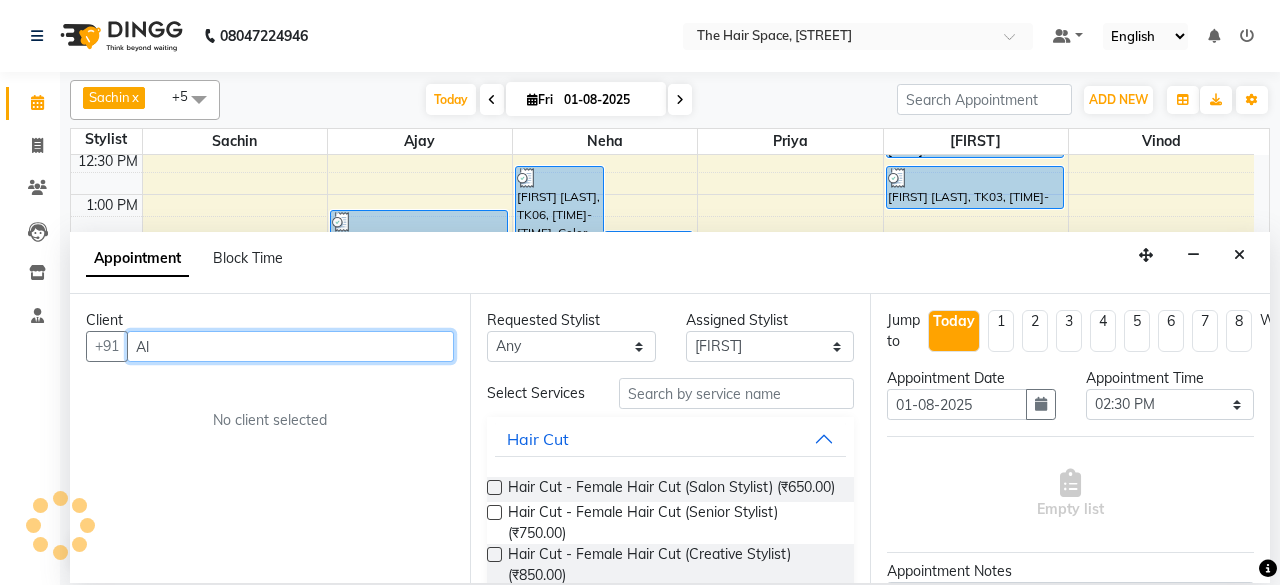 click on "Al" at bounding box center [290, 346] 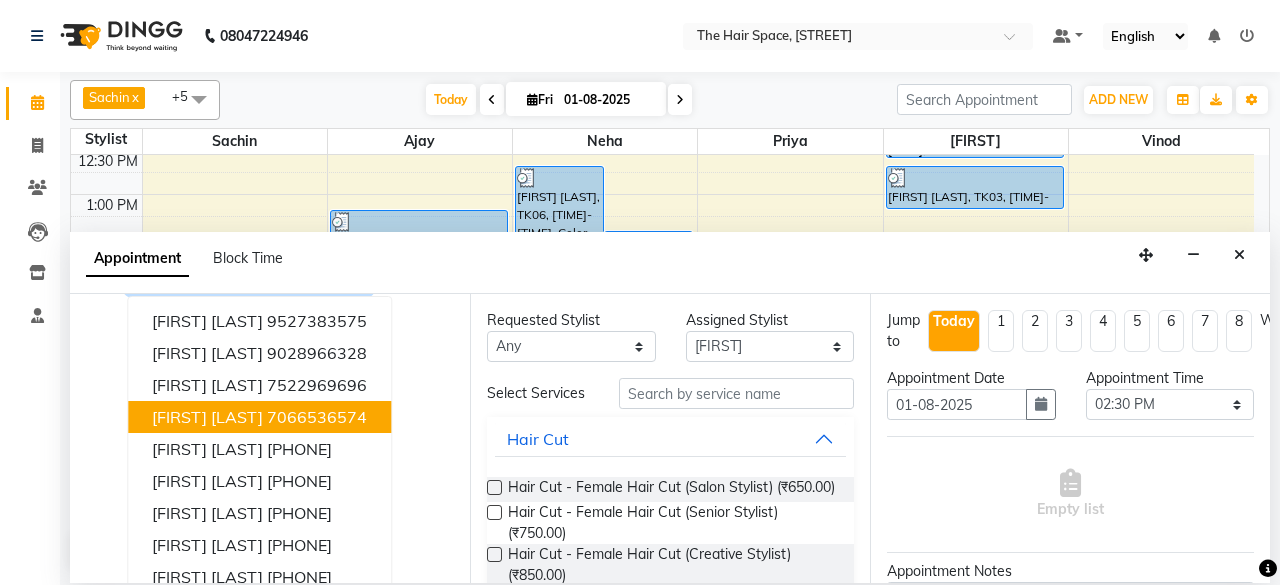 scroll, scrollTop: 86, scrollLeft: 0, axis: vertical 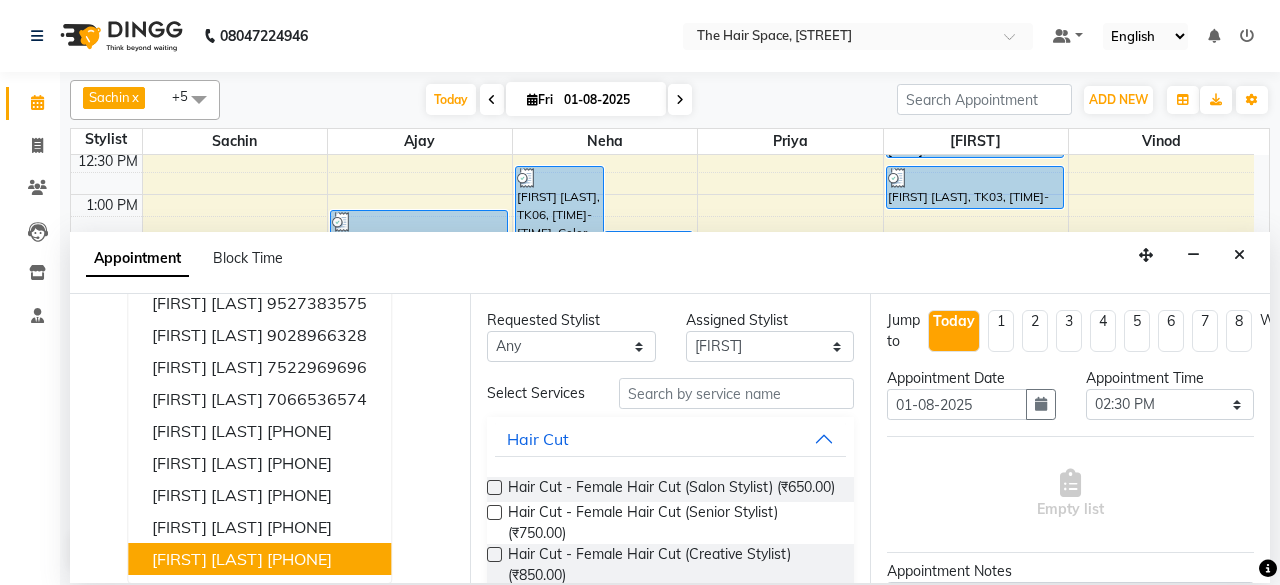 click on "[PHONE]" at bounding box center [299, 559] 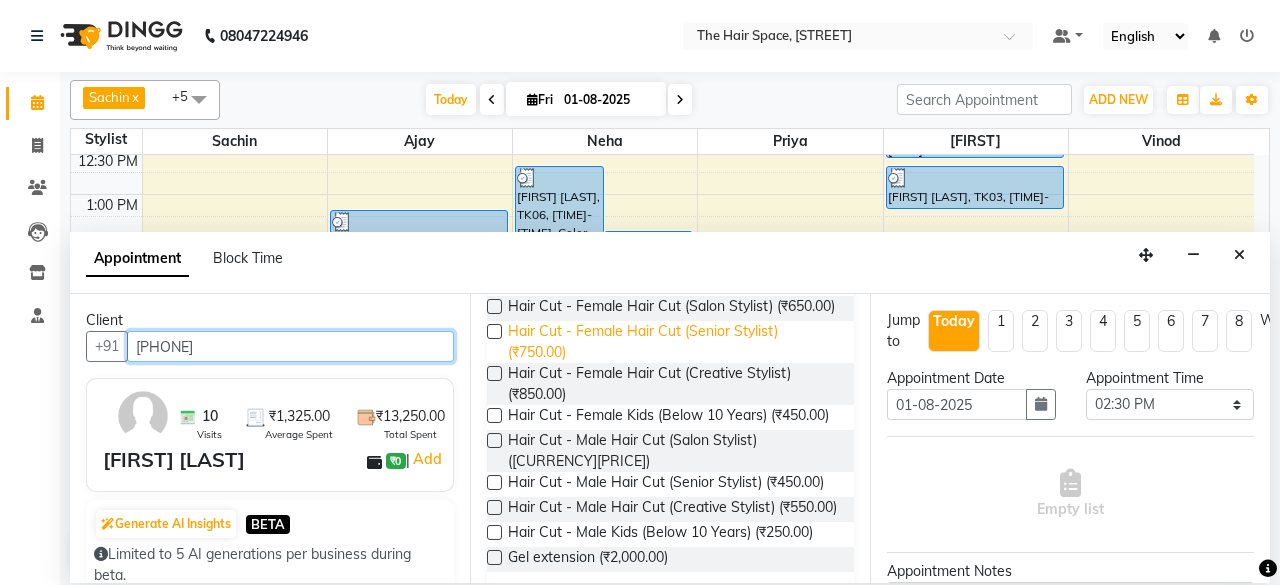 scroll, scrollTop: 200, scrollLeft: 0, axis: vertical 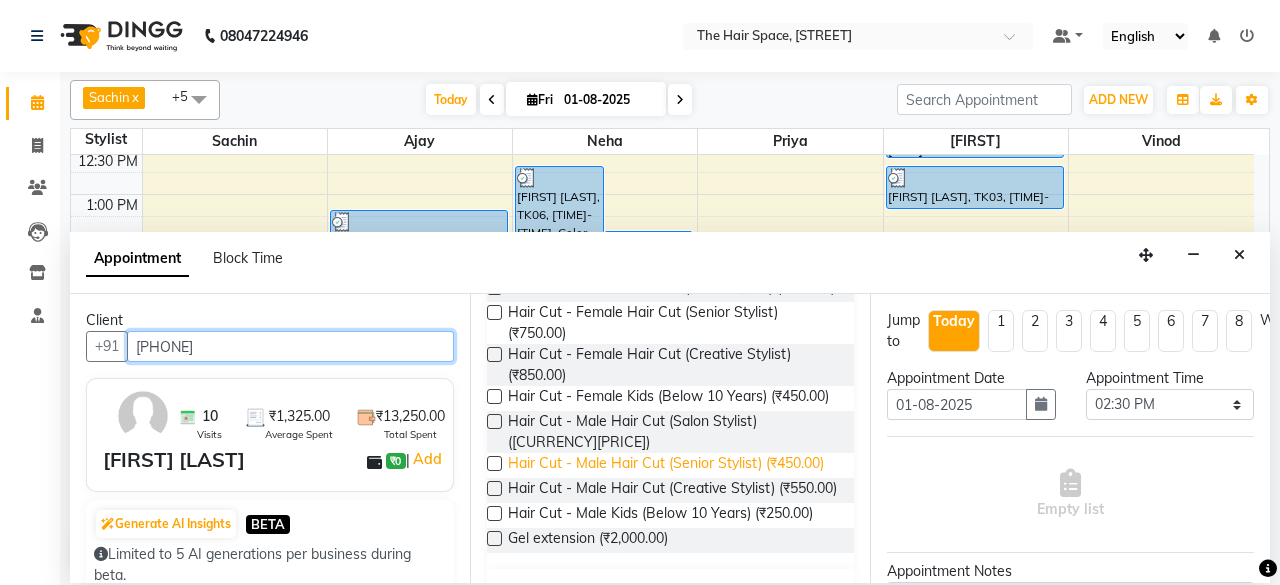 type on "[PHONE]" 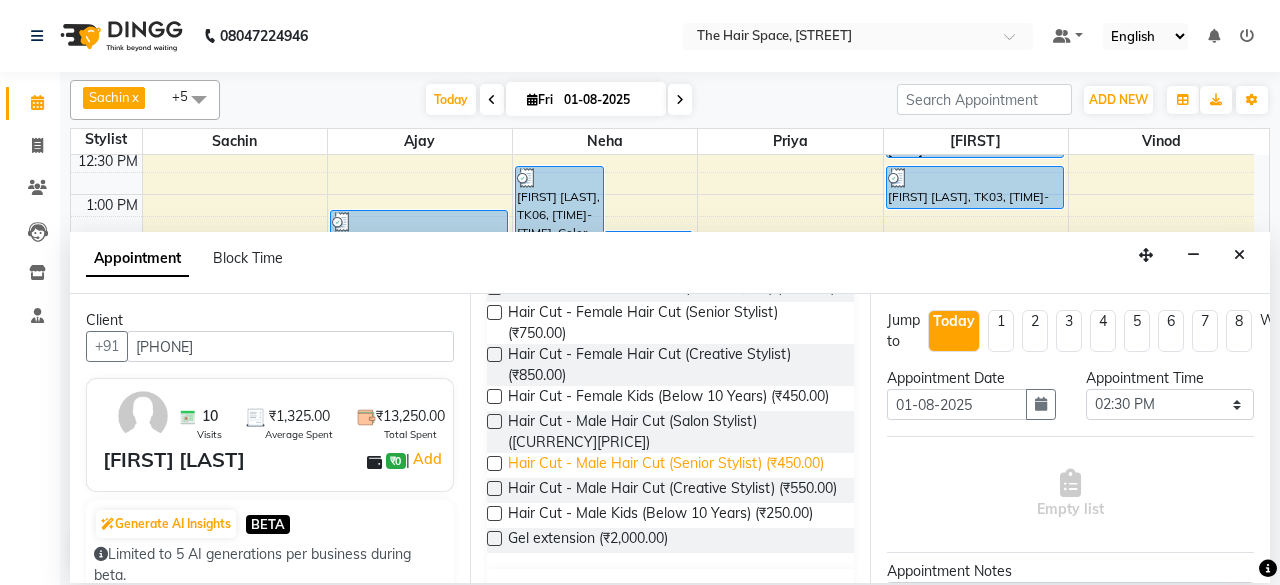 click on "Hair Cut - Male Hair Cut (Senior Stylist) (₹450.00)" at bounding box center (666, 465) 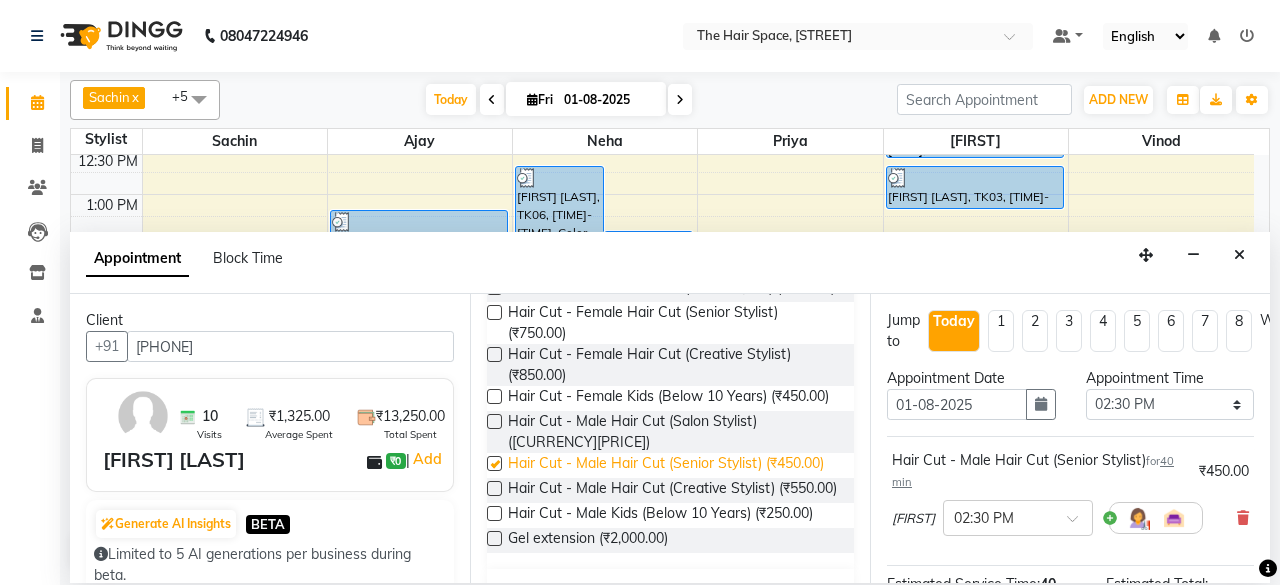 checkbox on "false" 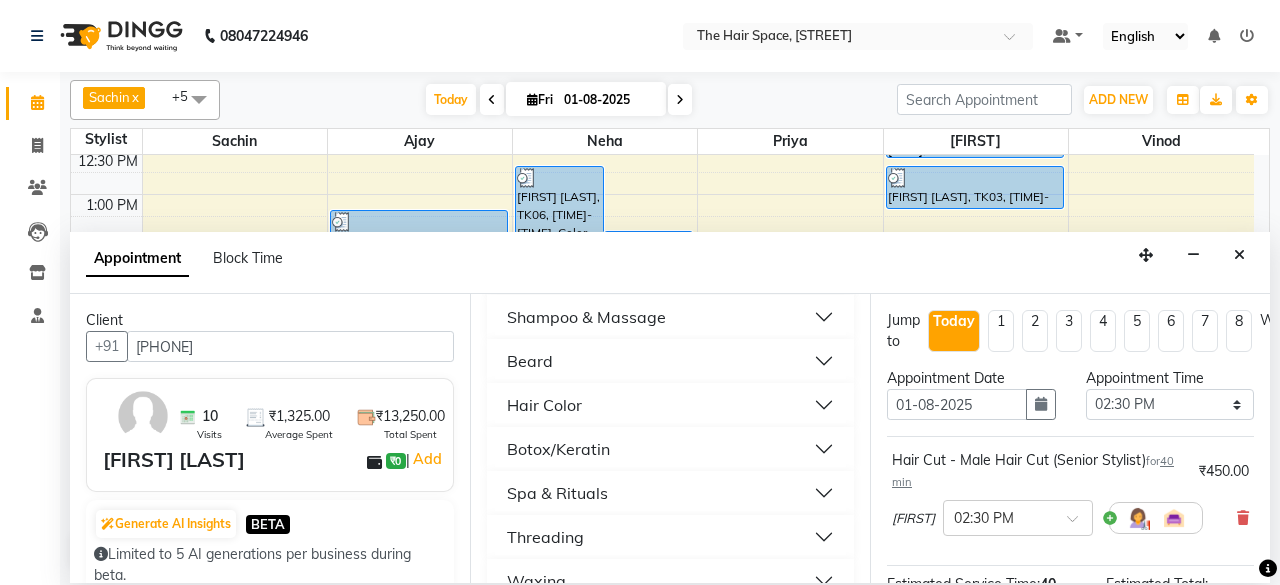 scroll, scrollTop: 700, scrollLeft: 0, axis: vertical 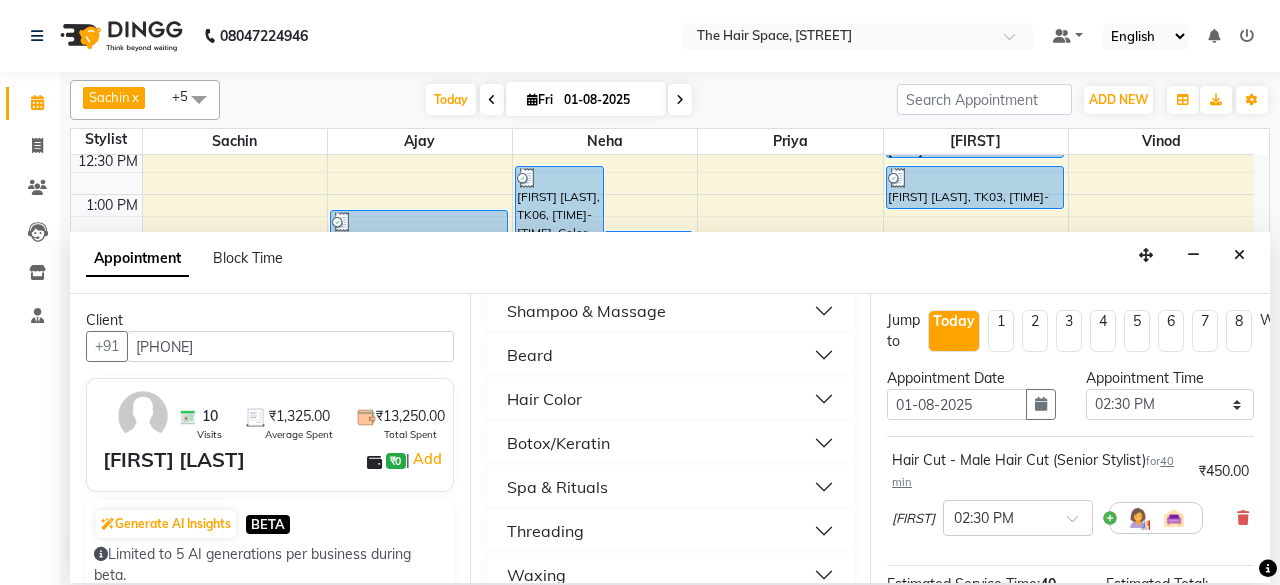 click on "Beard" at bounding box center [670, 355] 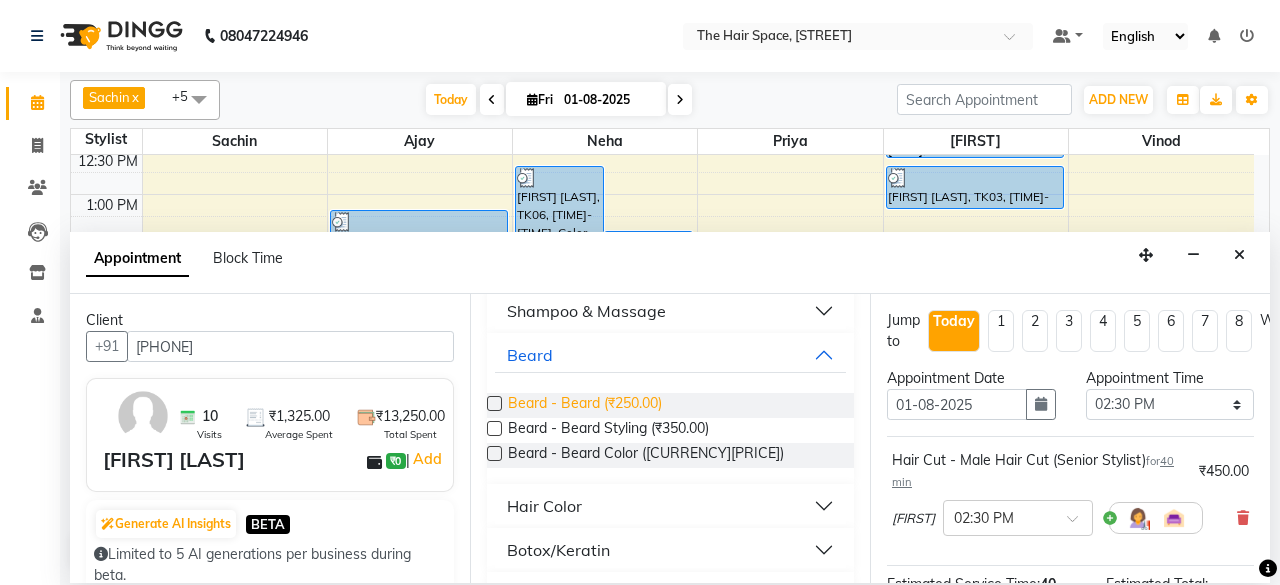 click on "Beard - Beard (₹250.00)" at bounding box center [585, 405] 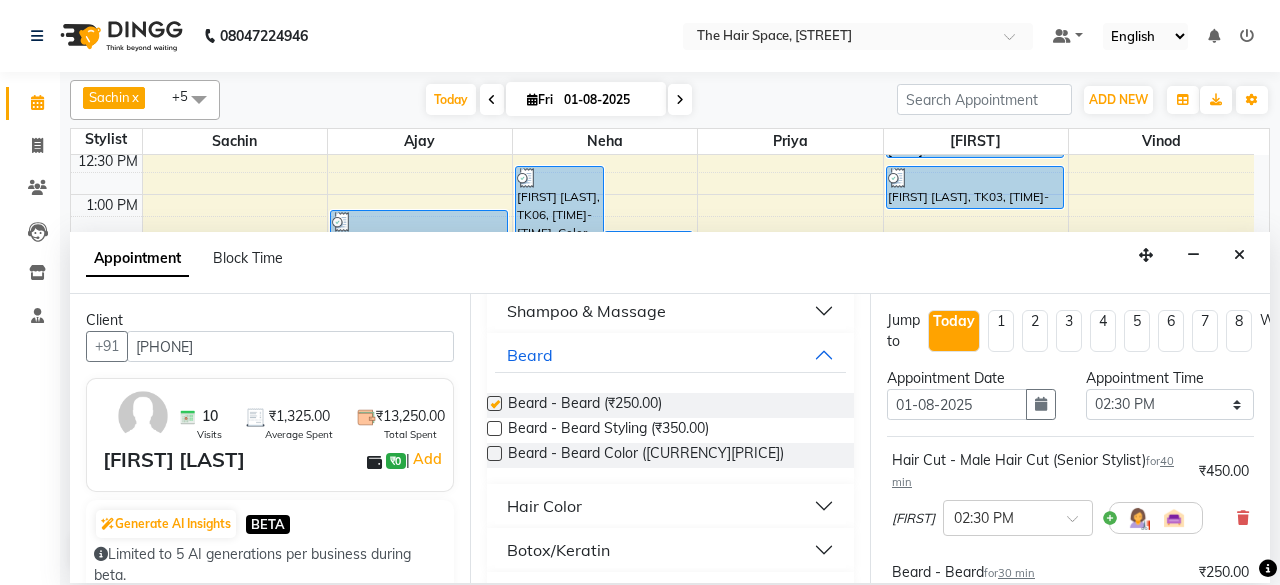 checkbox on "false" 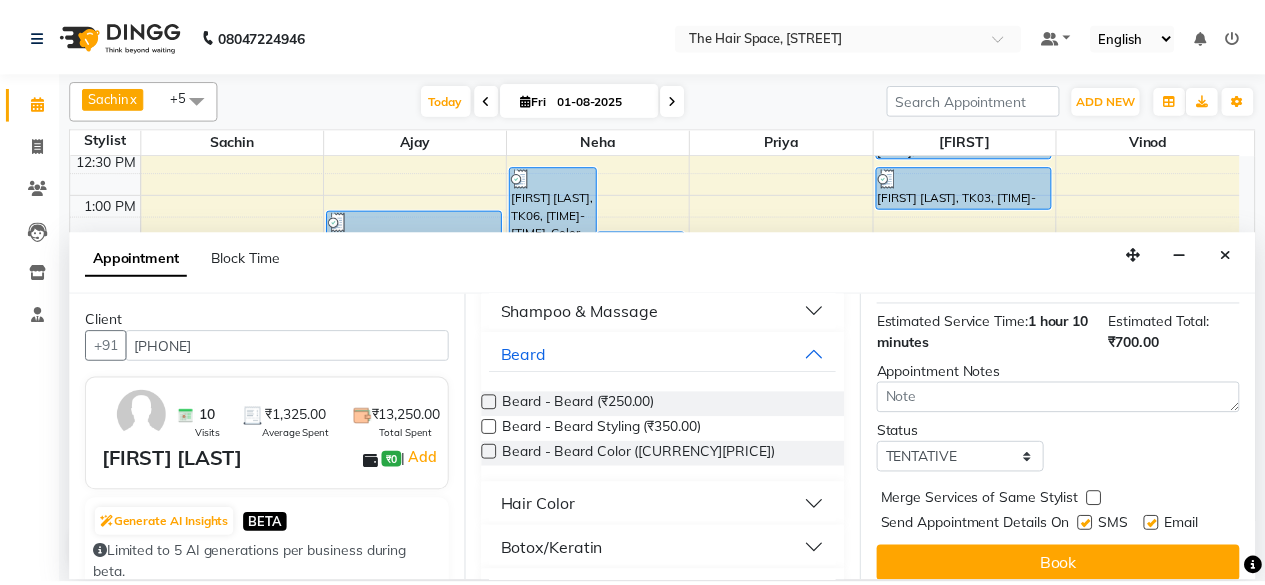 scroll, scrollTop: 384, scrollLeft: 0, axis: vertical 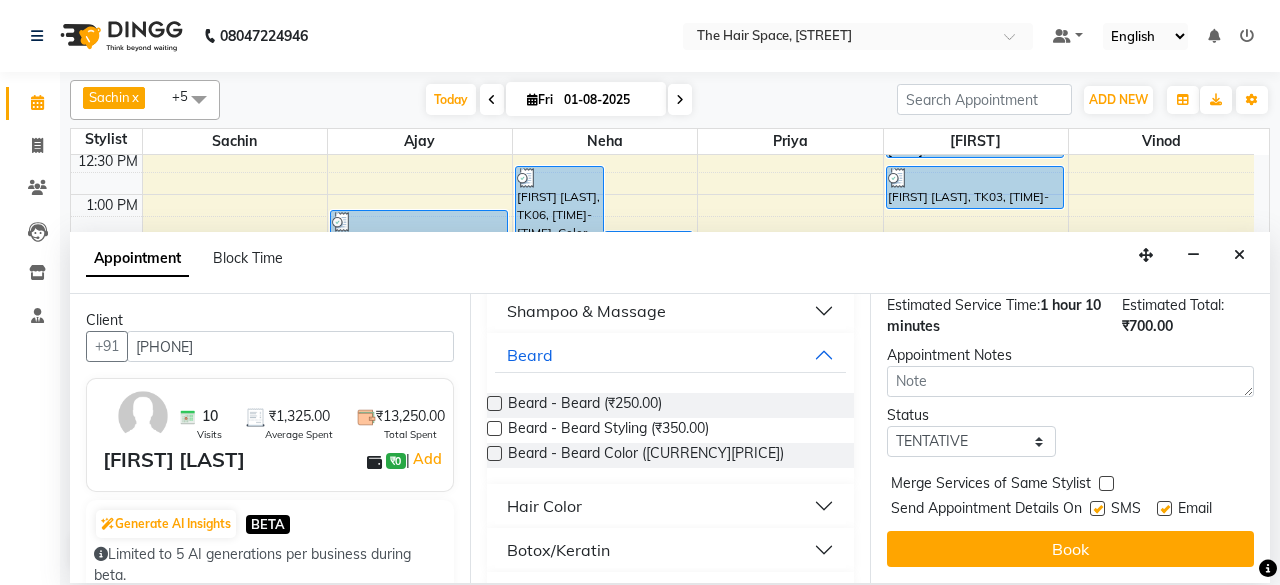 click on "Send Appointment Details On SMS Email" at bounding box center (1072, 510) 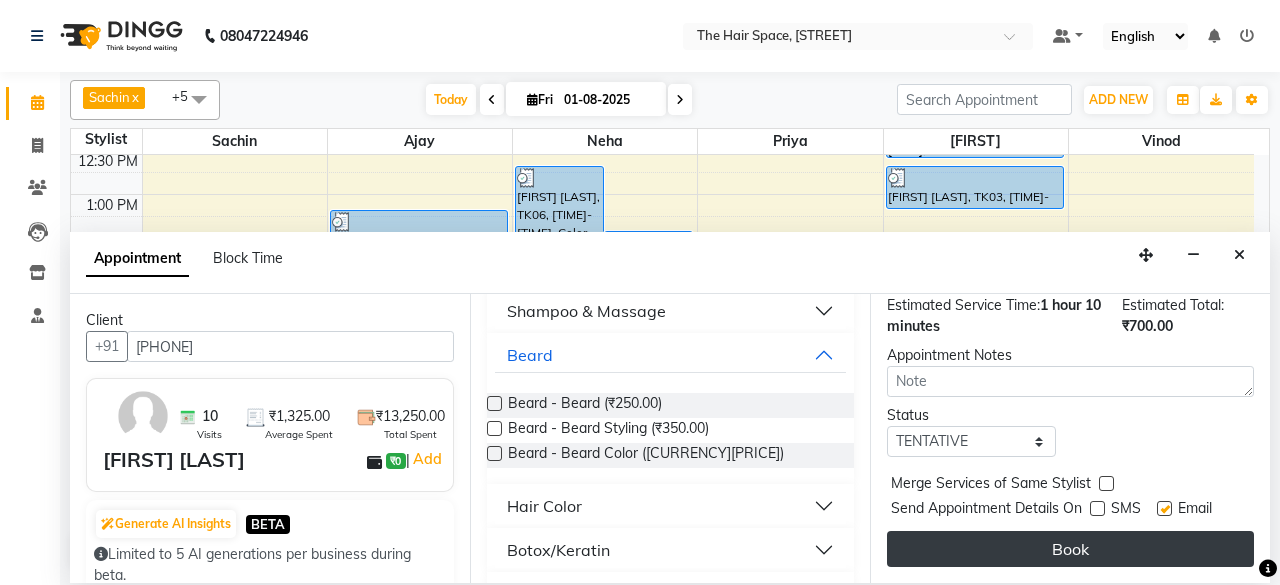 click on "Book" at bounding box center (1070, 549) 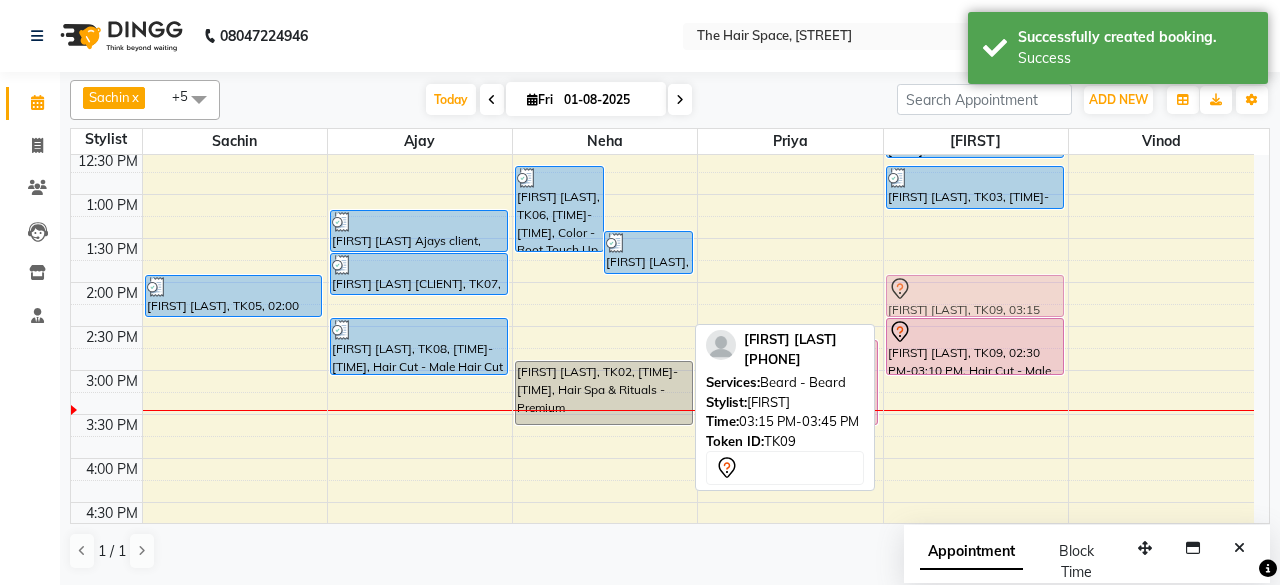 drag, startPoint x: 918, startPoint y: 391, endPoint x: 963, endPoint y: 277, distance: 122.56019 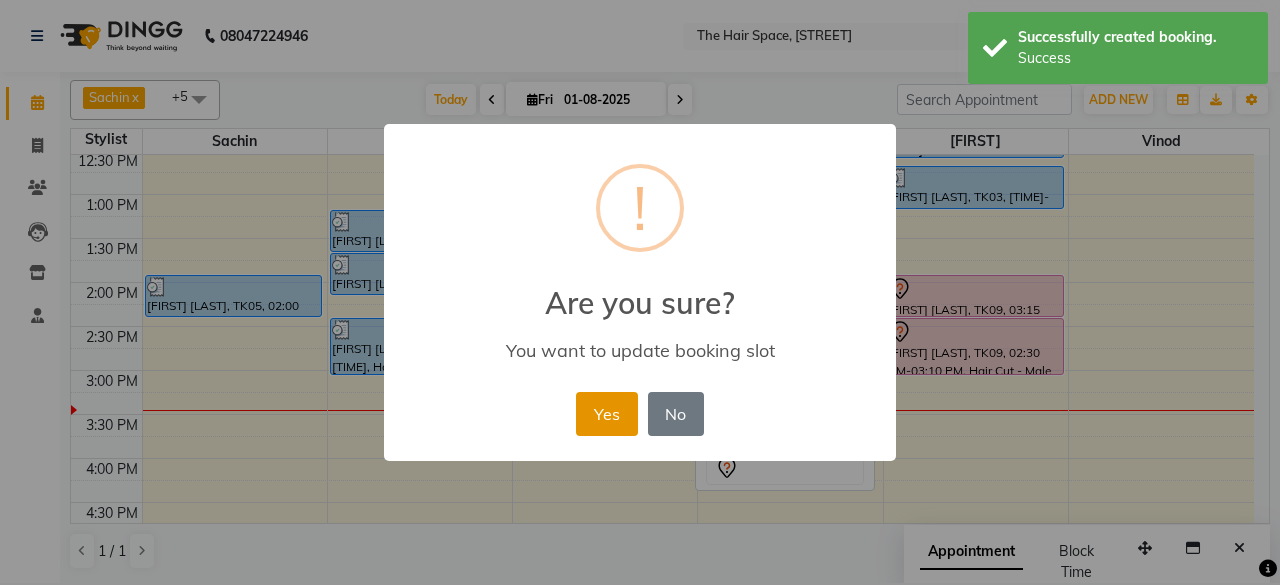 click on "Yes" at bounding box center [606, 414] 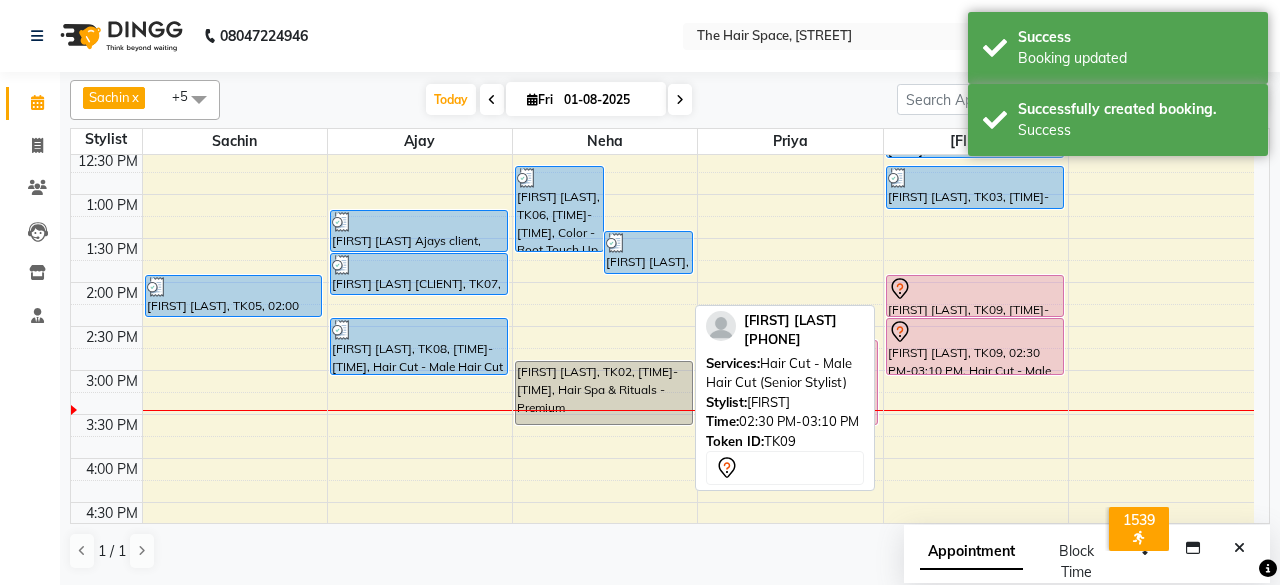 click on "[FIRST] [LAST], [POSTAL_CODE], [TIME]-[TIME], [SERVICE] - [SERVICE]" at bounding box center (975, 346) 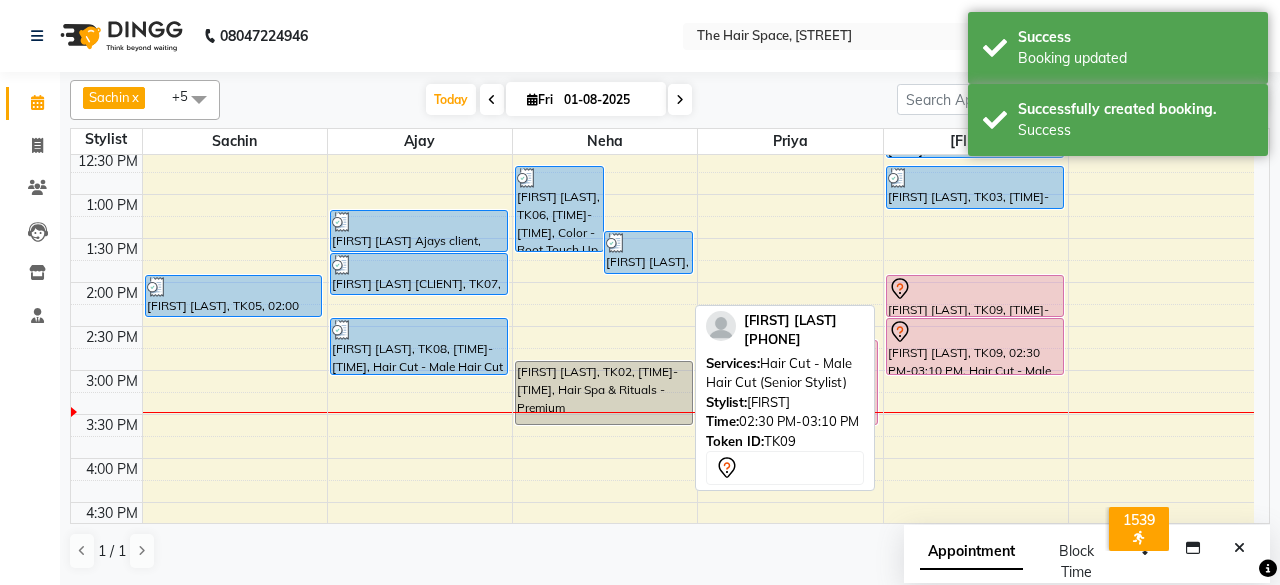 click at bounding box center (975, 374) 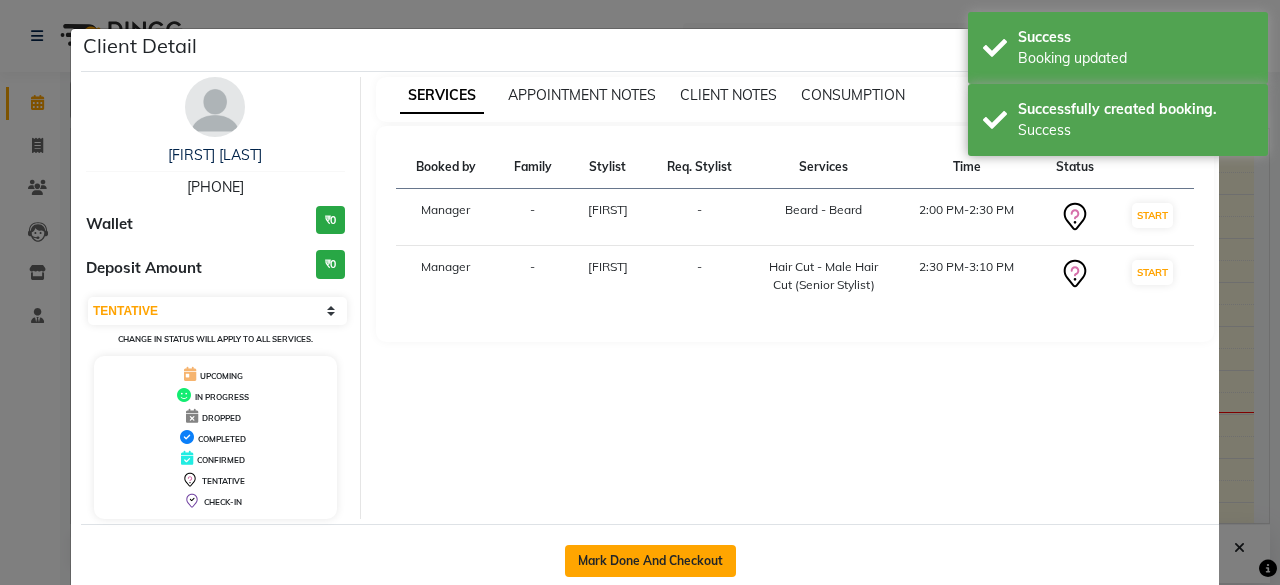 drag, startPoint x: 606, startPoint y: 550, endPoint x: 620, endPoint y: 530, distance: 24.41311 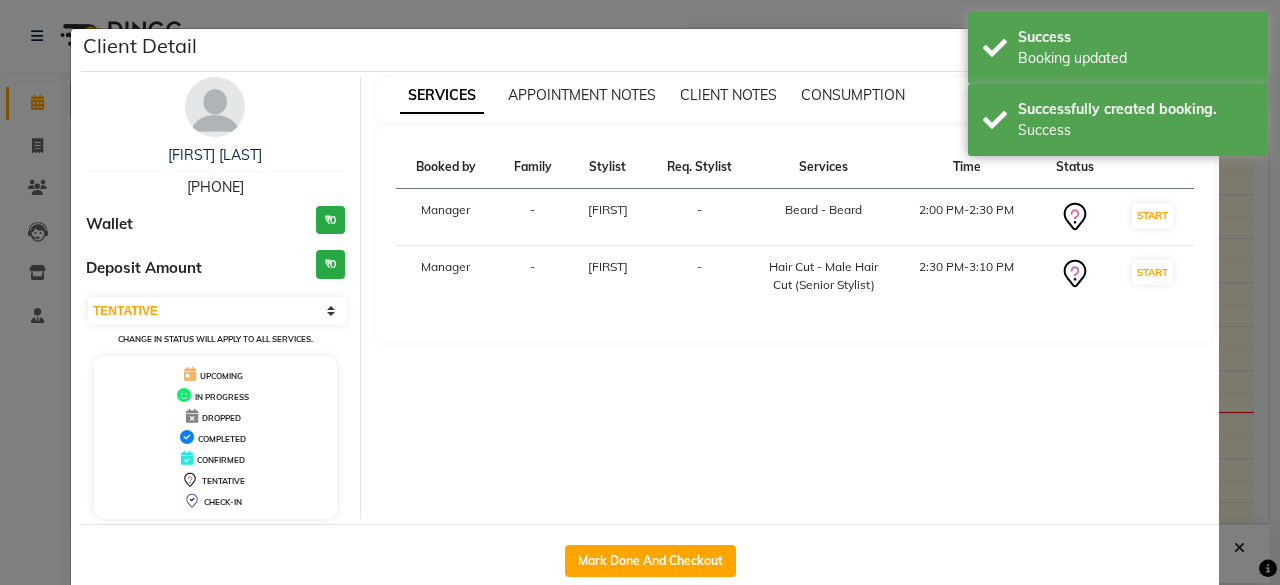 click on "Mark Done And Checkout" 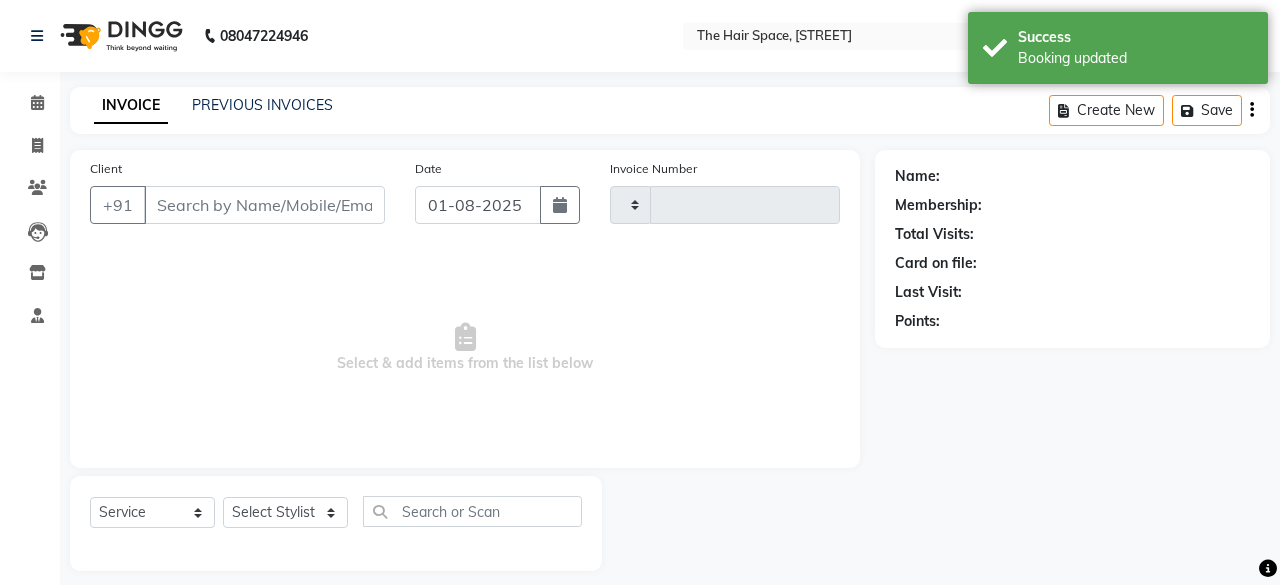type on "1656" 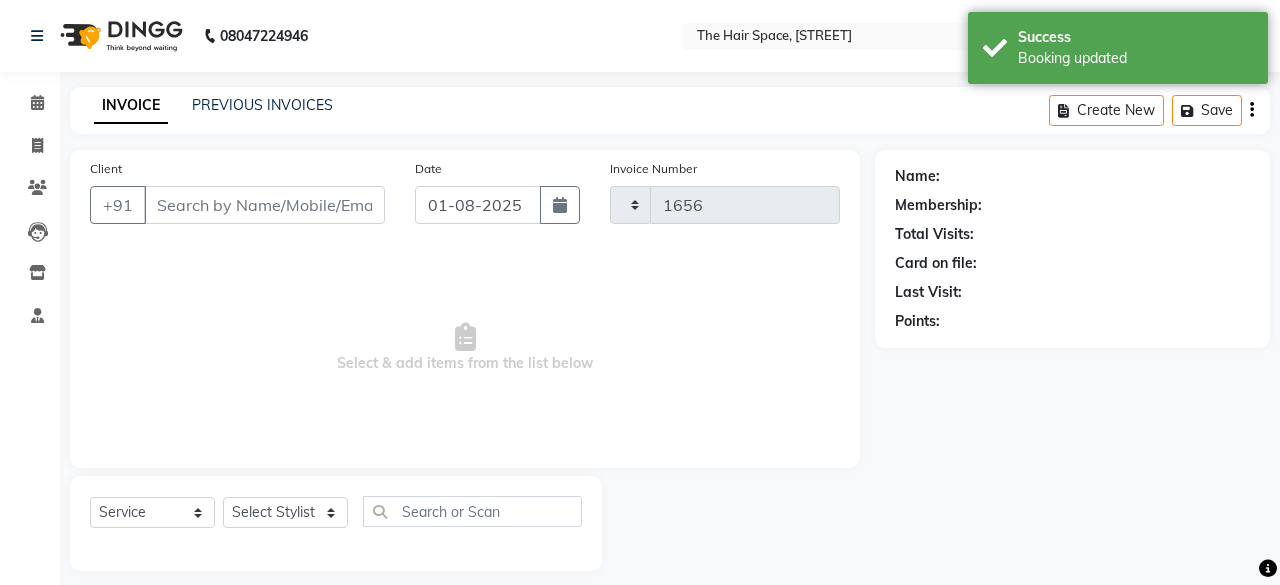 select on "6697" 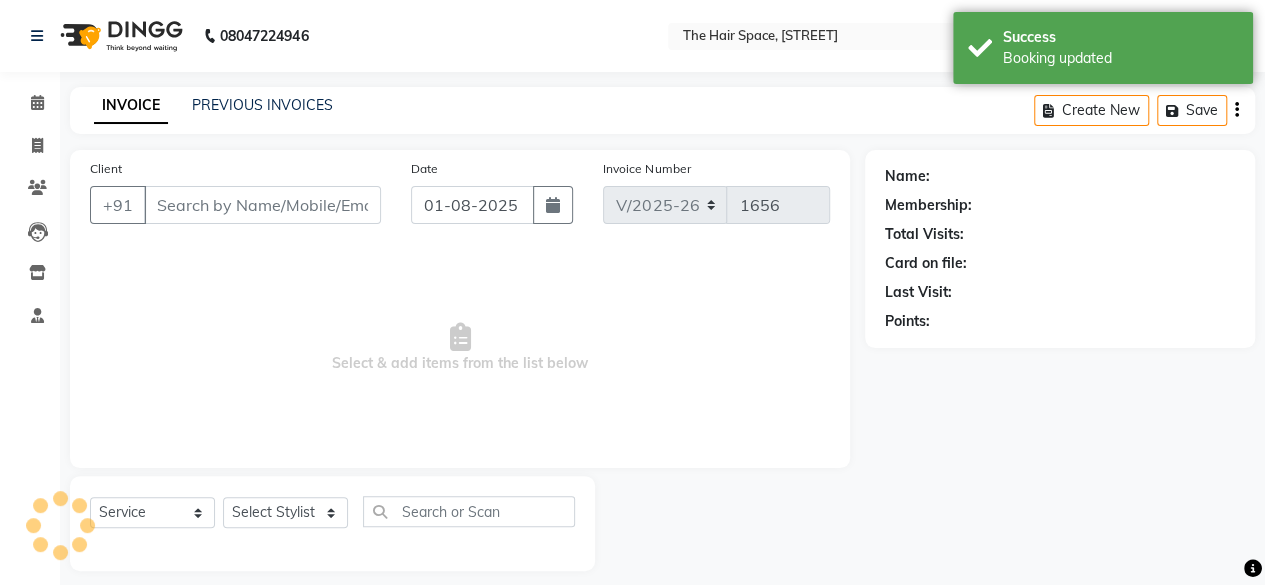 type on "[PHONE]" 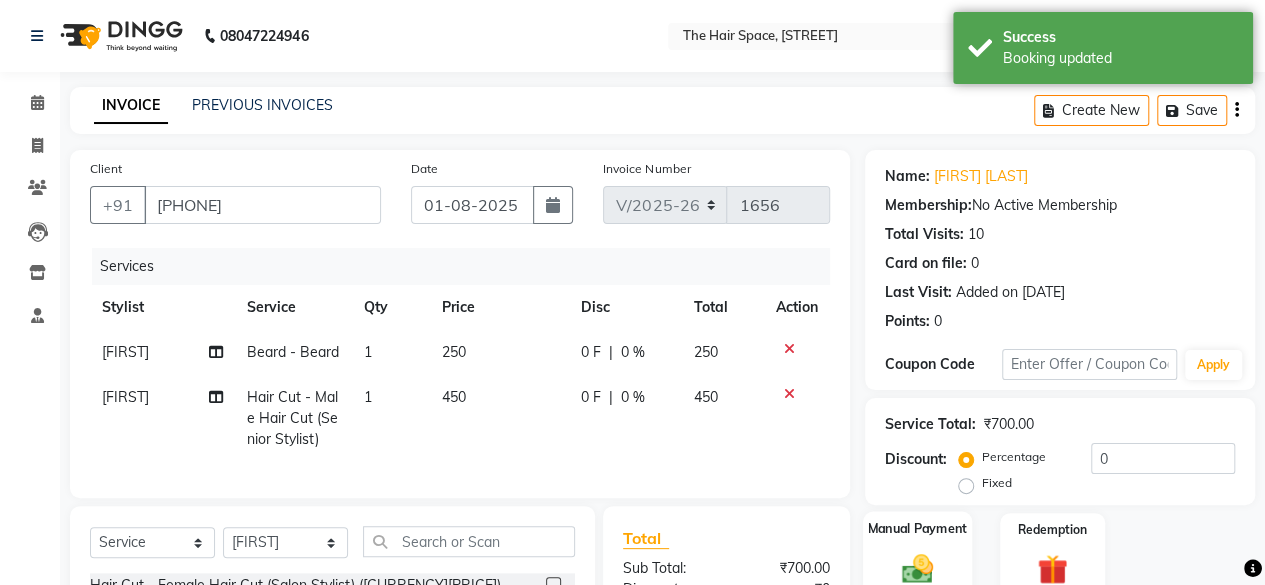 scroll, scrollTop: 260, scrollLeft: 0, axis: vertical 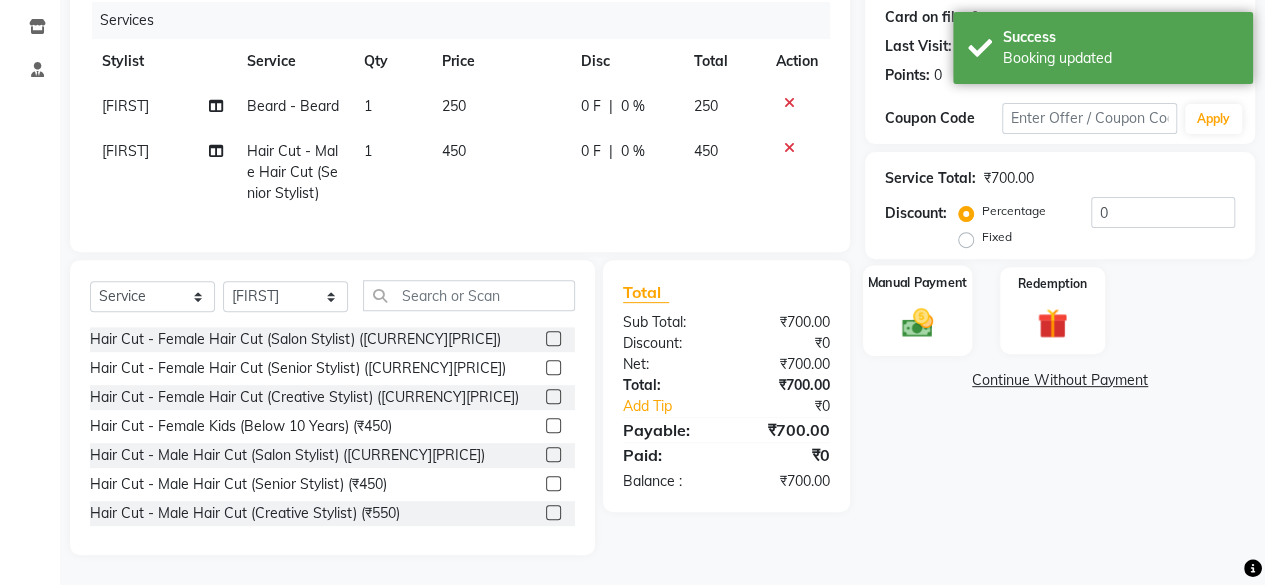 click 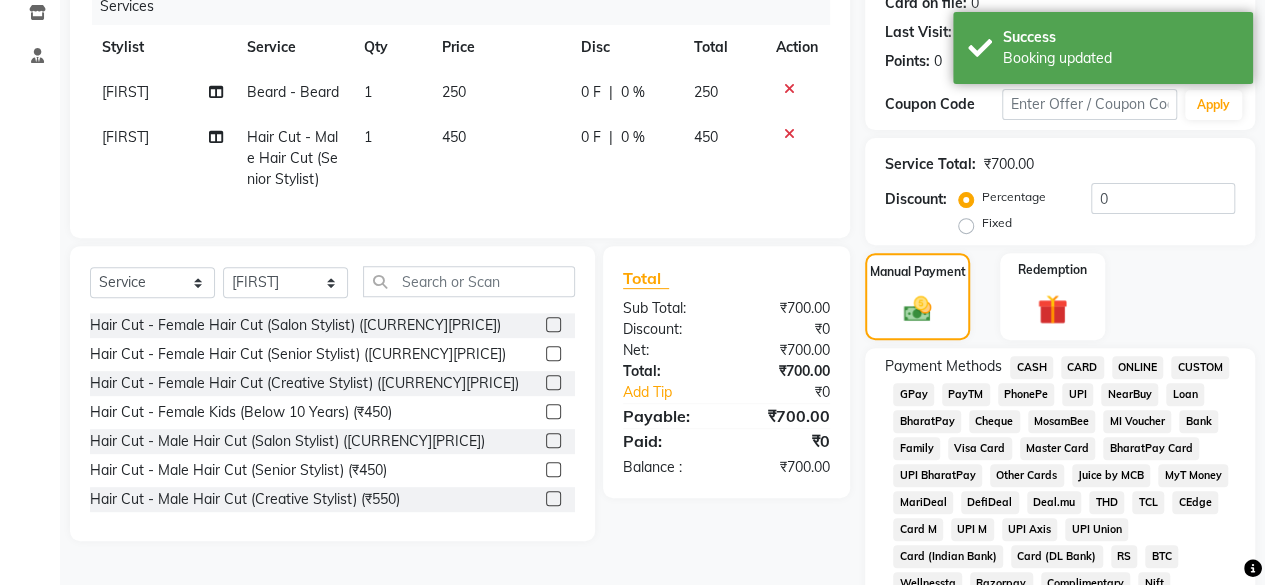 click on "CASH" 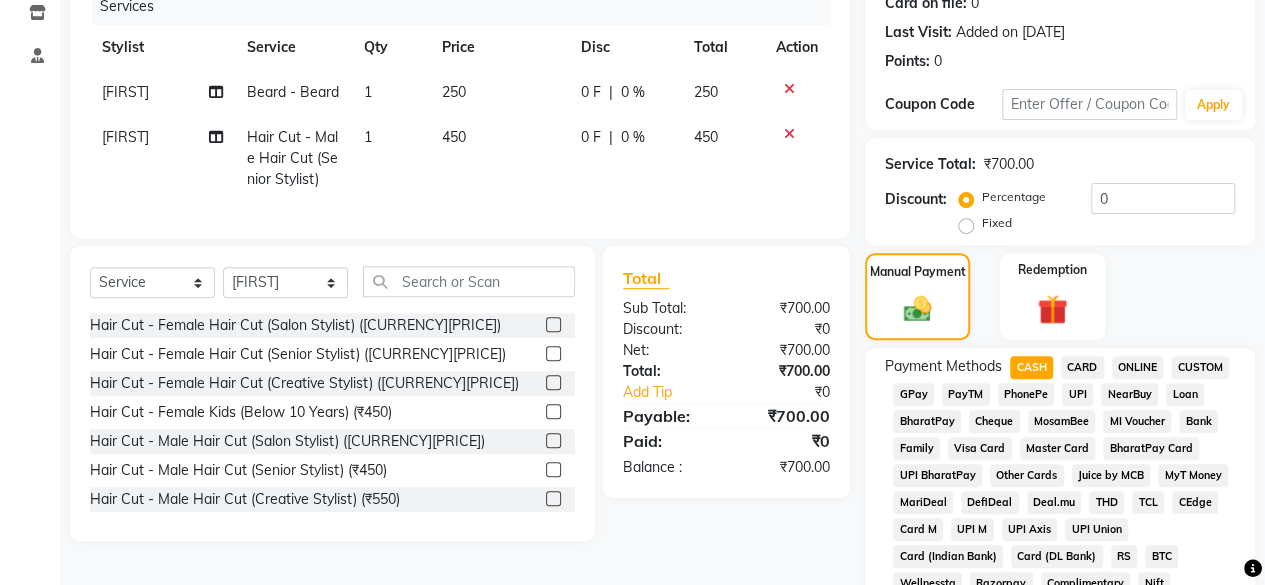 scroll, scrollTop: 860, scrollLeft: 0, axis: vertical 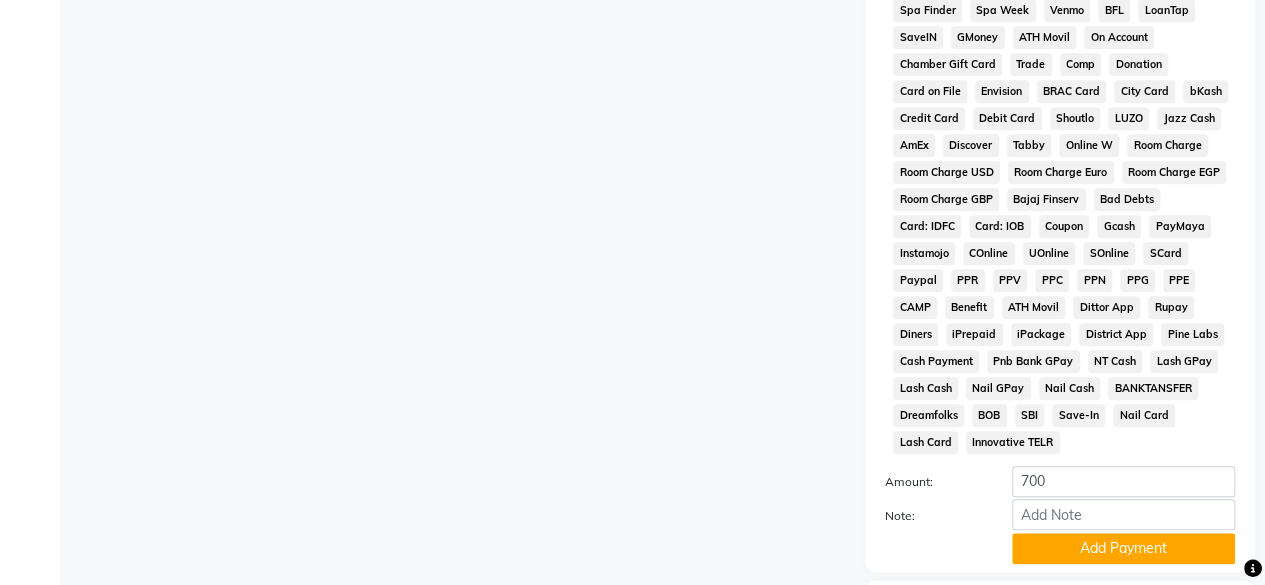 click on "Add Payment" 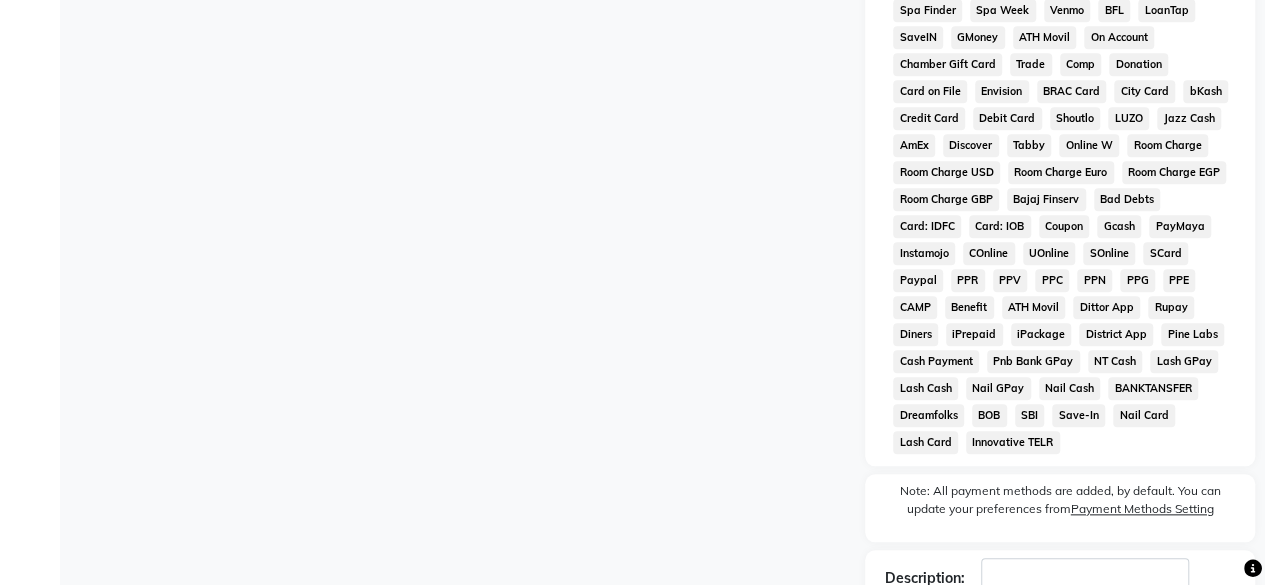 scroll, scrollTop: 1006, scrollLeft: 0, axis: vertical 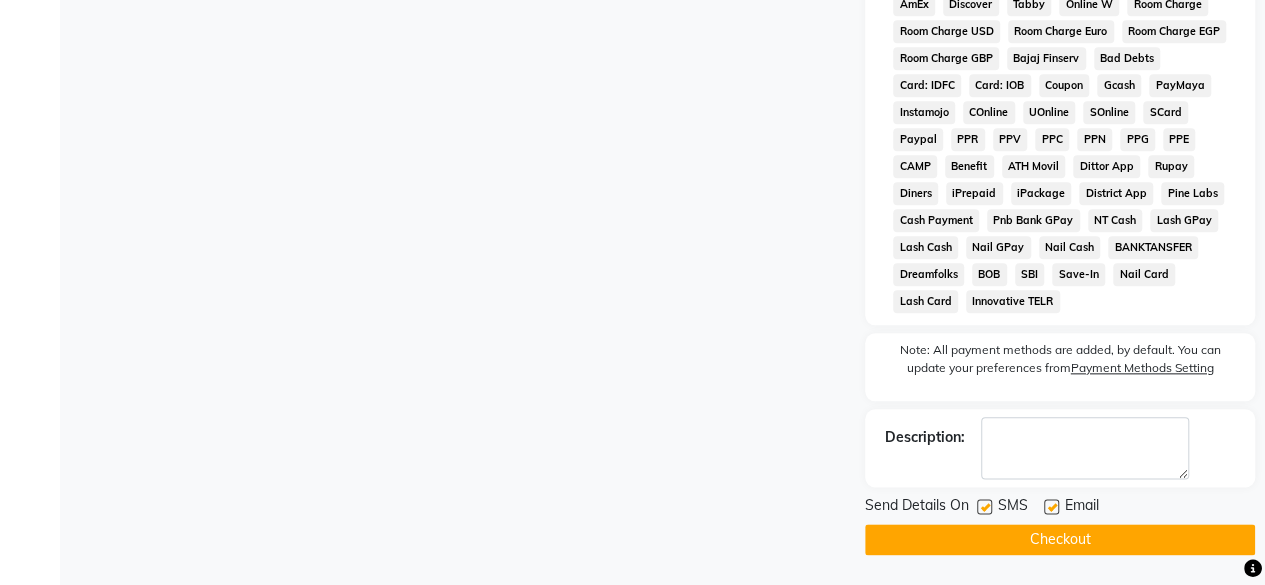 click 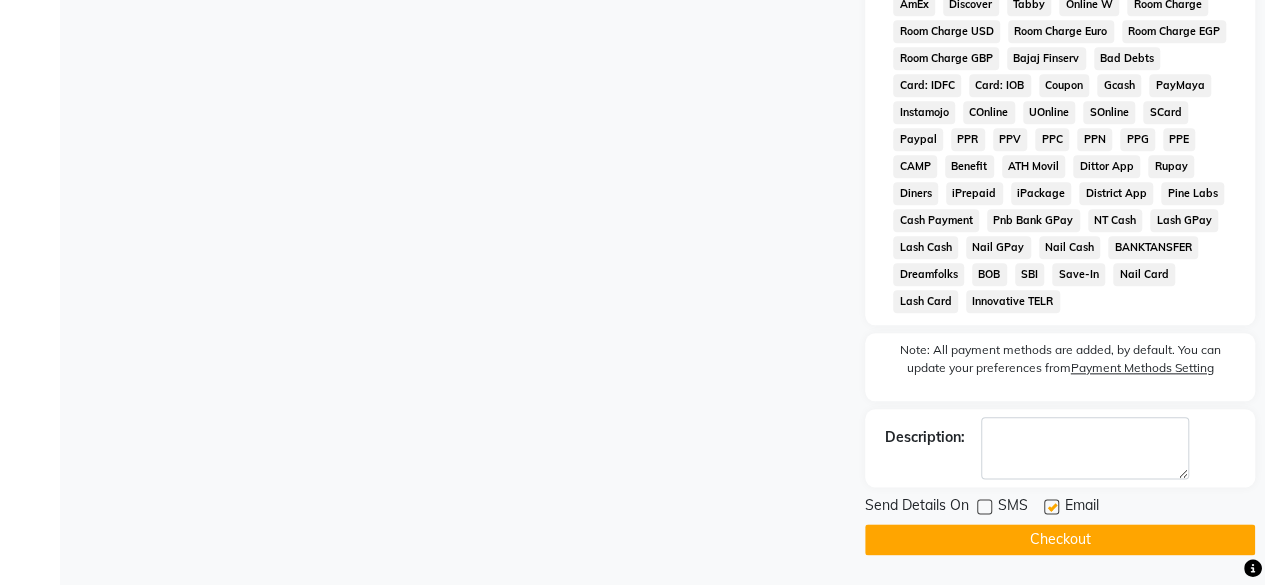click on "Checkout" 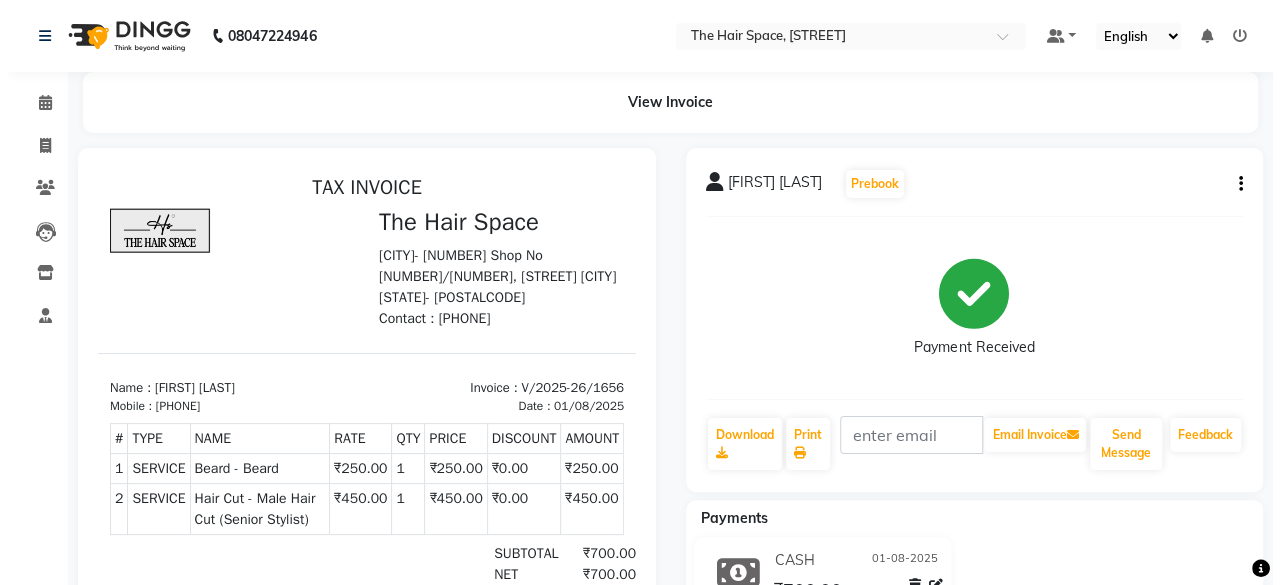 scroll, scrollTop: 0, scrollLeft: 0, axis: both 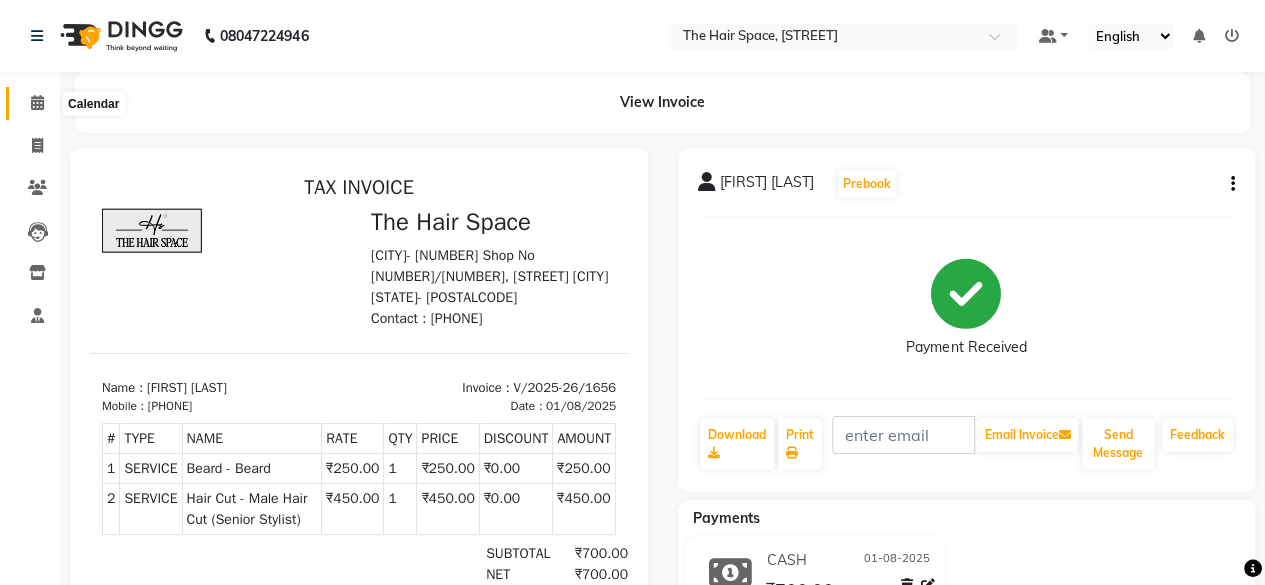 click 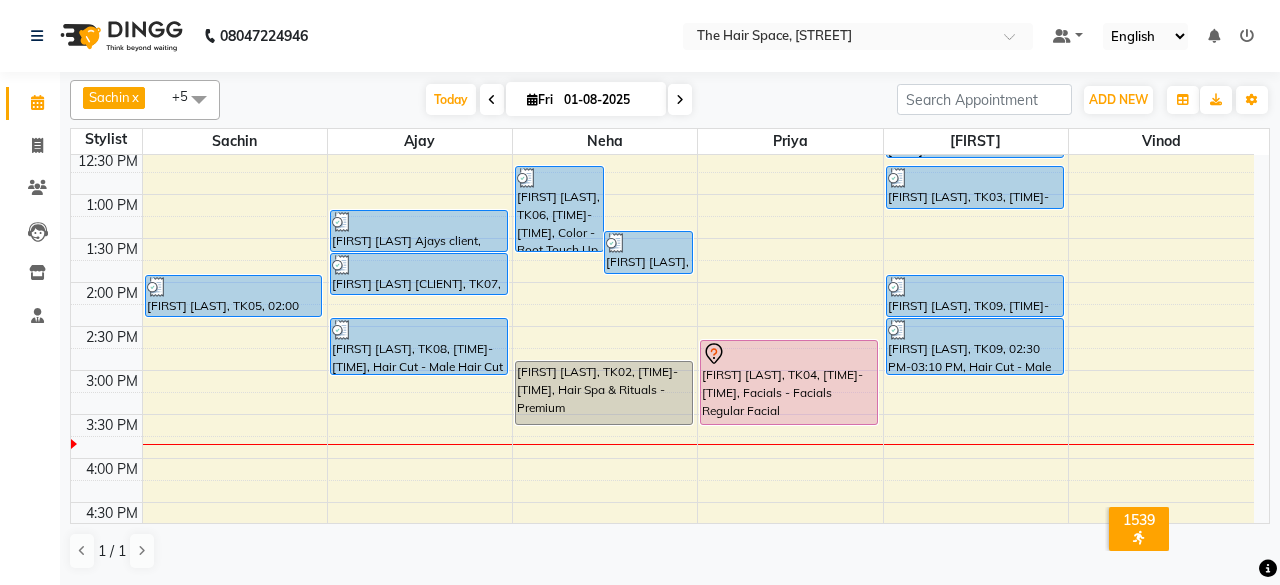 scroll, scrollTop: 500, scrollLeft: 0, axis: vertical 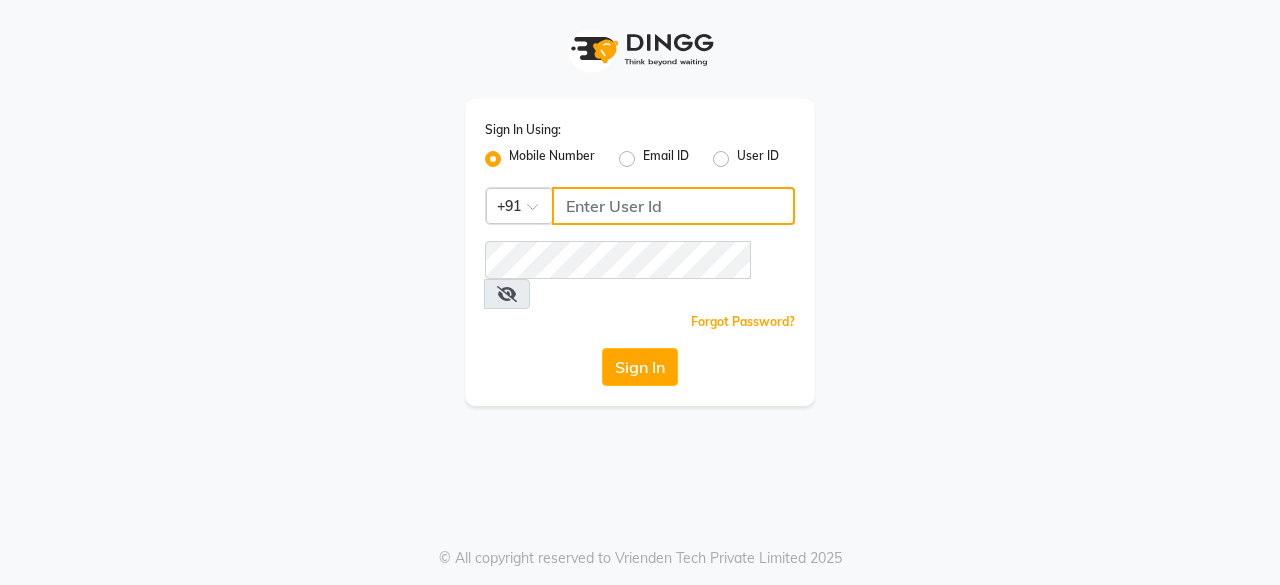 type on "9699483545" 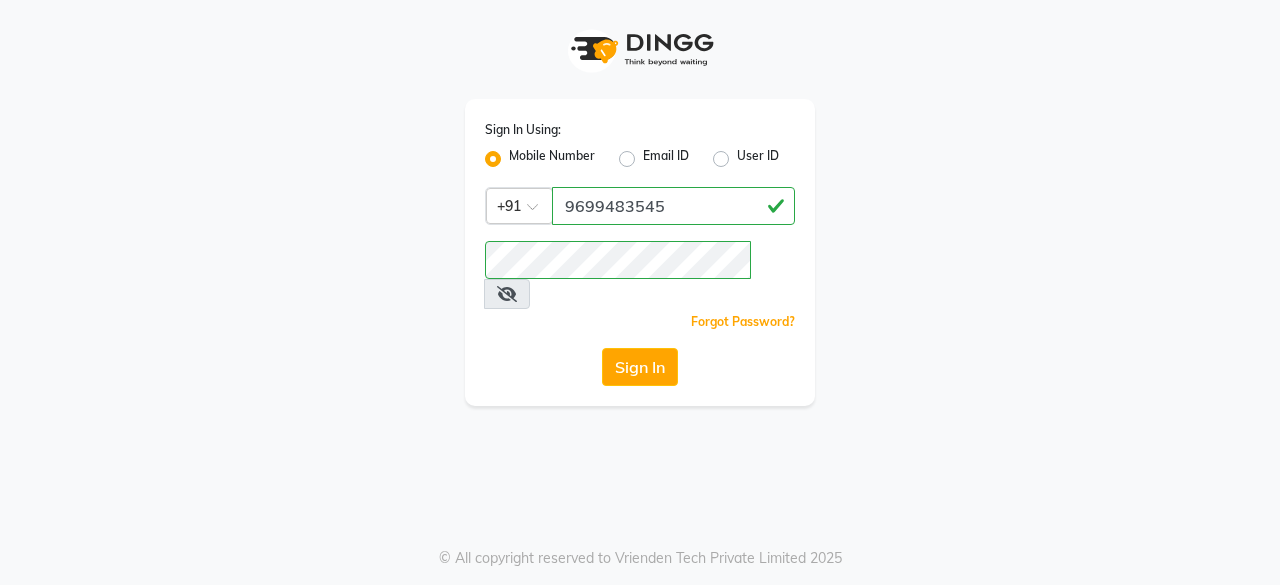 click at bounding box center [507, 294] 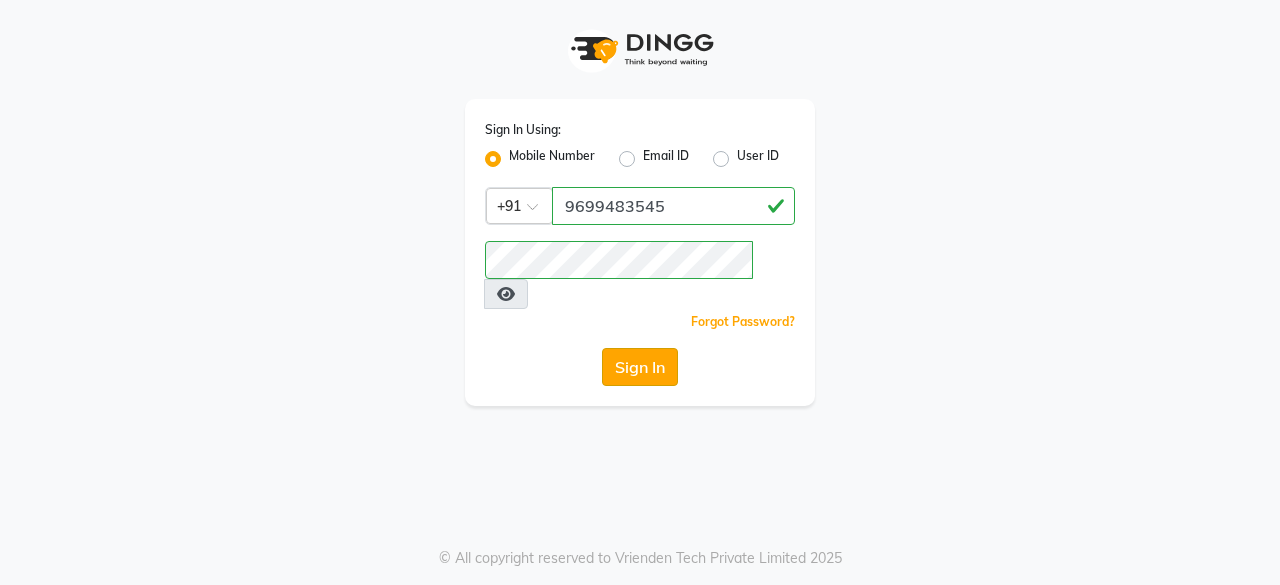 click on "Sign In" 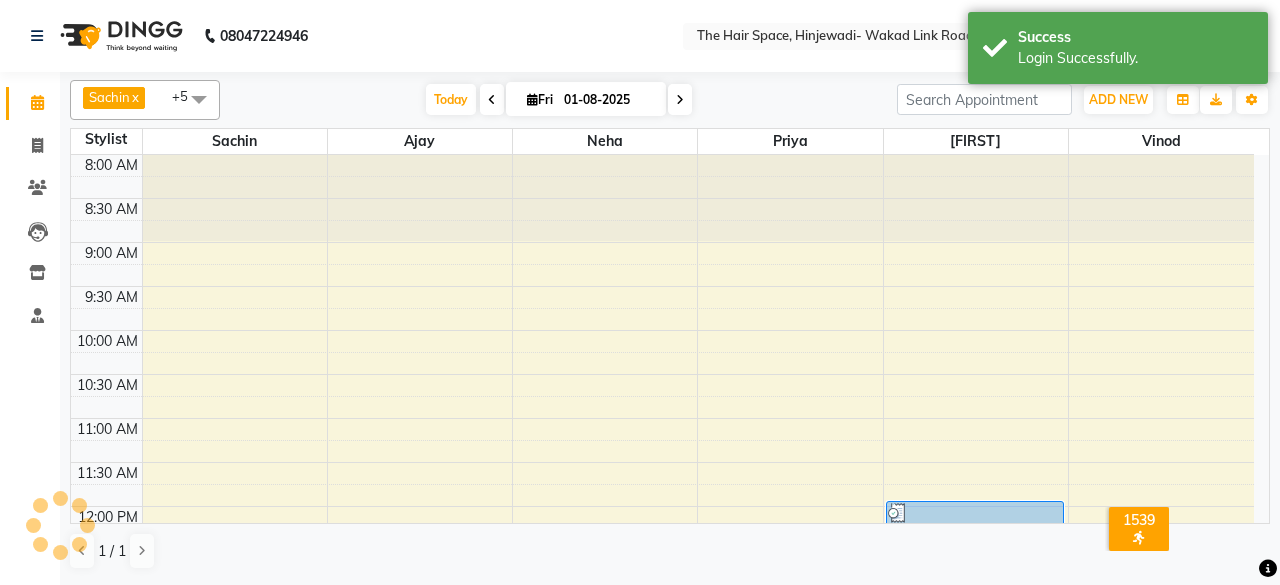 scroll, scrollTop: 0, scrollLeft: 0, axis: both 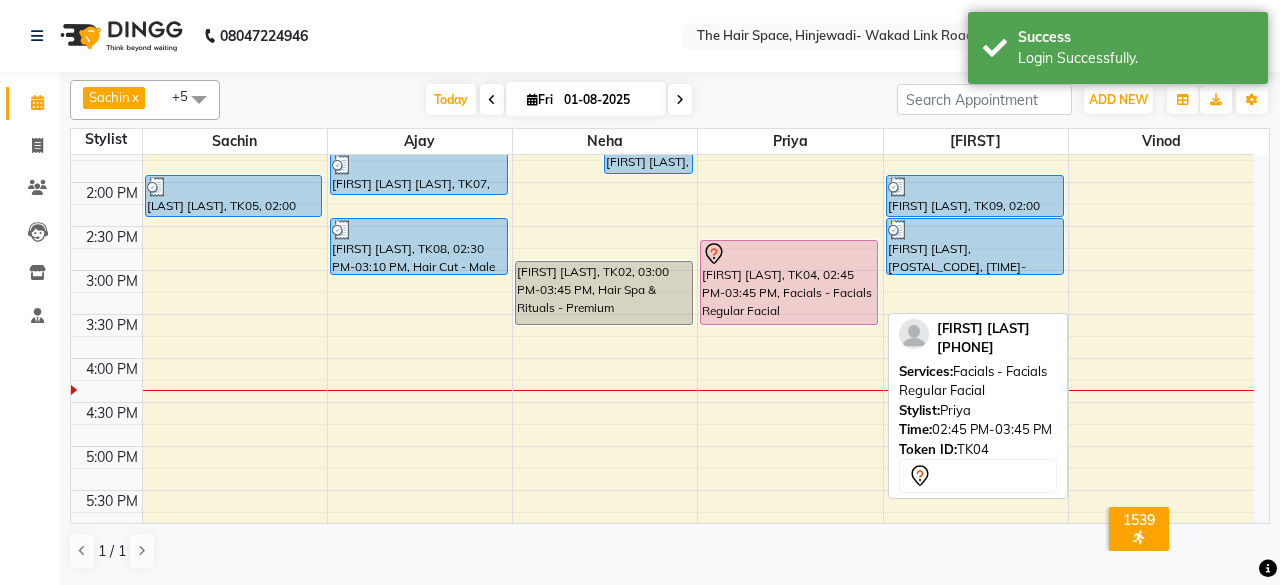 click on "[FIRST] [LAST], TK04, 02:45 PM-03:45 PM, Facials - Facials Regular Facial" at bounding box center [789, 282] 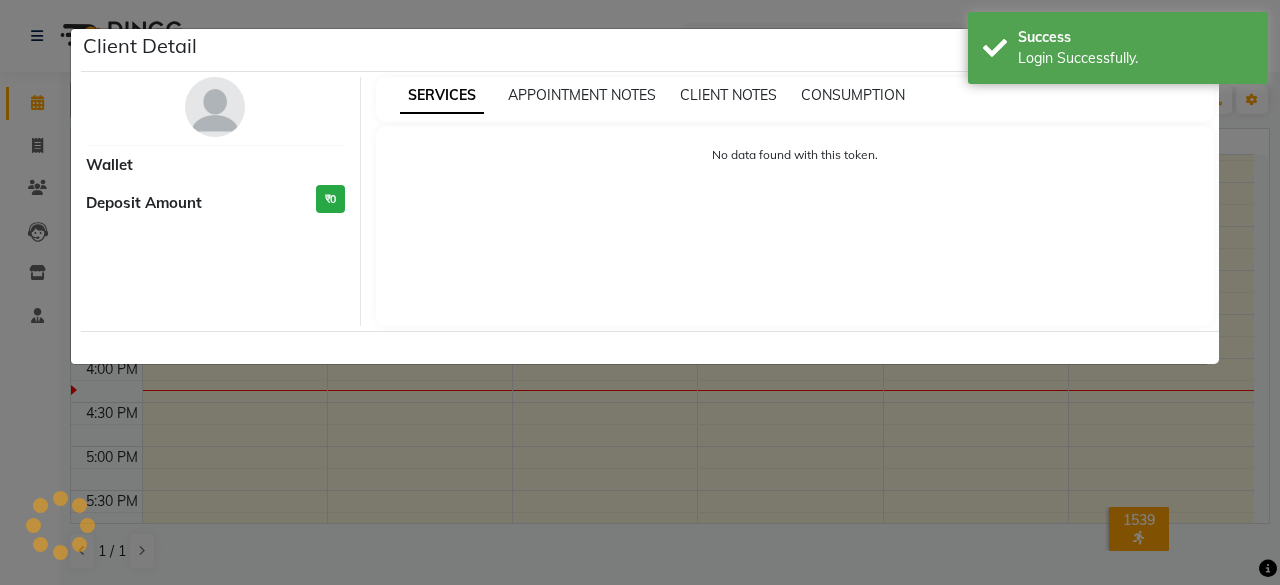 select on "7" 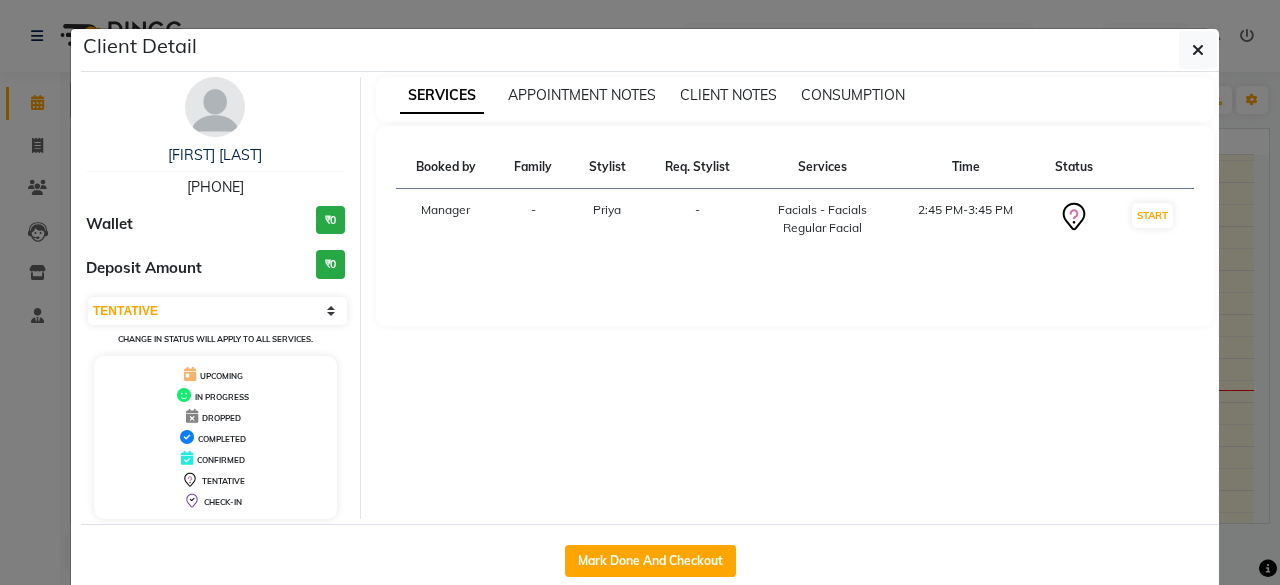 click at bounding box center [215, 107] 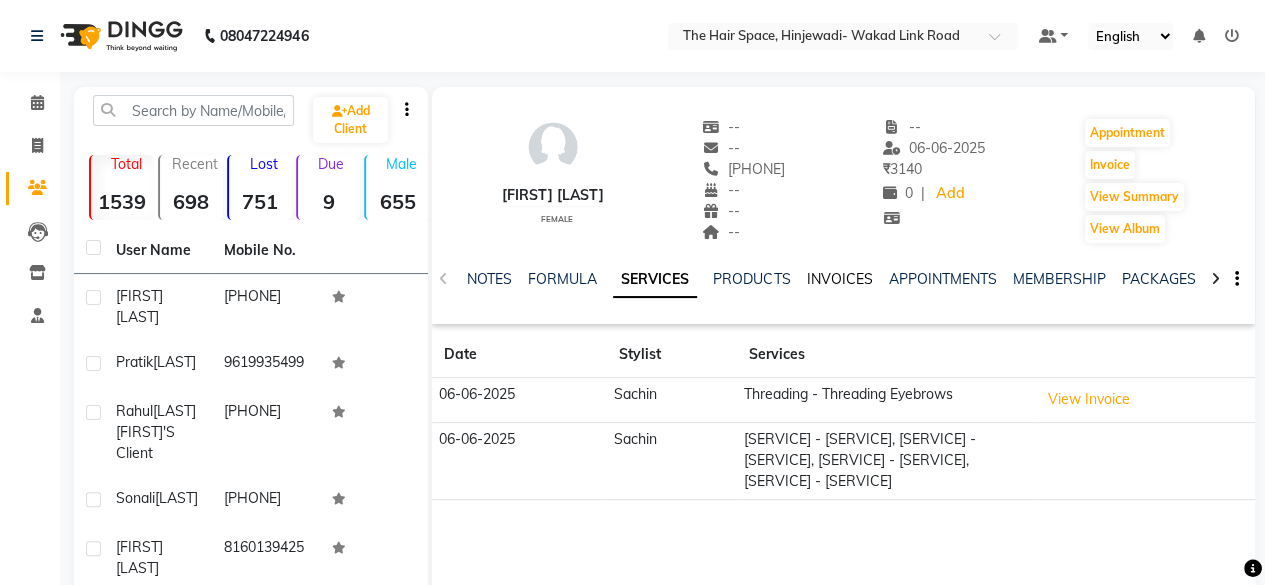 click on "INVOICES" 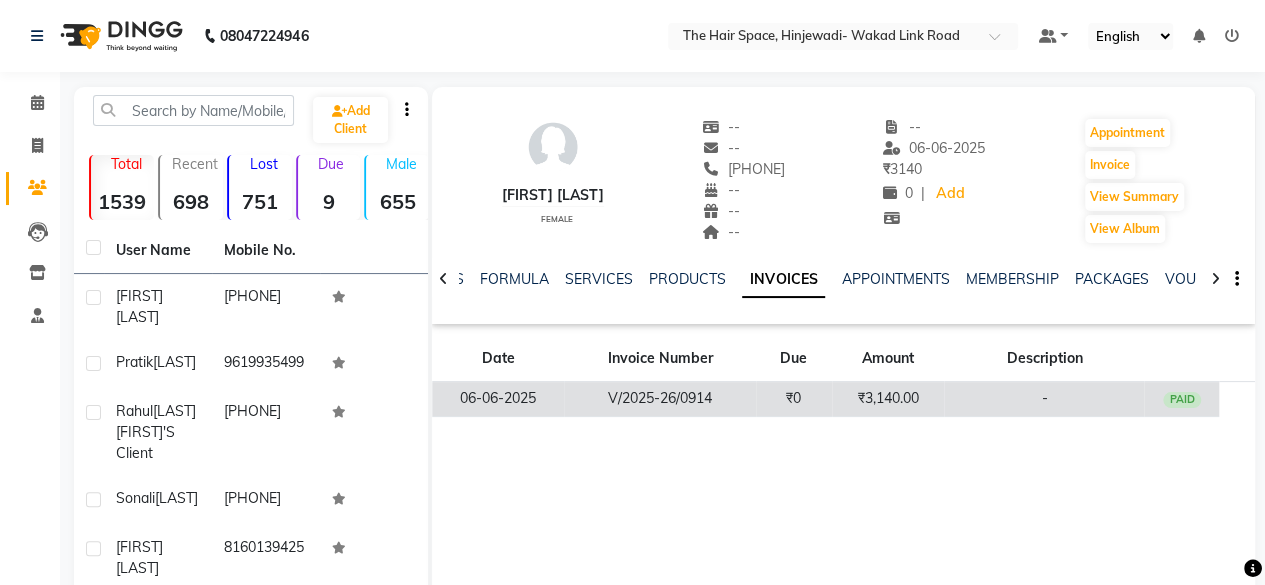 click on "₹3,140.00" 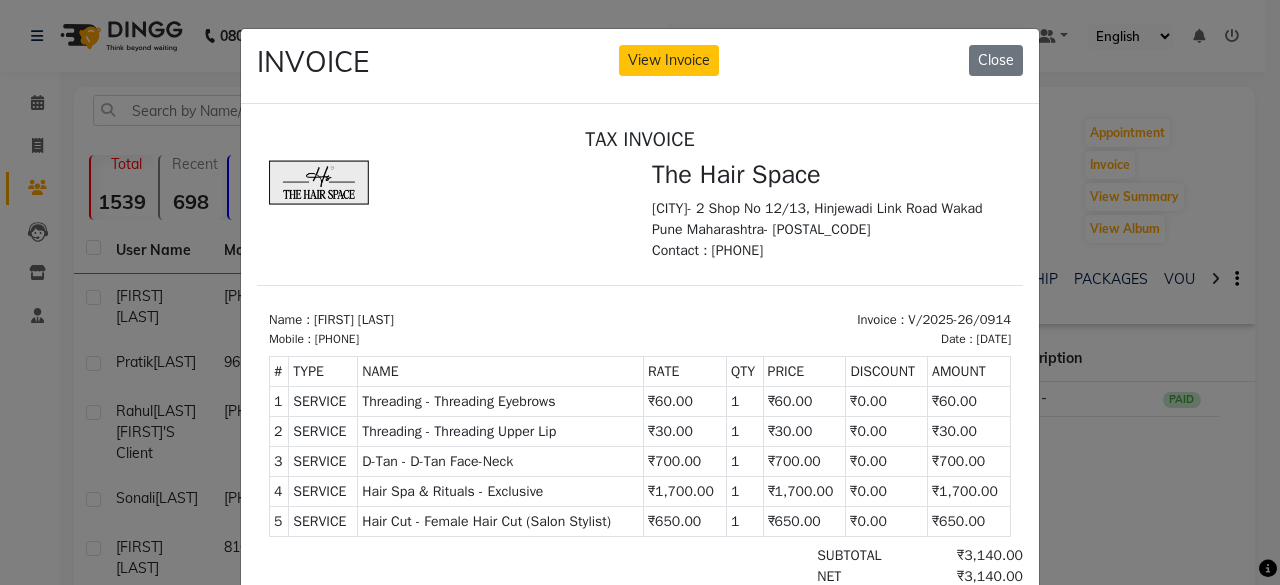 scroll, scrollTop: 16, scrollLeft: 0, axis: vertical 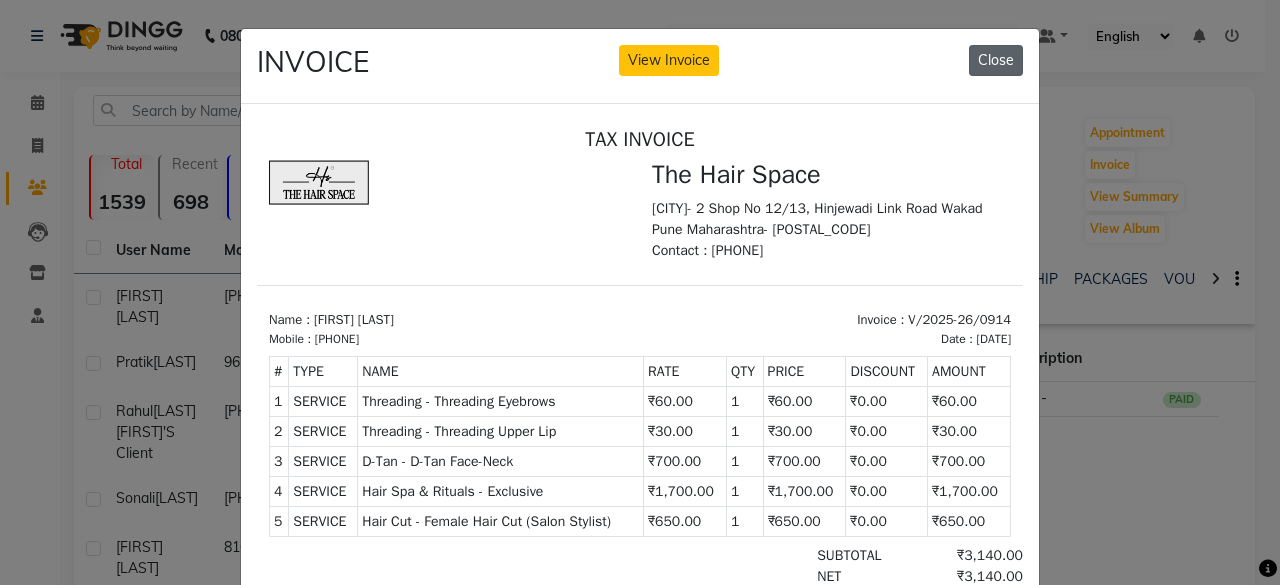 click on "Close" 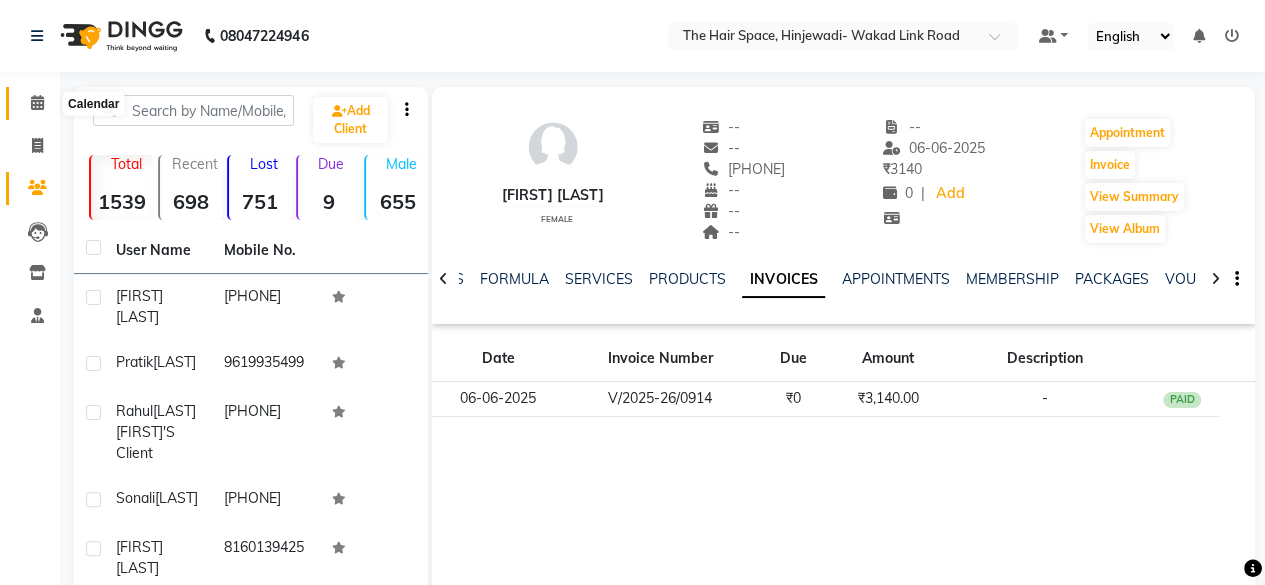 drag, startPoint x: 26, startPoint y: 100, endPoint x: 62, endPoint y: 109, distance: 37.107952 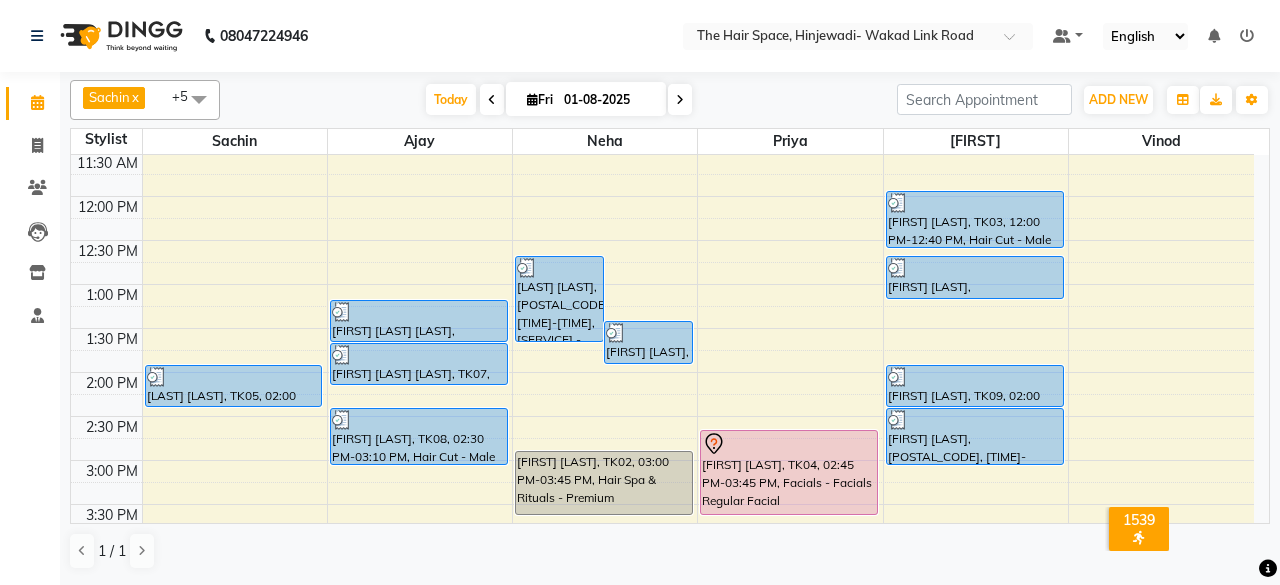 scroll, scrollTop: 400, scrollLeft: 0, axis: vertical 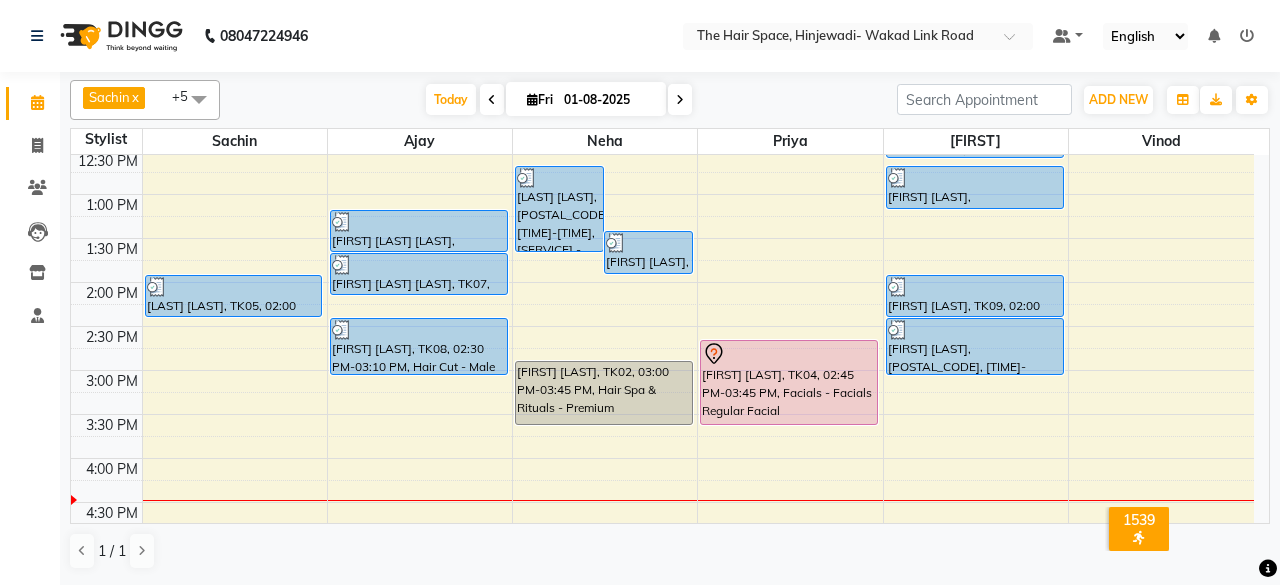 click at bounding box center (698, 315) 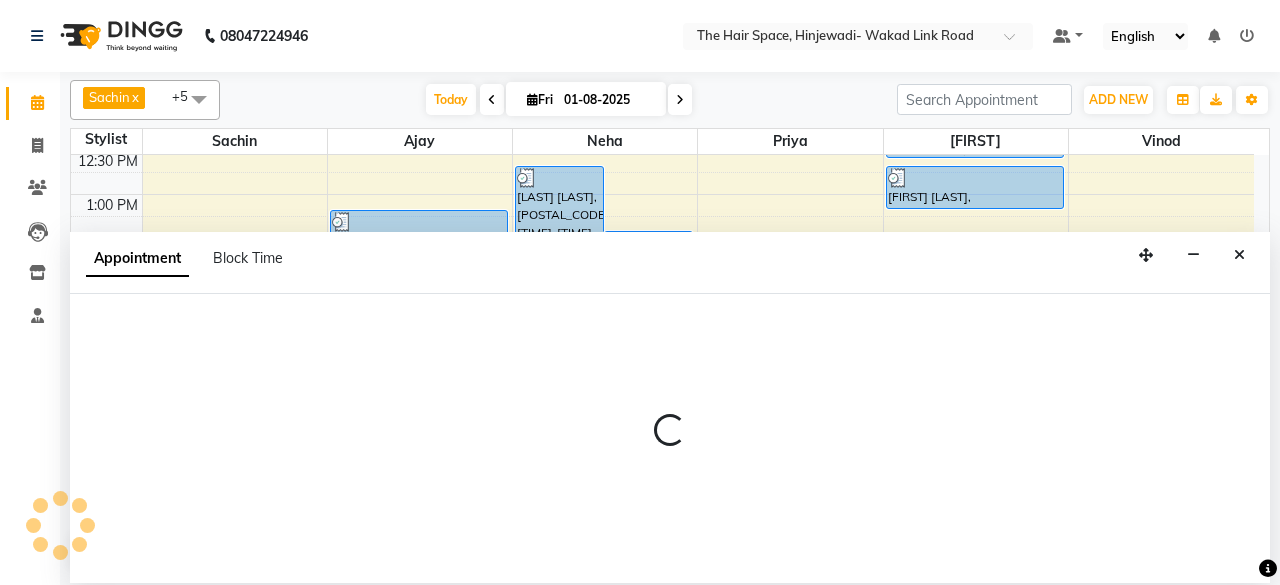 select on "84667" 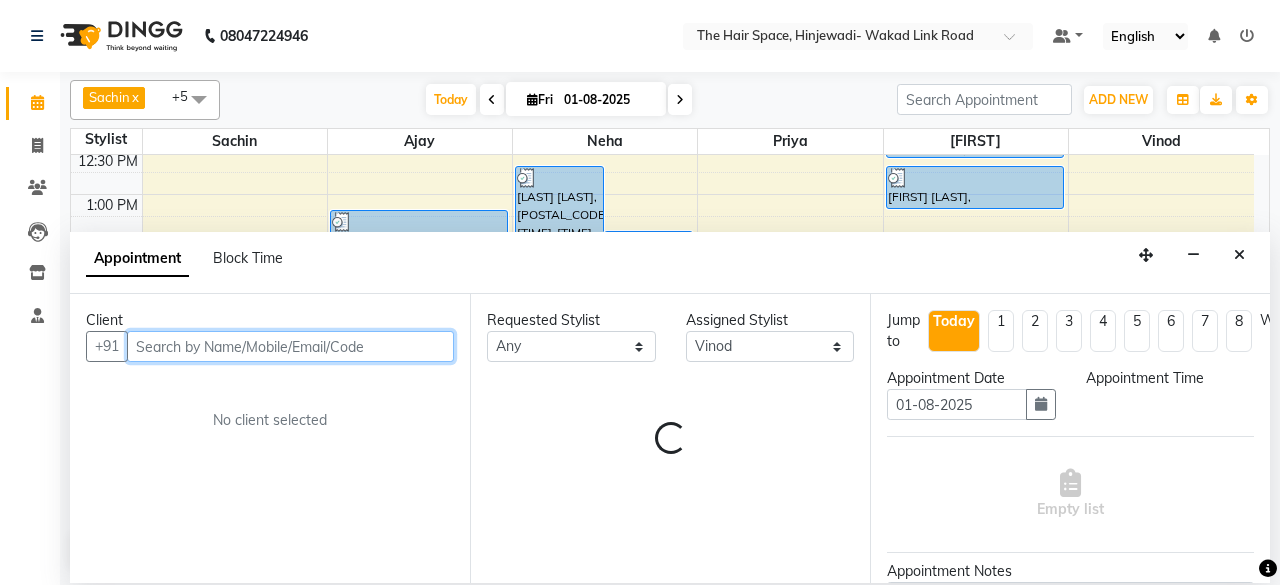 select on "840" 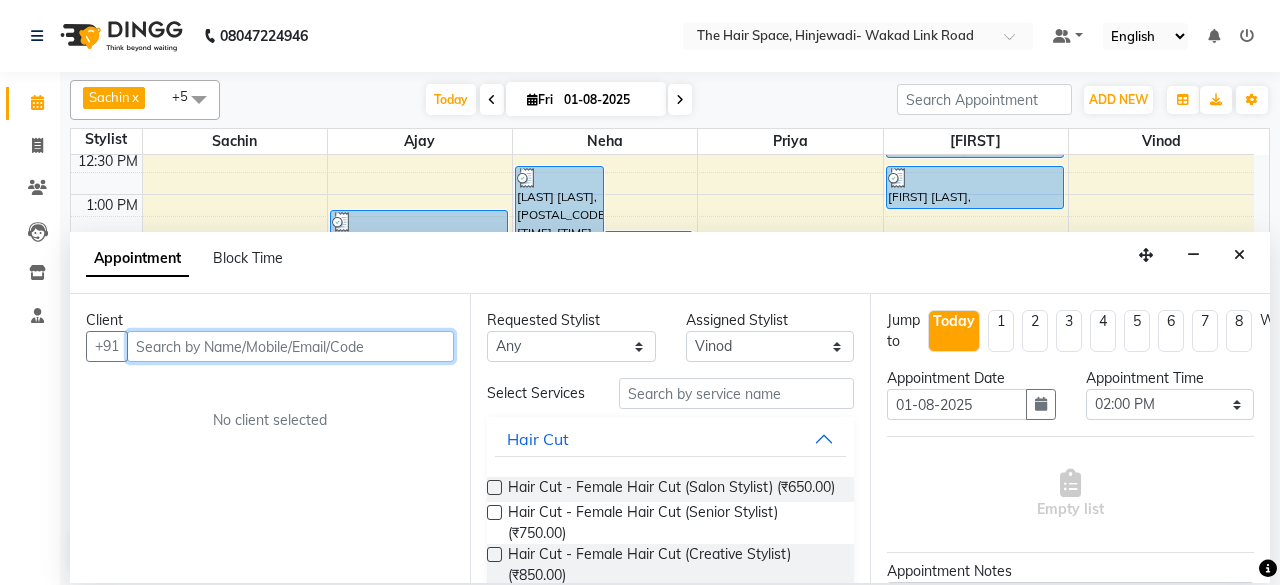 click at bounding box center (290, 346) 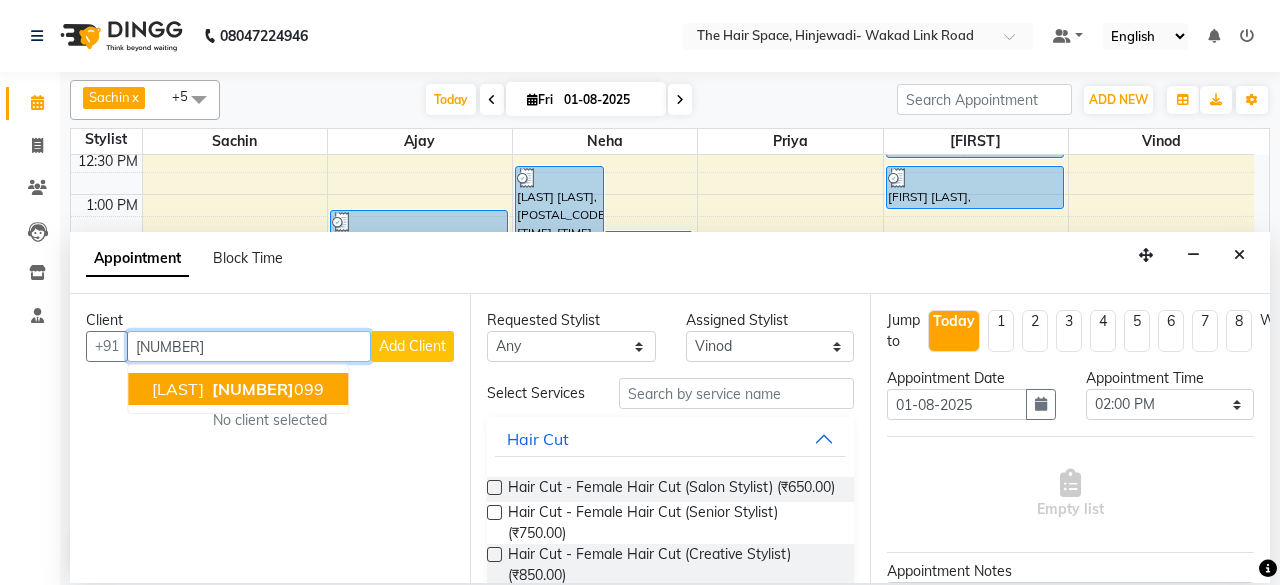 click on "[NUMBER]" at bounding box center [253, 389] 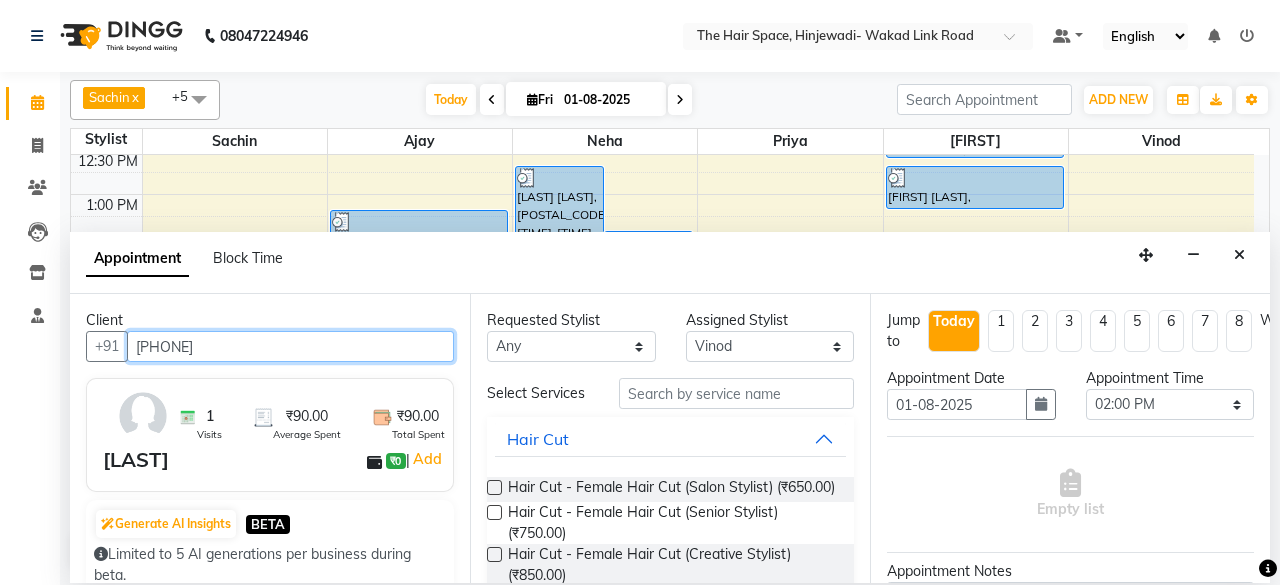 type on "[PHONE]" 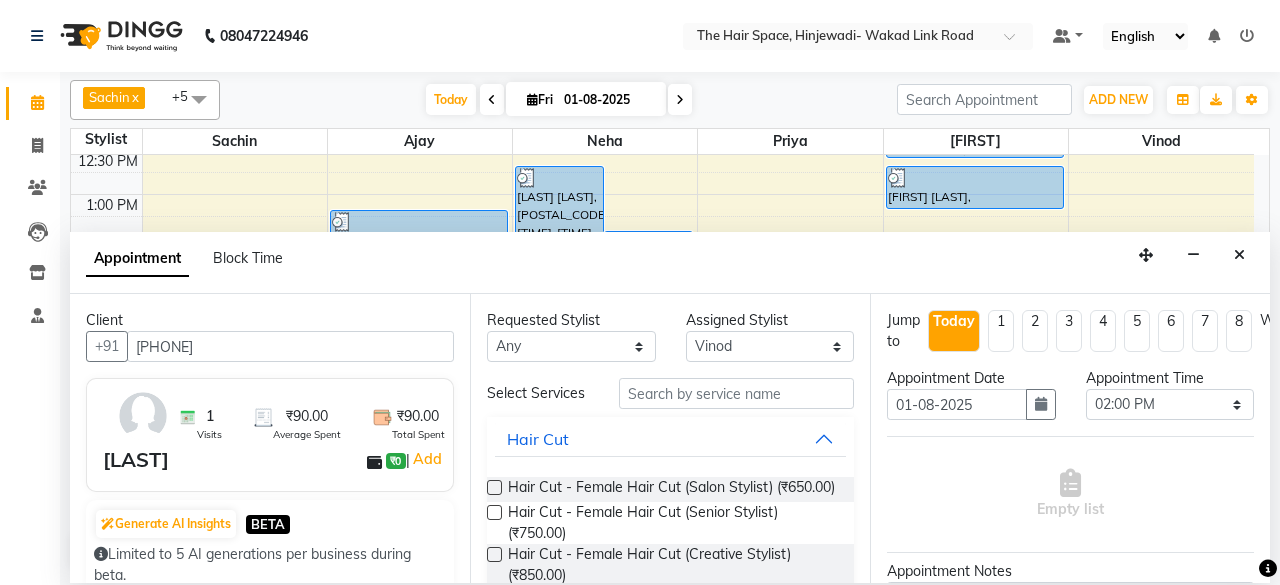 click on "1 Visits ₹90.00 Average Spent ₹90.00 Total Spent [FIRST] [LAST]    ₹0  |   Add" at bounding box center (270, 435) 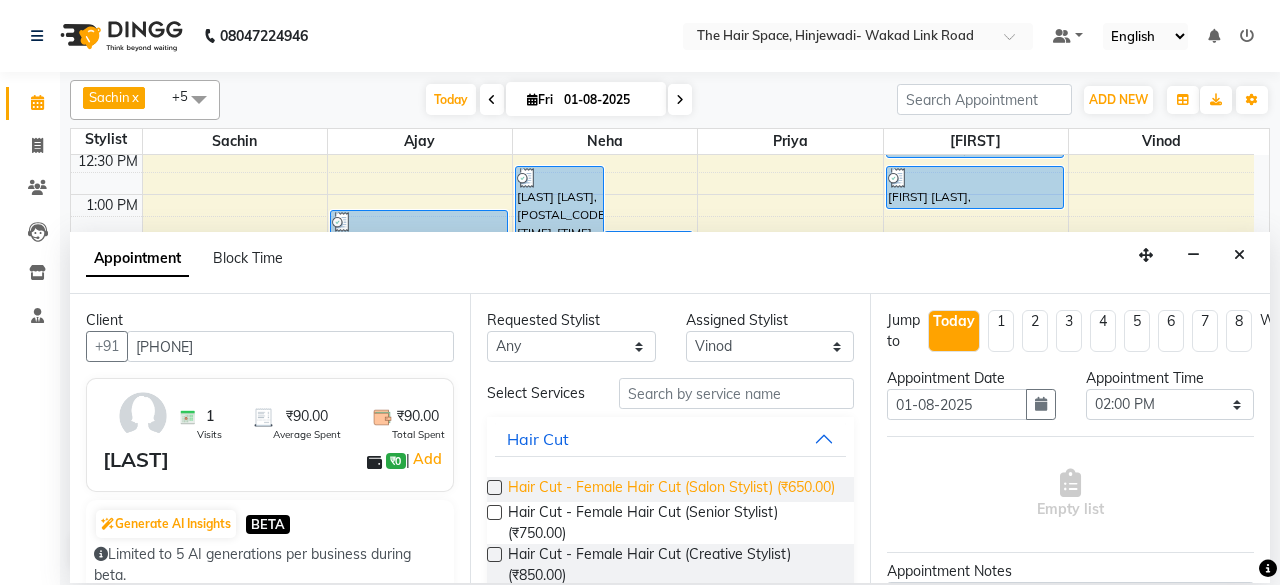click on "Hair Cut - Female Hair Cut (Salon Stylist) (₹650.00)" at bounding box center [671, 489] 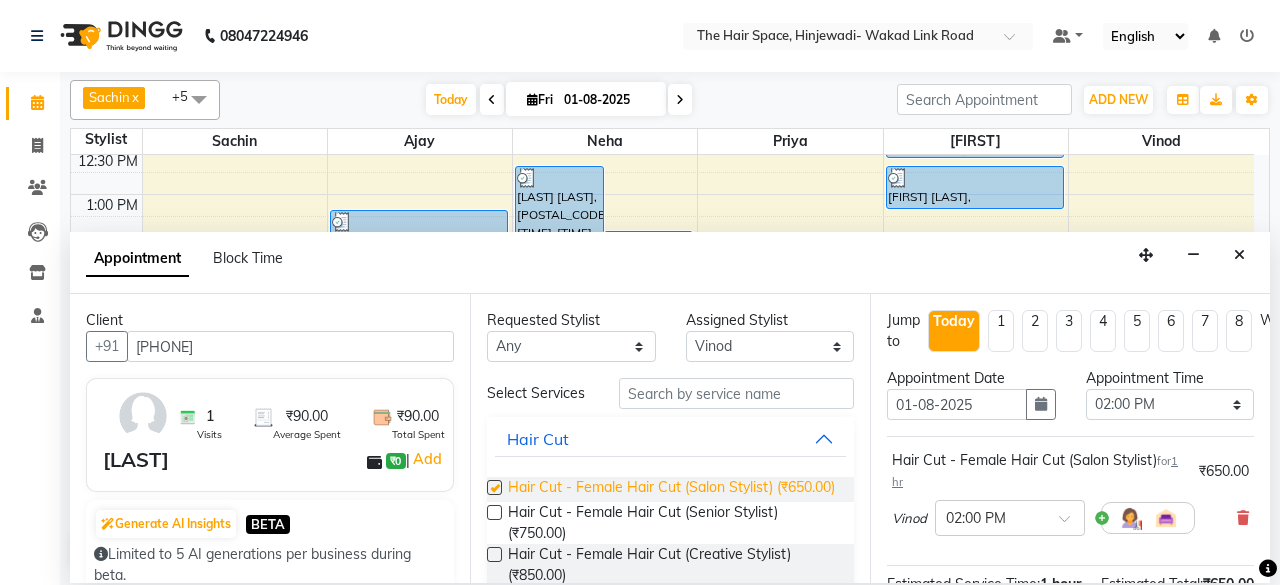 checkbox on "false" 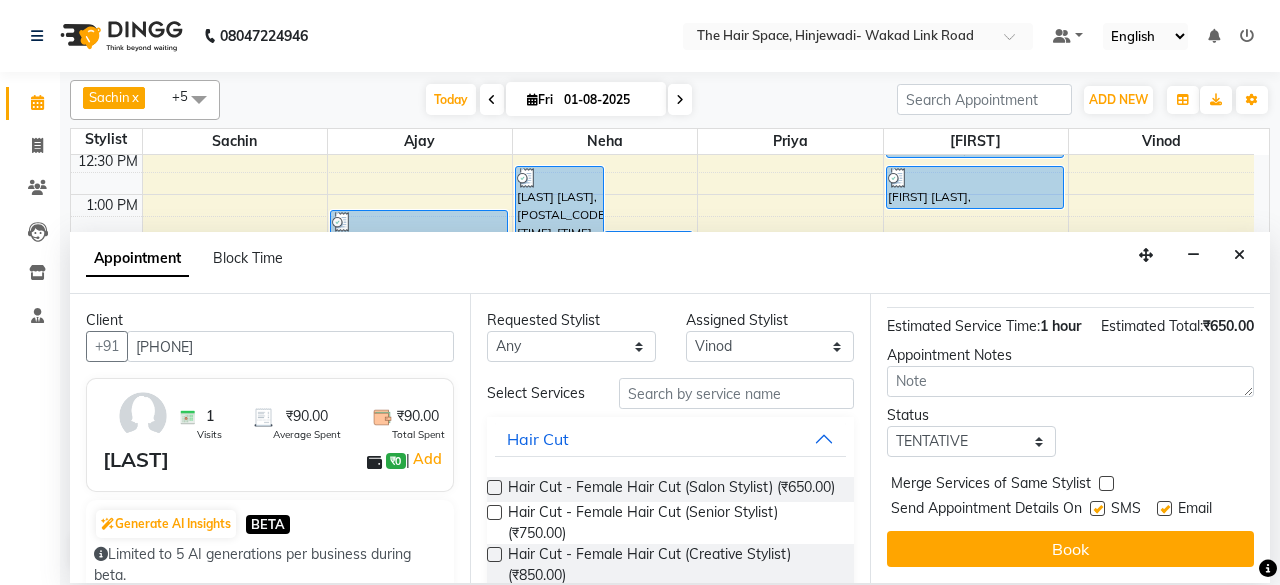 scroll, scrollTop: 293, scrollLeft: 0, axis: vertical 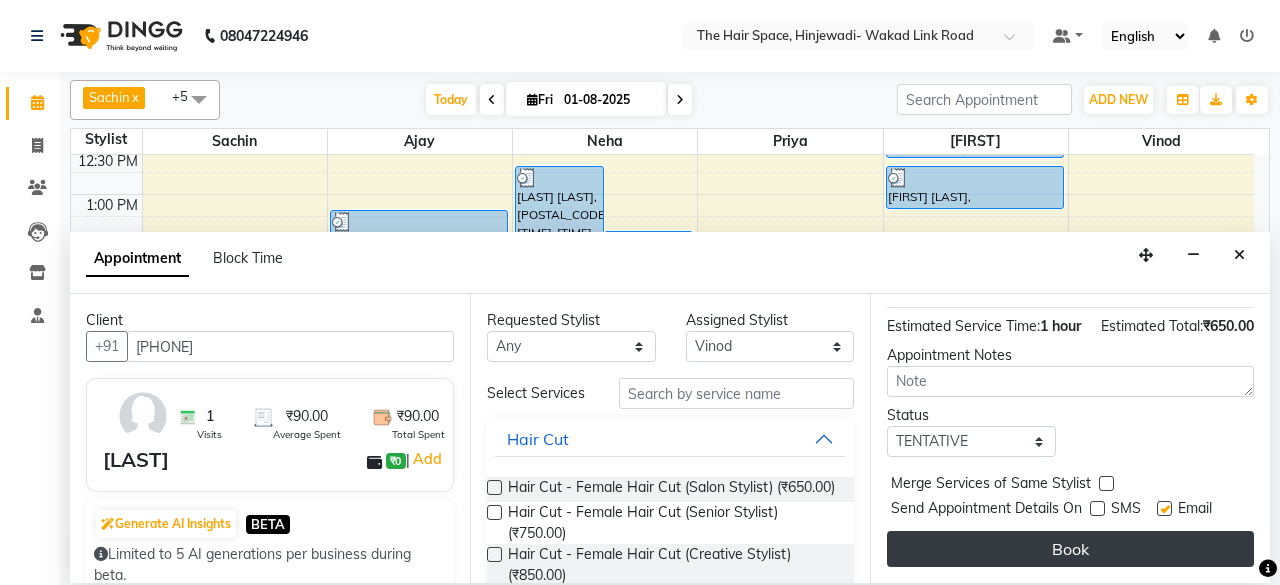 click on "Book" at bounding box center [1070, 549] 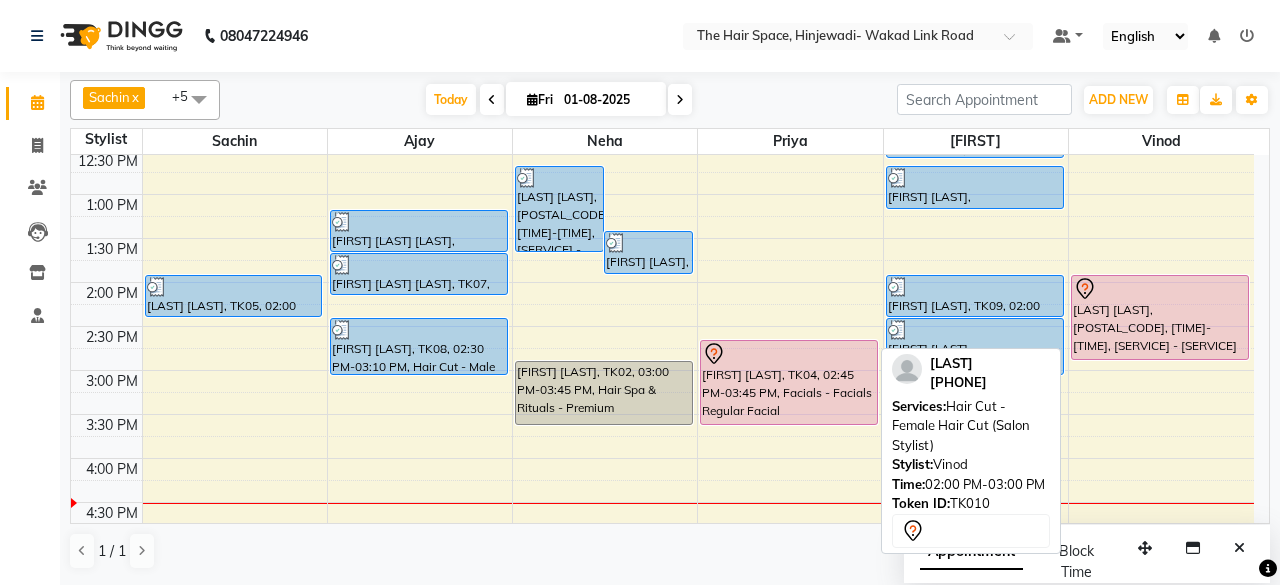 click on "[LAST] [LAST], [POSTAL_CODE], [TIME]-[TIME], [SERVICE] - [SERVICE]" at bounding box center (1160, 317) 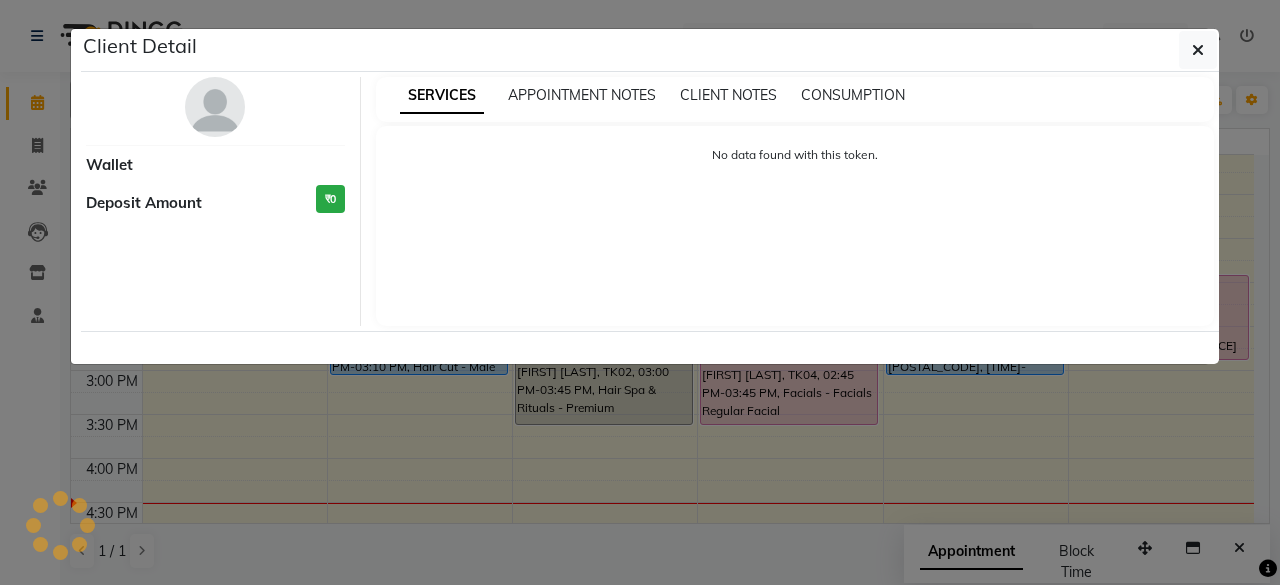 click at bounding box center (215, 107) 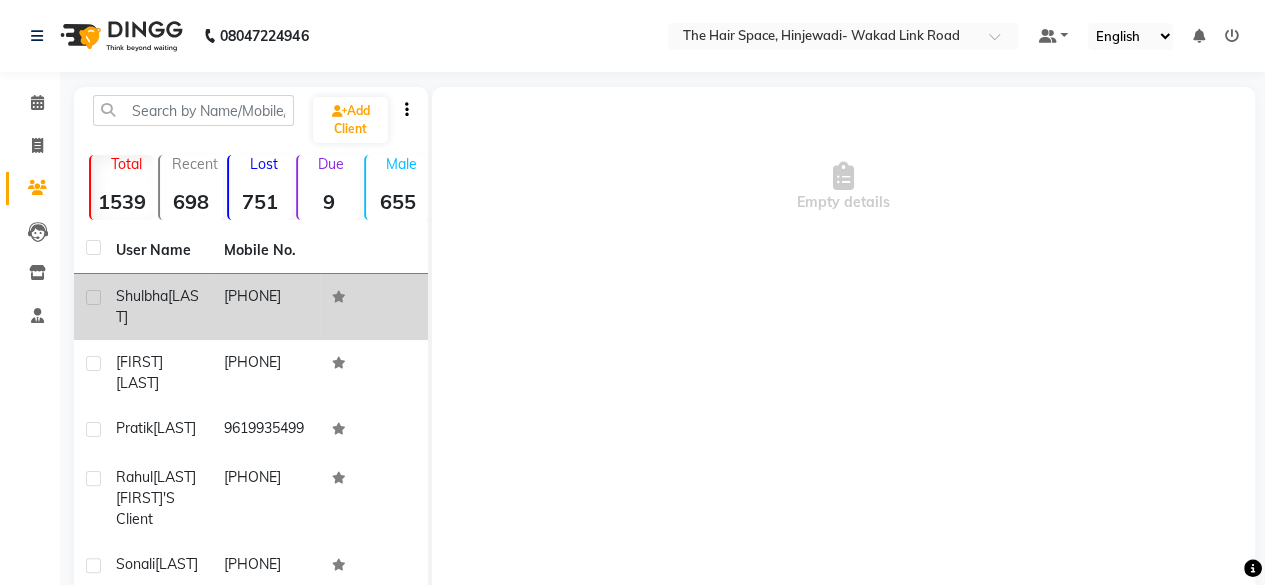 click on "[LAST]" 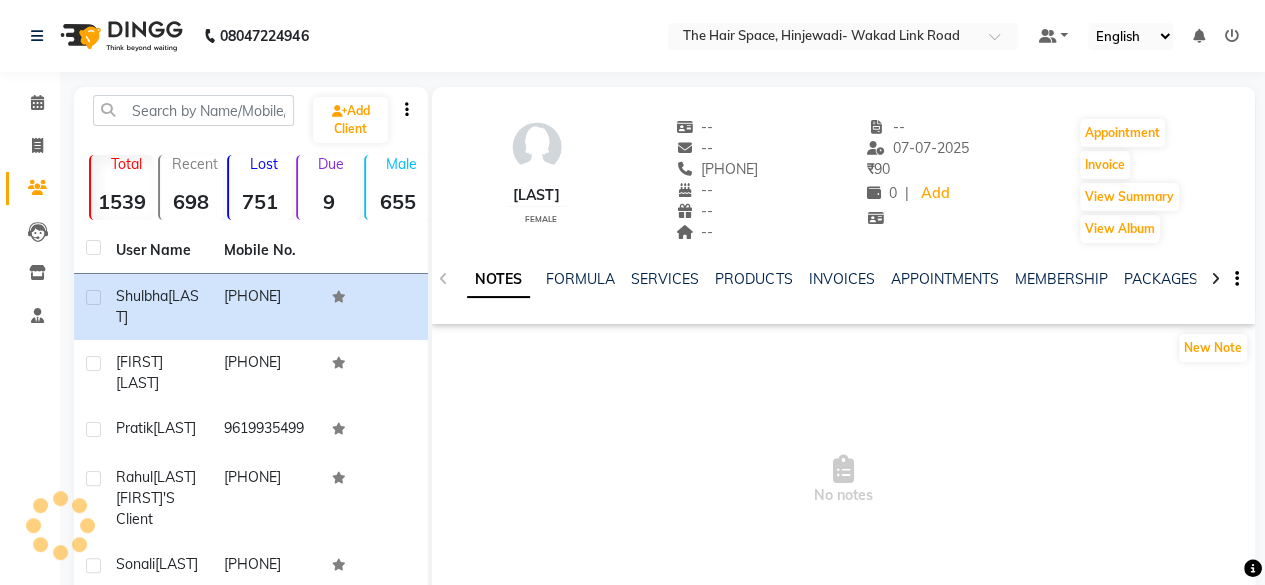 click 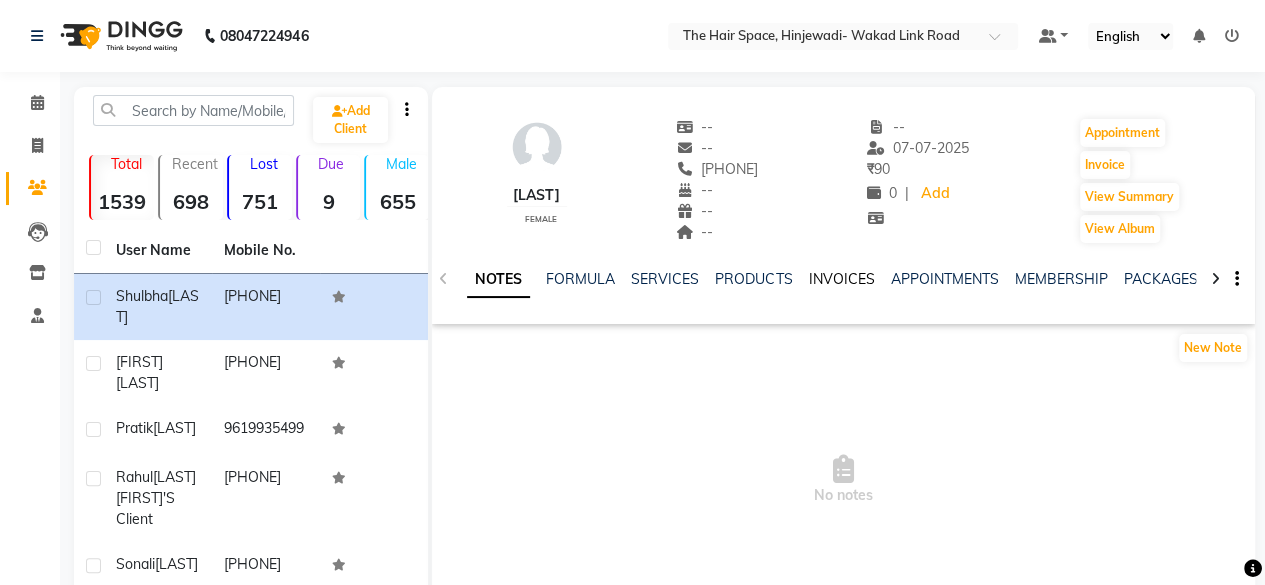 click on "INVOICES" 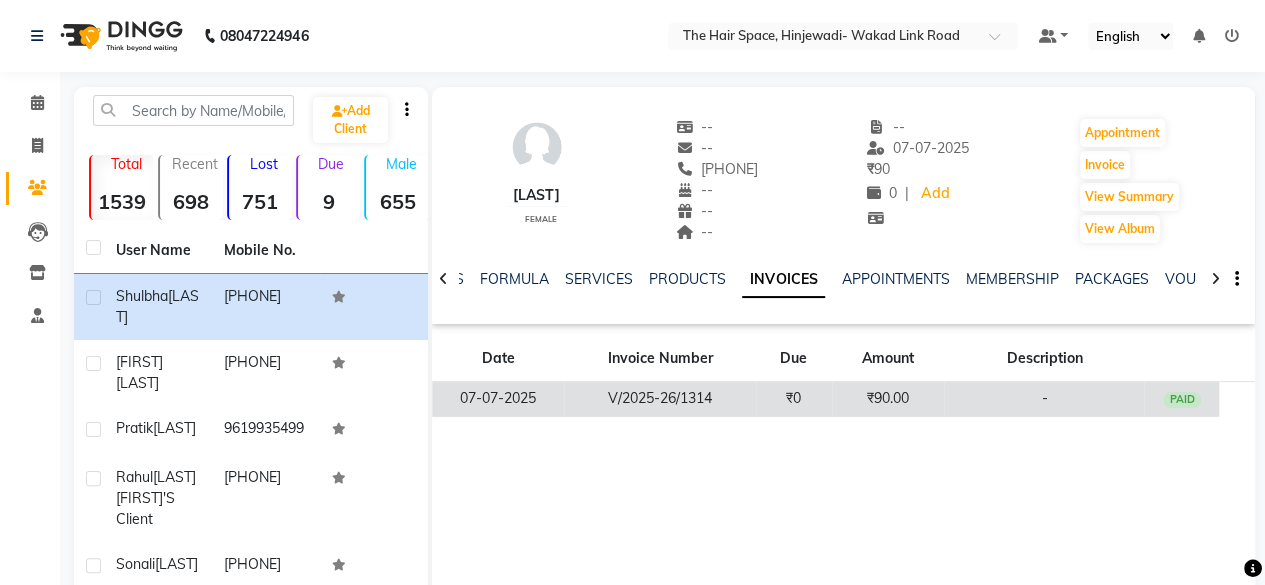 click on "₹0" 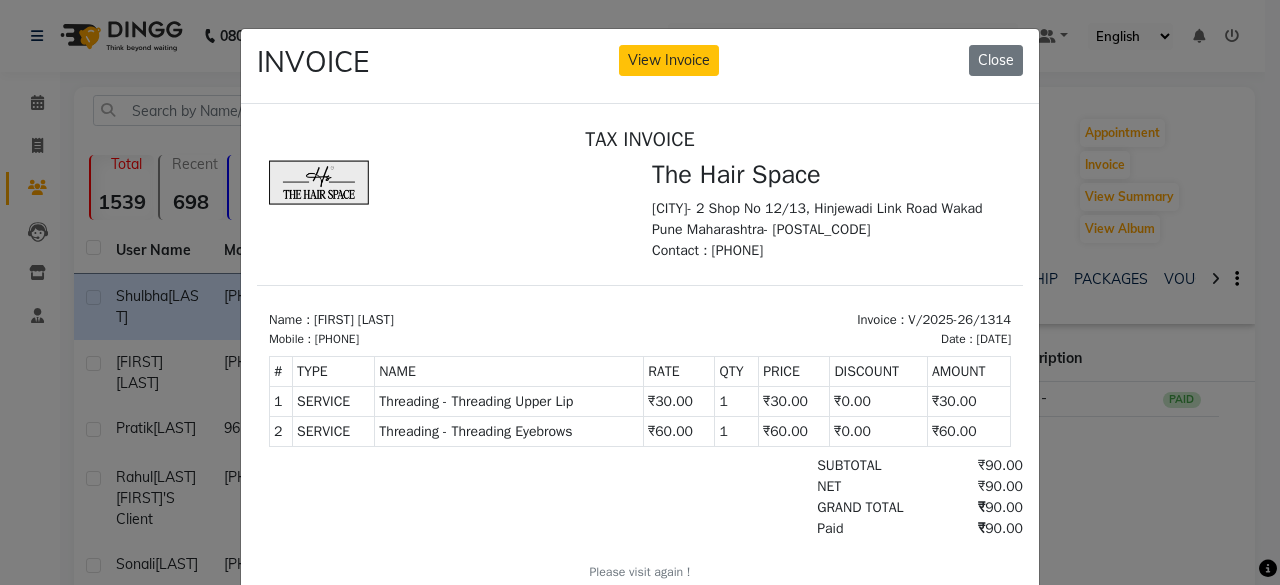 scroll, scrollTop: 15, scrollLeft: 0, axis: vertical 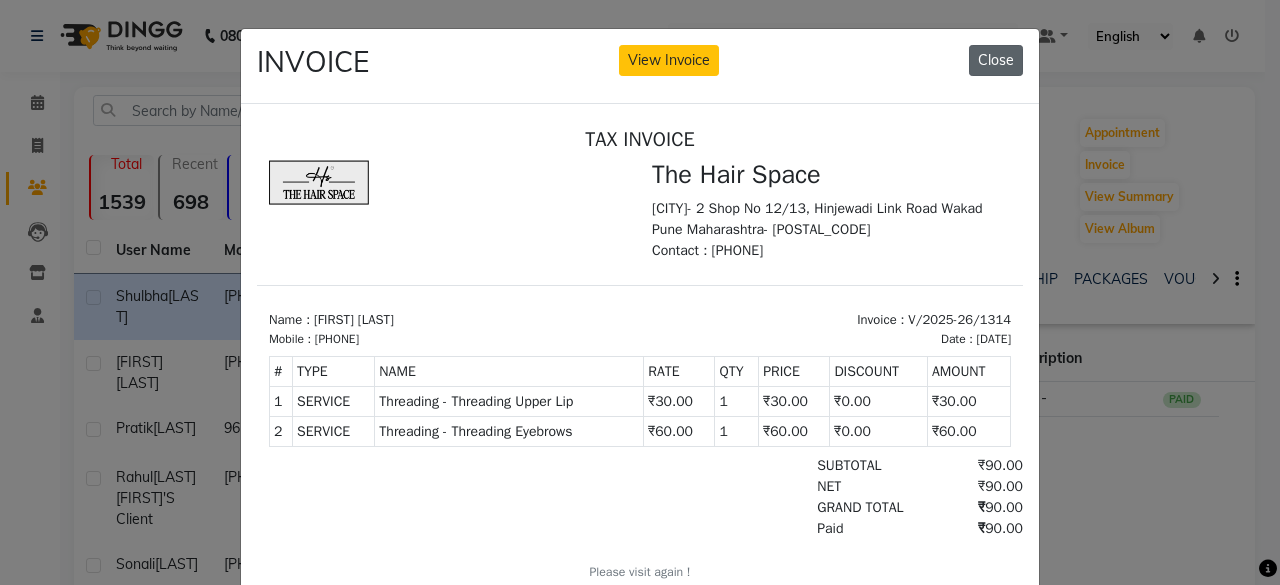 click on "Close" 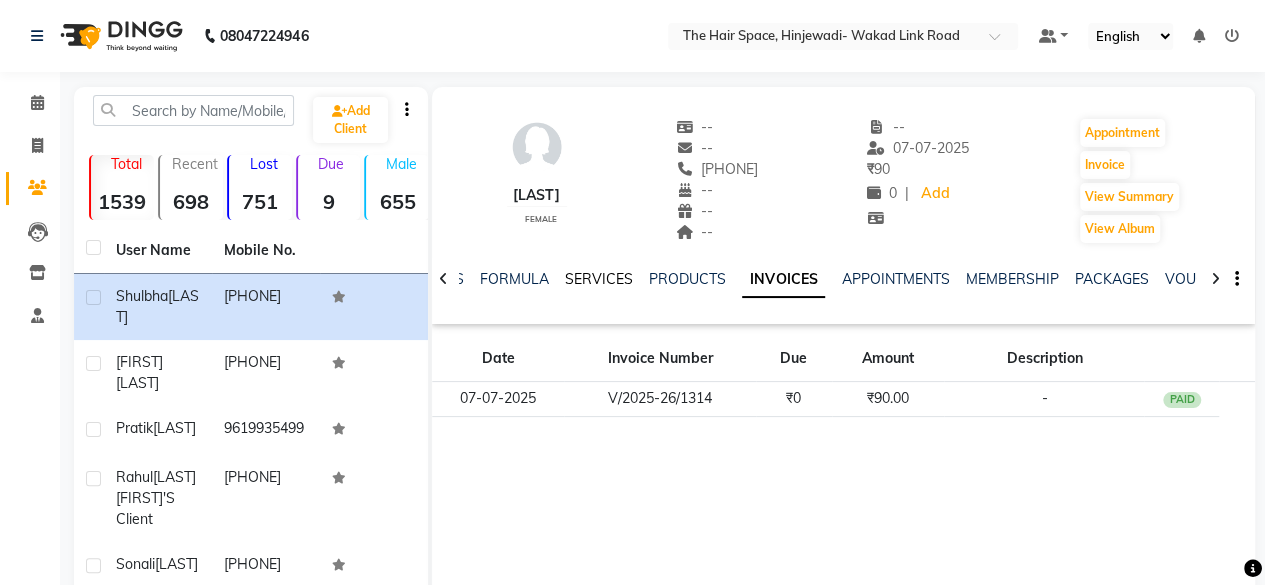 click on "SERVICES" 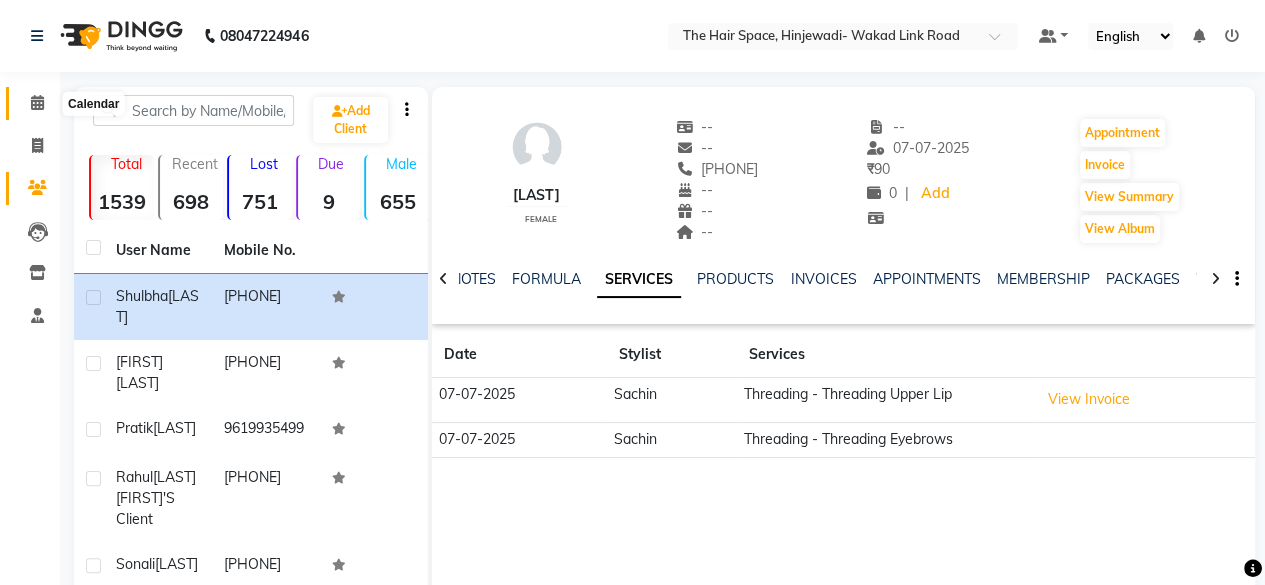 click 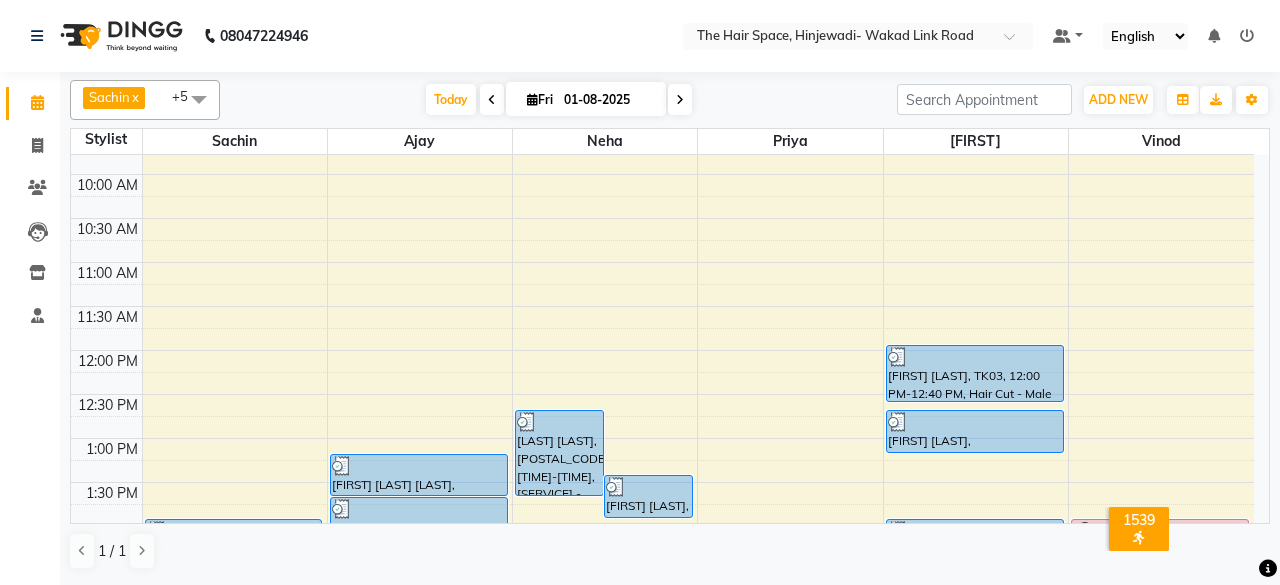 scroll, scrollTop: 300, scrollLeft: 0, axis: vertical 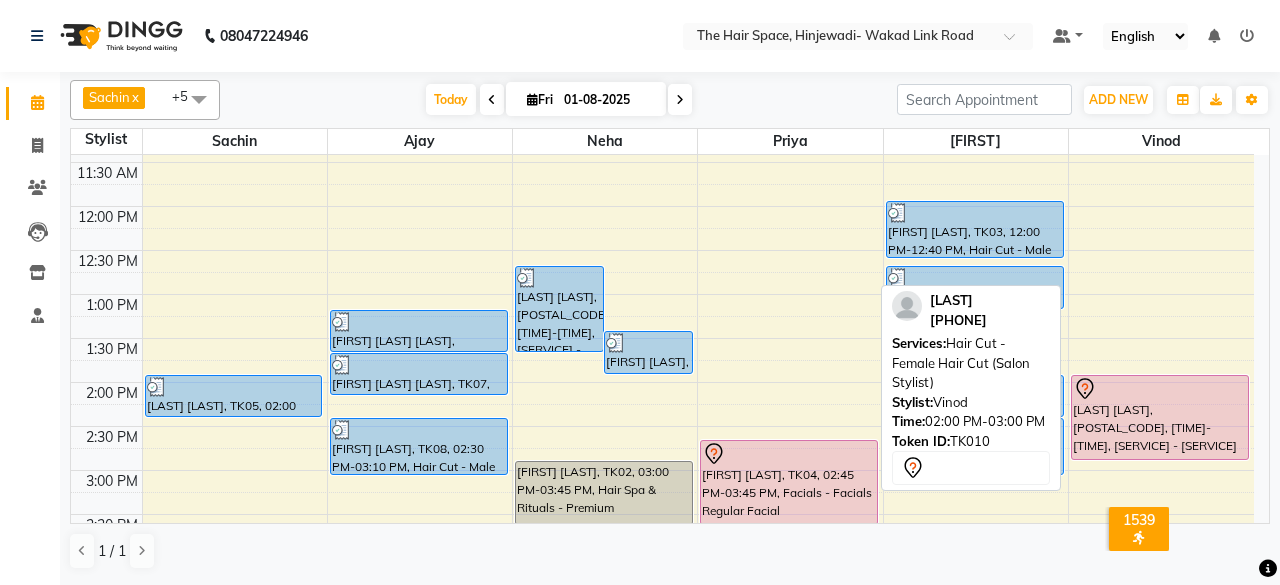 click on "[LAST] [LAST], [POSTAL_CODE], [TIME]-[TIME], [SERVICE] - [SERVICE]" at bounding box center [1160, 417] 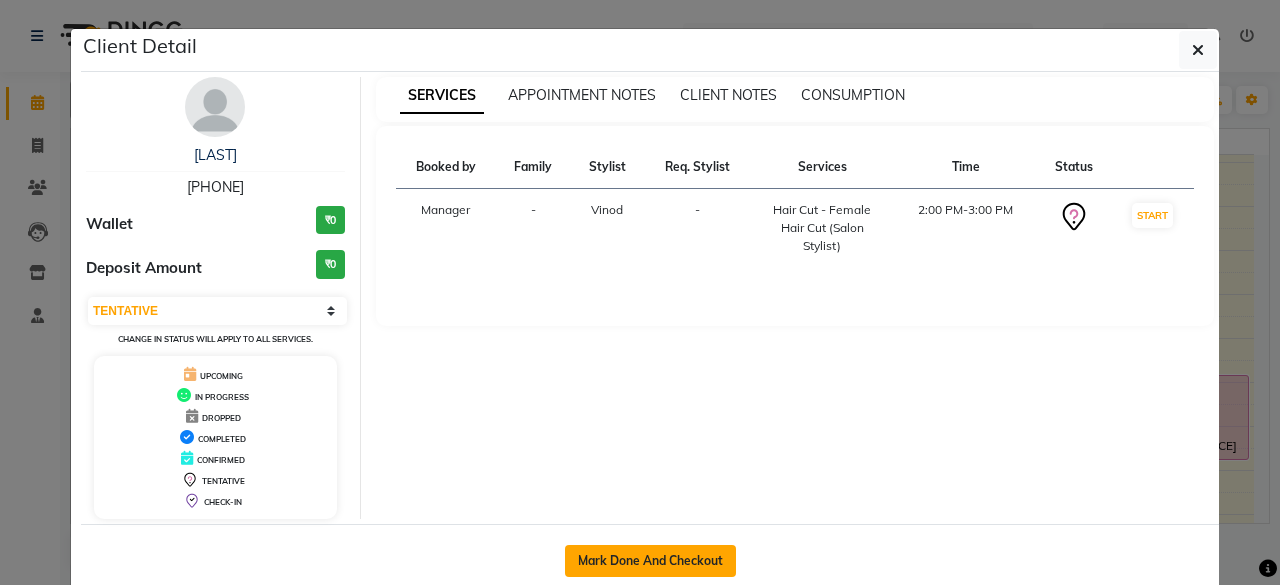 click on "Mark Done And Checkout" 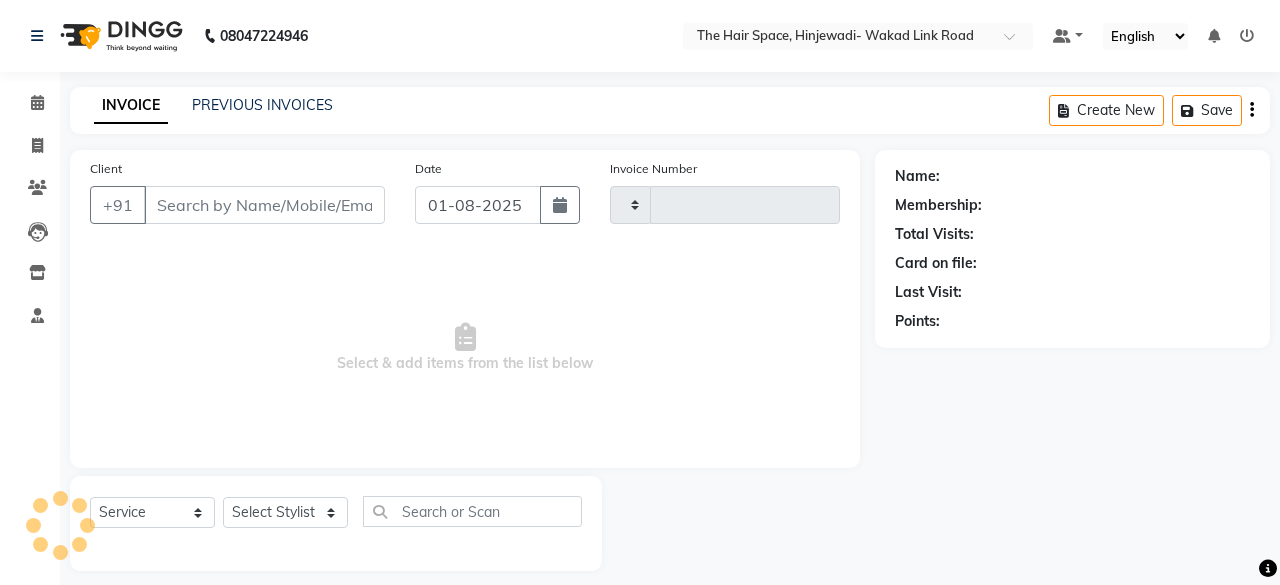 type on "1657" 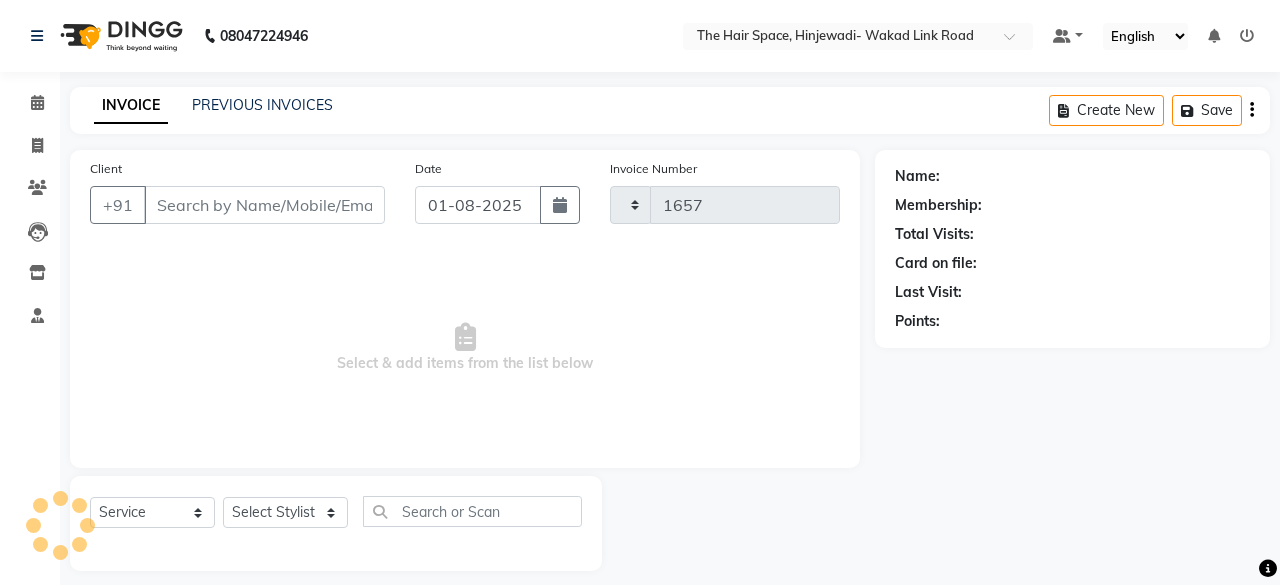 select on "6697" 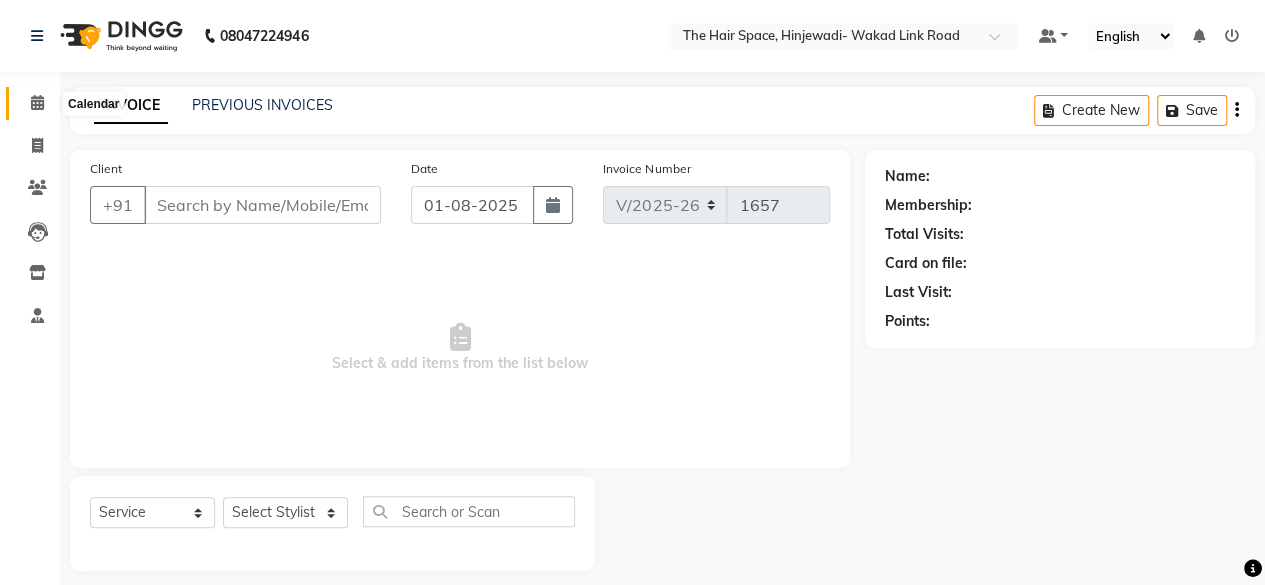 click 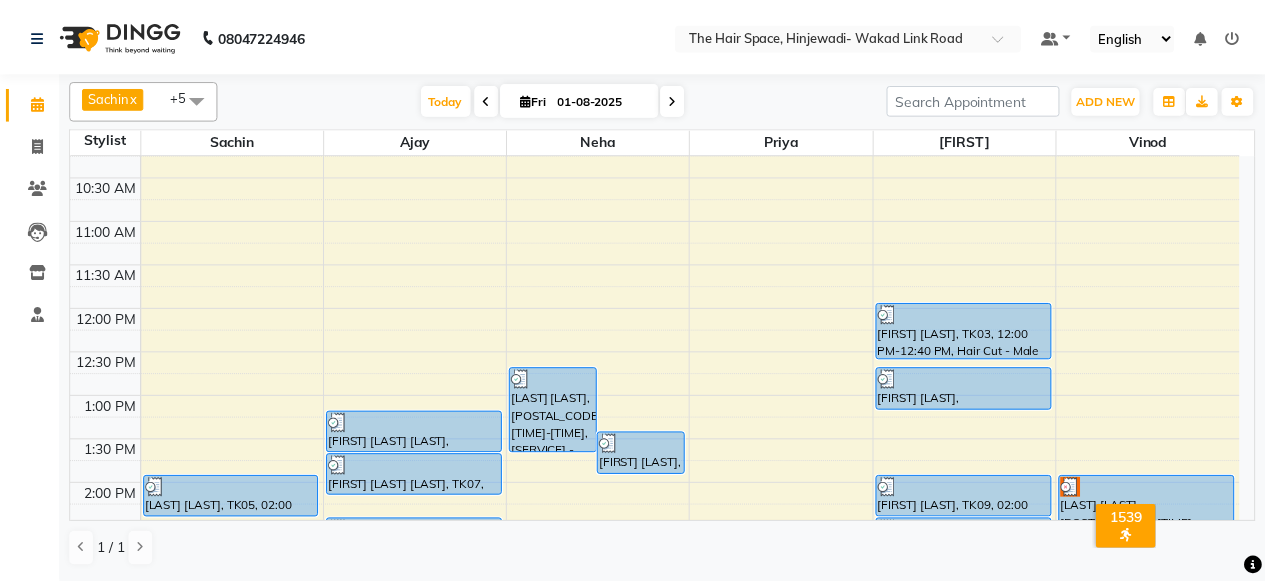 scroll, scrollTop: 300, scrollLeft: 0, axis: vertical 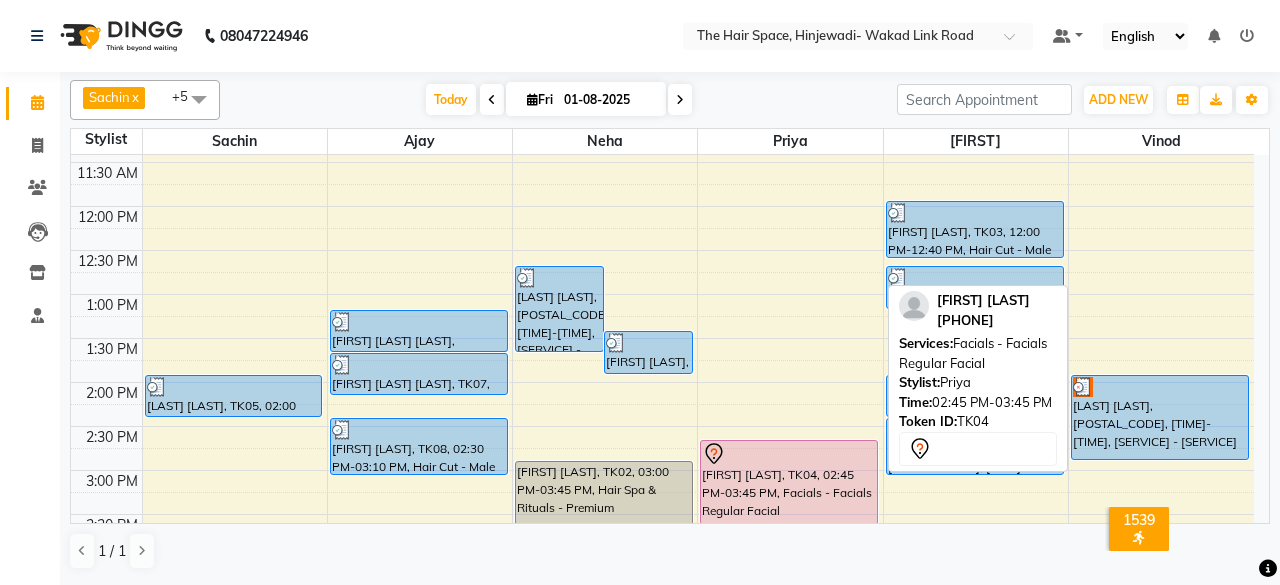 click on "[FIRST] [LAST], TK04, 02:45 PM-03:45 PM, Facials - Facials Regular Facial" at bounding box center (789, 482) 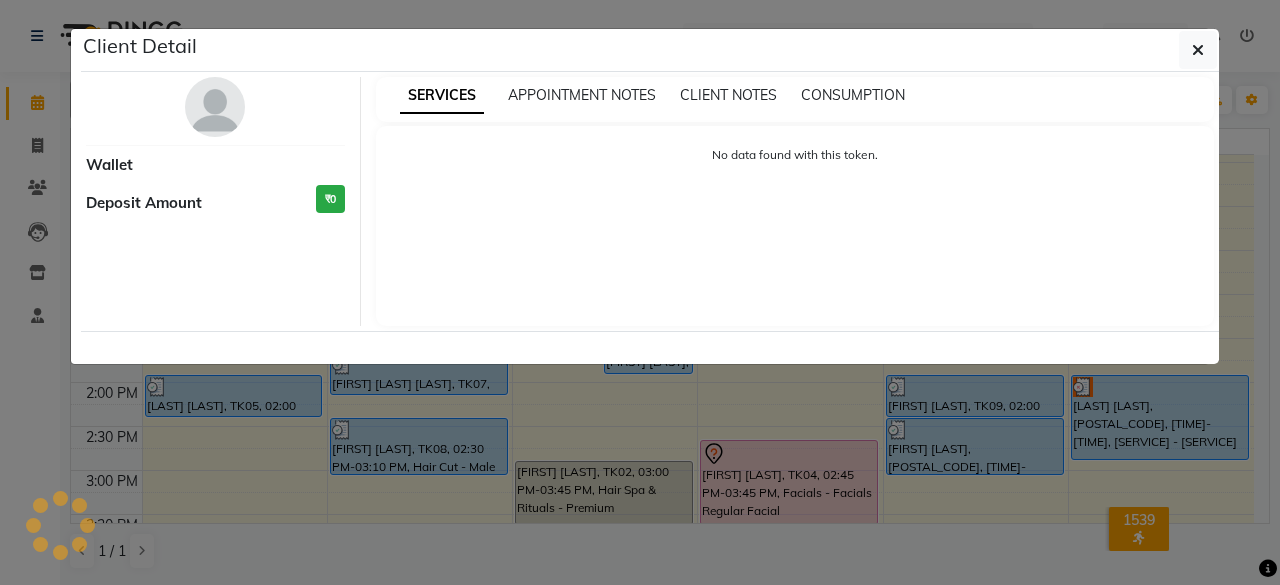 select on "7" 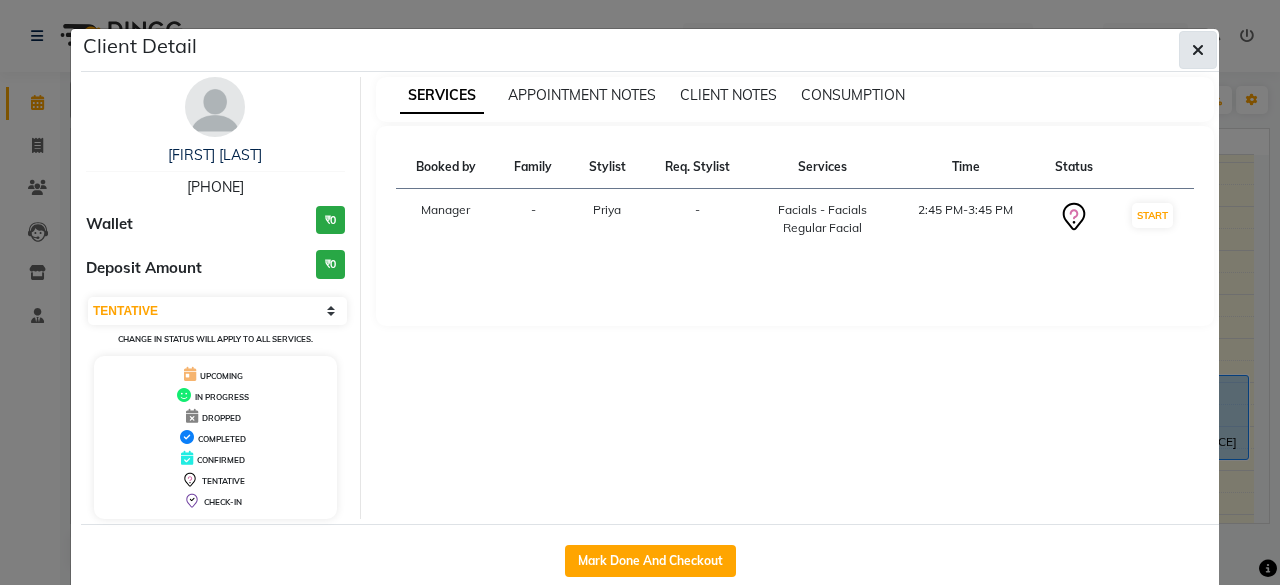 click 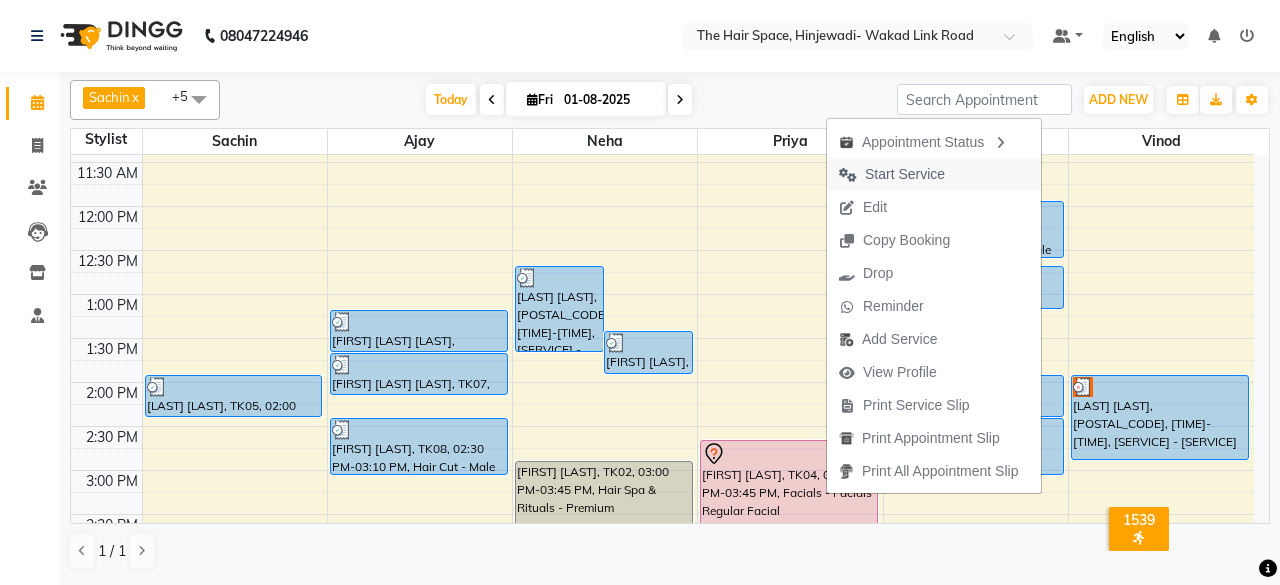 click on "Start Service" at bounding box center [905, 174] 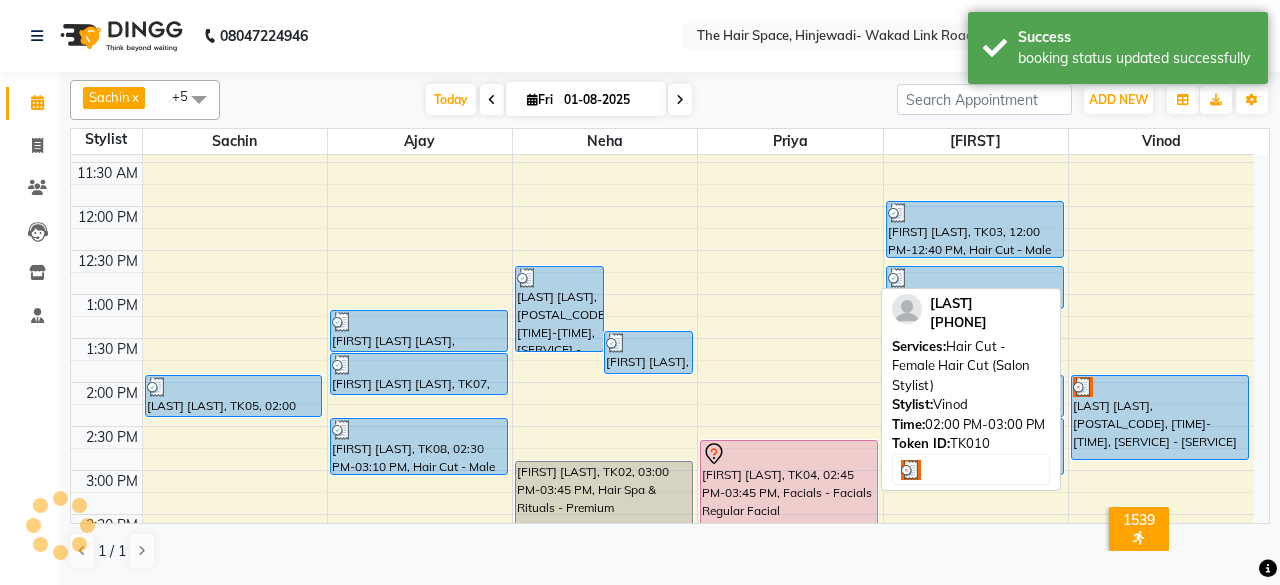 click on "[LAST] [LAST], [POSTAL_CODE], [TIME]-[TIME], [SERVICE] - [SERVICE]" at bounding box center [1160, 417] 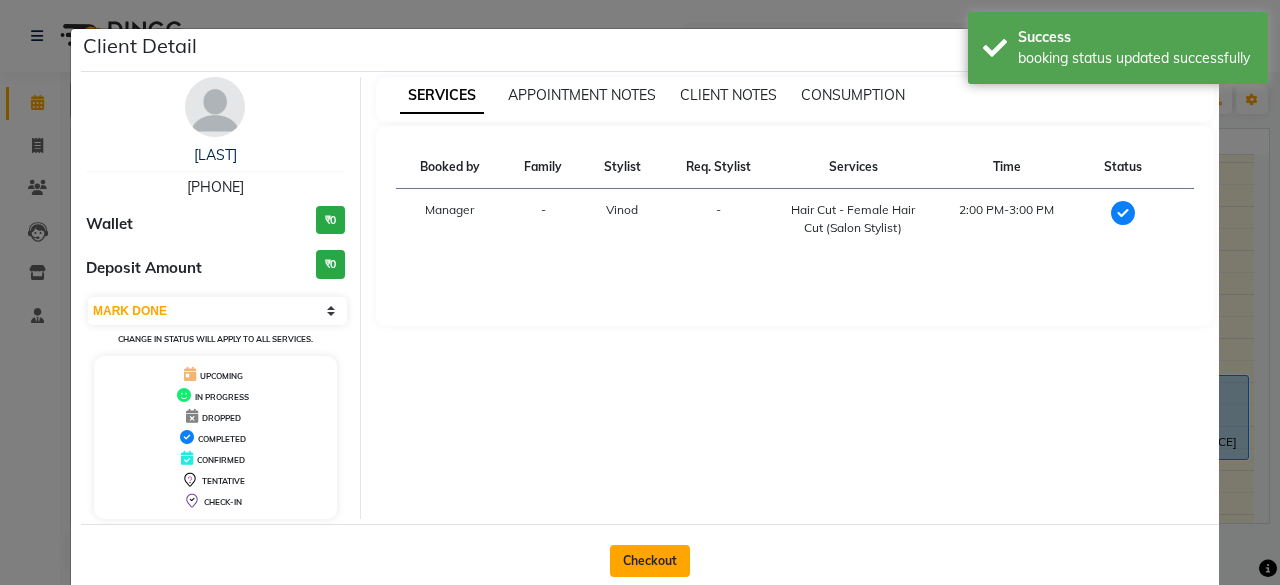 click on "Checkout" 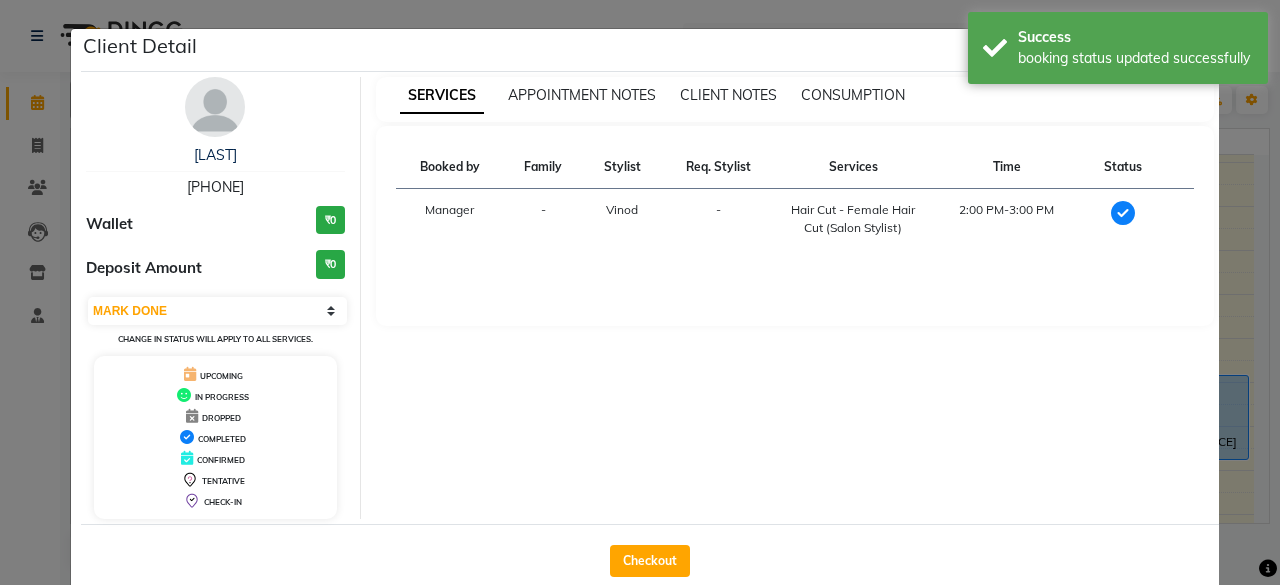 select on "service" 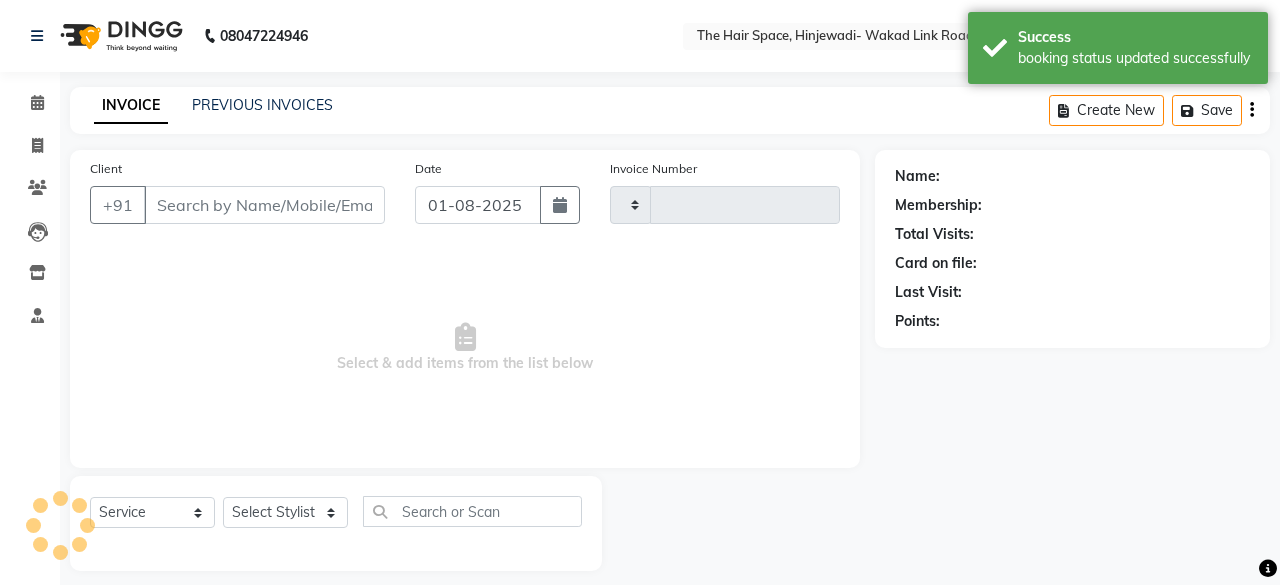 type on "1657" 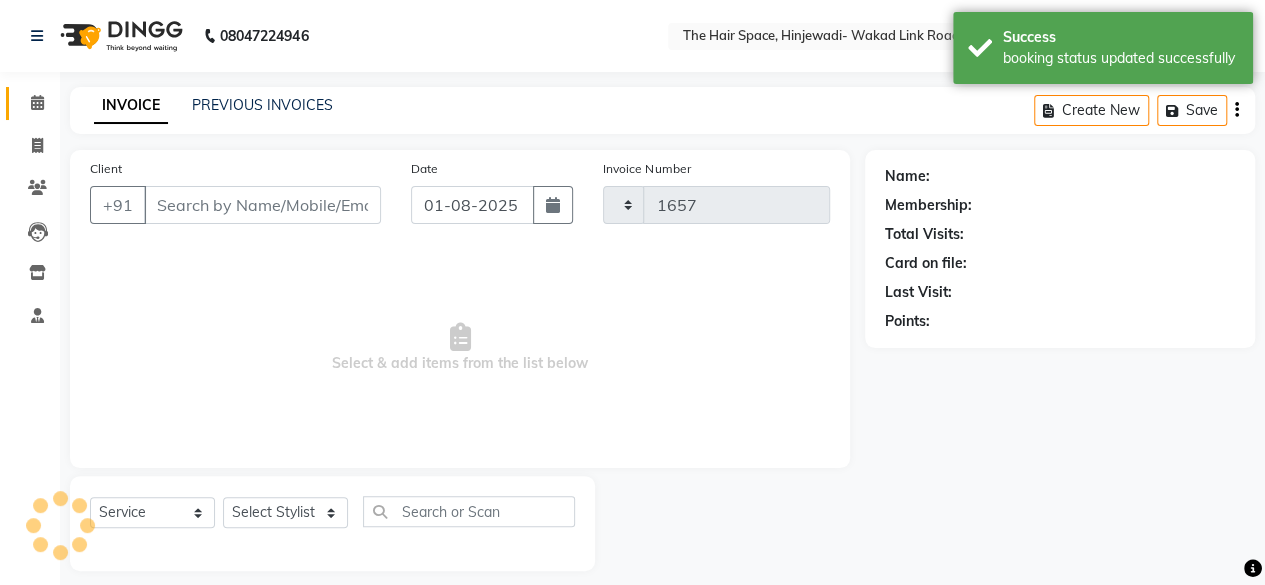 select on "6697" 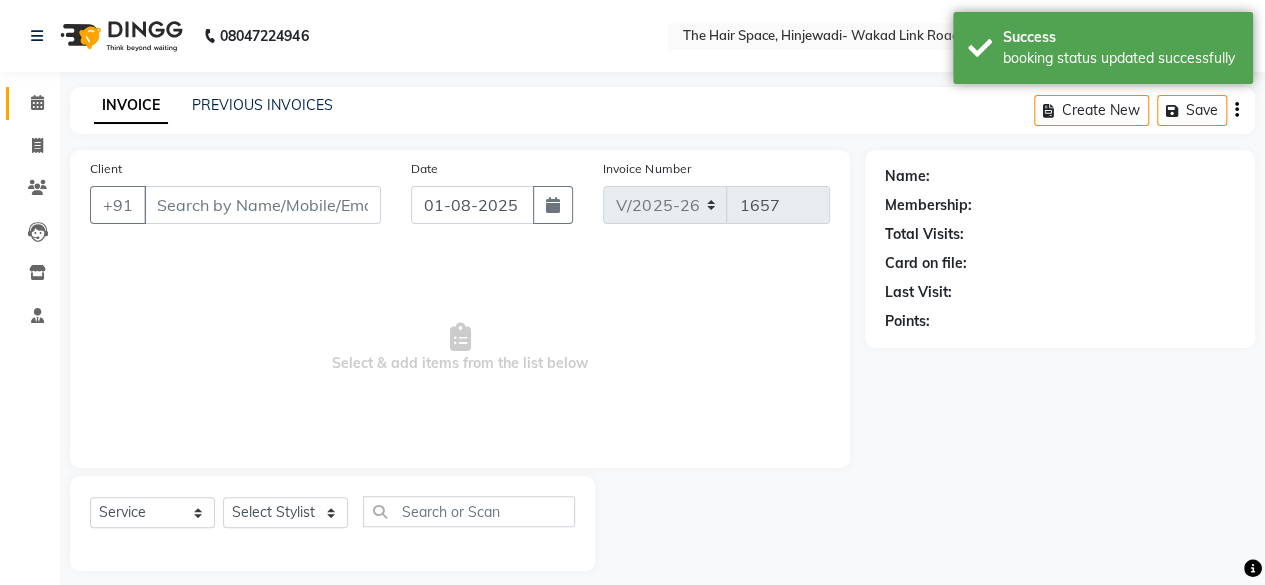type on "[PHONE]" 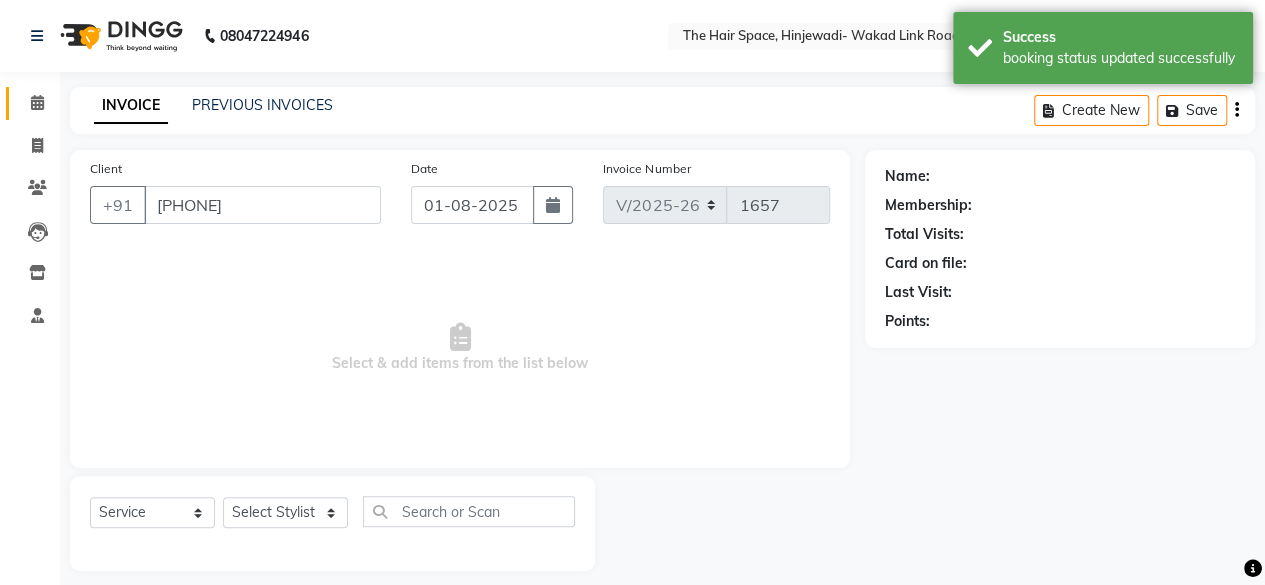 select on "84667" 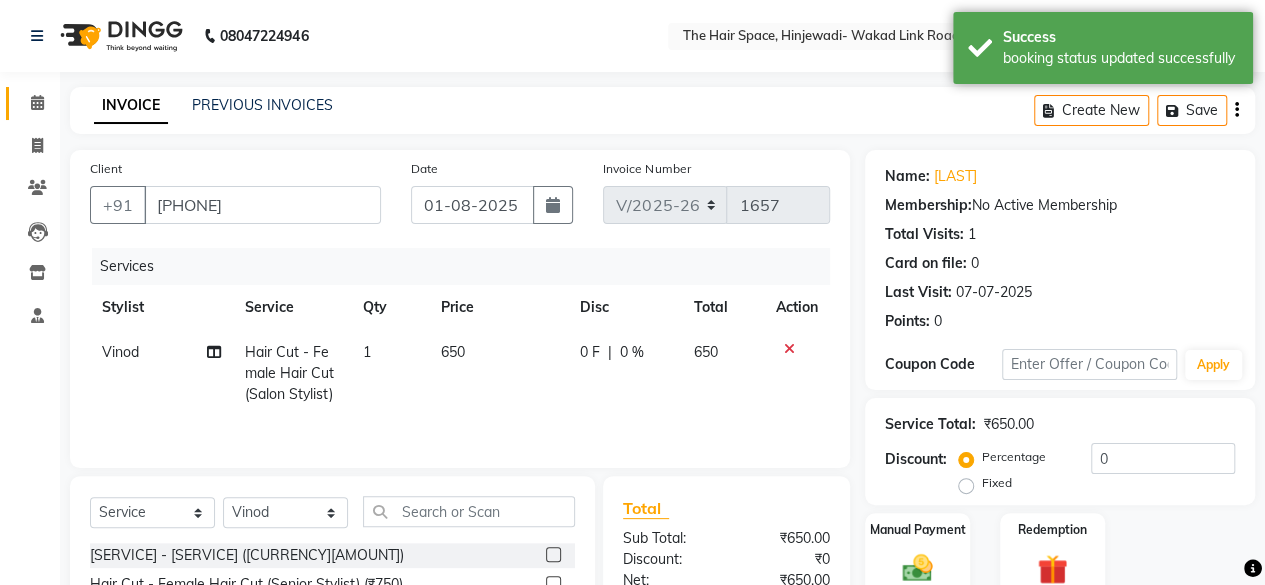 scroll, scrollTop: 215, scrollLeft: 0, axis: vertical 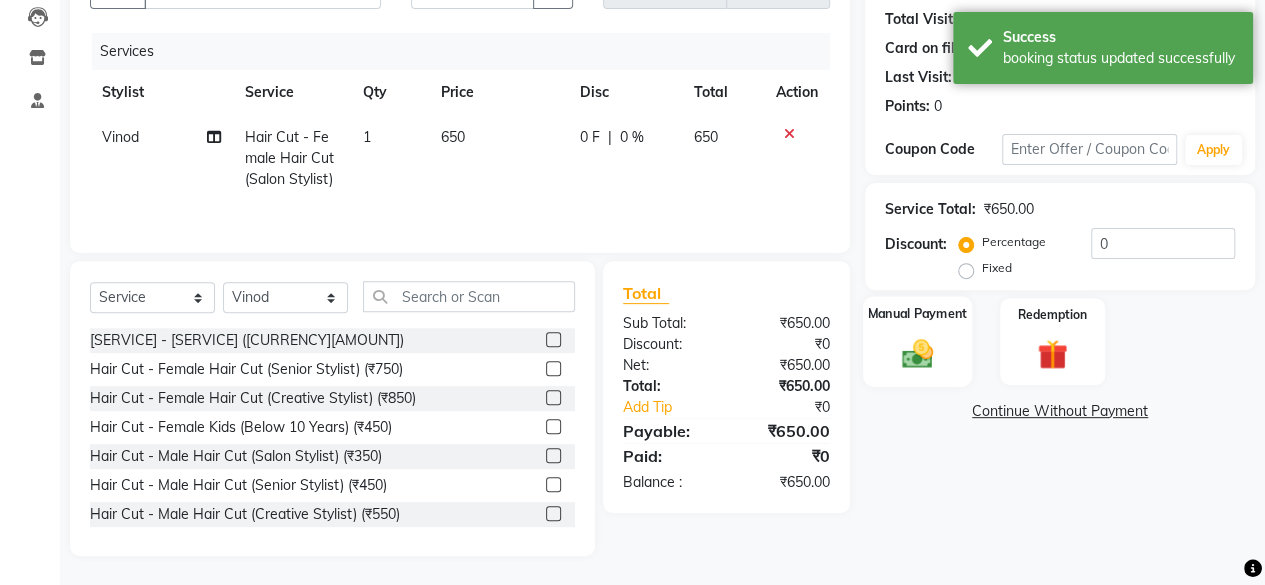 click on "Manual Payment" 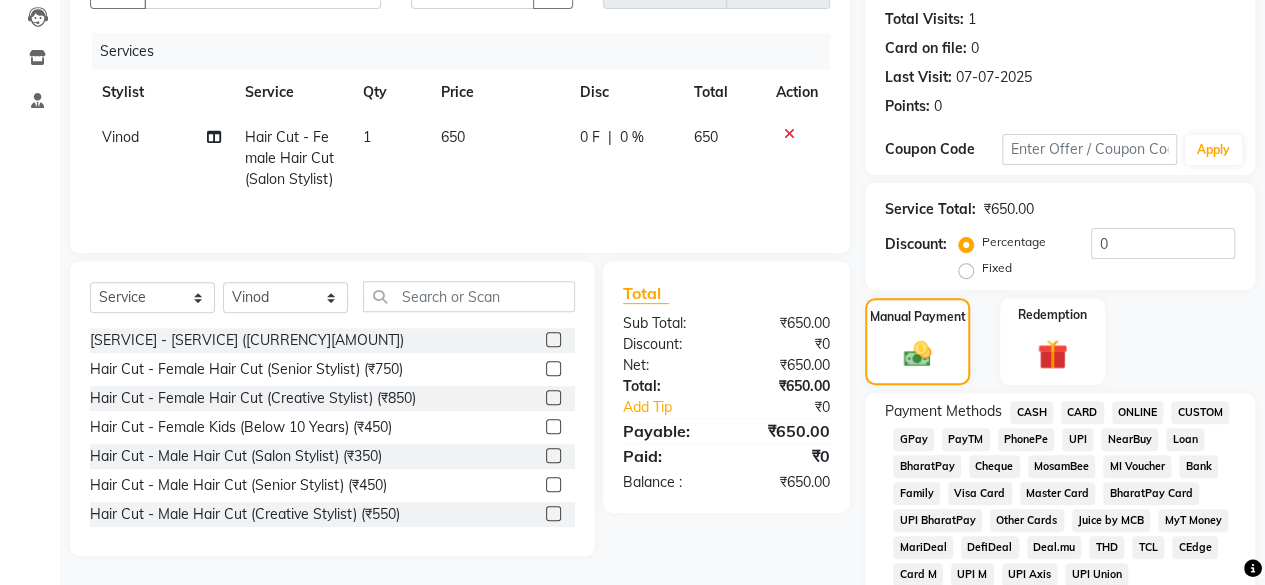 click on "GPay" 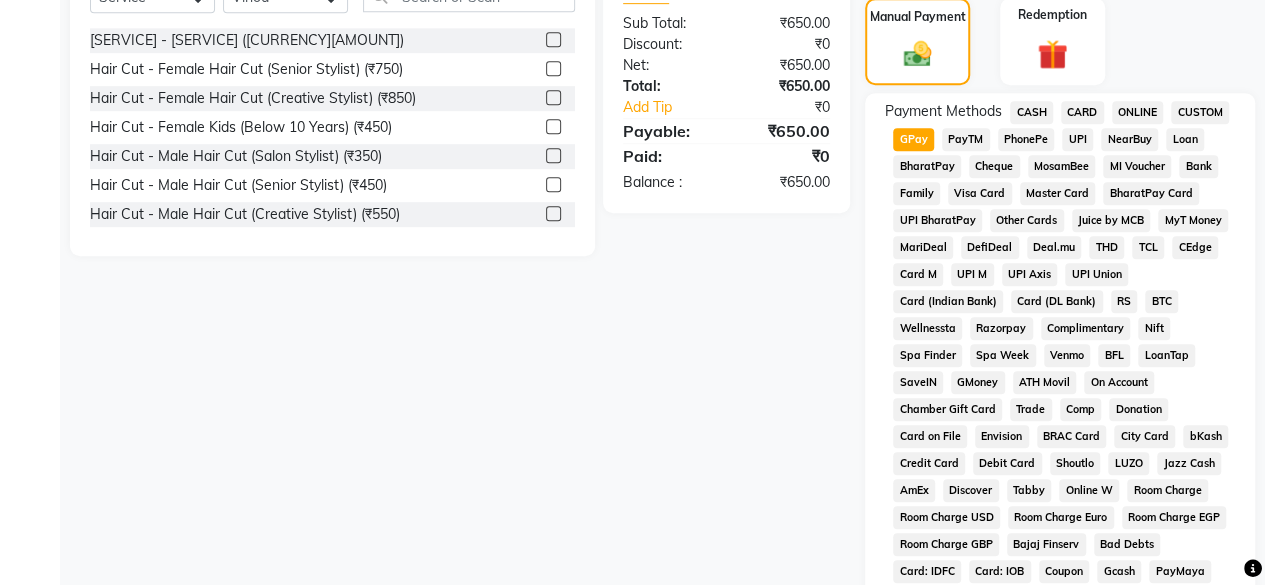 scroll, scrollTop: 915, scrollLeft: 0, axis: vertical 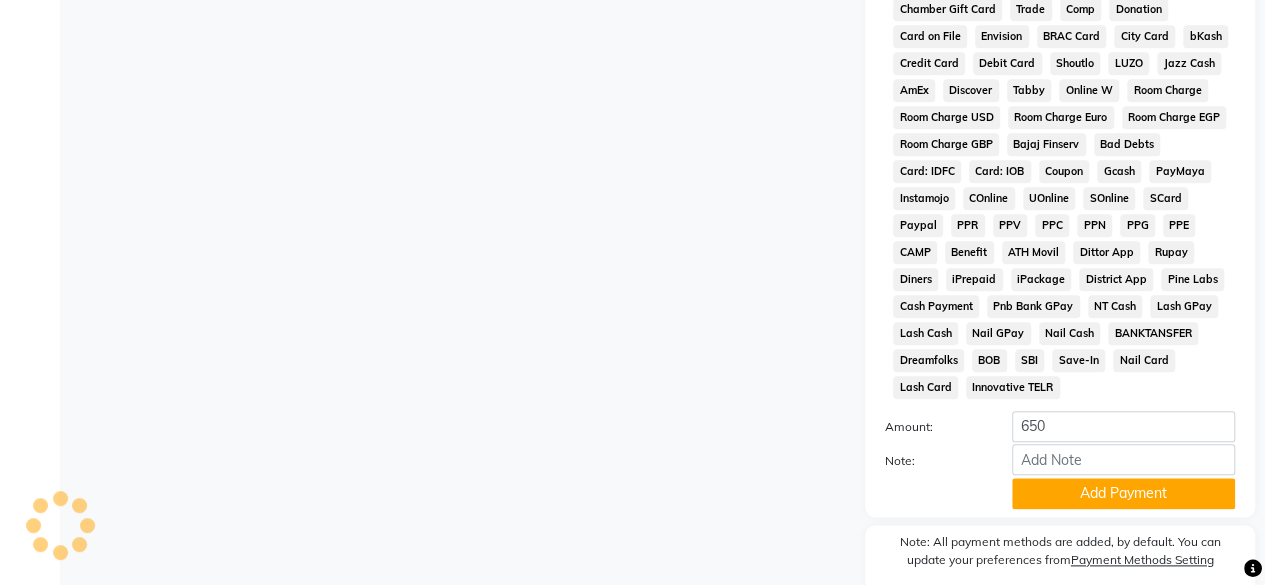 drag, startPoint x: 1002, startPoint y: 494, endPoint x: 1014, endPoint y: 496, distance: 12.165525 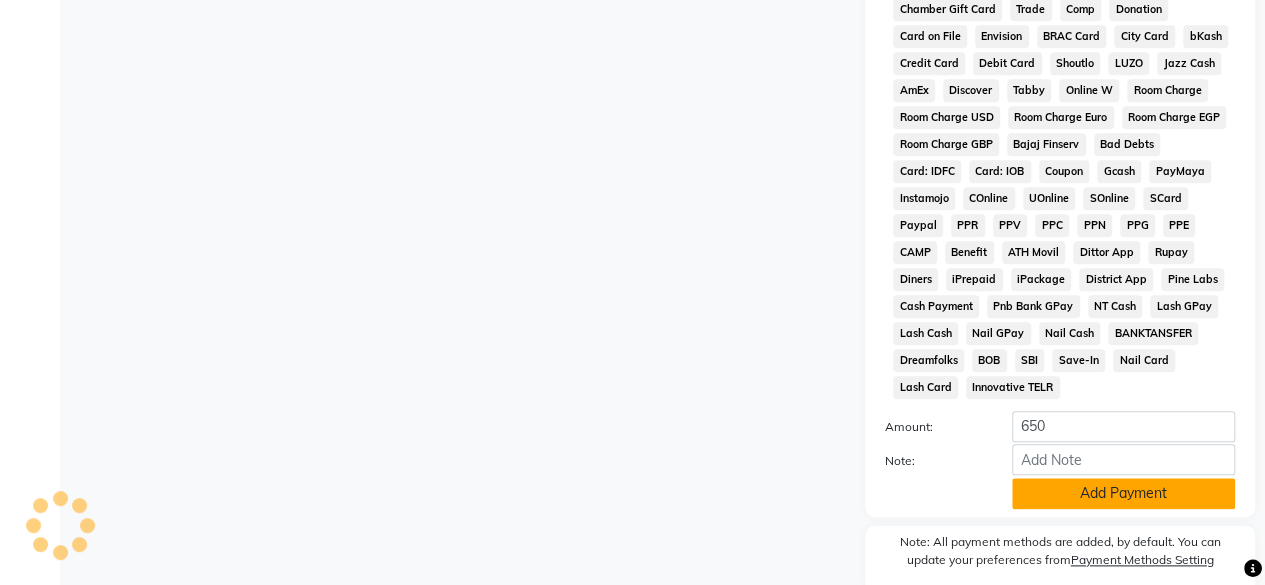 click on "Add Payment" 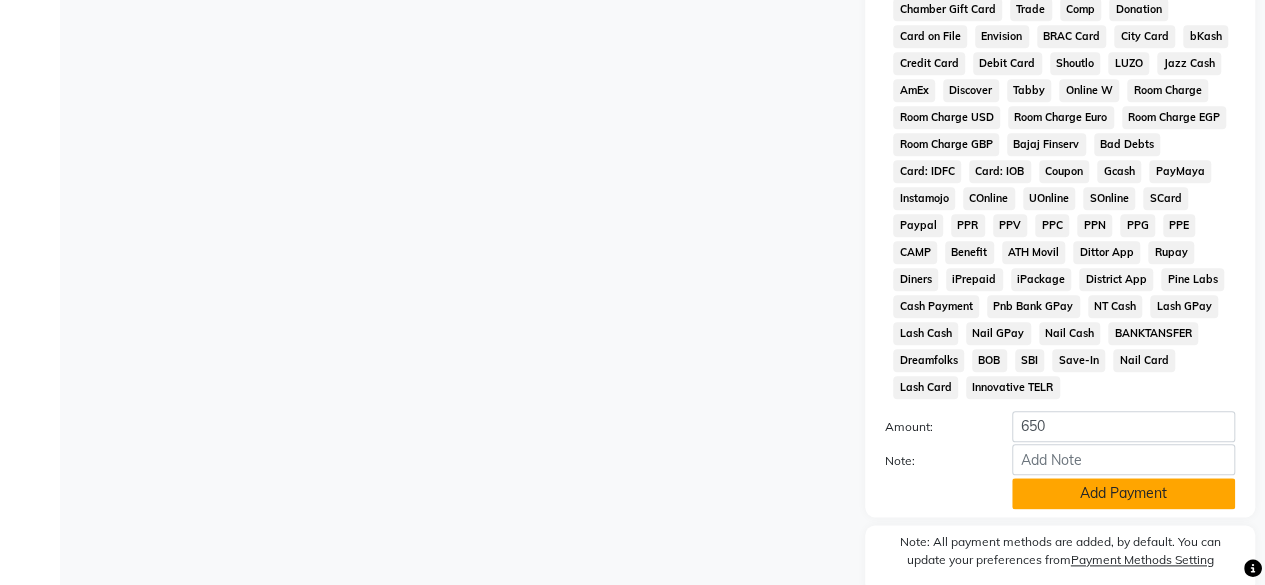 click on "Add Payment" 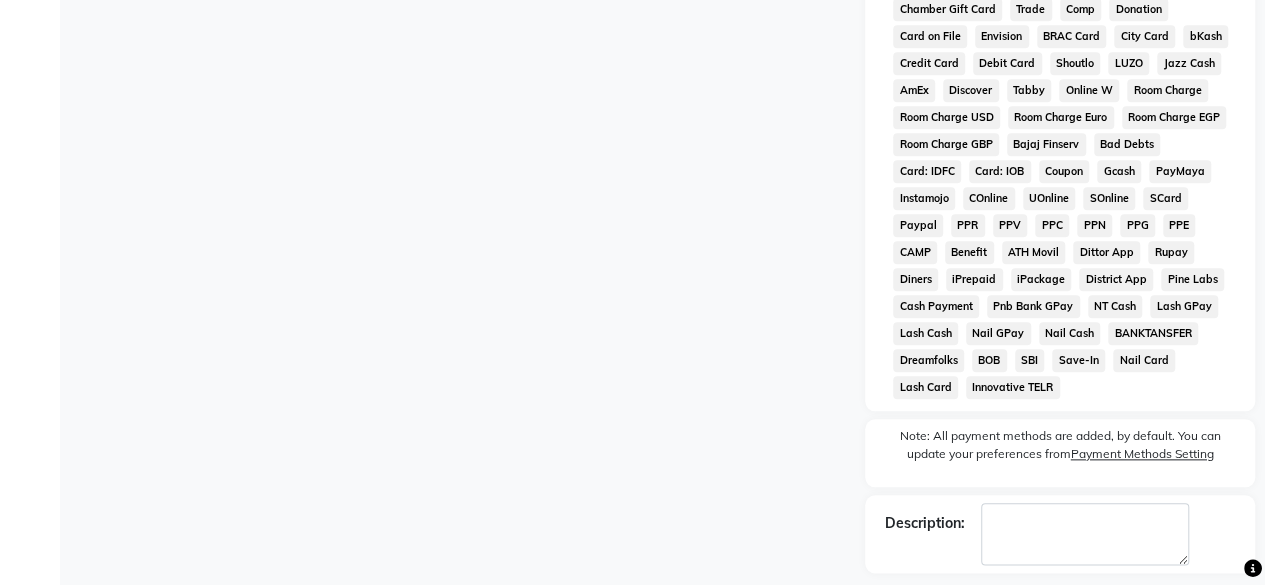 scroll, scrollTop: 1006, scrollLeft: 0, axis: vertical 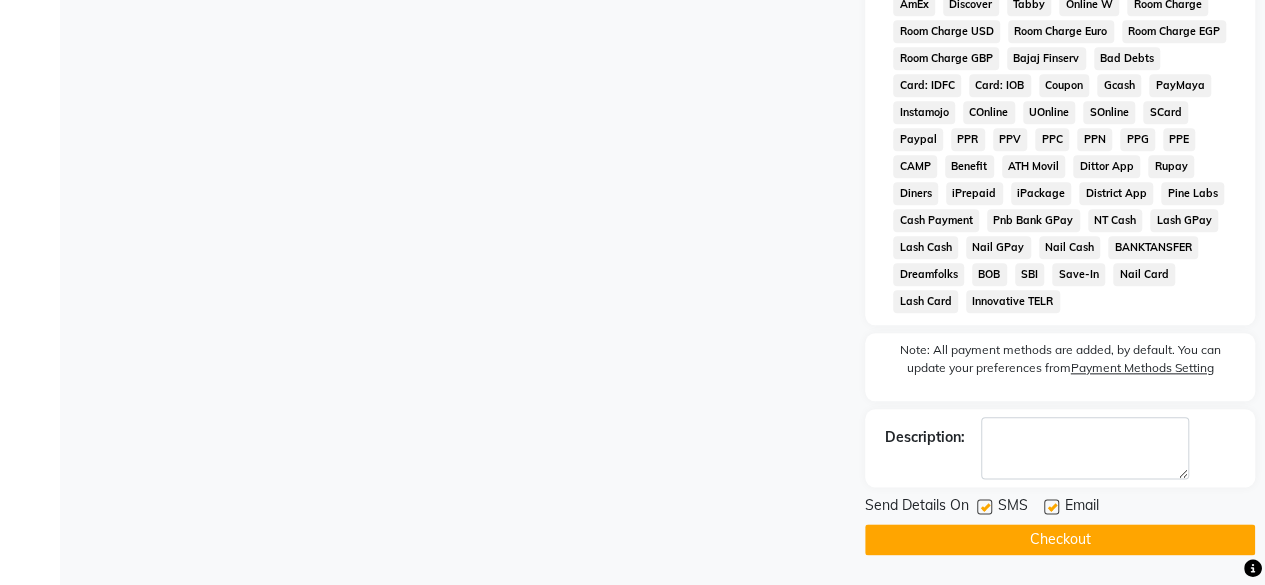 click 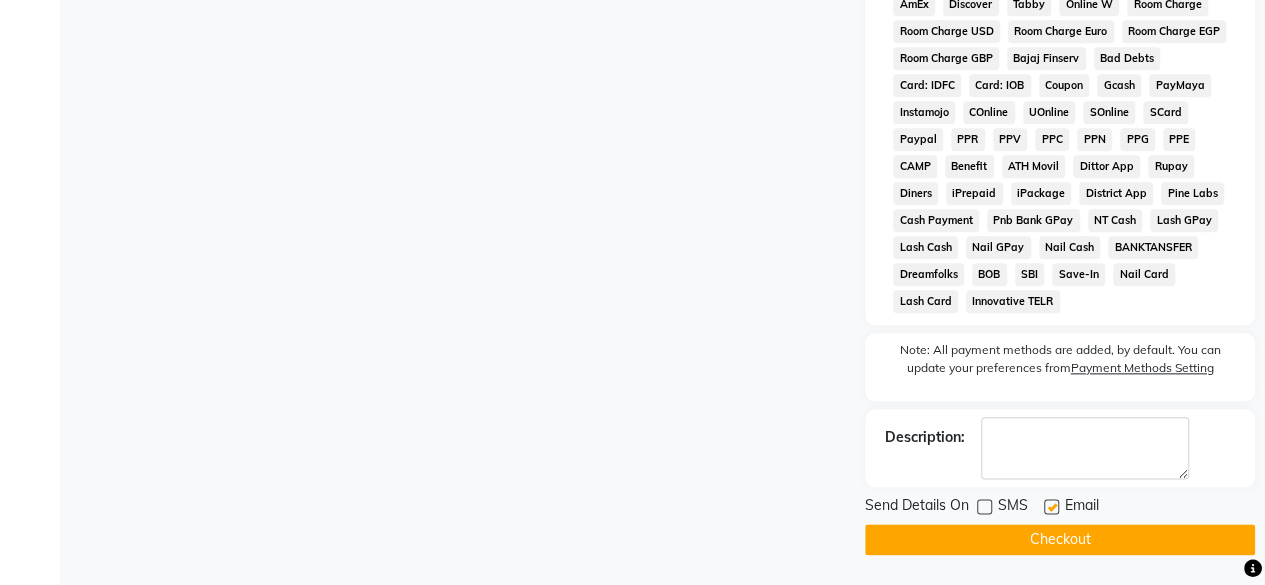 click on "Checkout" 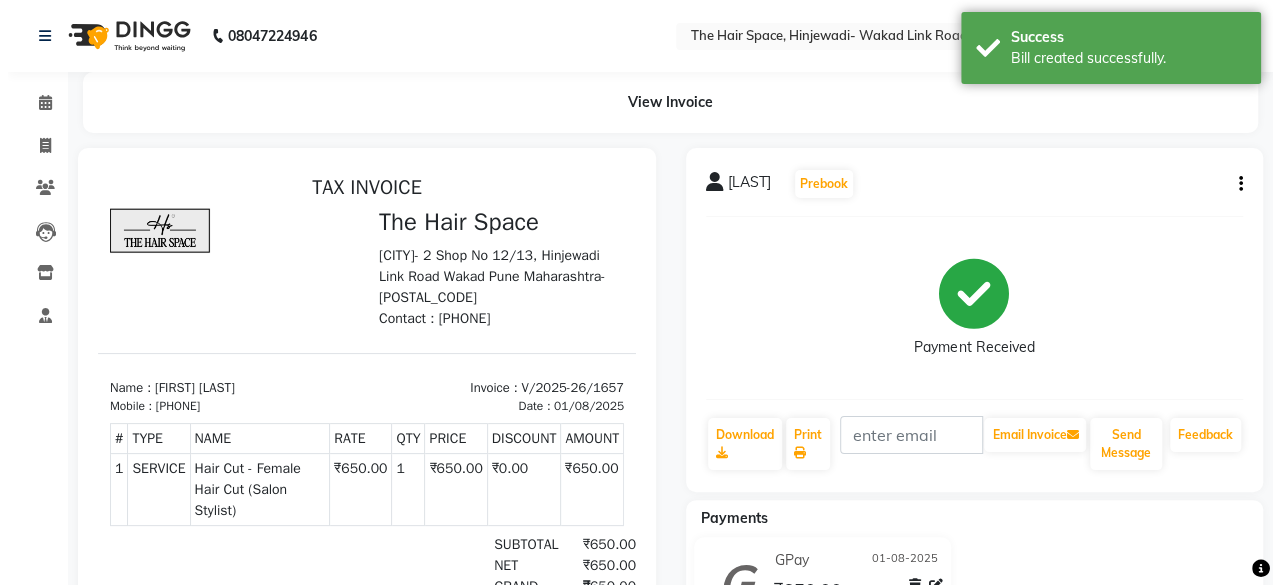 scroll, scrollTop: 0, scrollLeft: 0, axis: both 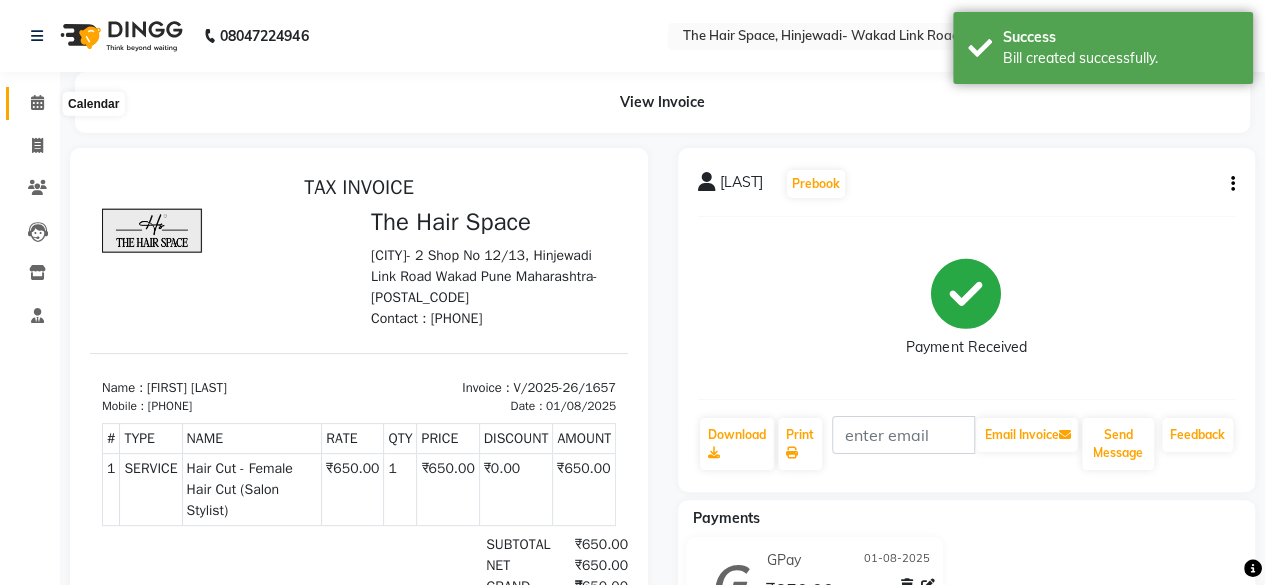 click 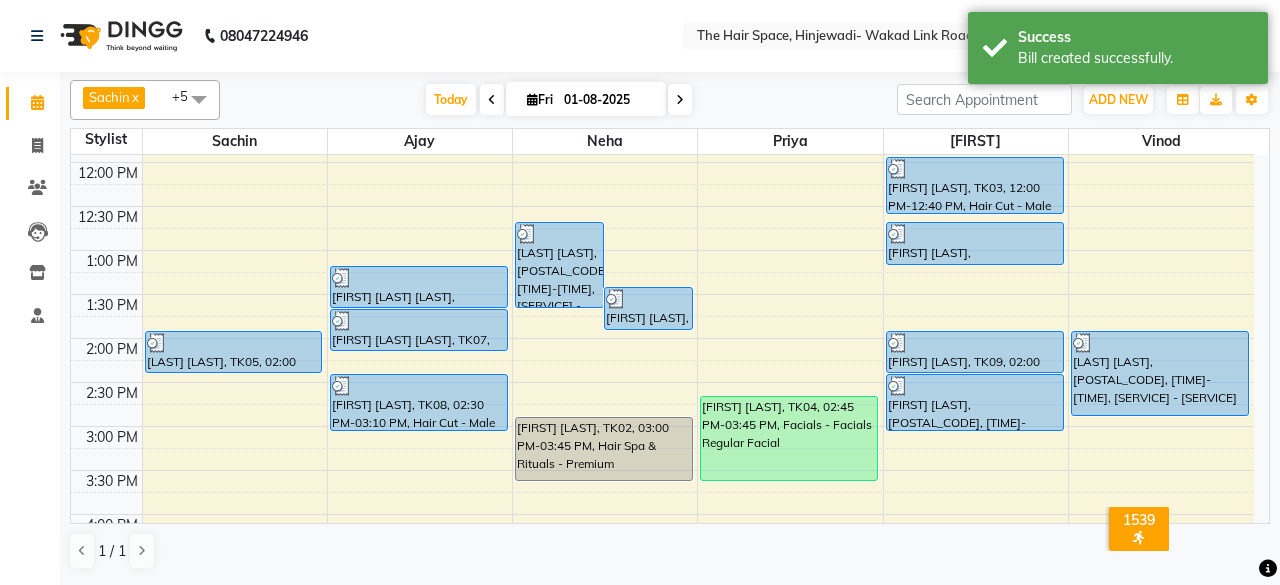 scroll, scrollTop: 400, scrollLeft: 0, axis: vertical 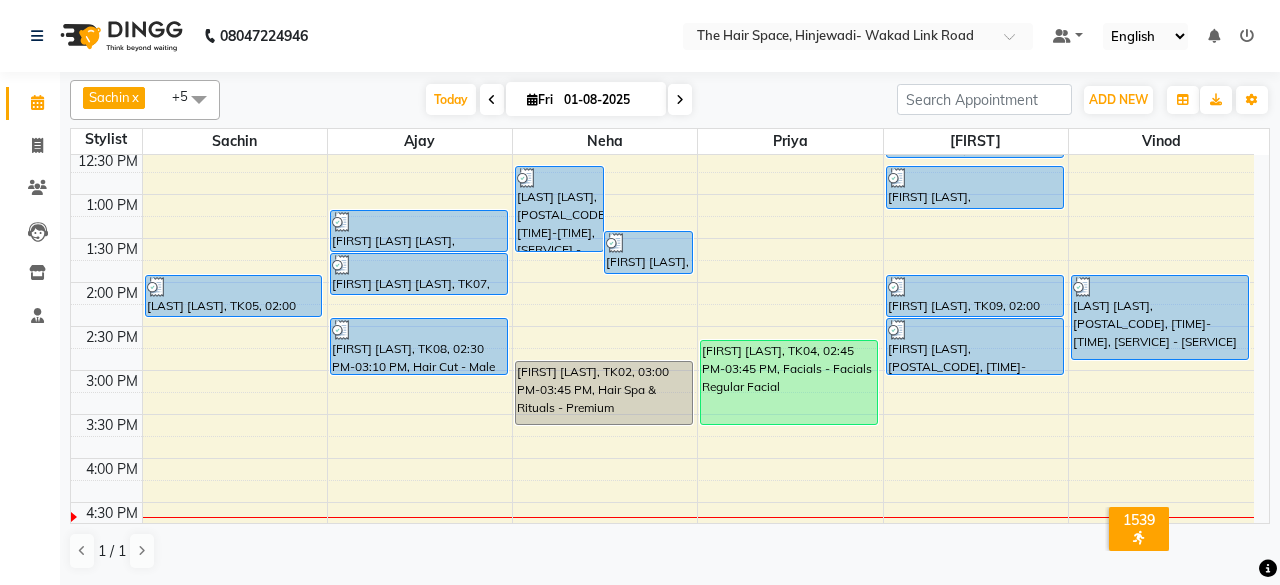 click on "The Hair Space, Hinjewadi- Wakad Link Road Default Panel My Panel English ENGLISH Español Arabiya Marathi Hindi Gujarati Tamil 中文 Notifications nothing to show ☀ The Hair Space, Hinjewadi- Wakad Link Road  Calendar  Invoice  Clients  Leads   Inventory  Staff Completed InProgress Upcoming Dropped Tentative Check-In Confirm Bookings Segments Page Builder [FIRST]   x [FIRST]  x [FIRST]  x [FIRST]  x [FIRST]  x +5 Select All [FIRST] [FIRST] [FIRST] [FIRST] [FIRST] [FIRST] [FIRST]  [FIRST]    [FIRST] [FIRST] Today  Fri 01-08-2025 Toggle Dropdown Add Appointment Add Invoice Add Expense Add Attendance Add Client Toggle Dropdown Add Appointment Add Invoice Add Expense Add Attendance Add Client ADD NEW Toggle Dropdown Add Appointment Add Invoice Add Expense Add Attendance Add Client [FIRST]   x [FIRST]  x [FIRST]  x [FIRST]  x [FIRST]  x +5 Select All [FIRST] [FIRST] [FIRST] [FIRST] [FIRST] [FIRST] [FIRST]  [FIRST]    [FIRST] [FIRST] Group By View as" 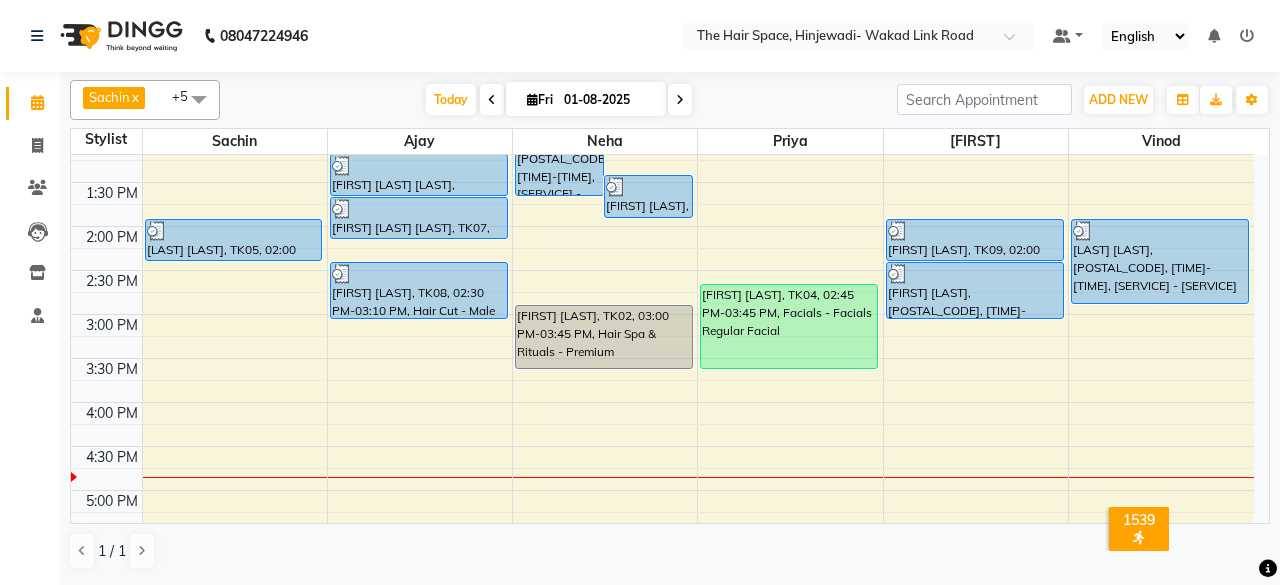 scroll, scrollTop: 500, scrollLeft: 0, axis: vertical 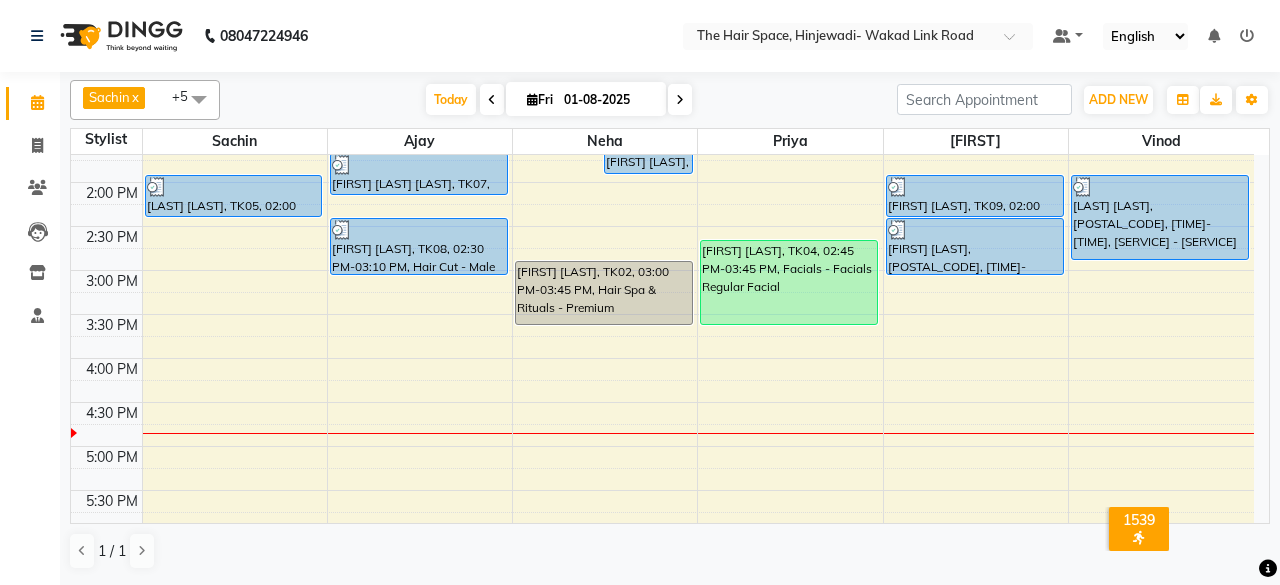click on "8:00 AM 8:30 AM 9:00 AM 9:30 AM 10:00 AM 10:30 AM 11:00 AM 11:30 AM 12:00 PM 12:30 PM 1:00 PM 1:30 PM 2:00 PM 2:30 PM 3:00 PM 3:30 PM 4:00 PM 4:30 PM 5:00 PM 5:30 PM 6:00 PM 6:30 PM 7:00 PM 7:30 PM 8:00 PM 8:30 PM 9:00 PM 9:30 PM 10:00 PM 10:30 PM     [LAST] [LAST], TK05, 02:00 PM-02:30 PM, Waxing - Face Wax Upper Lip             [FIRST] [LAST], TK01, 09:45 PM-10:15 PM, Beard - Beard             [FIRST] [LAST], TK01, 10:00 PM-10:45 PM, Hair Color - Male Global     [FIRST] [LAST]'s client, TK07, 01:15 PM-01:45 PM, Beard - Beard     [FIRST] [LAST]'s client, TK07, 01:45 PM-02:15 PM, Beard - Beard Color     [FIRST] [LAST], TK08, 02:30 PM-03:10 PM, Hair Cut - Male Hair Cut (Senior Stylist)             [FIRST] [LAST], TK01, 09:00 PM-09:40 PM, Hair Cut - Male Hair Cut (Senior Stylist)     [FIRST] [LAST], TK06, 12:45 PM-01:45 PM, Color - Root Touch Up     [LAST] [LAST], TK05, 01:30 PM-02:00 PM, Shampoo - Shampoo & Blow Dry    [FIRST] [LAST], TK02, 03:00 PM-03:45 PM, Hair Spa & Rituals - Premium" at bounding box center [662, 314] 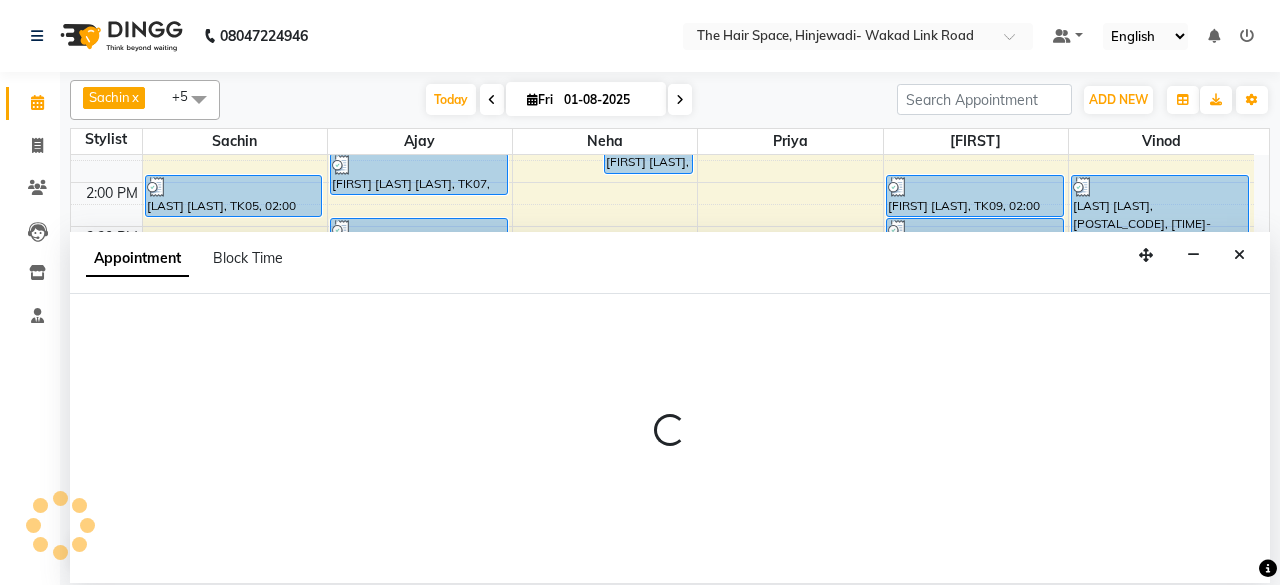 select on "52136" 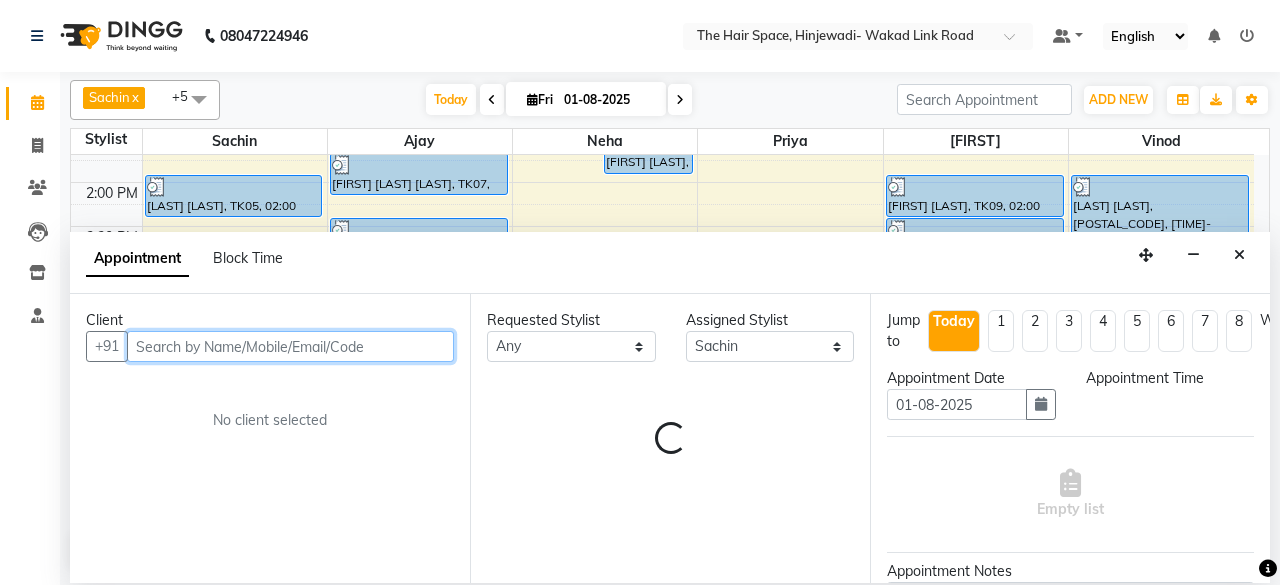 select on "915" 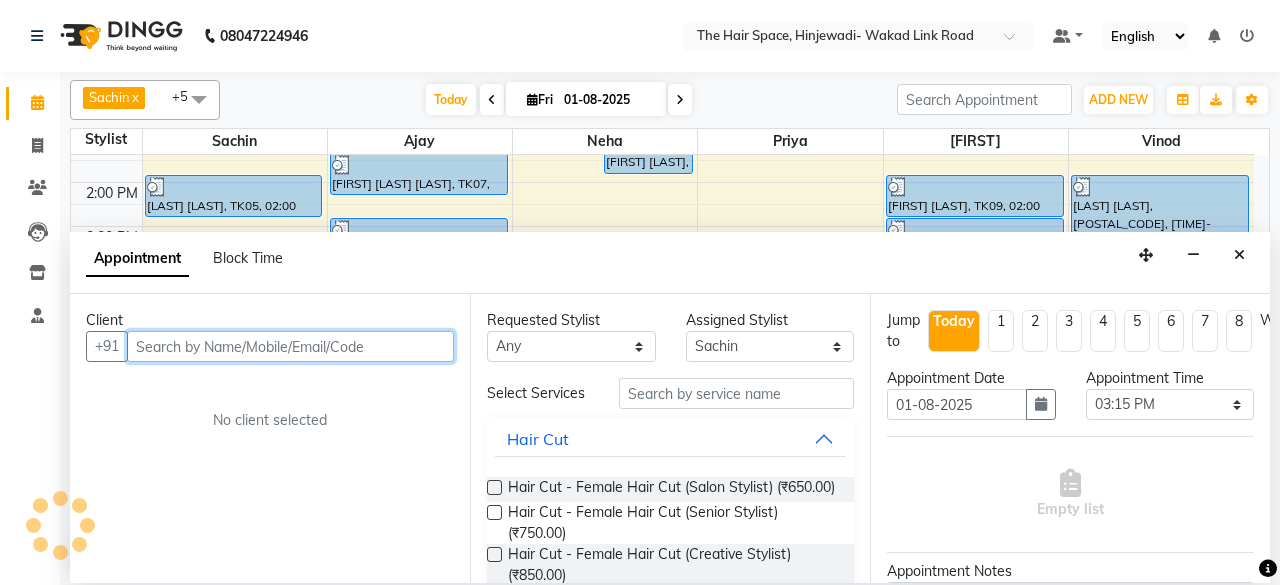 click at bounding box center [290, 346] 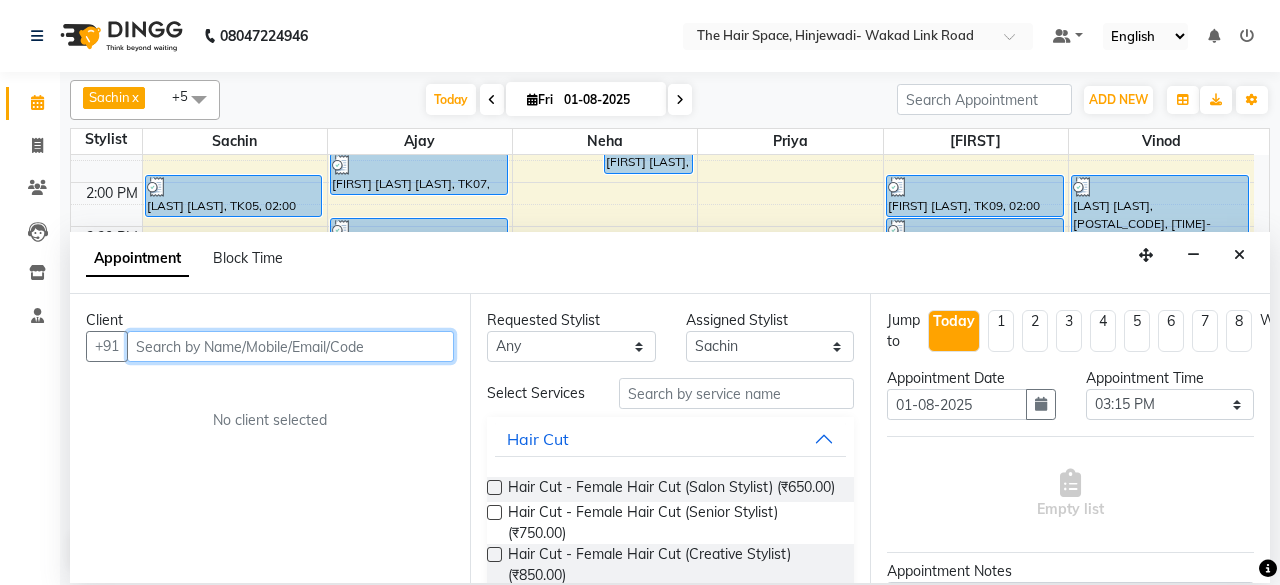 click at bounding box center (290, 346) 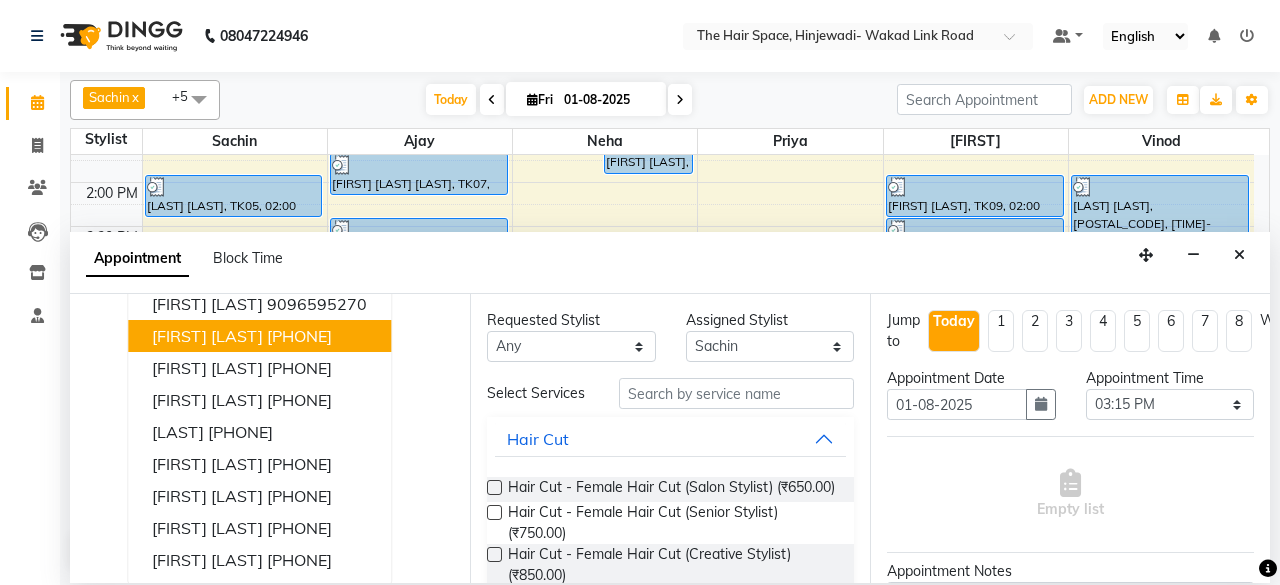 scroll, scrollTop: 118, scrollLeft: 0, axis: vertical 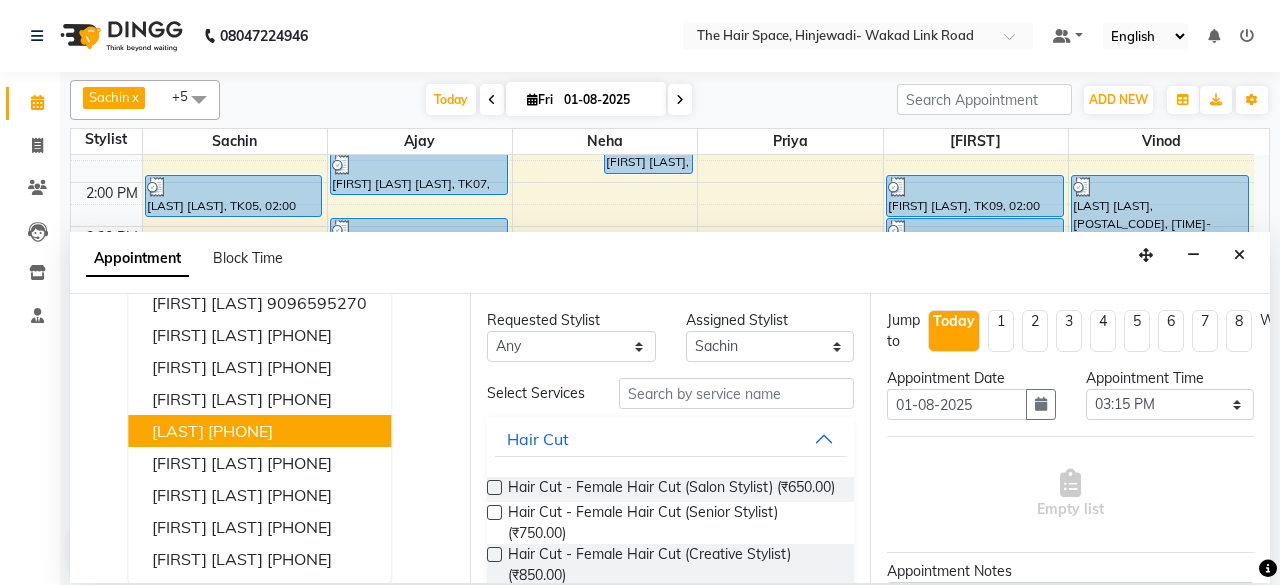 click on "[PHONE]" at bounding box center [240, 431] 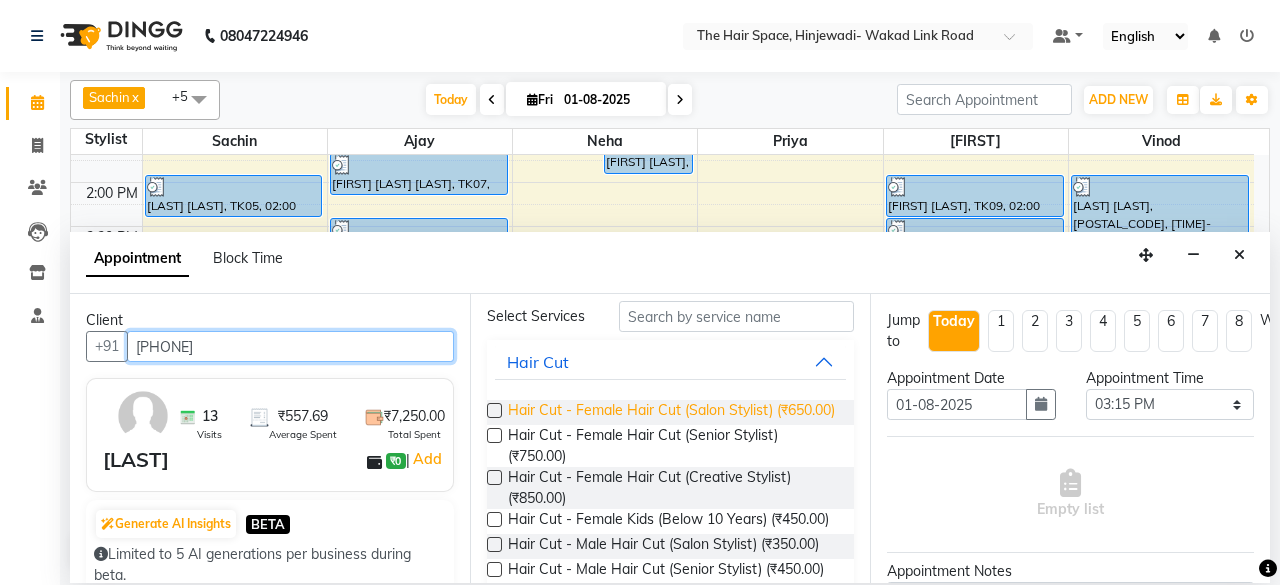 scroll, scrollTop: 200, scrollLeft: 0, axis: vertical 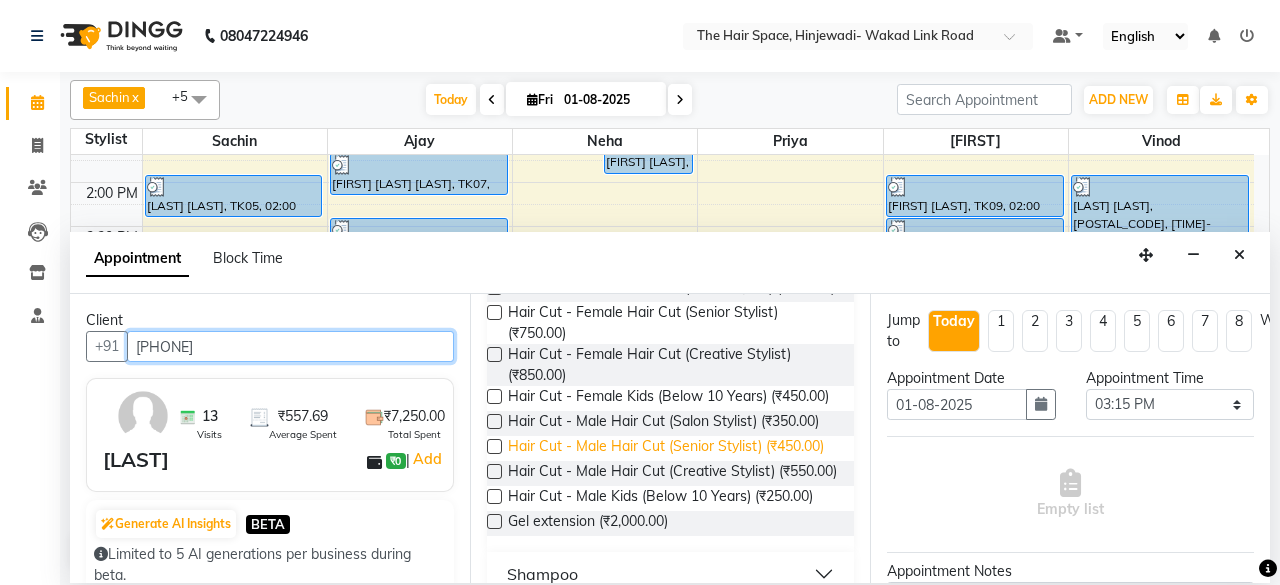type on "[PHONE]" 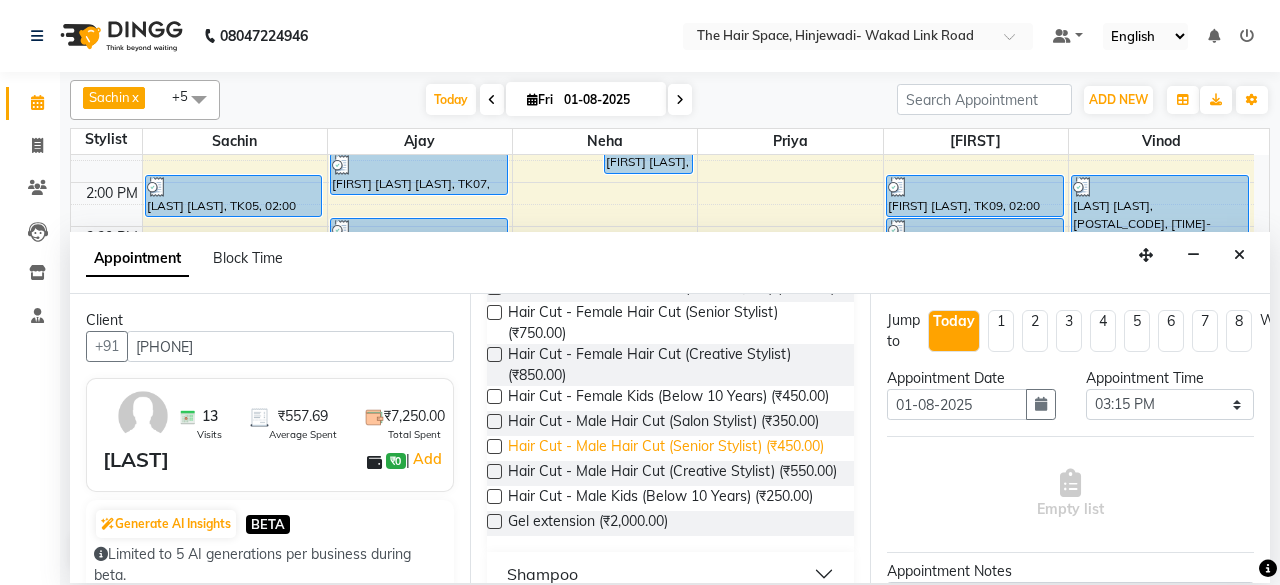 click on "Hair Cut - Male Hair Cut (Senior Stylist) (₹450.00)" at bounding box center [666, 448] 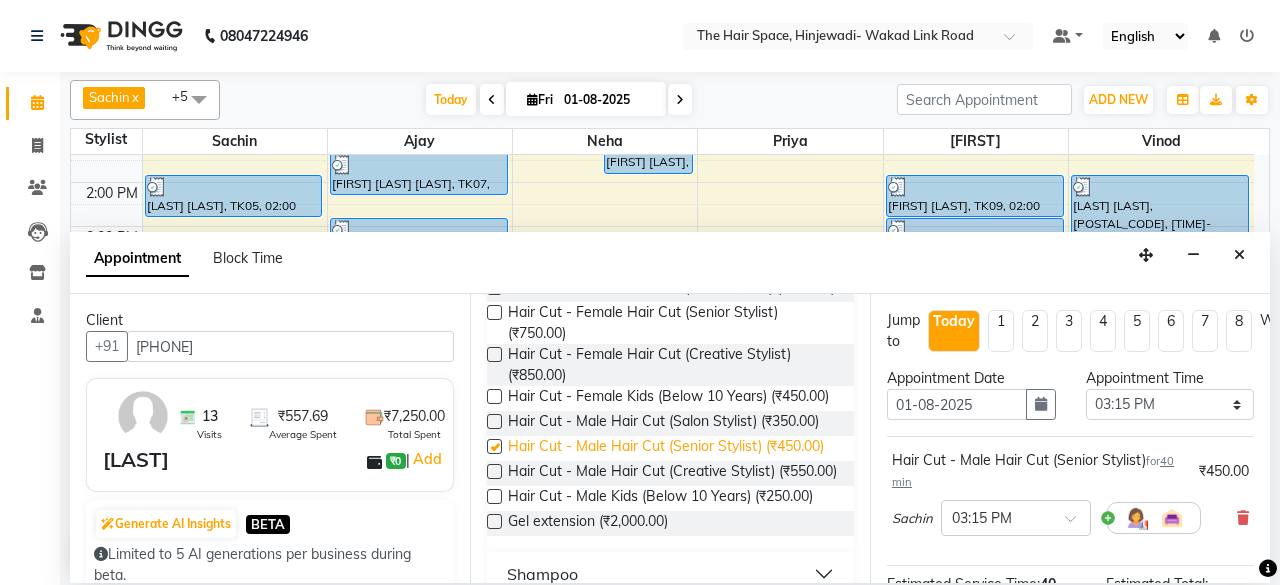 checkbox on "false" 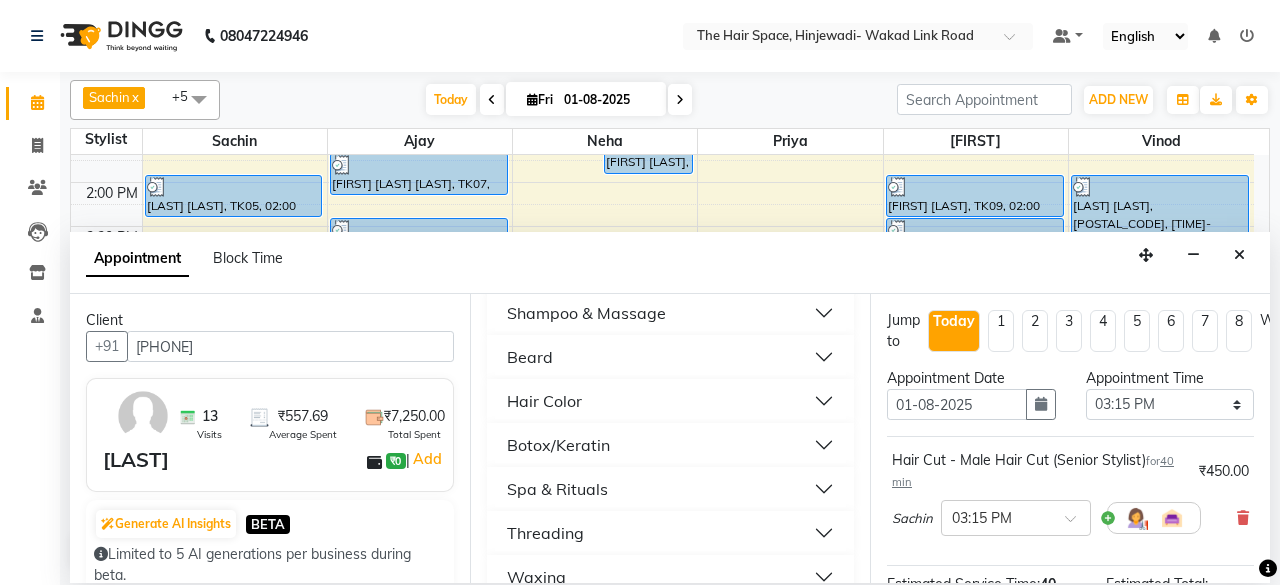 scroll, scrollTop: 700, scrollLeft: 0, axis: vertical 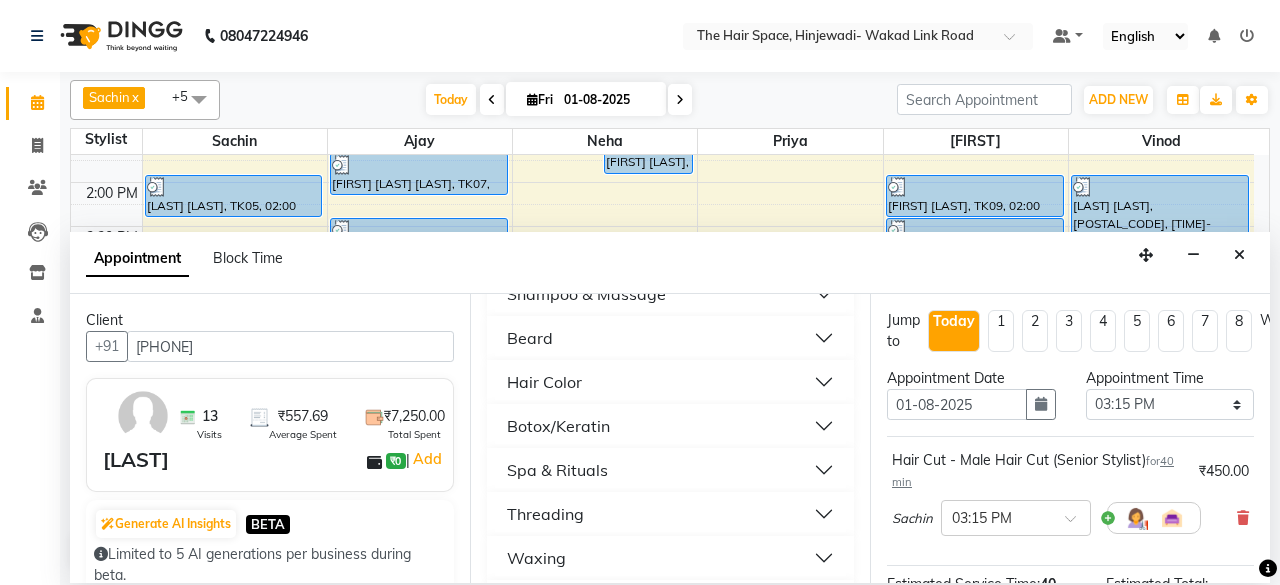click on "Beard" at bounding box center [530, 338] 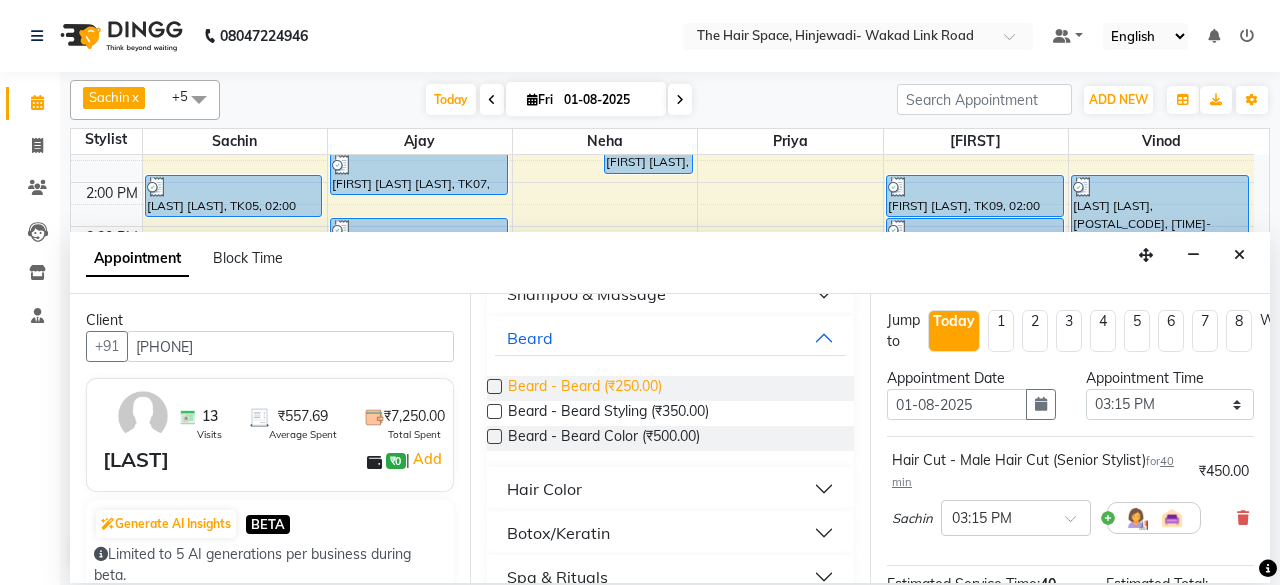 click on "Beard - Beard (₹250.00)" at bounding box center [585, 388] 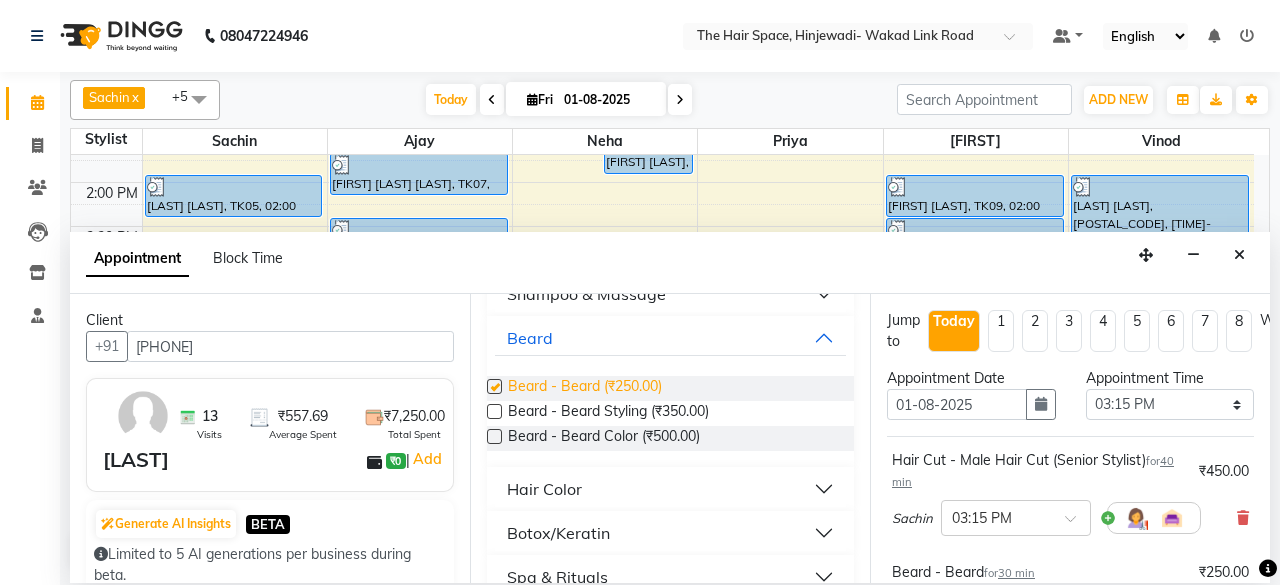 checkbox on "false" 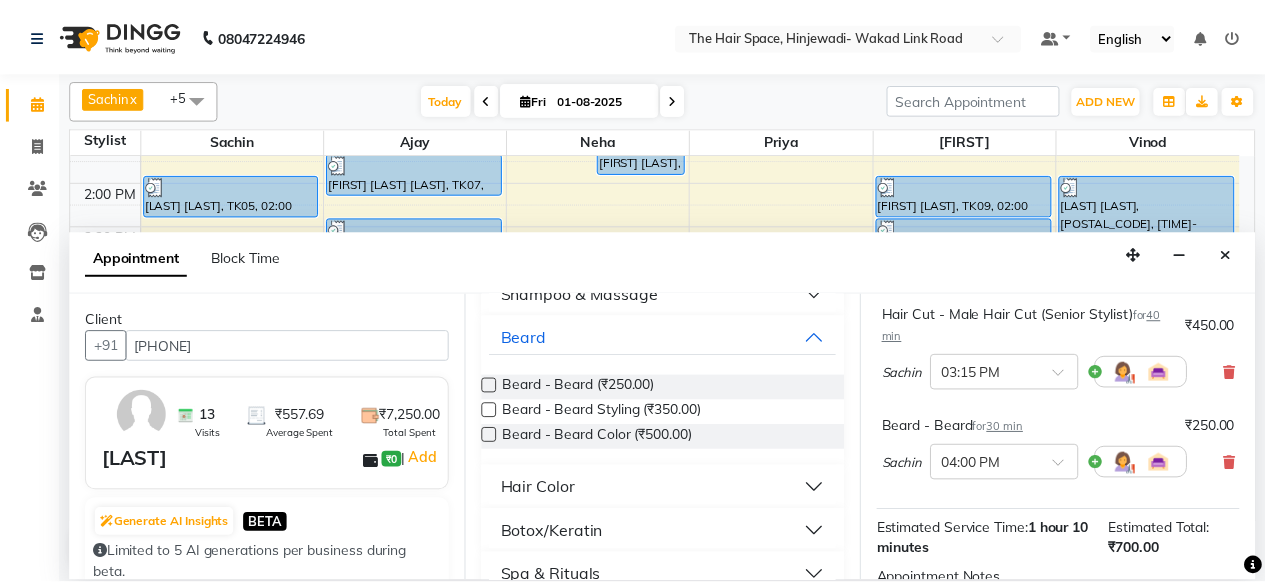 scroll, scrollTop: 384, scrollLeft: 0, axis: vertical 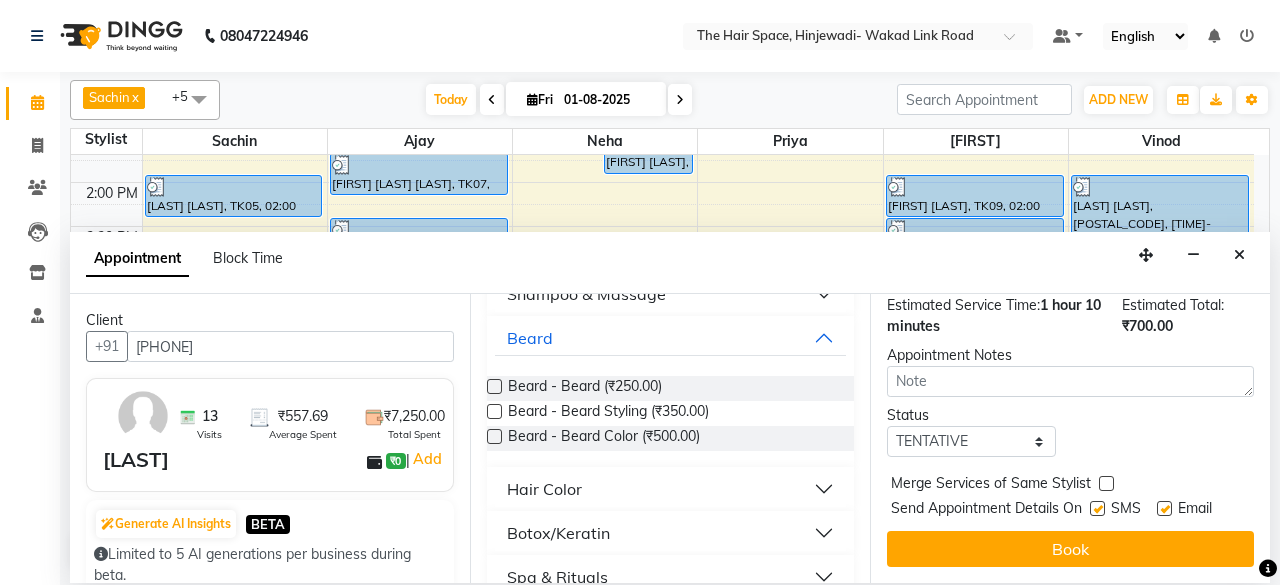 click at bounding box center (1097, 508) 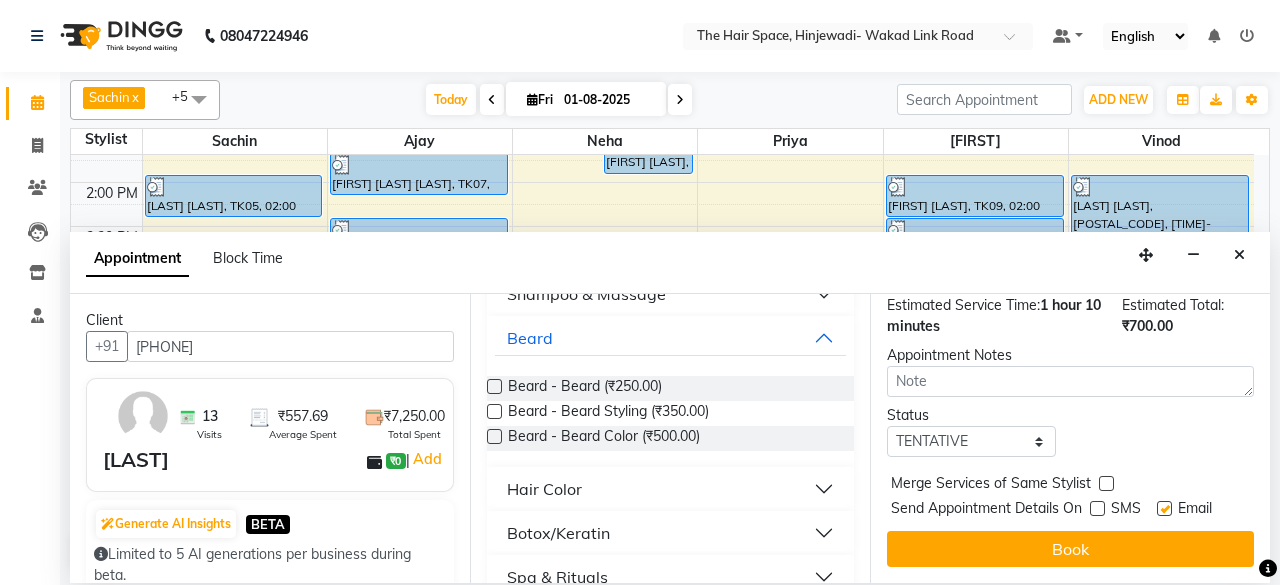 click on "Book" at bounding box center [1070, 549] 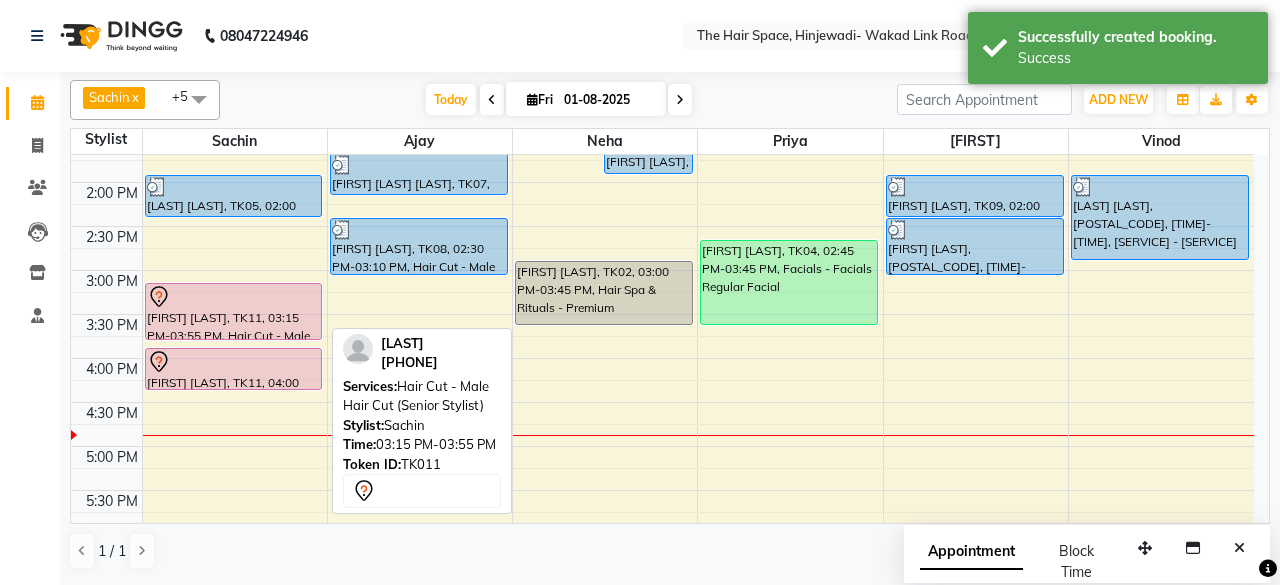 click on "[FIRST] [LAST], TK11, 03:15 PM-03:55 PM, Hair Cut - Male Hair Cut (Senior Stylist)" at bounding box center [234, 311] 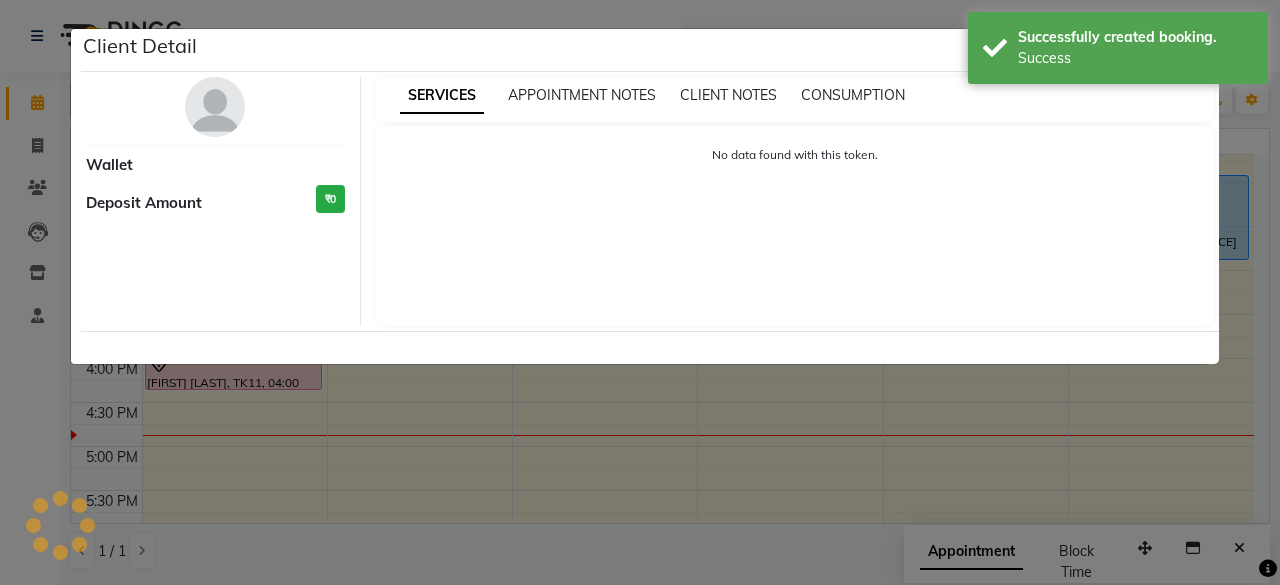 select on "7" 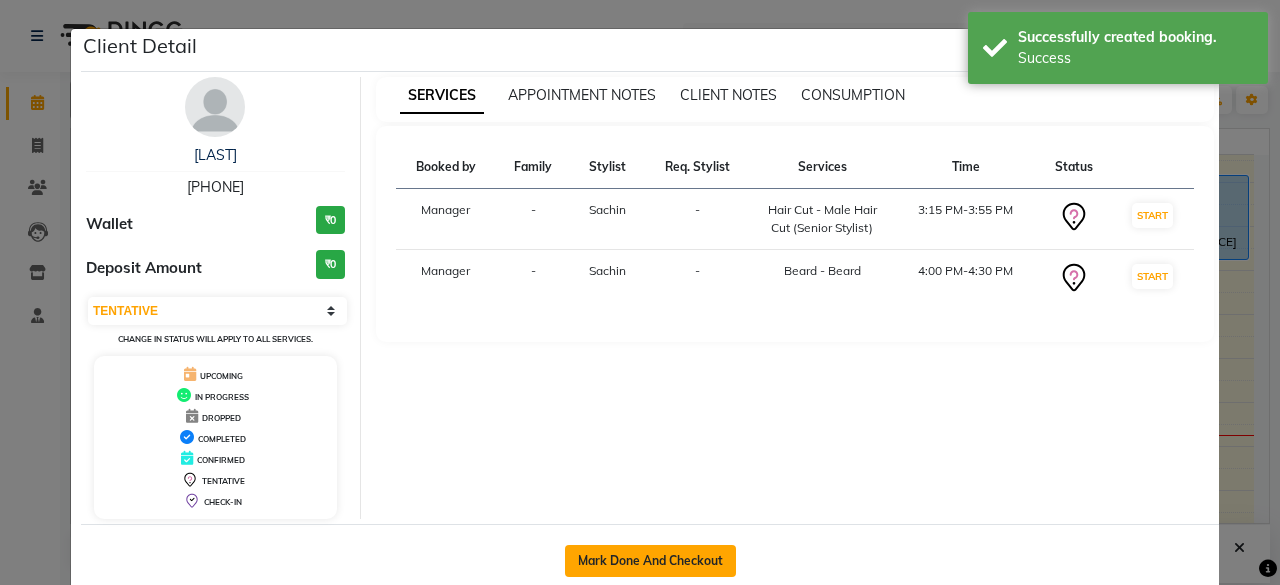 click on "Mark Done And Checkout" 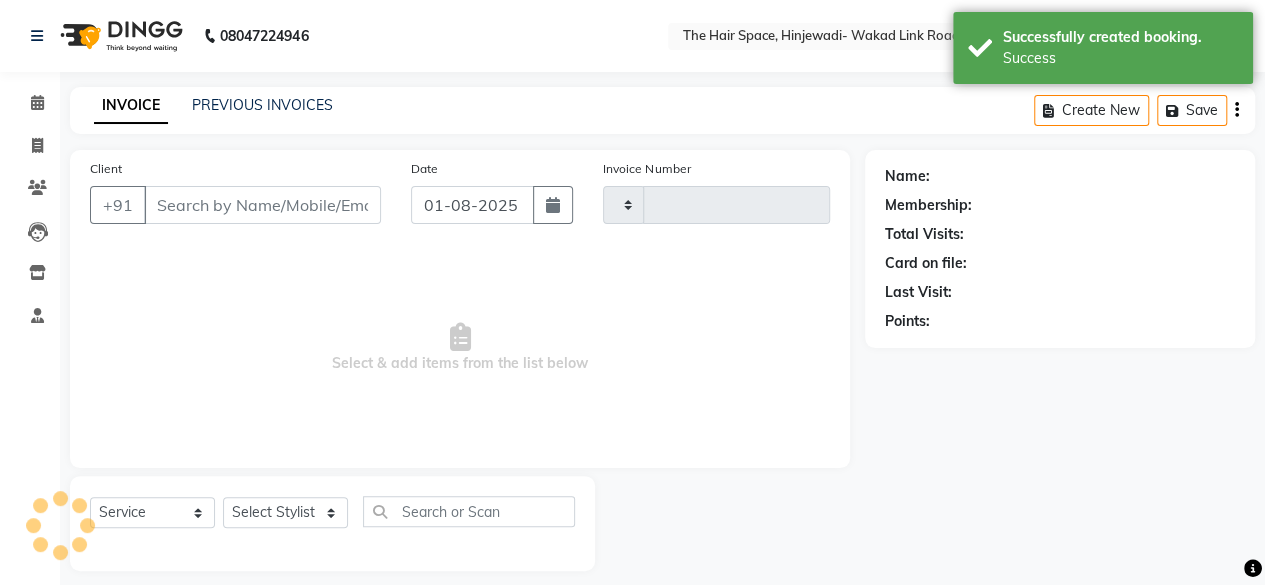 type on "[PHONE]" 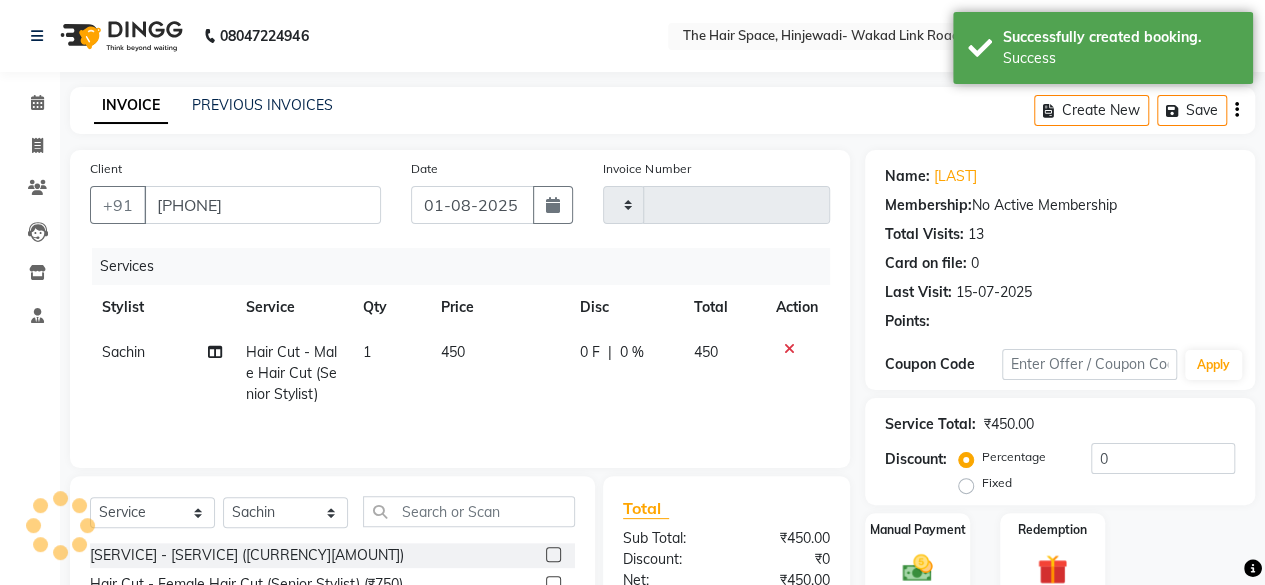 type on "1658" 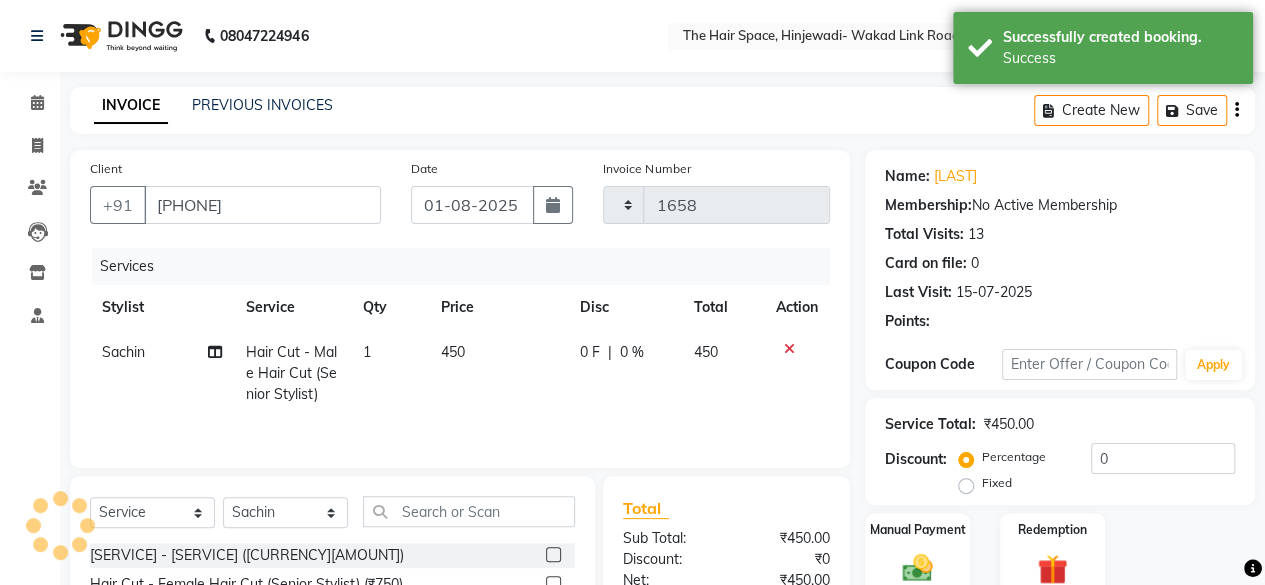 select on "6697" 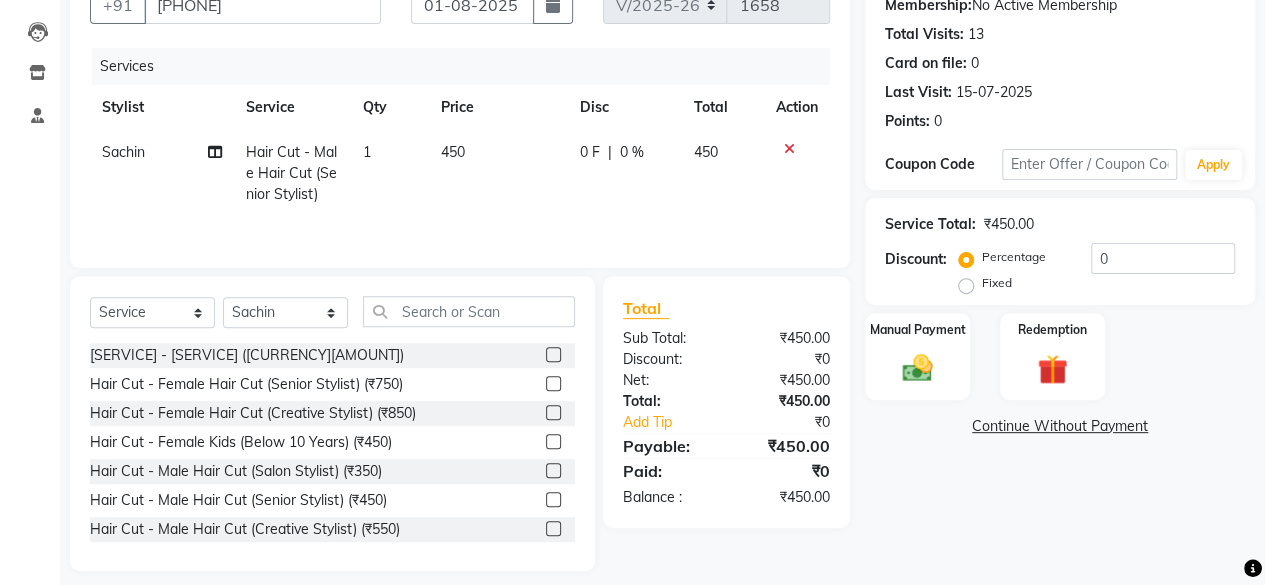 scroll, scrollTop: 215, scrollLeft: 0, axis: vertical 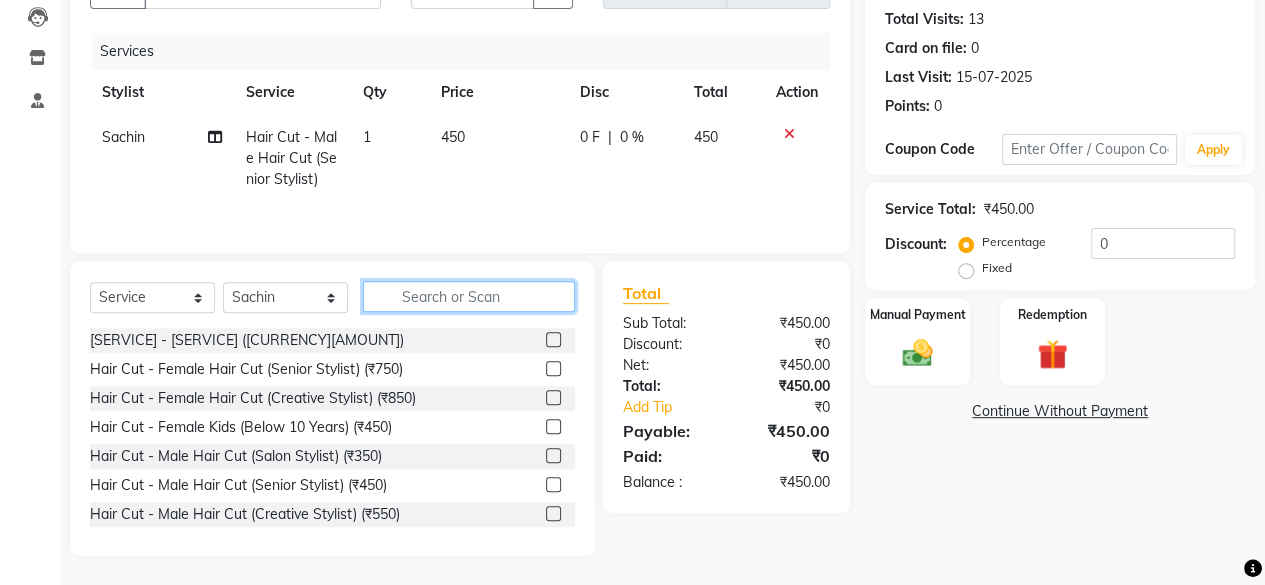 click 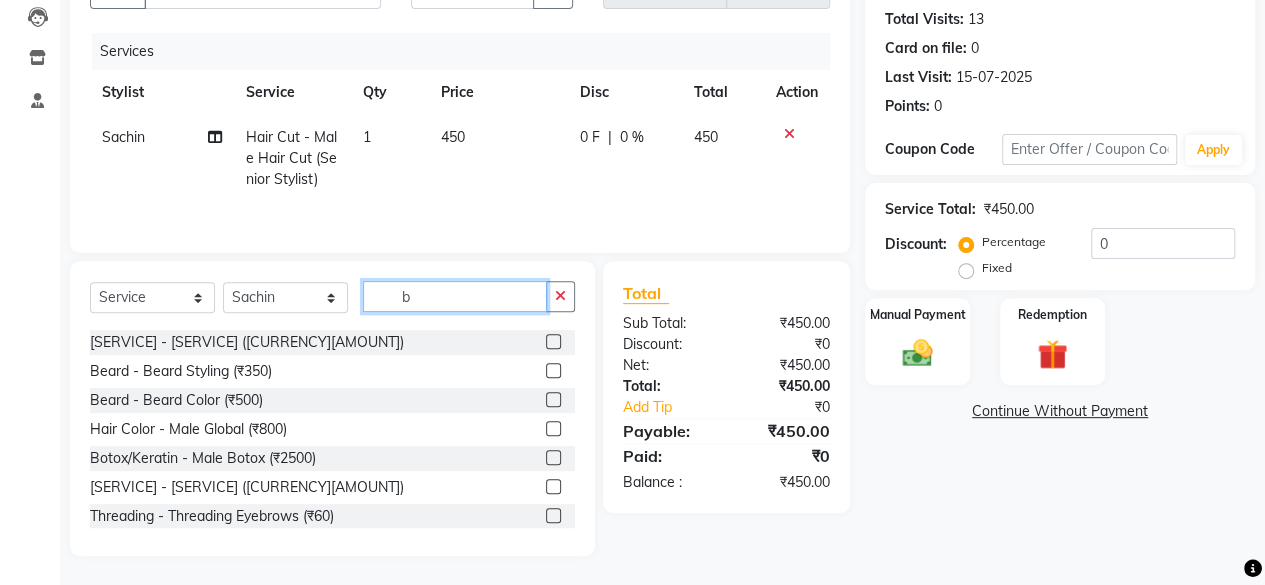 scroll, scrollTop: 200, scrollLeft: 0, axis: vertical 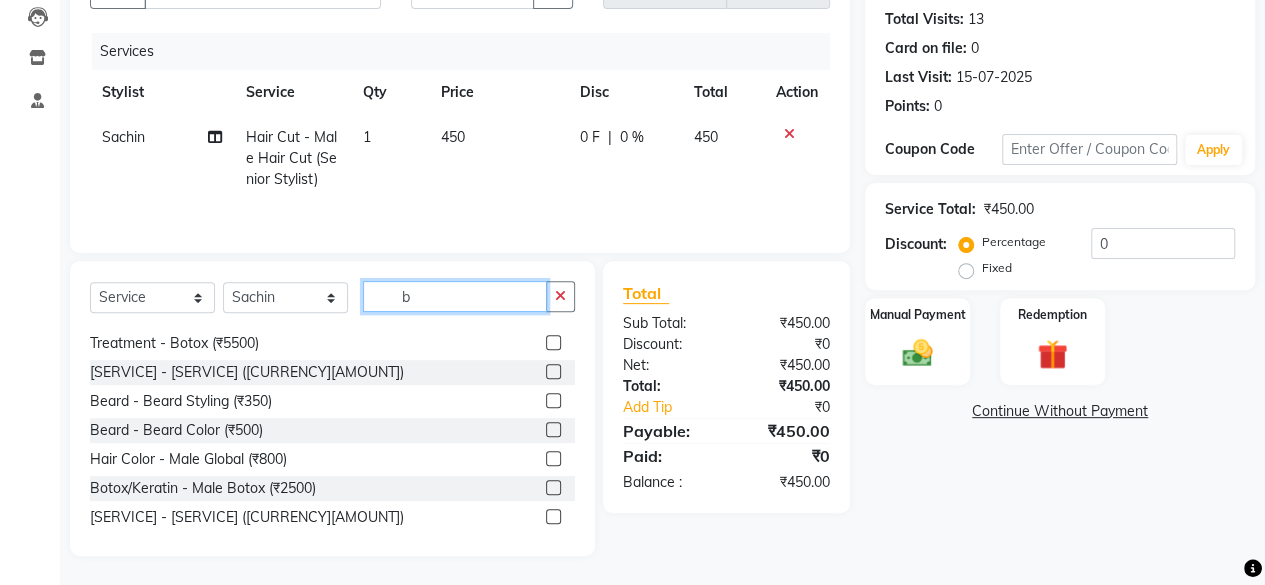 type on "b" 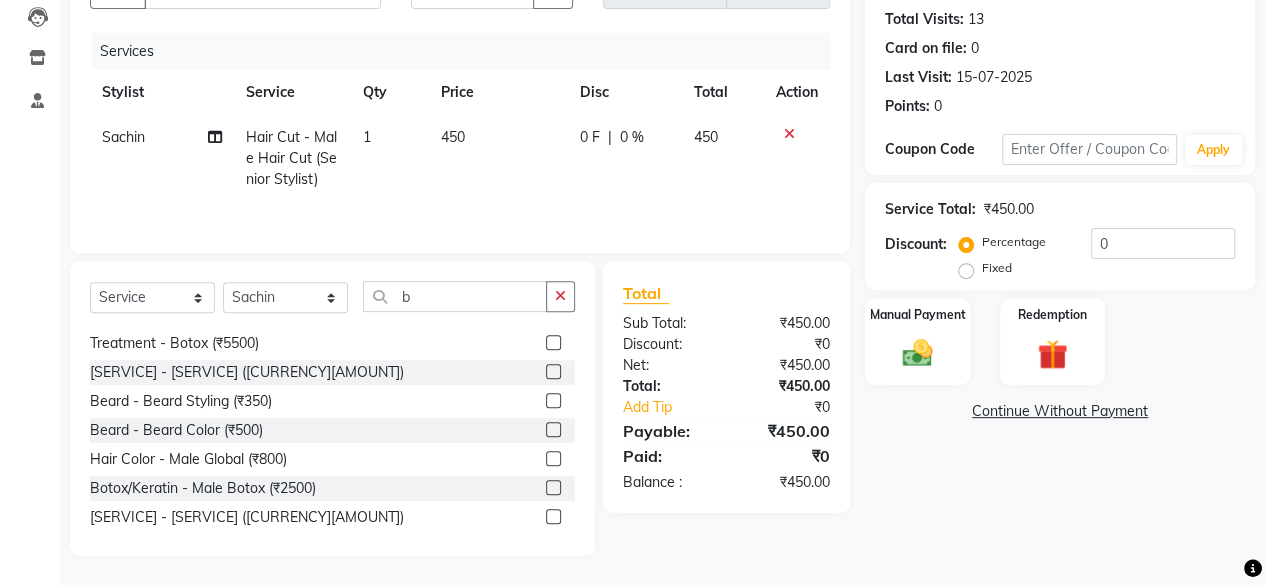 click 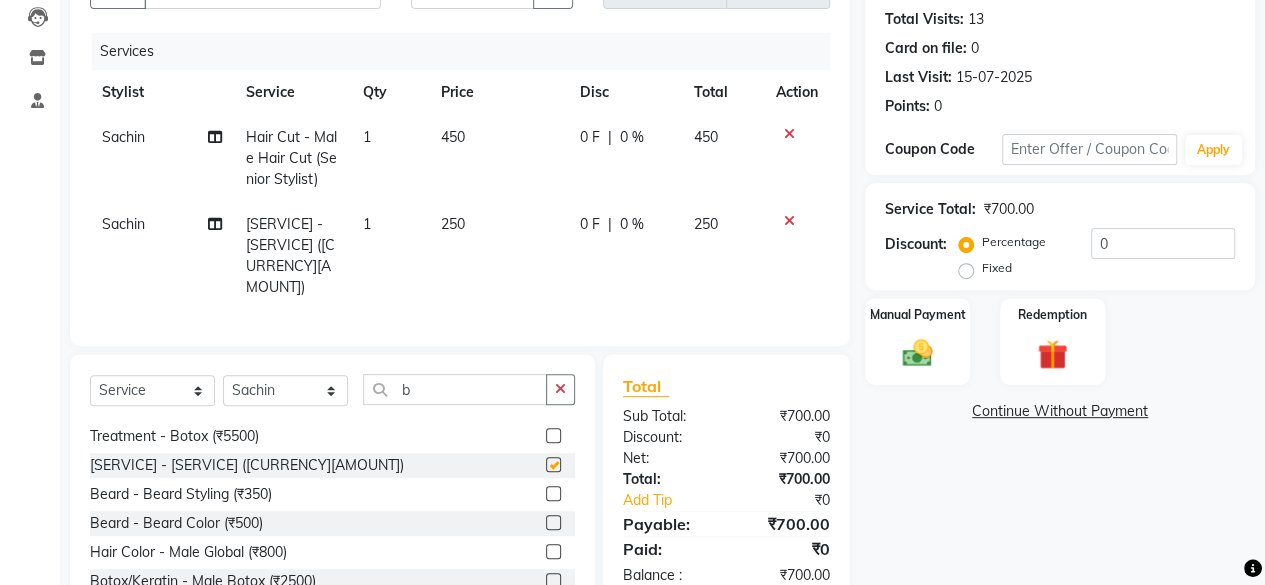 checkbox on "false" 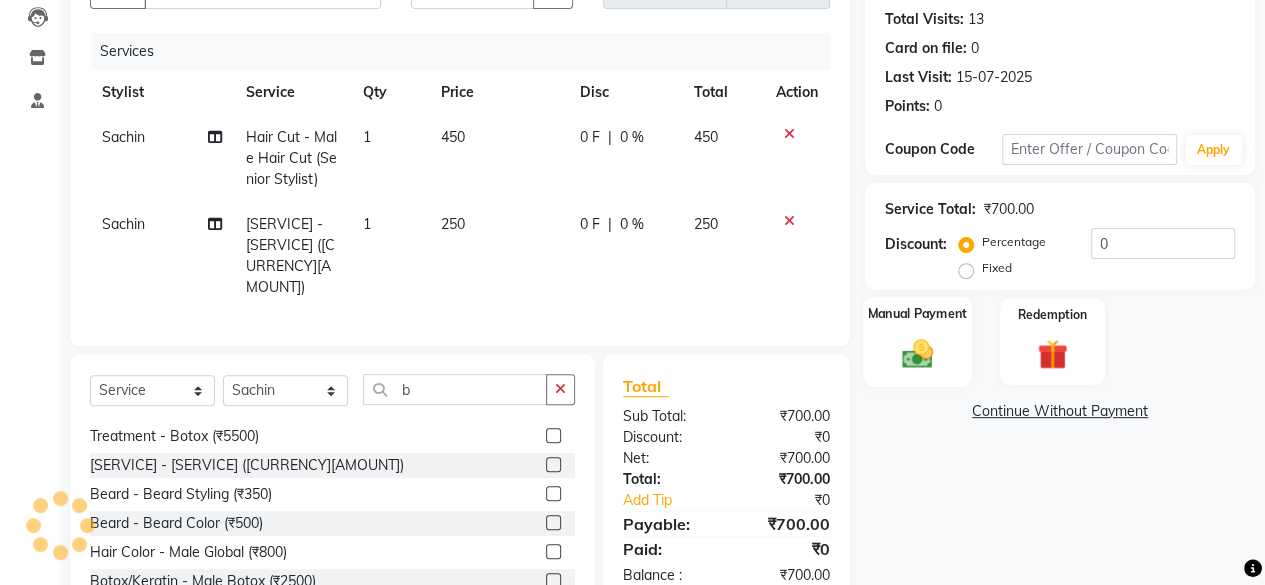 scroll, scrollTop: 281, scrollLeft: 0, axis: vertical 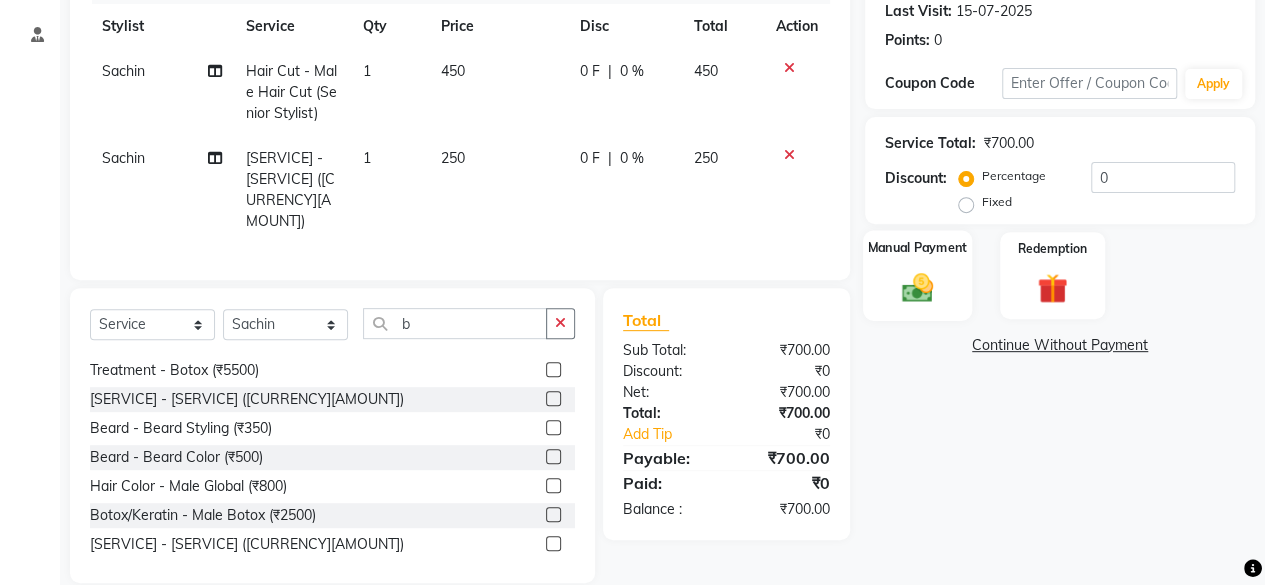 click 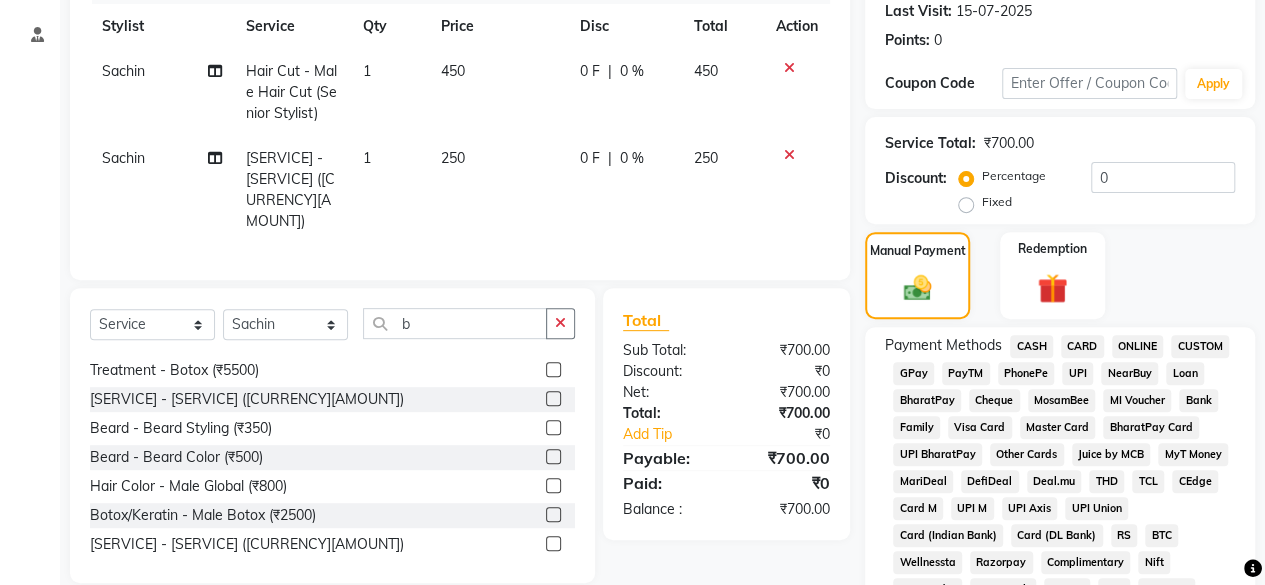 click on "GPay" 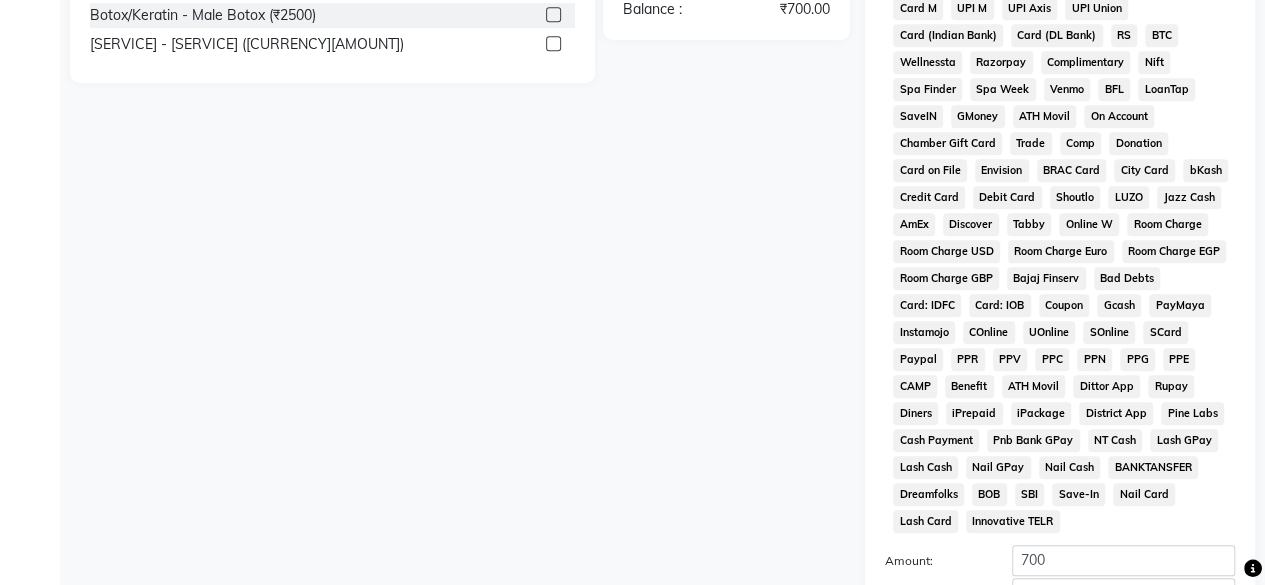 scroll, scrollTop: 999, scrollLeft: 0, axis: vertical 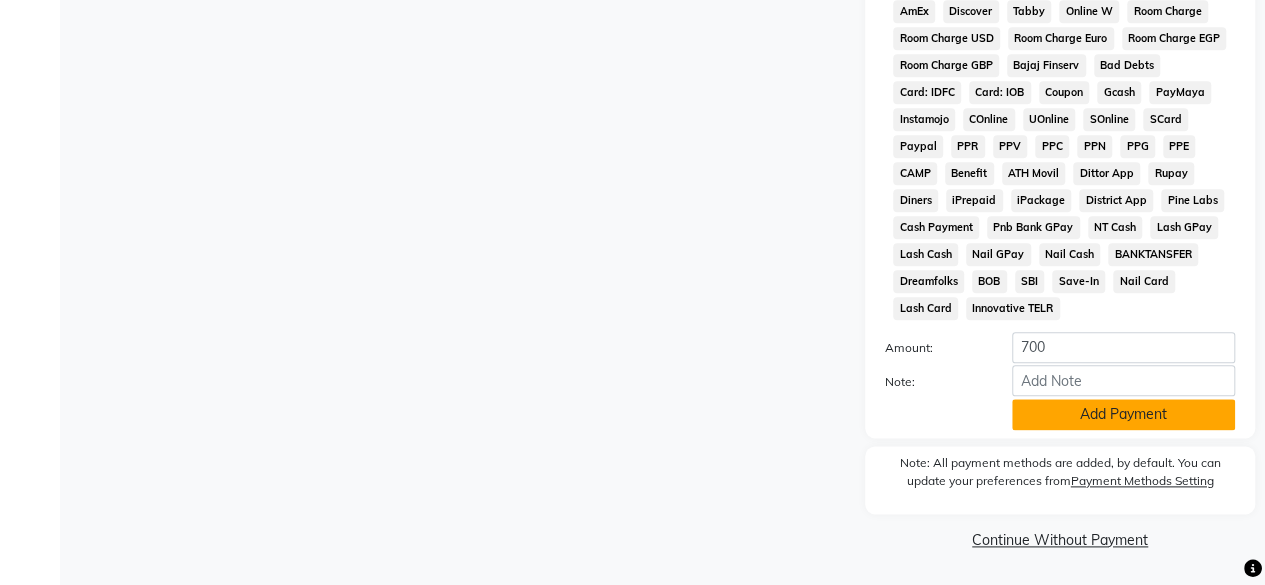 click on "Add Payment" 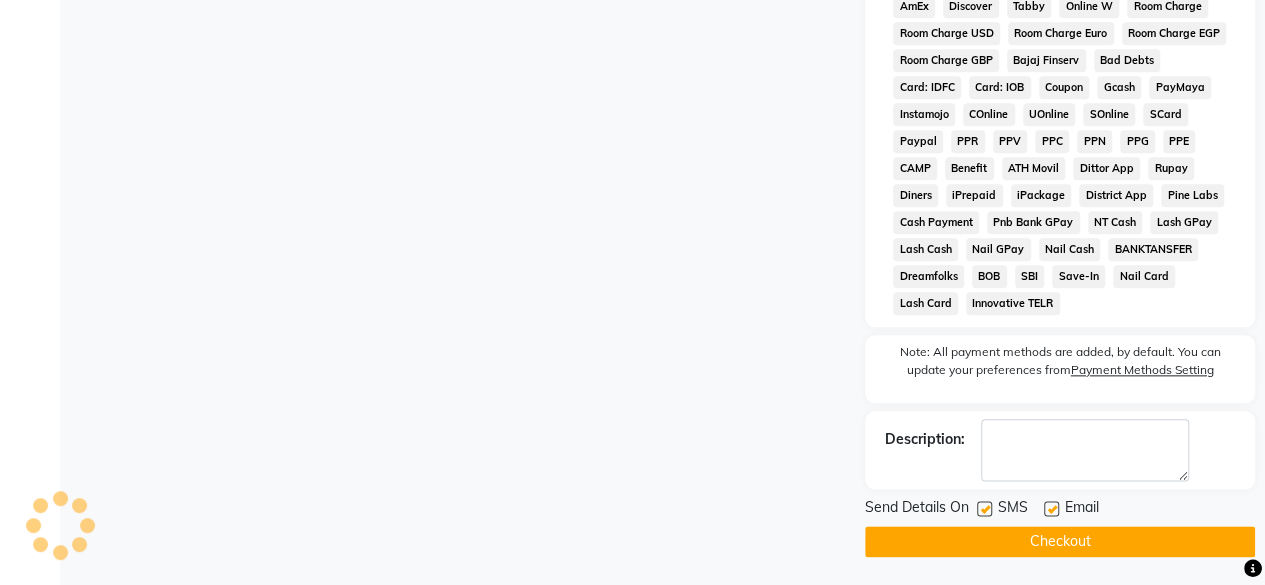 click 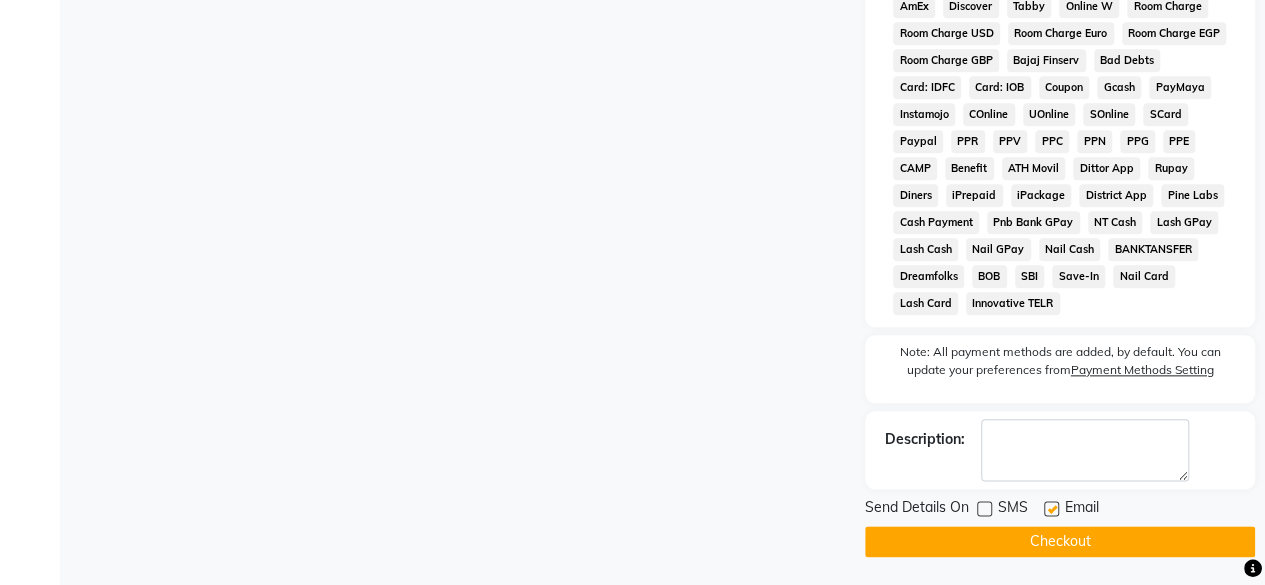 click on "Send Details On SMS Email  Checkout" 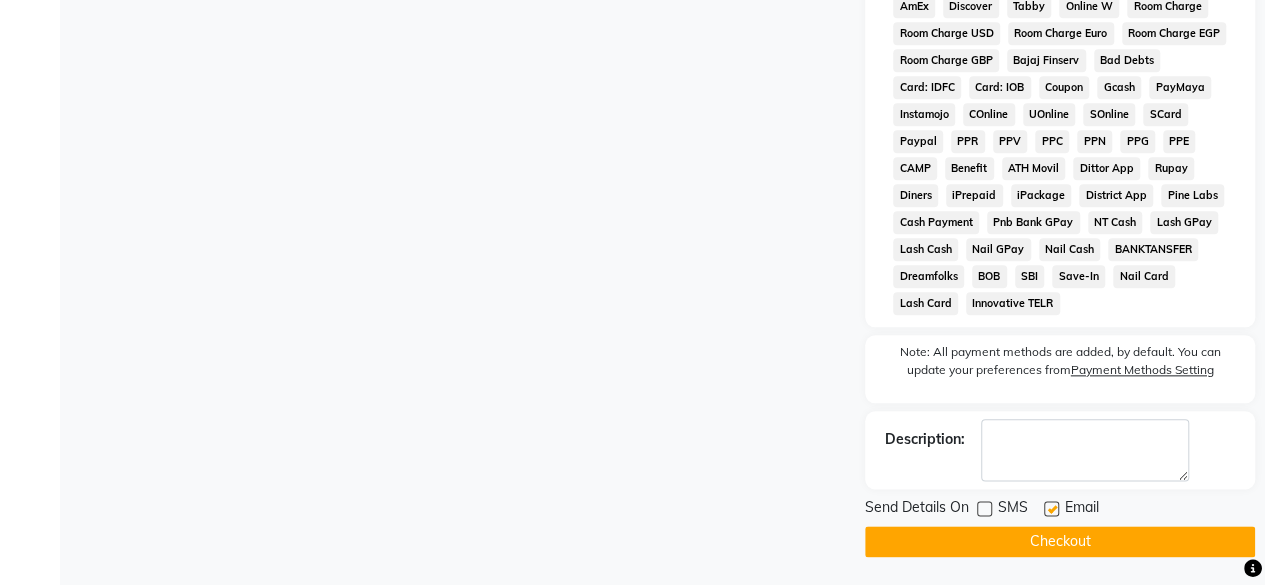 click on "Checkout" 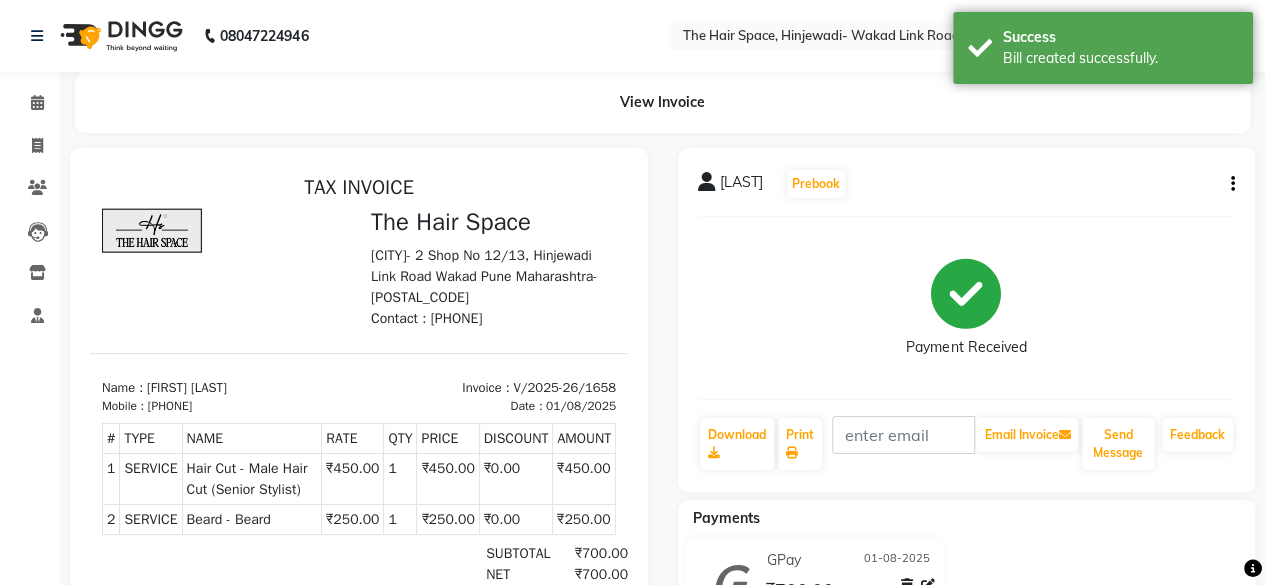 scroll, scrollTop: 0, scrollLeft: 0, axis: both 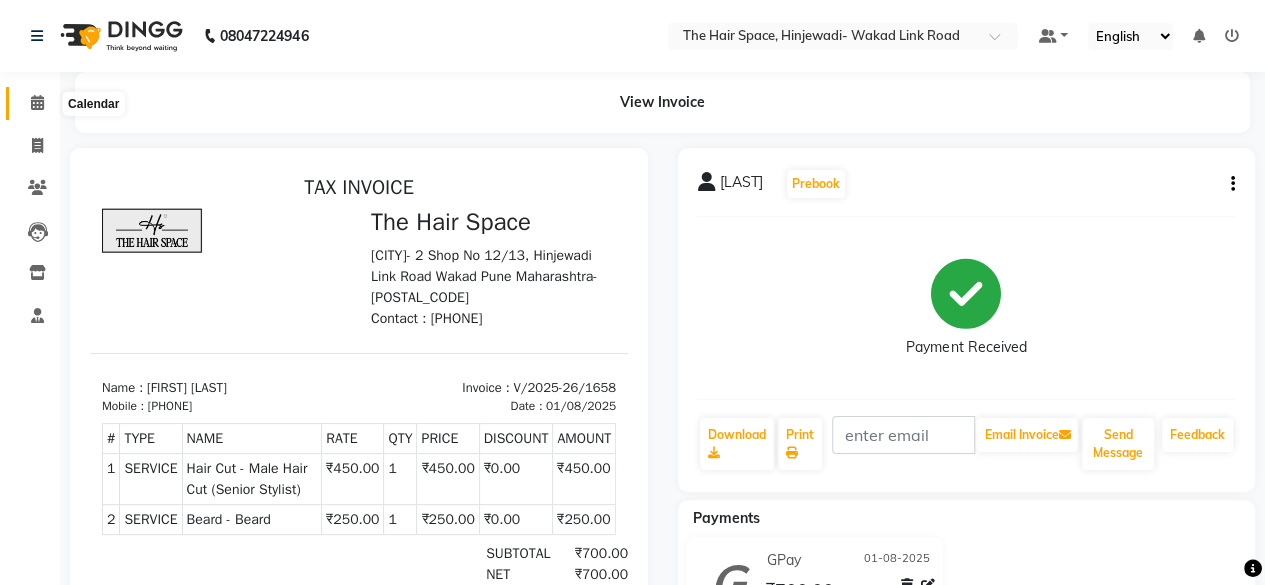 click 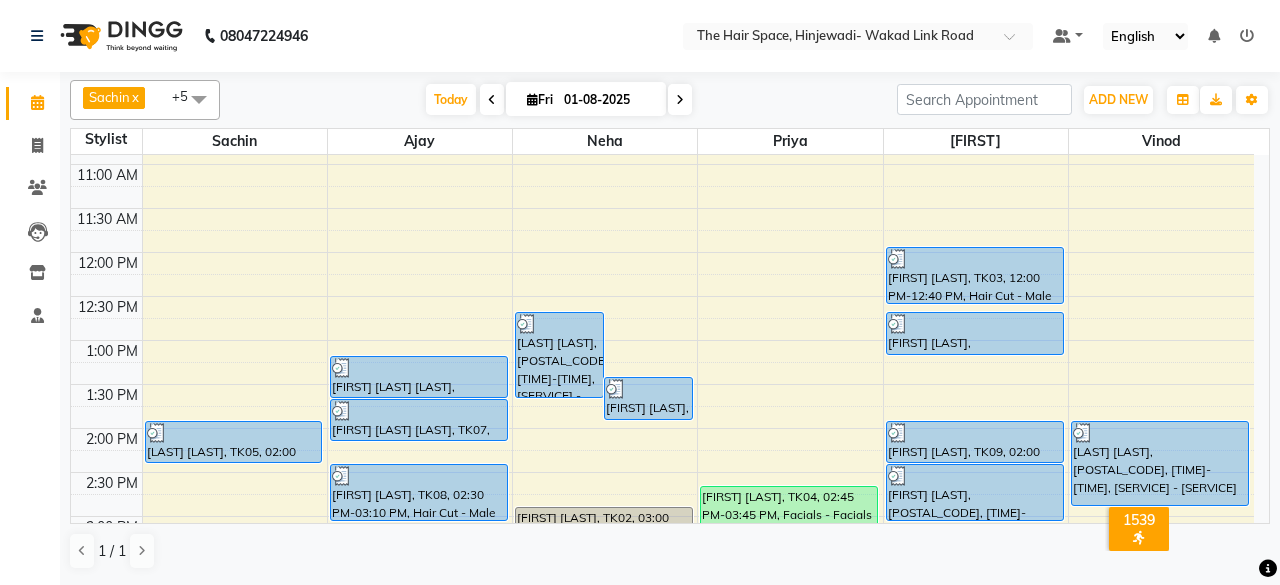 scroll, scrollTop: 400, scrollLeft: 0, axis: vertical 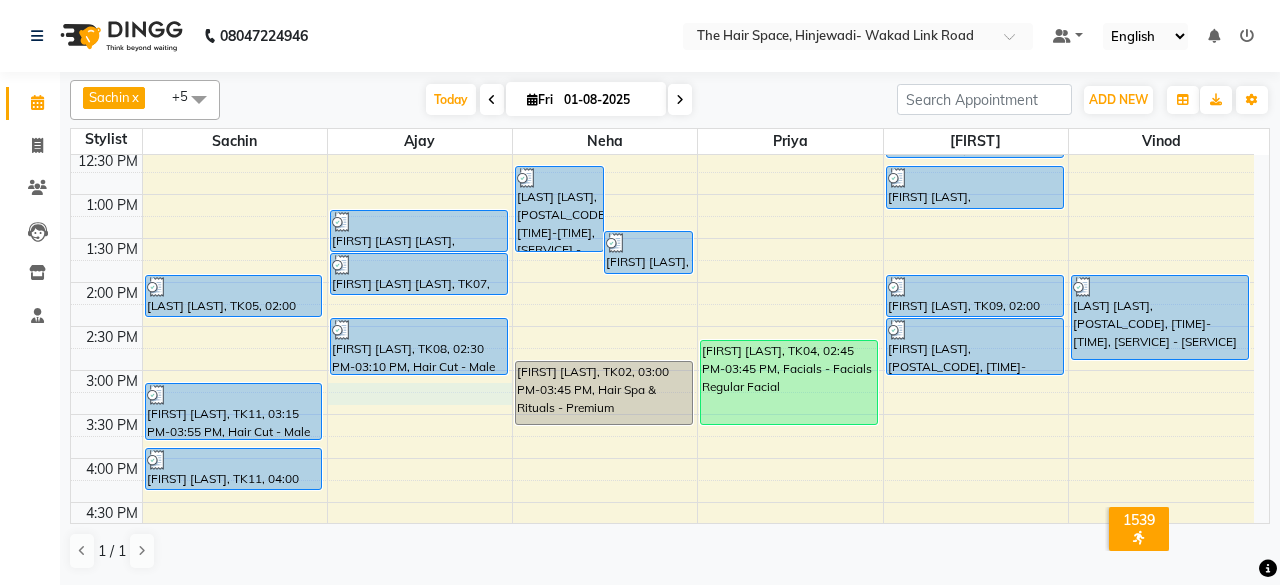 click on "[TIME] [TIME] [TIME] [TIME] [TIME] [TIME] [TIME] [TIME] [TIME] [TIME] [TIME] [TIME] [TIME] [TIME] [TIME] [TIME] [TIME] [TIME] [TIME] [TIME] [TIME] [TIME] [TIME] [TIME] [TIME] [TIME] [TIME] [TIME] [TIME] [TIME]     [LAST] [LAST], [POSTAL_CODE], [TIME]-[TIME], [SERVICE] - [SERVICE]     [LAST] [LAST], [POSTAL_CODE], [TIME]-[TIME], [SERVICE] - [SERVICE]     [LAST] [LAST], [POSTAL_CODE], [TIME]-[TIME], [SERVICE] - [SERVICE]             [LAST] [LAST], [POSTAL_CODE], [TIME]-[TIME], [SERVICE] - [SERVICE]             [LAST] [LAST], [POSTAL_CODE], [TIME]-[TIME], [SERVICE] - [SERVICE]     [LAST] [LAST], [POSTAL_CODE], [TIME]-[TIME], [SERVICE] - [SERVICE]     [LAST] [LAST], [POSTAL_CODE], [TIME]-[TIME], [SERVICE] - [SERVICE]     [LAST] [LAST], [POSTAL_CODE], [TIME]-[TIME], [SERVICE] - [SERVICE]             [LAST] [LAST], [POSTAL_CODE], [TIME]-[TIME], [SERVICE] - [SERVICE]" at bounding box center (662, 414) 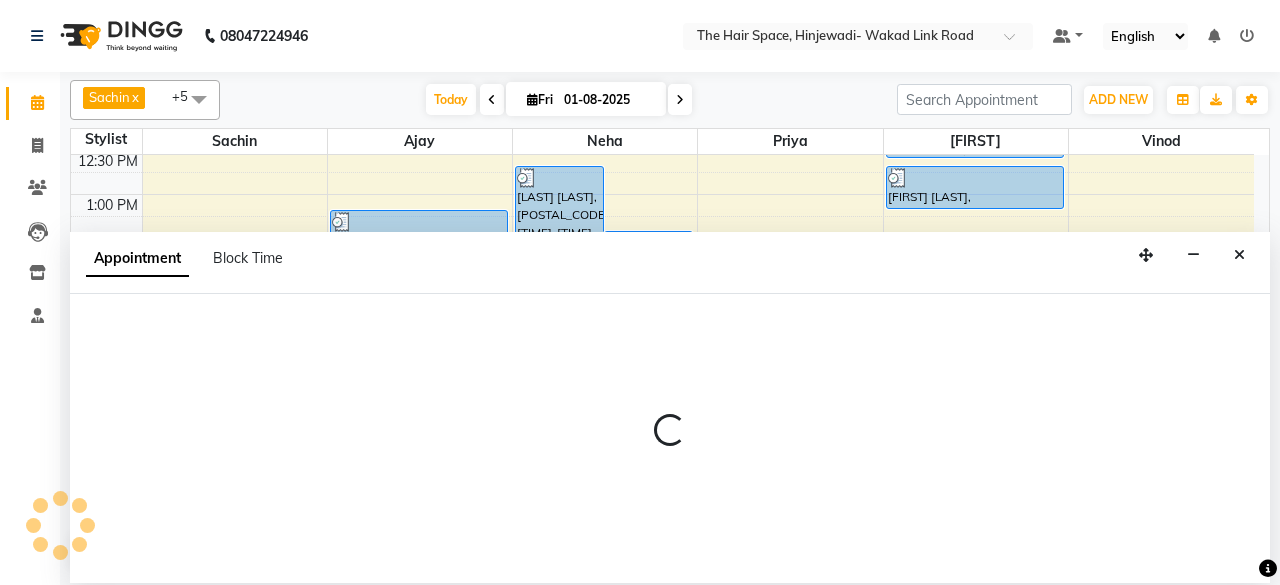 select on "52403" 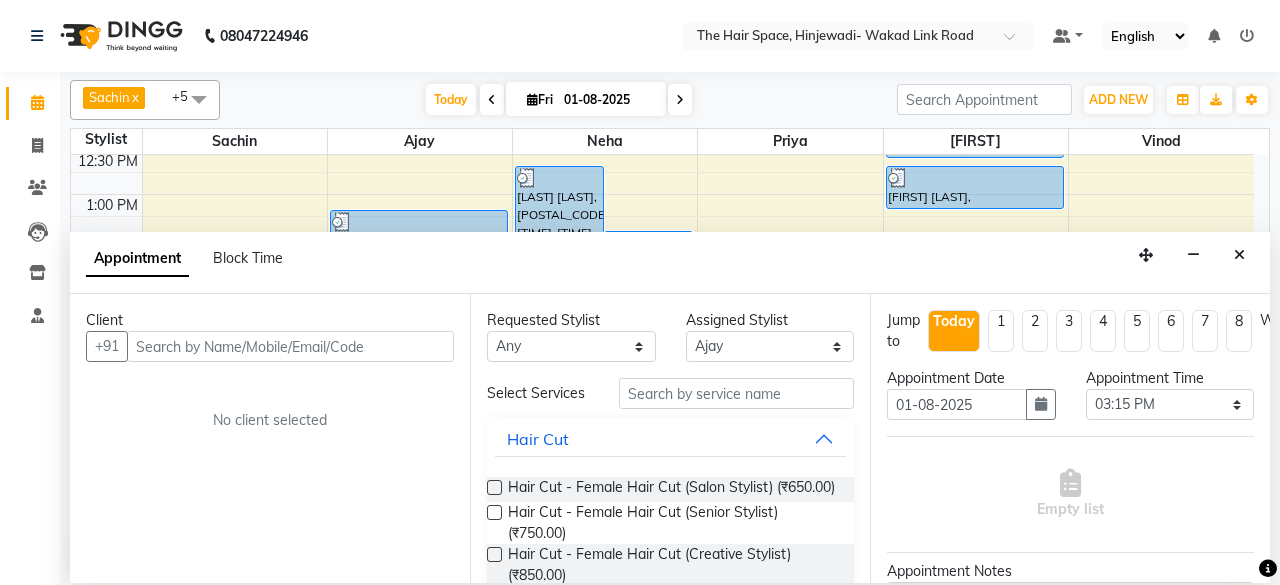 click at bounding box center (290, 346) 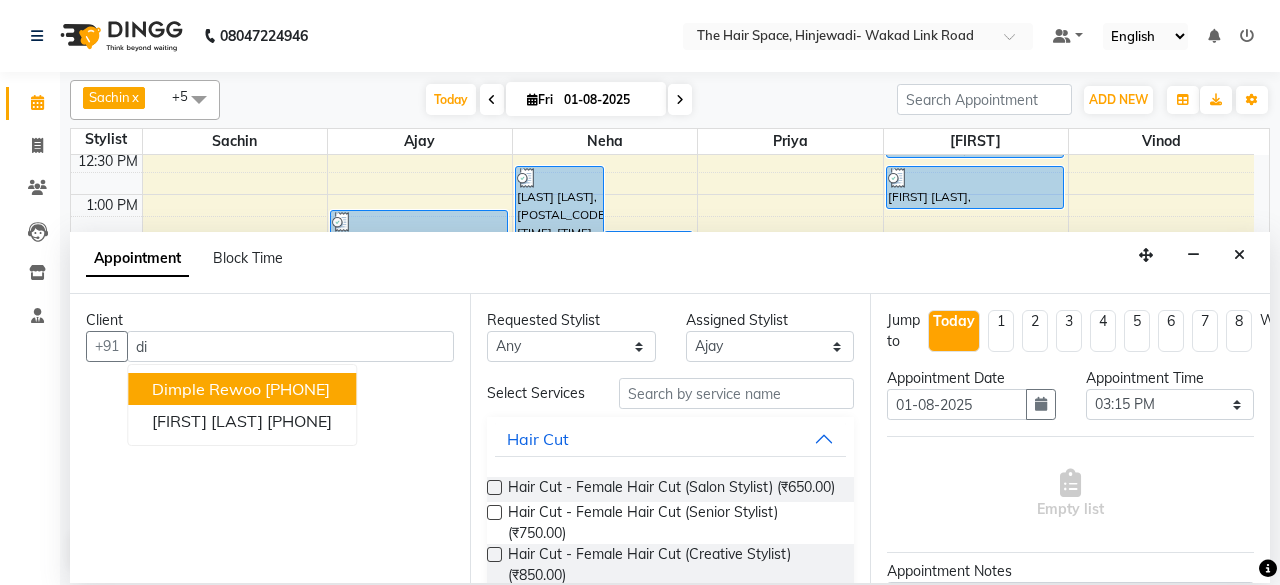 type on "d" 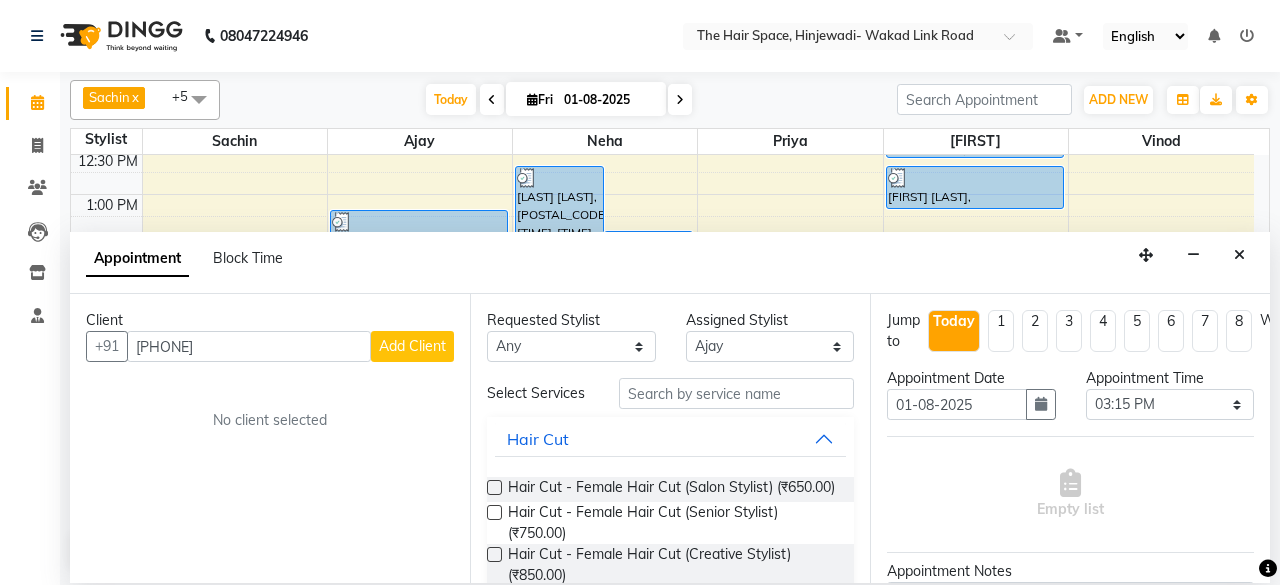 type on "[PHONE]" 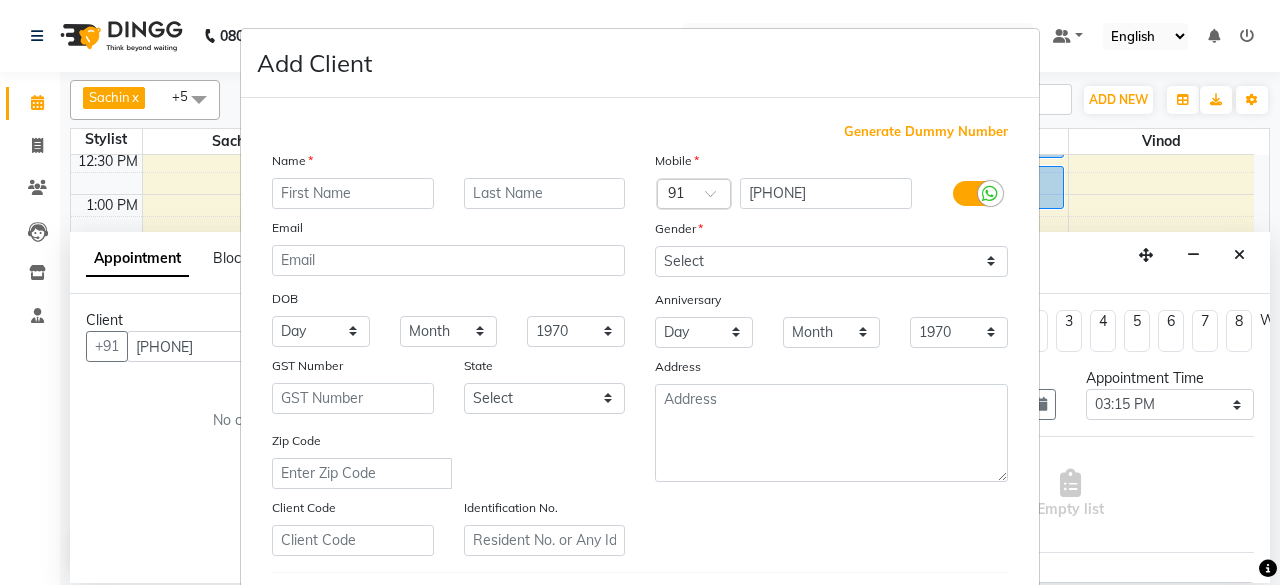 click at bounding box center (353, 193) 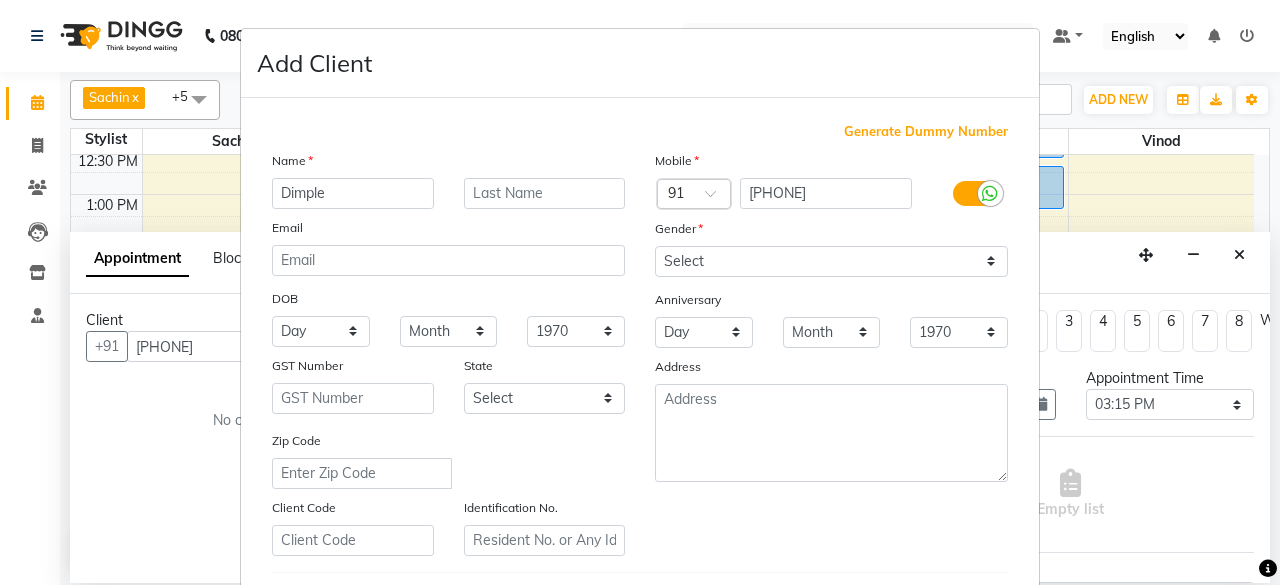 type on "Dimple" 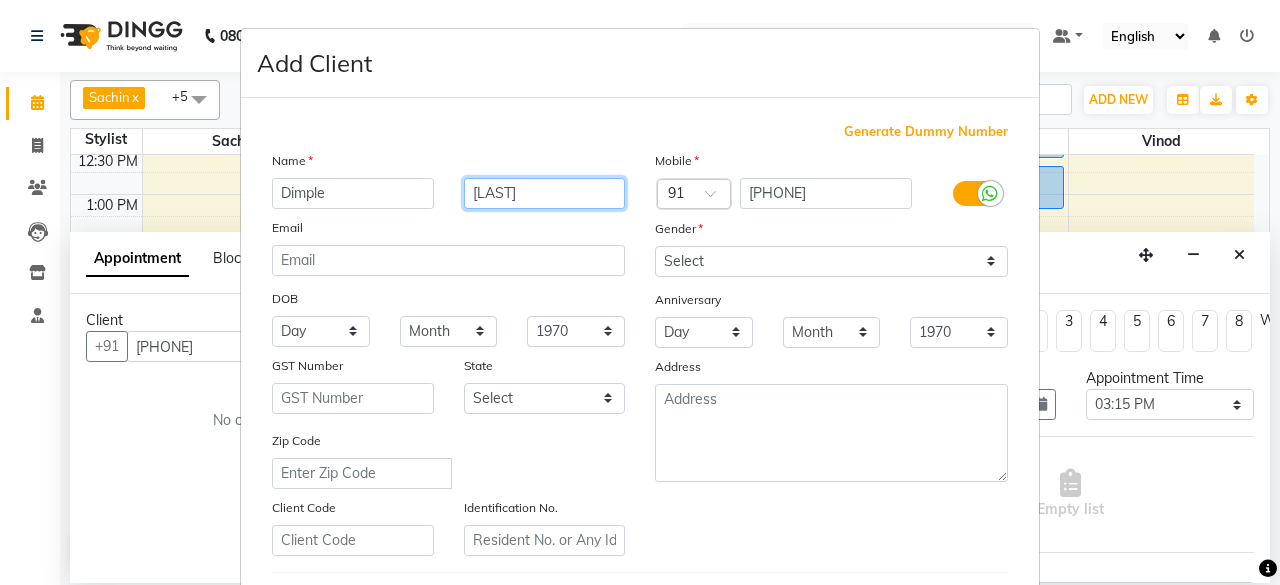 type on "[LAST]" 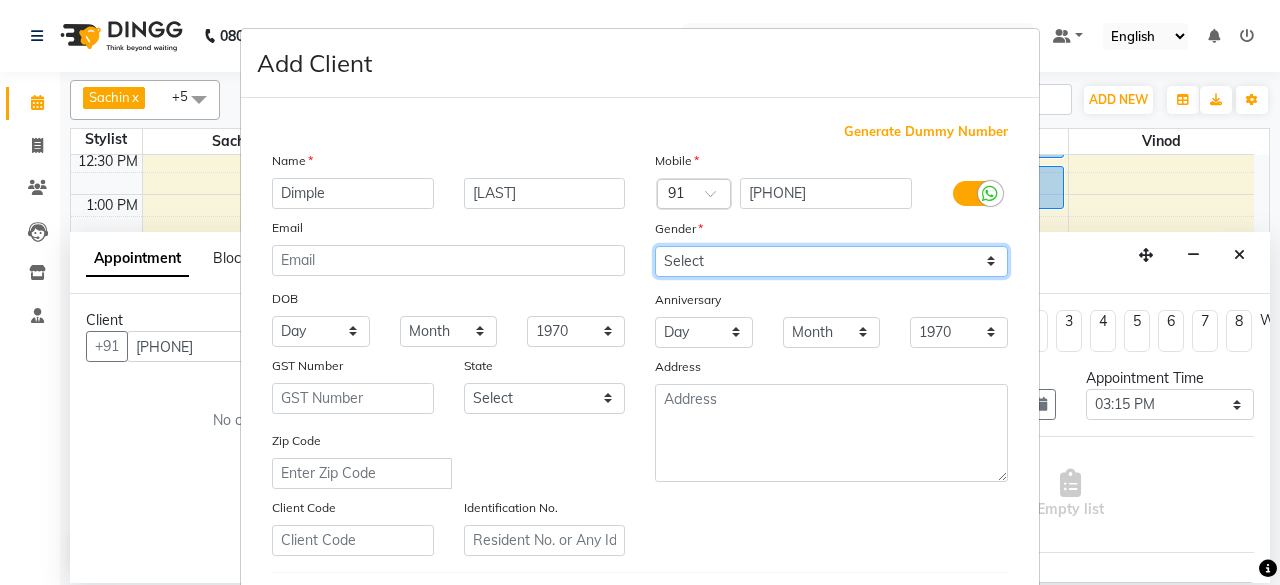 click on "Select Male Female Other Prefer Not To Say" at bounding box center (831, 261) 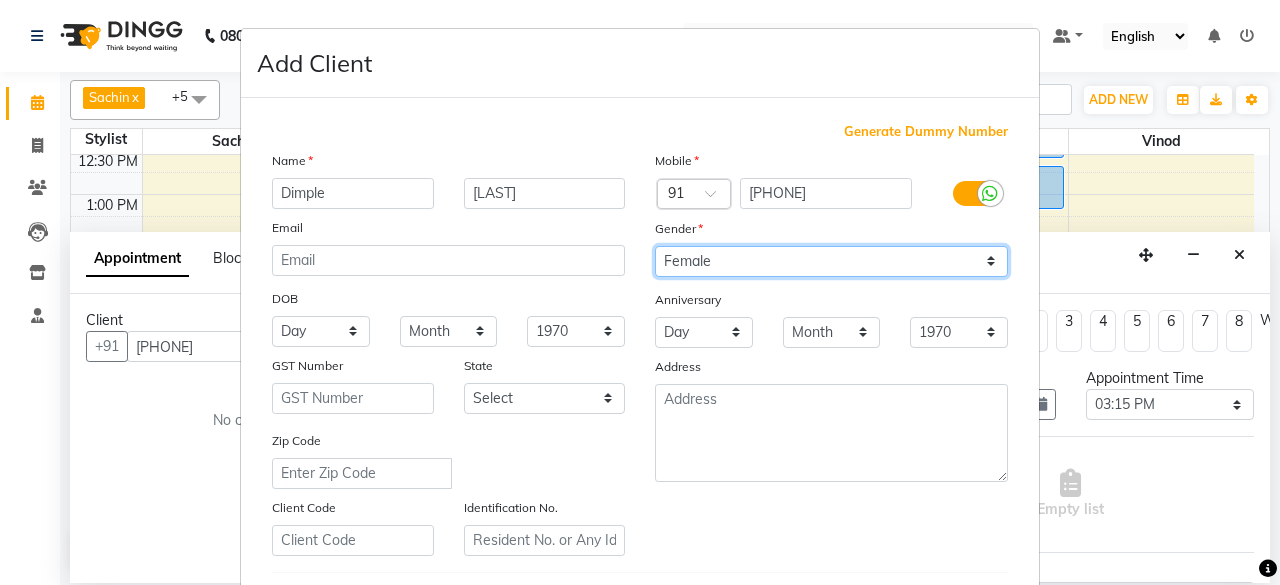 click on "Select Male Female Other Prefer Not To Say" at bounding box center [831, 261] 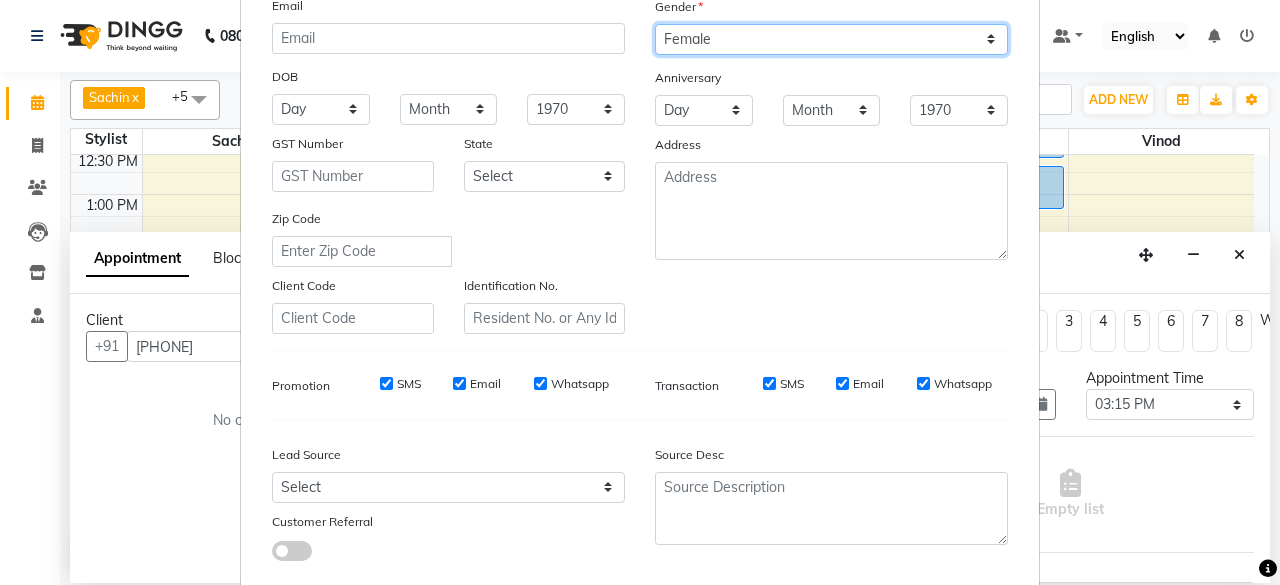 scroll, scrollTop: 334, scrollLeft: 0, axis: vertical 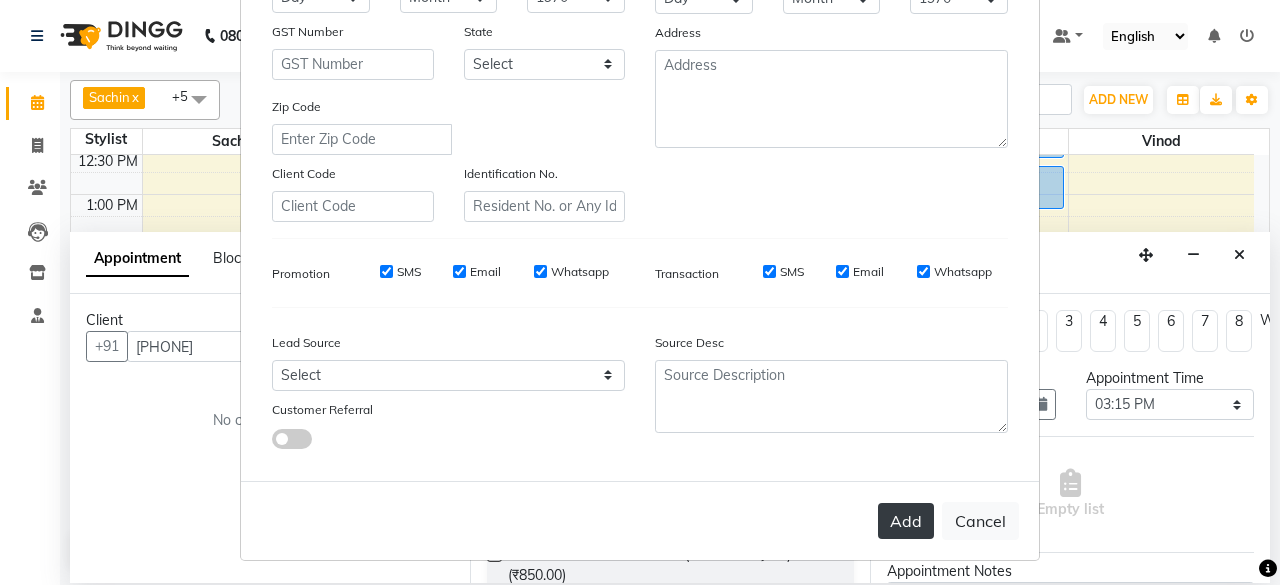 click on "Add" at bounding box center (906, 521) 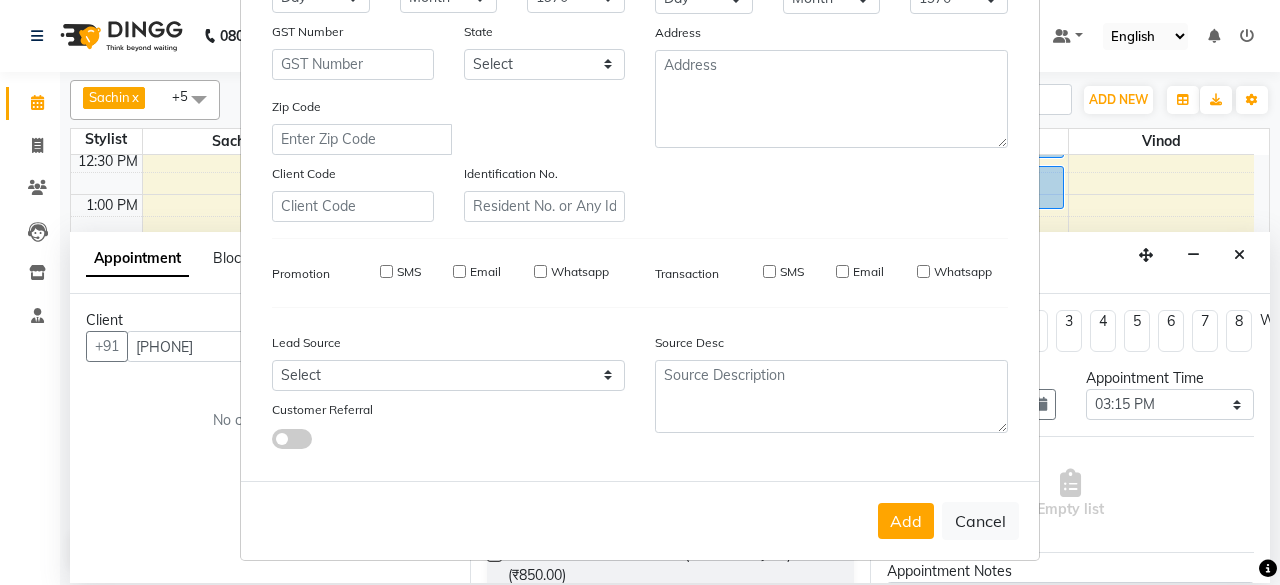 type 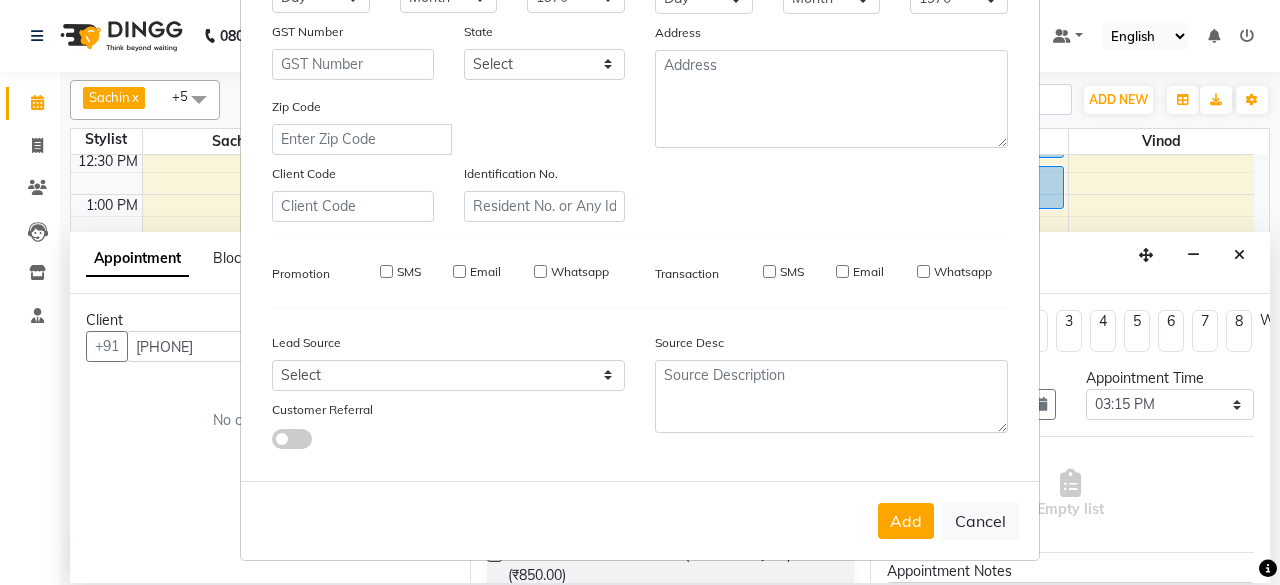 type 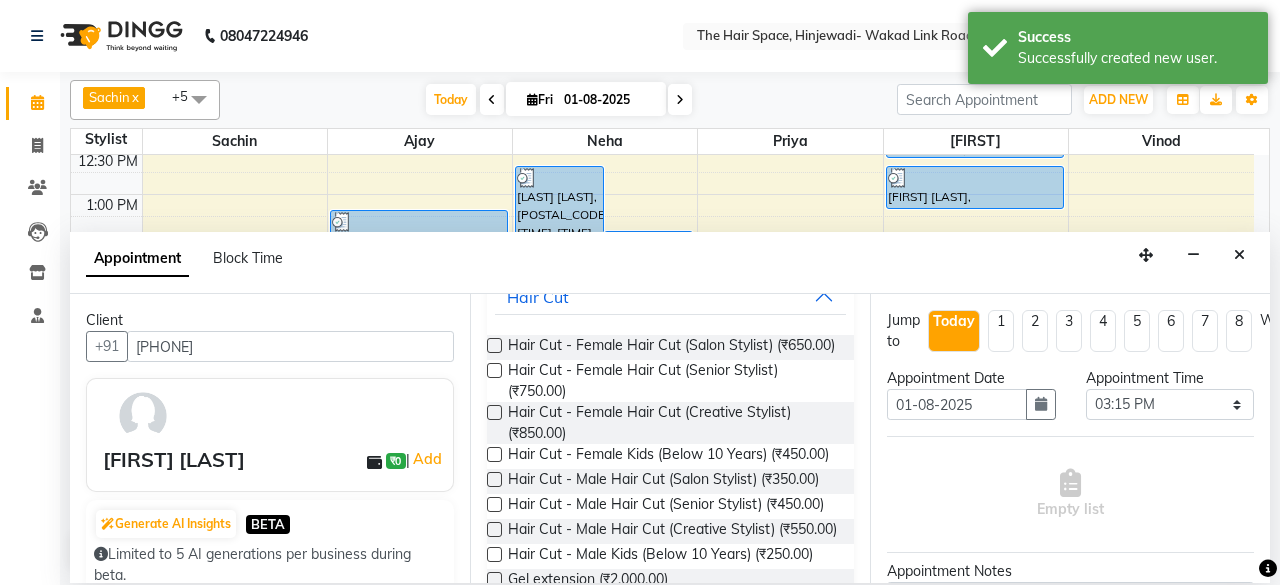 scroll, scrollTop: 200, scrollLeft: 0, axis: vertical 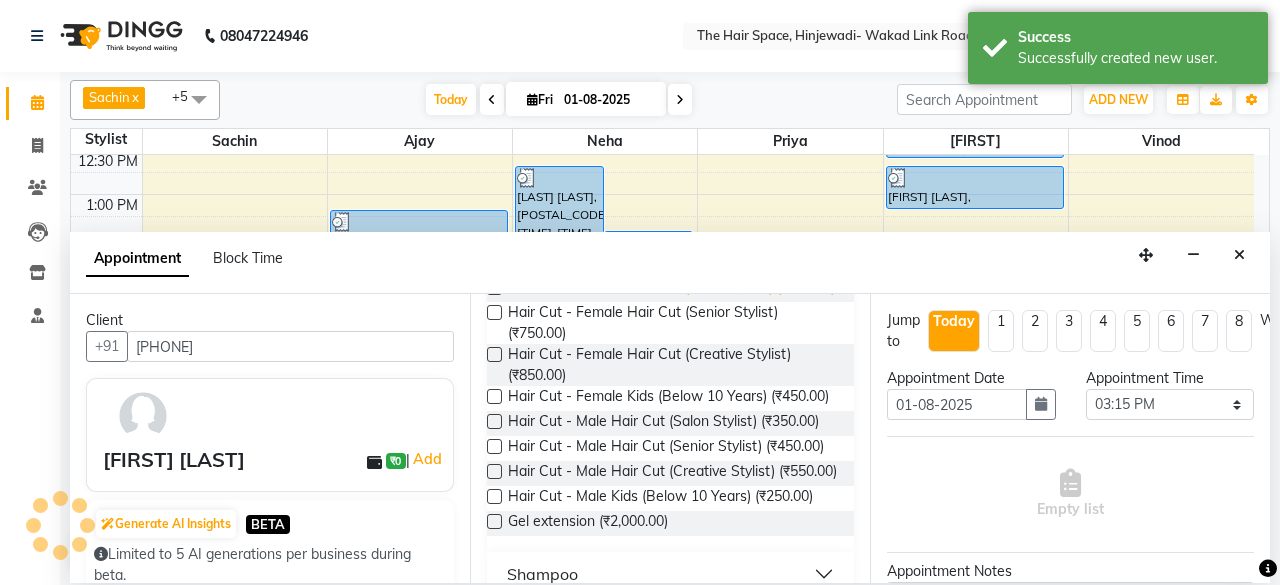 click on "Hair Cut - Female Hair Cut (Salon Stylist) (₹650.00)" at bounding box center (671, 289) 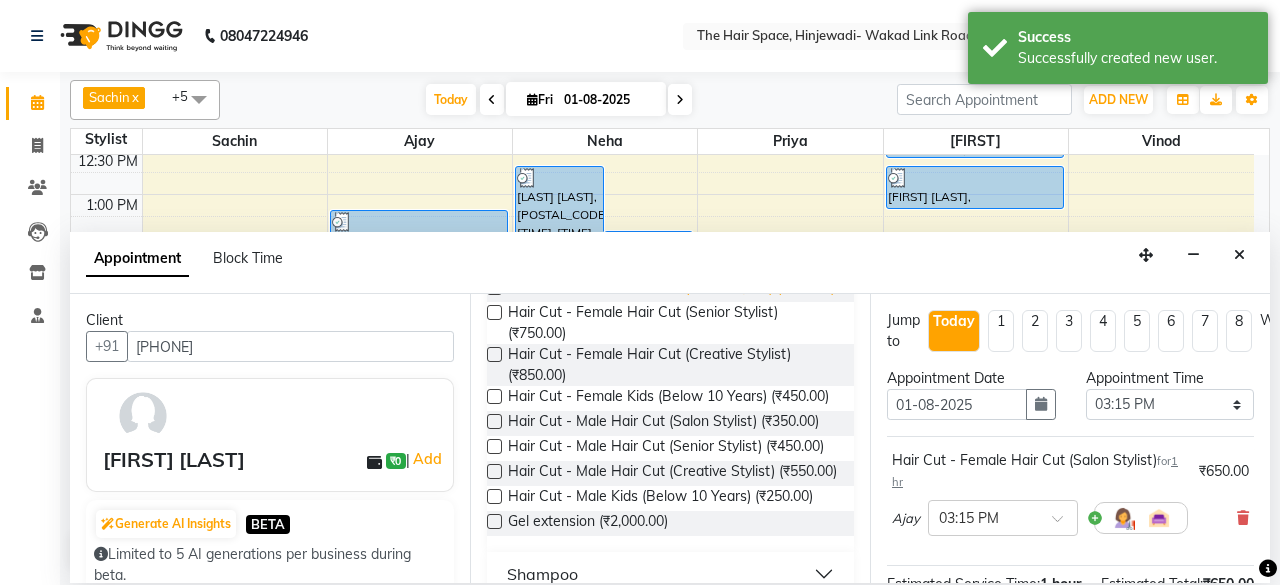 checkbox on "false" 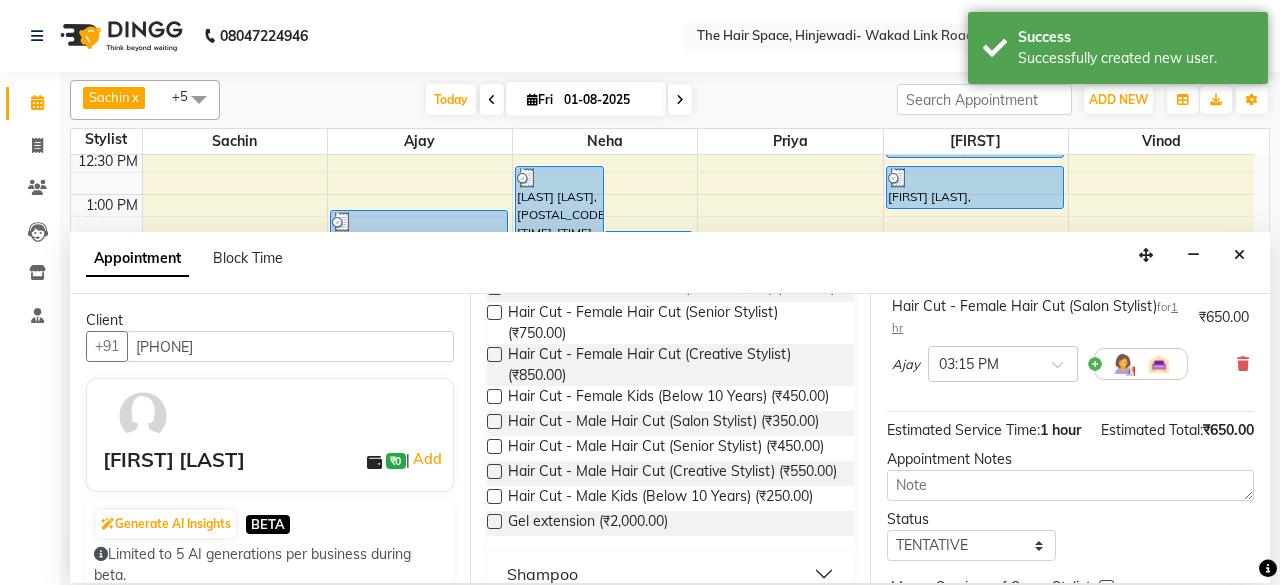 scroll, scrollTop: 293, scrollLeft: 0, axis: vertical 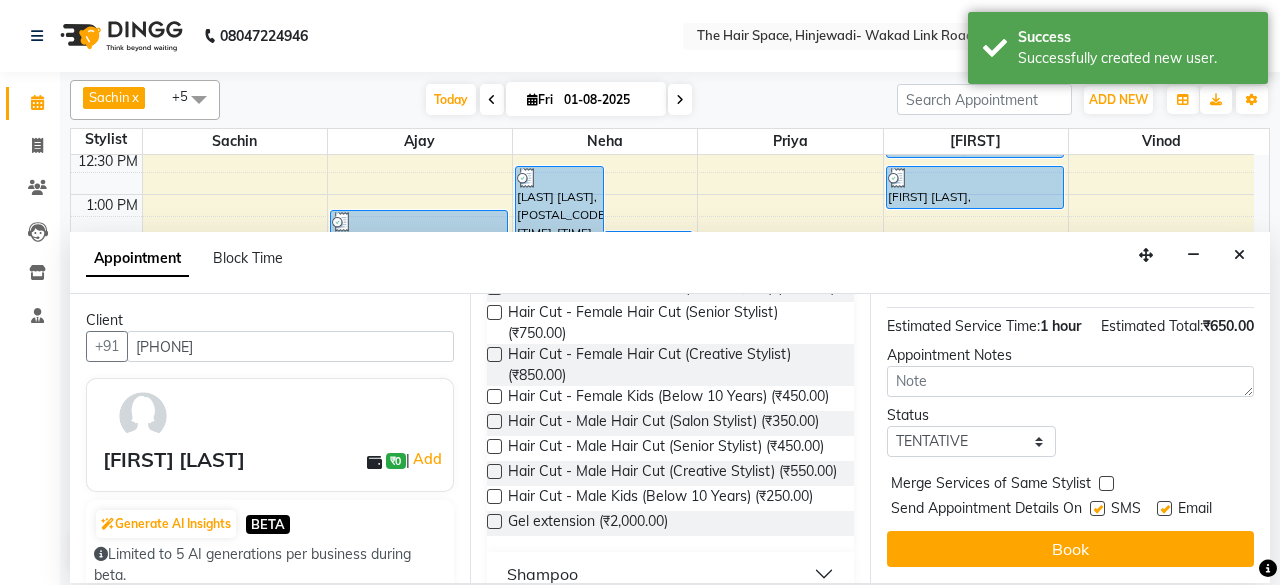 click at bounding box center (1097, 508) 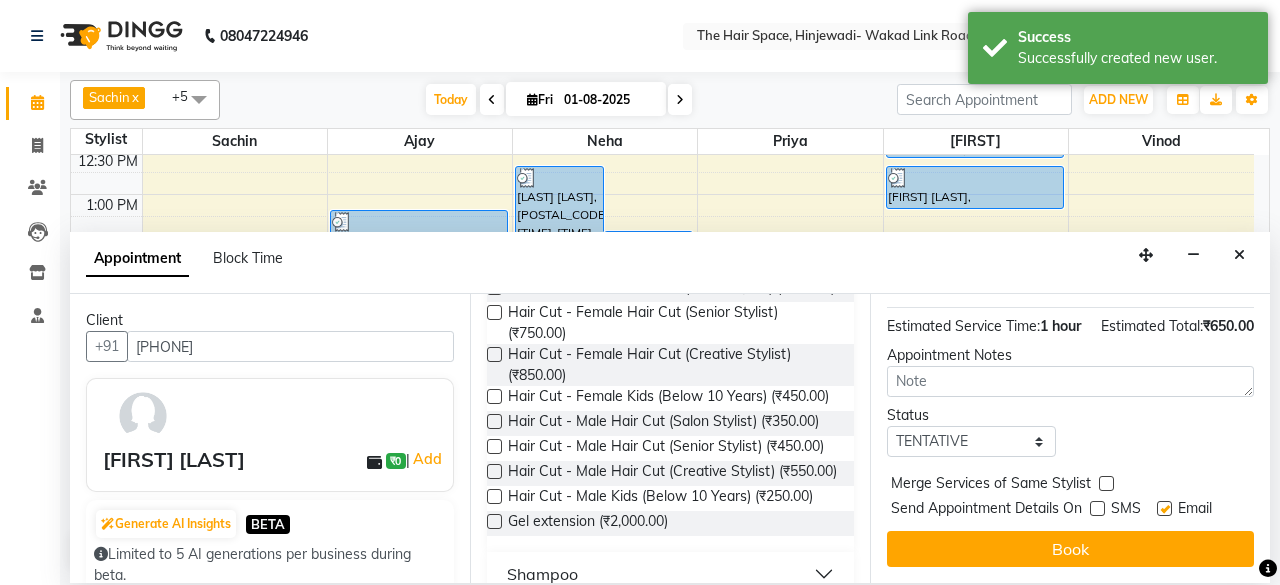 click on "Book" at bounding box center (1070, 549) 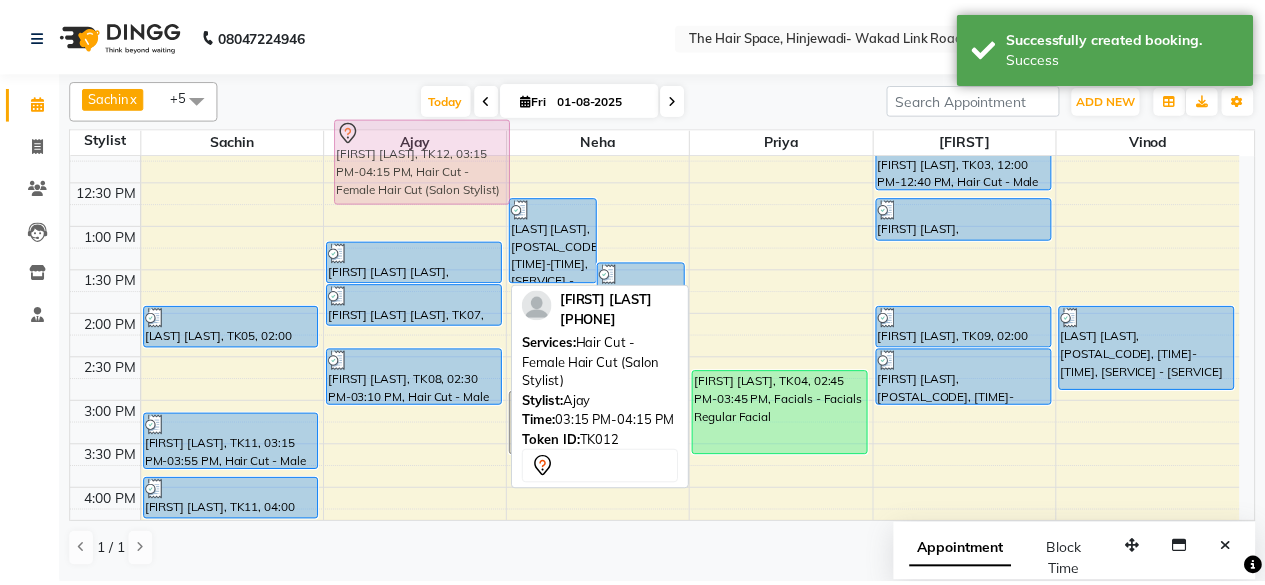 scroll, scrollTop: 316, scrollLeft: 0, axis: vertical 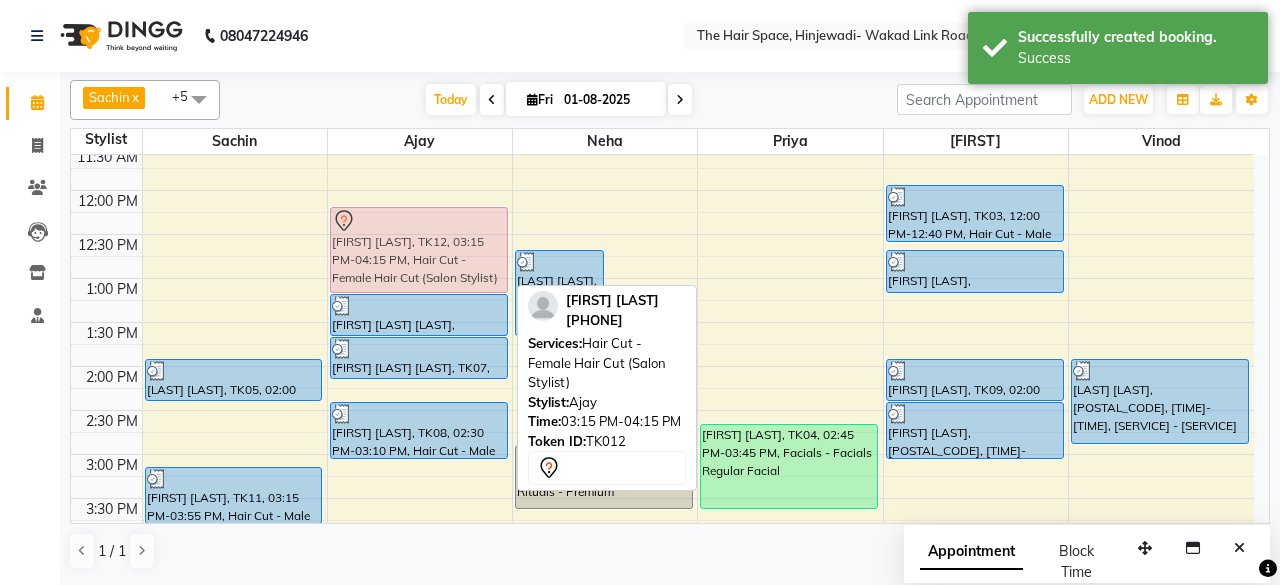 drag, startPoint x: 385, startPoint y: 422, endPoint x: 394, endPoint y: 237, distance: 185.2188 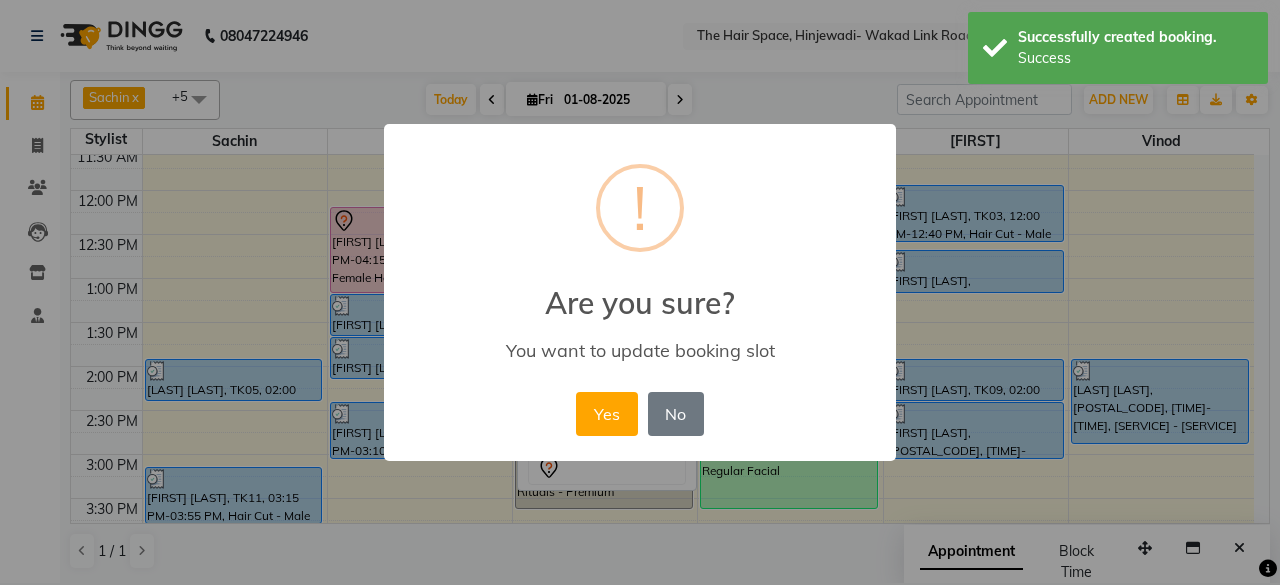 drag, startPoint x: 610, startPoint y: 411, endPoint x: 603, endPoint y: 402, distance: 11.401754 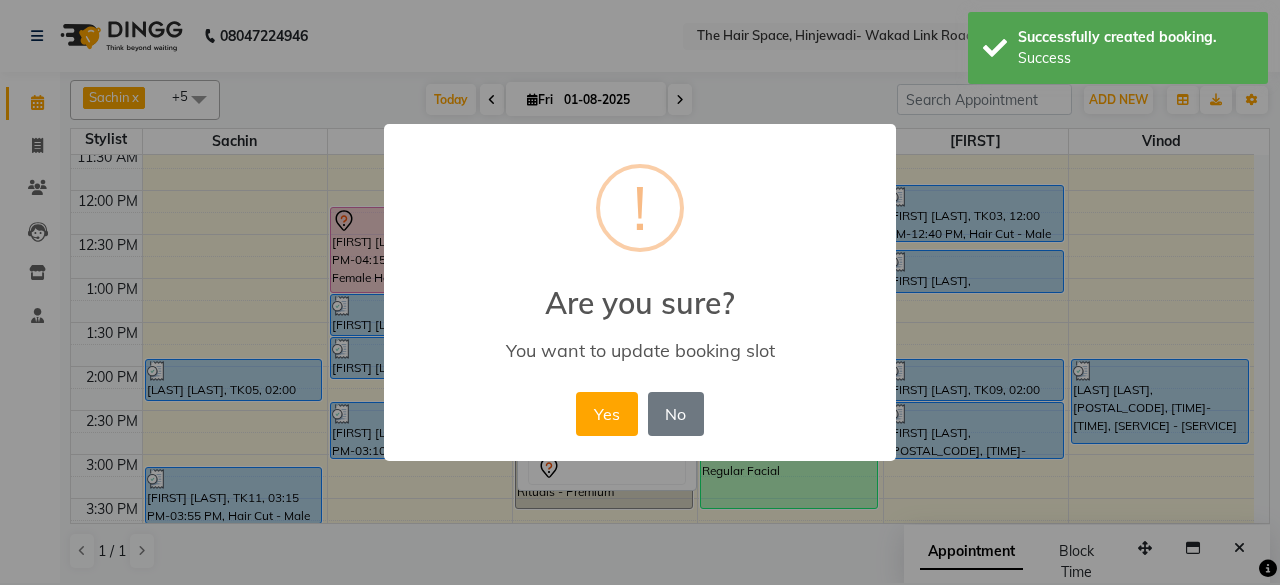 click on "Yes" at bounding box center (606, 414) 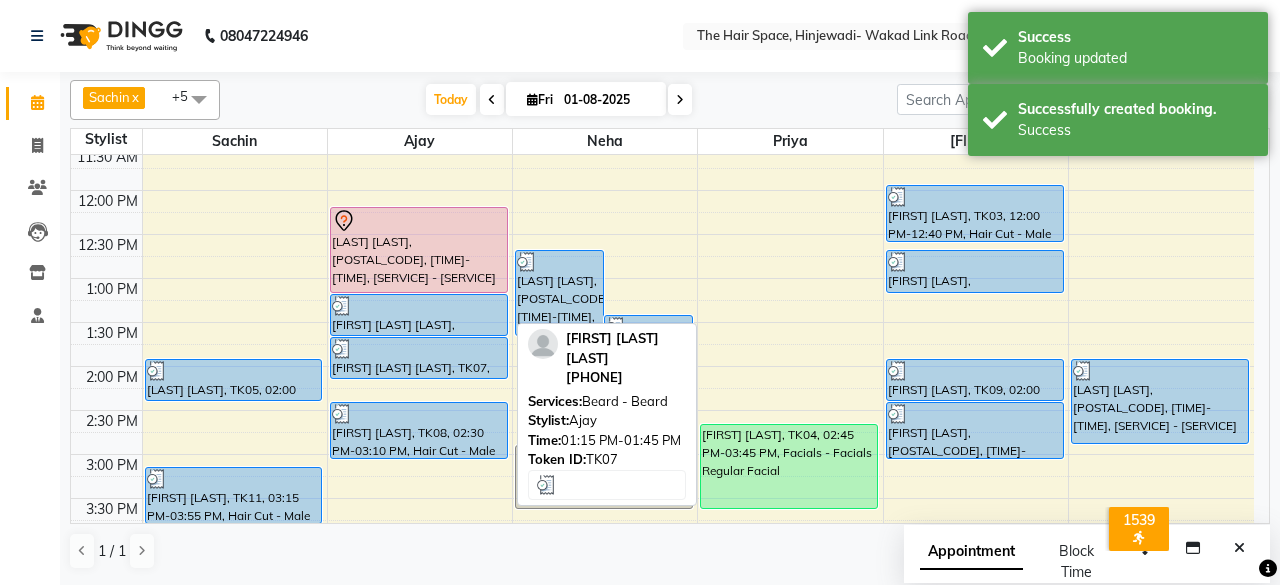 click at bounding box center (419, 306) 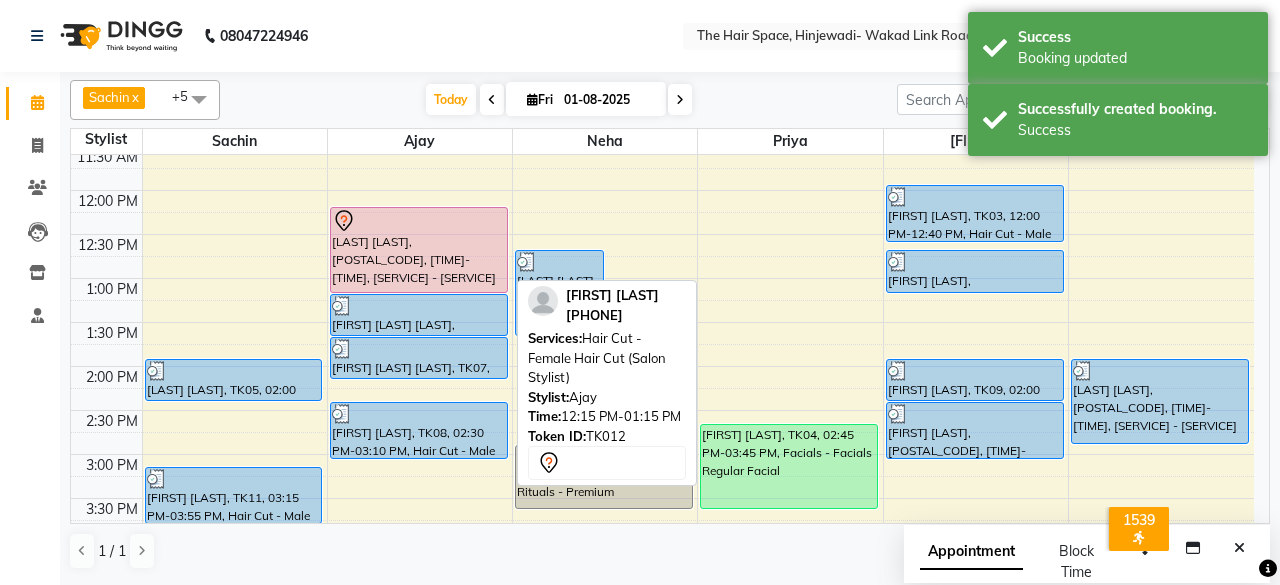 click on "[LAST] [LAST], [POSTAL_CODE], [TIME]-[TIME], [SERVICE] - [SERVICE]" at bounding box center (419, 250) 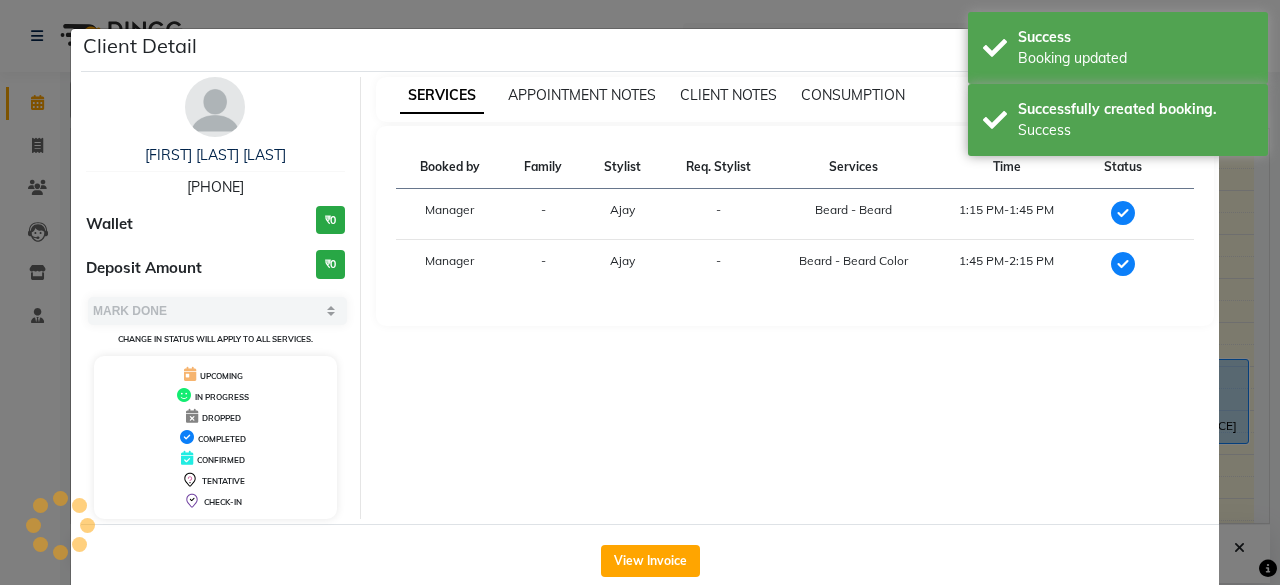 select on "7" 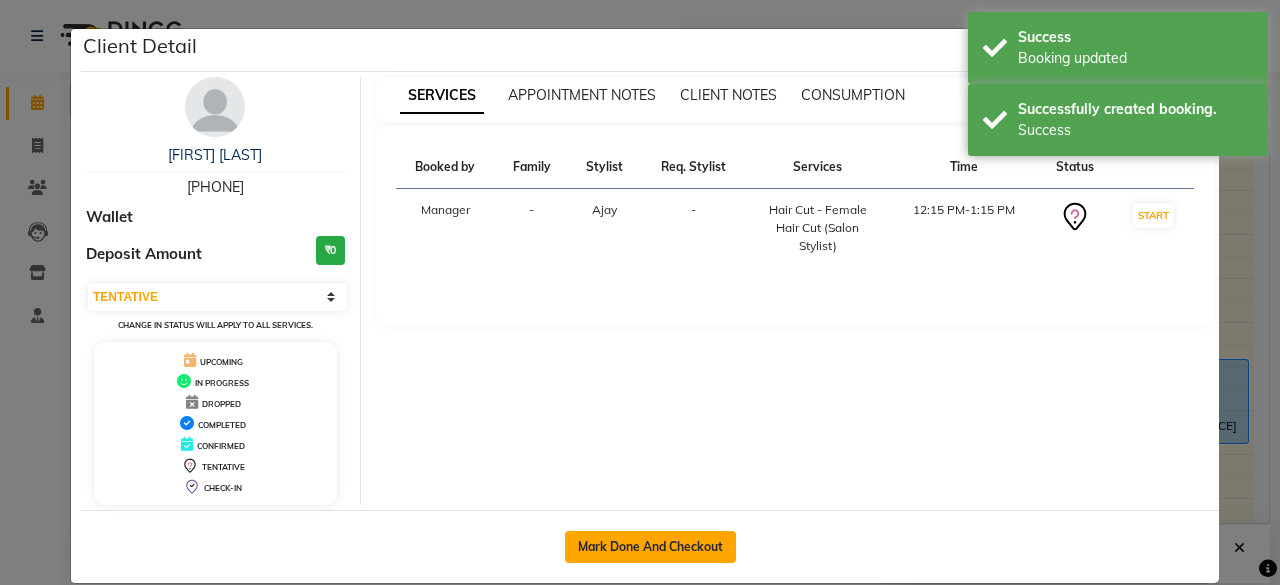 click on "Mark Done And Checkout" 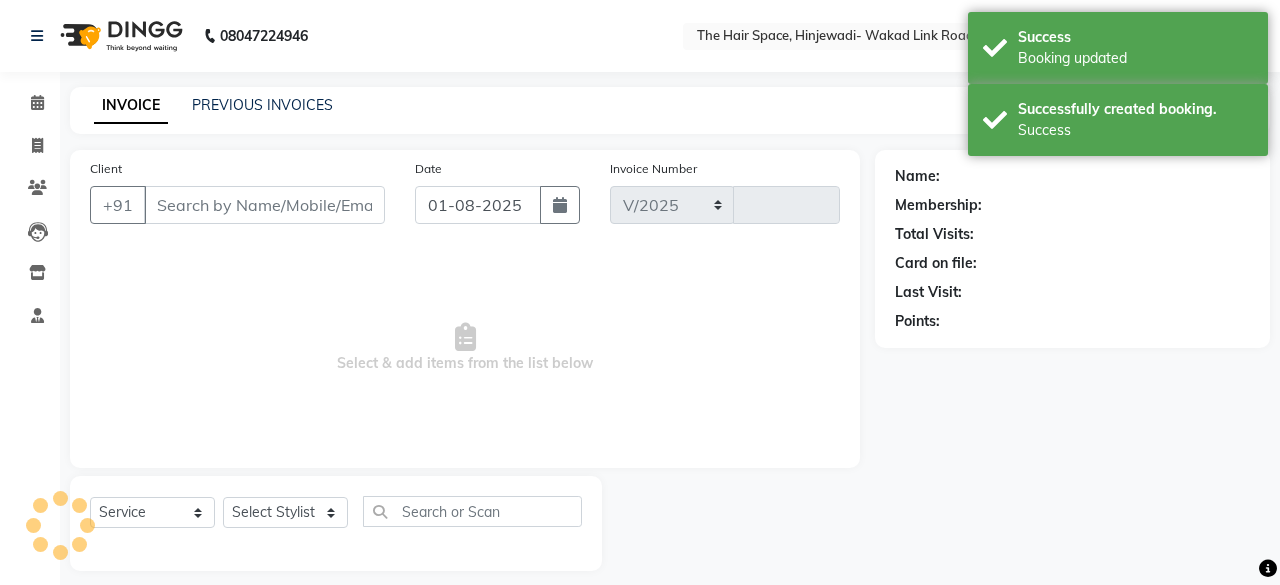 select on "6697" 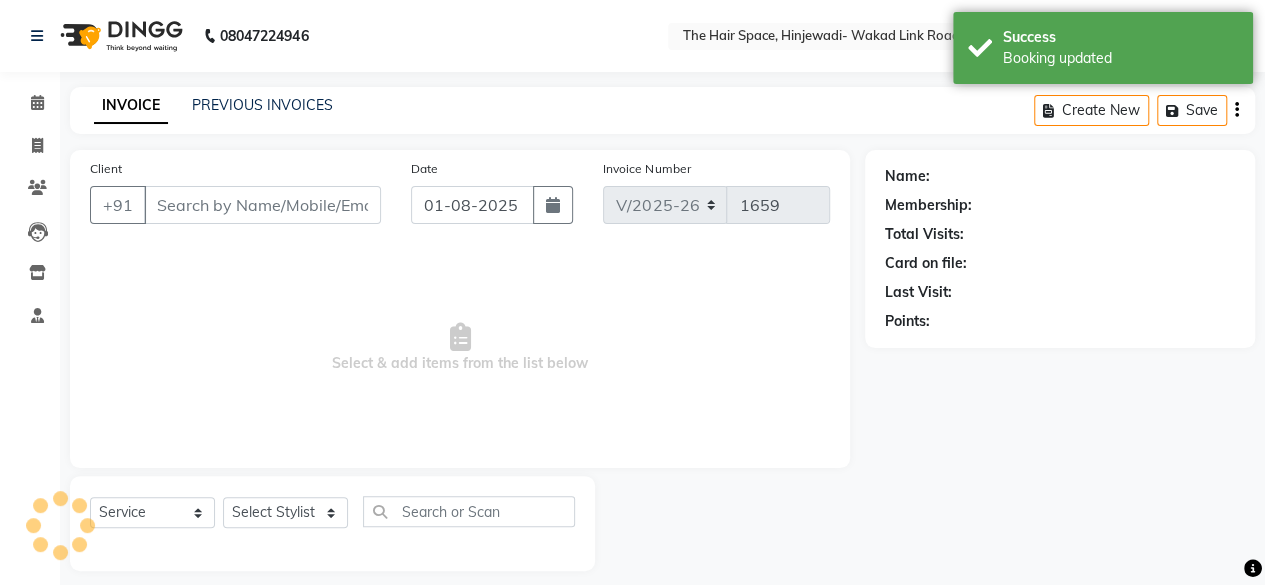 type on "[PHONE]" 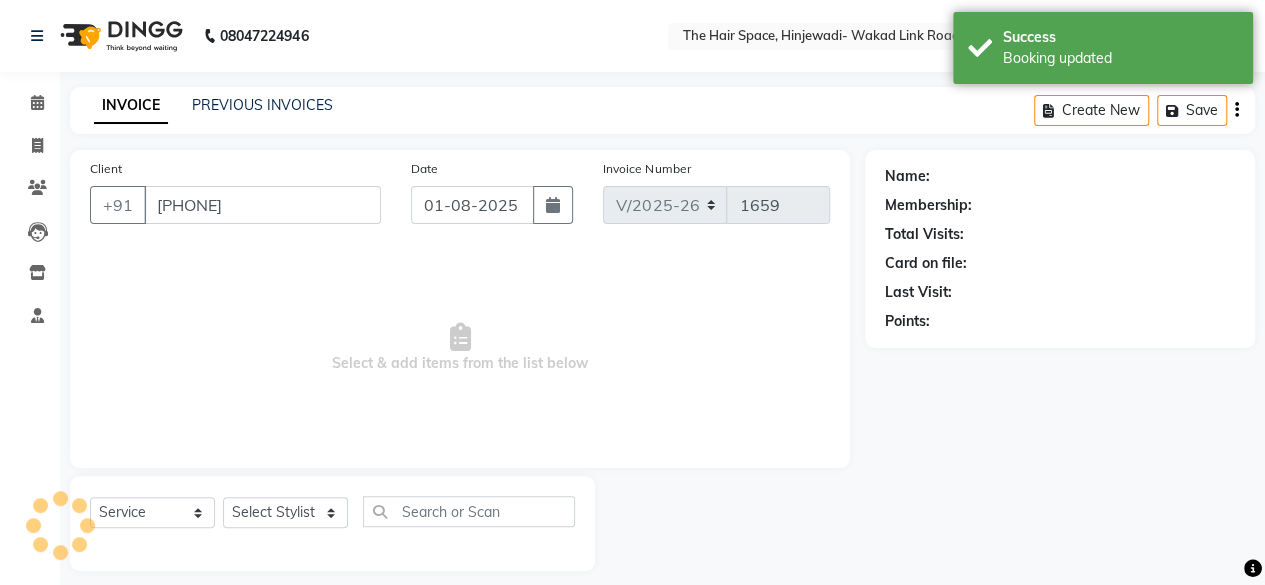 select on "52403" 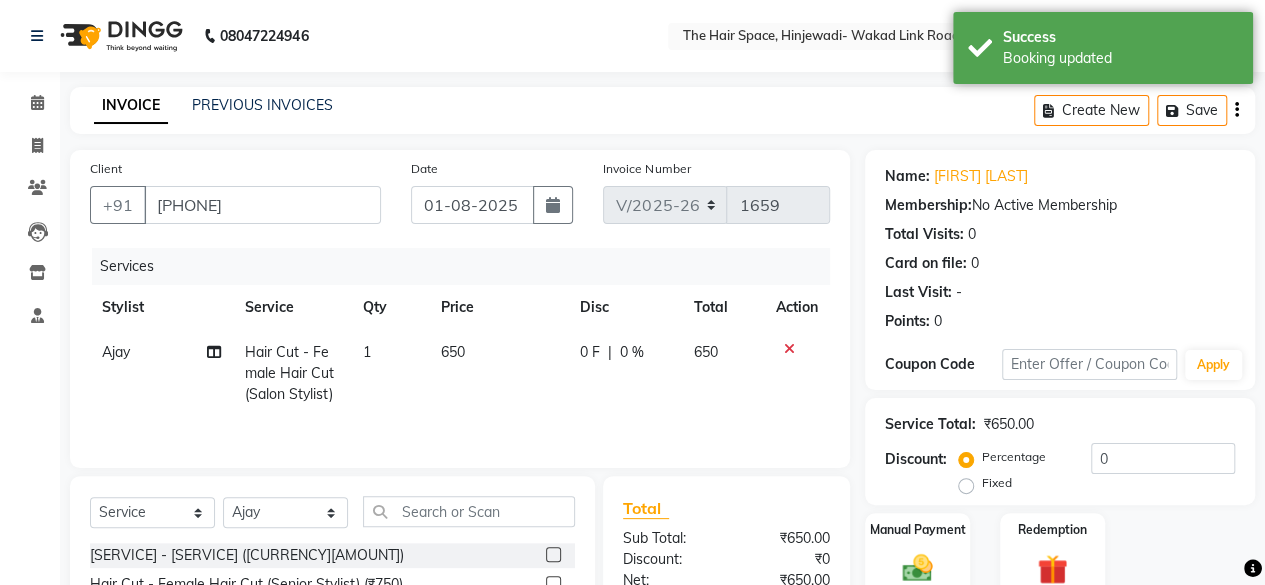 scroll, scrollTop: 215, scrollLeft: 0, axis: vertical 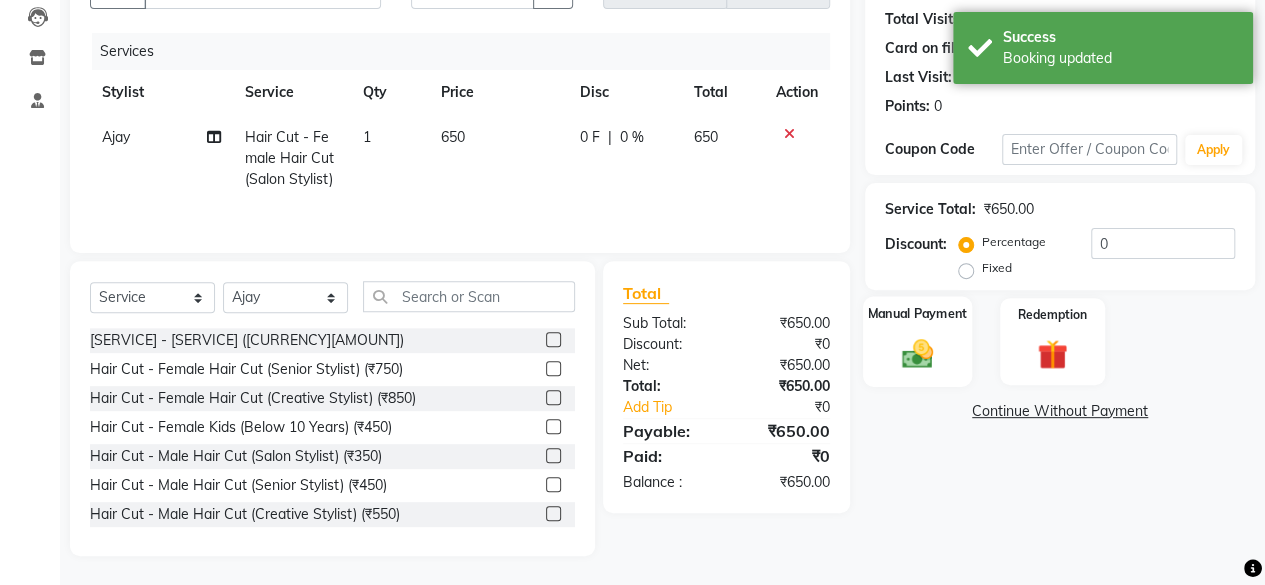 click 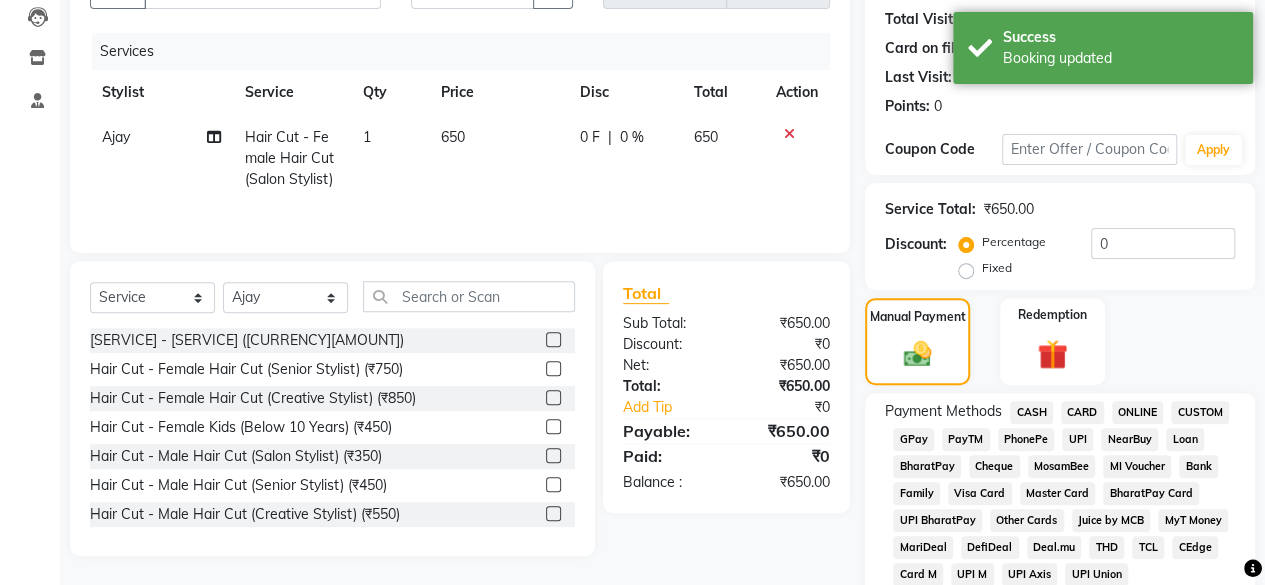 click on "GPay" 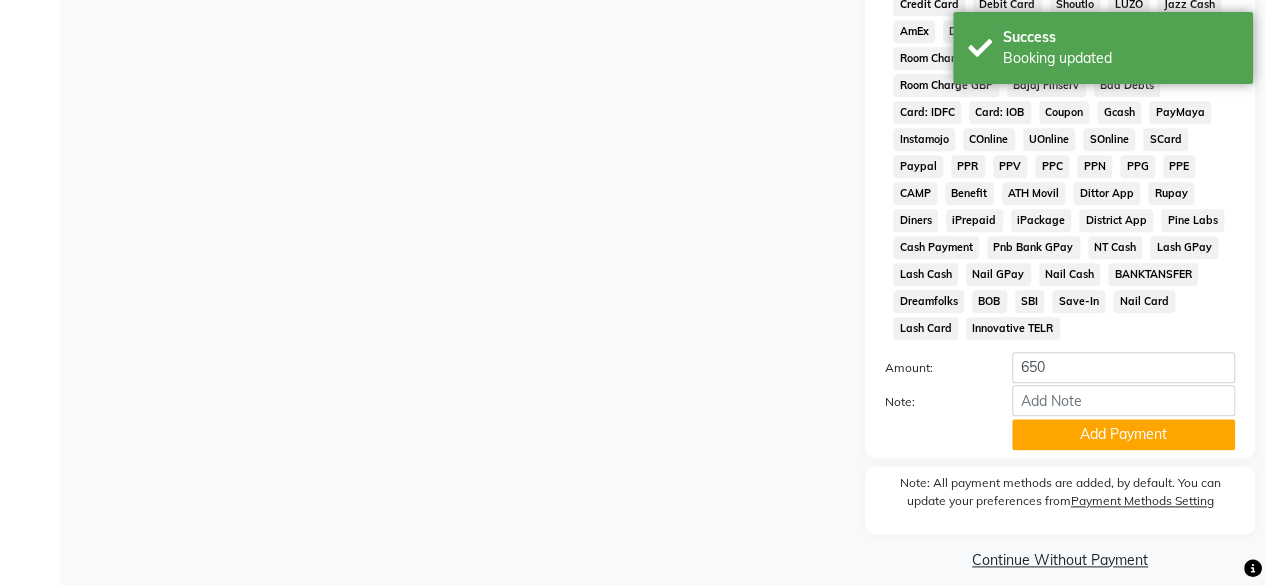 scroll, scrollTop: 999, scrollLeft: 0, axis: vertical 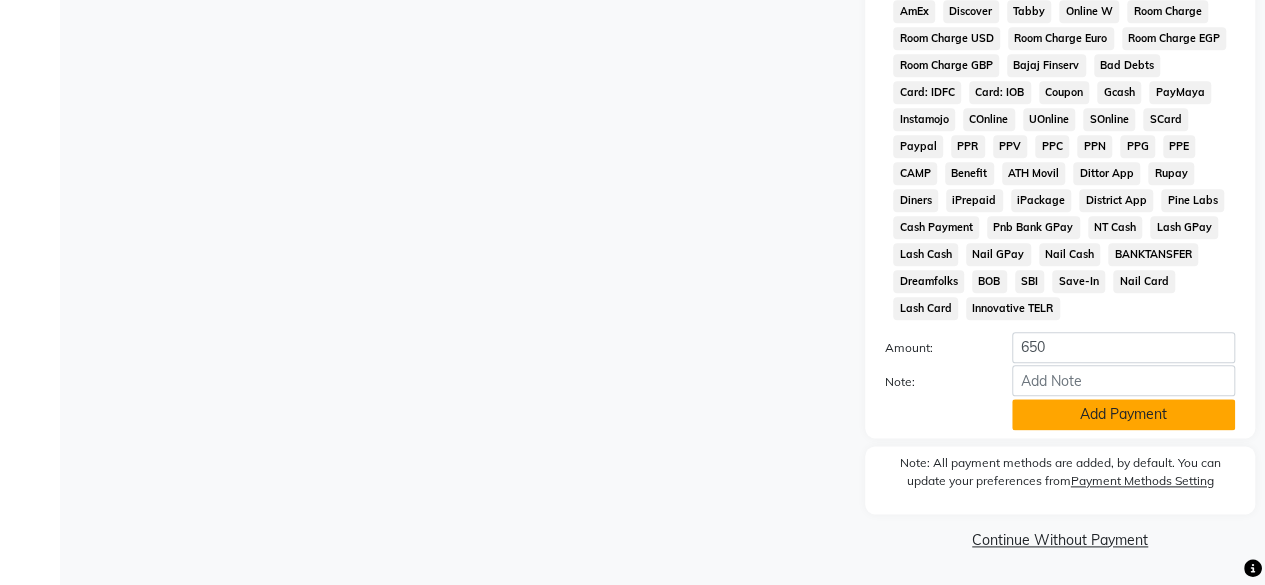 click on "Add Payment" 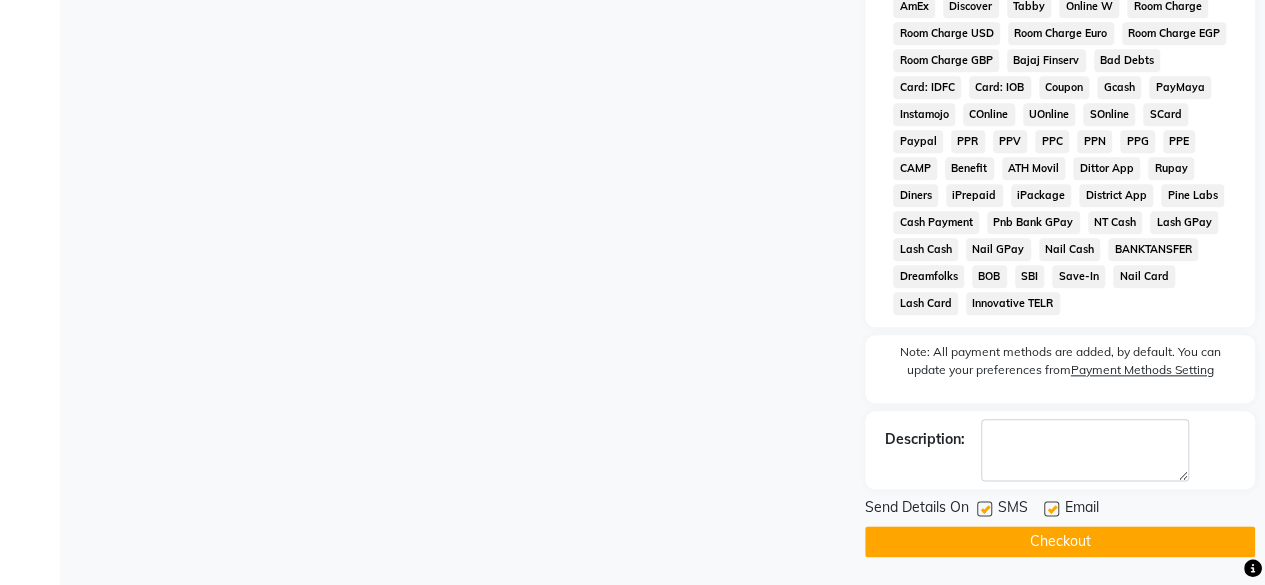 scroll, scrollTop: 1006, scrollLeft: 0, axis: vertical 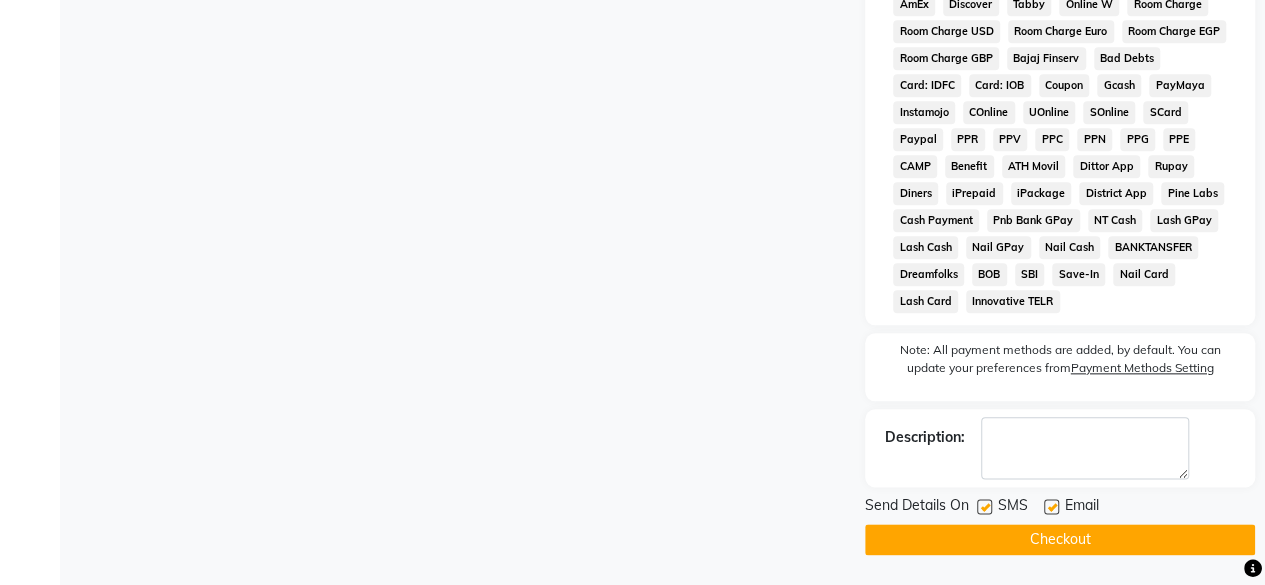 click 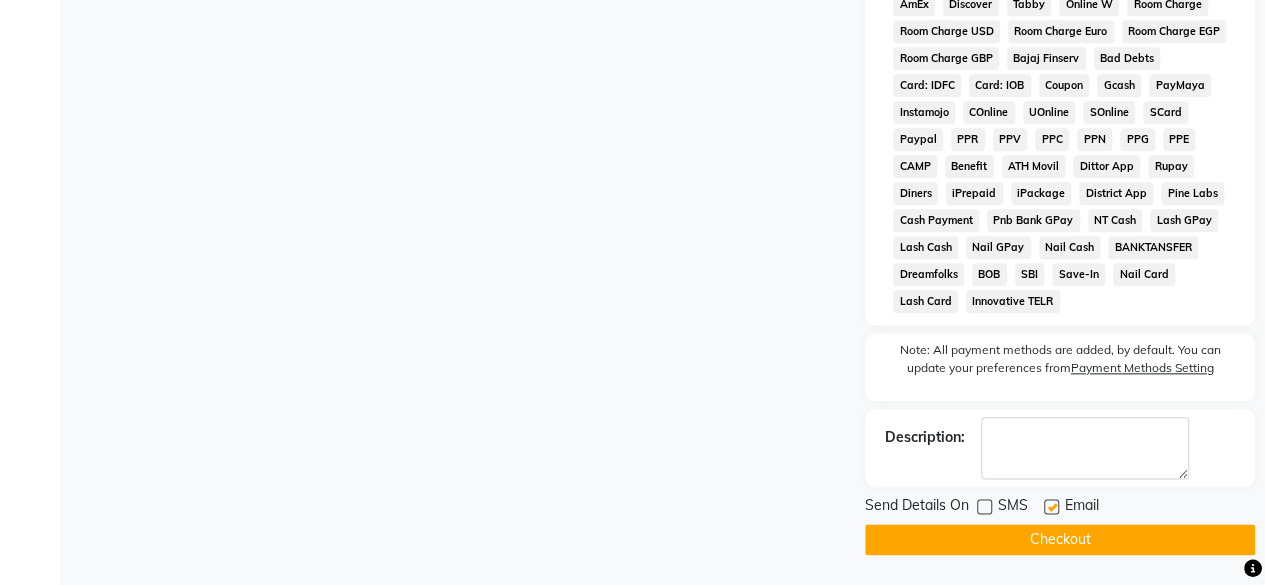 click on "Checkout" 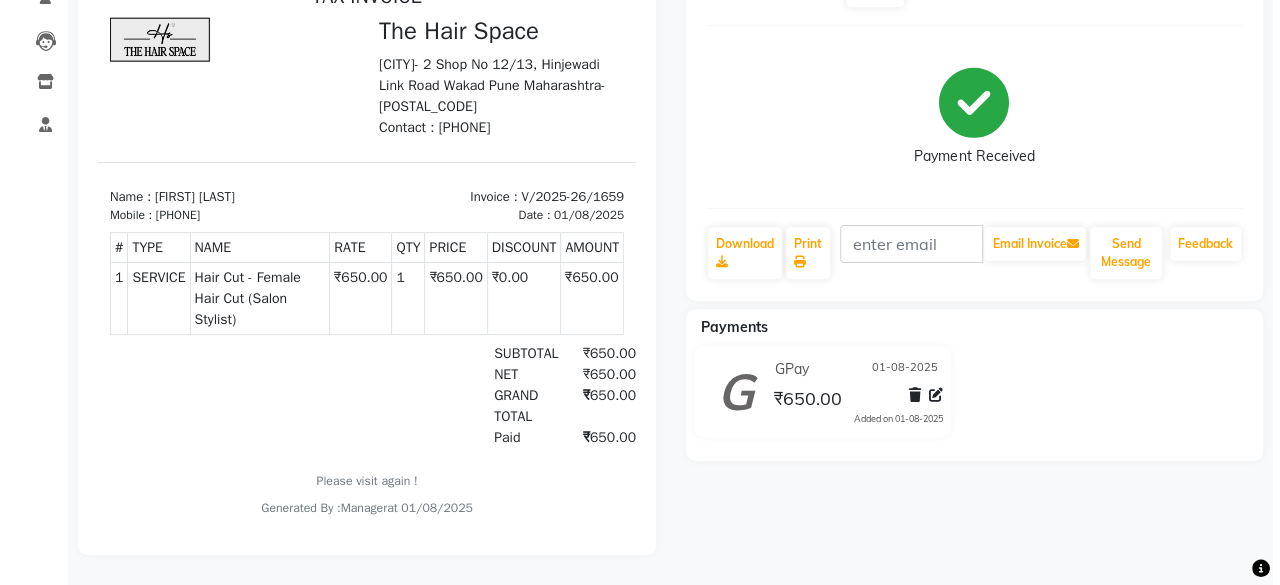 scroll, scrollTop: 0, scrollLeft: 0, axis: both 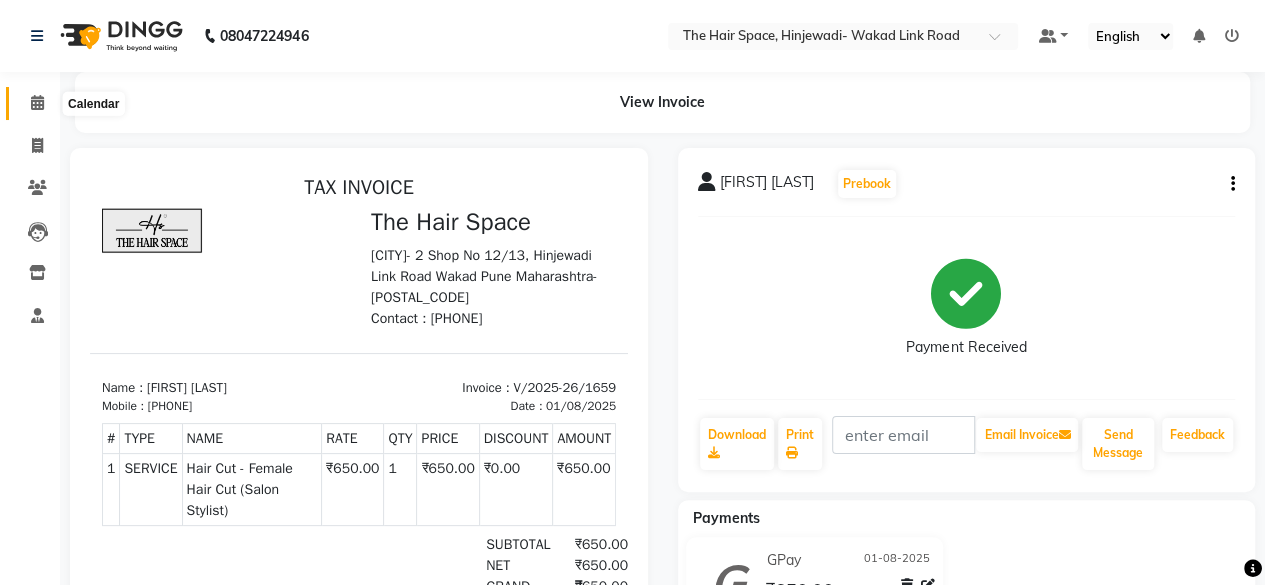 drag, startPoint x: 45, startPoint y: 100, endPoint x: 46, endPoint y: 139, distance: 39.012817 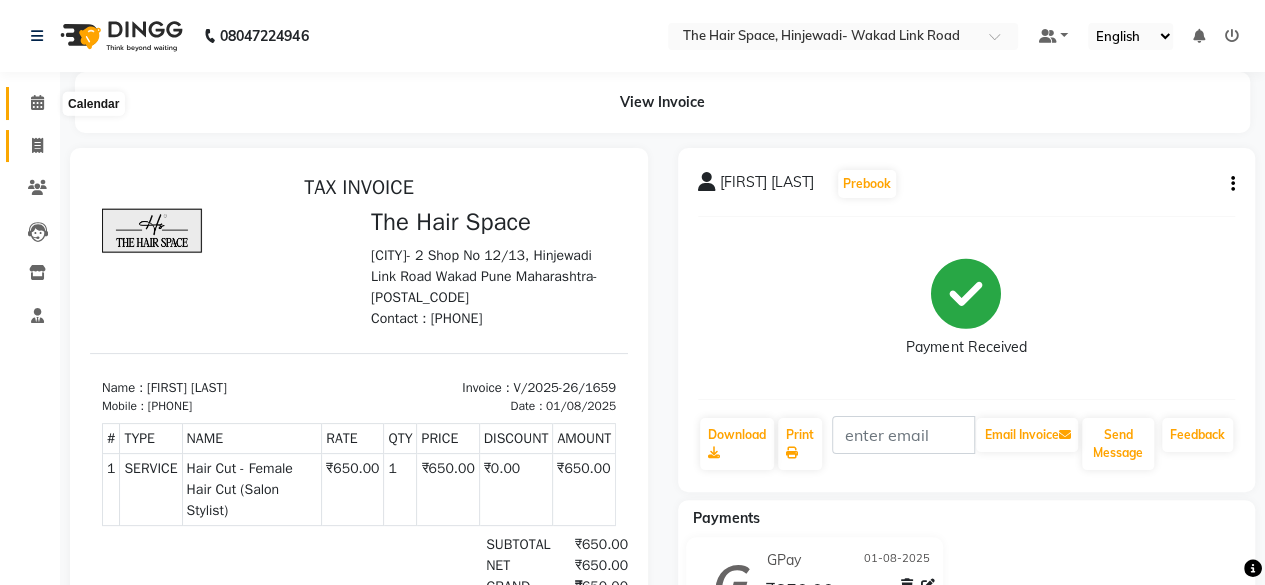 click 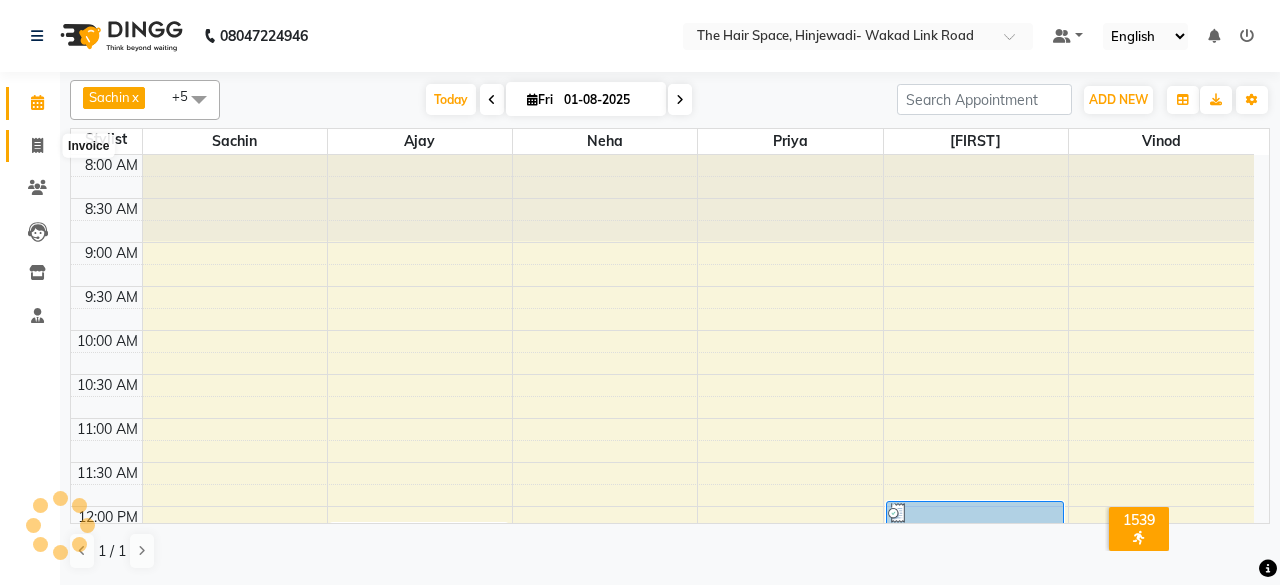 scroll, scrollTop: 0, scrollLeft: 0, axis: both 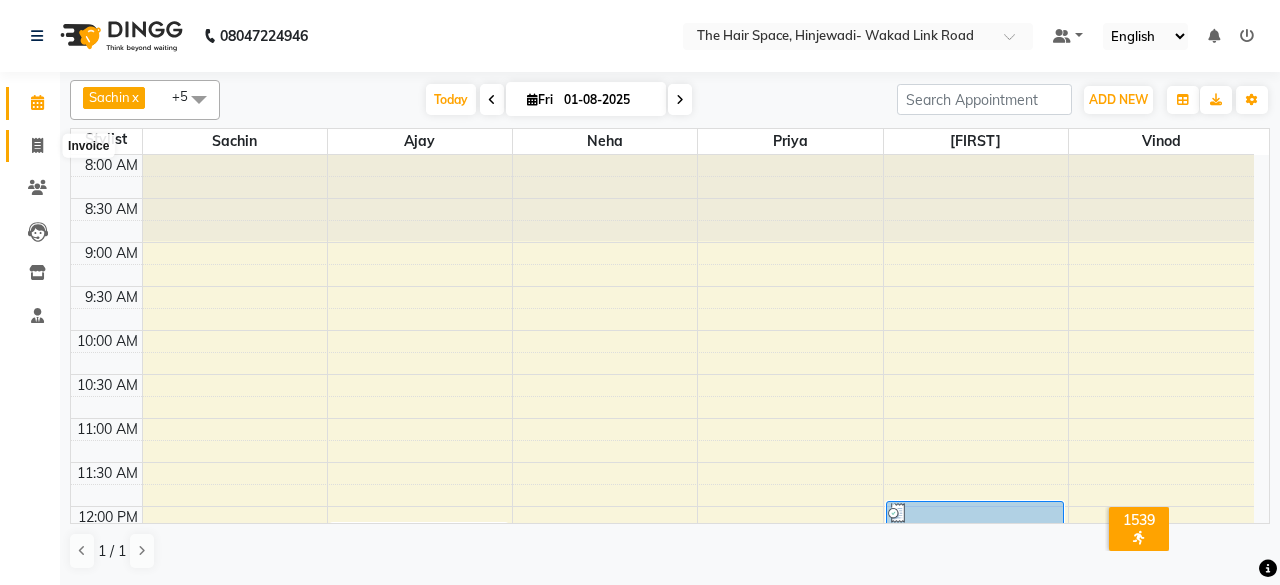 click 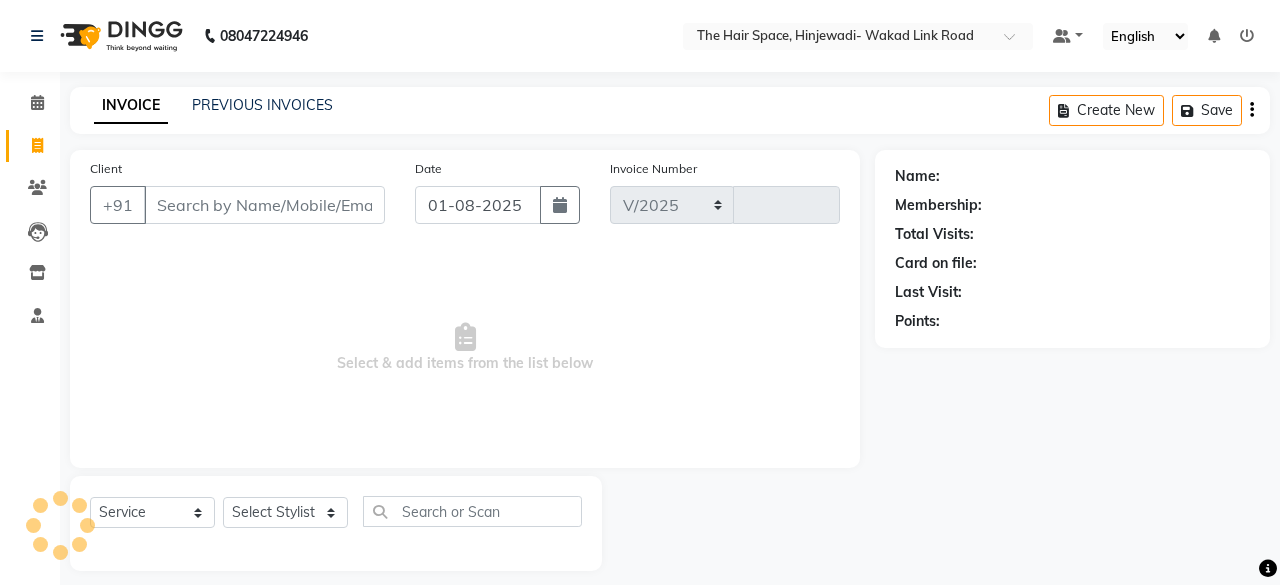 select on "6697" 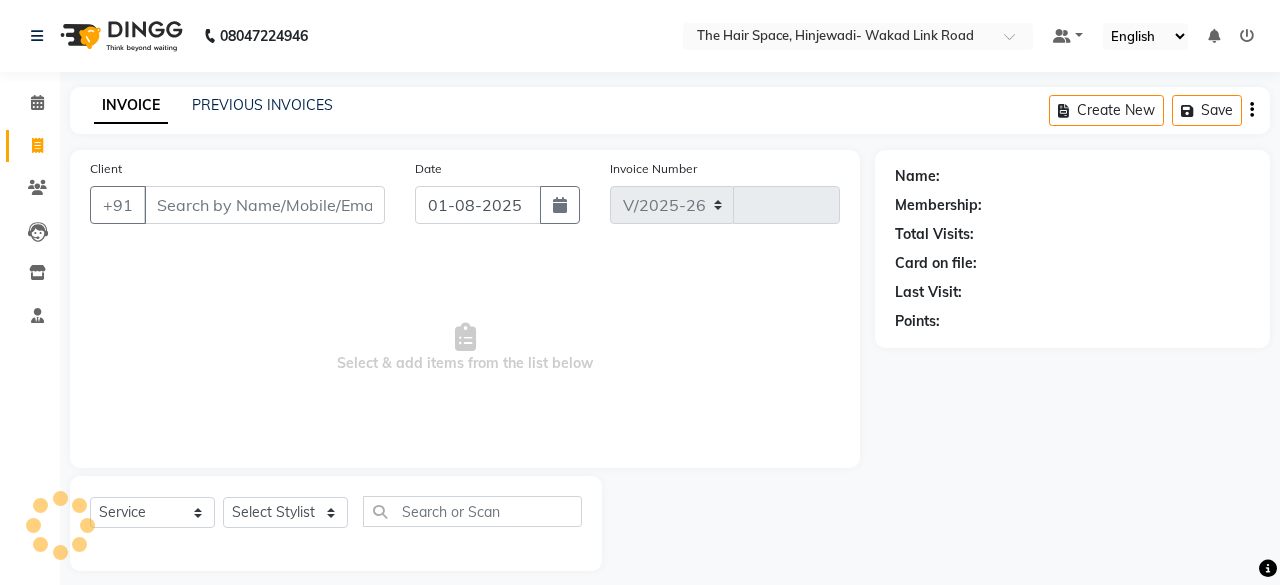 type on "1660" 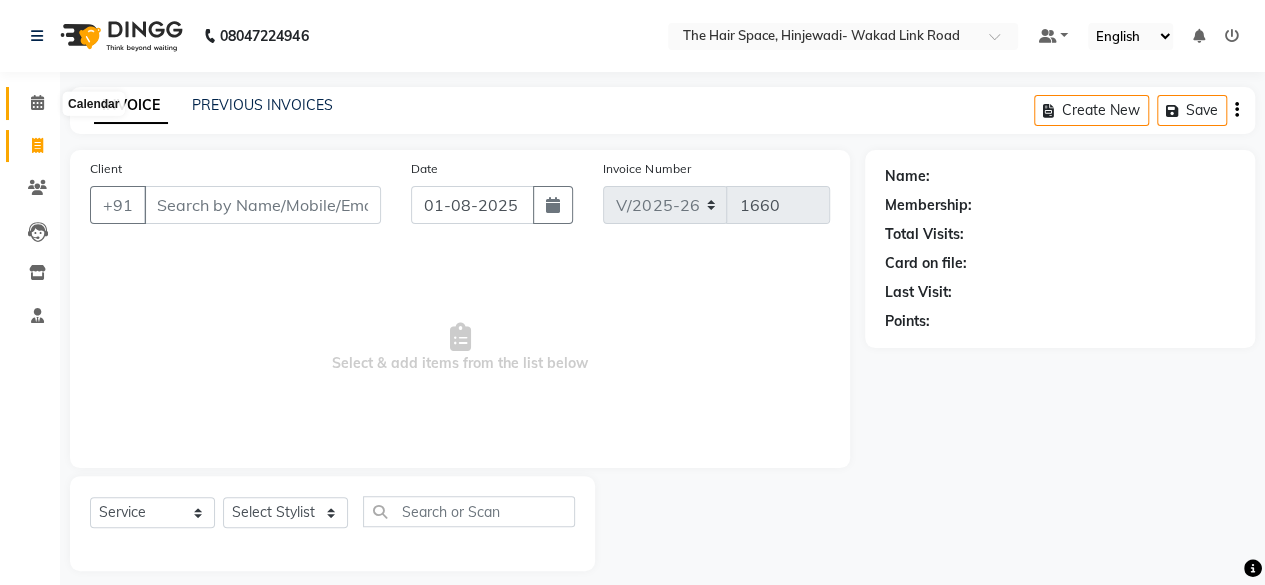 click 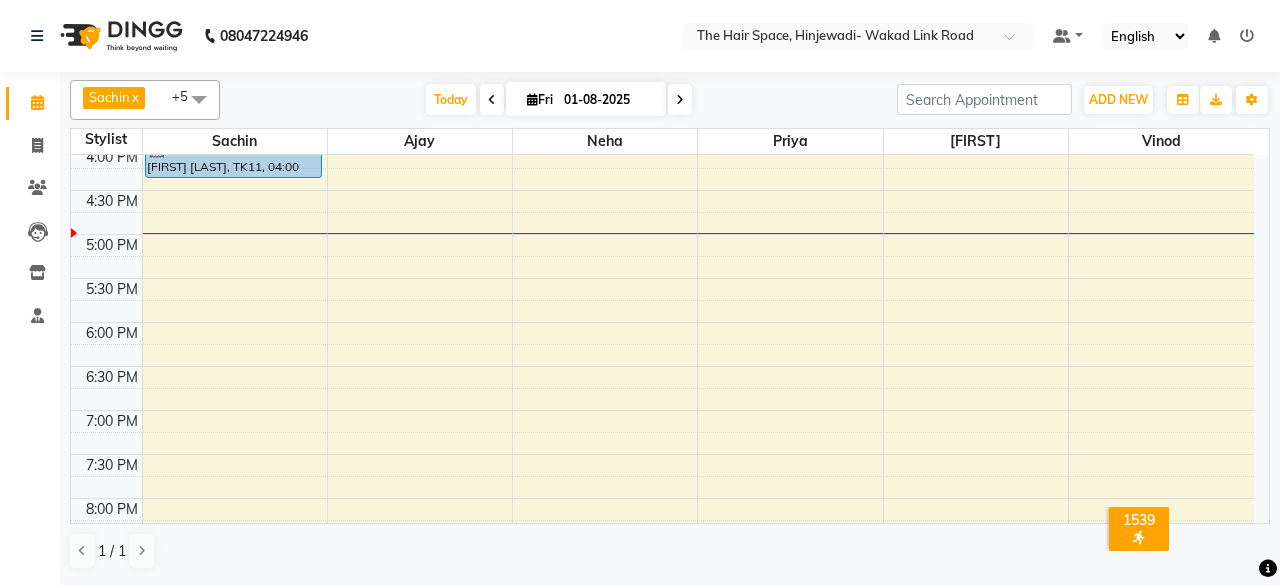scroll, scrollTop: 681, scrollLeft: 0, axis: vertical 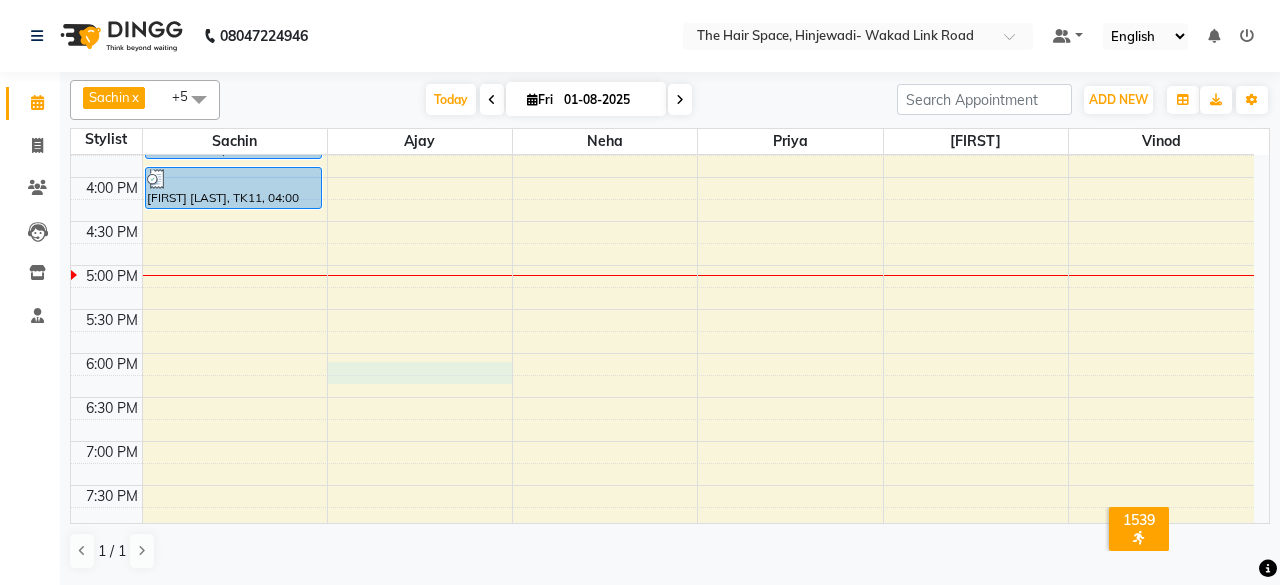 click on "[TIME] [TIME] [TIME] [TIME] [TIME] [TIME] [TIME] [TIME] [TIME] [TIME] [TIME] [TIME] [TIME] [TIME] [TIME] [TIME] [TIME] [TIME] [TIME] [TIME] [TIME] [TIME] [TIME] [TIME] [TIME] [TIME] [TIME] [TIME] [TIME] [TIME]     [LAST] [LAST], [POSTAL_CODE], [TIME]-[TIME], [SERVICE] - [SERVICE]     [LAST] [LAST], [POSTAL_CODE], [TIME]-[TIME], [SERVICE] - [SERVICE]     [LAST] [LAST], [POSTAL_CODE], [TIME]-[TIME], [SERVICE] - [SERVICE]             [LAST] [LAST], [POSTAL_CODE], [TIME]-[TIME], [SERVICE] - [SERVICE]             [LAST] [LAST], [POSTAL_CODE], [TIME]-[TIME], [SERVICE] - [SERVICE]     [LAST] [LAST], [POSTAL_CODE], [TIME]-[TIME], [SERVICE] - [SERVICE]     [LAST] [LAST], [POSTAL_CODE], [TIME]-[TIME], [SERVICE] - [SERVICE]     [LAST] [LAST], [POSTAL_CODE], [TIME]-[TIME], [SERVICE] - [SERVICE]             [LAST] [LAST], [POSTAL_CODE], [TIME]-[TIME], [SERVICE] - [SERVICE]" at bounding box center (662, 133) 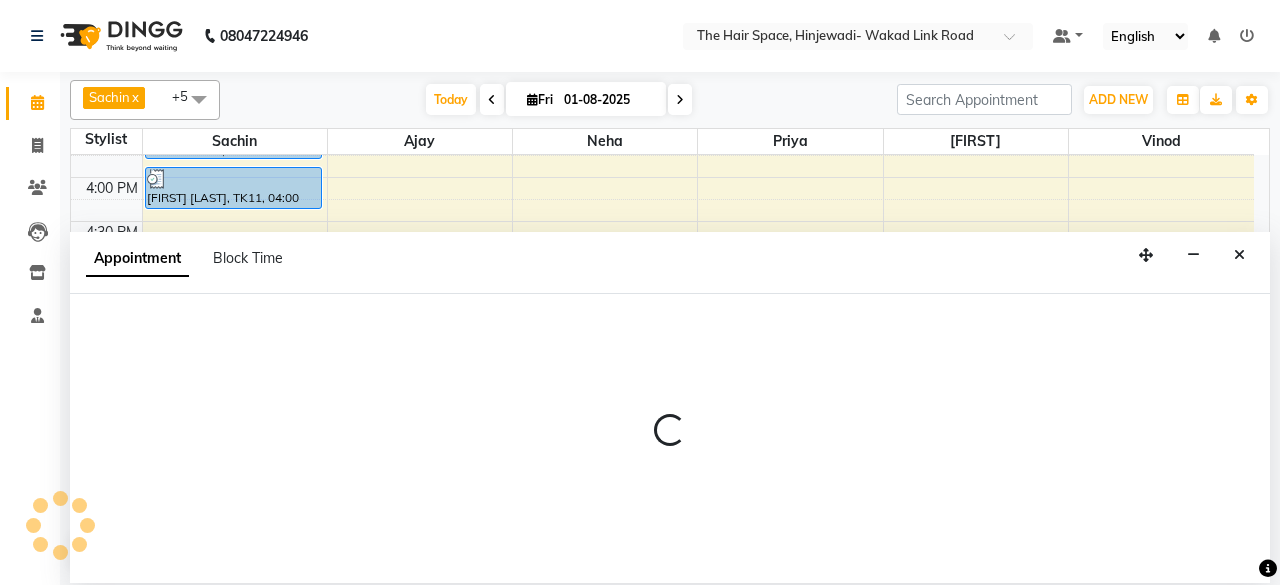 select on "52403" 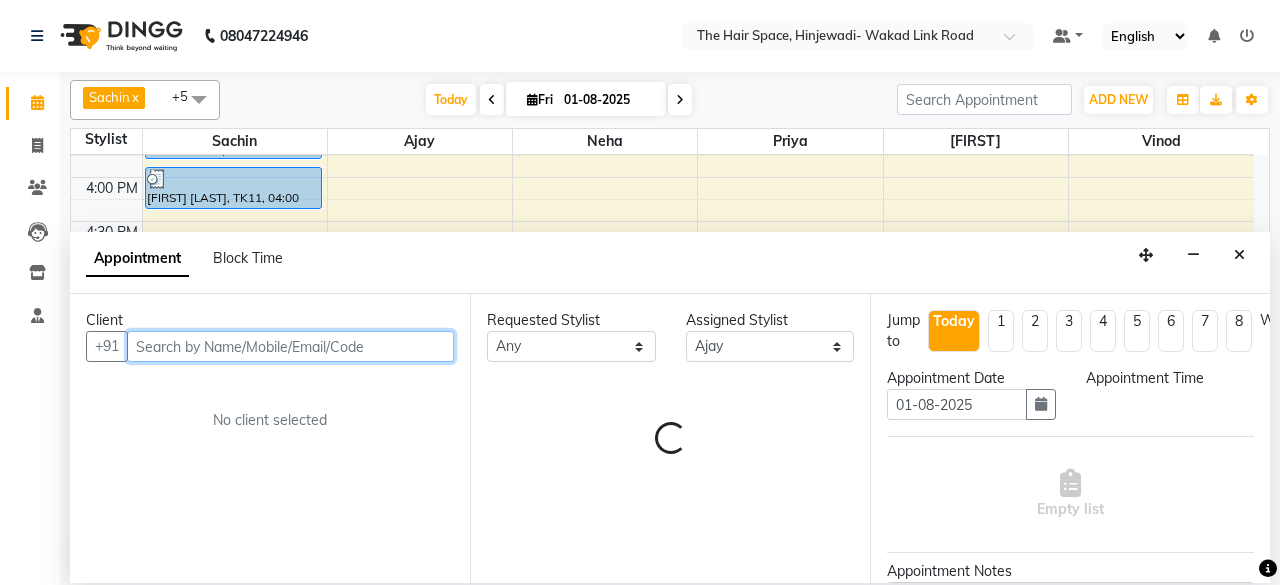 select on "1095" 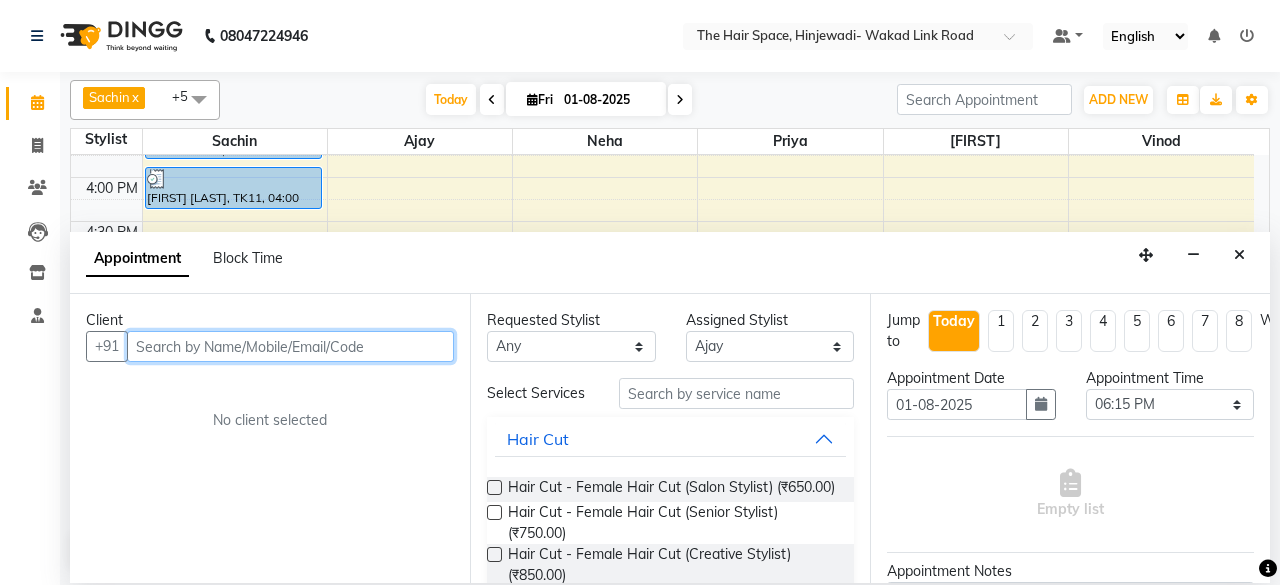 click at bounding box center [290, 346] 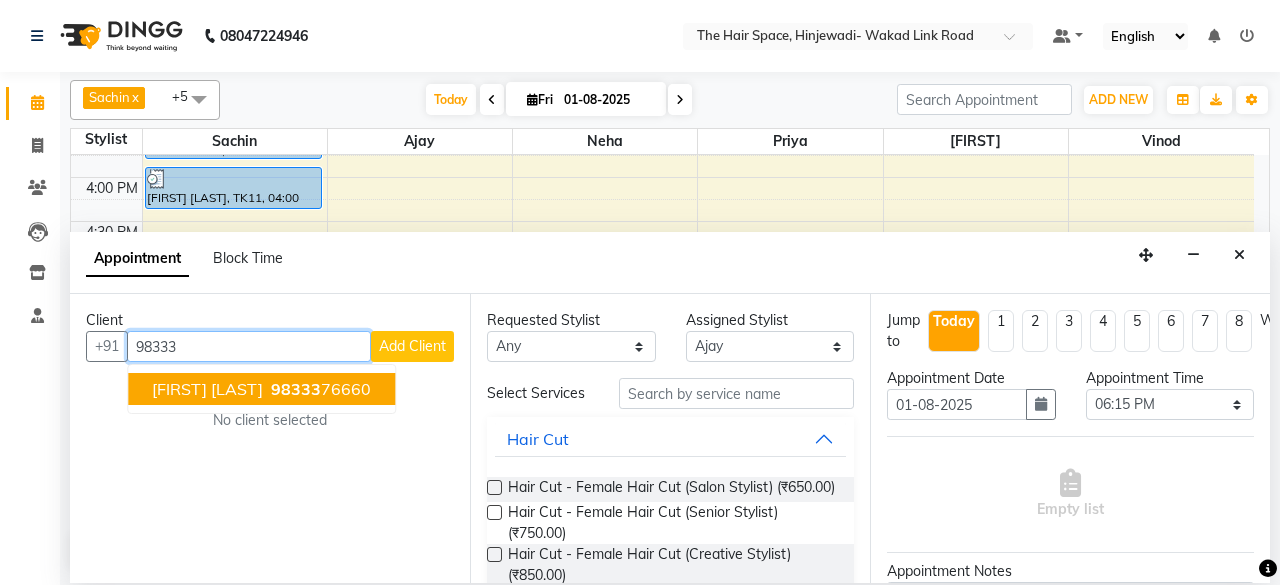 drag, startPoint x: 250, startPoint y: 395, endPoint x: 314, endPoint y: 397, distance: 64.03124 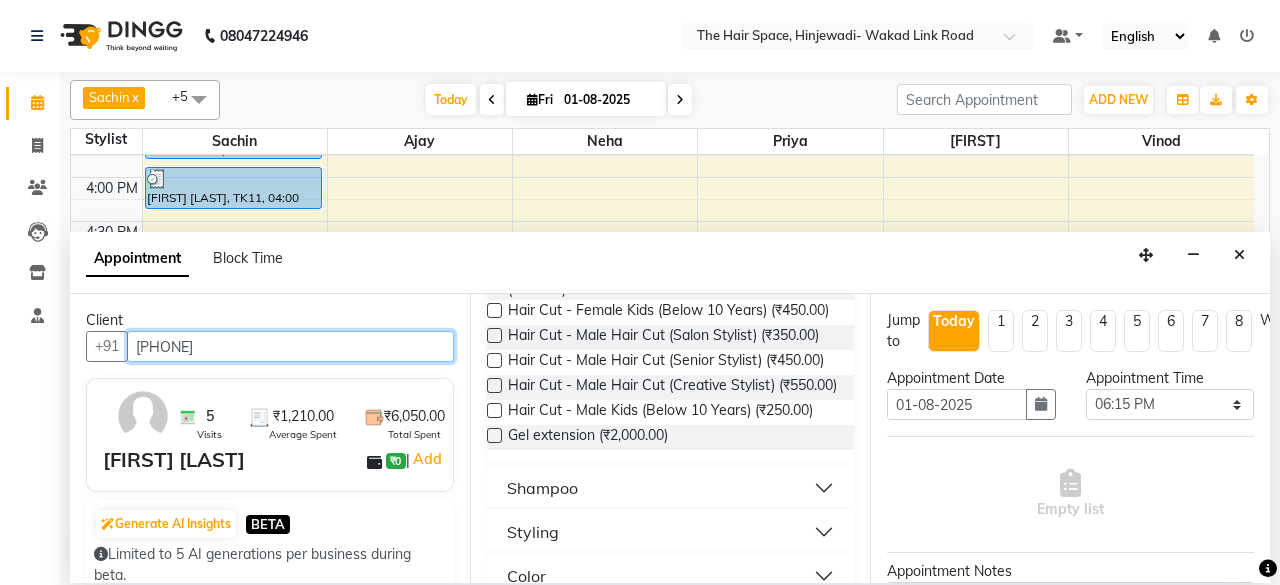 scroll, scrollTop: 300, scrollLeft: 0, axis: vertical 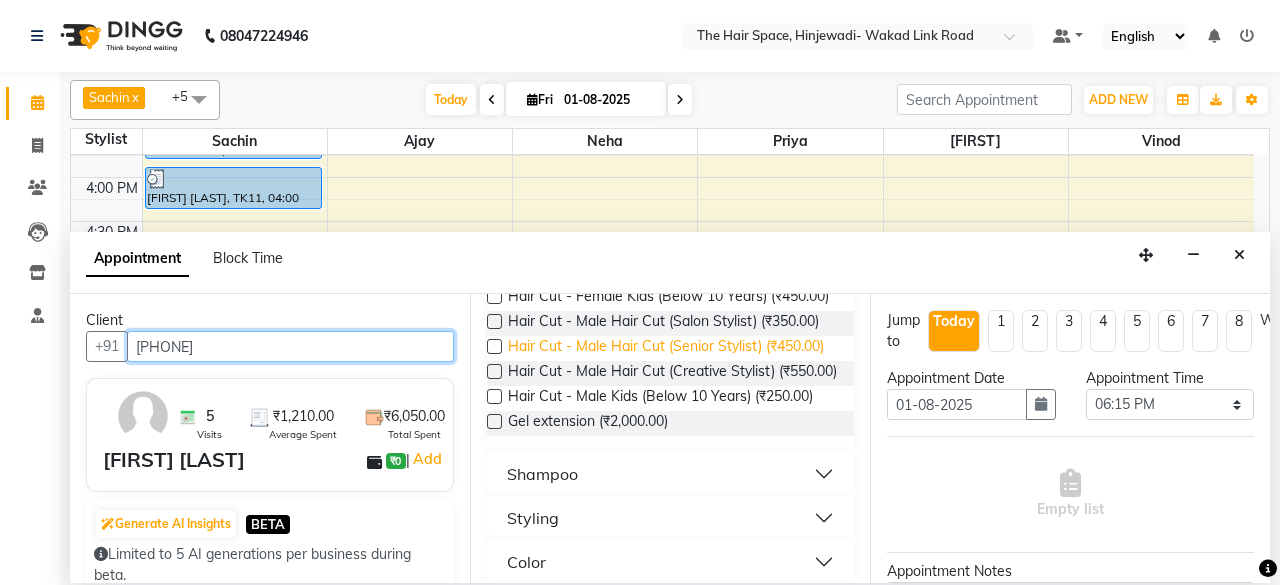 type on "[PHONE]" 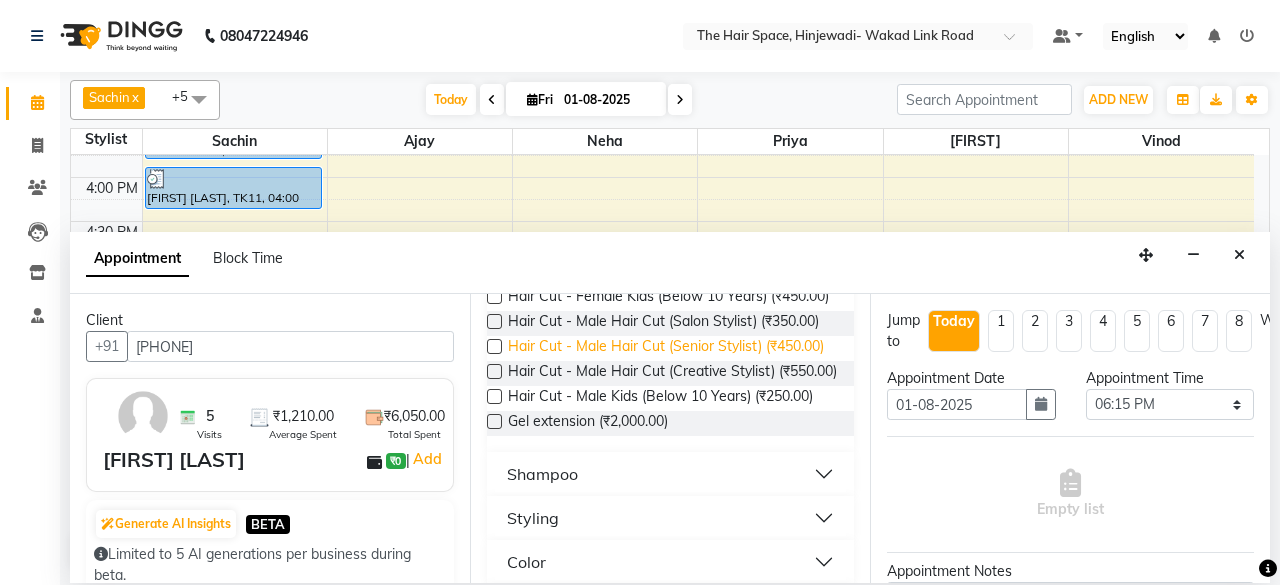 click on "Hair Cut - Male Hair Cut (Senior Stylist) (₹450.00)" at bounding box center (666, 348) 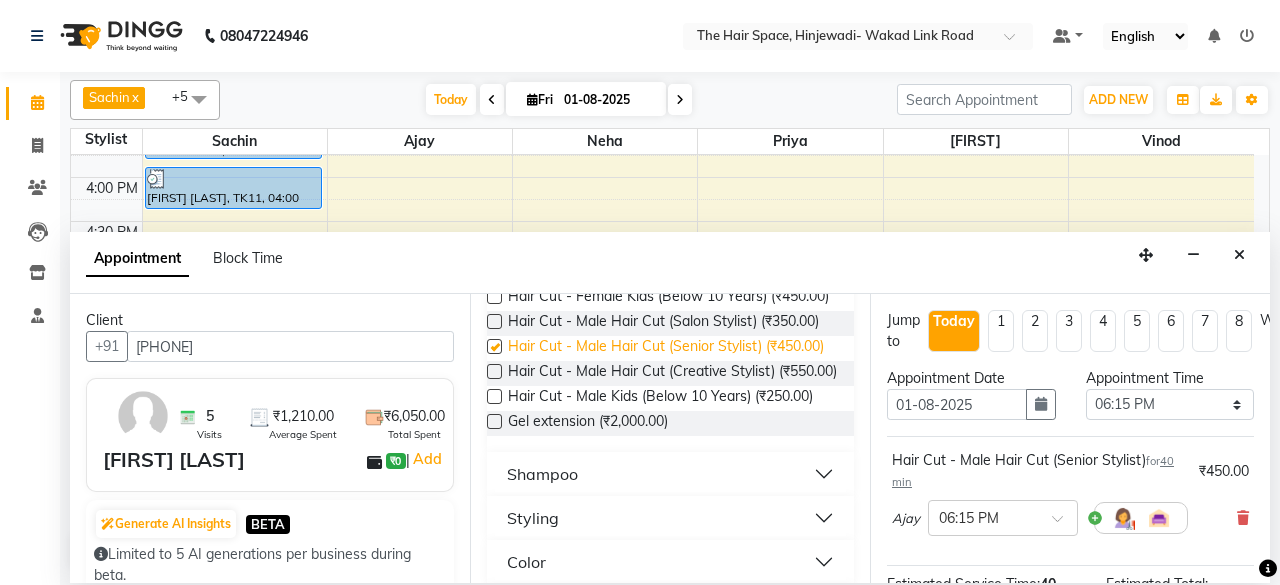 checkbox on "false" 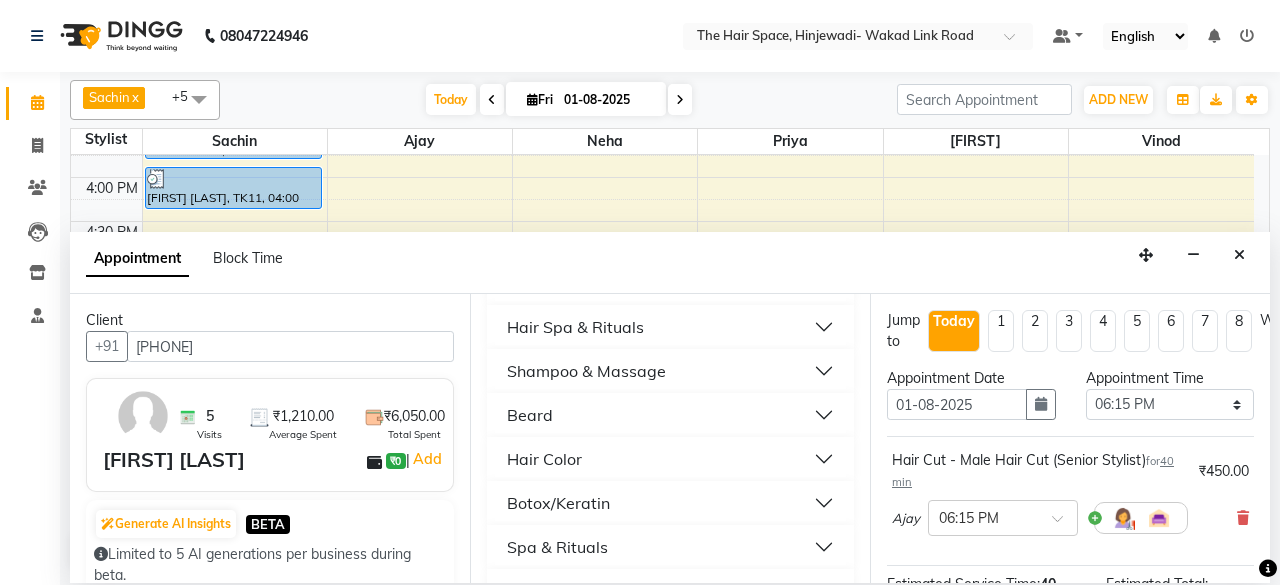 scroll, scrollTop: 700, scrollLeft: 0, axis: vertical 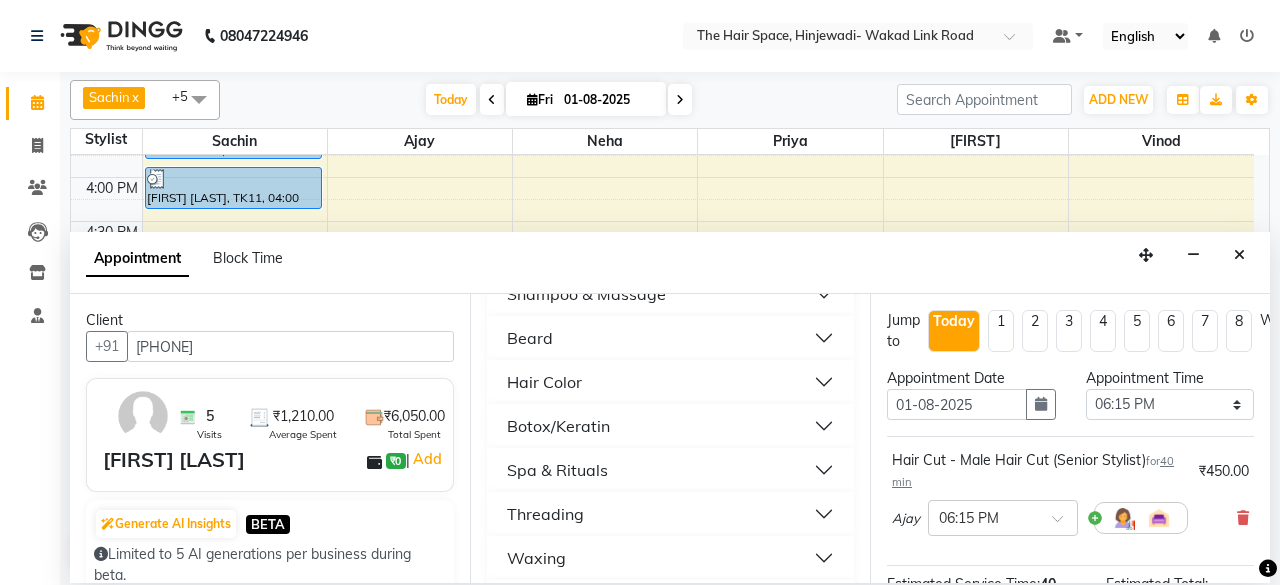 click on "Hair Spa & Rituals" at bounding box center (575, 250) 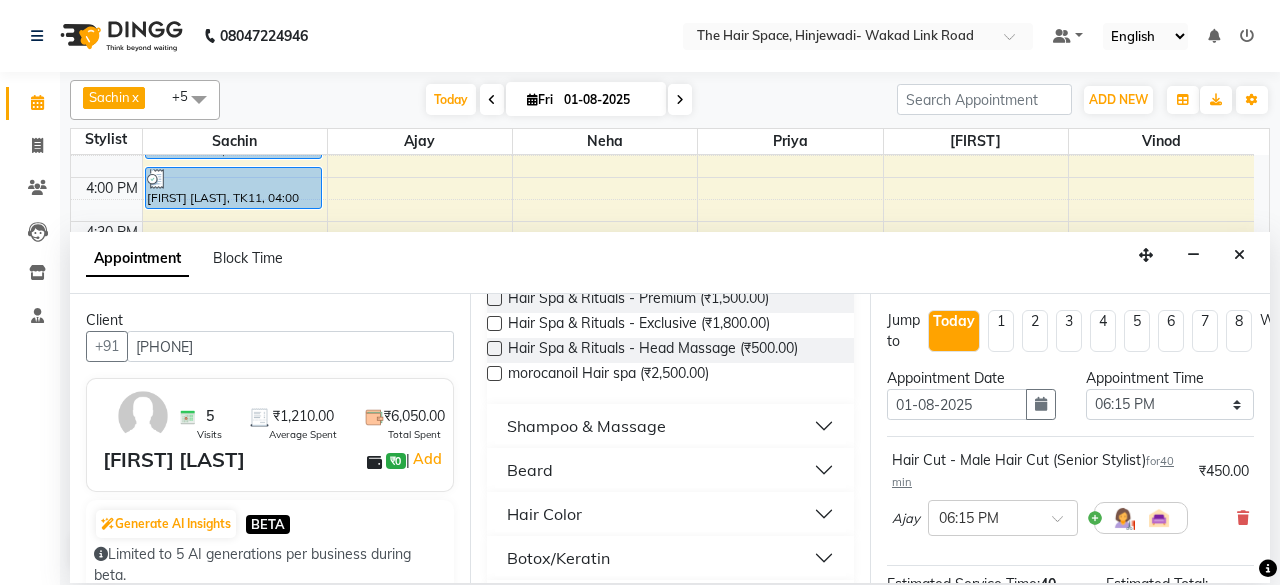 click on "Hair Spa & Rituals" at bounding box center [575, 250] 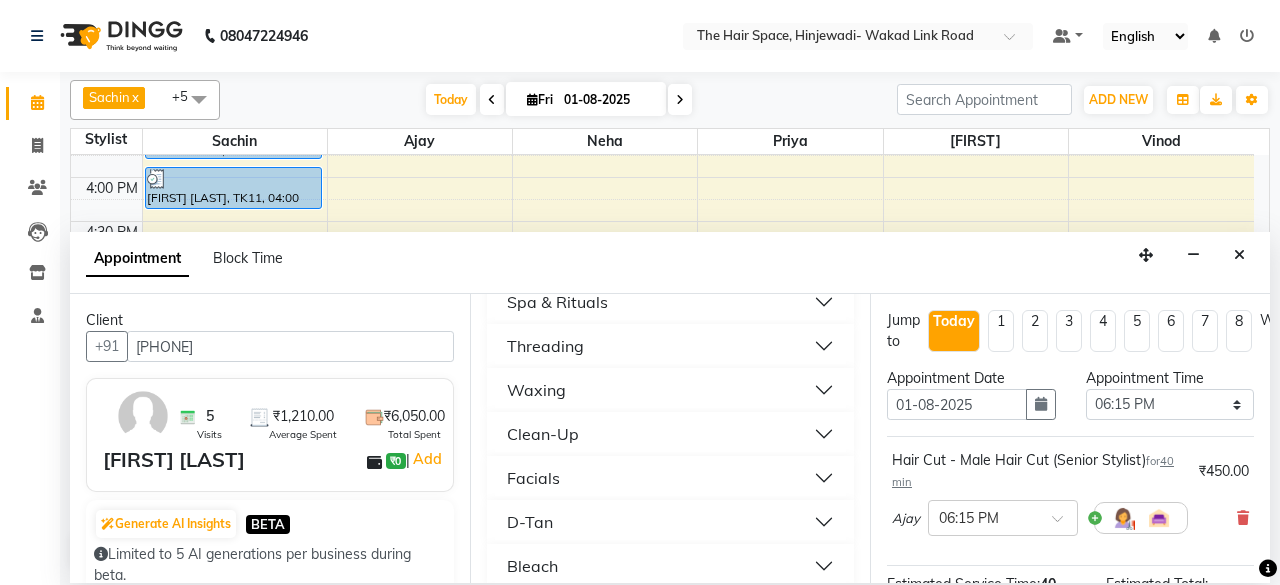 scroll, scrollTop: 900, scrollLeft: 0, axis: vertical 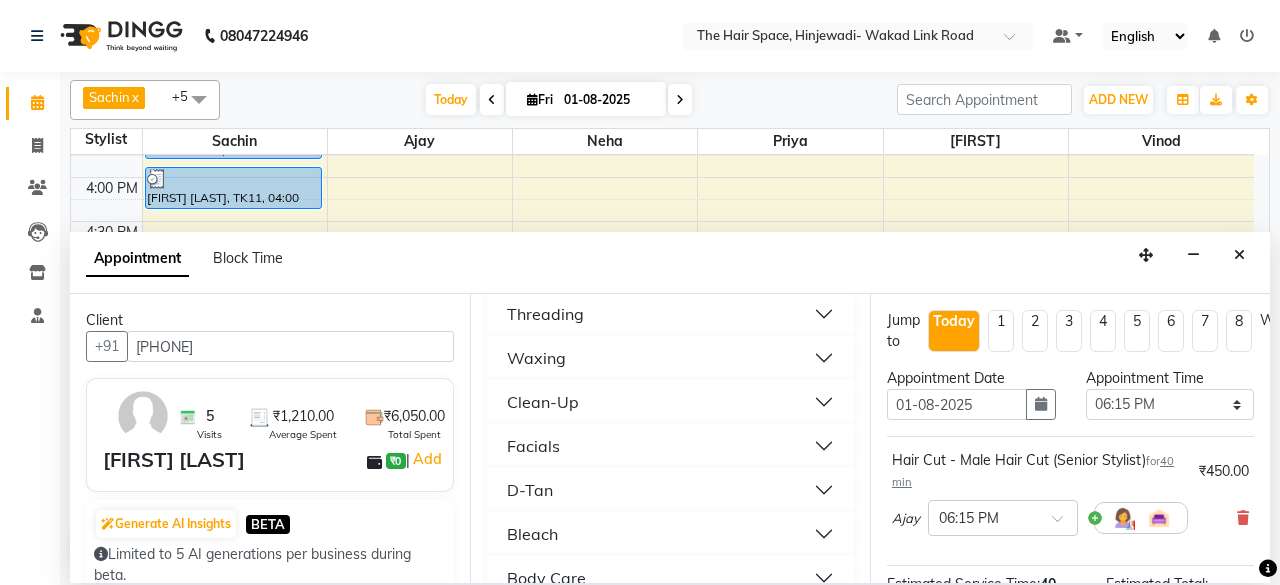 click on "Spa & Rituals" at bounding box center [557, 270] 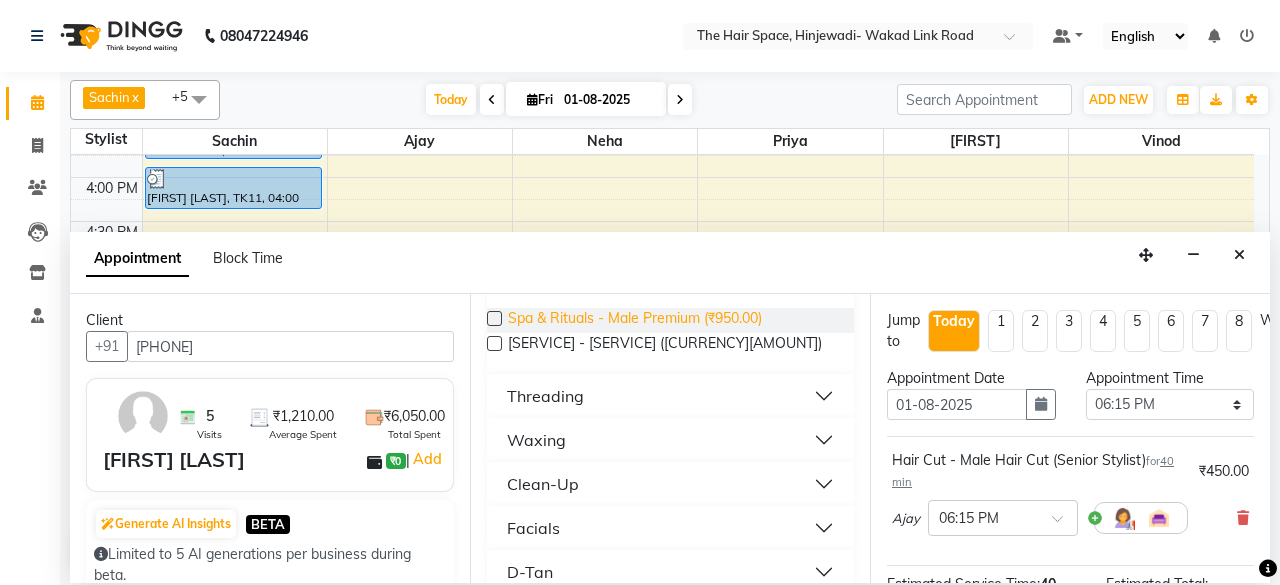 click on "Spa & Rituals - Male Premium (₹950.00)" at bounding box center [635, 320] 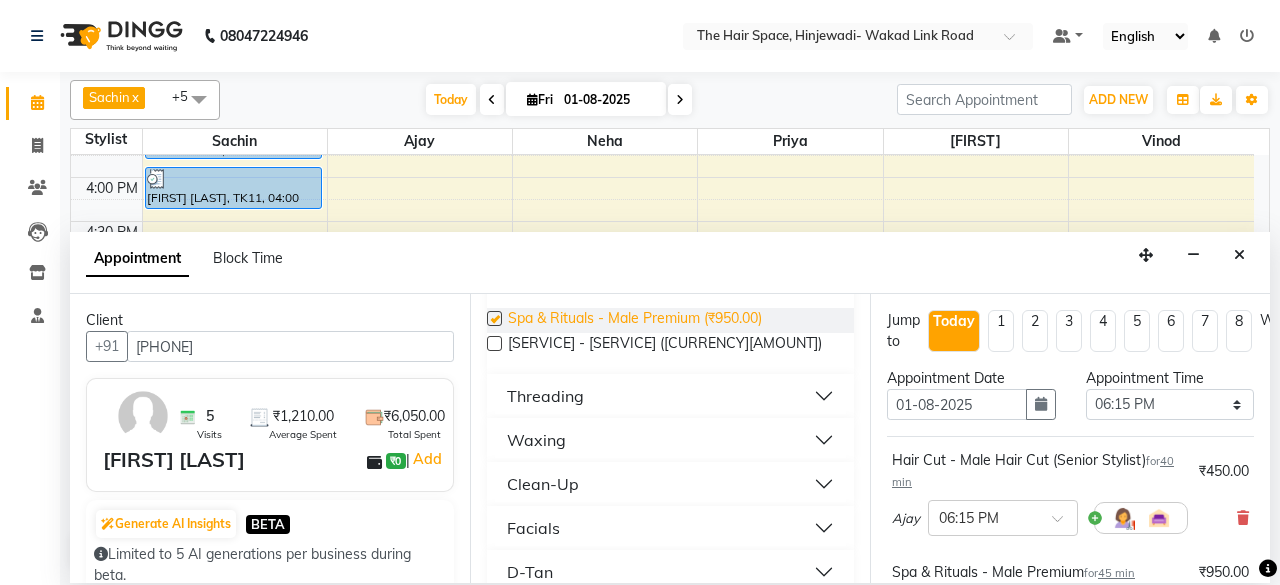 checkbox on "false" 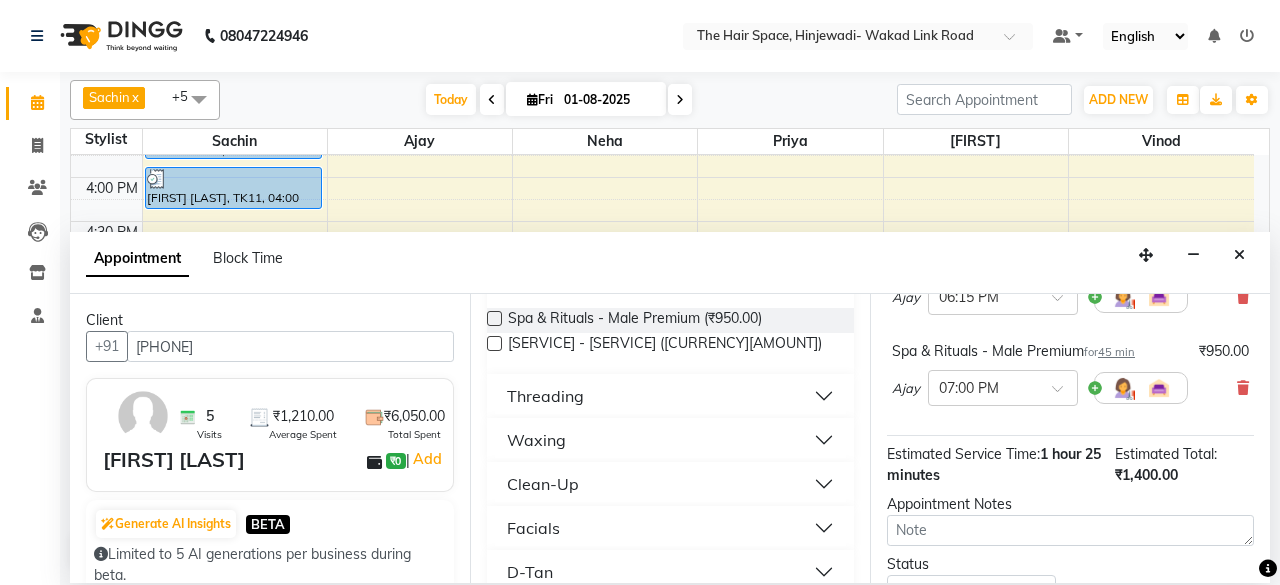 scroll, scrollTop: 384, scrollLeft: 0, axis: vertical 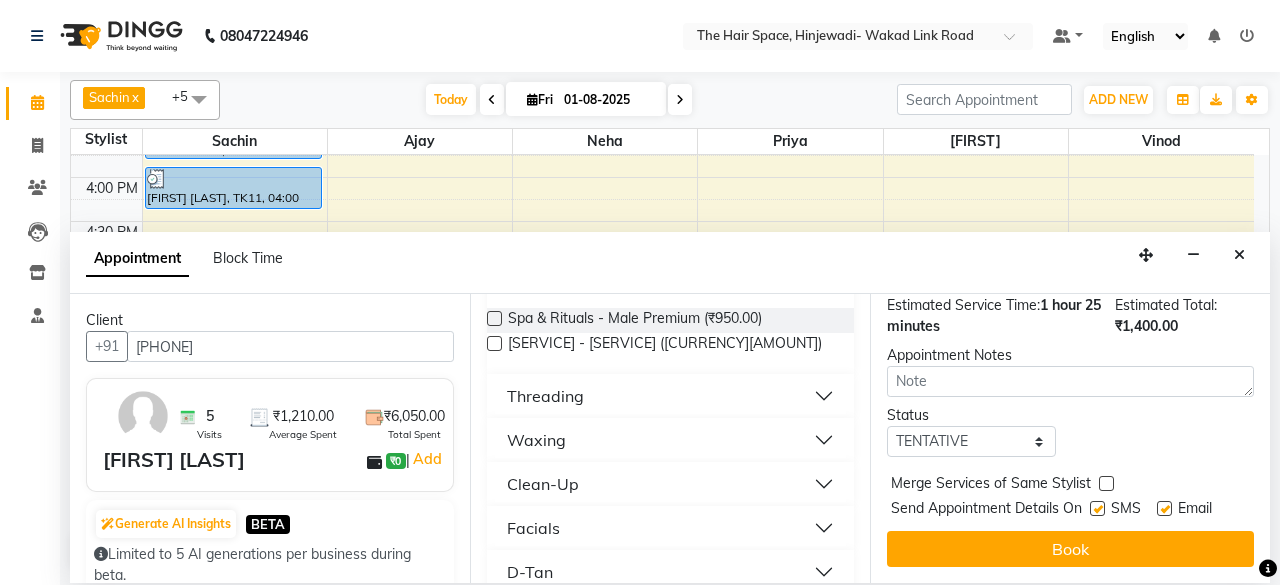 click at bounding box center [1097, 508] 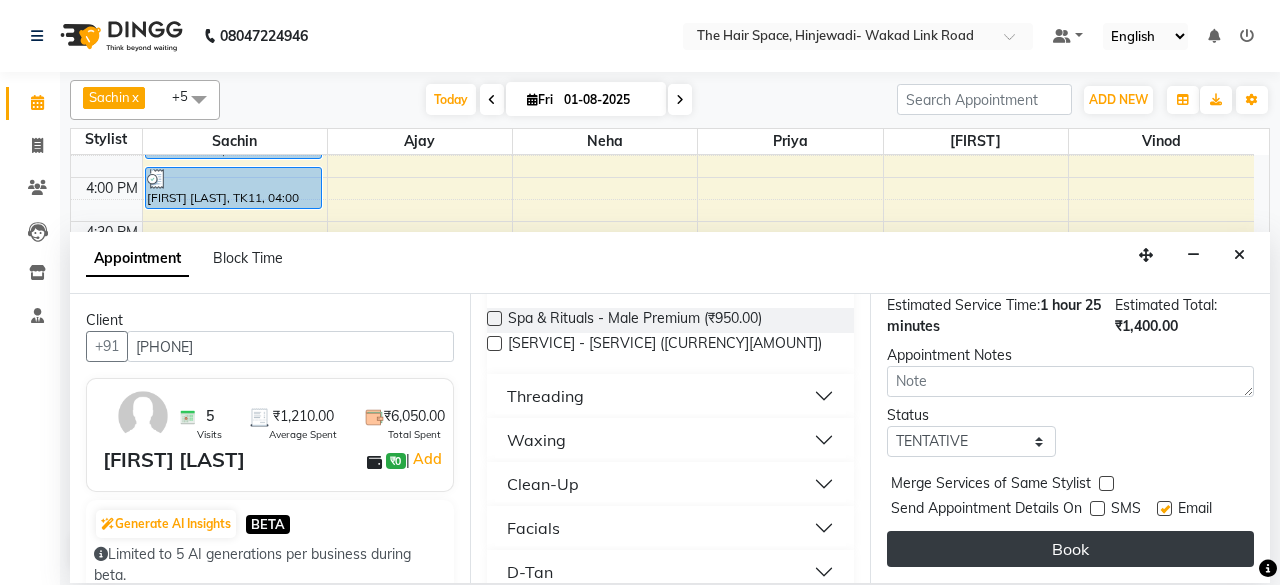 click on "Book" at bounding box center [1070, 549] 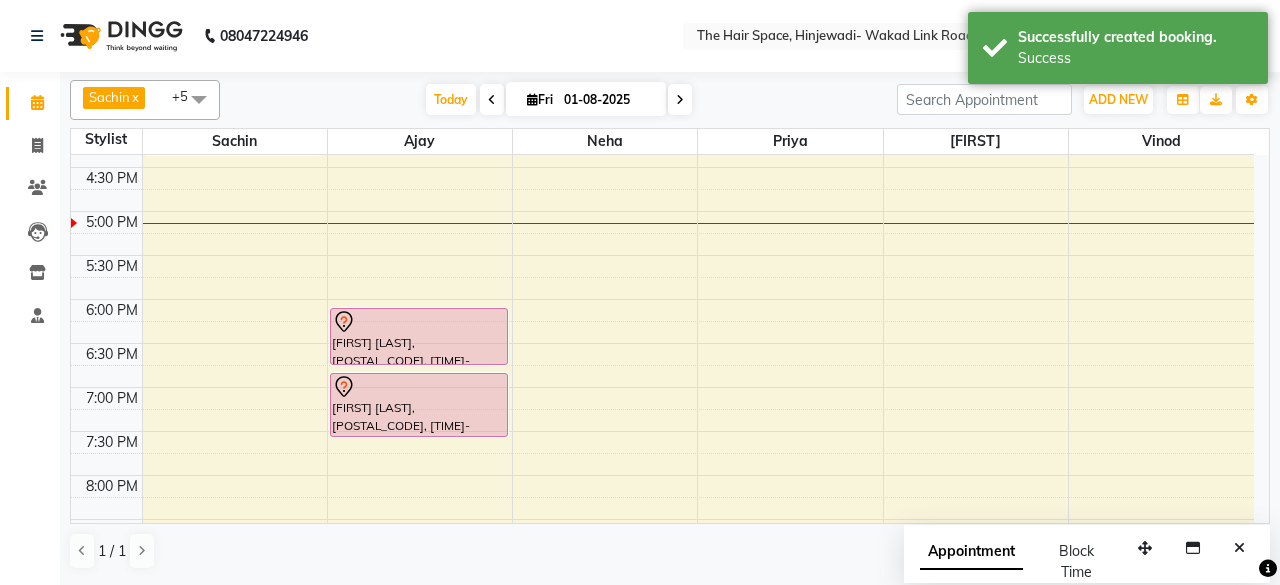 scroll, scrollTop: 781, scrollLeft: 0, axis: vertical 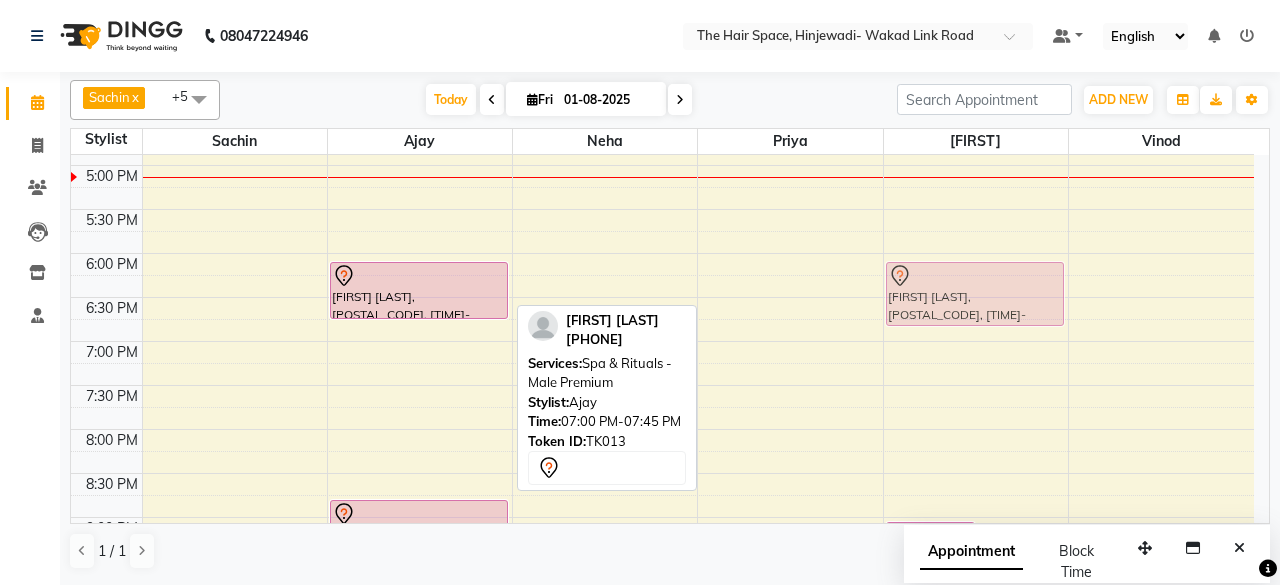 drag, startPoint x: 371, startPoint y: 359, endPoint x: 972, endPoint y: 295, distance: 604.3981 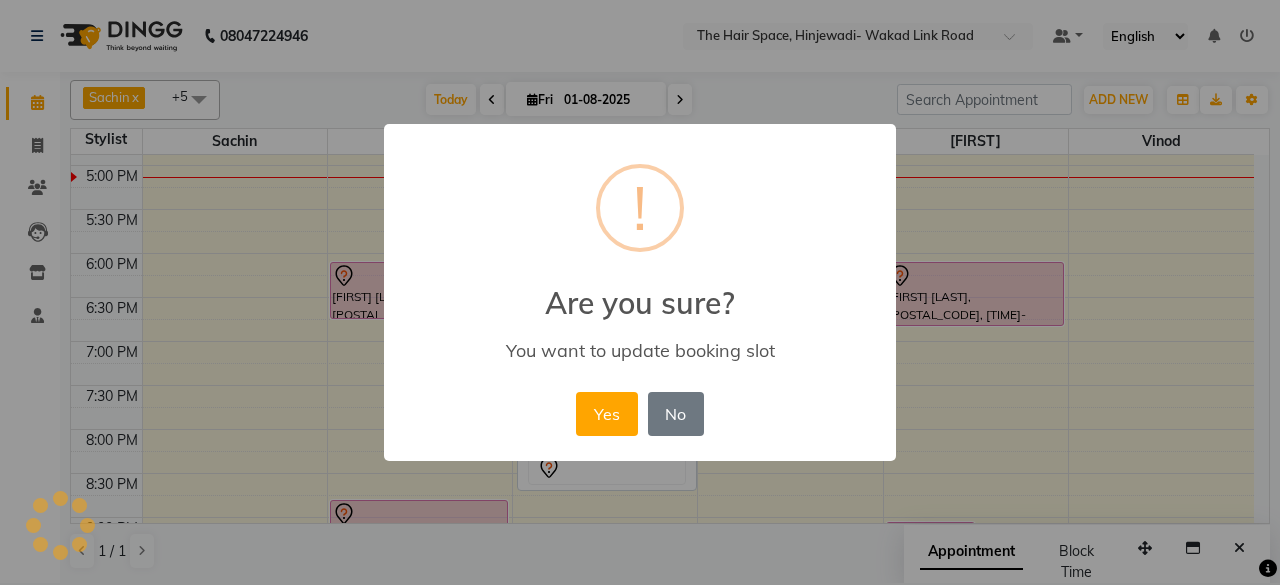 click on "No" at bounding box center [676, 414] 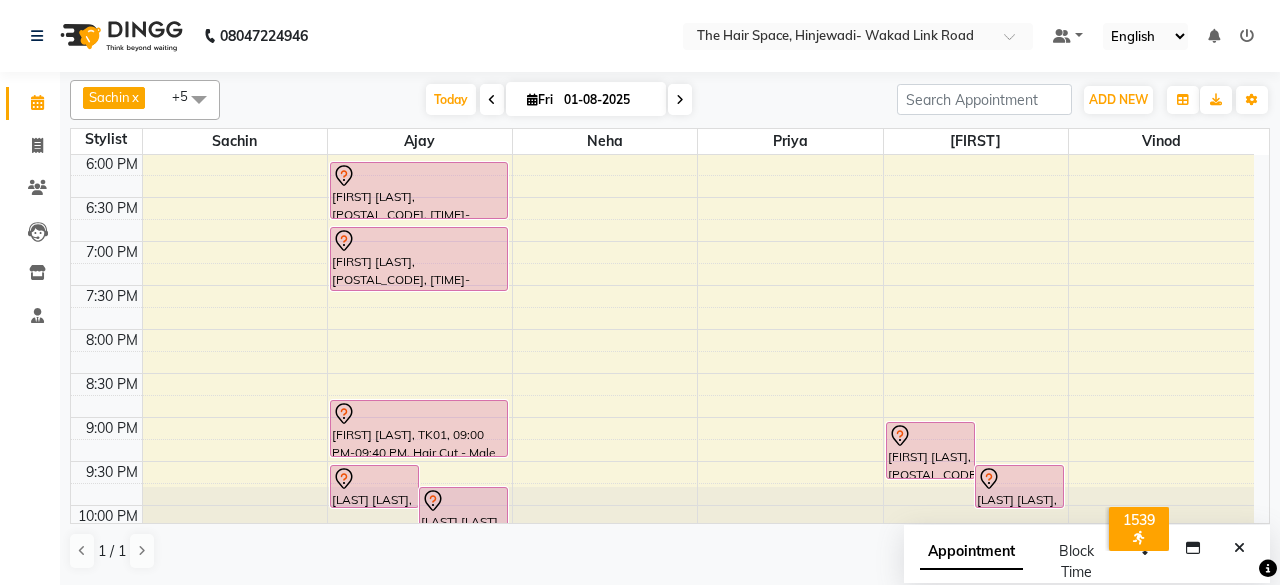 scroll, scrollTop: 681, scrollLeft: 0, axis: vertical 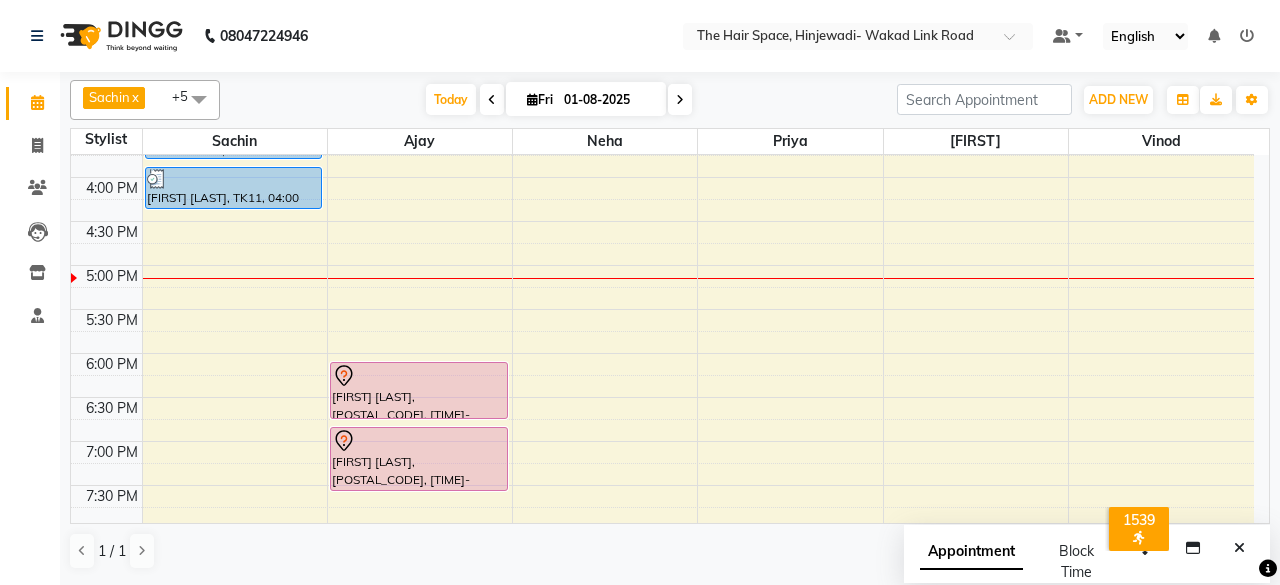 click on "[TIME] [TIME] [TIME] [TIME] [TIME] [TIME] [TIME] [TIME] [TIME] [TIME] [TIME] [TIME] [TIME] [TIME] [TIME] [TIME] [TIME] [TIME] [TIME] [TIME] [TIME] [TIME] [TIME] [TIME] [TIME] [TIME] [TIME] [TIME] [TIME] [TIME]     [LAST] [LAST], [POSTAL_CODE], [TIME]-[TIME], [SERVICE] - [SERVICE]     [LAST] [LAST], [POSTAL_CODE], [TIME]-[TIME], [SERVICE] - [SERVICE]     [LAST] [LAST], [POSTAL_CODE], [TIME]-[TIME], [SERVICE] - [SERVICE]             [LAST] [LAST], [POSTAL_CODE], [TIME]-[TIME], [SERVICE] - [SERVICE]             [LAST] [LAST], [POSTAL_CODE], [TIME]-[TIME], [SERVICE] - [SERVICE]     [LAST] [LAST], [POSTAL_CODE], [TIME]-[TIME], [SERVICE] - [SERVICE]     [LAST] [LAST], [POSTAL_CODE], [TIME]-[TIME], [SERVICE] - [SERVICE]     [LAST] [LAST], [POSTAL_CODE], [TIME]-[TIME], [SERVICE] - [SERVICE]             [LAST] [LAST], [POSTAL_CODE], [TIME]-[TIME], [SERVICE] - [SERVICE]" at bounding box center [662, 133] 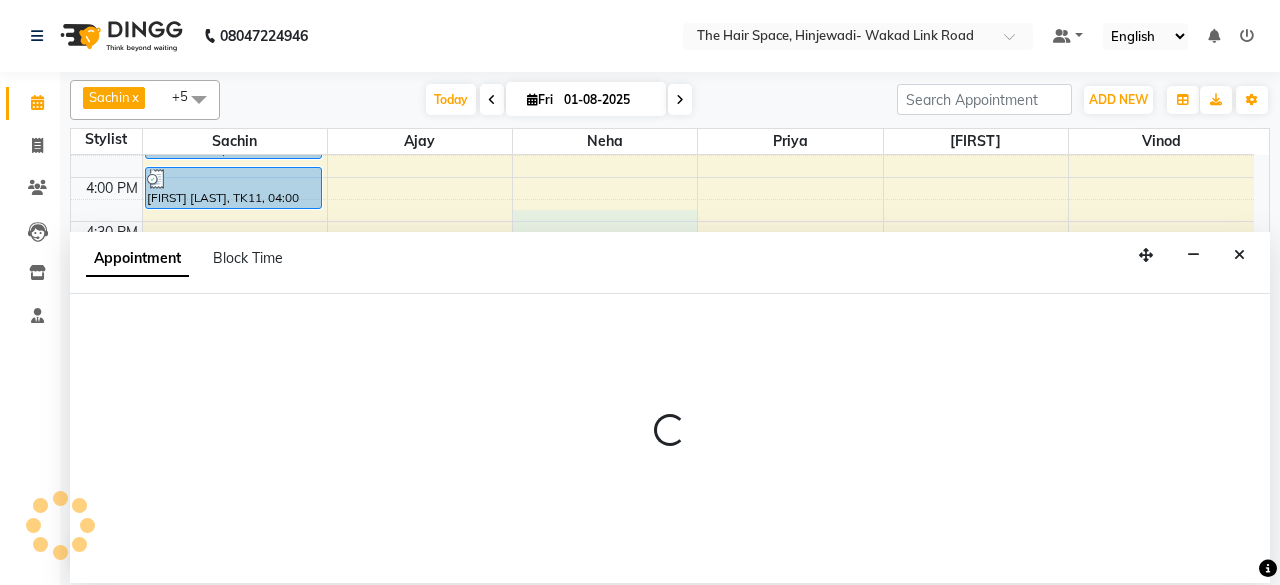 select on "78024" 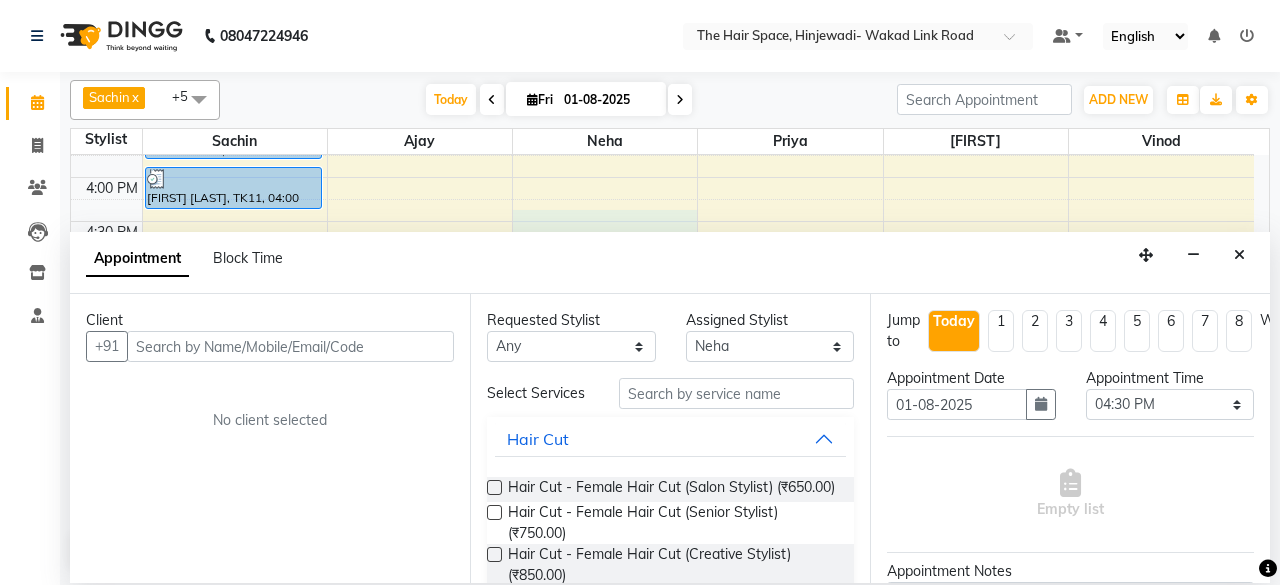 click at bounding box center (290, 346) 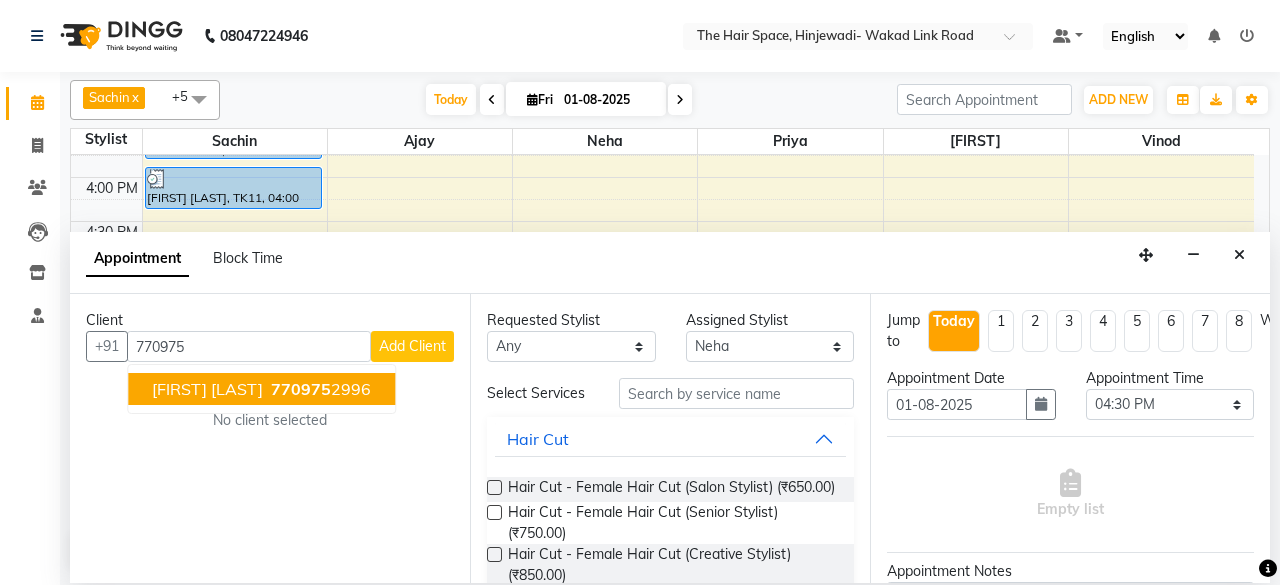 click on "770975" at bounding box center (301, 389) 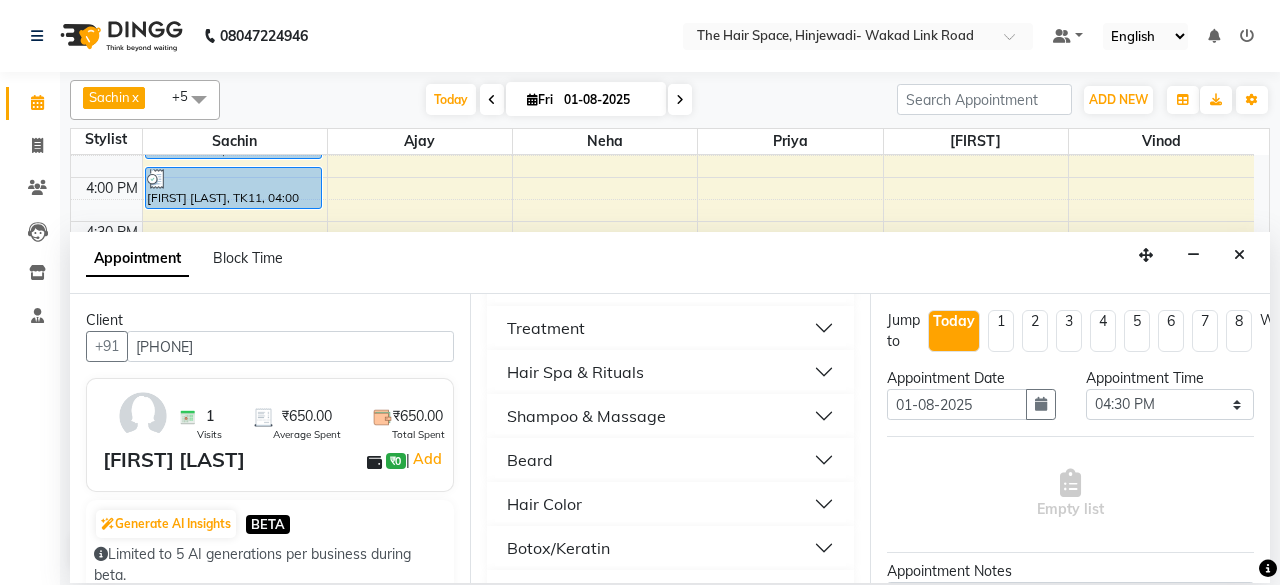 scroll, scrollTop: 600, scrollLeft: 0, axis: vertical 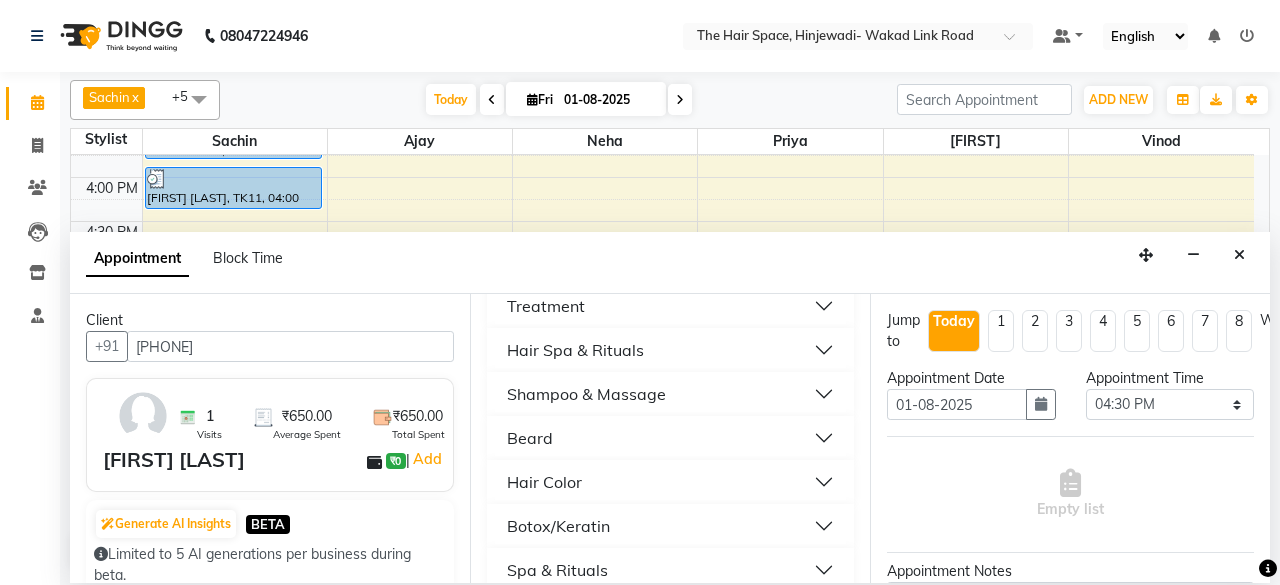 type on "[PHONE]" 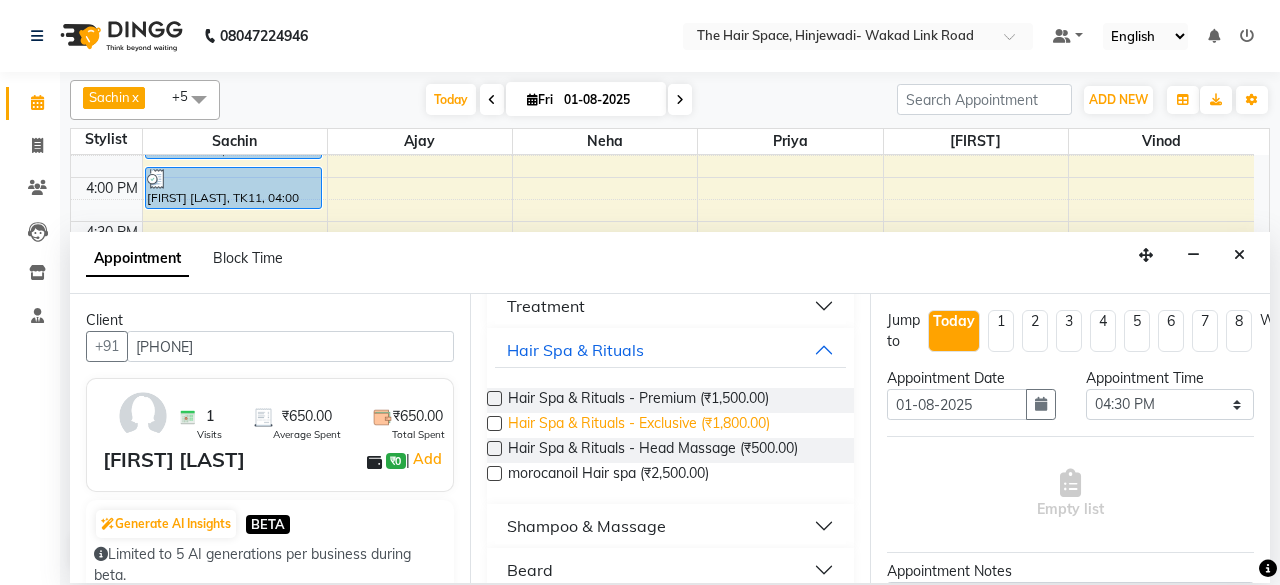 click on "Hair Spa & Rituals - Exclusive (₹1,800.00)" at bounding box center [639, 425] 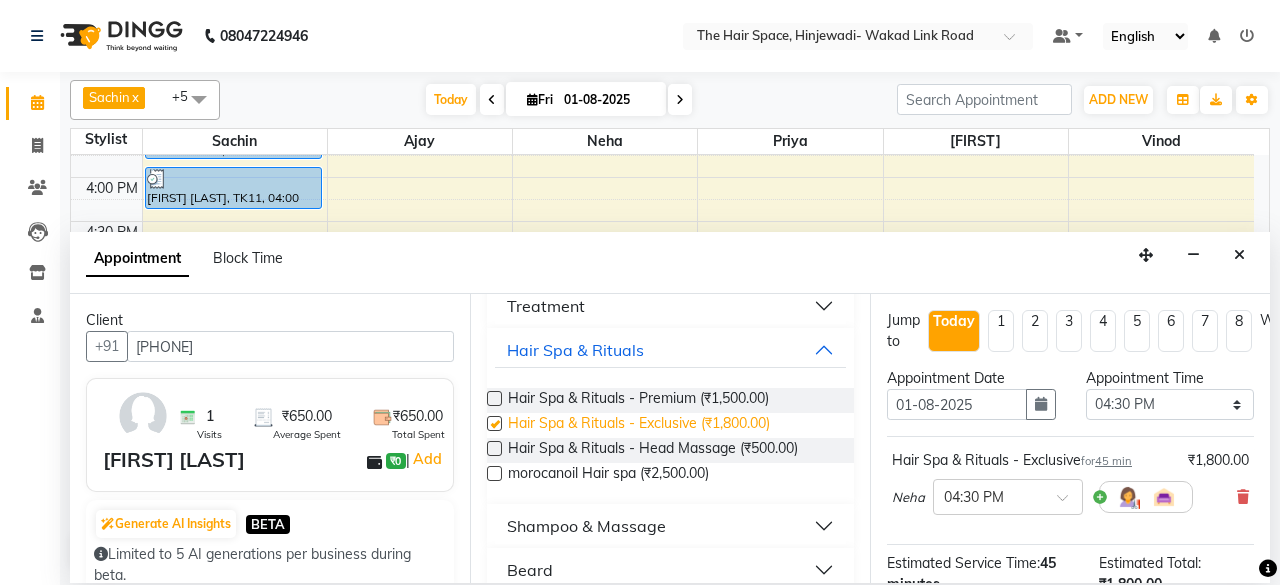 checkbox on "false" 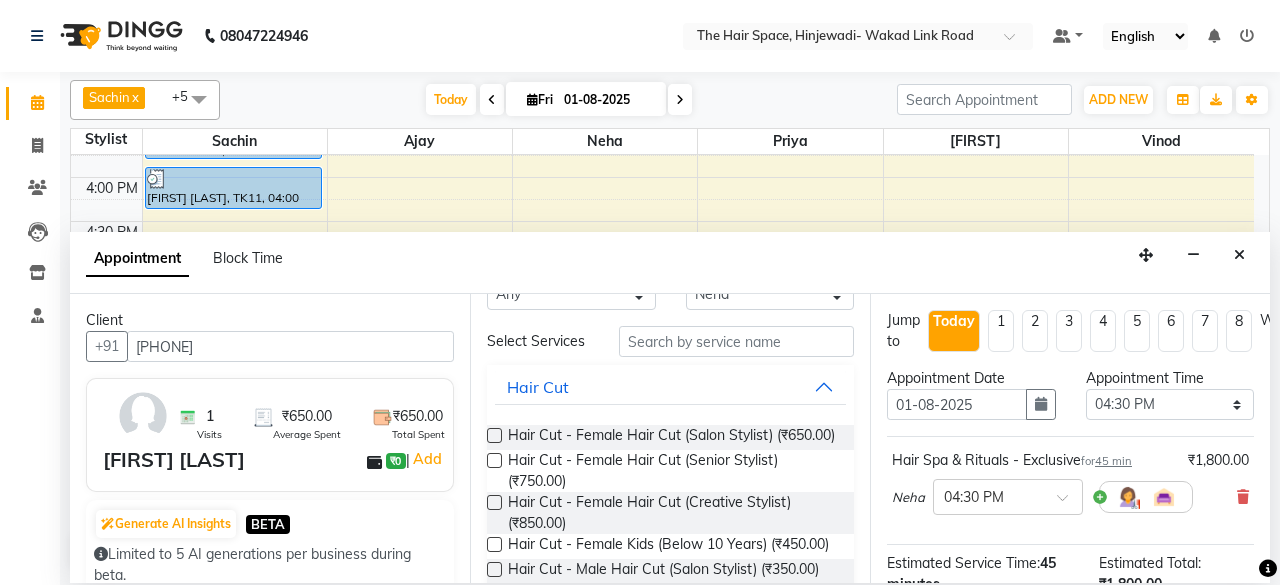 scroll, scrollTop: 0, scrollLeft: 0, axis: both 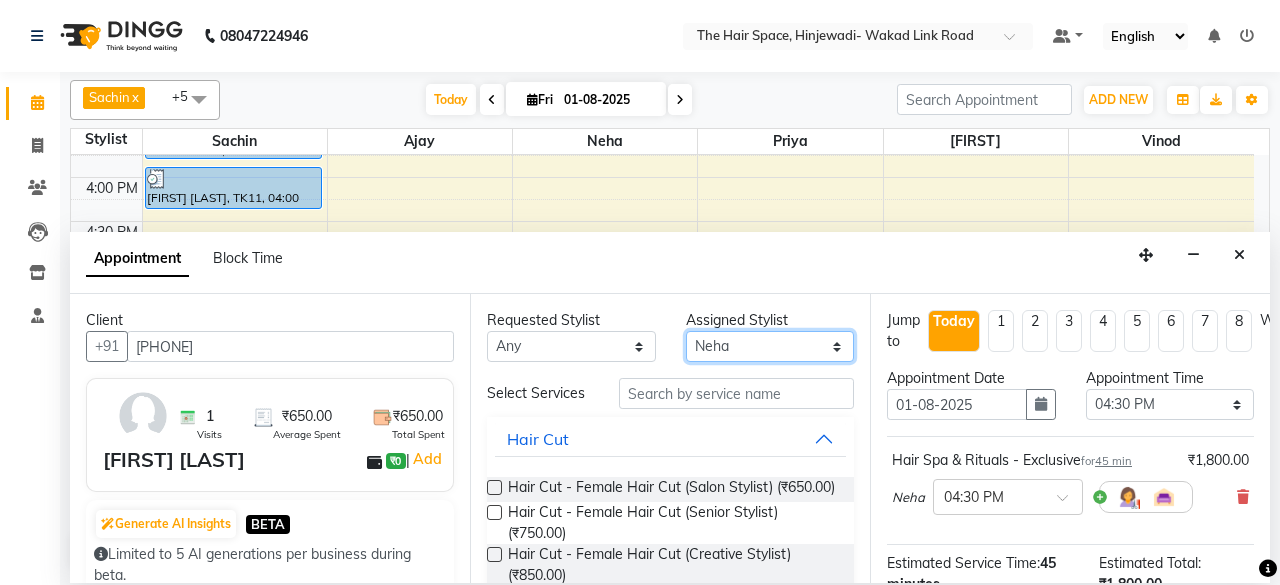 click on "Select [FIRST] [FIRST] [FIRST] [FIRST] [FIRST] [FIRST] [FIRST] [FIRST] [FIRST] [FIRST] [FIRST] [FIRST]" at bounding box center [770, 346] 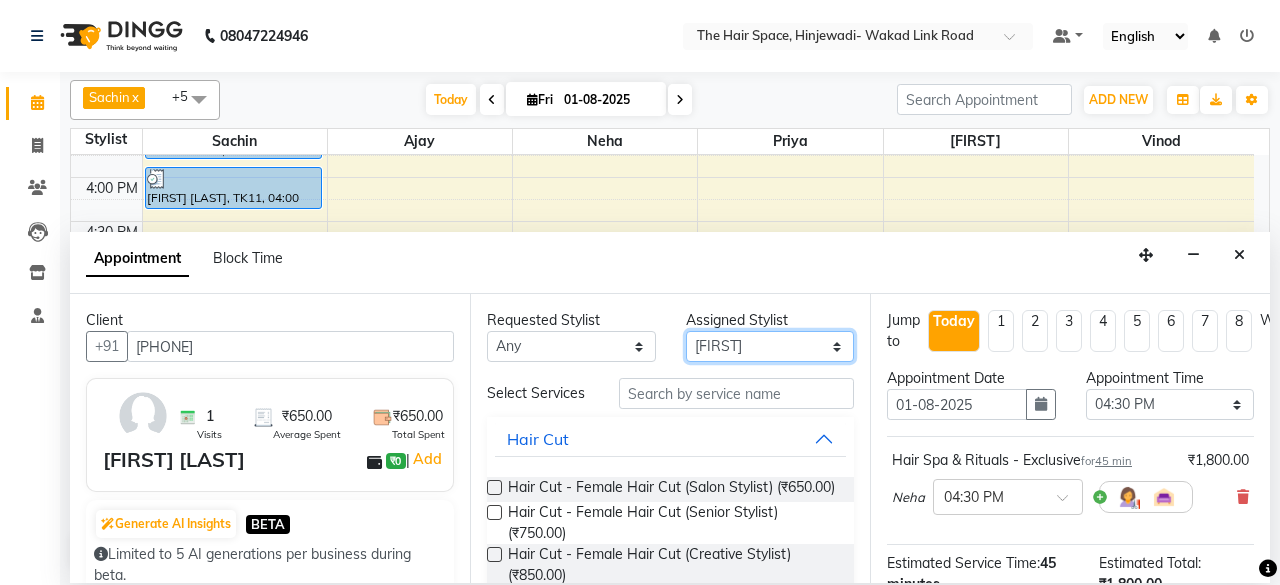click on "Select [FIRST] [FIRST] [FIRST] [FIRST] [FIRST] [FIRST] [FIRST] [FIRST] [FIRST] [FIRST] [FIRST] [FIRST]" at bounding box center (770, 346) 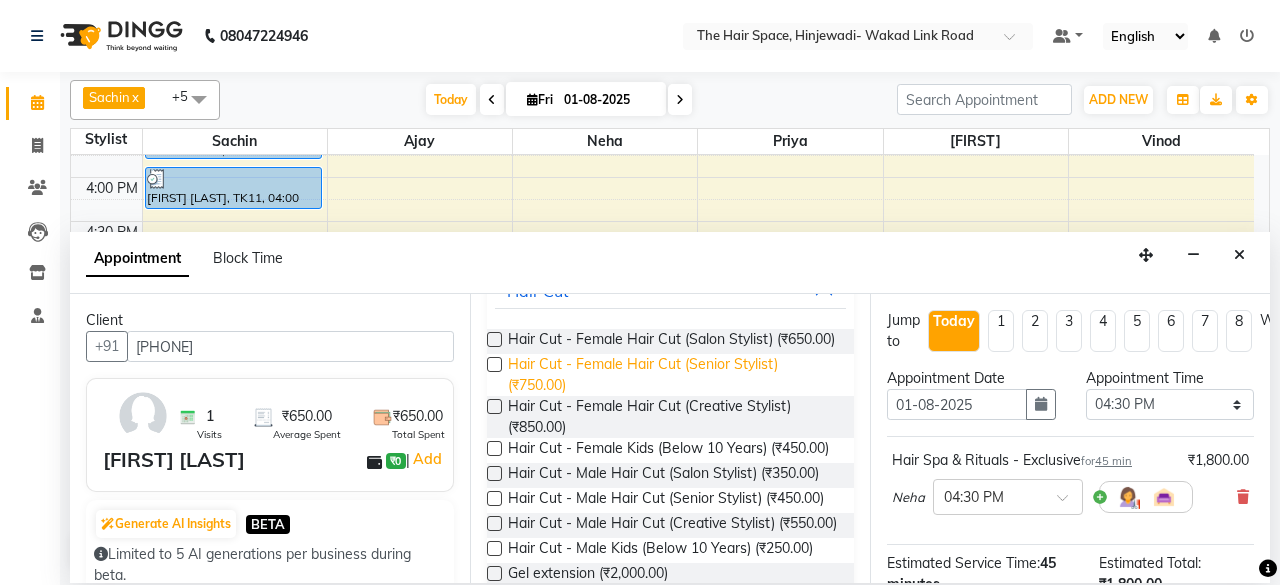 scroll, scrollTop: 300, scrollLeft: 0, axis: vertical 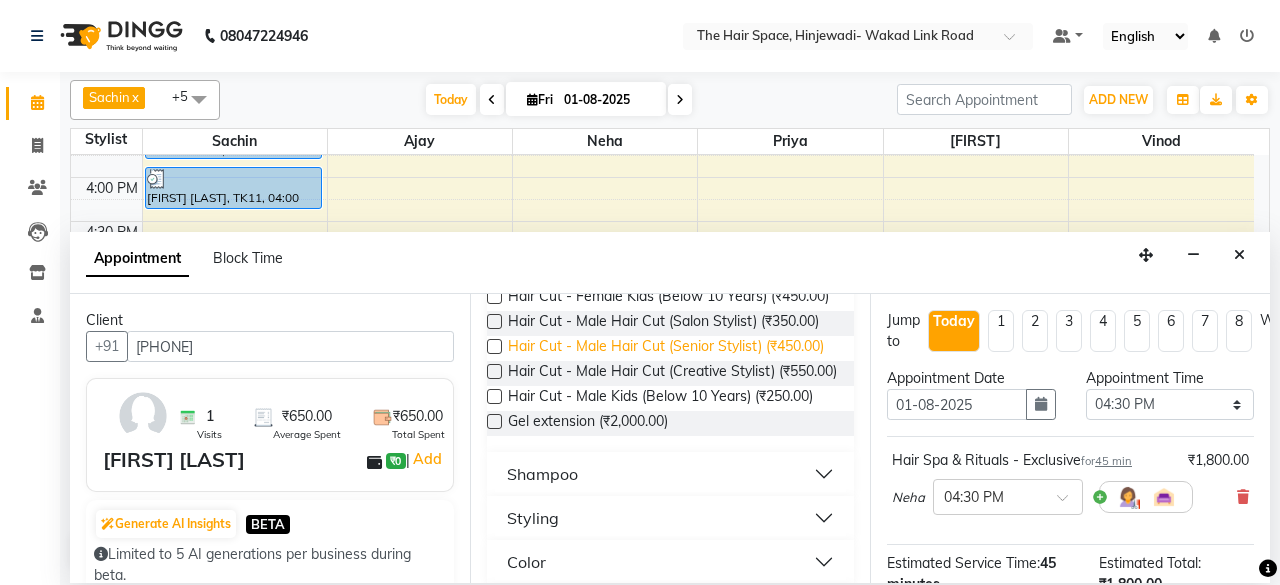 click on "Hair Cut - Male Hair Cut (Senior Stylist) (₹450.00)" at bounding box center [666, 348] 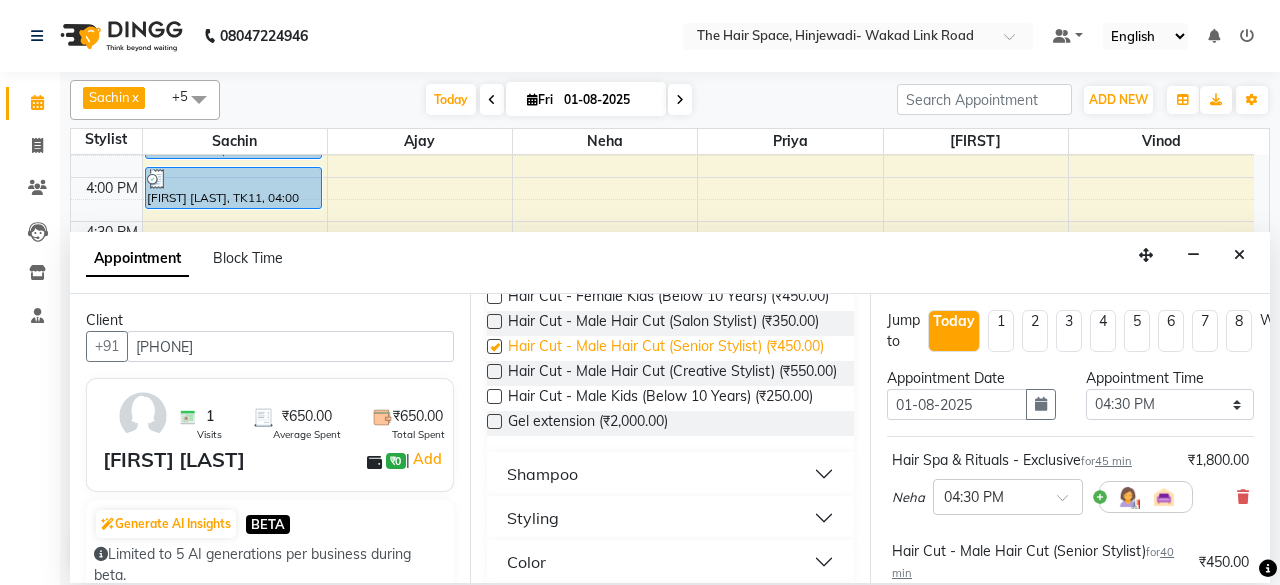 checkbox on "false" 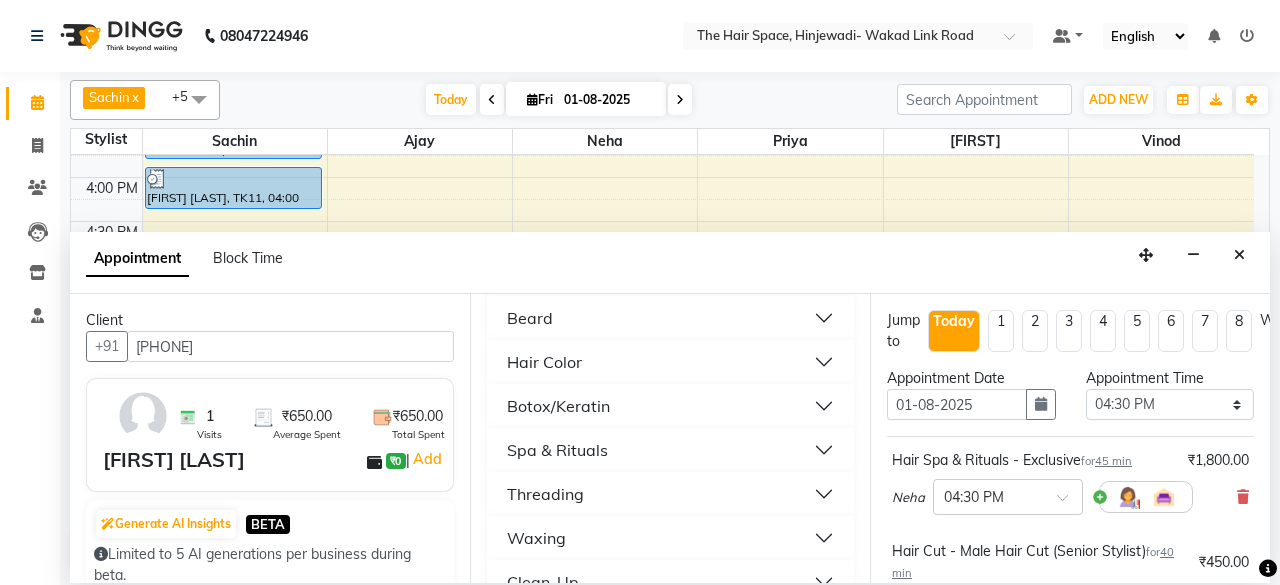scroll, scrollTop: 800, scrollLeft: 0, axis: vertical 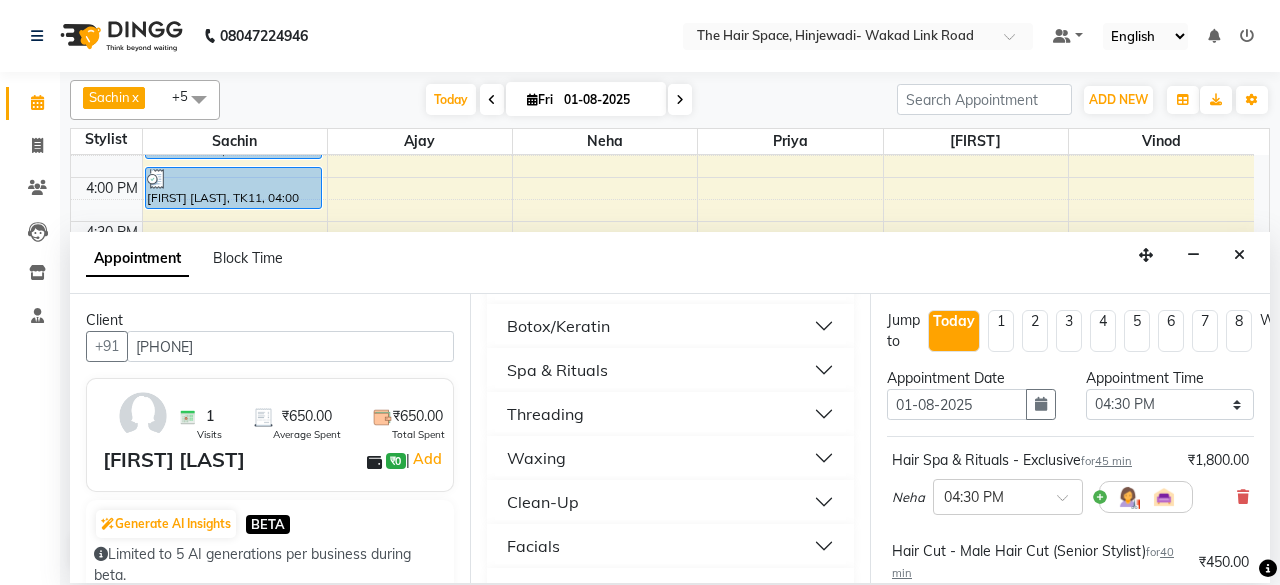 click on "Beard" at bounding box center (670, 238) 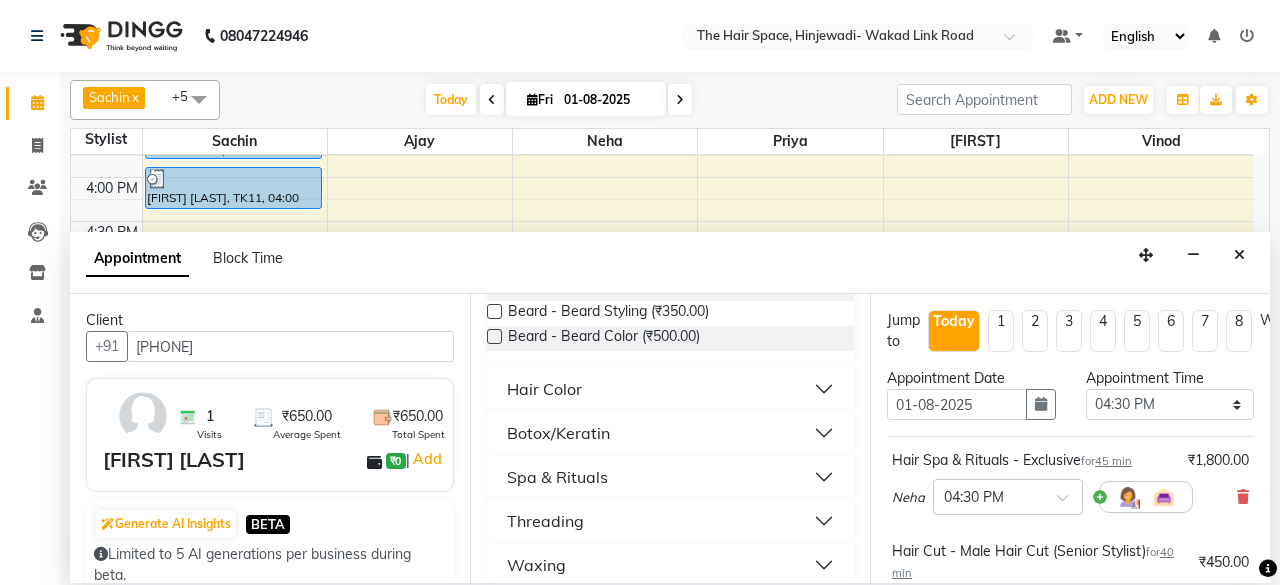 click on "Beard - Beard (₹250.00)" at bounding box center (585, 288) 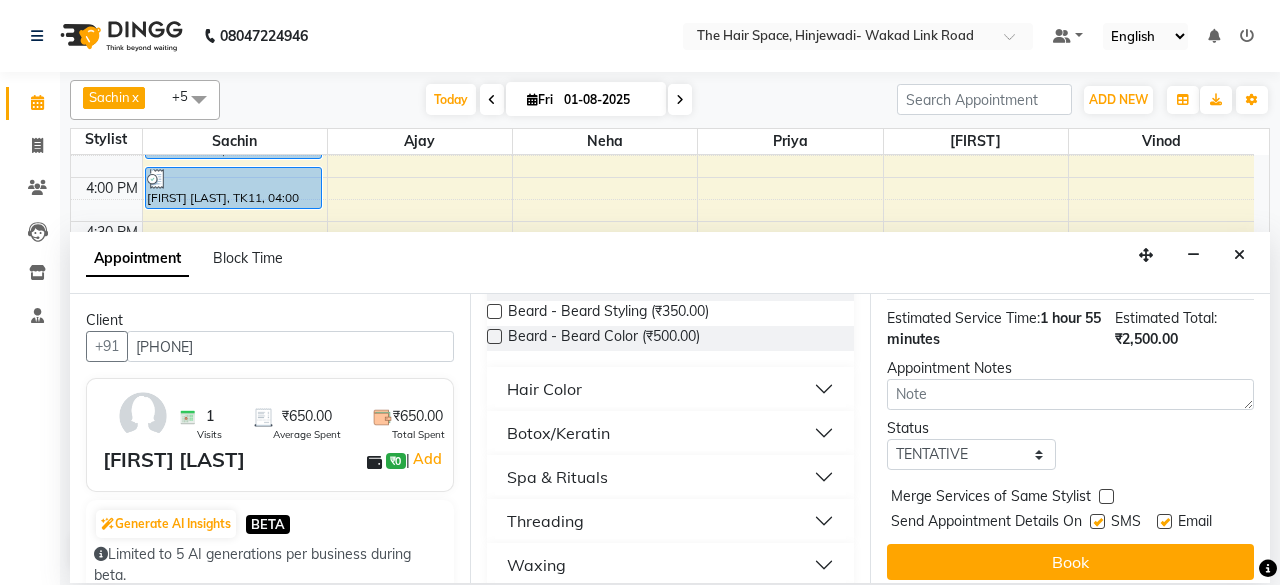 scroll, scrollTop: 475, scrollLeft: 0, axis: vertical 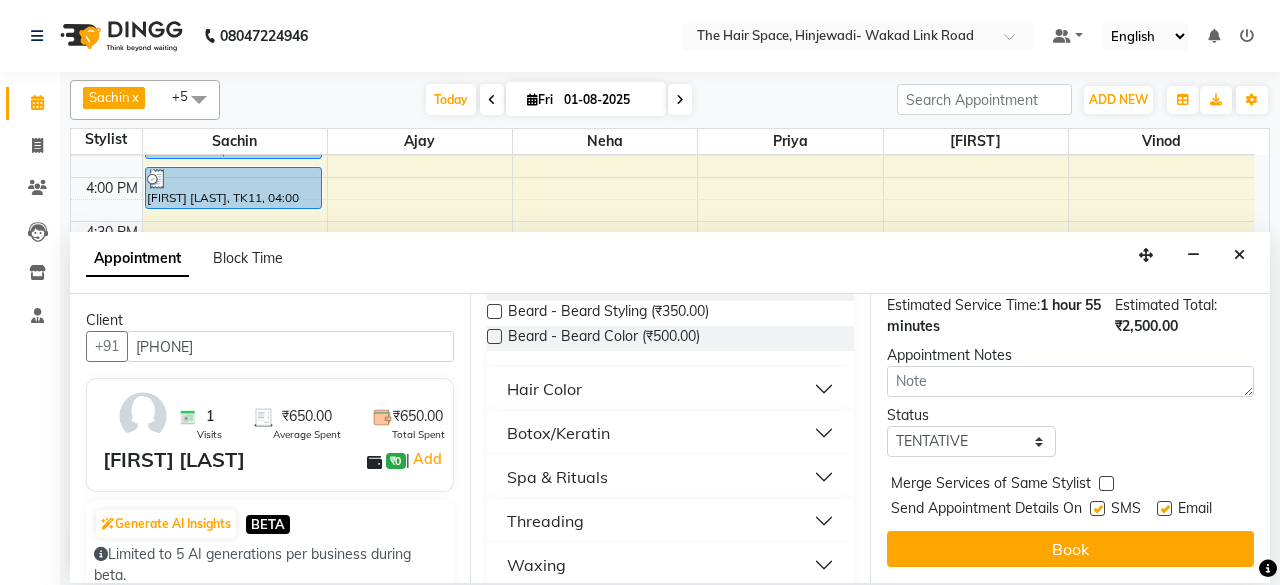 click at bounding box center (1097, 508) 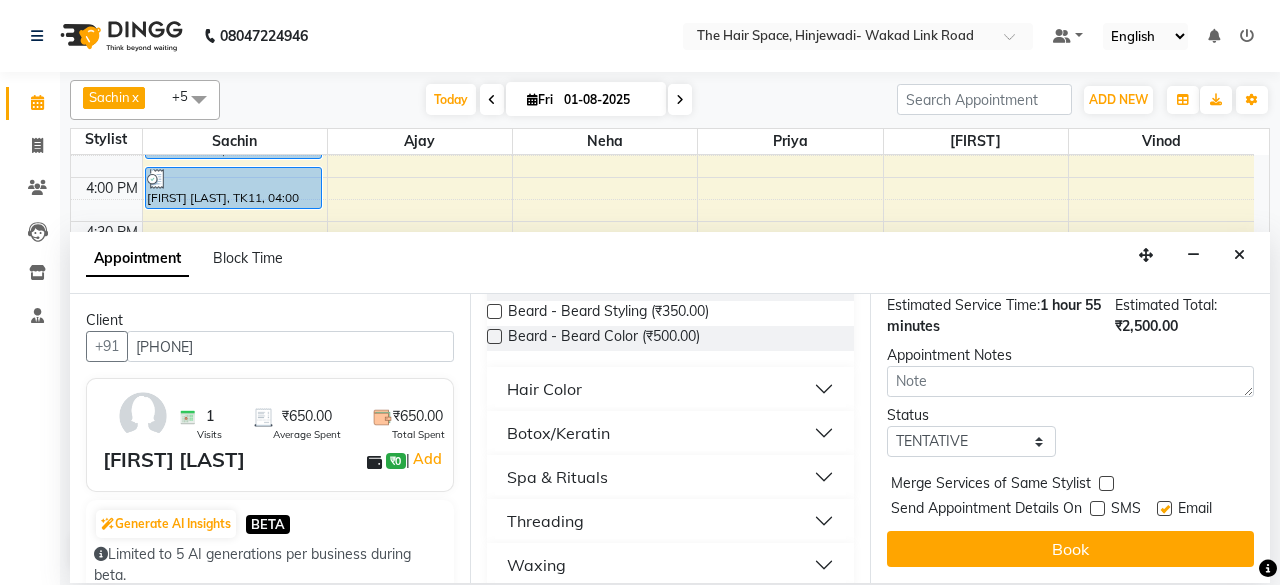 click on "Book" at bounding box center (1070, 549) 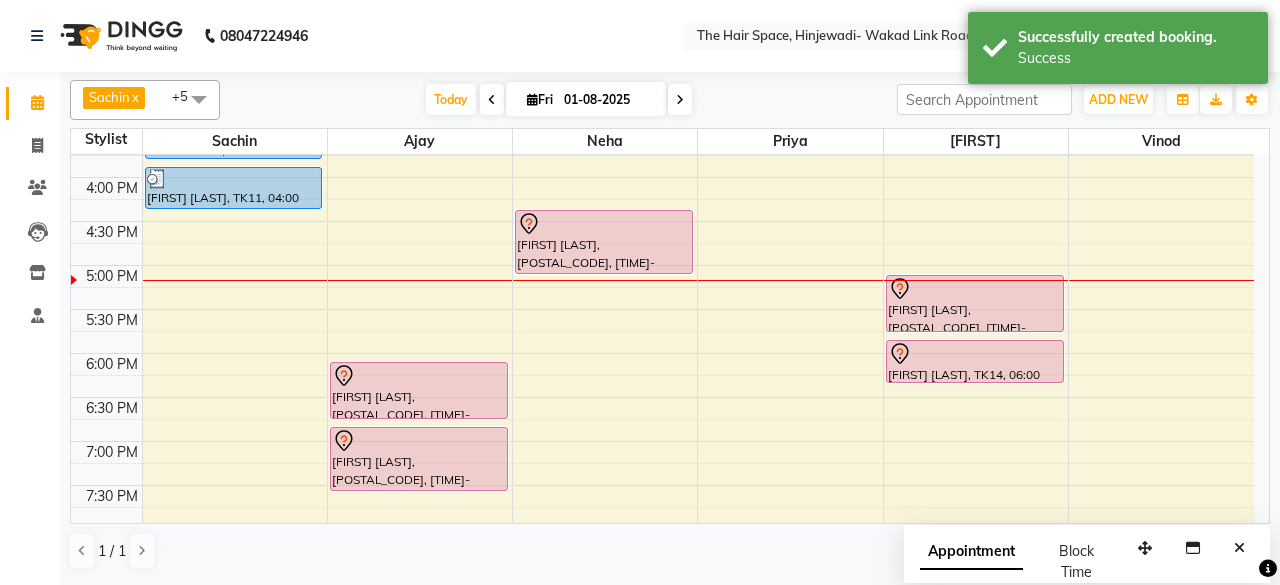scroll, scrollTop: 581, scrollLeft: 0, axis: vertical 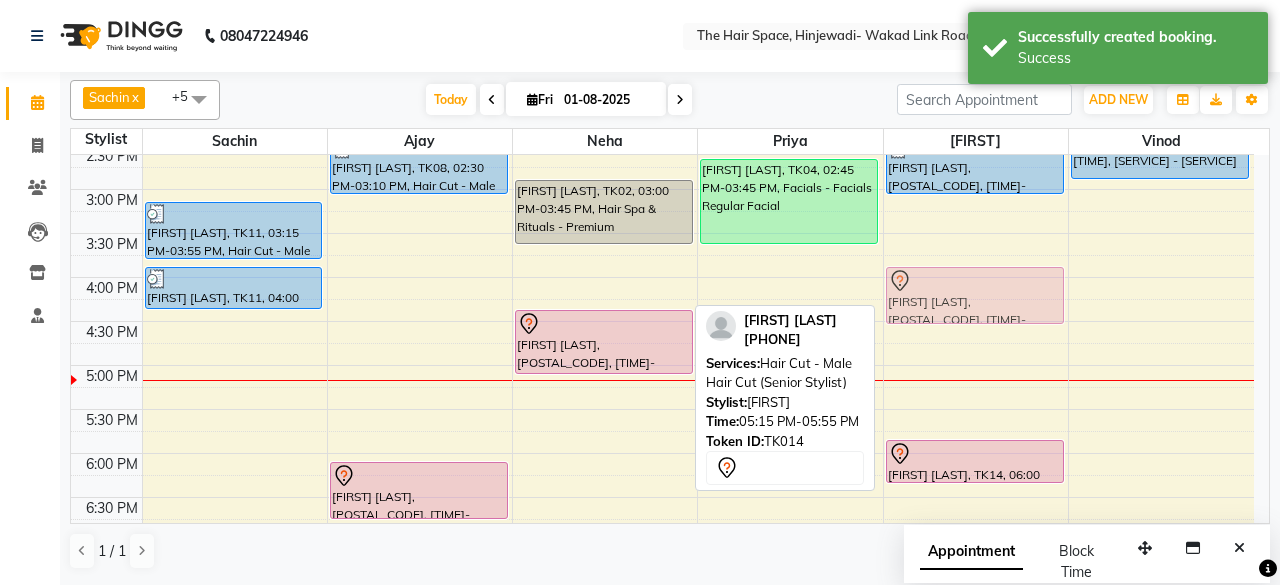 drag, startPoint x: 976, startPoint y: 414, endPoint x: 982, endPoint y: 313, distance: 101.17806 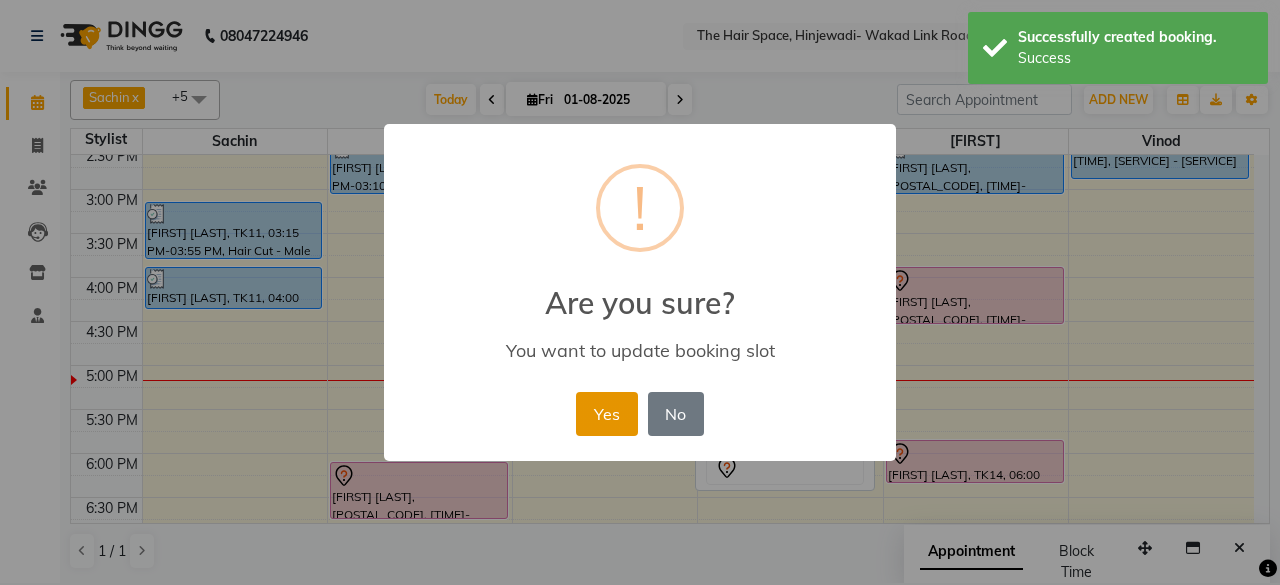 click on "Yes" at bounding box center [606, 414] 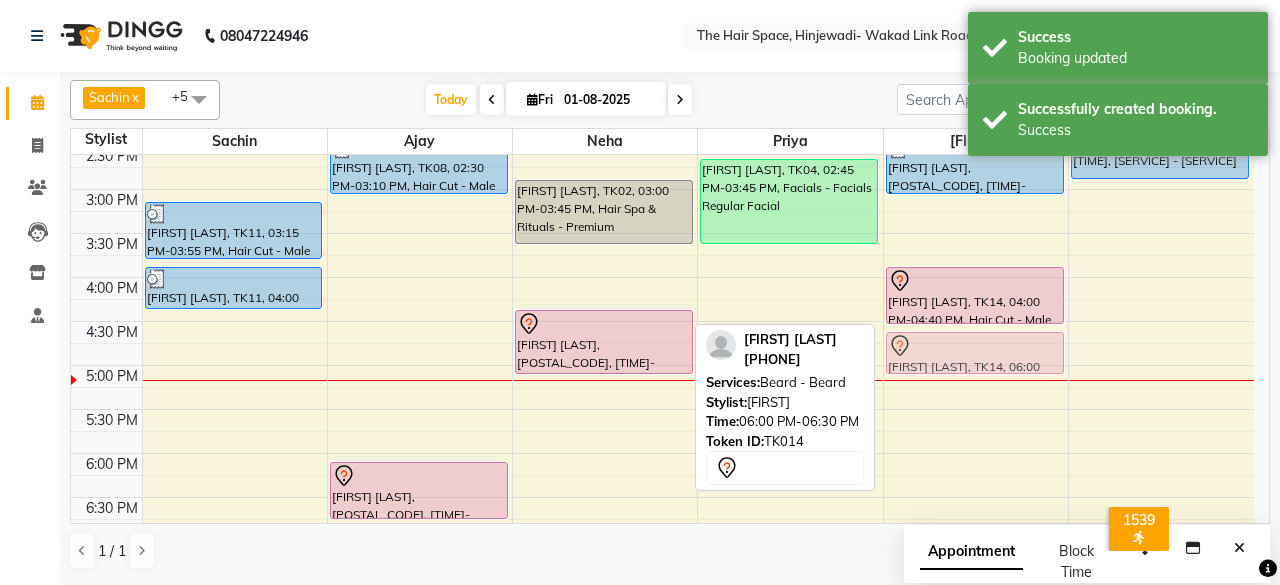 drag, startPoint x: 982, startPoint y: 462, endPoint x: 976, endPoint y: 345, distance: 117.15375 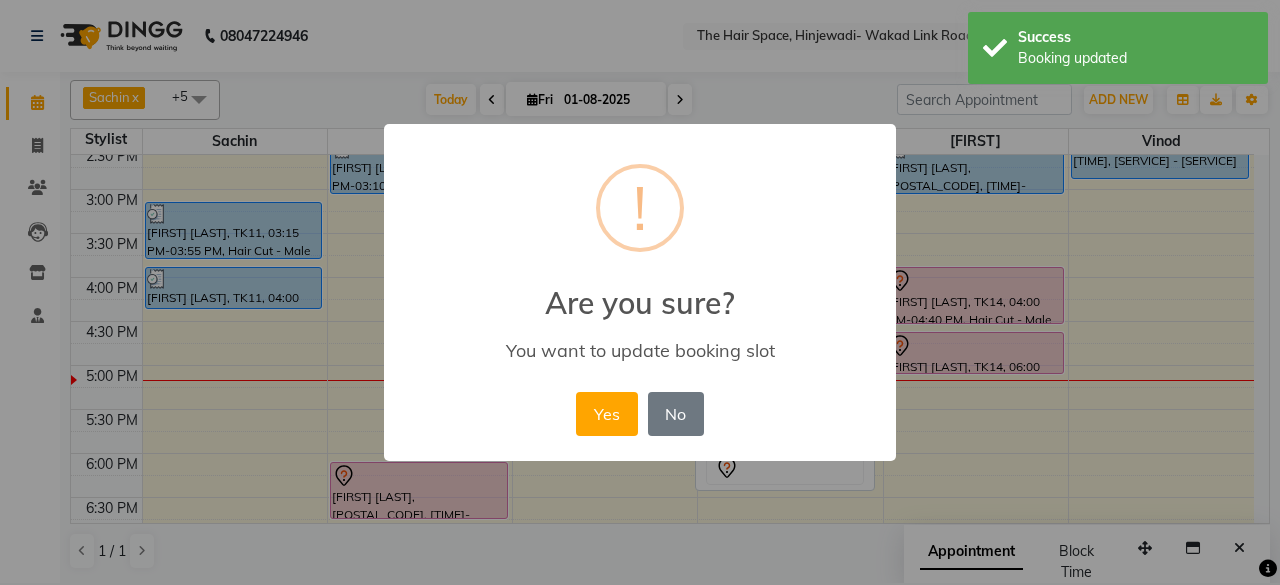 click on "Yes" at bounding box center [606, 414] 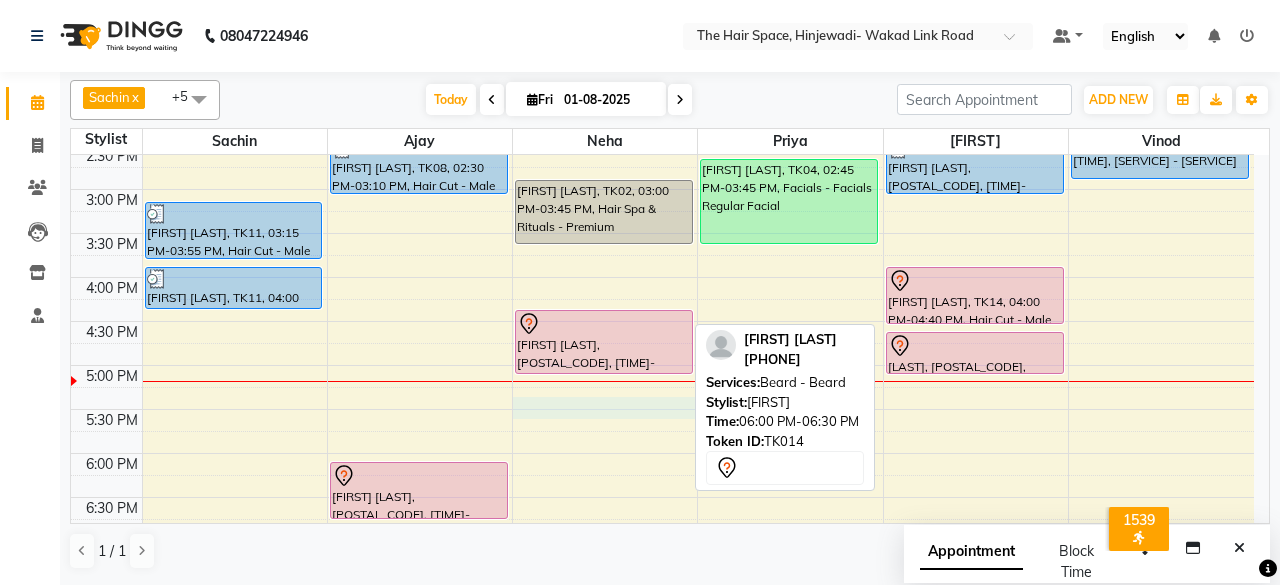 click on "[TIME] [TIME] [TIME] [TIME] [TIME] [TIME] [TIME] [TIME] [TIME] [TIME] [TIME] [TIME] [TIME] [TIME] [TIME] [TIME] [TIME] [TIME] [TIME] [TIME] [TIME] [TIME] [TIME] [TIME] [TIME] [TIME] [TIME] [TIME] [TIME] [TIME]     [LAST] [LAST], [POSTAL_CODE], [TIME]-[TIME], [SERVICE] - [SERVICE]     [LAST] [LAST], [POSTAL_CODE], [TIME]-[TIME], [SERVICE] - [SERVICE]     [LAST] [LAST], [POSTAL_CODE], [TIME]-[TIME], [SERVICE] - [SERVICE]             [LAST] [LAST], [POSTAL_CODE], [TIME]-[TIME], [SERVICE] - [SERVICE]             [LAST] [LAST], [POSTAL_CODE], [TIME]-[TIME], [SERVICE] - [SERVICE]     [LAST] [LAST], [POSTAL_CODE], [TIME]-[TIME], [SERVICE] - [SERVICE]     [LAST] [LAST], [POSTAL_CODE], [TIME]-[TIME], [SERVICE] - [SERVICE]     [LAST] [LAST], [POSTAL_CODE], [TIME]-[TIME], [SERVICE] - [SERVICE]             [LAST] [LAST], [POSTAL_CODE], [TIME]-[TIME], [SERVICE] - [SERVICE]" at bounding box center (662, 233) 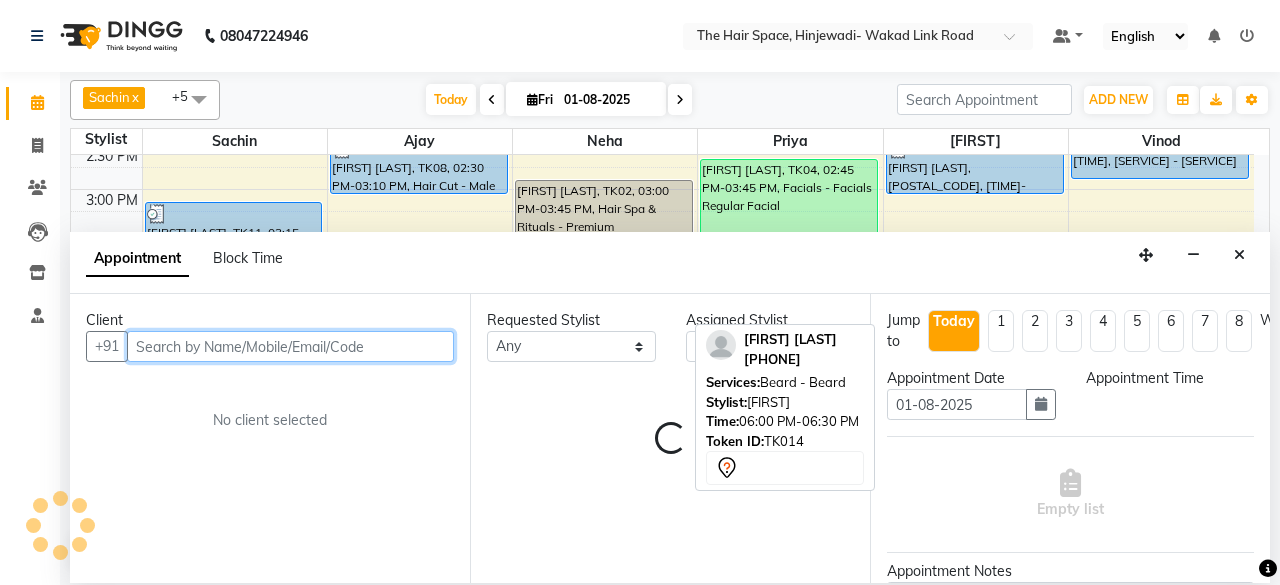 select on "1050" 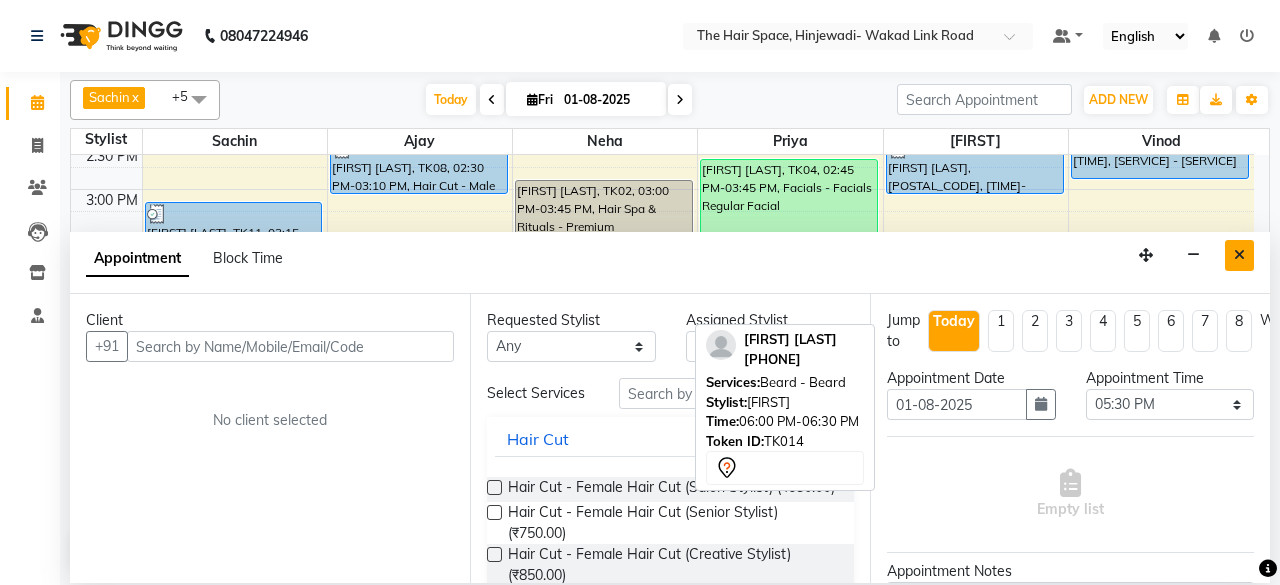click at bounding box center [1239, 255] 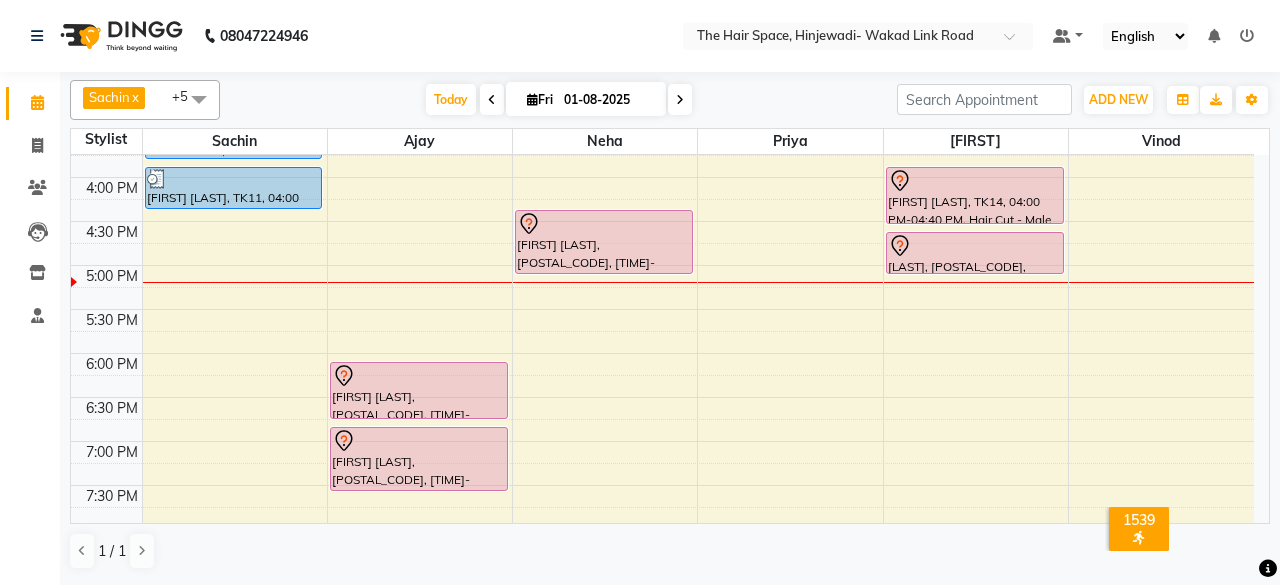 scroll, scrollTop: 581, scrollLeft: 0, axis: vertical 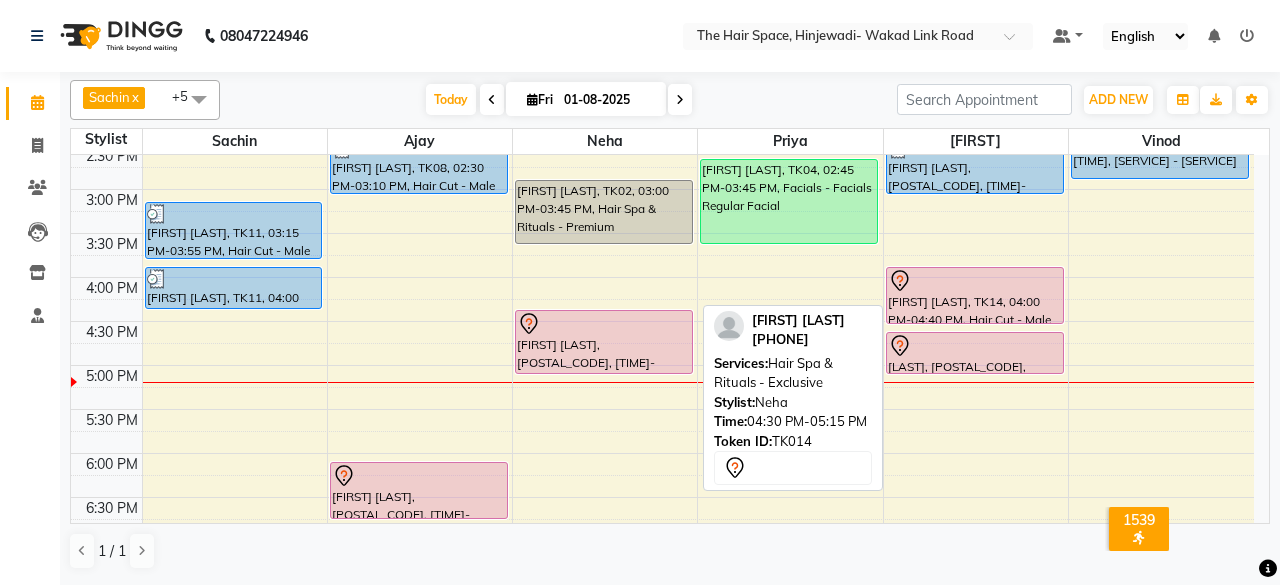 click on "[FIRST] [LAST], [POSTAL_CODE], [TIME]-[TIME], [SERVICE] - [SERVICE]" at bounding box center (604, 342) 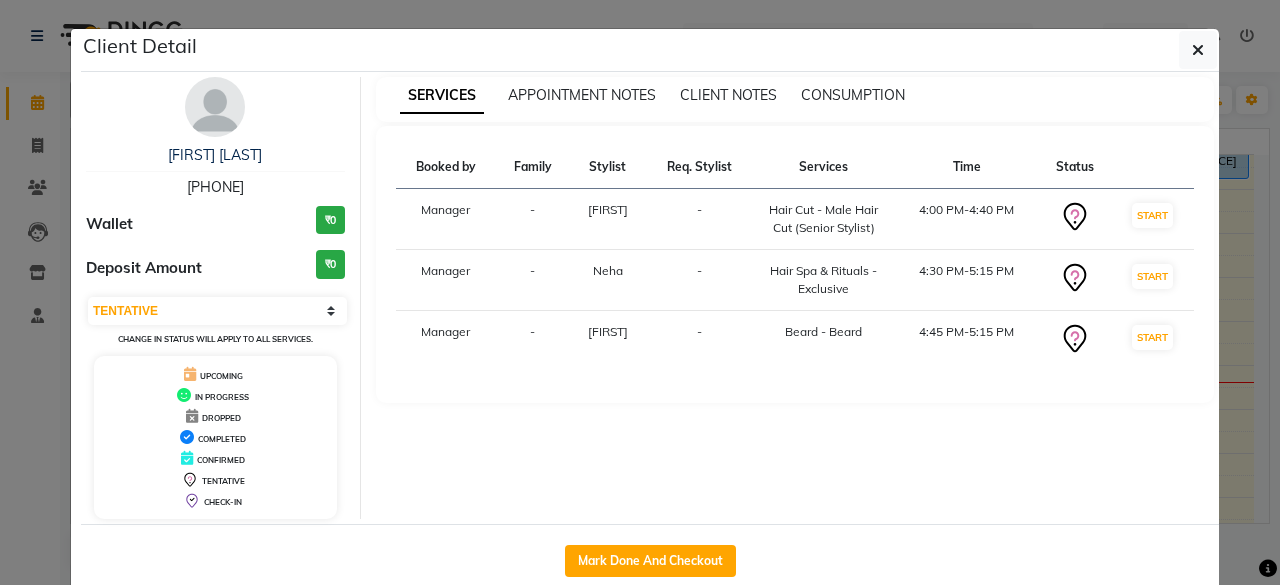click at bounding box center [215, 107] 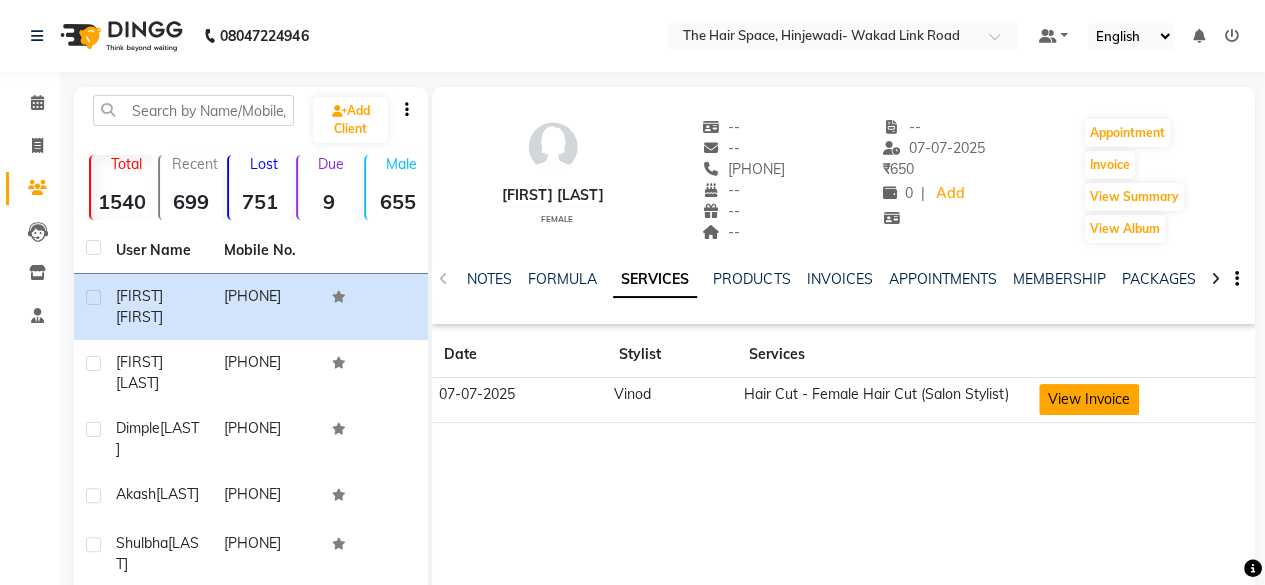 click on "View Invoice" 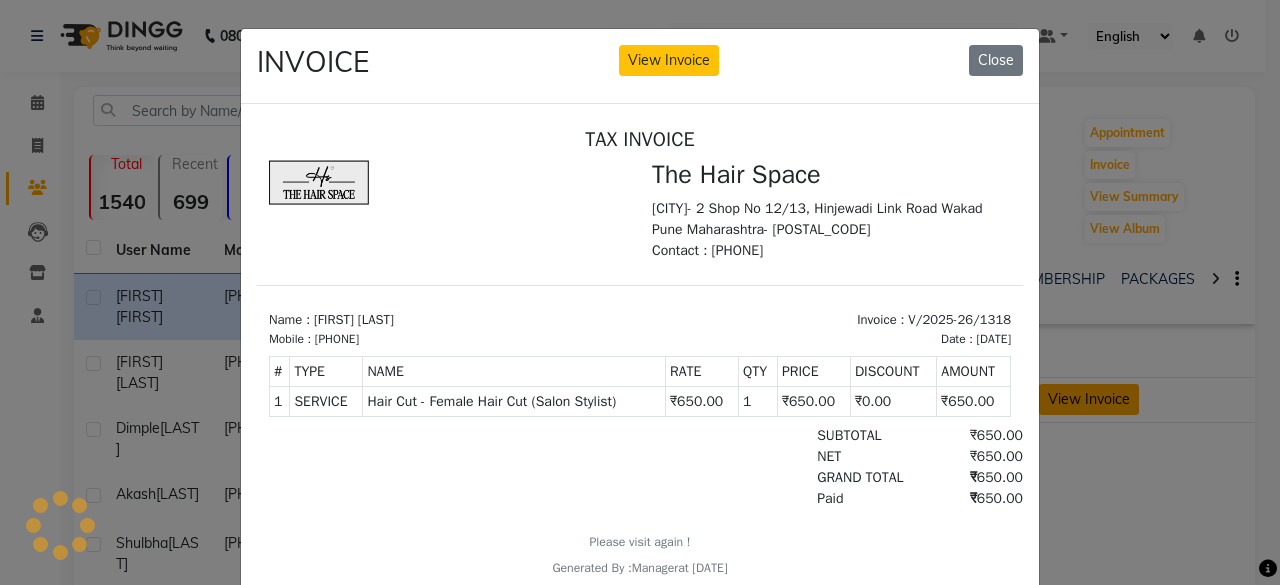 scroll, scrollTop: 0, scrollLeft: 0, axis: both 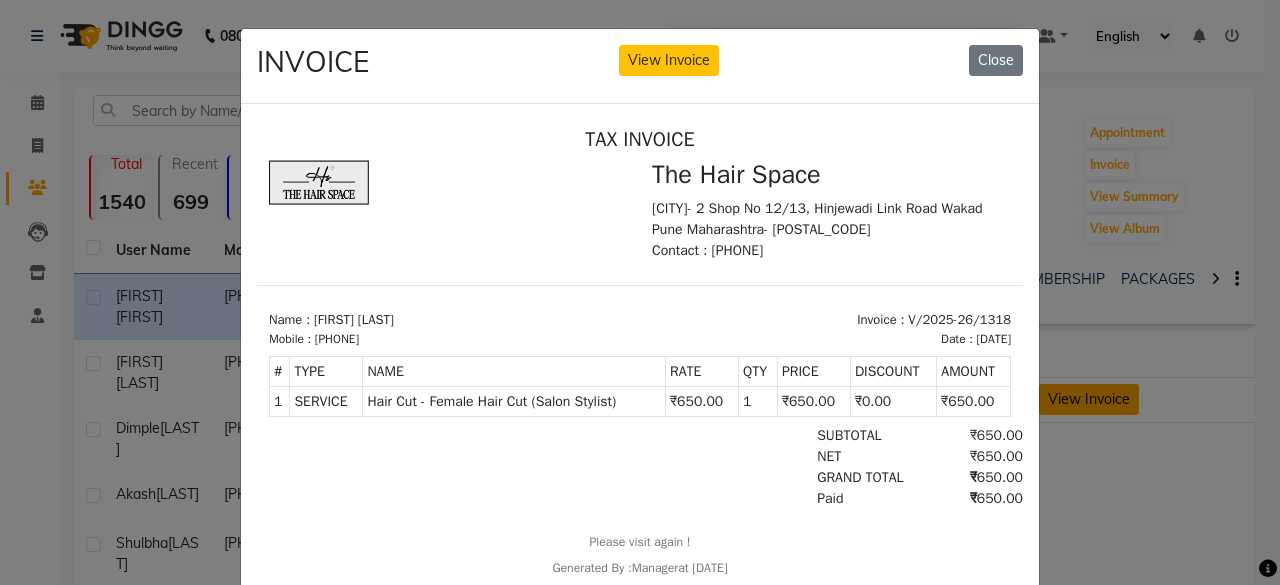 click on "INVOICE View Invoice Close" 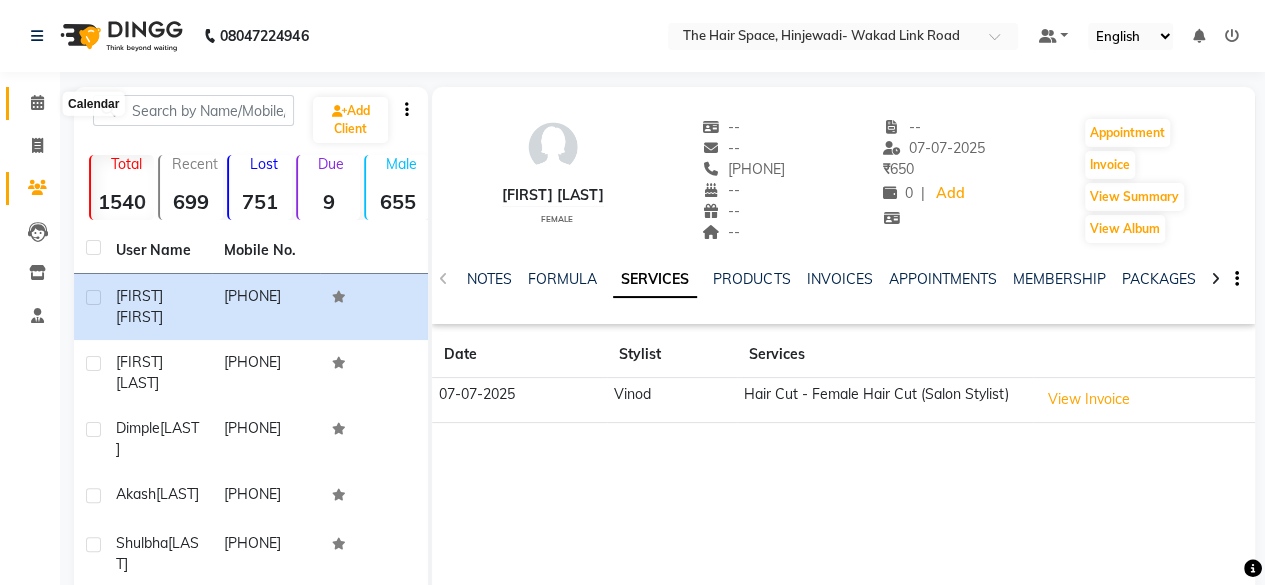 click 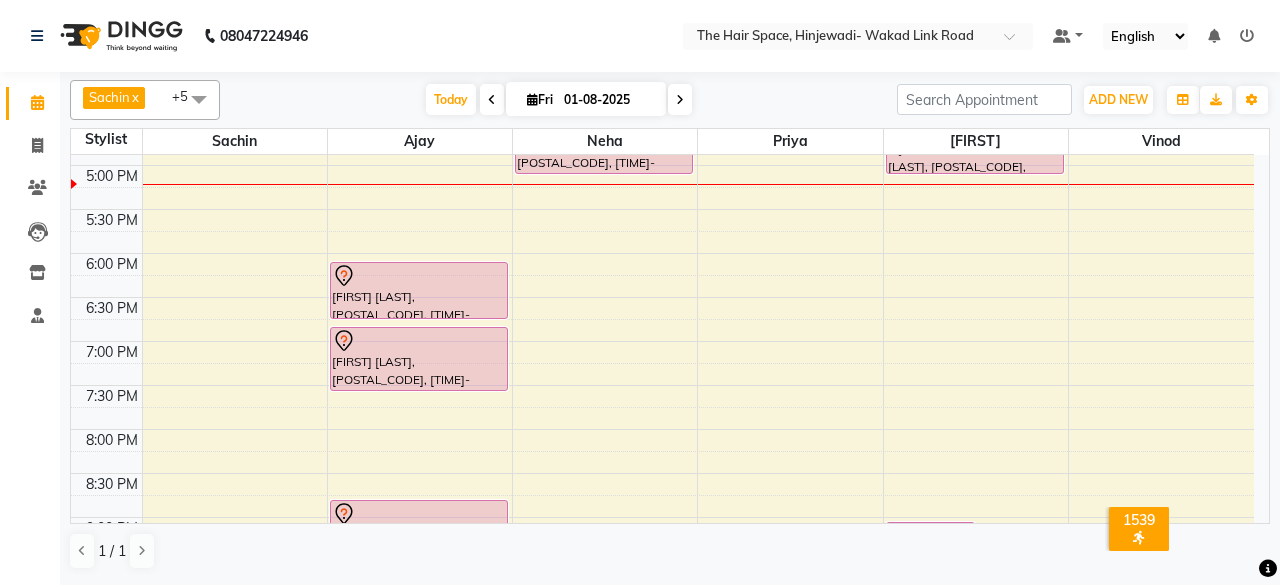 scroll, scrollTop: 681, scrollLeft: 0, axis: vertical 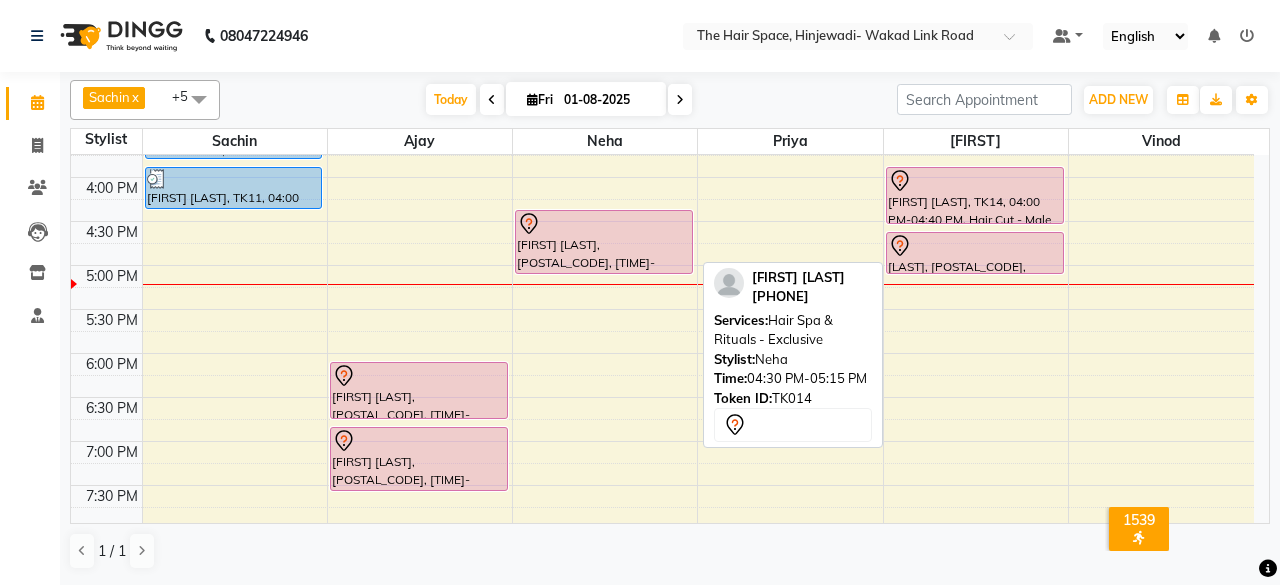click on "[FIRST] [LAST], [POSTAL_CODE], [TIME]-[TIME], [SERVICE] - [SERVICE]" at bounding box center (604, 242) 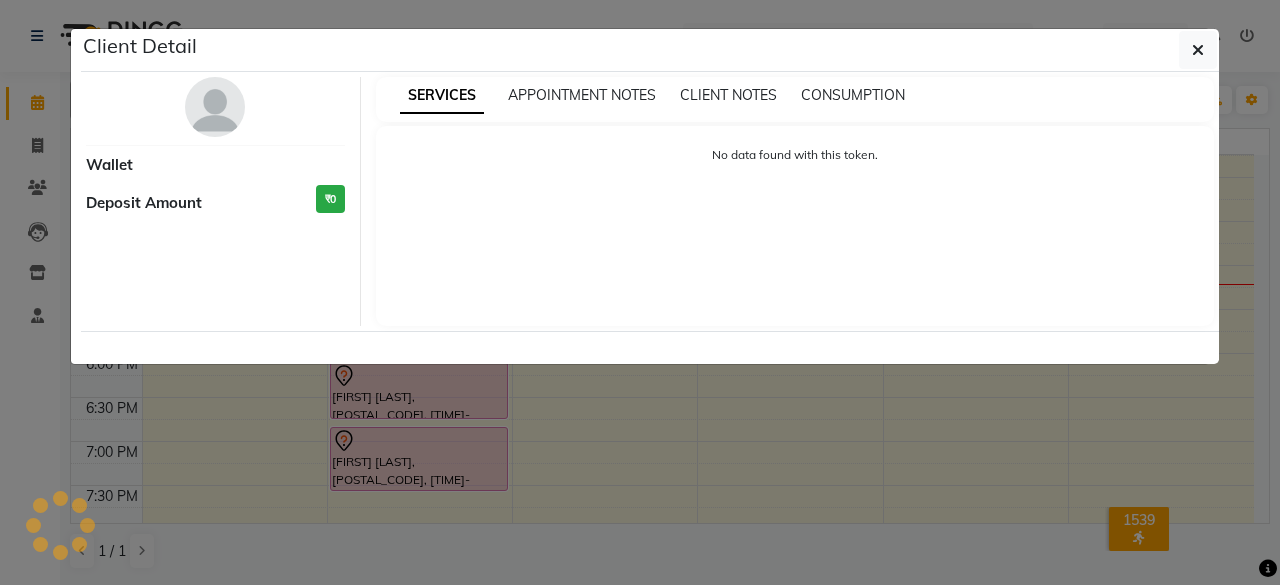 select on "7" 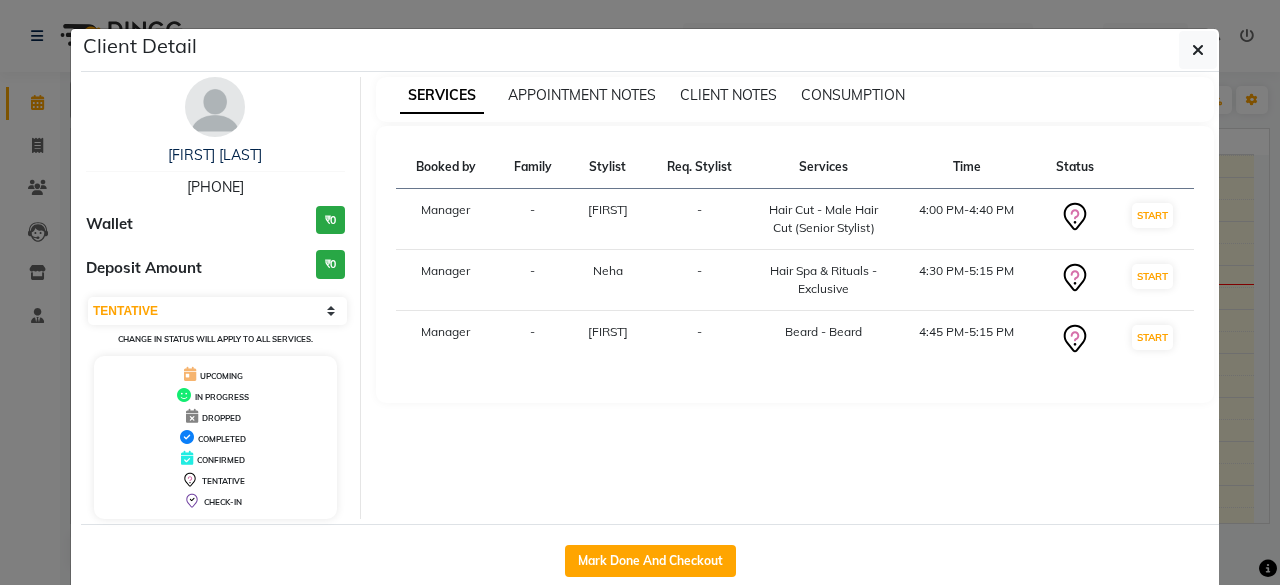 click at bounding box center (215, 107) 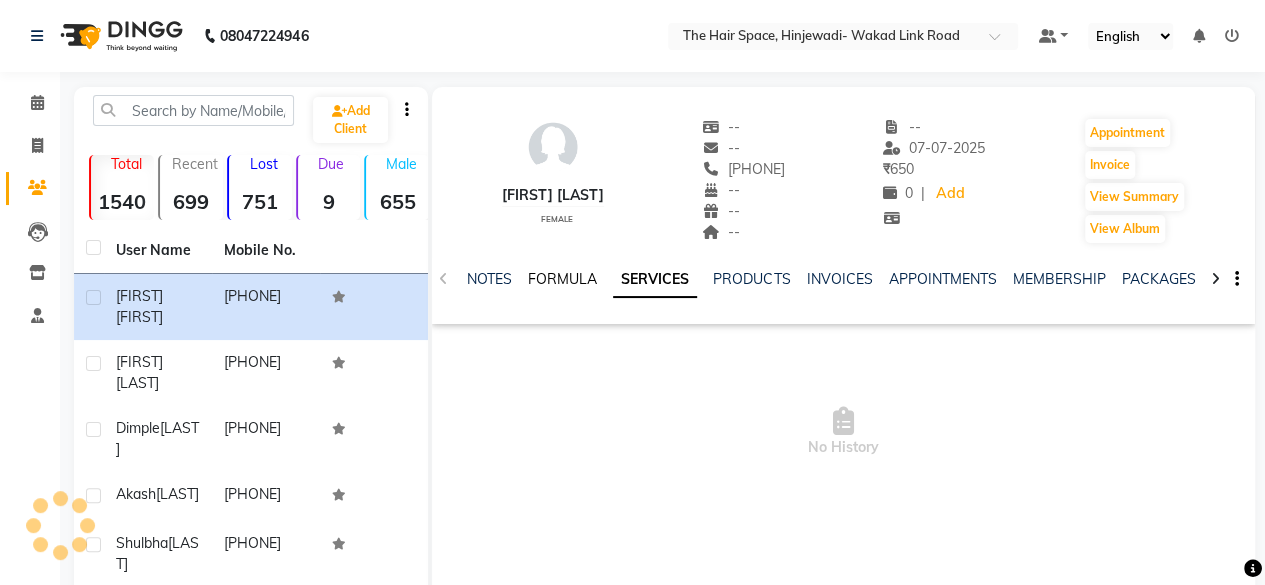 click on "FORMULA" 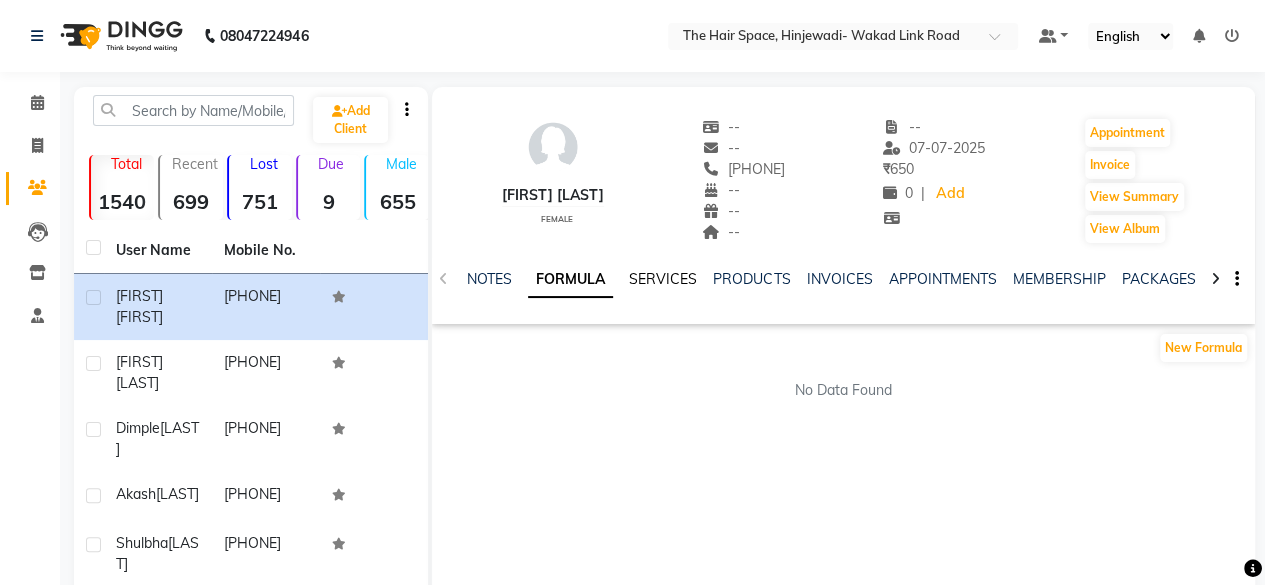 click on "SERVICES" 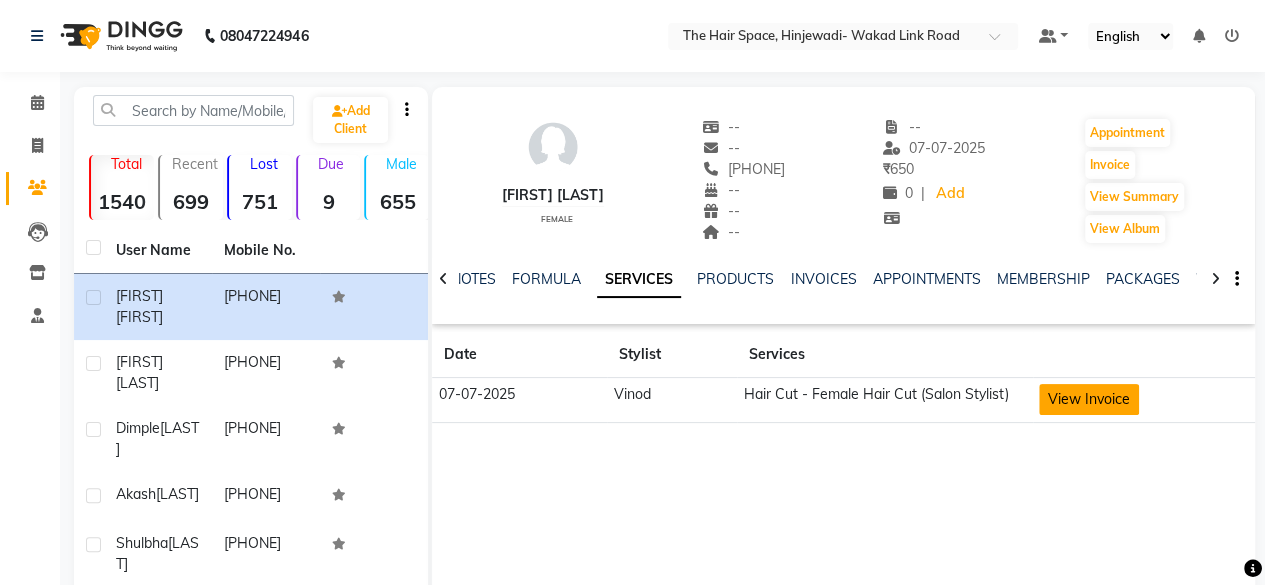click on "View Invoice" 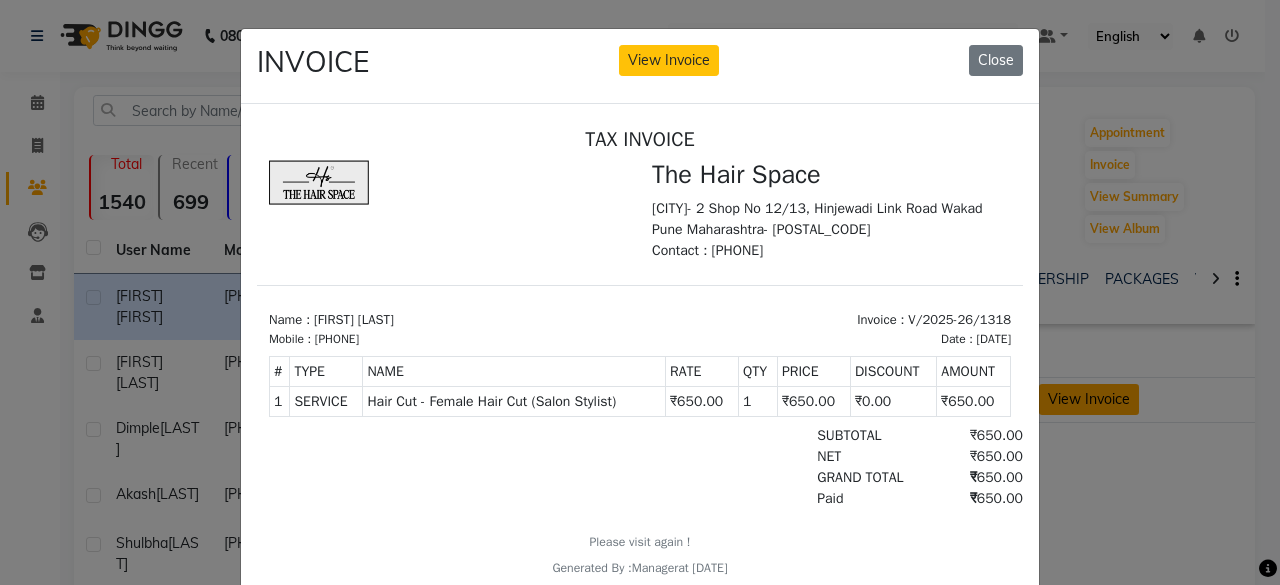 scroll, scrollTop: 0, scrollLeft: 0, axis: both 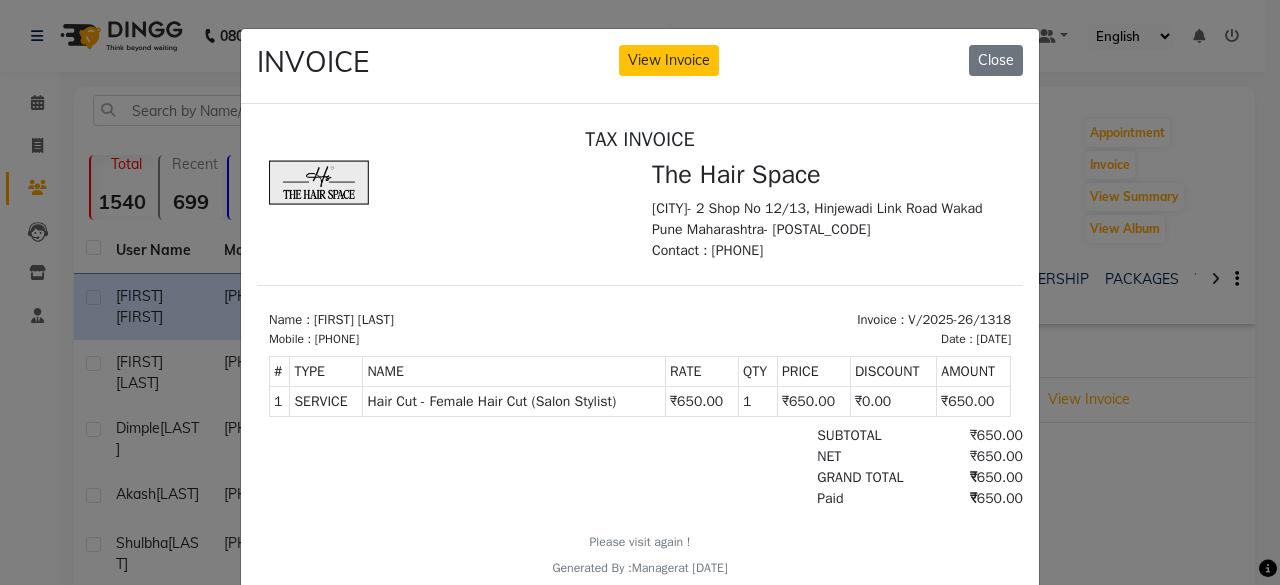 click on "INVOICE View Invoice Close" 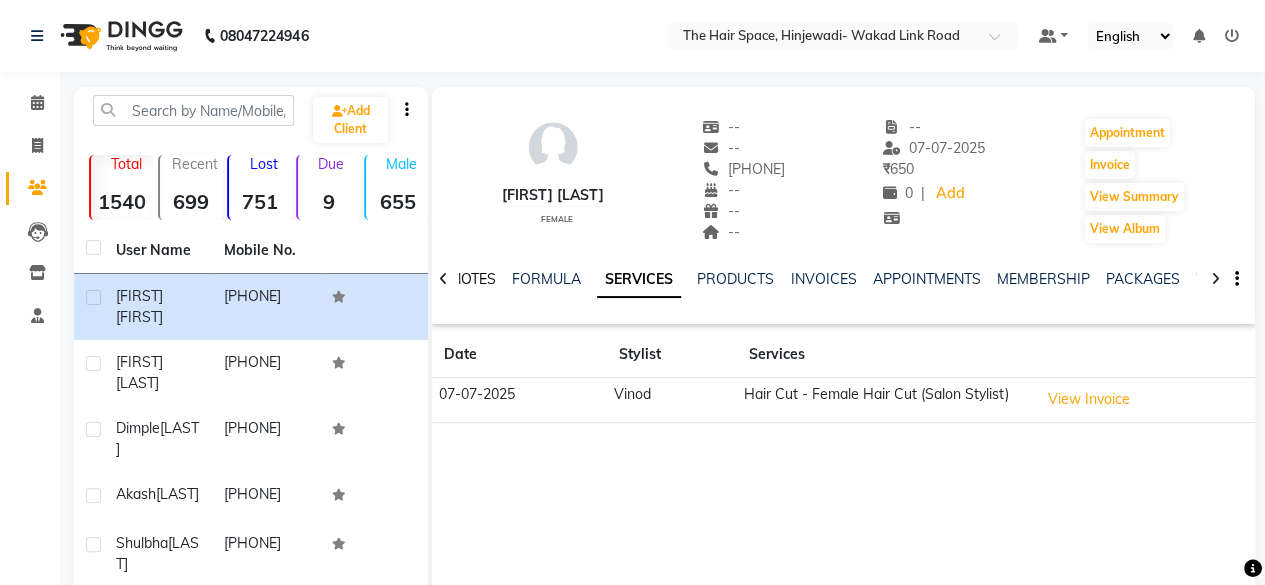click on "NOTES" 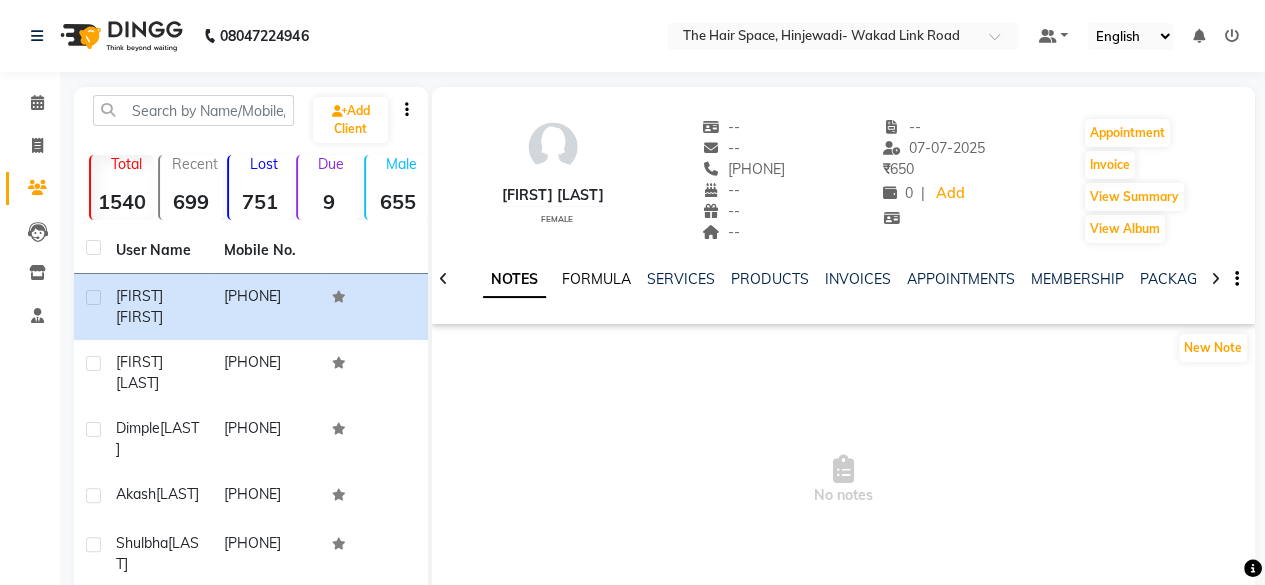 click on "FORMULA" 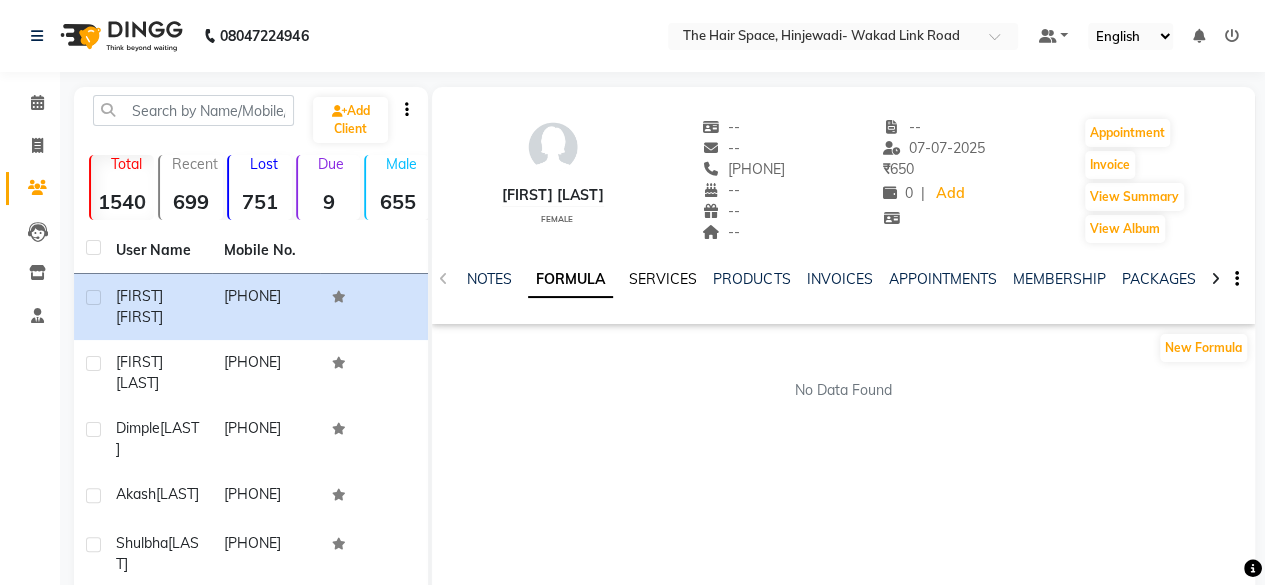 click on "SERVICES" 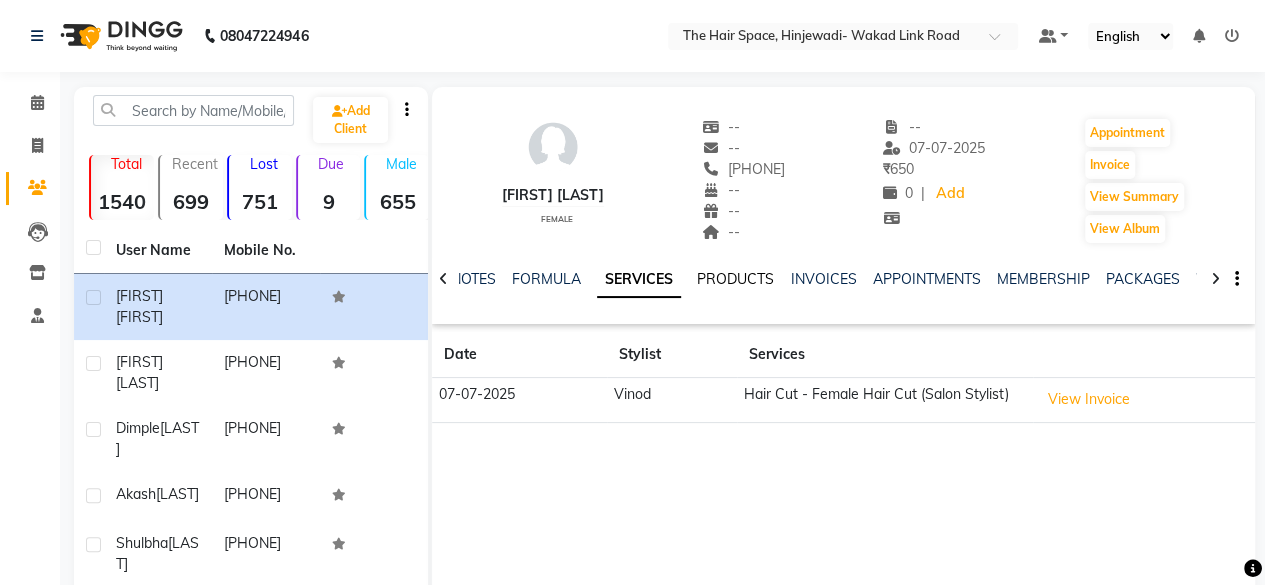 click on "PRODUCTS" 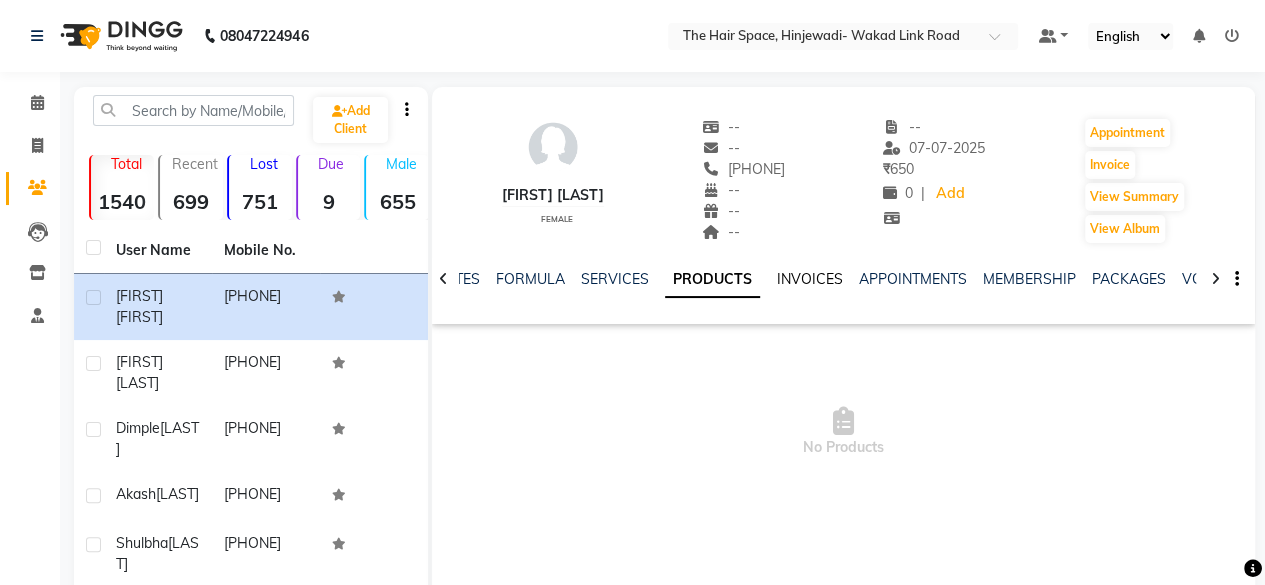 click on "INVOICES" 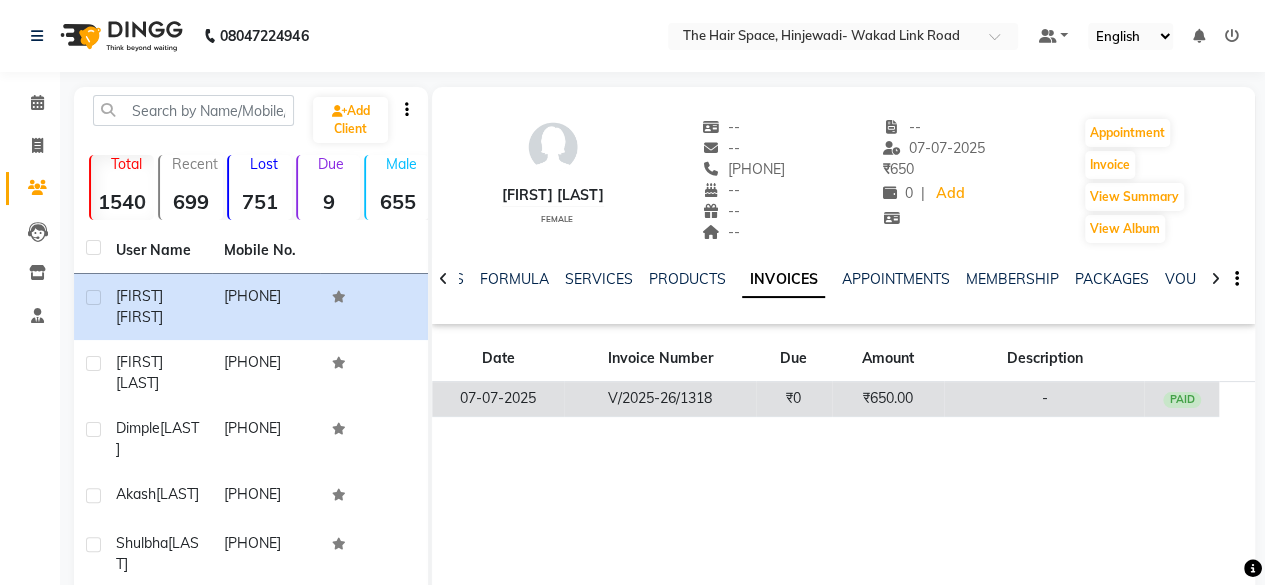 click on "₹650.00" 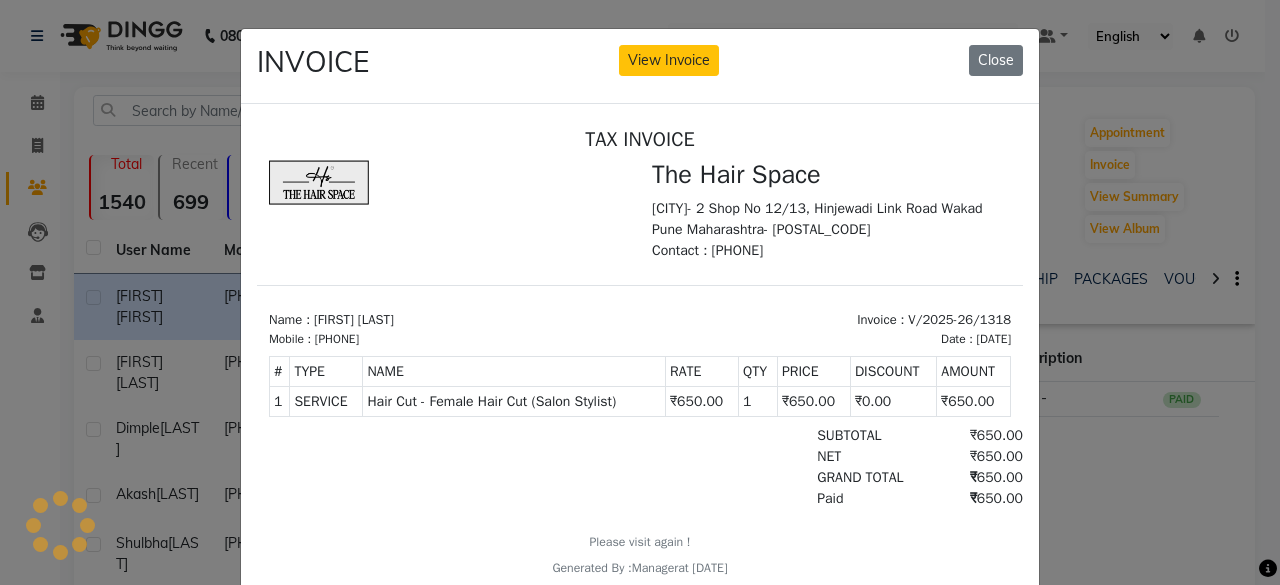 scroll, scrollTop: 0, scrollLeft: 0, axis: both 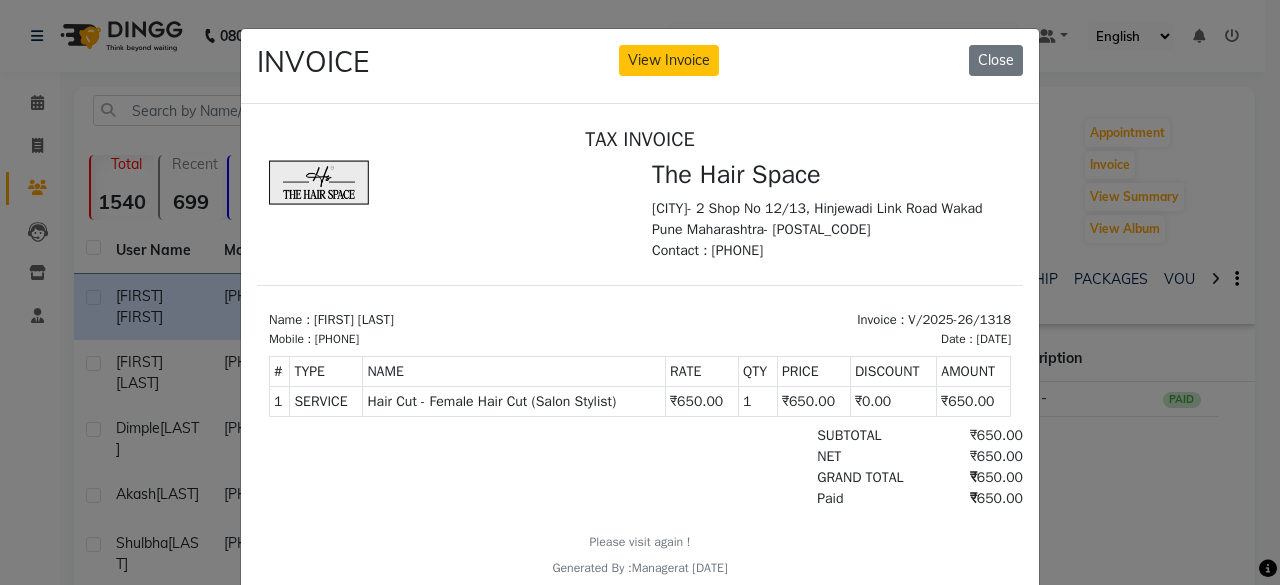 click on "INVOICE View Invoice Close" 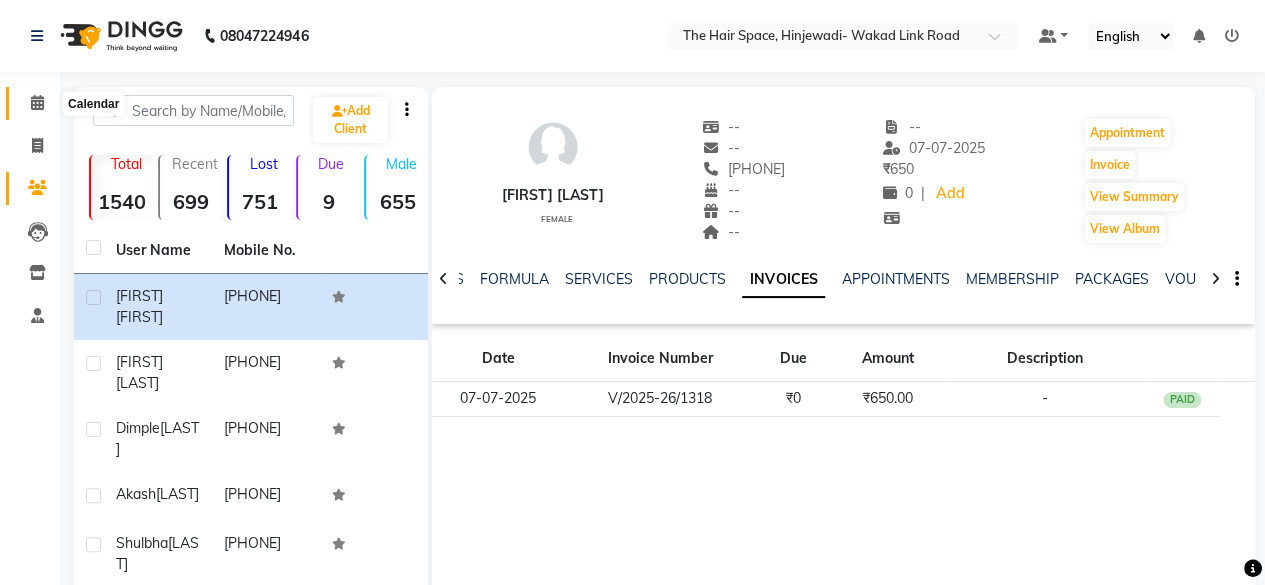 drag, startPoint x: 41, startPoint y: 104, endPoint x: 38, endPoint y: 114, distance: 10.440307 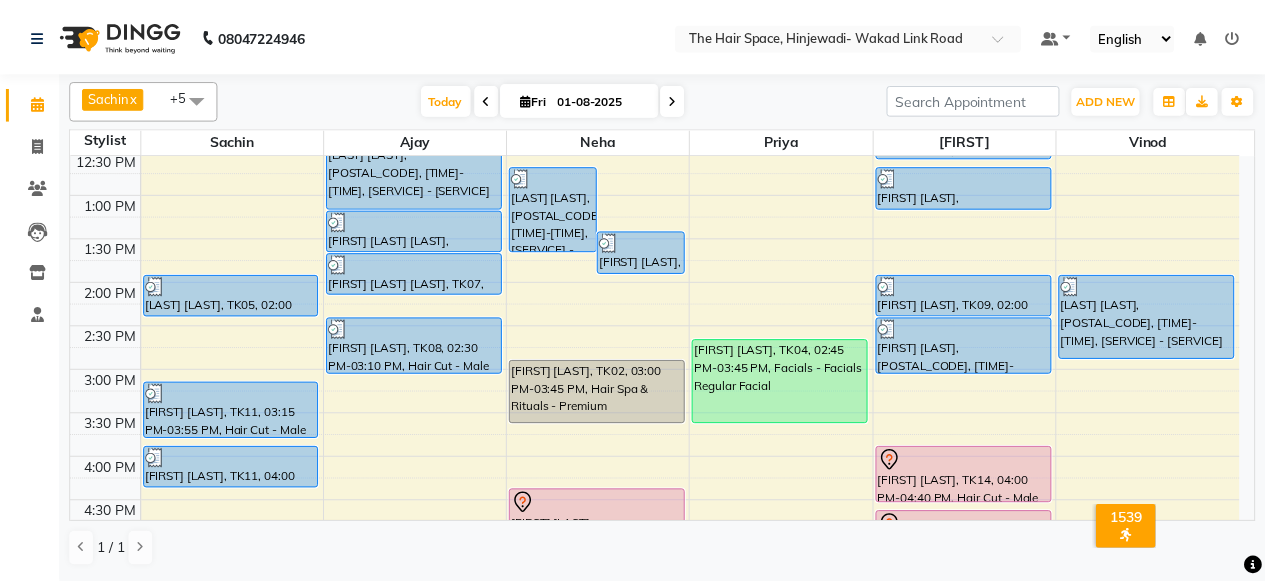 scroll, scrollTop: 500, scrollLeft: 0, axis: vertical 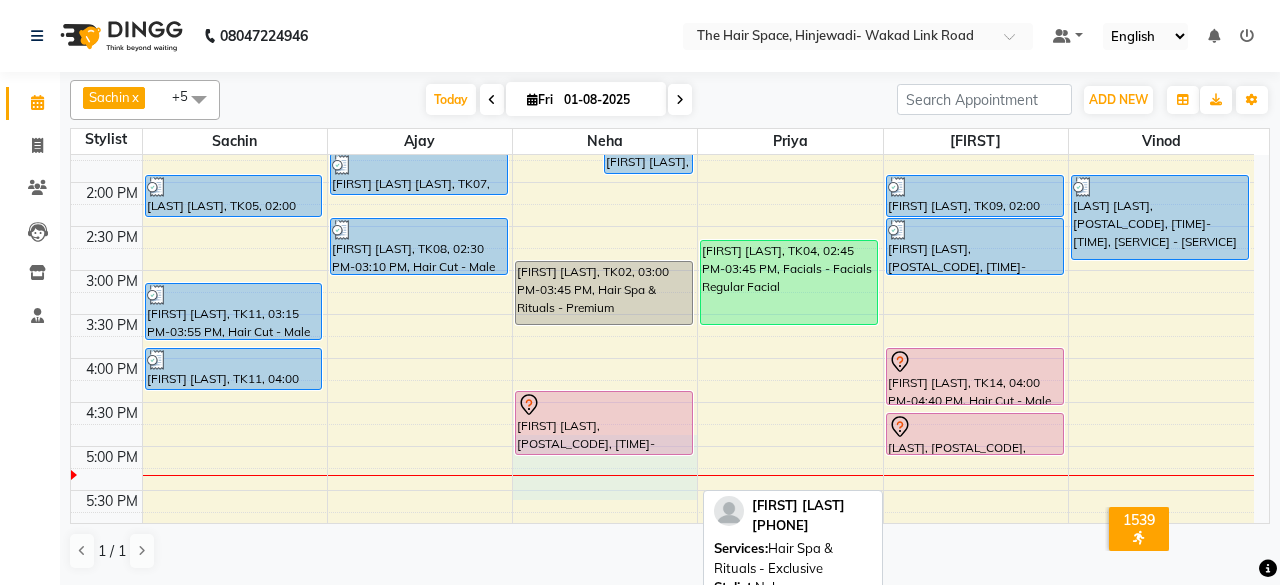 drag, startPoint x: 628, startPoint y: 476, endPoint x: 599, endPoint y: 452, distance: 37.64306 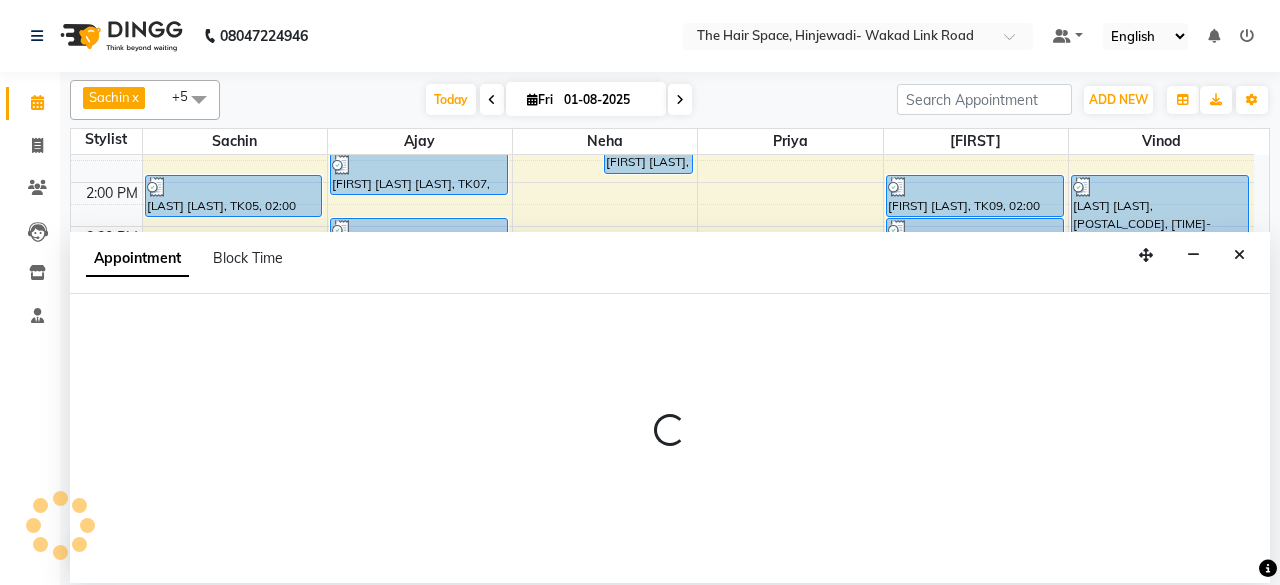 select on "78024" 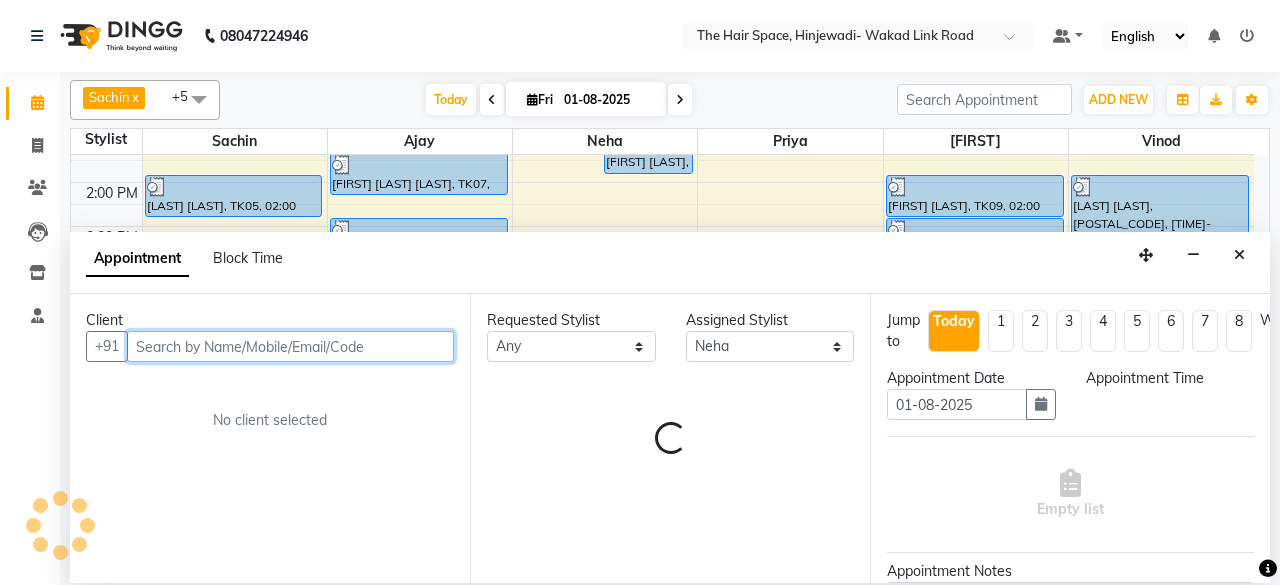 select on "1020" 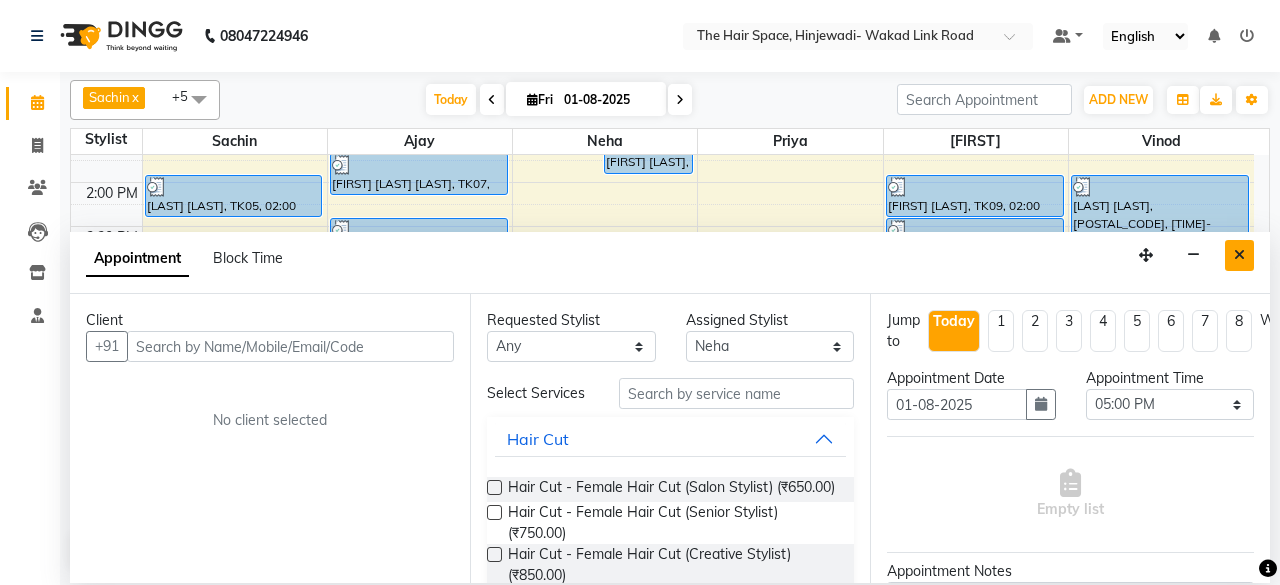 click at bounding box center [1239, 255] 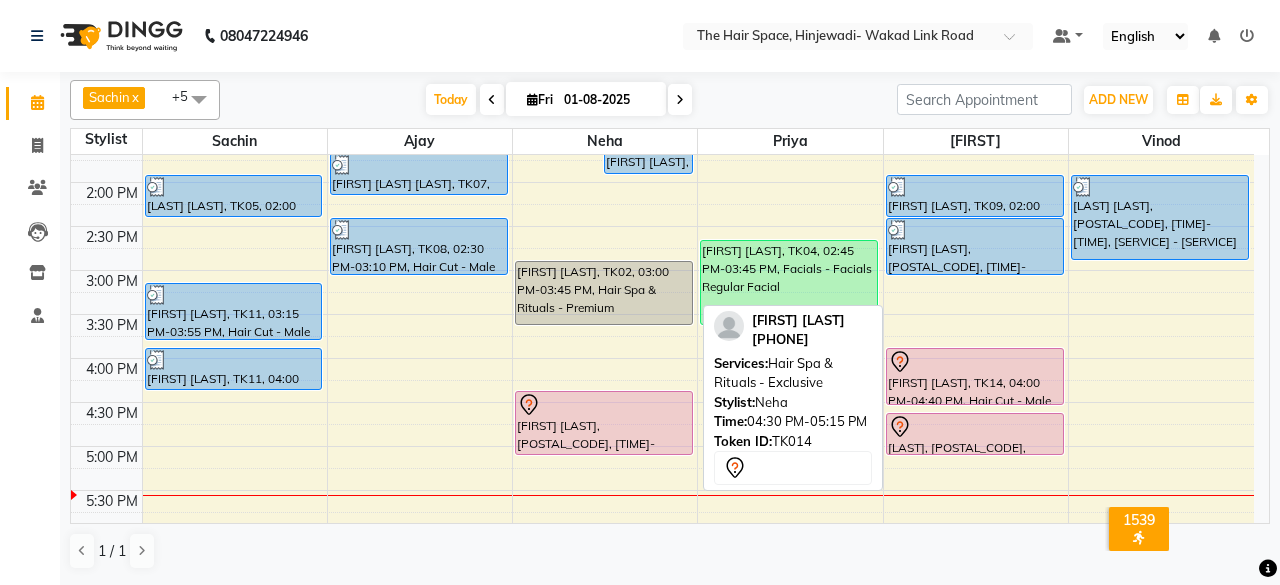 click on "[FIRST] [LAST], [POSTAL_CODE], [TIME]-[TIME], [SERVICE] - [SERVICE]" at bounding box center [604, 423] 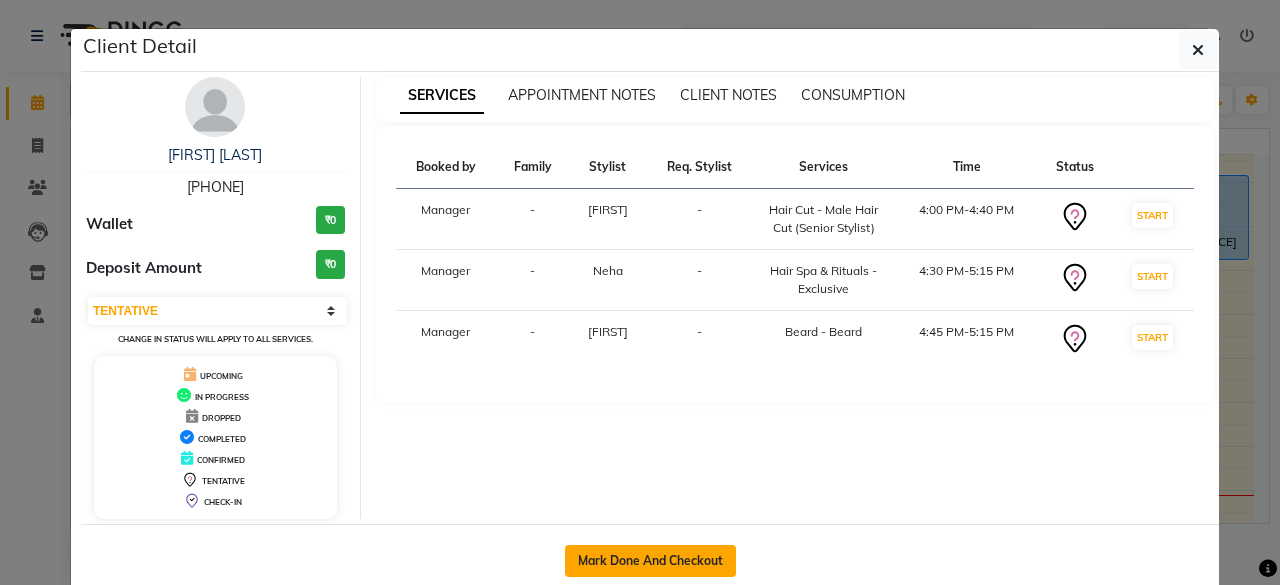 click on "Mark Done And Checkout" 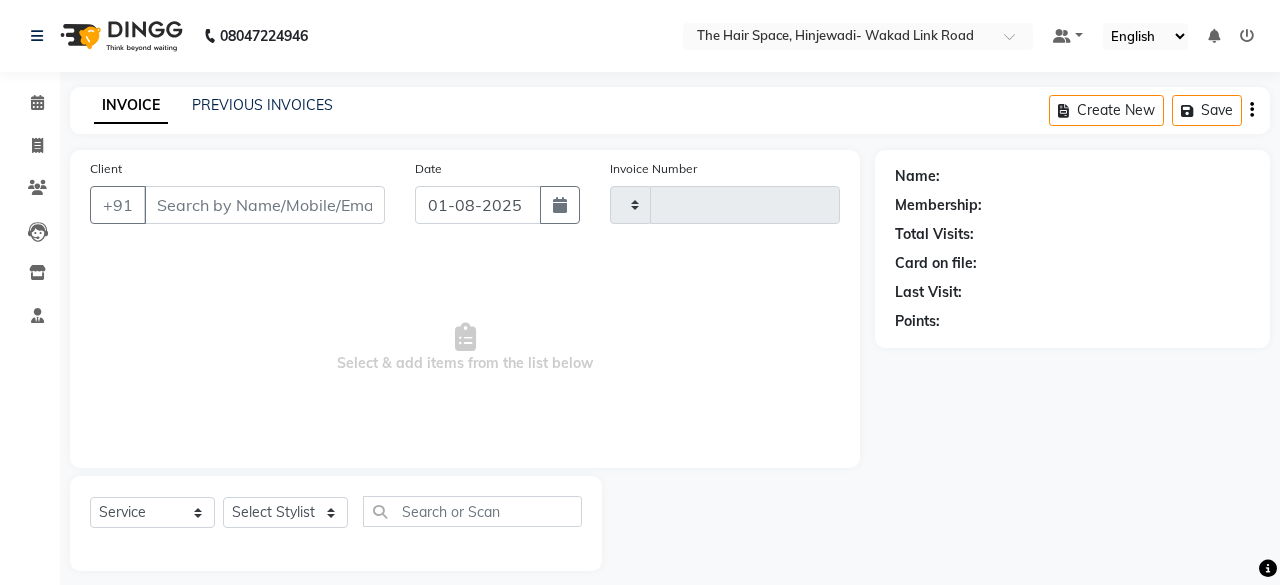 type on "1660" 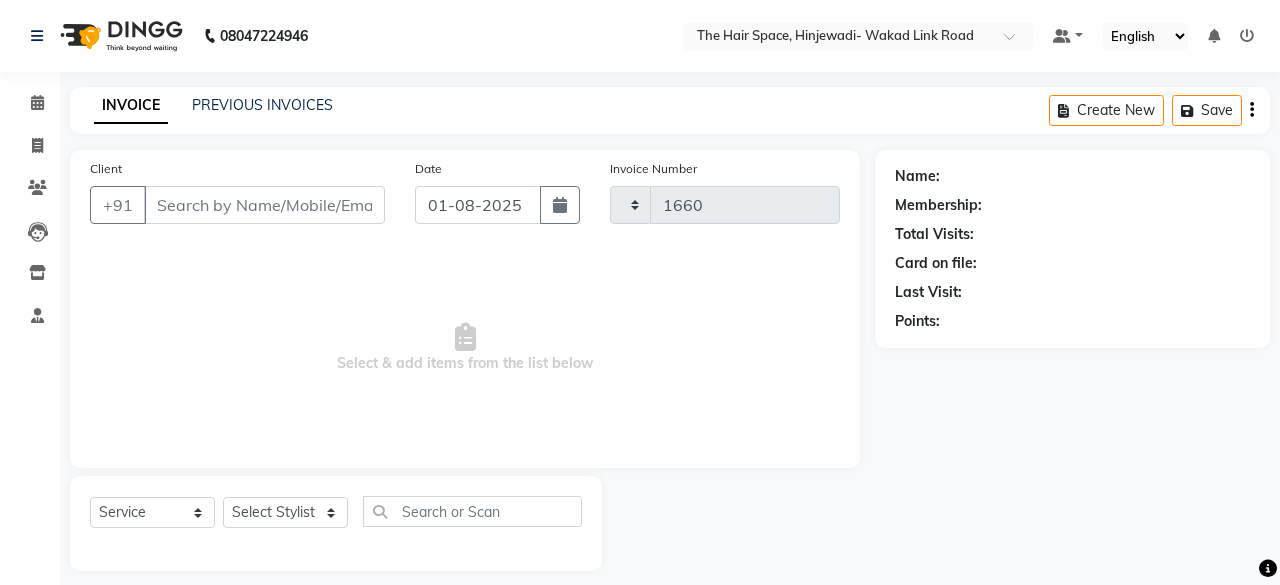 select on "6697" 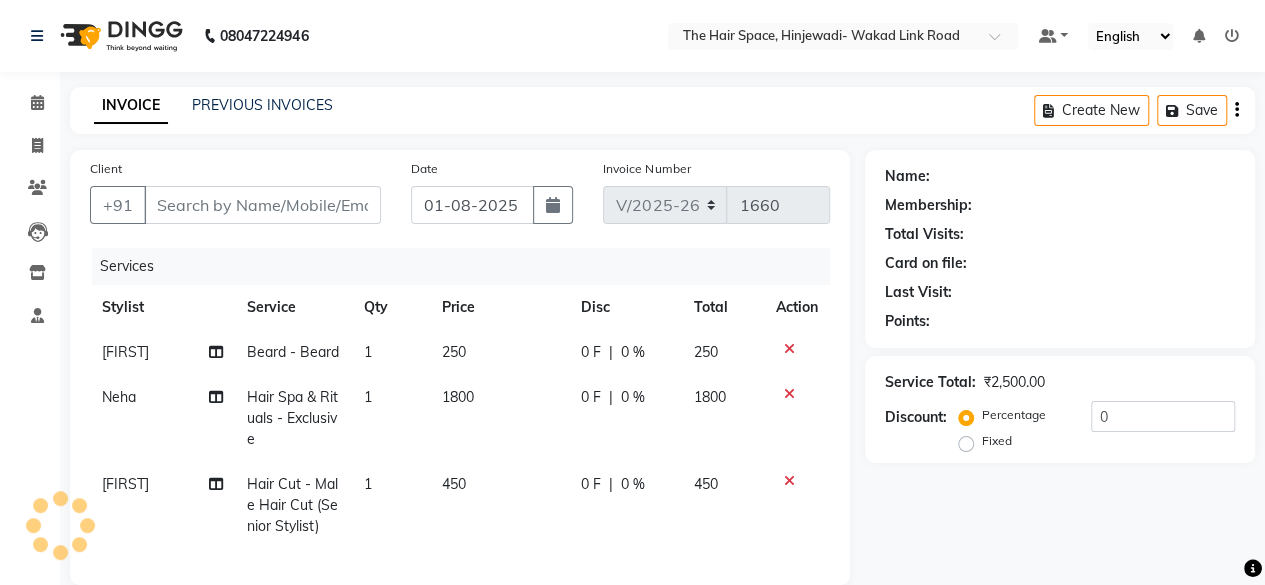 type on "[PHONE]" 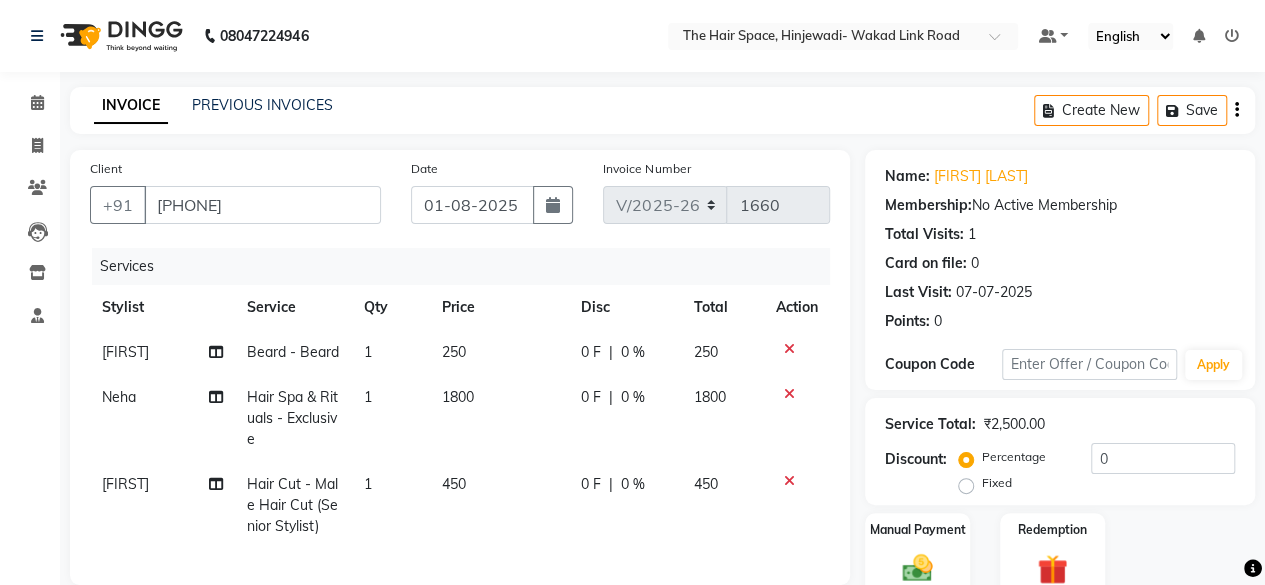 click on "1800" 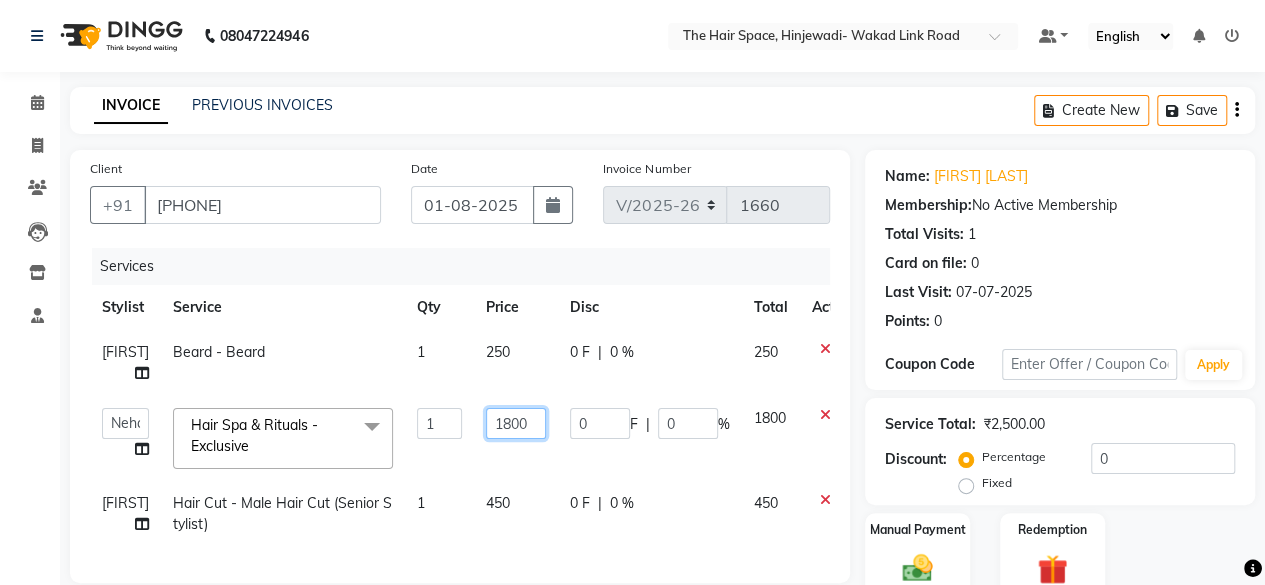 click on "1800" 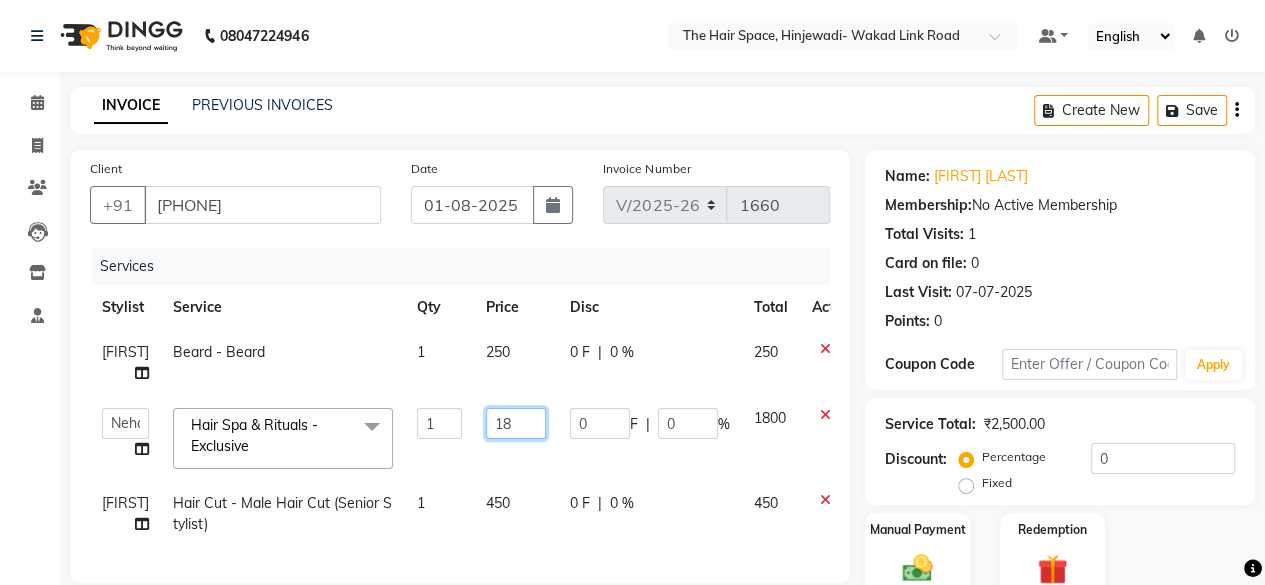 type on "1" 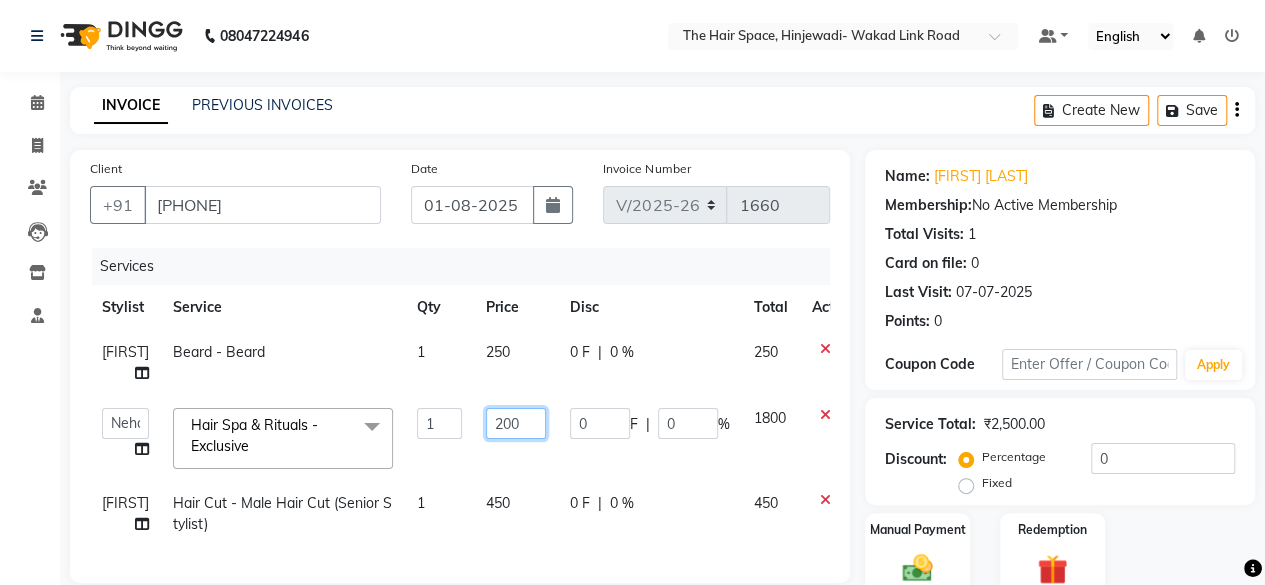type on "2000" 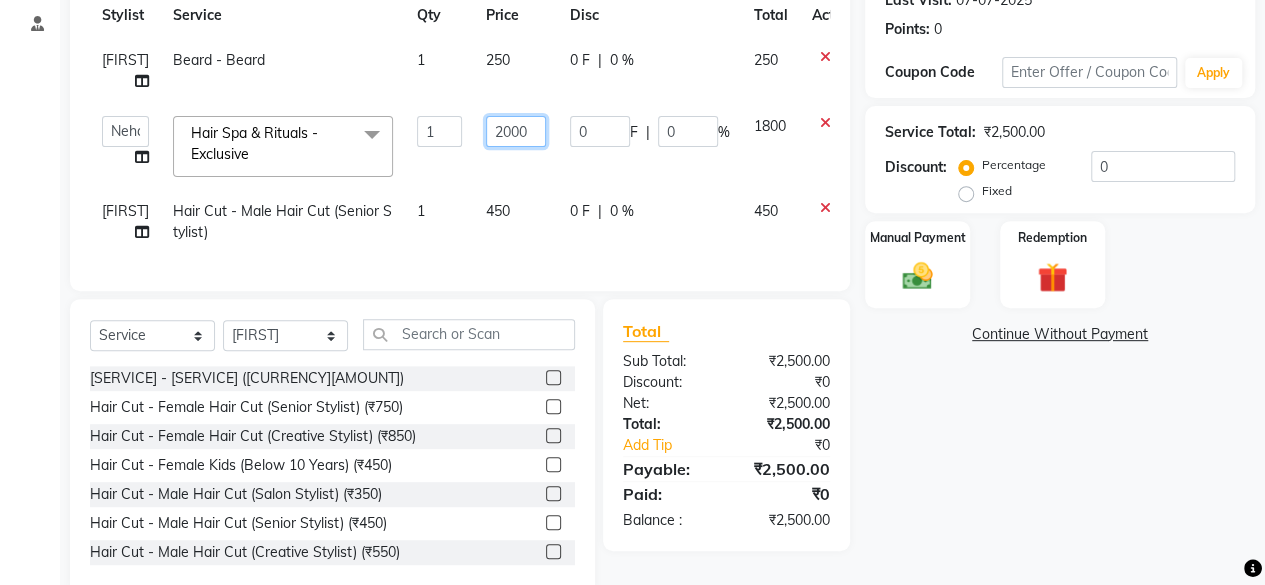 scroll, scrollTop: 300, scrollLeft: 0, axis: vertical 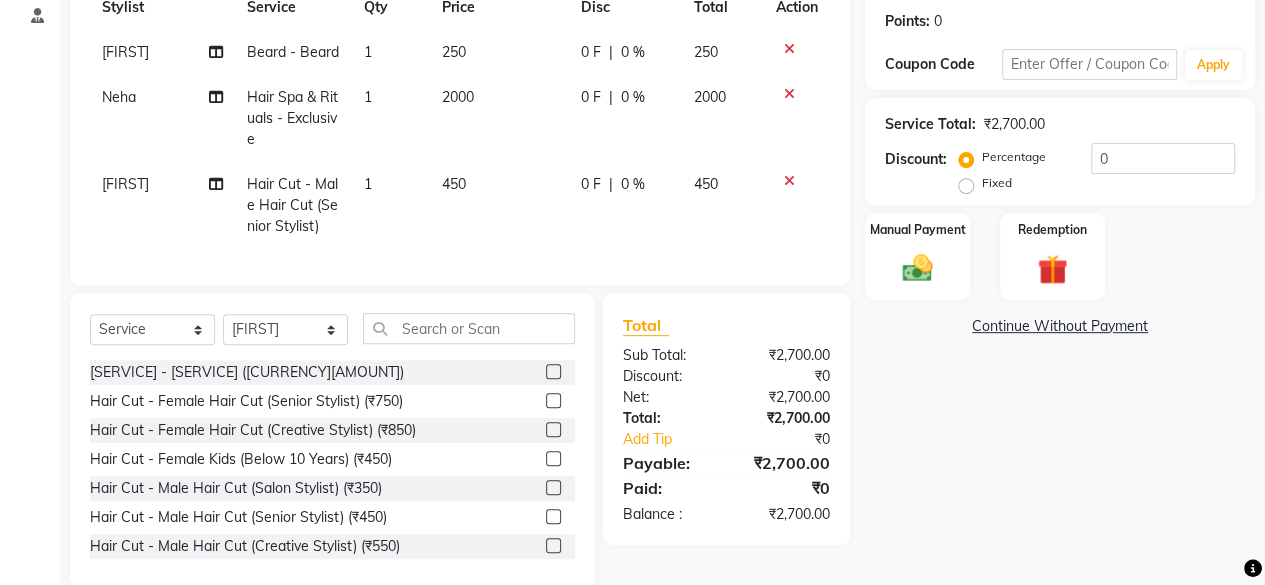 click on "Name: [FIRST] [LAST] Membership:  No Active Membership  Total Visits:  1 Card on file:  0 Last Visit:   [DATE] Points:   0  Coupon Code Apply Service Total:  [CURRENCY][AMOUNT]  Discount:  Percentage   Fixed  0 Manual Payment Redemption  Continue Without Payment" 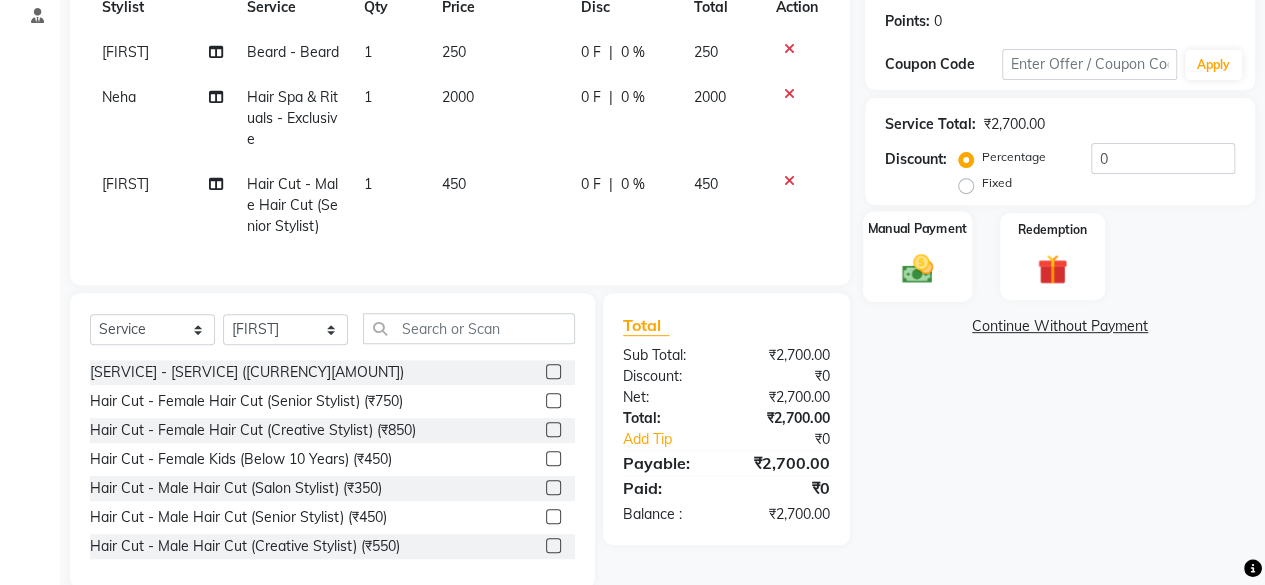 click 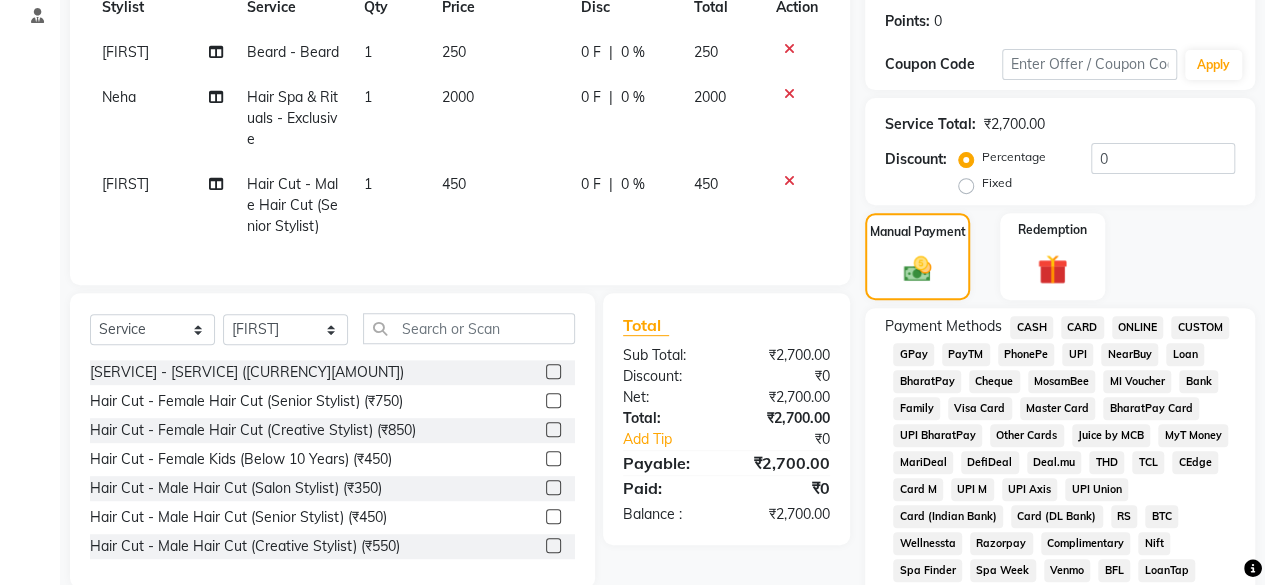 click on "GPay" 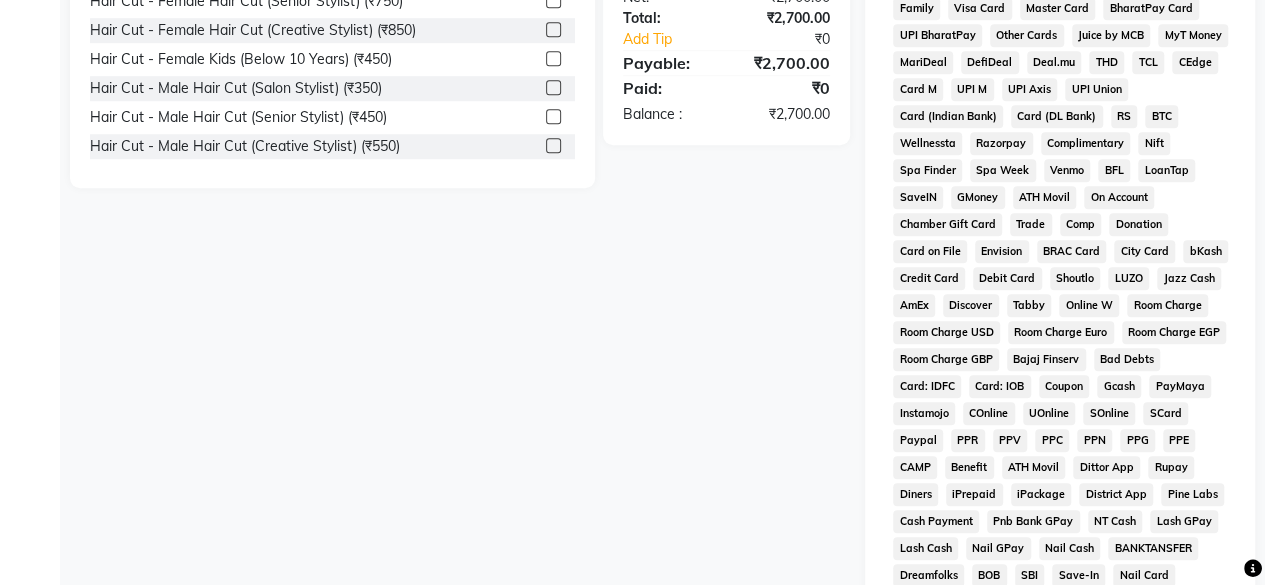scroll, scrollTop: 999, scrollLeft: 0, axis: vertical 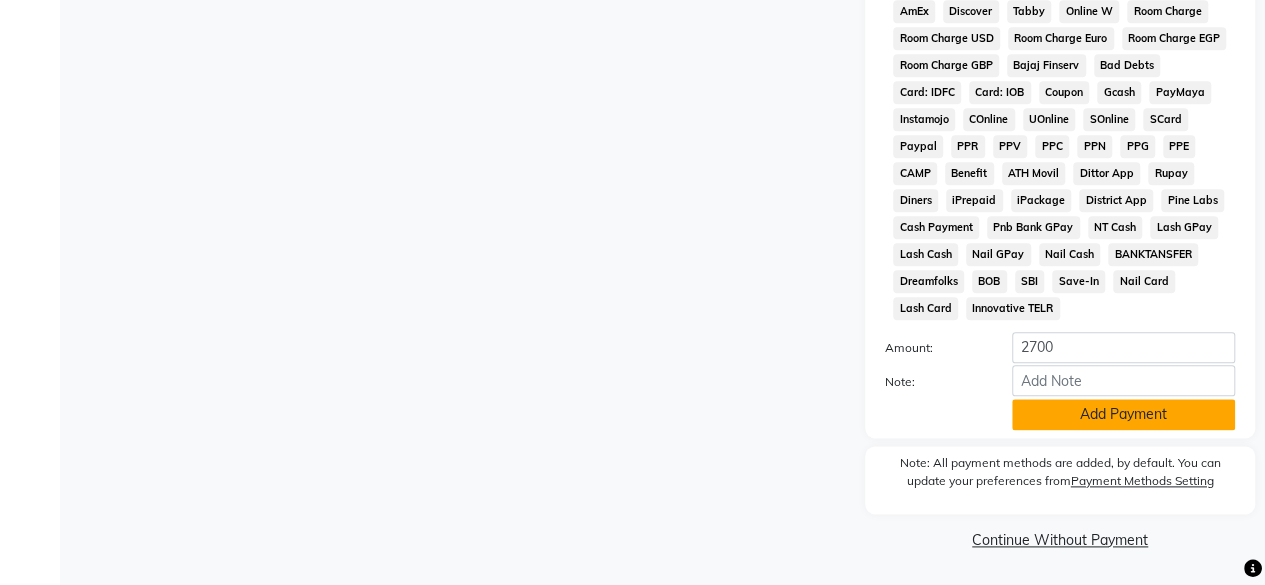 click on "Add Payment" 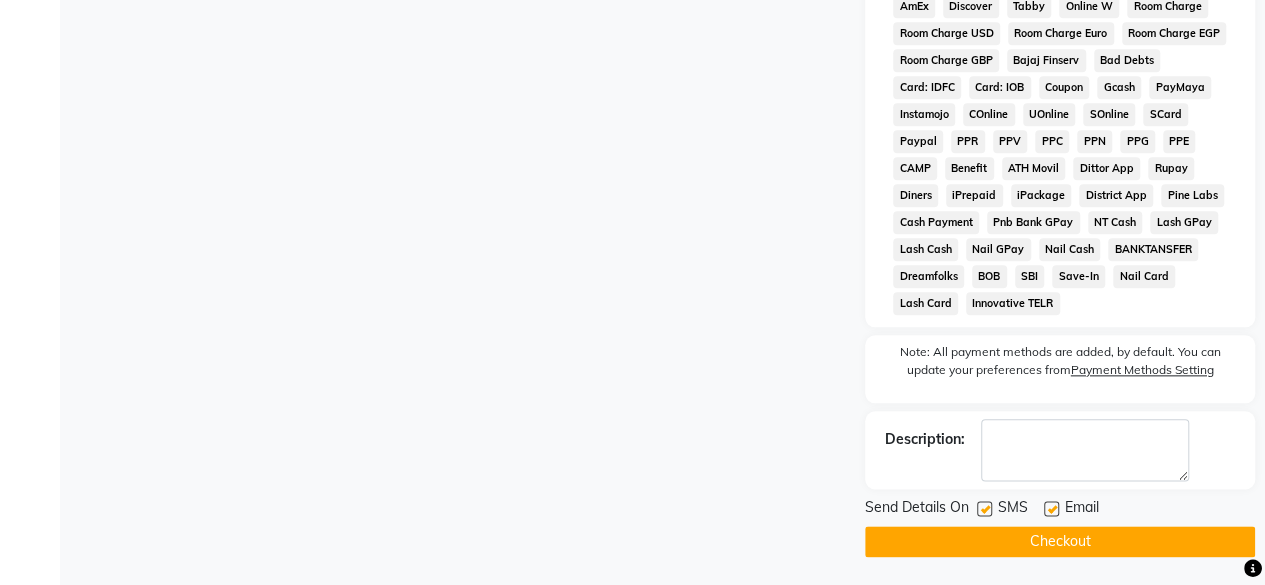 scroll, scrollTop: 1006, scrollLeft: 0, axis: vertical 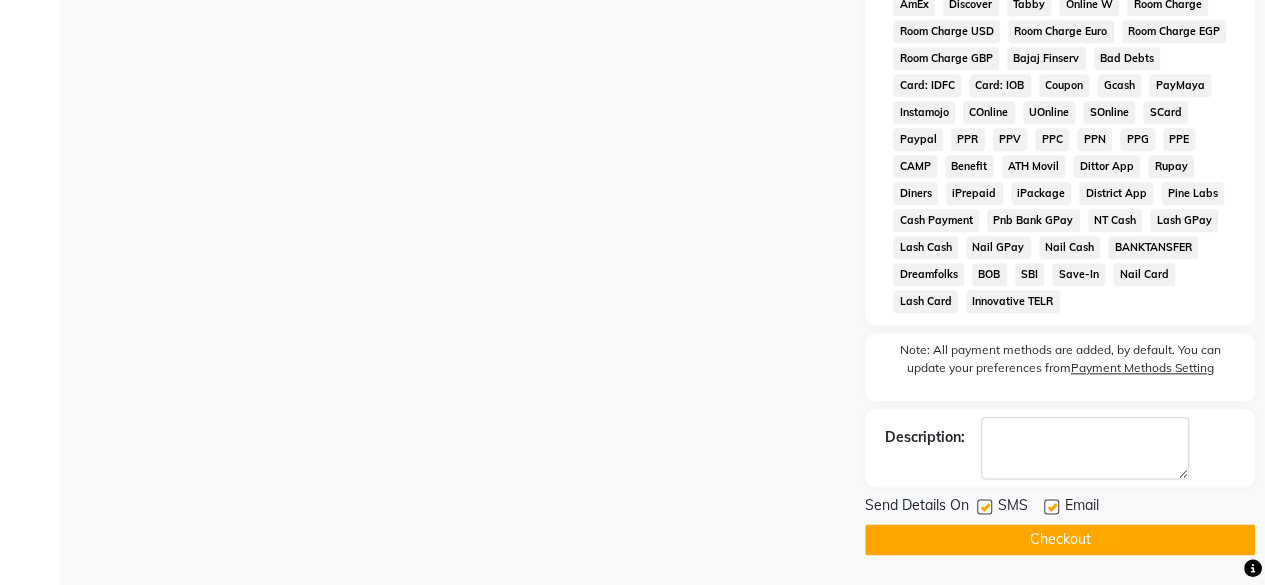 click on "Checkout" 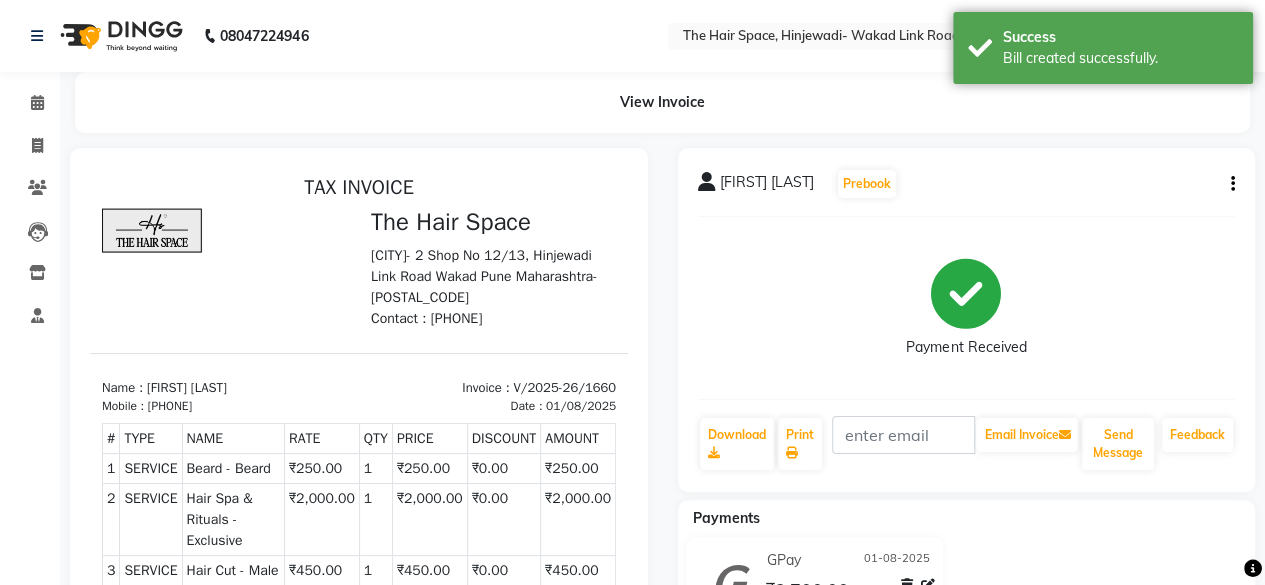scroll, scrollTop: 0, scrollLeft: 0, axis: both 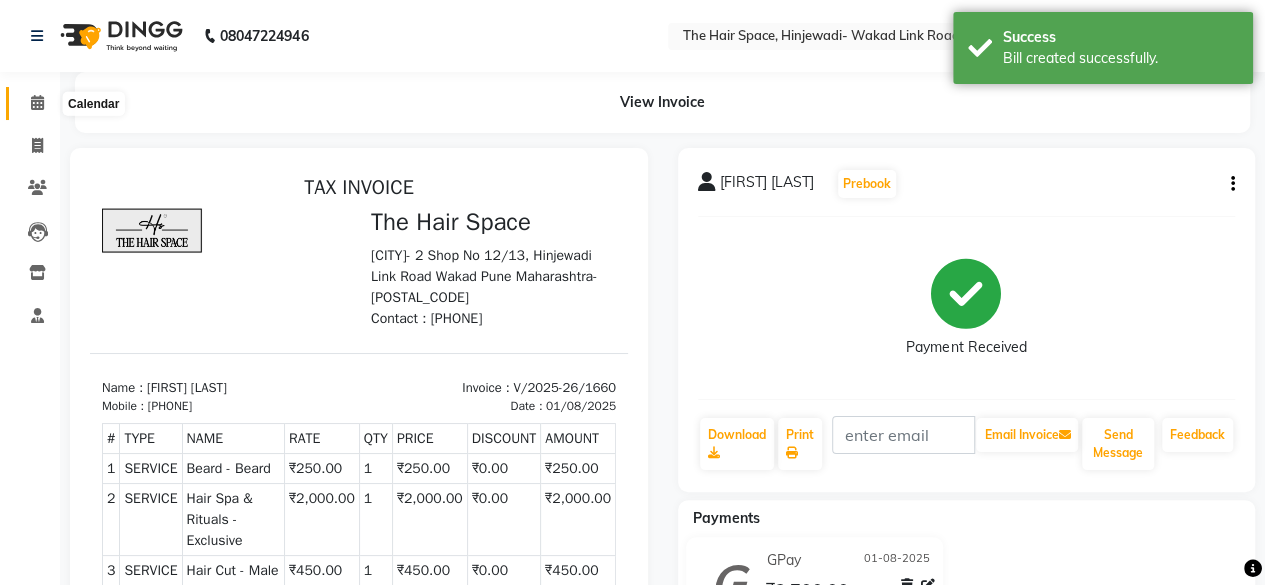 click 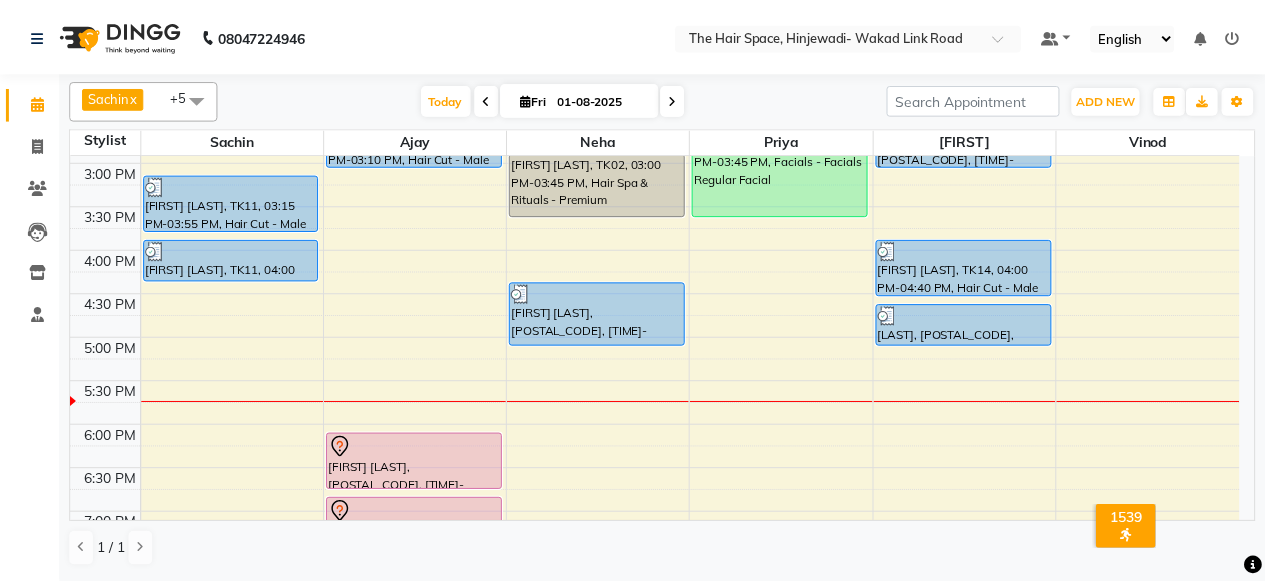 scroll, scrollTop: 429, scrollLeft: 0, axis: vertical 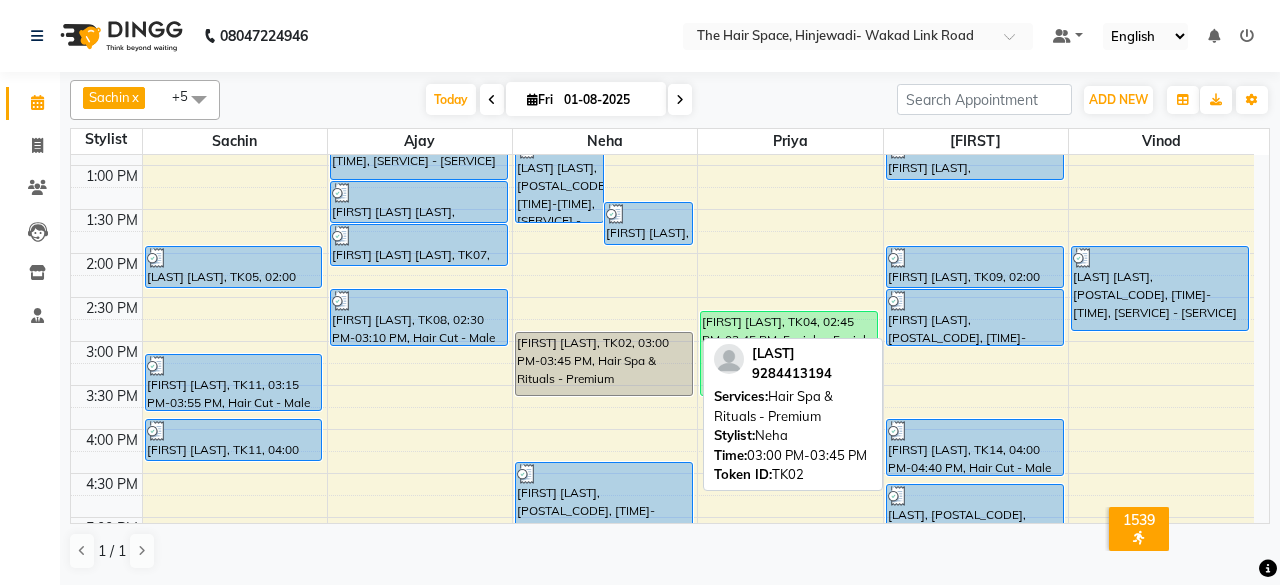 click on "[FIRST] [LAST], TK02, 03:00 PM-03:45 PM, Hair Spa & Rituals - Premium" at bounding box center (604, 364) 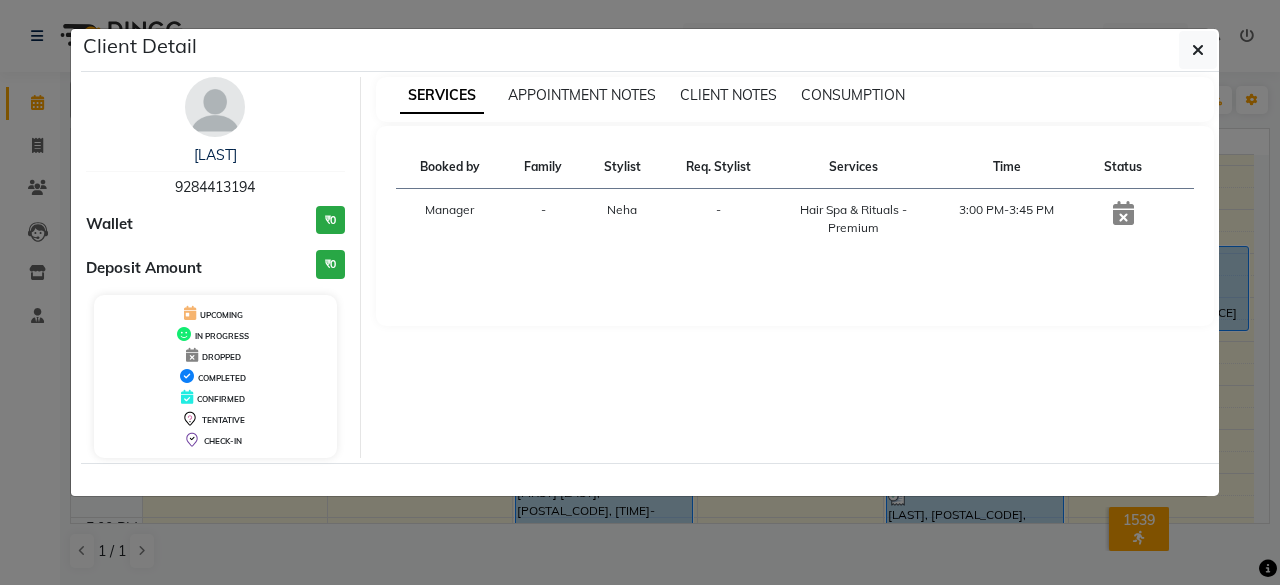 click on "Family" at bounding box center [544, 167] 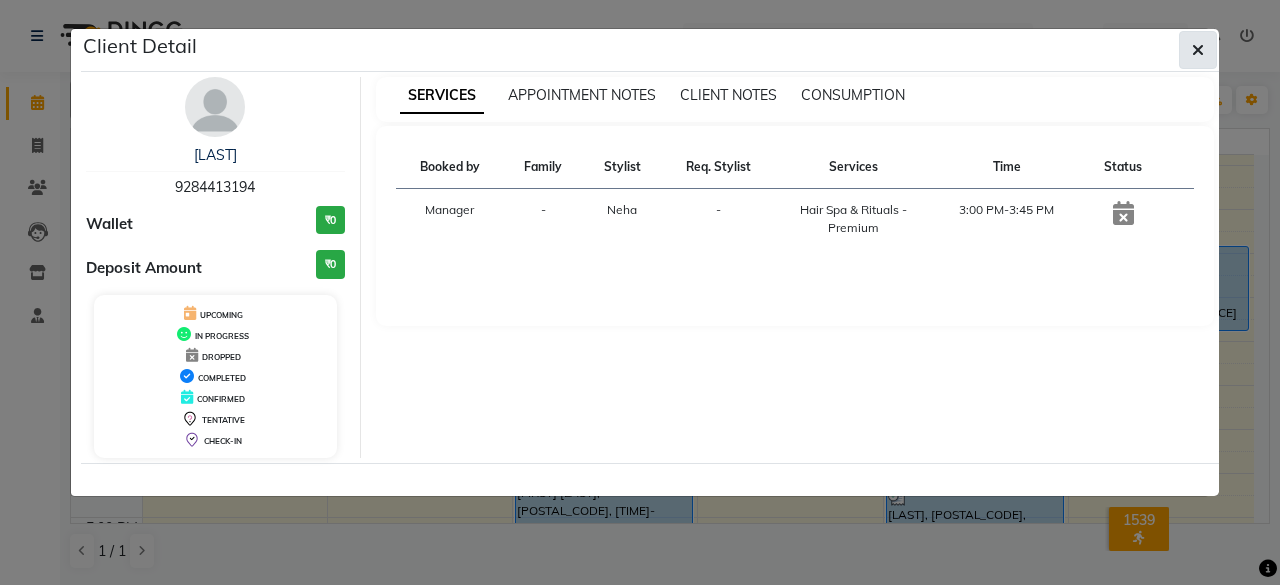 click 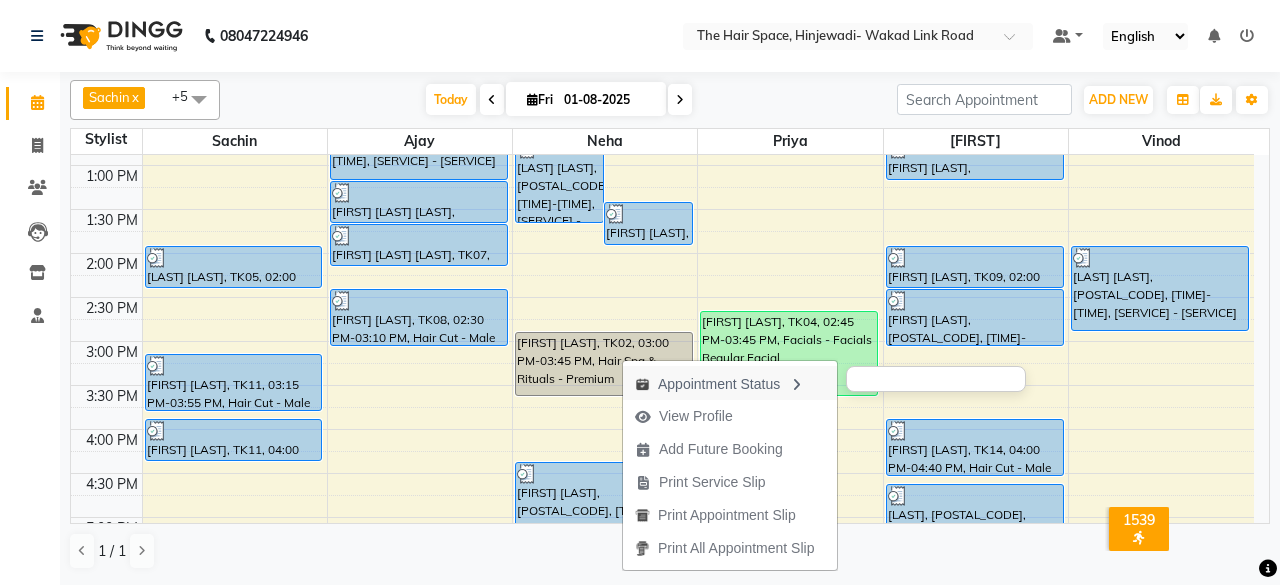 click on "Appointment Status" at bounding box center [730, 383] 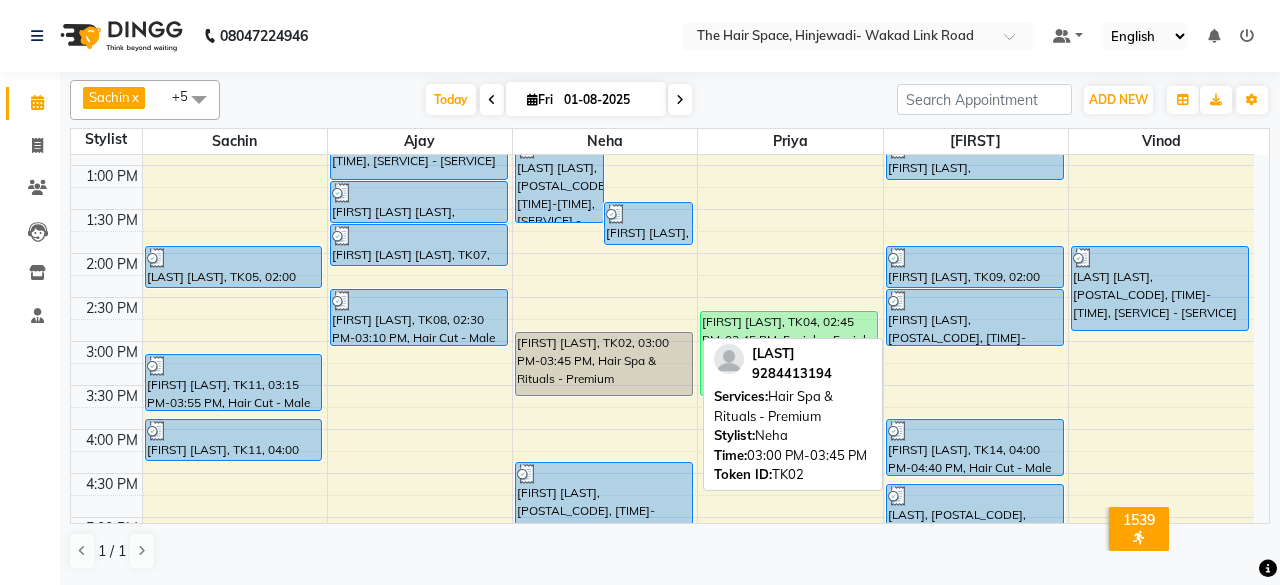 click on "[FIRST] [LAST], TK02, 03:00 PM-03:45 PM, Hair Spa & Rituals - Premium" at bounding box center (604, 364) 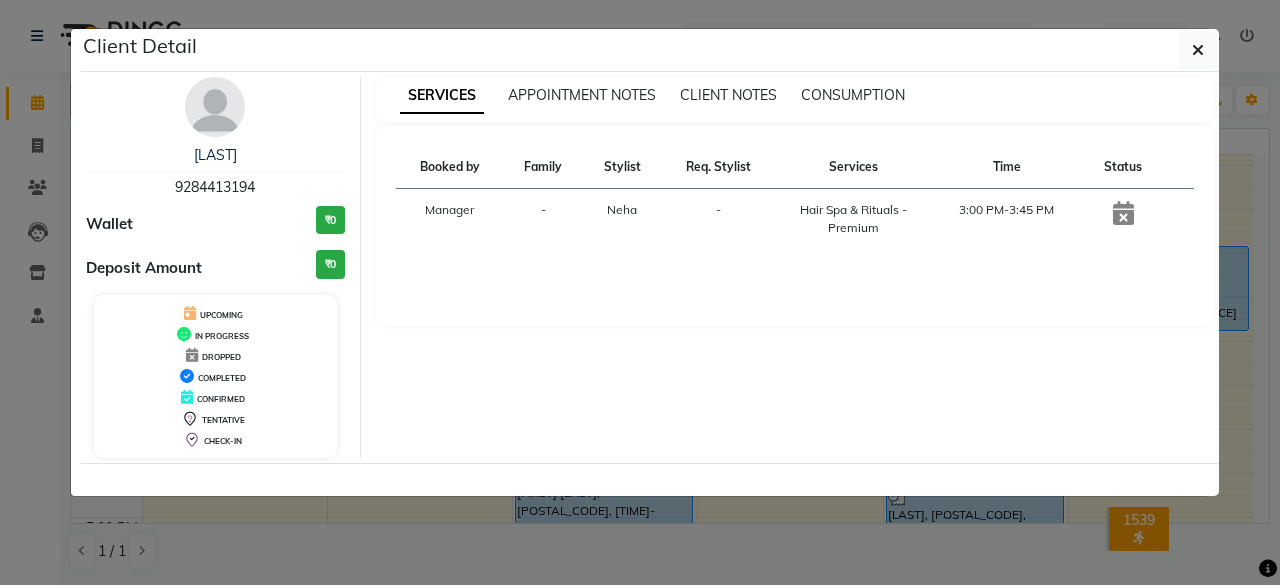 click at bounding box center [1123, 213] 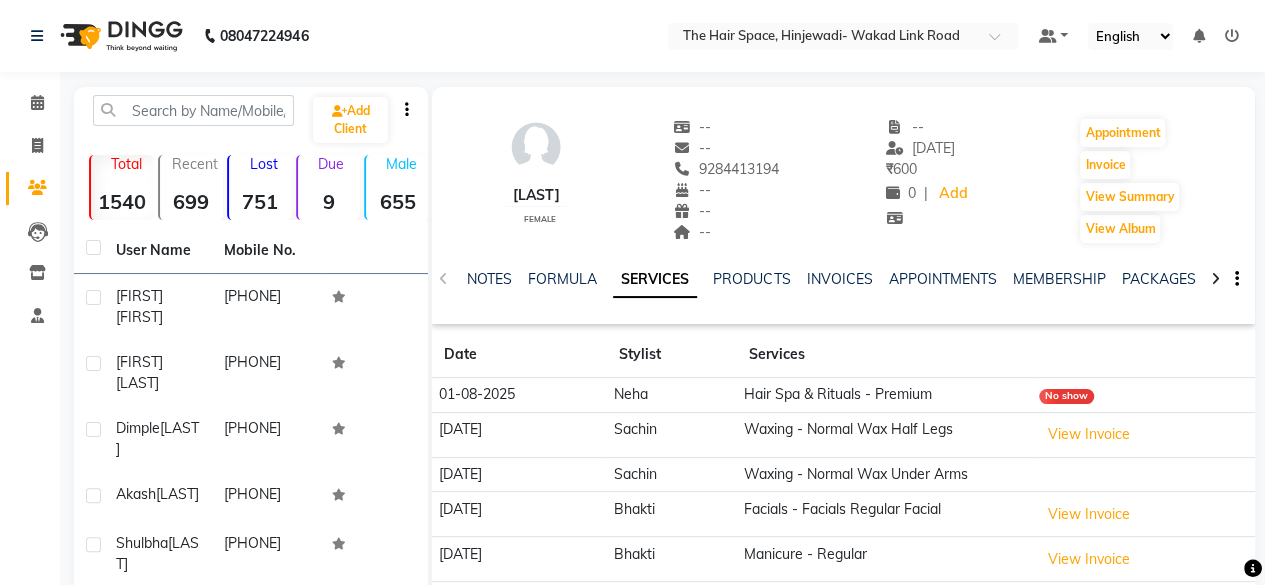 drag, startPoint x: 1057, startPoint y: 398, endPoint x: 1120, endPoint y: 397, distance: 63.007935 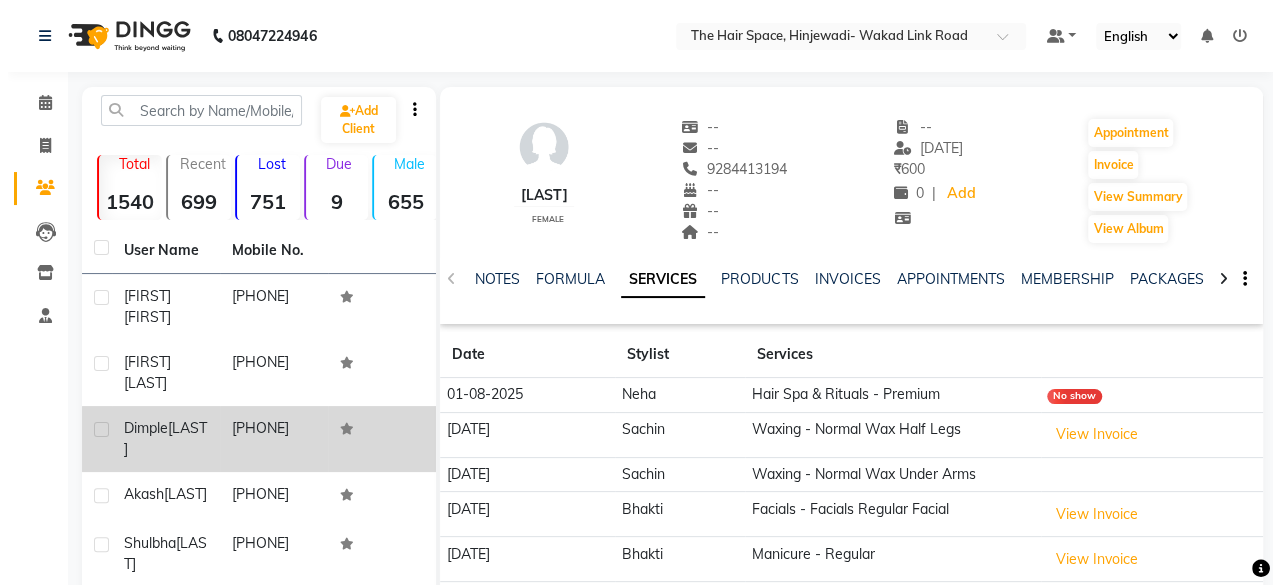 scroll, scrollTop: 95, scrollLeft: 0, axis: vertical 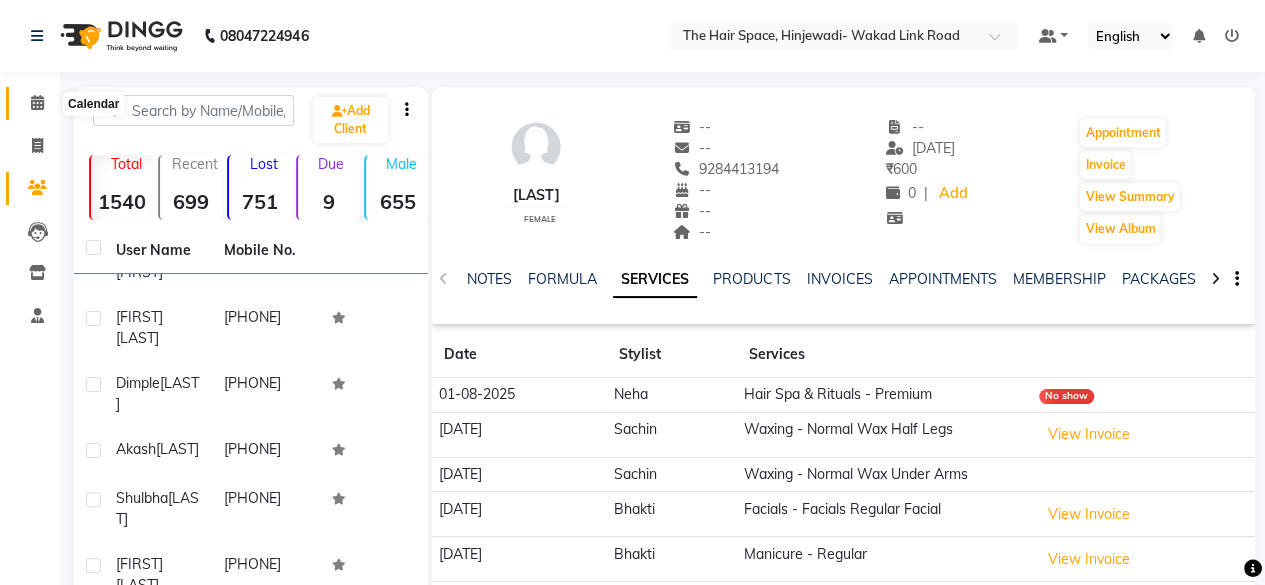 click 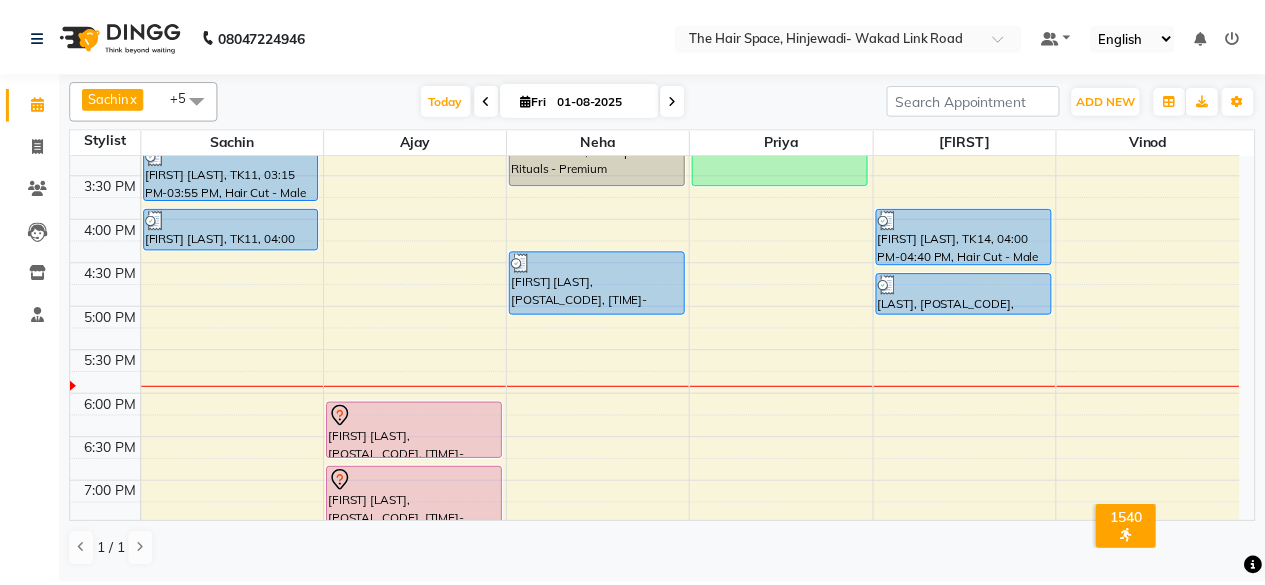 scroll, scrollTop: 429, scrollLeft: 0, axis: vertical 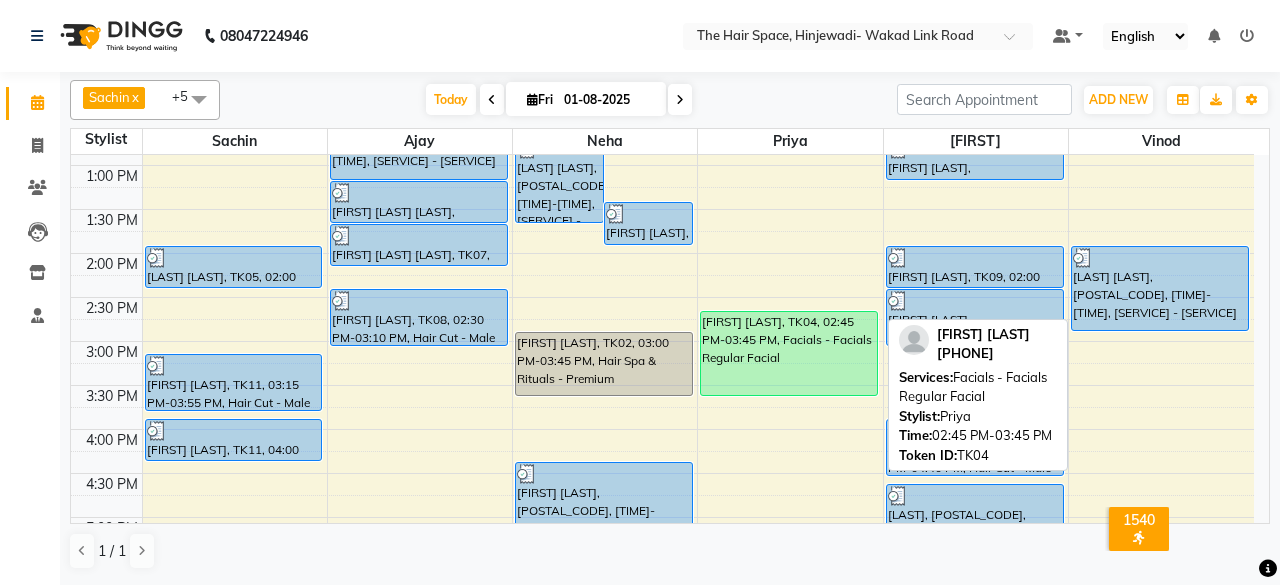 click on "[FIRST] [LAST], TK04, 02:45 PM-03:45 PM, Facials - Facials Regular Facial" at bounding box center (789, 353) 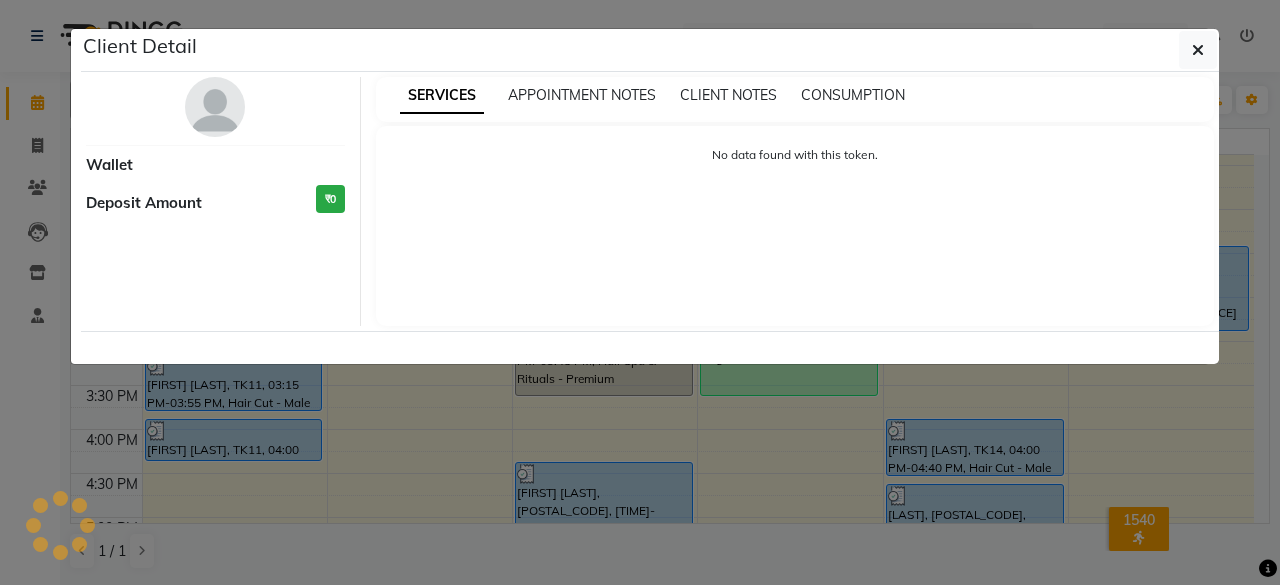 select on "1" 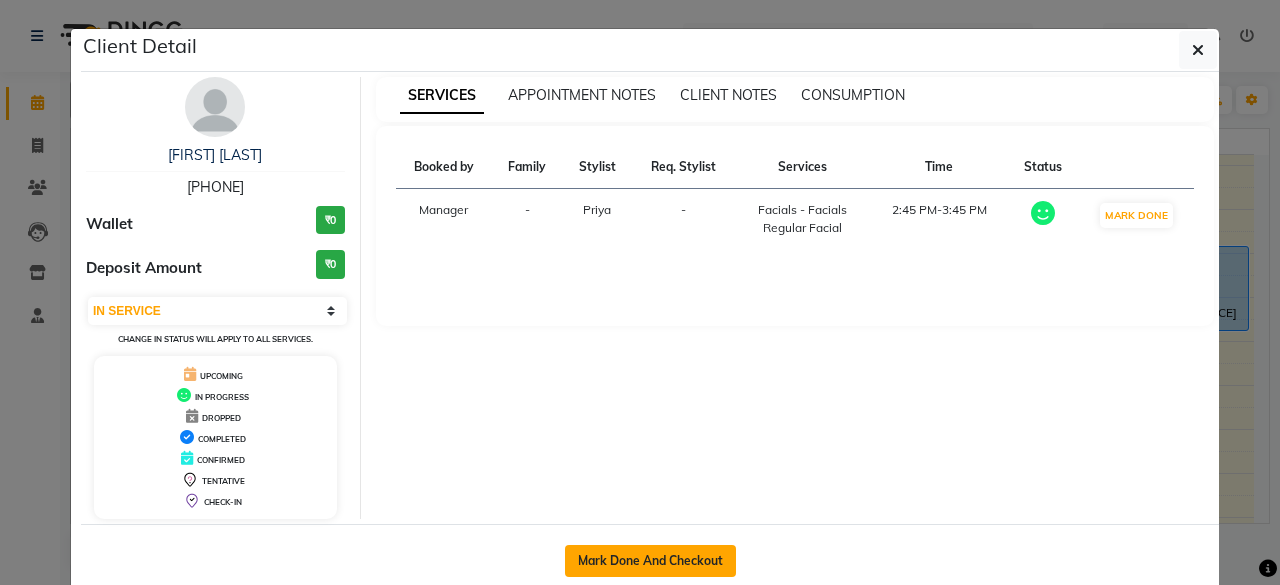 click on "Mark Done And Checkout" 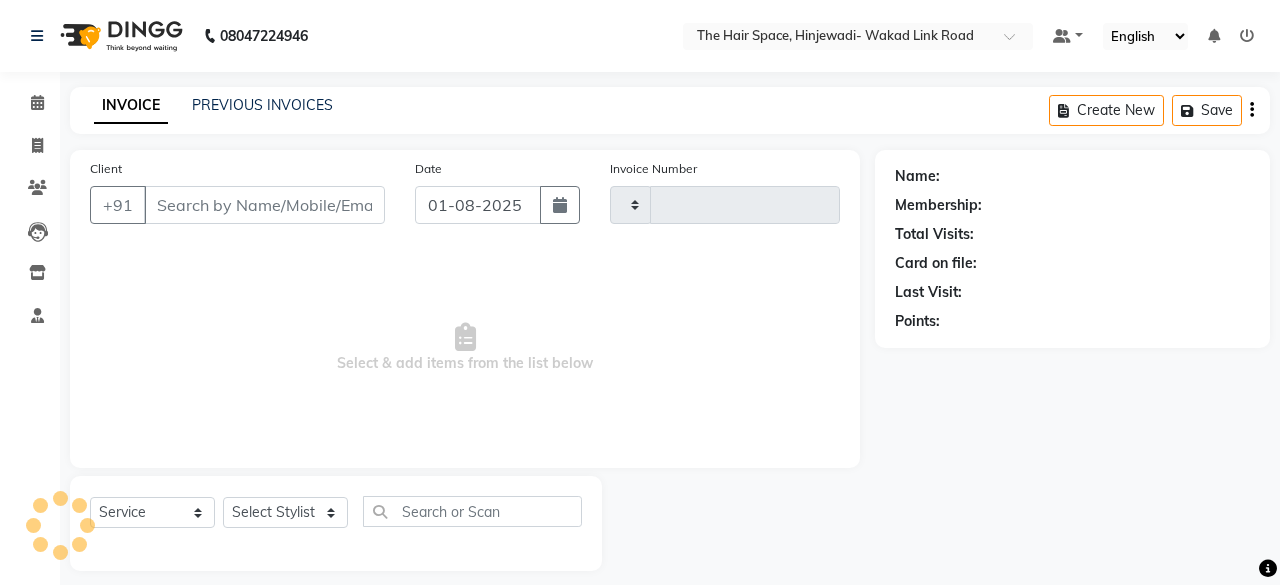type on "1661" 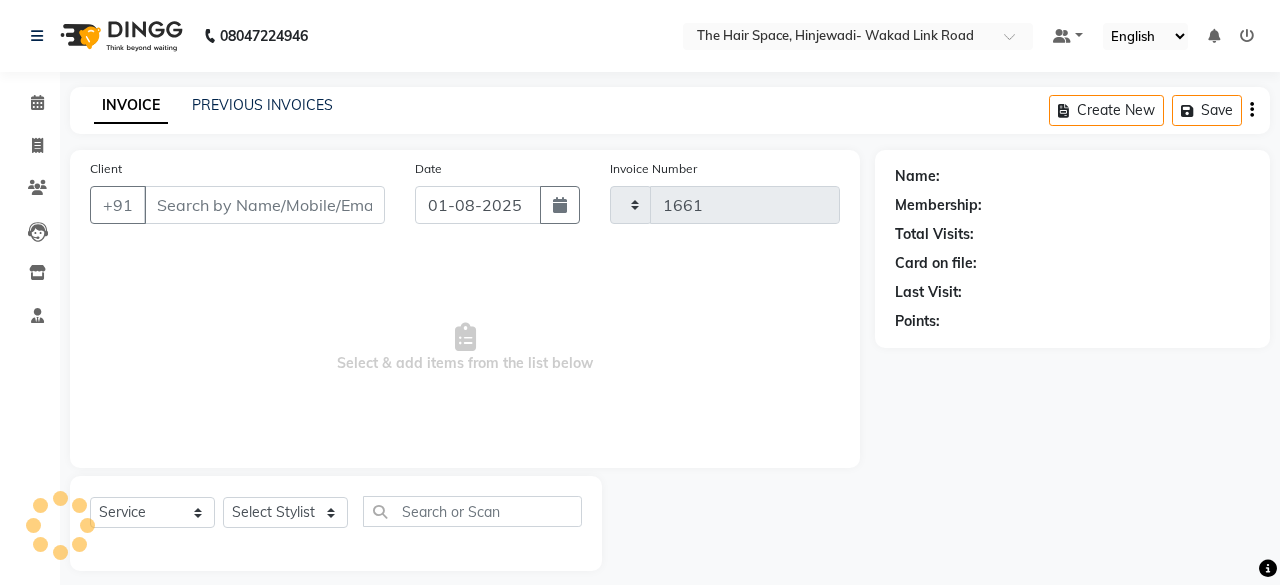 select on "6697" 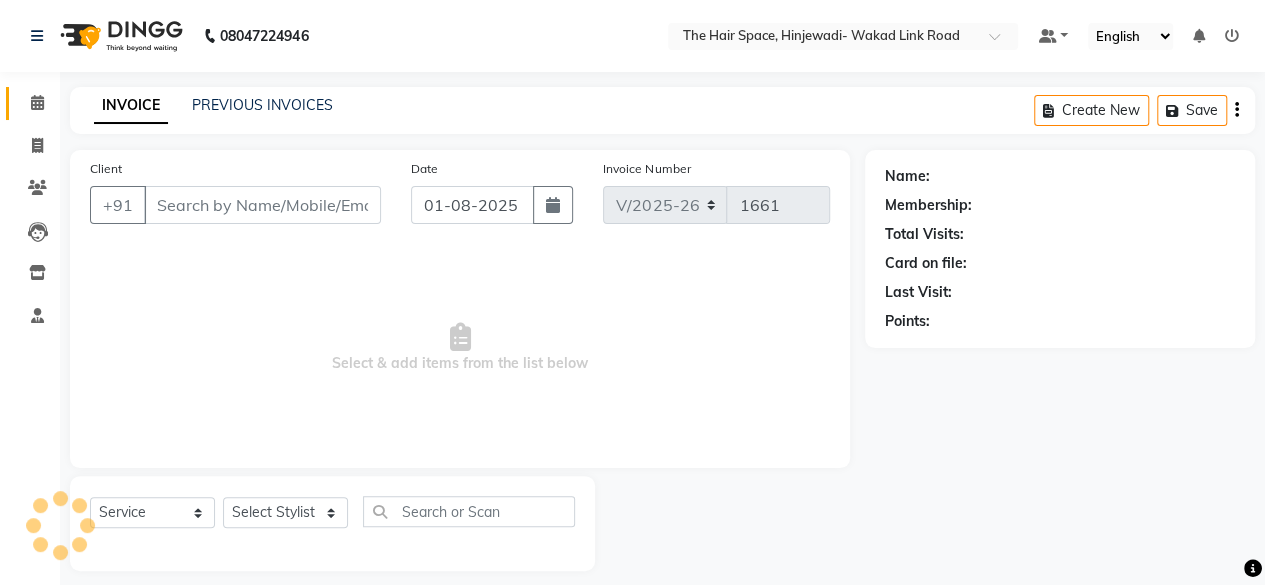 type on "[PHONE]" 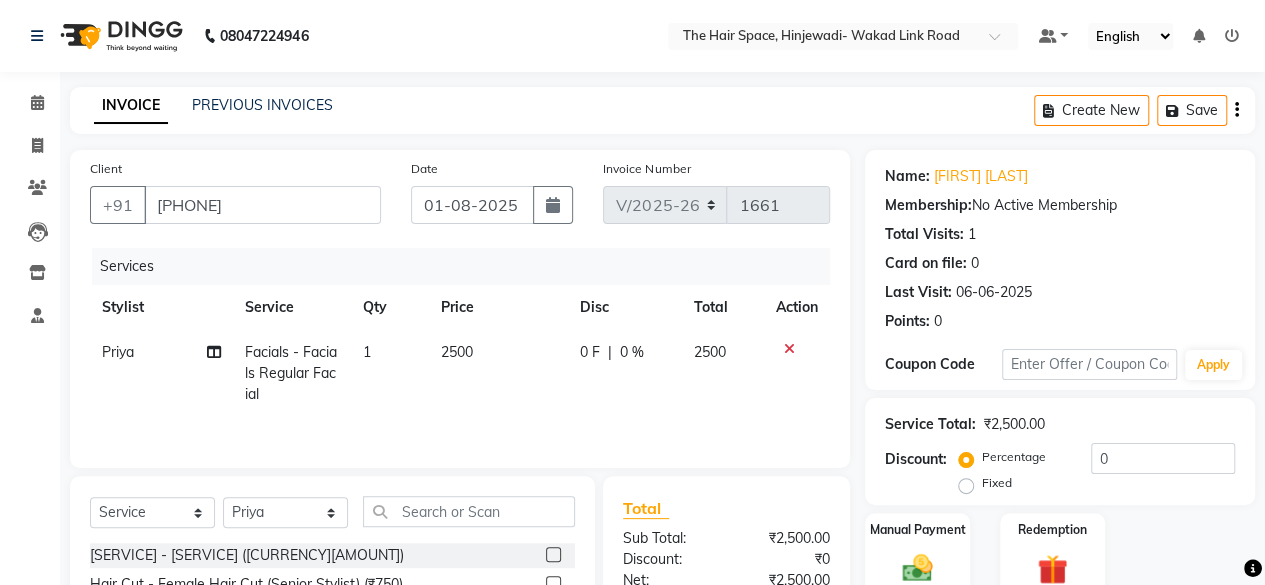 click on "2500" 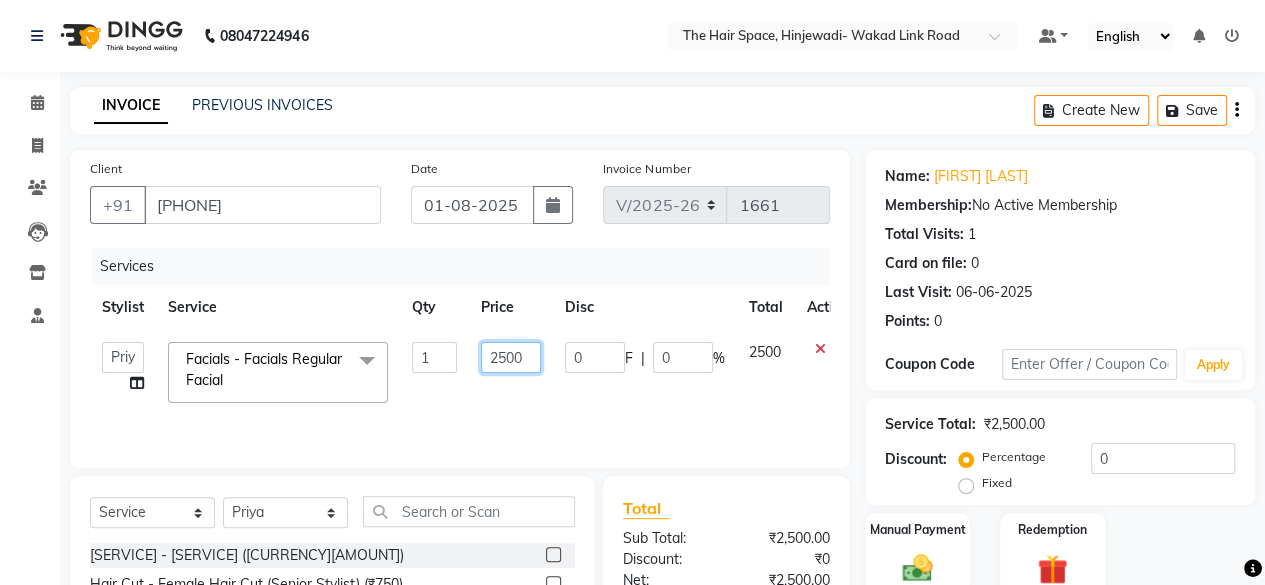 click on "2500" 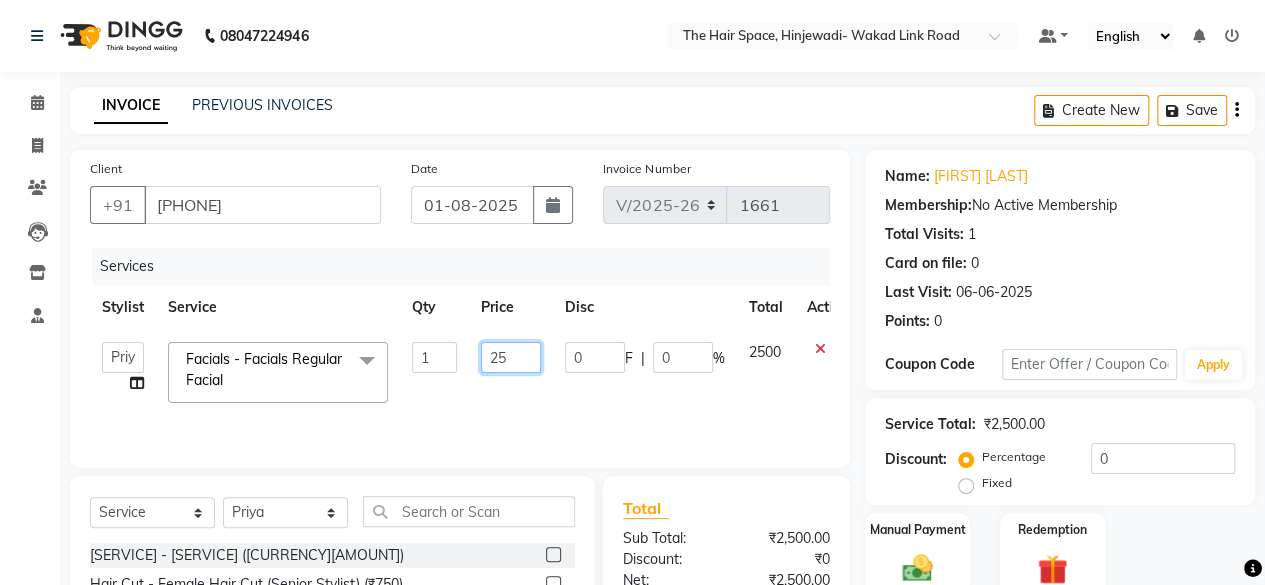 type on "2" 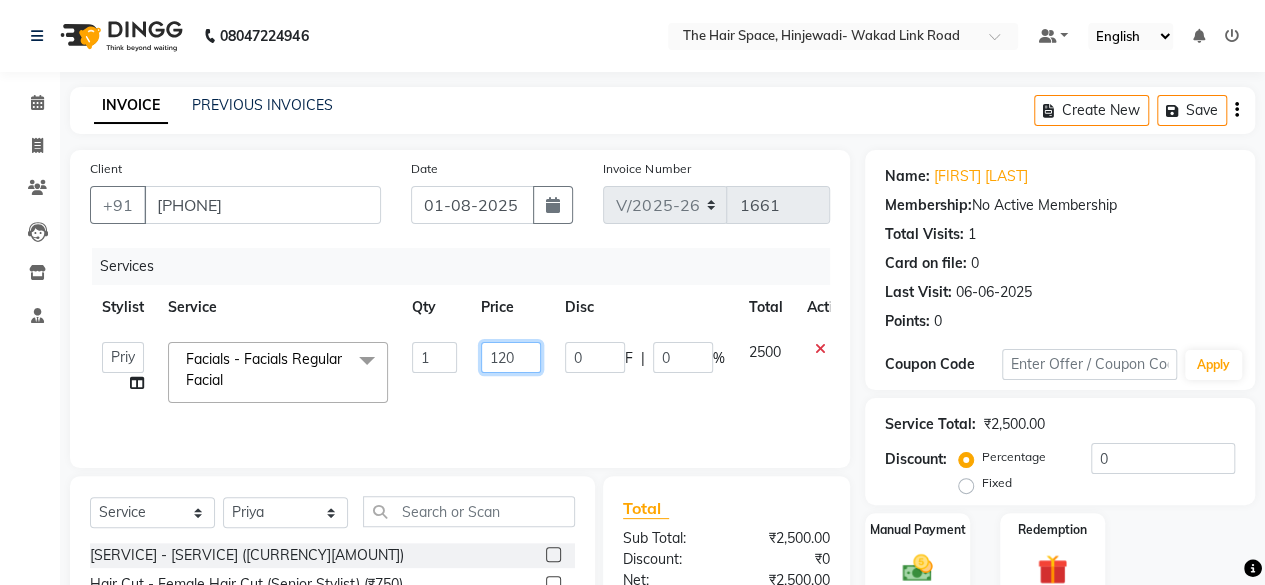 type on "1200" 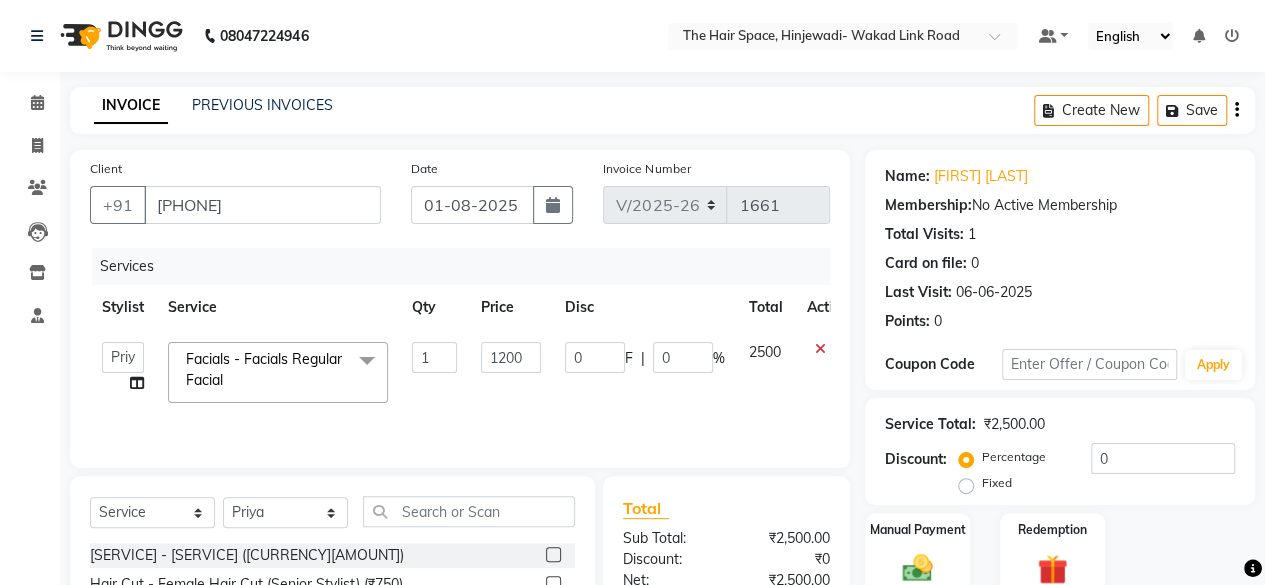 click on "1200" 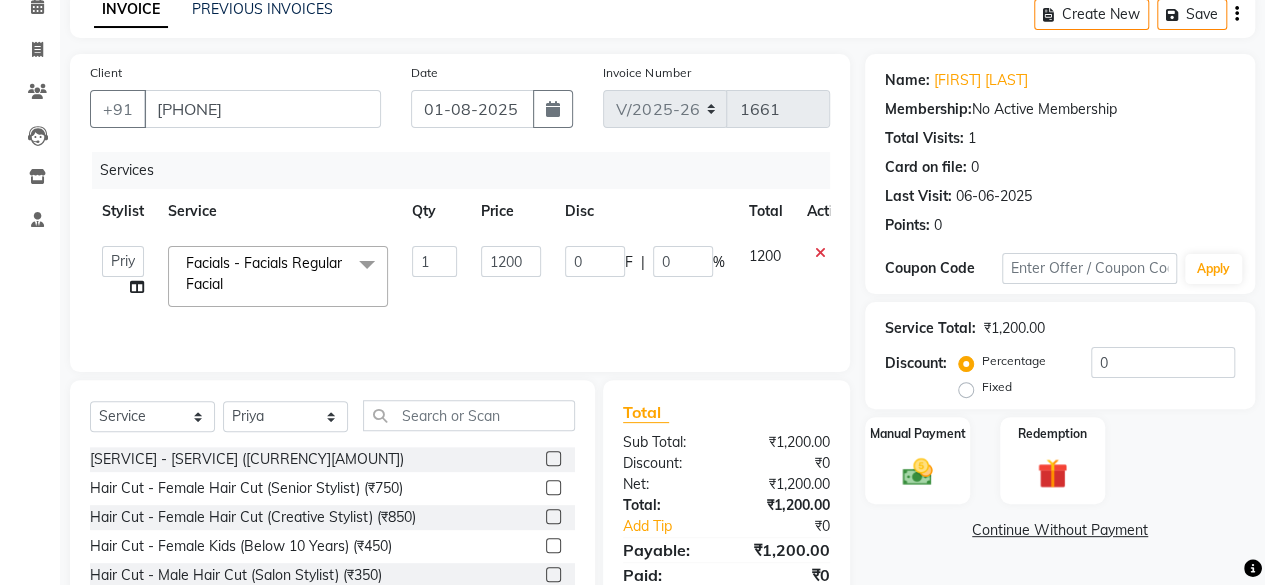 scroll, scrollTop: 100, scrollLeft: 0, axis: vertical 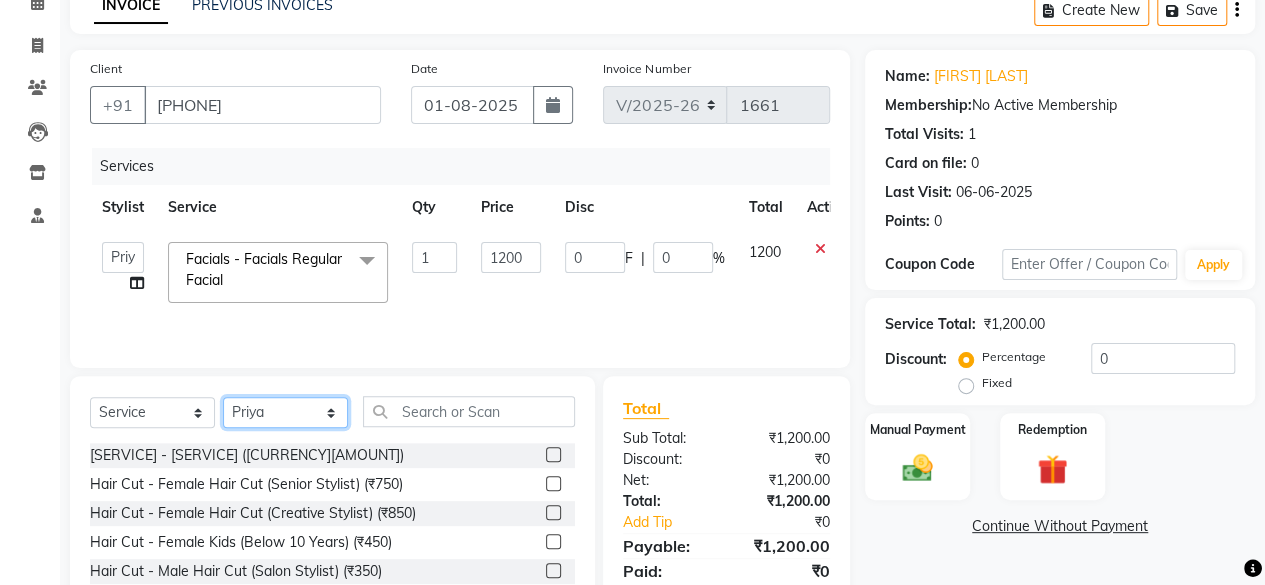 click on "Select Stylist [FIRST] [FIRST] [FIRST] [FIRST] Manager [FIRST] [FIRST] [FIRST]  [FIRST]    [FIRST] [FIRST]" 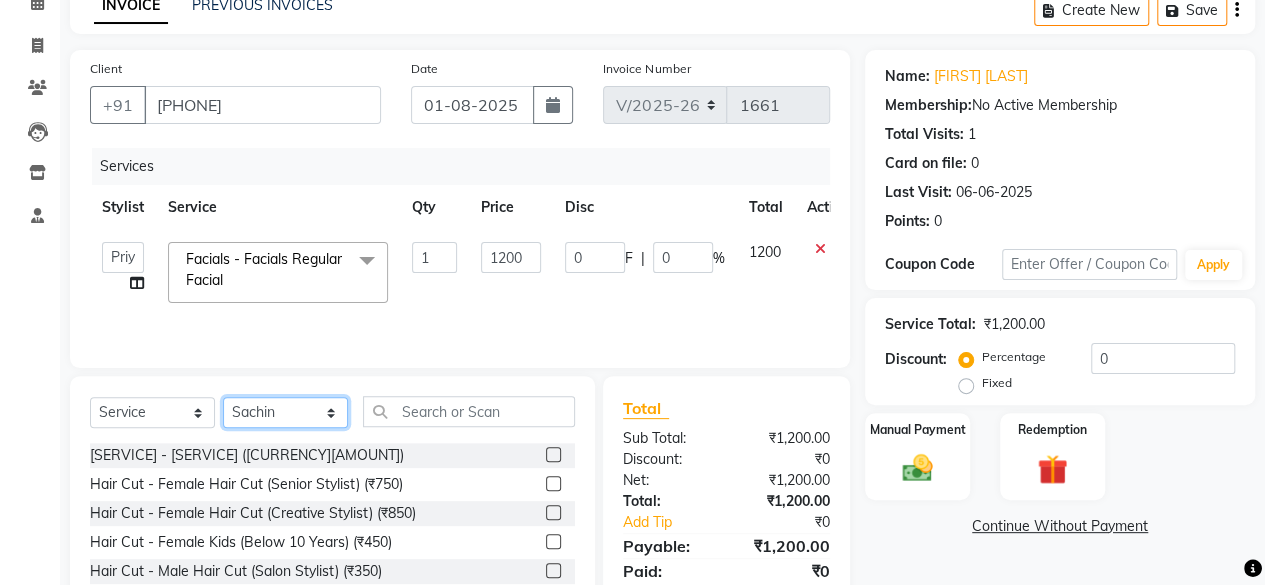 click on "Select Stylist [FIRST] [FIRST] [FIRST] [FIRST] Manager [FIRST] [FIRST] [FIRST]  [FIRST]    [FIRST] [FIRST]" 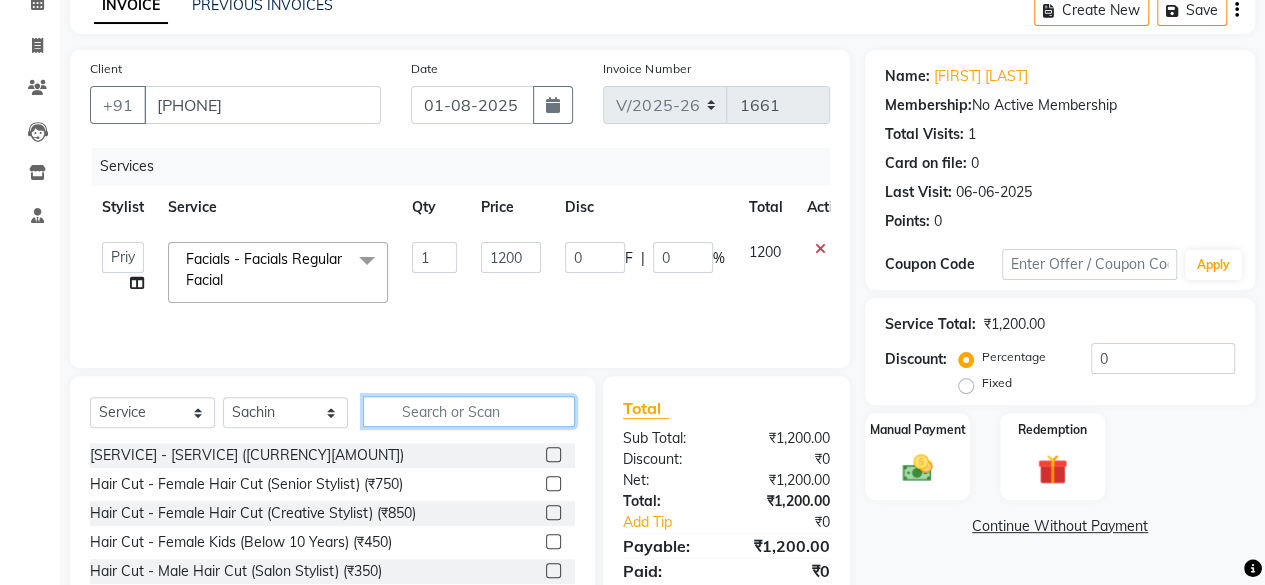 drag, startPoint x: 450, startPoint y: 411, endPoint x: 439, endPoint y: 422, distance: 15.556349 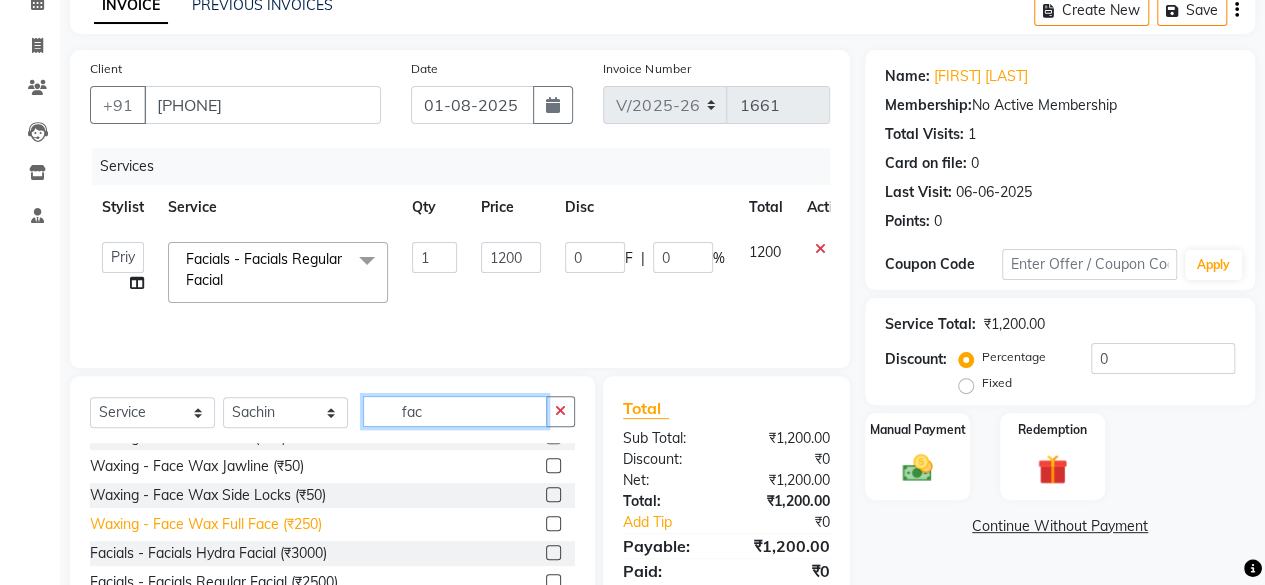 scroll, scrollTop: 234, scrollLeft: 0, axis: vertical 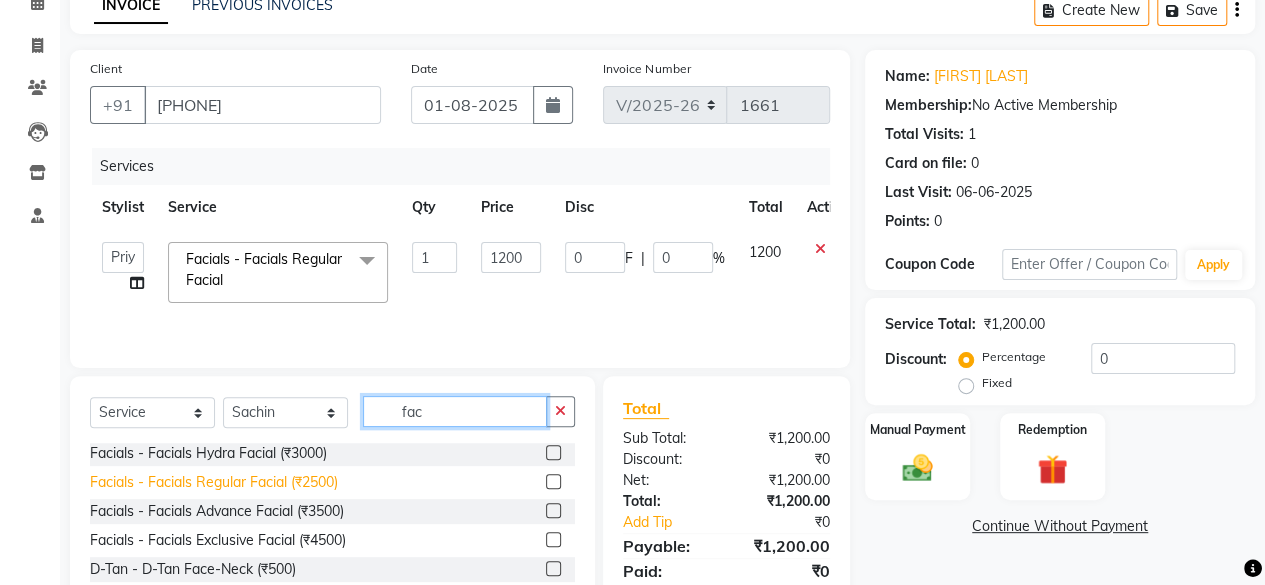 type on "fac" 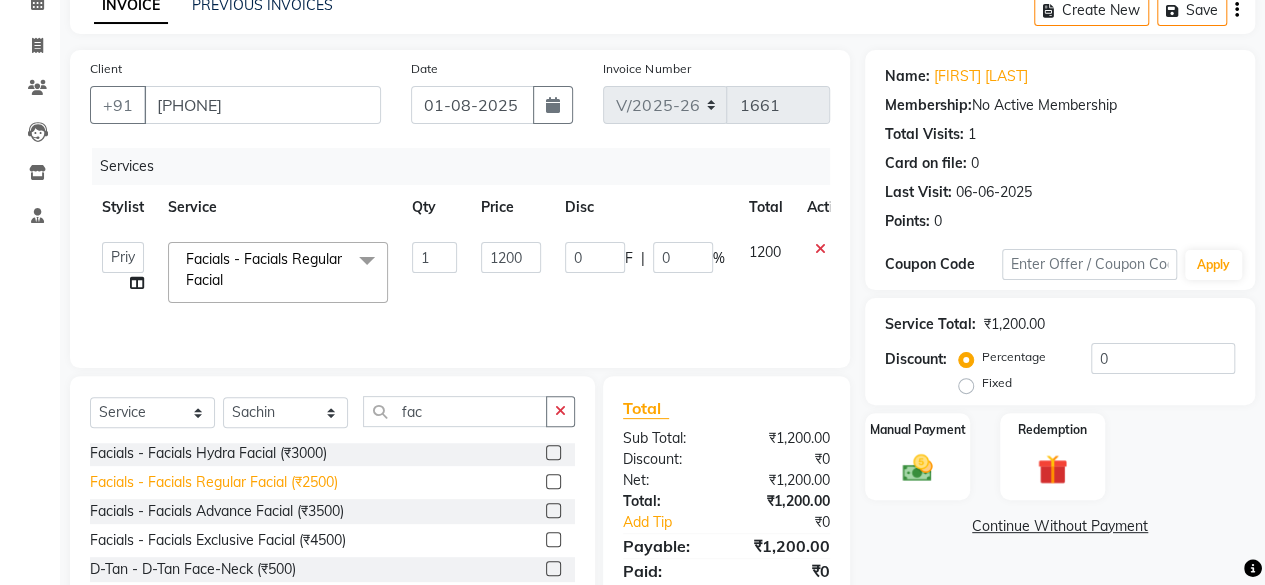 click on "Facials - Facials Regular Facial (₹2500)" 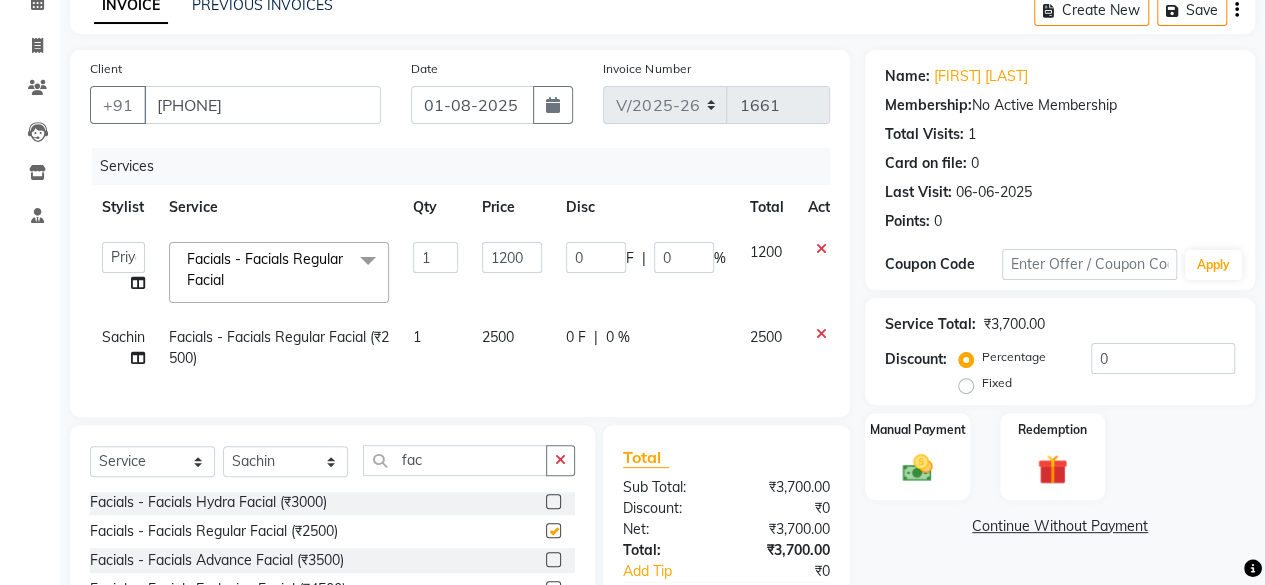 checkbox on "false" 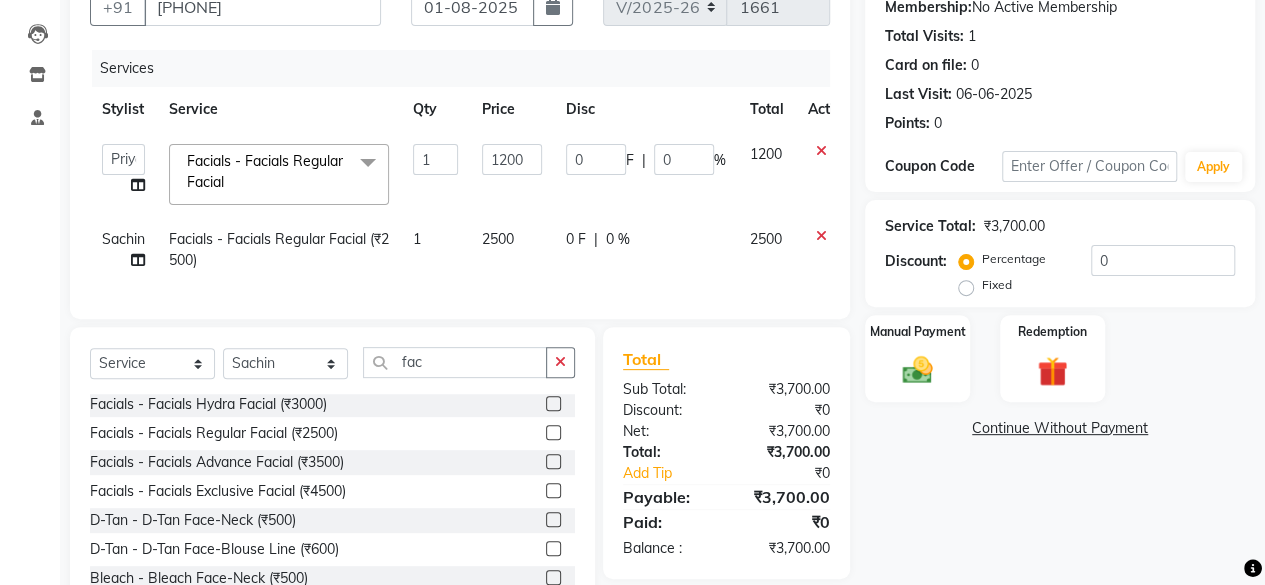 scroll, scrollTop: 200, scrollLeft: 0, axis: vertical 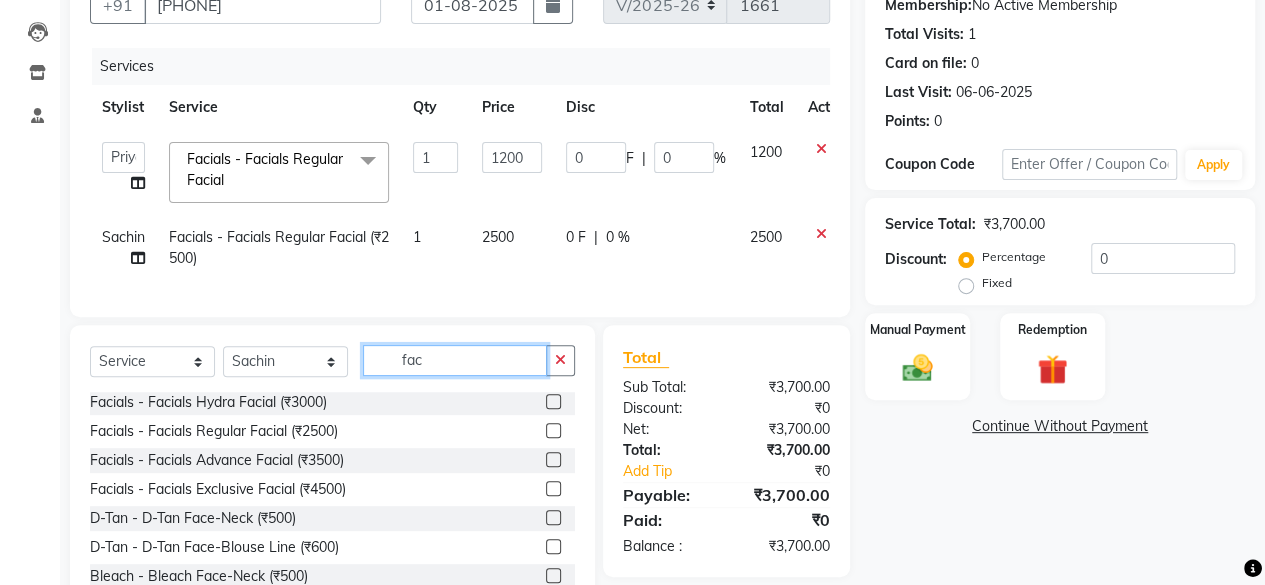 click on "fac" 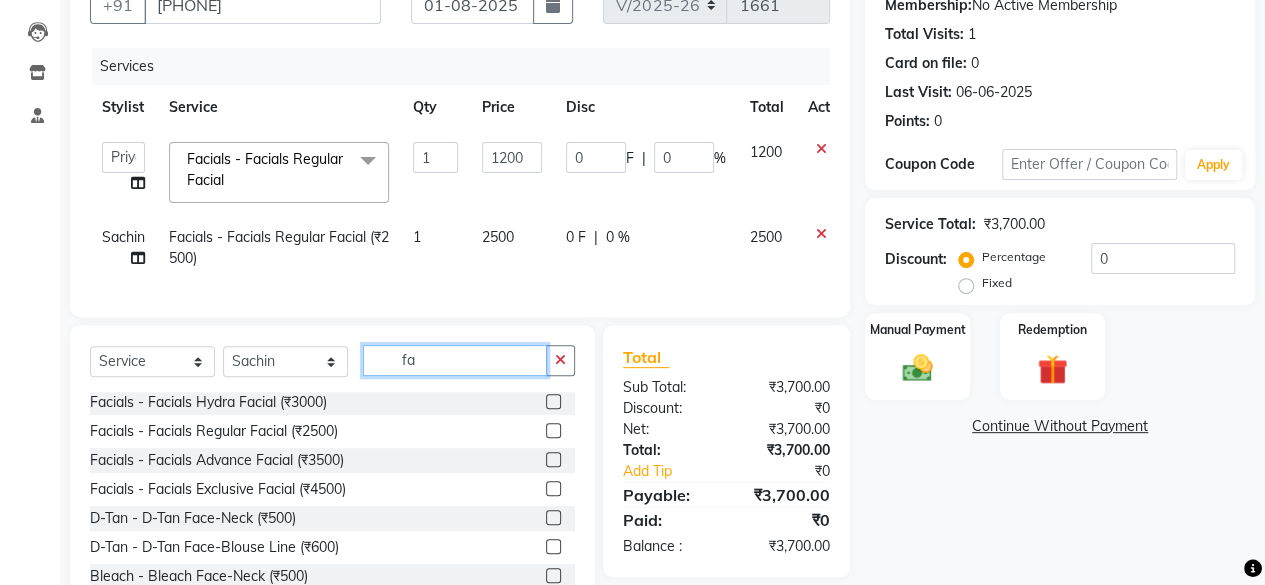 type on "f" 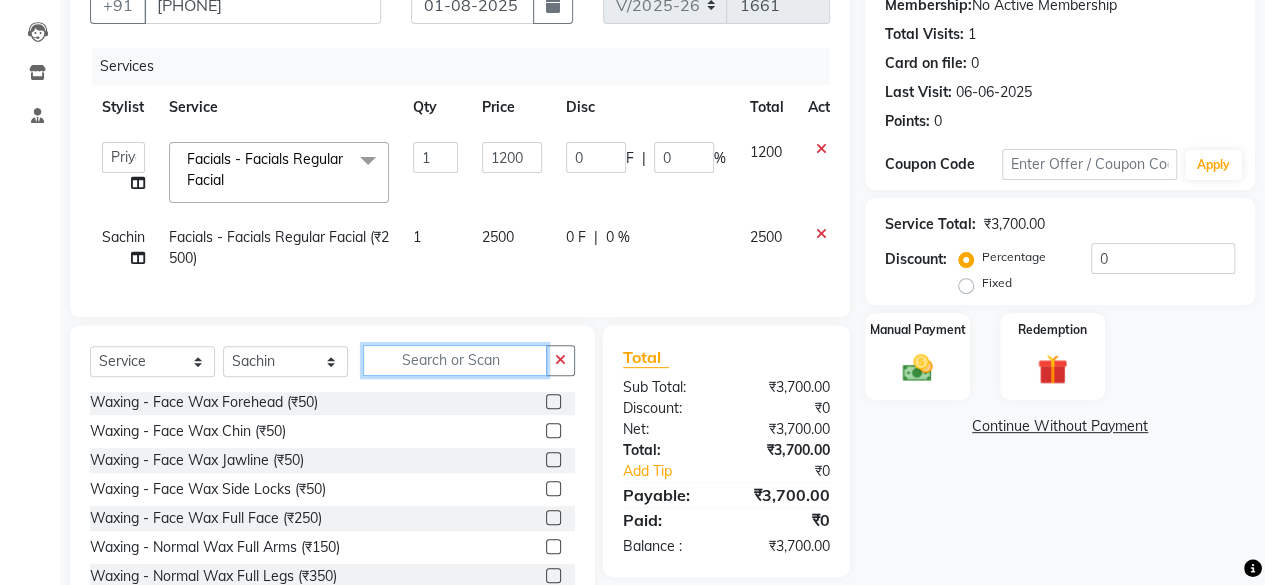 scroll, scrollTop: 872, scrollLeft: 0, axis: vertical 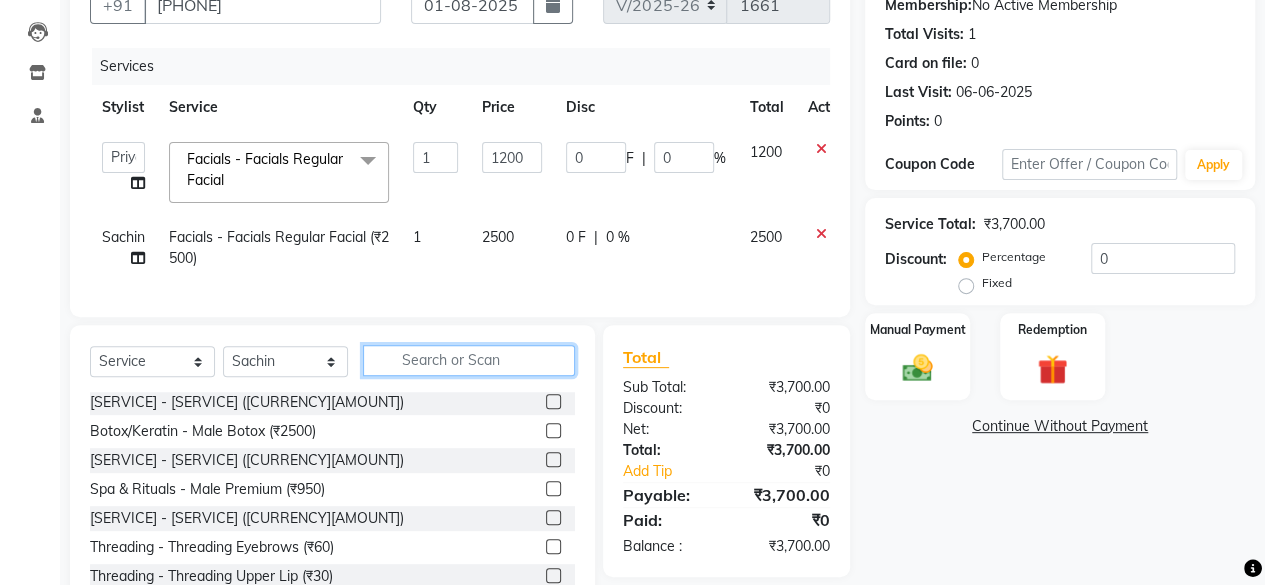 type 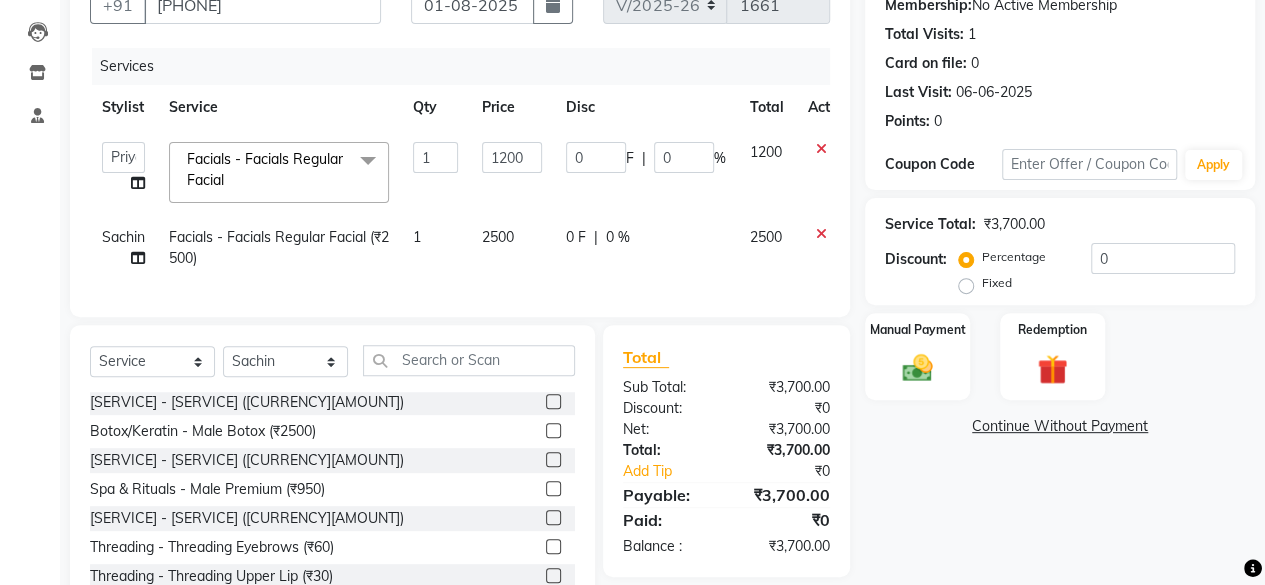 click 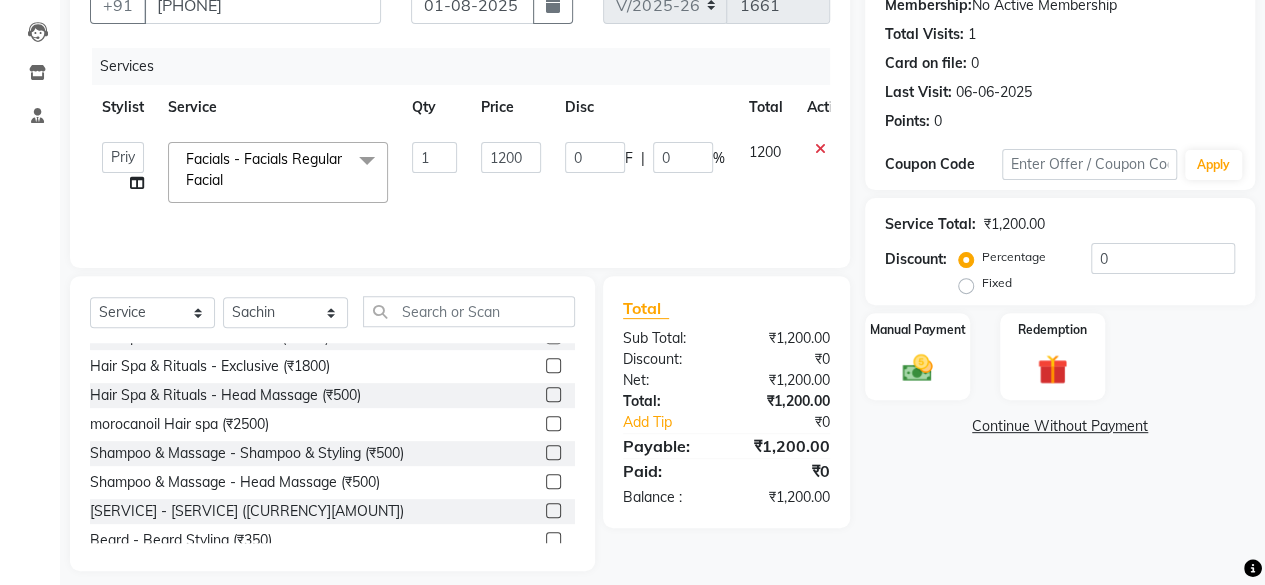 scroll, scrollTop: 472, scrollLeft: 0, axis: vertical 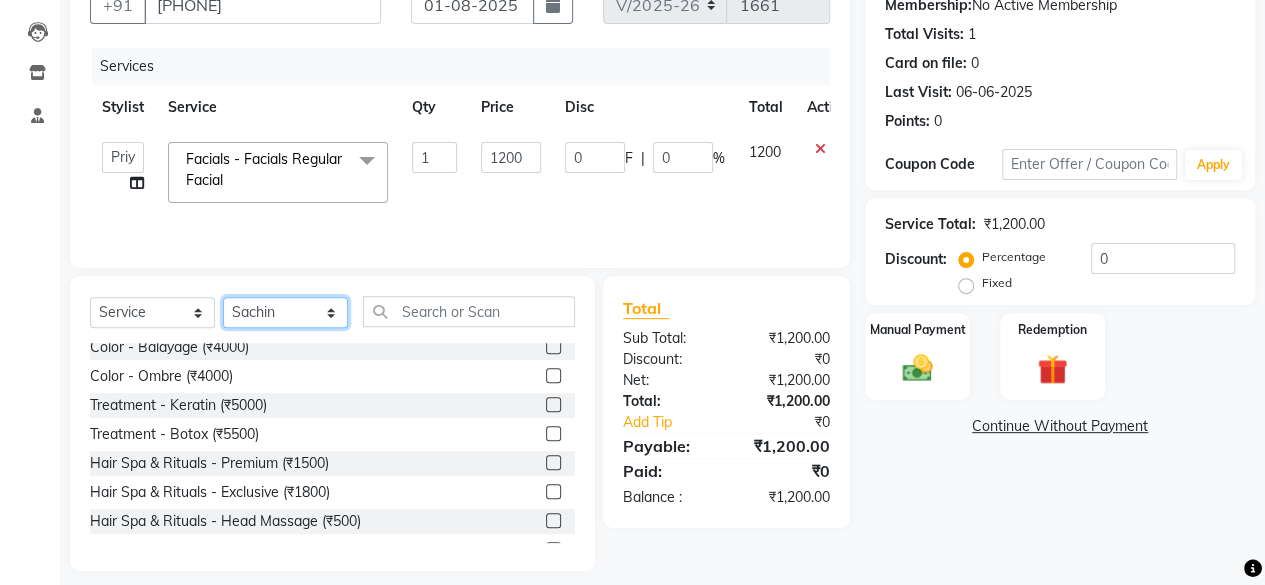 click on "Select Stylist [FIRST] [FIRST] [FIRST] [FIRST] Manager [FIRST] [FIRST] [FIRST]  [FIRST]    [FIRST] [FIRST]" 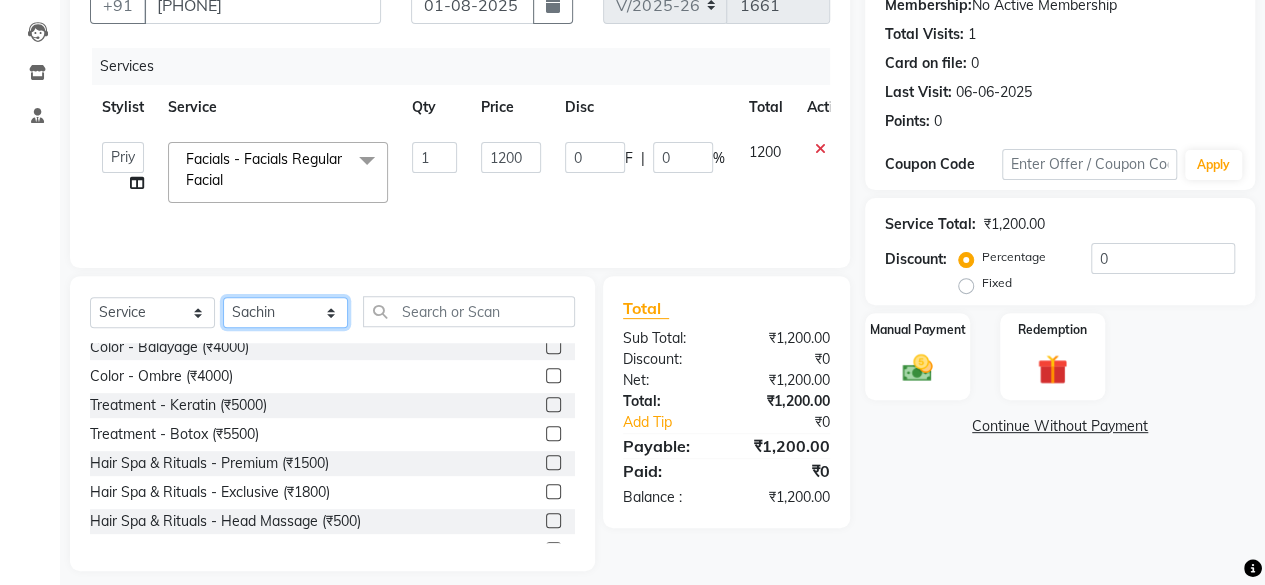 select on "84667" 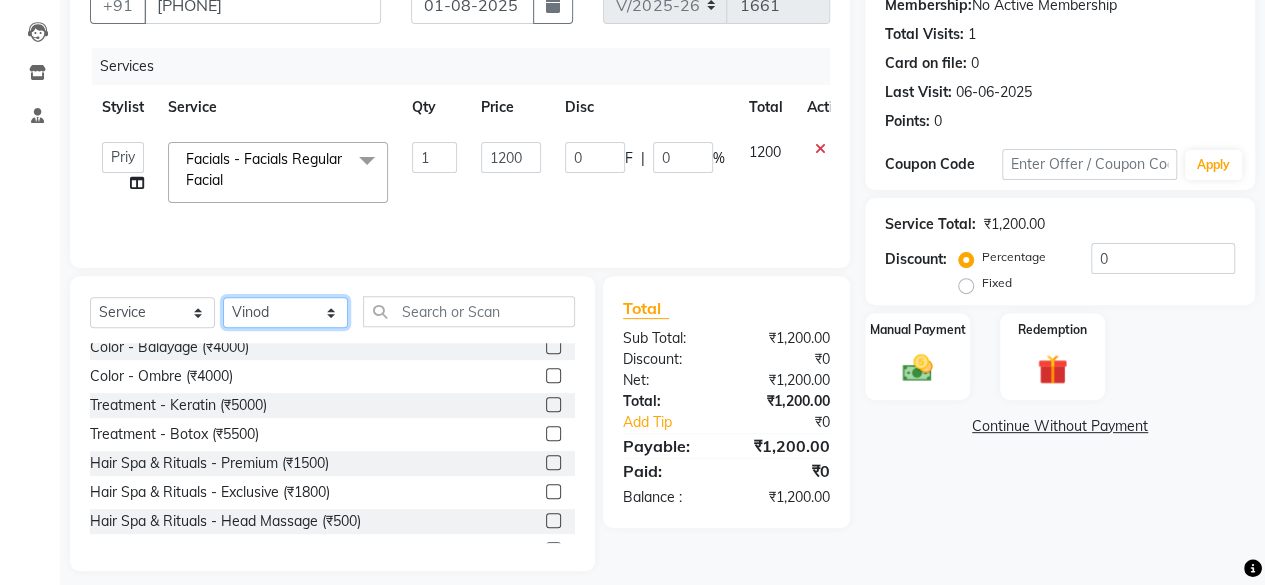click on "Select Stylist [FIRST] [FIRST] [FIRST] [FIRST] Manager [FIRST] [FIRST] [FIRST]  [FIRST]    [FIRST] [FIRST]" 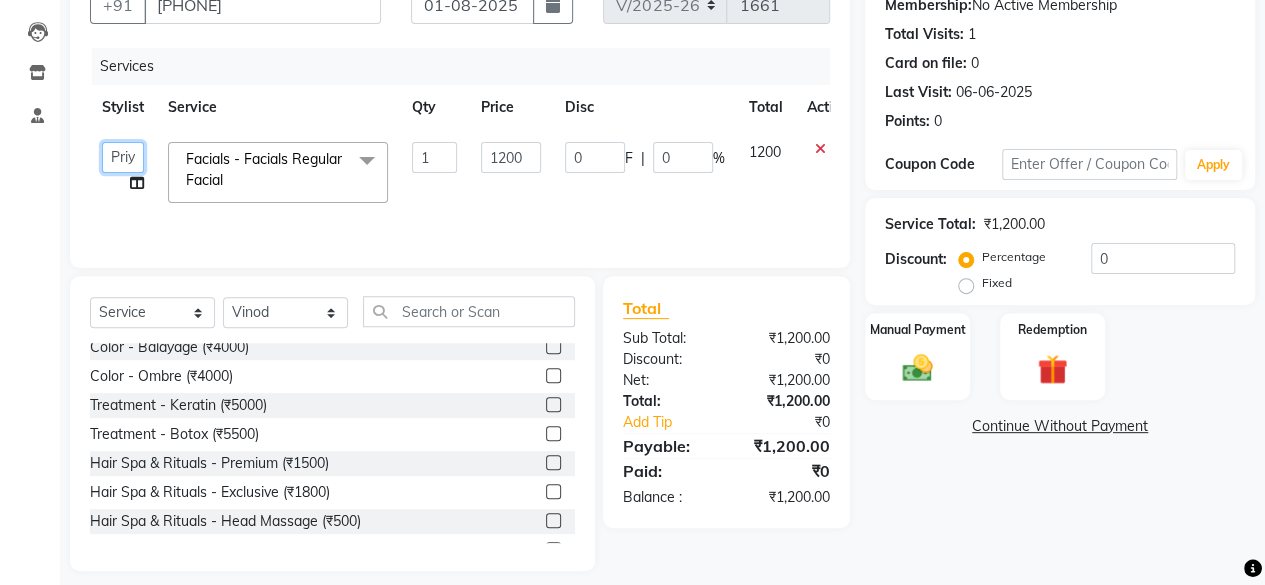 click on "[LAST] [LAST], [LAST]   [LAST]   [LAST]   [LAST]   [LAST]   [LAST]   [LAST]    [LAST]    [LAST]   [LAST]   [LAST]" 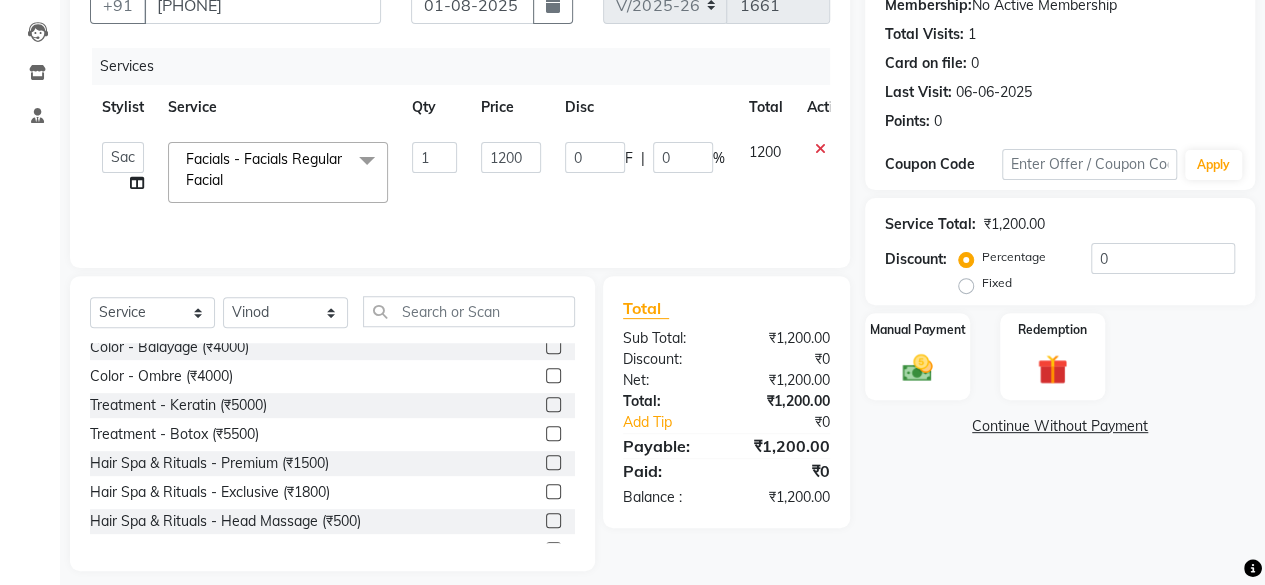 select on "52136" 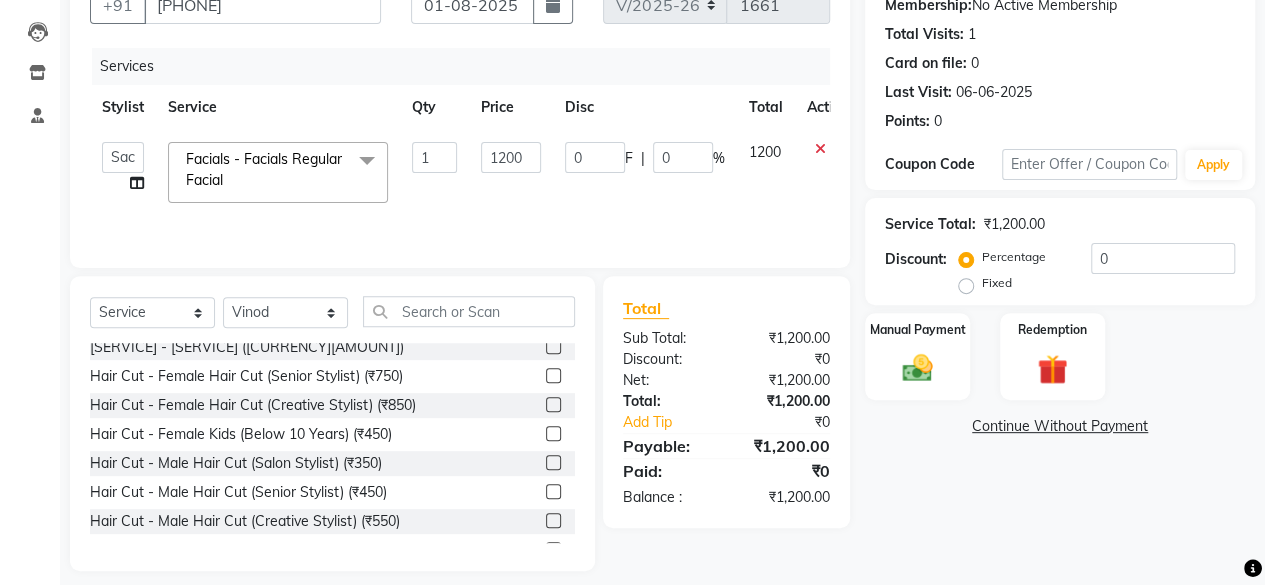 scroll, scrollTop: 0, scrollLeft: 0, axis: both 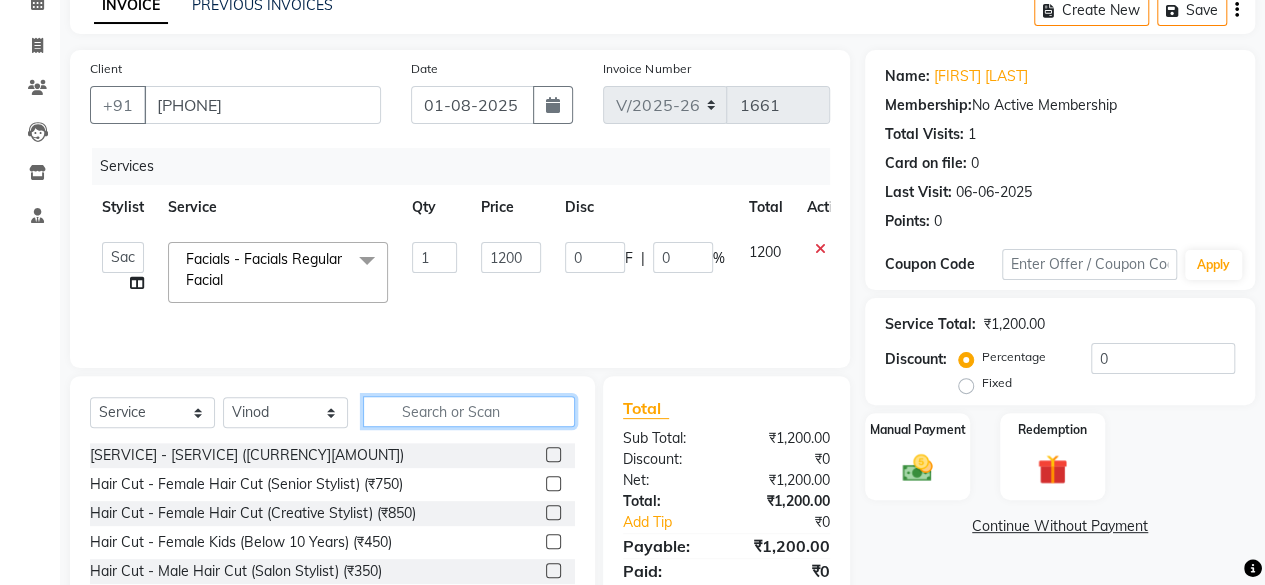 click 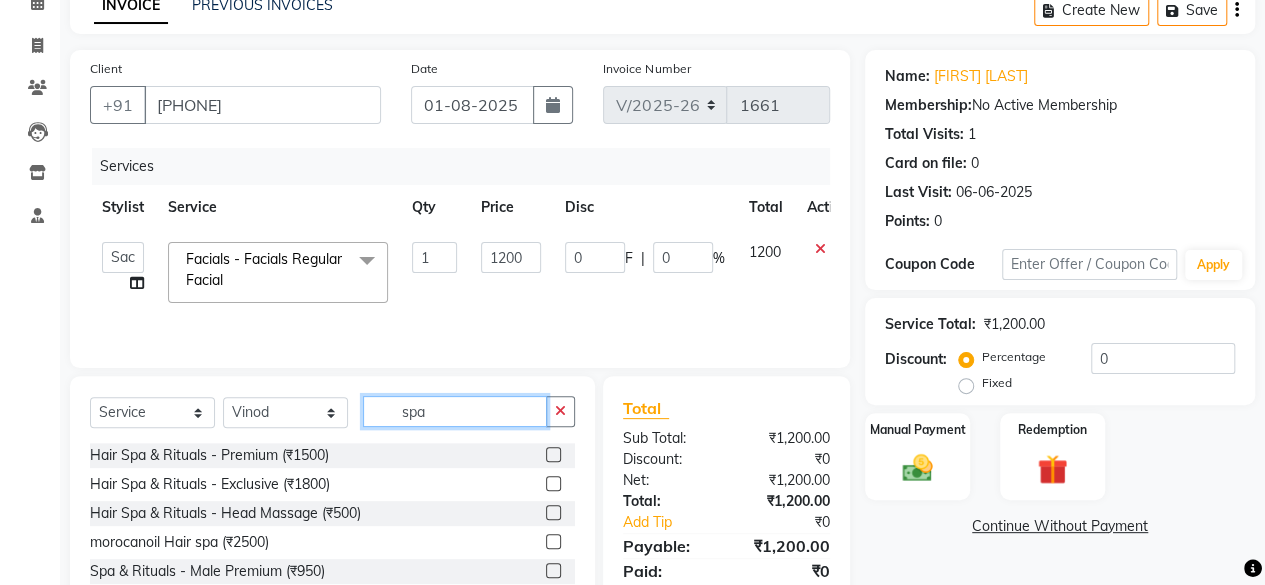 type on "spa" 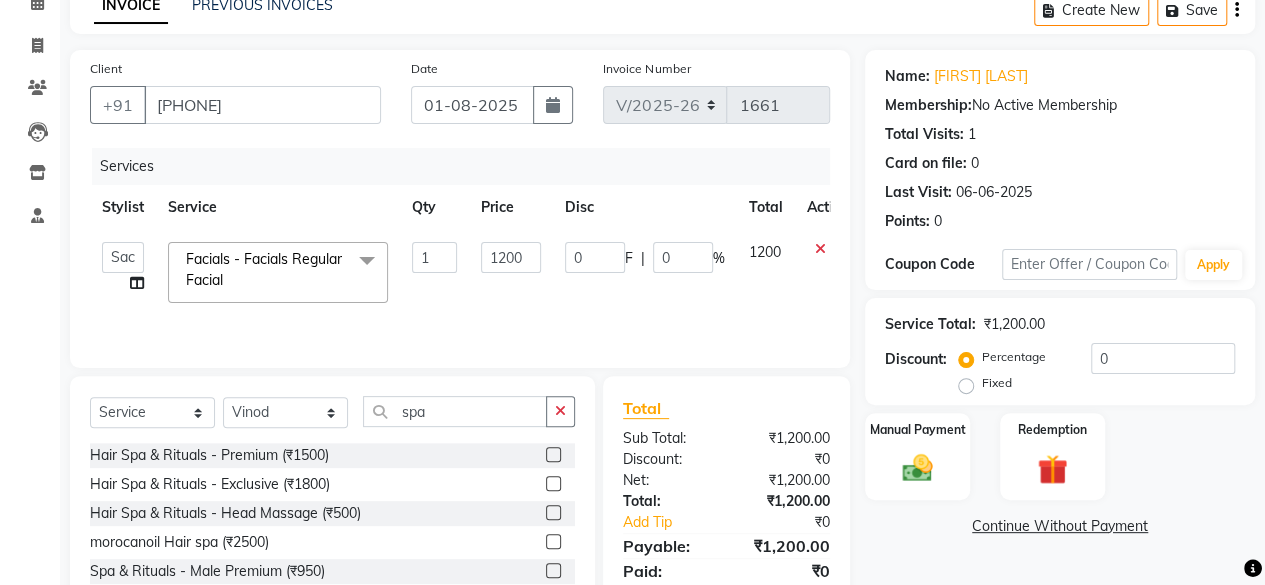 click 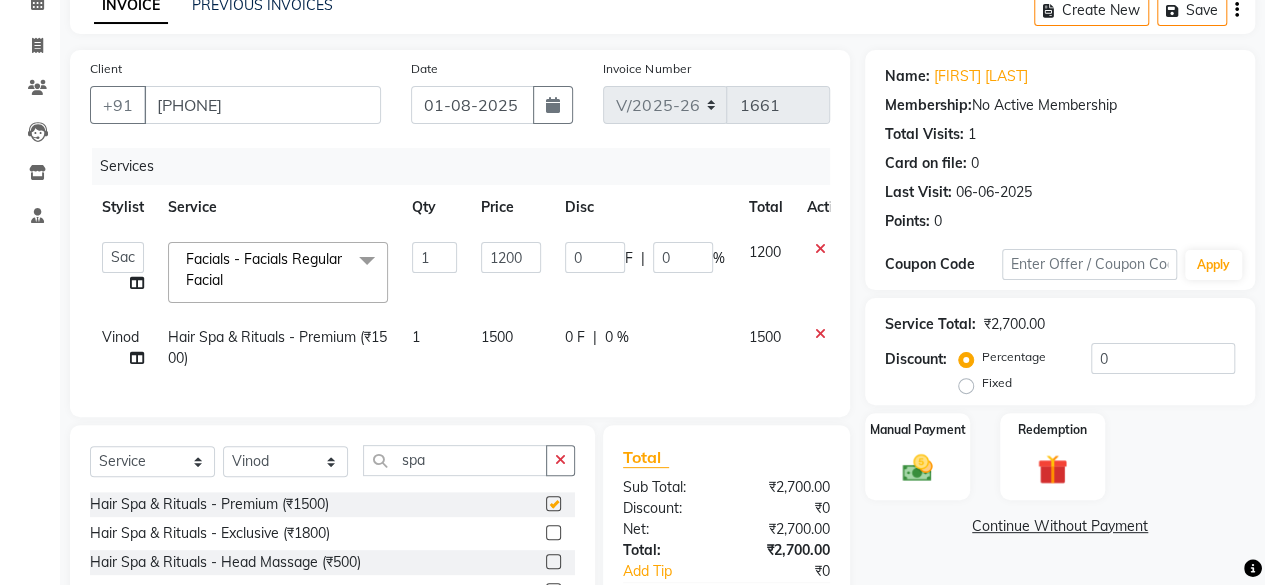 checkbox on "false" 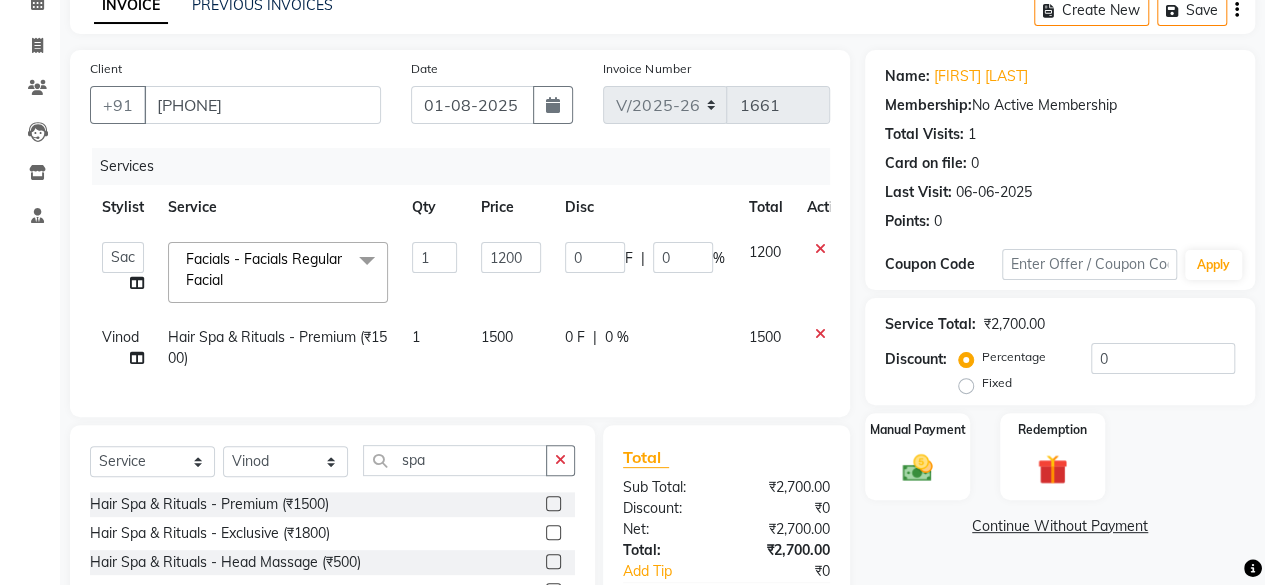 click on "Services Stylist Service Qty Price Disc Total Action  [FIRST]   [FIRST]   [FIRST]   [FIRST]   Manager   [FIRST]   [FIRST]   [FIRST]    [FIRST]    [FIRST]   [FIRST]  Facials - Facials Regular Facial  x Hair Cut - Female Hair Cut (Salon Stylist) Hair Cut - Female Hair Cut (Senior Stylist) Hair Cut - Female Hair Cut (Creative Stylist) Hair Cut - Female Kids (Below 10 Years) Hair Cut - Male Hair Cut (Salon Stylist) Hair Cut - Male Hair Cut (Senior Stylist) Hair Cut - Male Hair Cut (Creative Stylist) Hair Cut - Male Kids (Below 10 Years) Gel extension  Shampoo - Shampoo Blast Dry Shampoo - Shampoo & Blow Dry Styling - Shampoo & Iron Styling - Shampoo & Tong Color - Root Touch Up Color - Global Color - Highlights Color - Balayage Color - Ombre Treatment - Keratin Treatment - Botox Hair Spa & Rituals - Premium Hair Spa & Rituals - Exclusive Hair Spa & Rituals - Head Massage morocanoil Hair spa Shampoo & Massage - Shampoo & Styling Shampoo & Massage - Head Massage Beard - Beard Beard - Beard Styling Beard - Beard Color 1 1200" 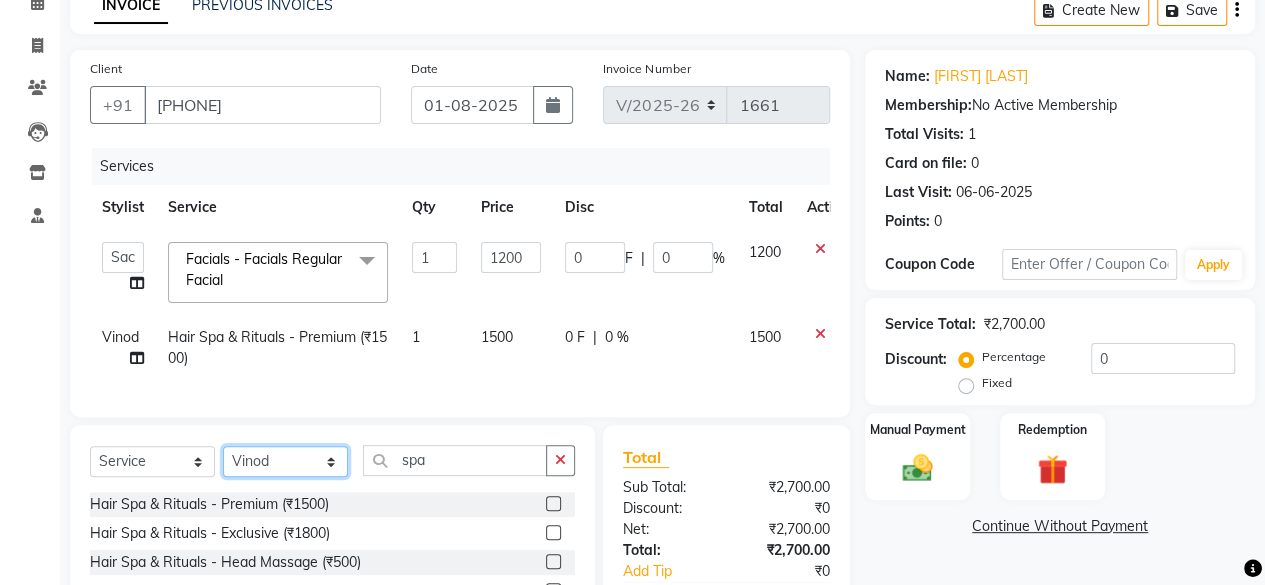 click on "Select Stylist [FIRST] [FIRST] [FIRST] [FIRST] Manager [FIRST] [FIRST] [FIRST]  [FIRST]    [FIRST] [FIRST]" 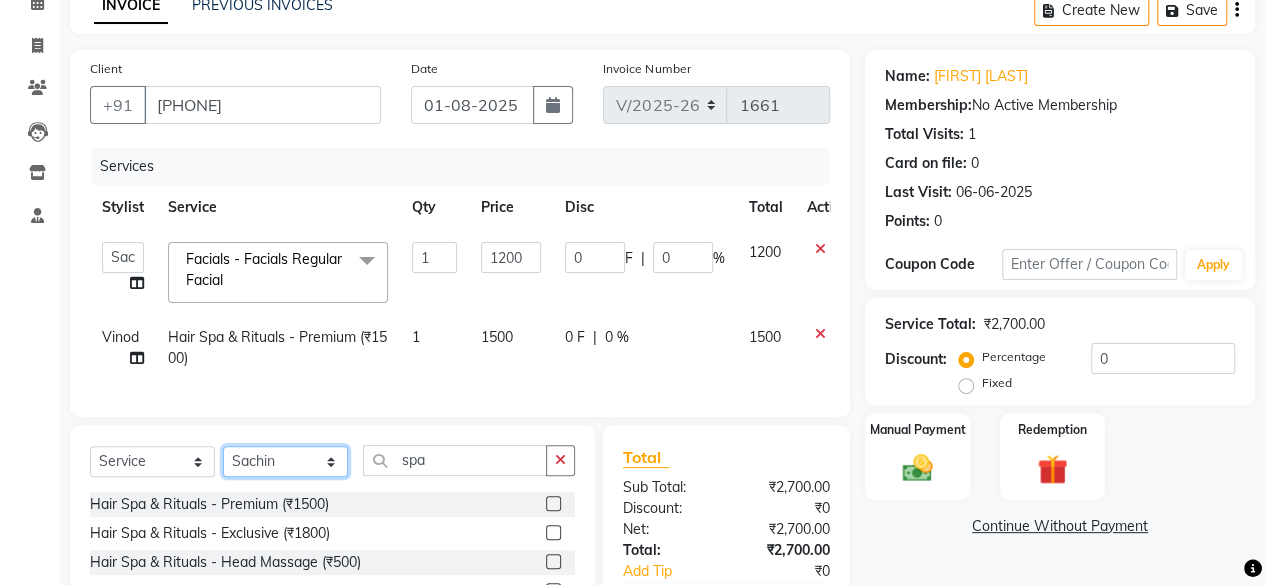 click on "Select Stylist [FIRST] [FIRST] [FIRST] [FIRST] Manager [FIRST] [FIRST] [FIRST]  [FIRST]    [FIRST] [FIRST]" 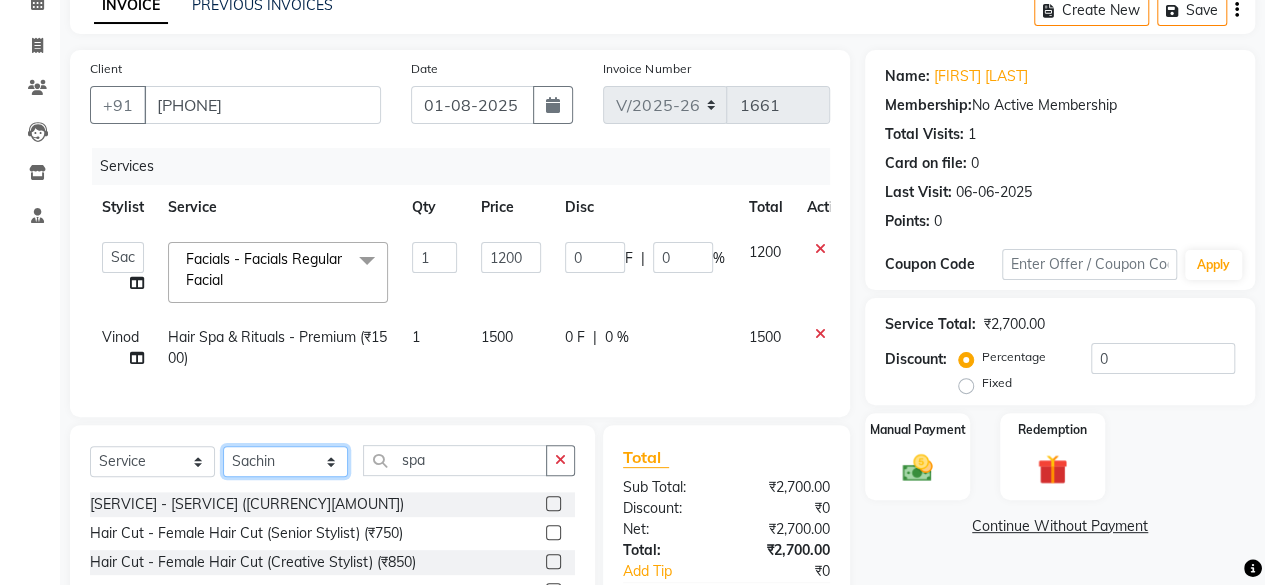 scroll, scrollTop: 278, scrollLeft: 0, axis: vertical 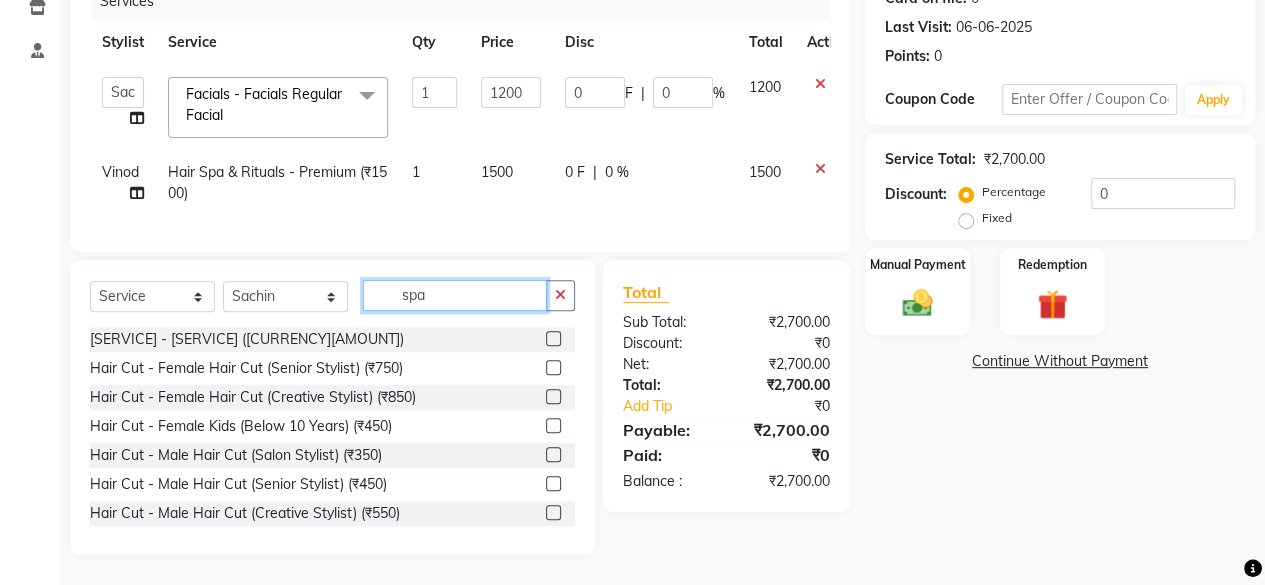 click on "spa" 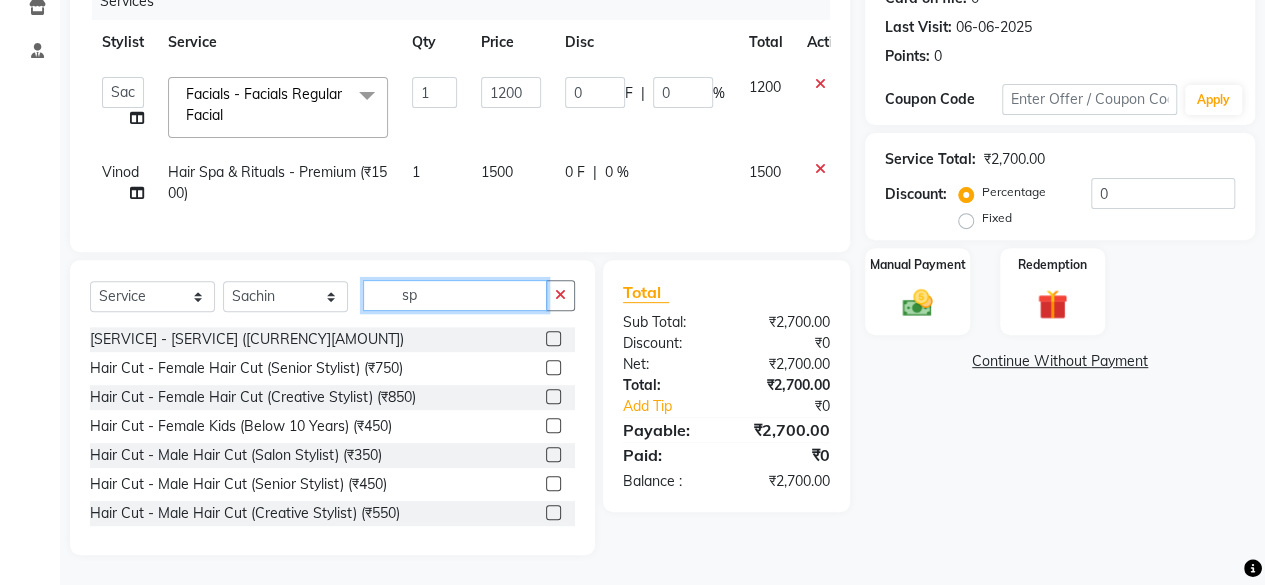 type on "s" 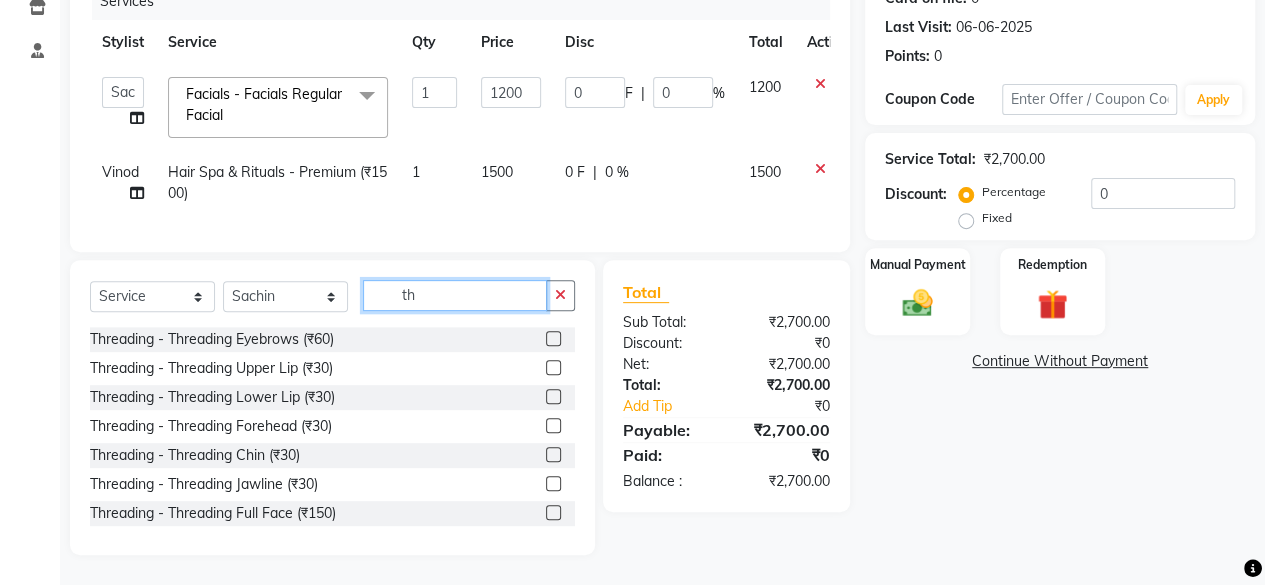 type on "th" 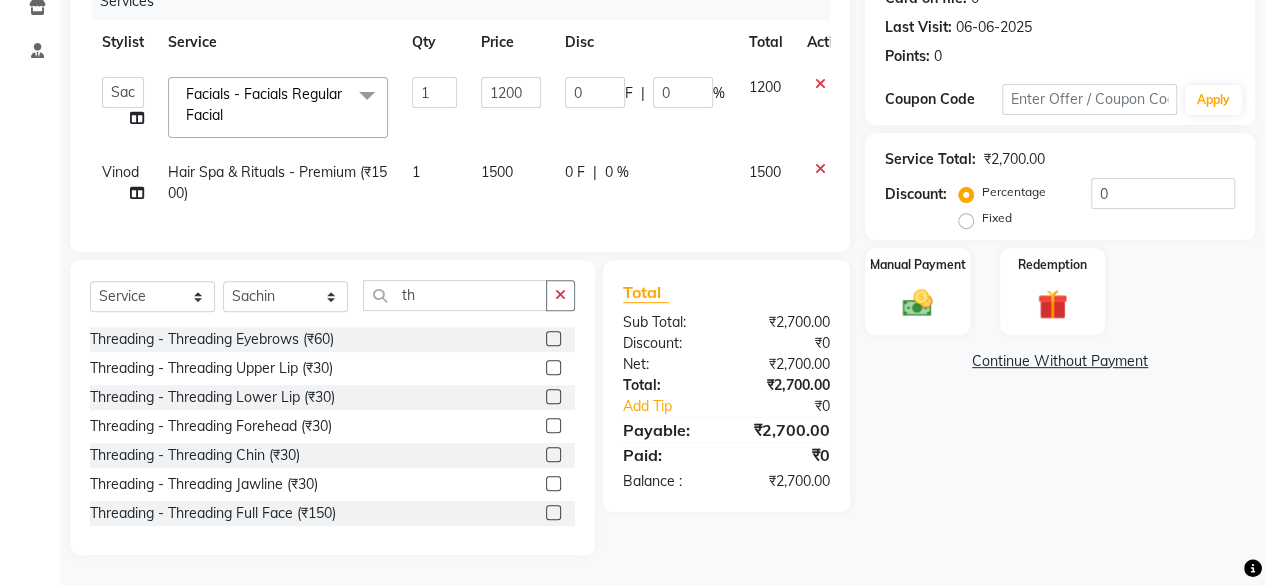 click on "Threading - Threading Eyebrows (₹60)" 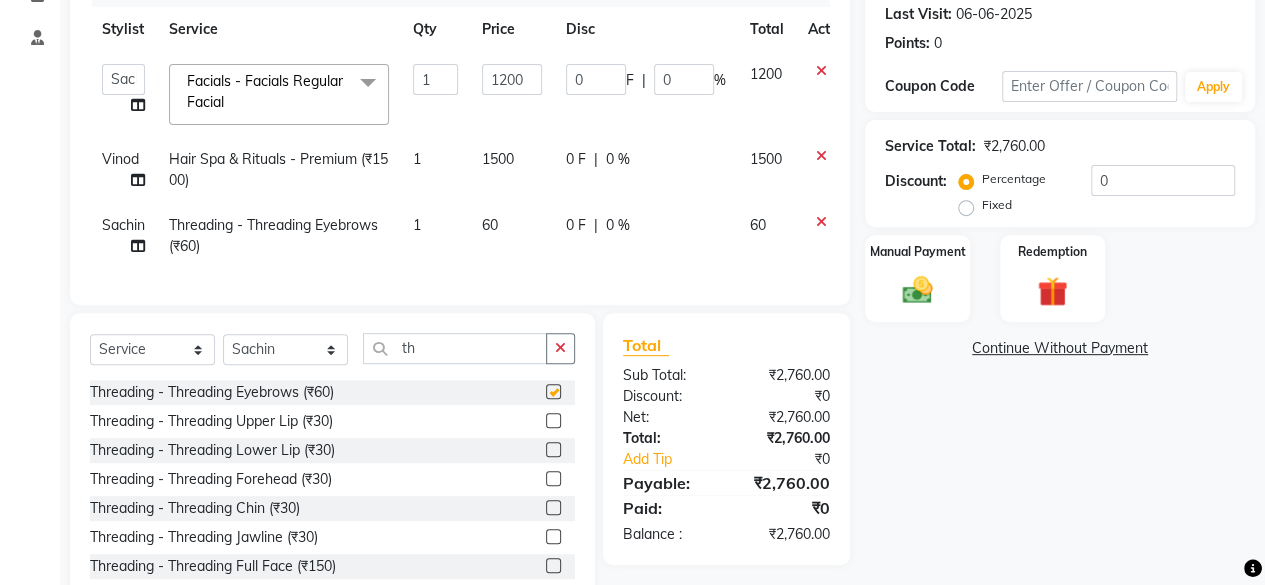 checkbox on "false" 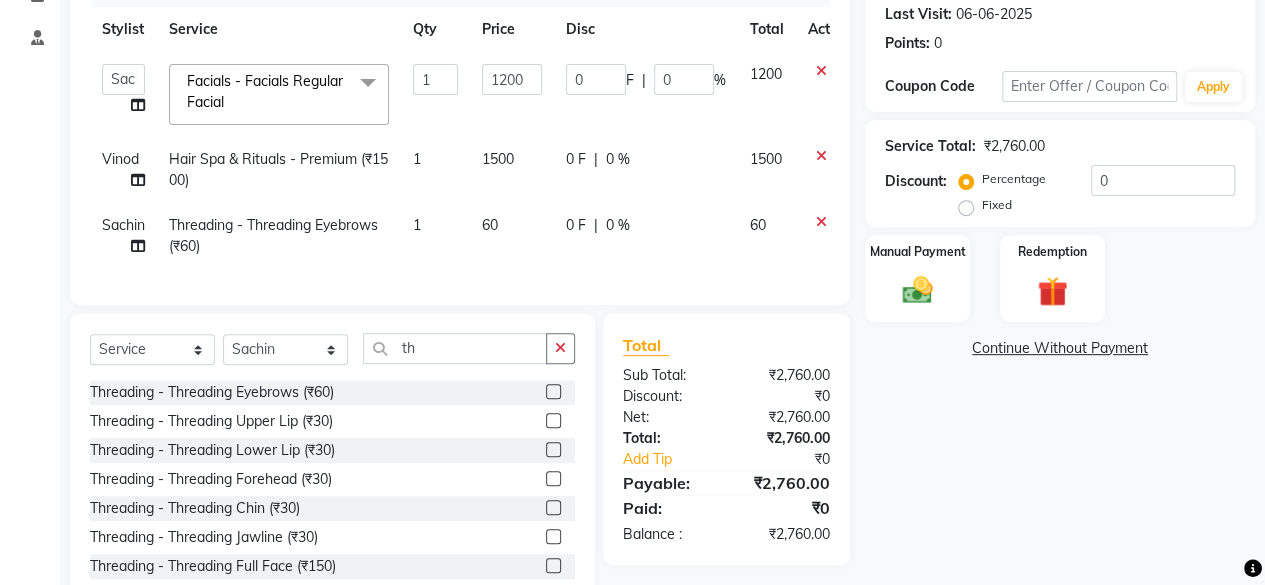 click 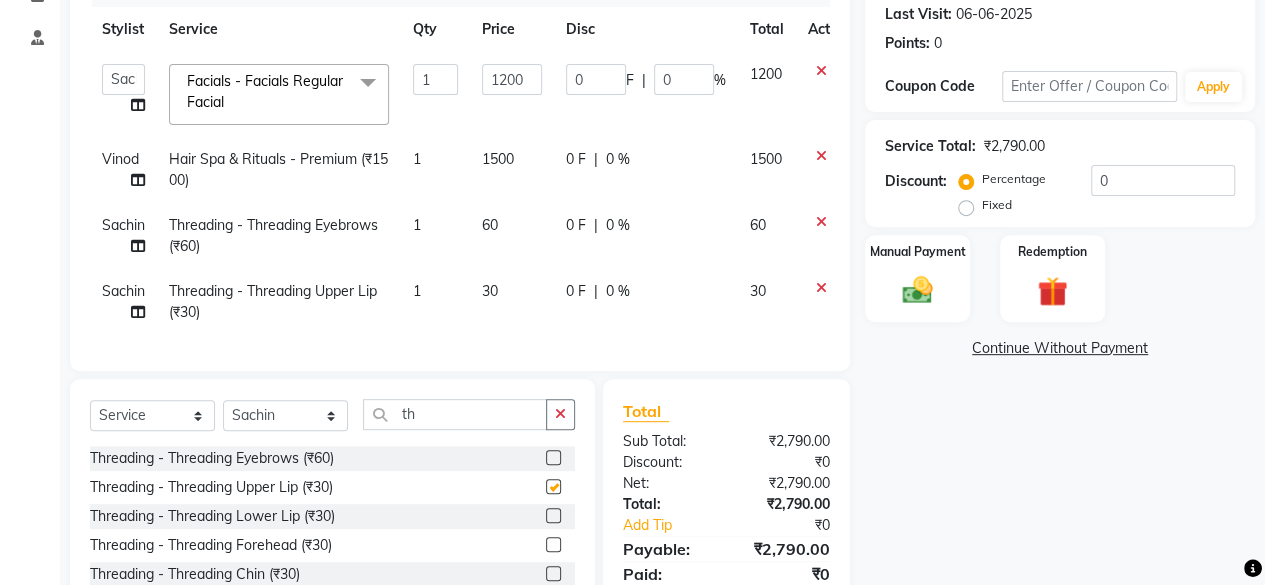 checkbox on "false" 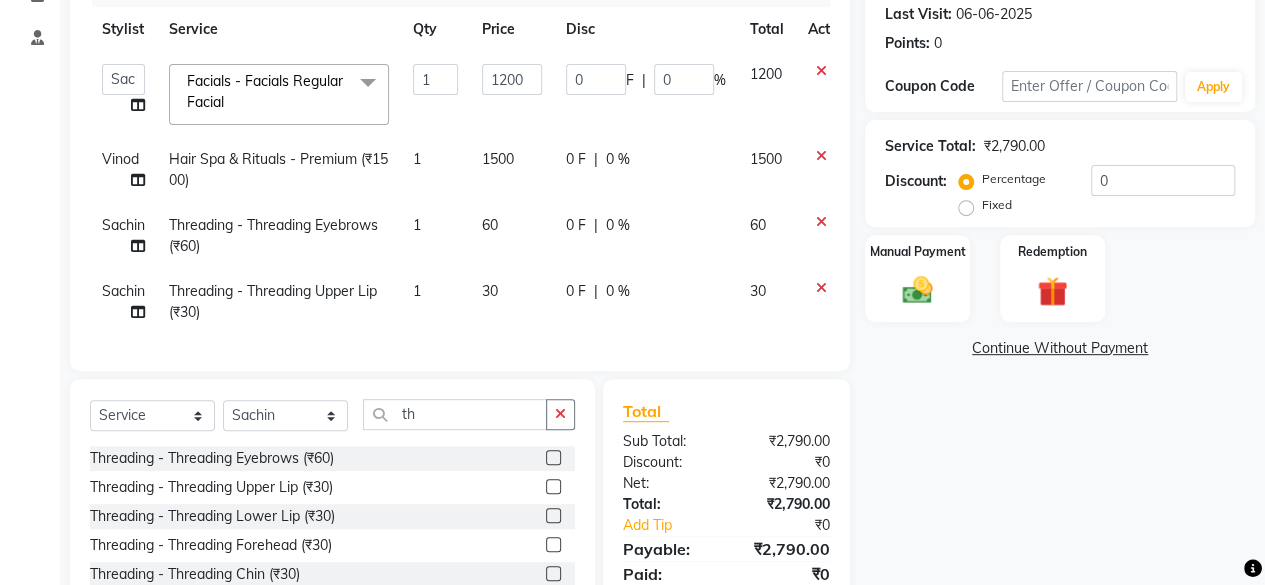 click on "1500" 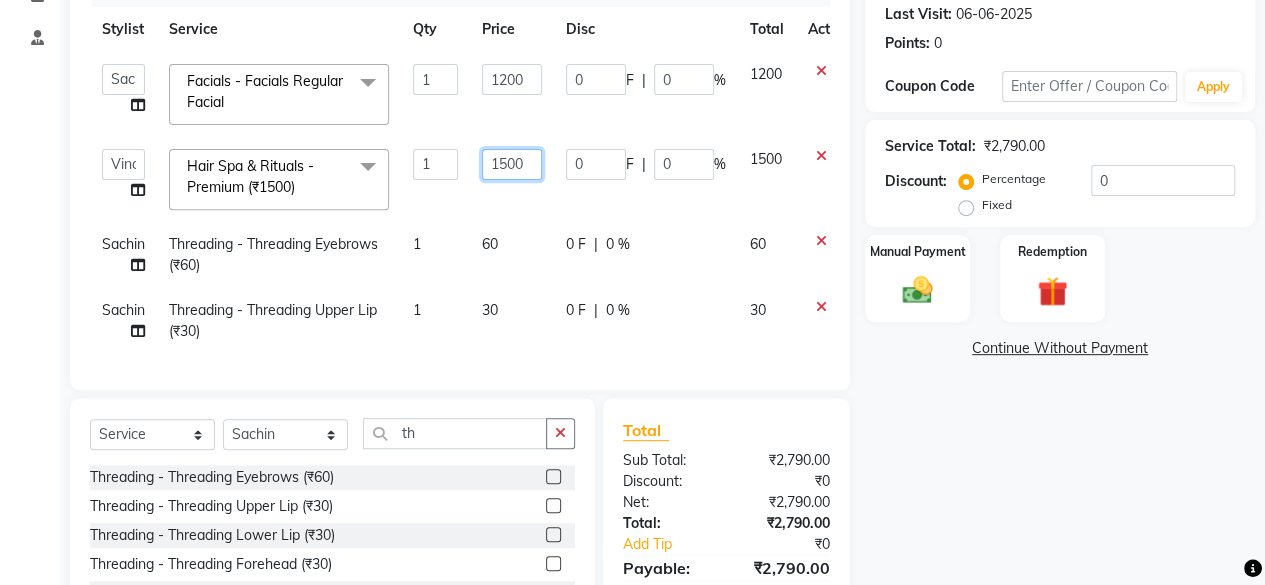 click on "1500" 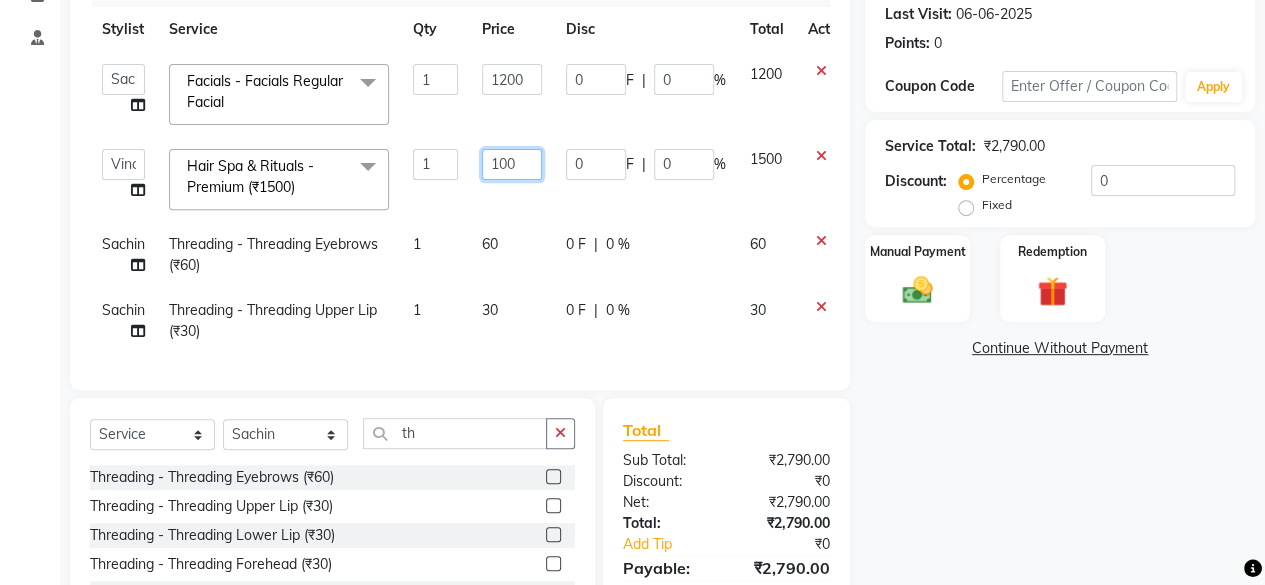 type on "1200" 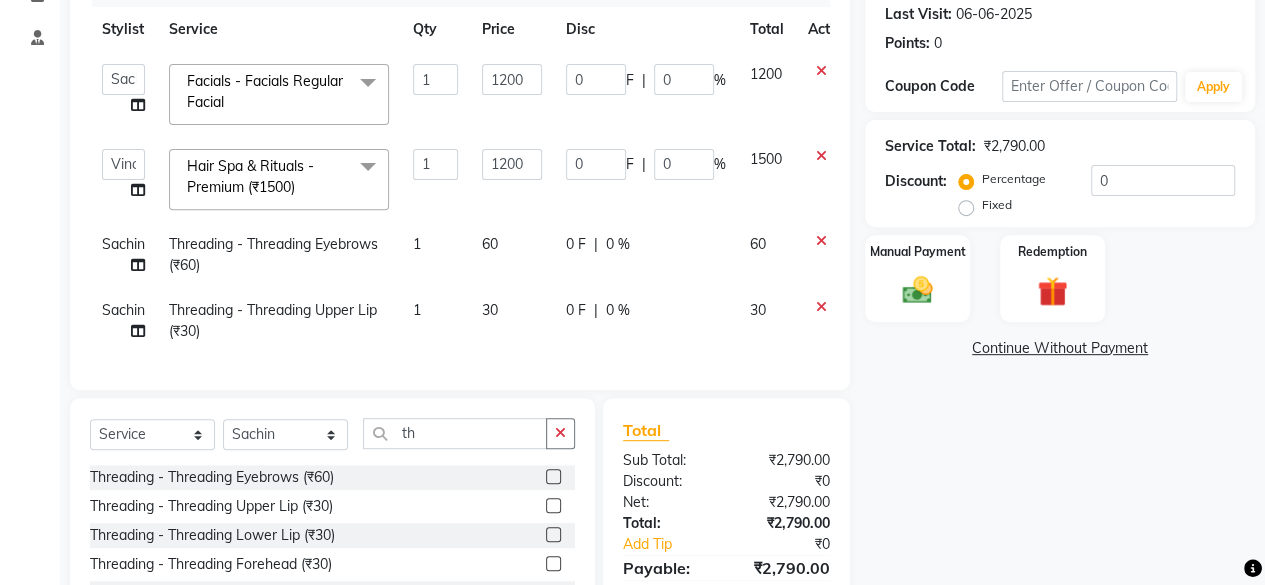 click on "Name  : [FIRST] [LAST]   [PHONE] Wallet ₹0 Deposit Amount  ₹0  Select IN SERVICE CONFIRMED TENTATIVE CHECK IN MARK DONE DROPPED UPCOMING Change in status will apply to all services. UPCOMING IN PROGRESS DROPPED COMPLETED CONFIRMED TENTATIVE CHECK-IN SERVICES APPOINTMENT NOTES CLIENT NOTES CONSUMPTION Booked by Family Stylist Req. Stylist Services Time Status  Manager  - [FIRST] -  [SERVICE]   [TIME]   START   Manager  - [FIRST] -  [SERVICE]   [TIME]   START   Mark Done And Checkout" 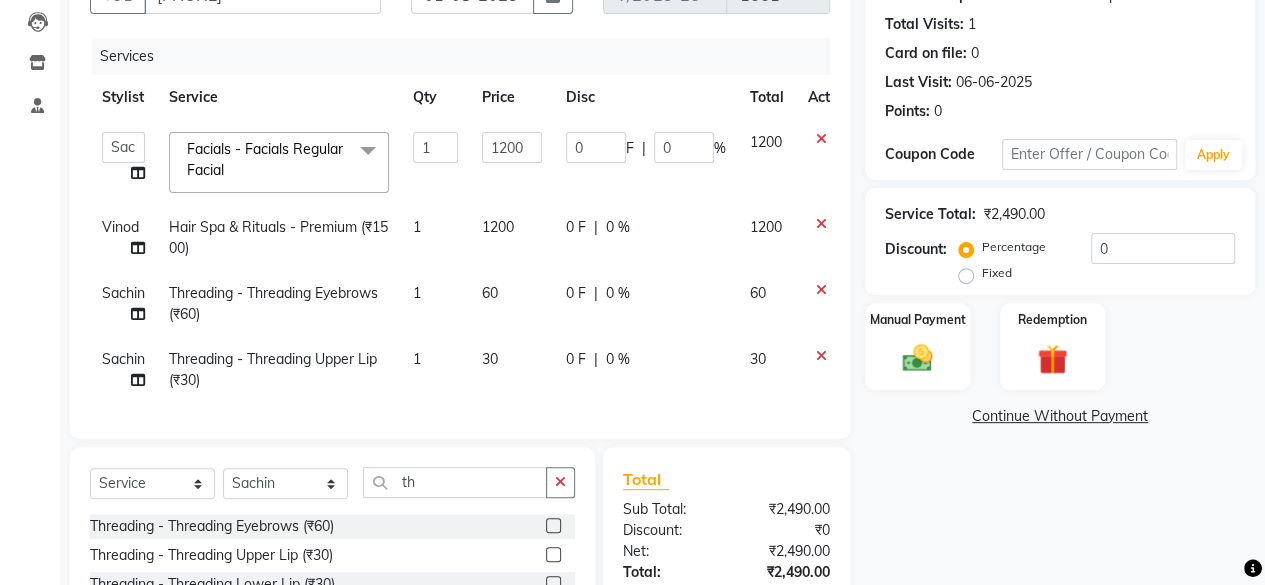 scroll, scrollTop: 410, scrollLeft: 0, axis: vertical 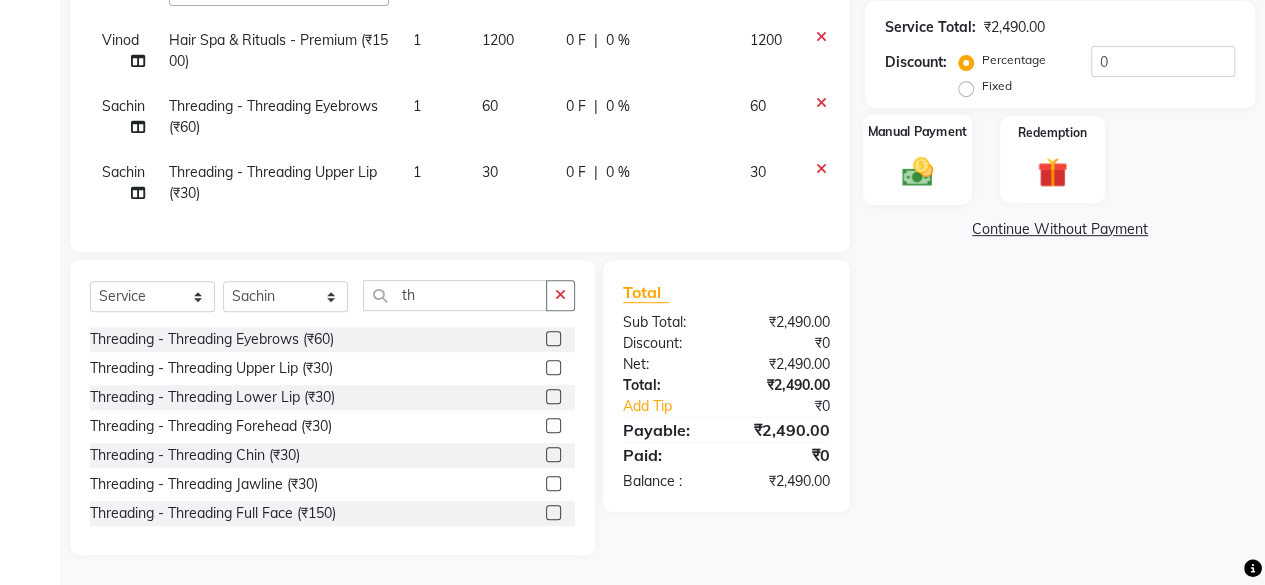 click on "Manual Payment" 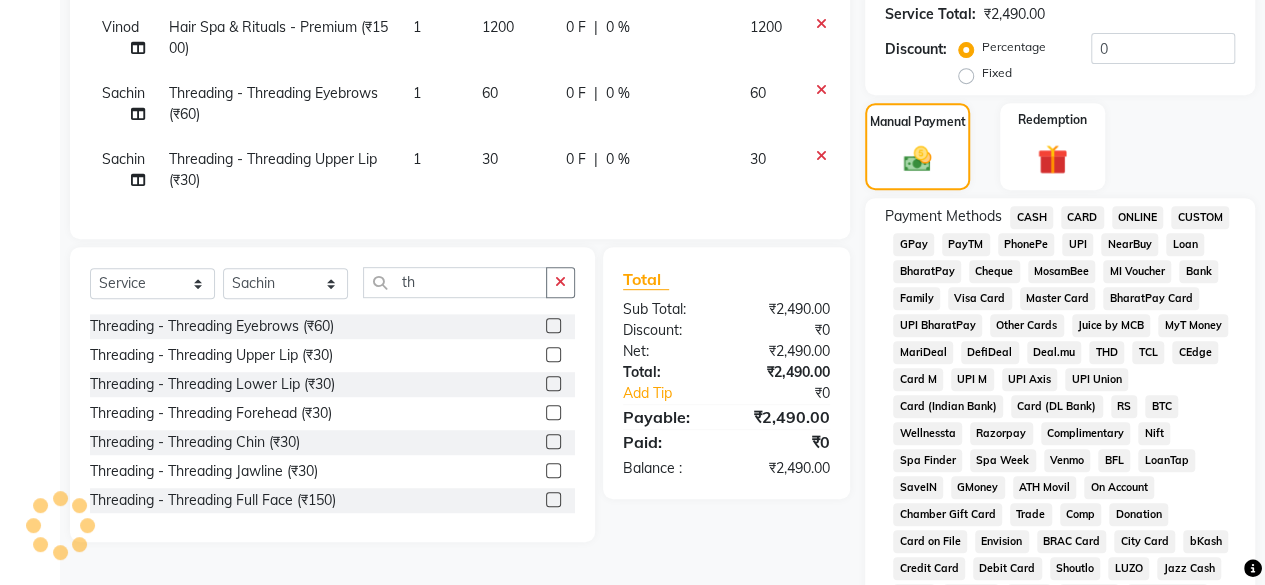 click on "GPay" 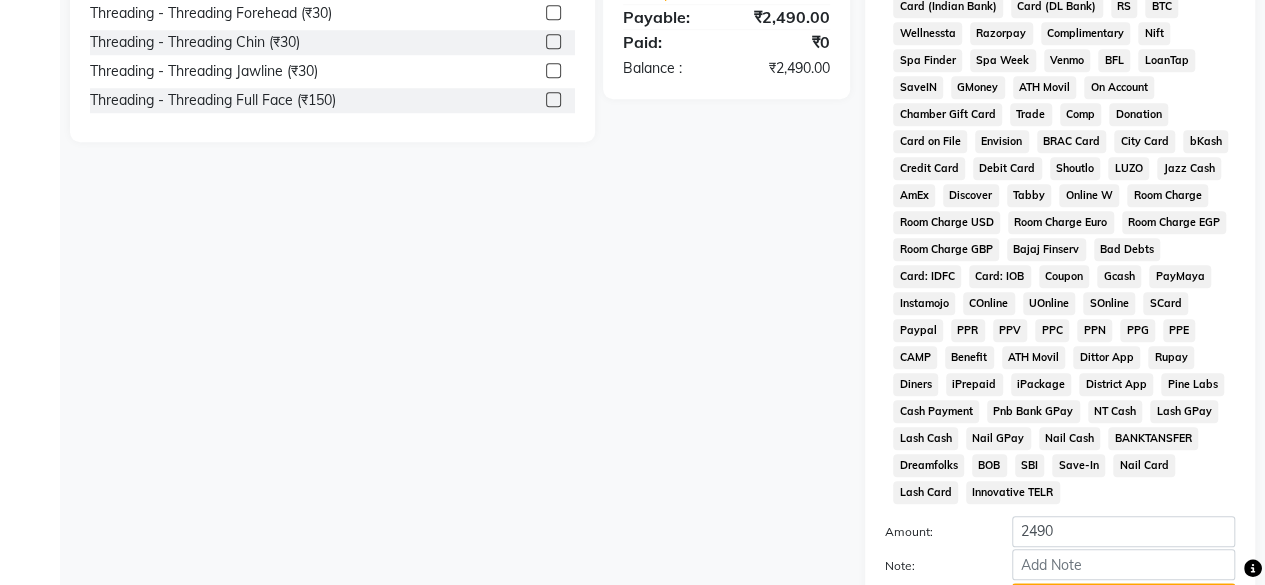 scroll, scrollTop: 999, scrollLeft: 0, axis: vertical 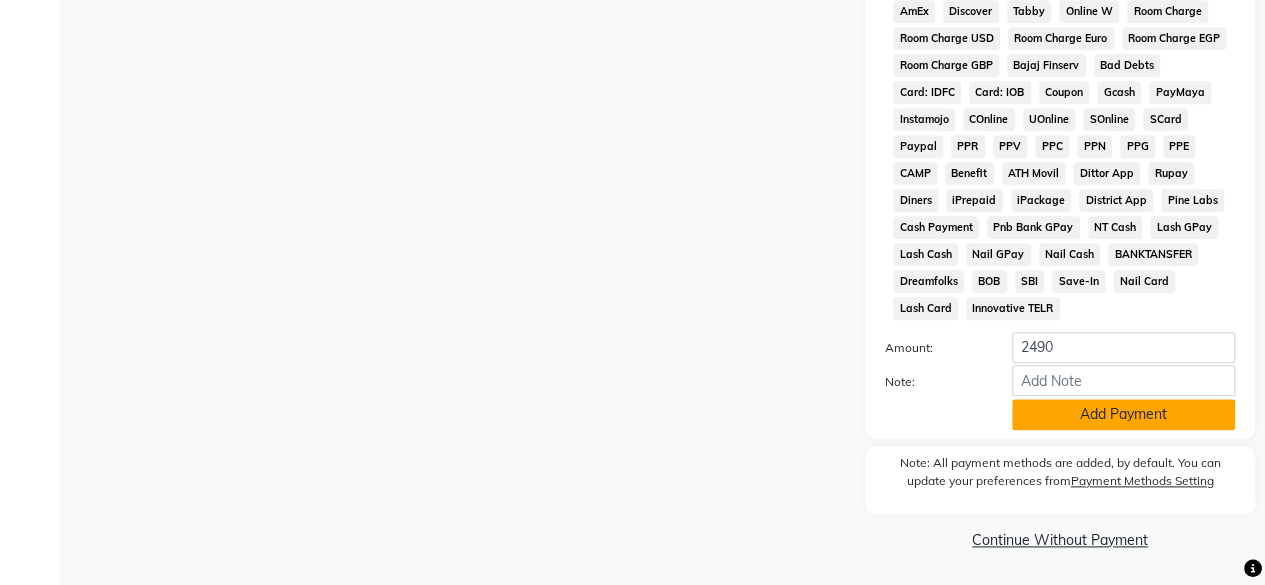 click on "Add Payment" 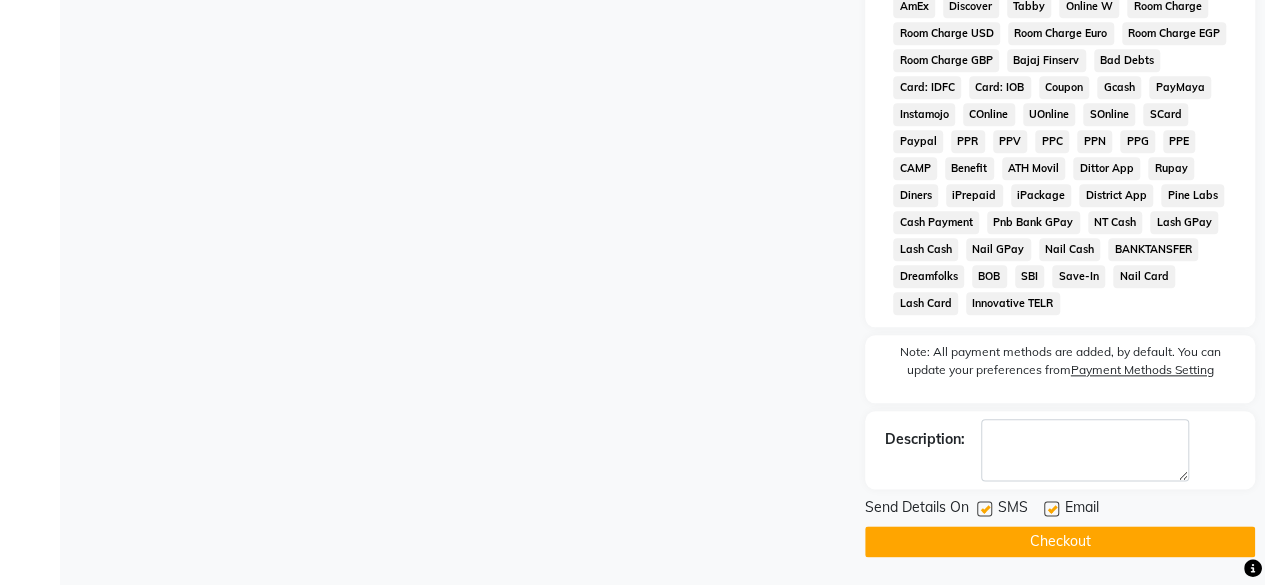 scroll, scrollTop: 1006, scrollLeft: 0, axis: vertical 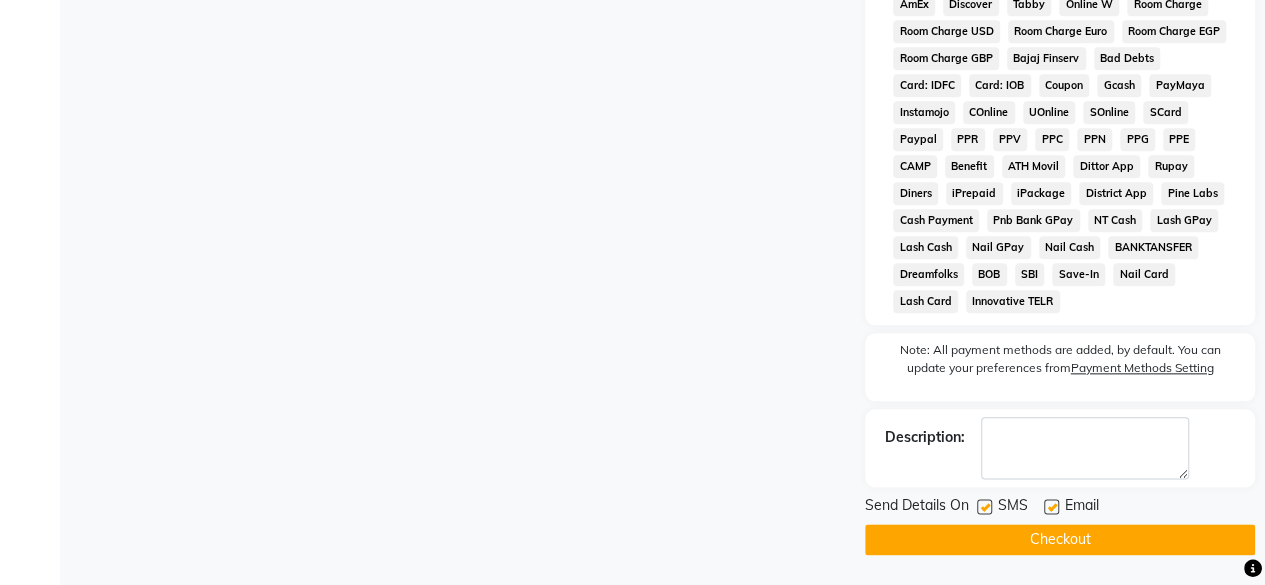 click 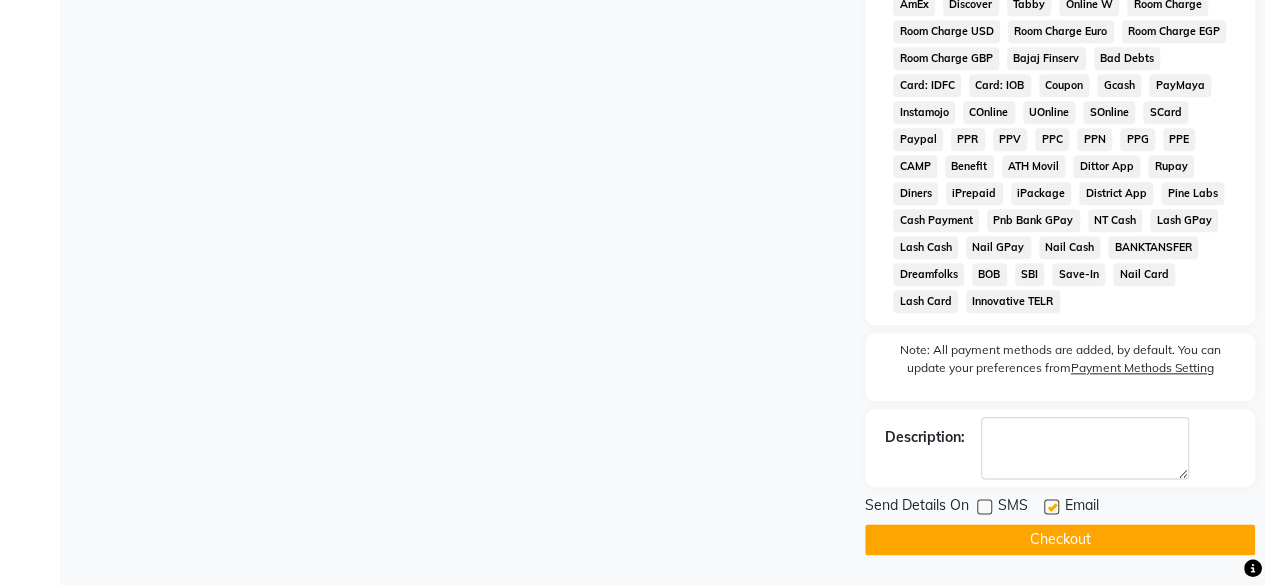 click on "Checkout" 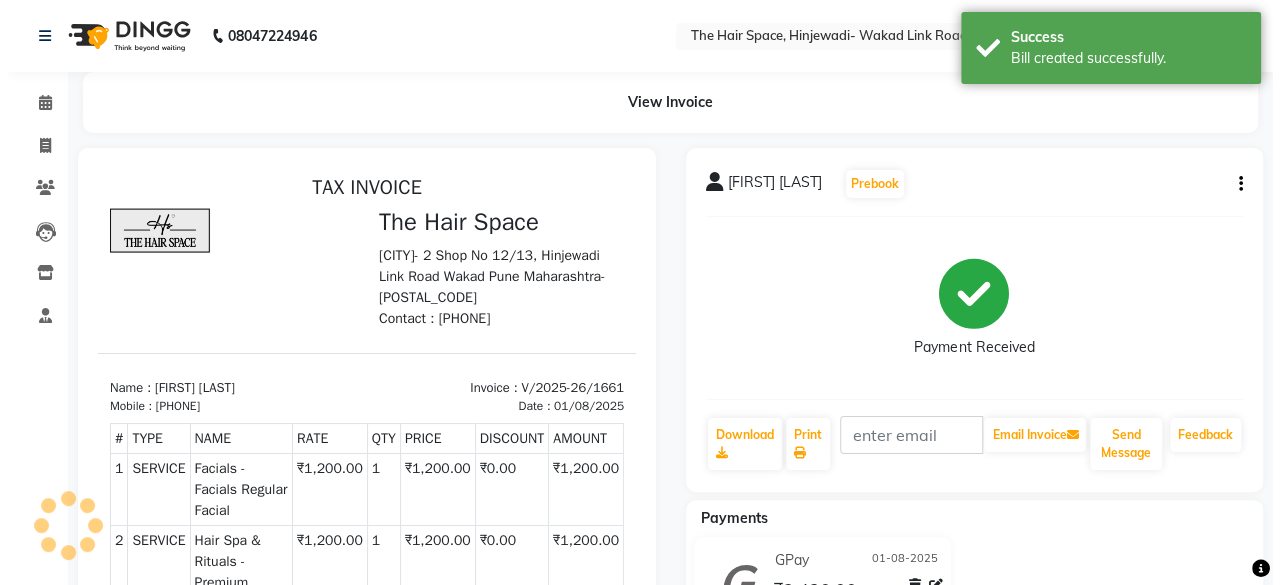 scroll, scrollTop: 0, scrollLeft: 0, axis: both 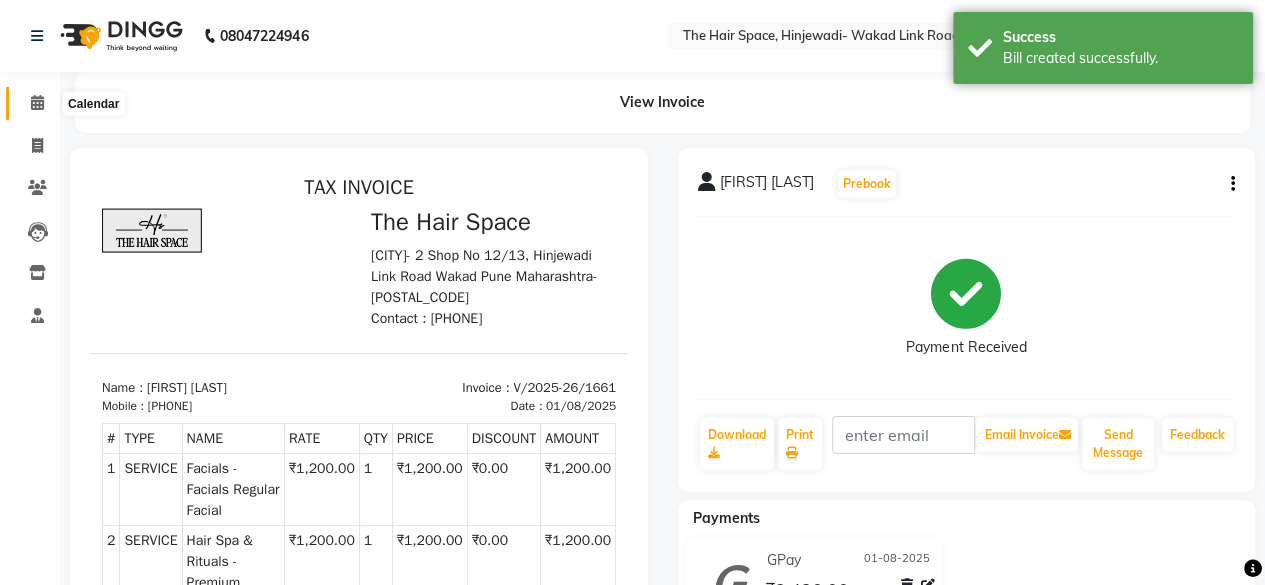 click 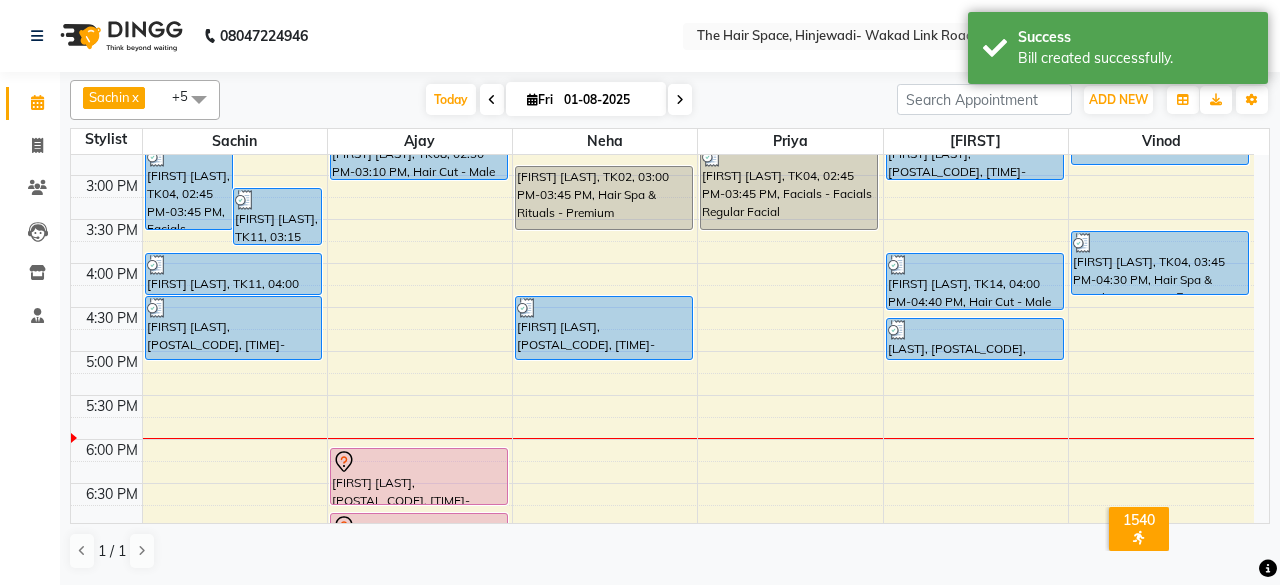 scroll, scrollTop: 600, scrollLeft: 0, axis: vertical 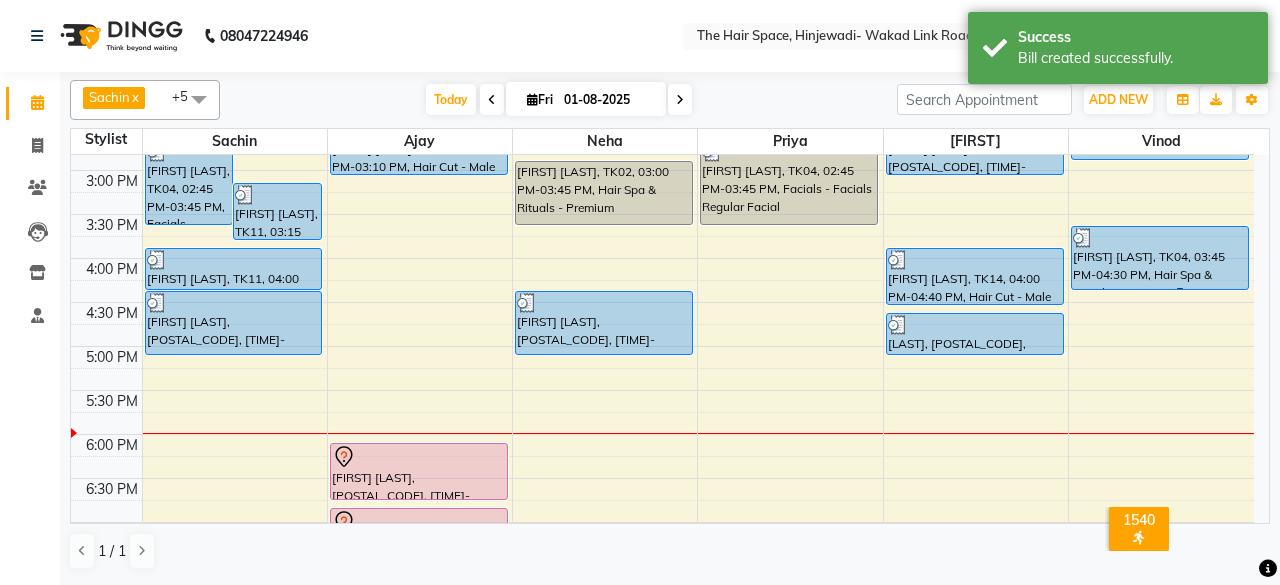 drag, startPoint x: 785, startPoint y: 205, endPoint x: 728, endPoint y: 218, distance: 58.463665 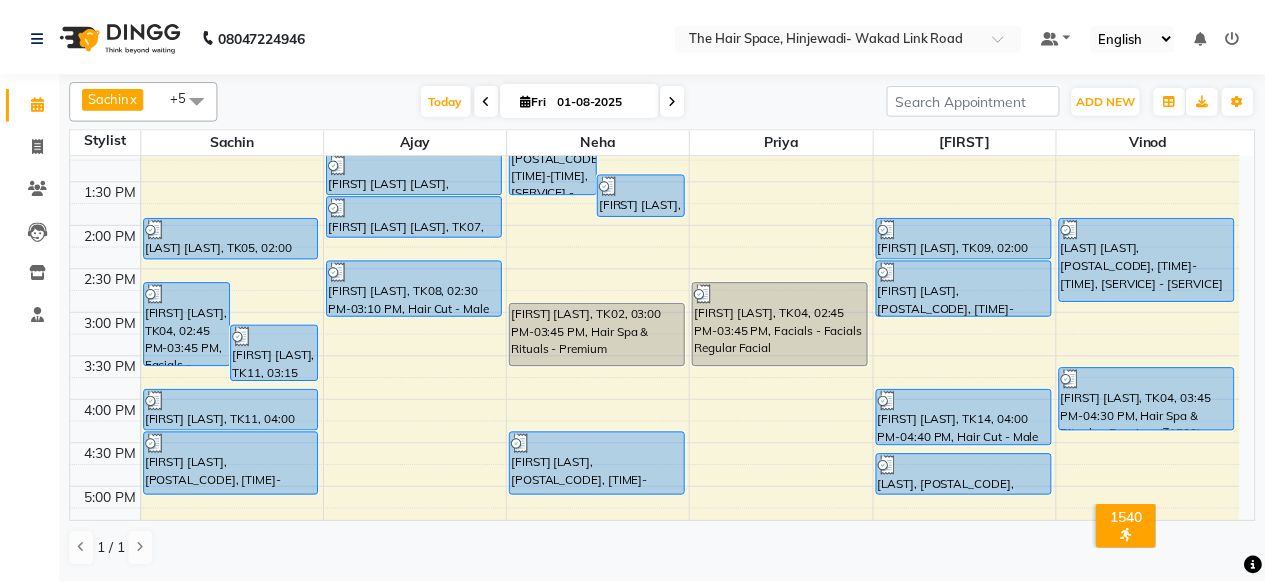 scroll, scrollTop: 429, scrollLeft: 0, axis: vertical 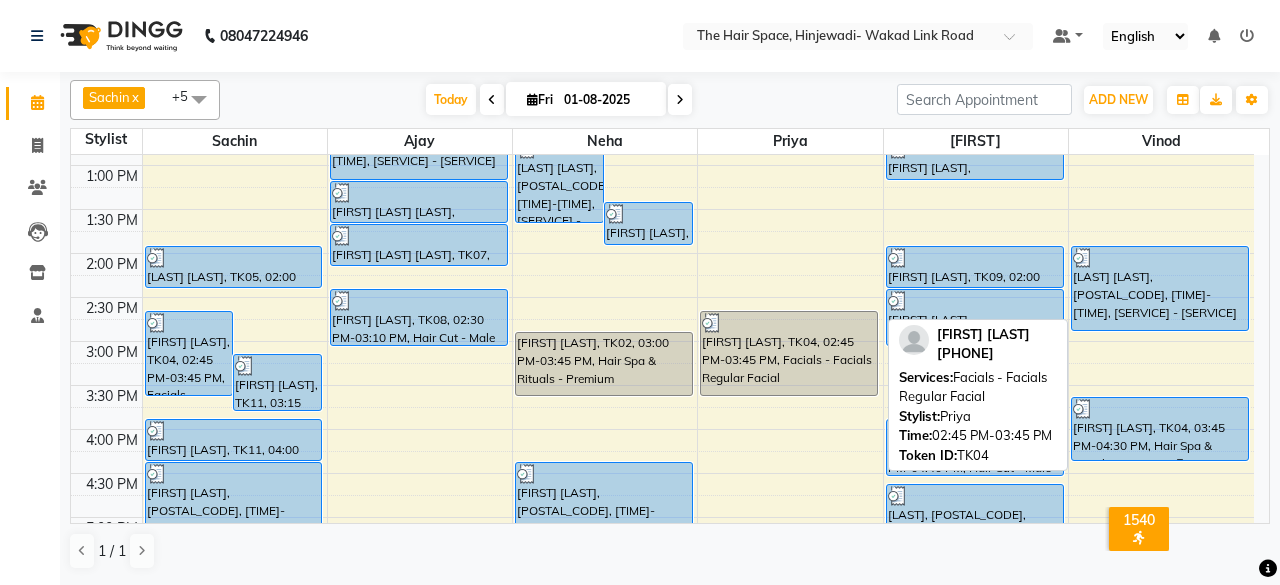 click on "[FIRST] [LAST], TK04, 02:45 PM-03:45 PM, Facials - Facials Regular Facial" at bounding box center (789, 353) 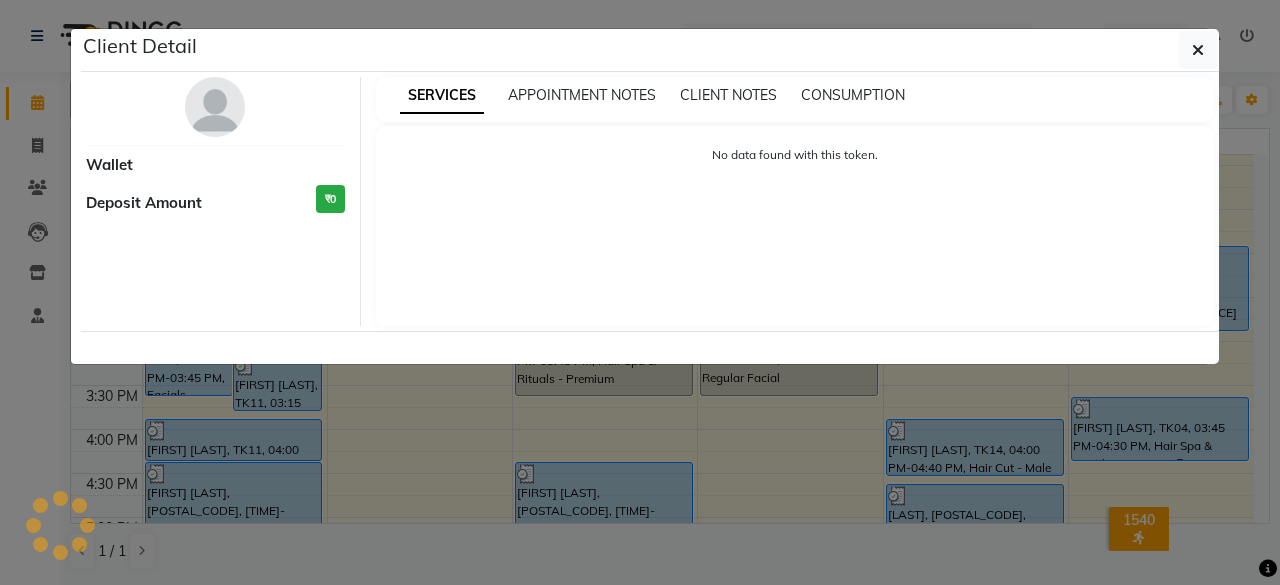 select on "3" 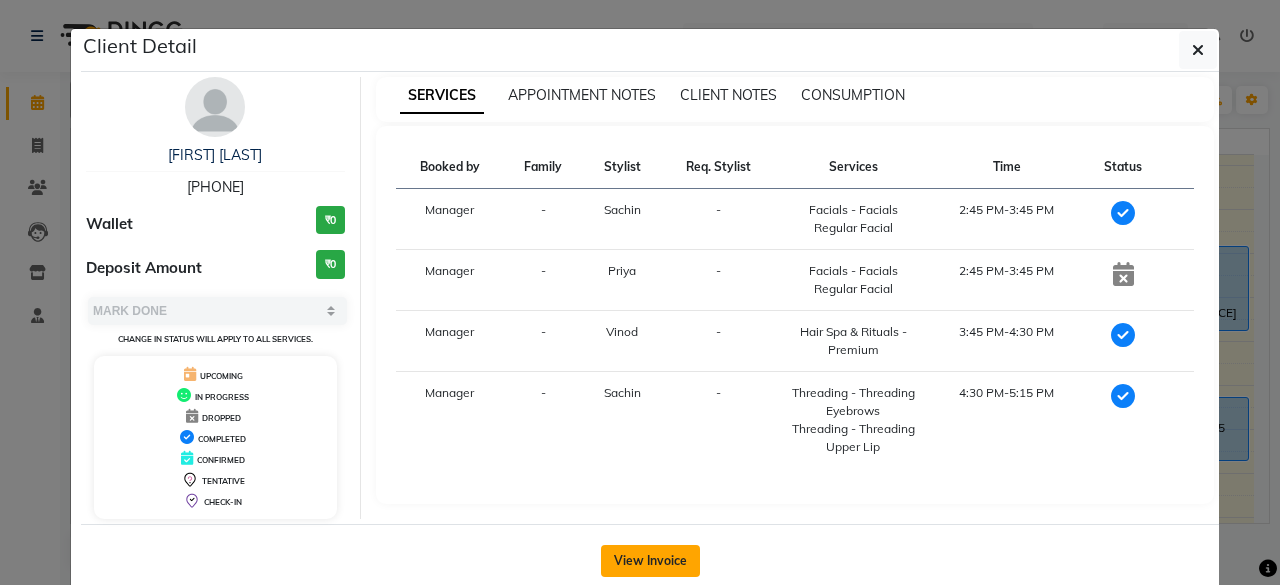 click on "View Invoice" 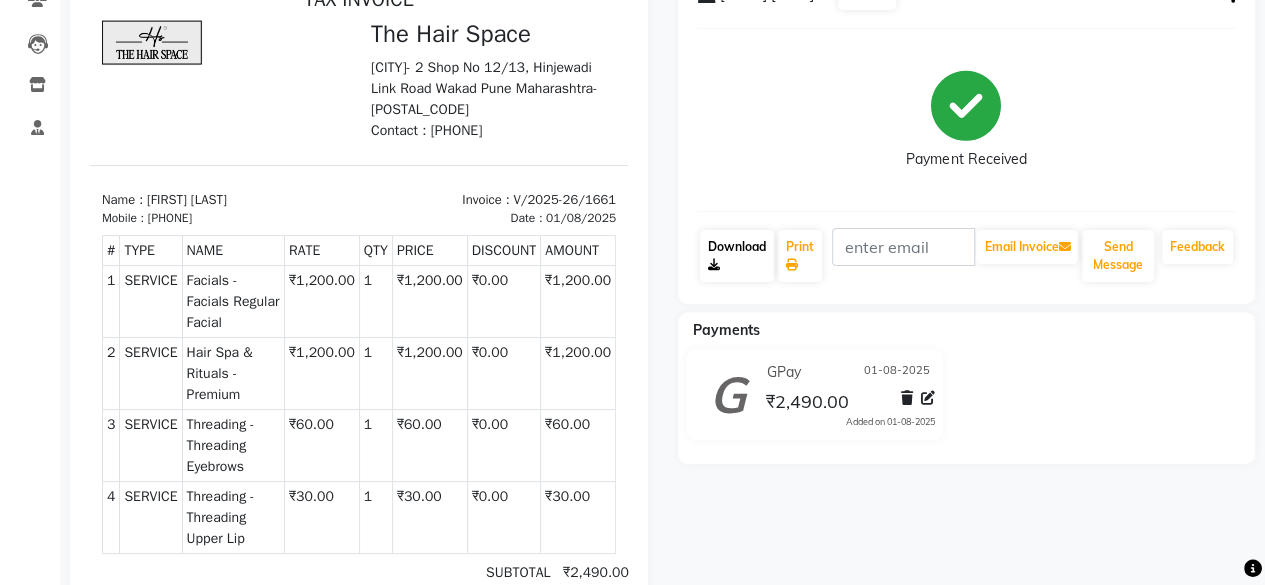 scroll, scrollTop: 120, scrollLeft: 0, axis: vertical 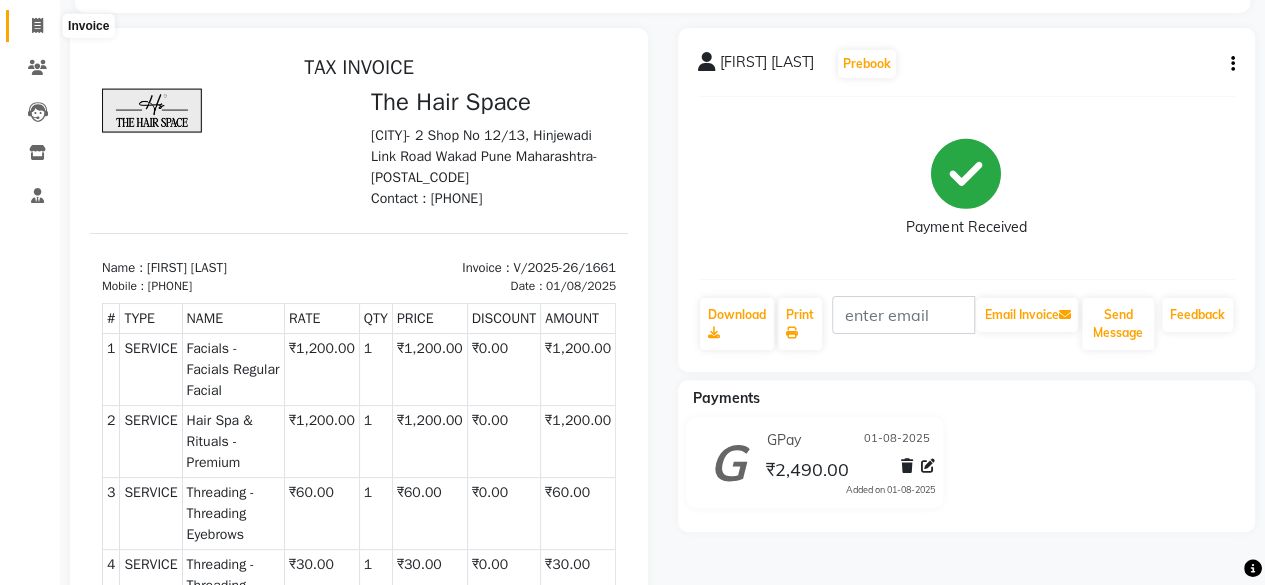 click 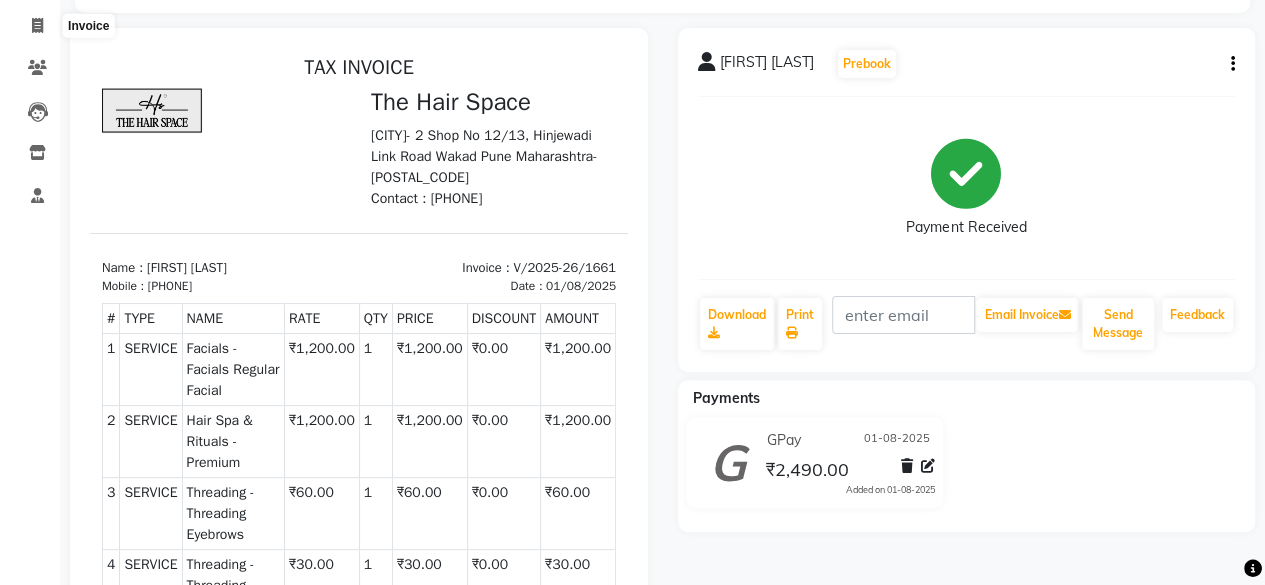 select on "6697" 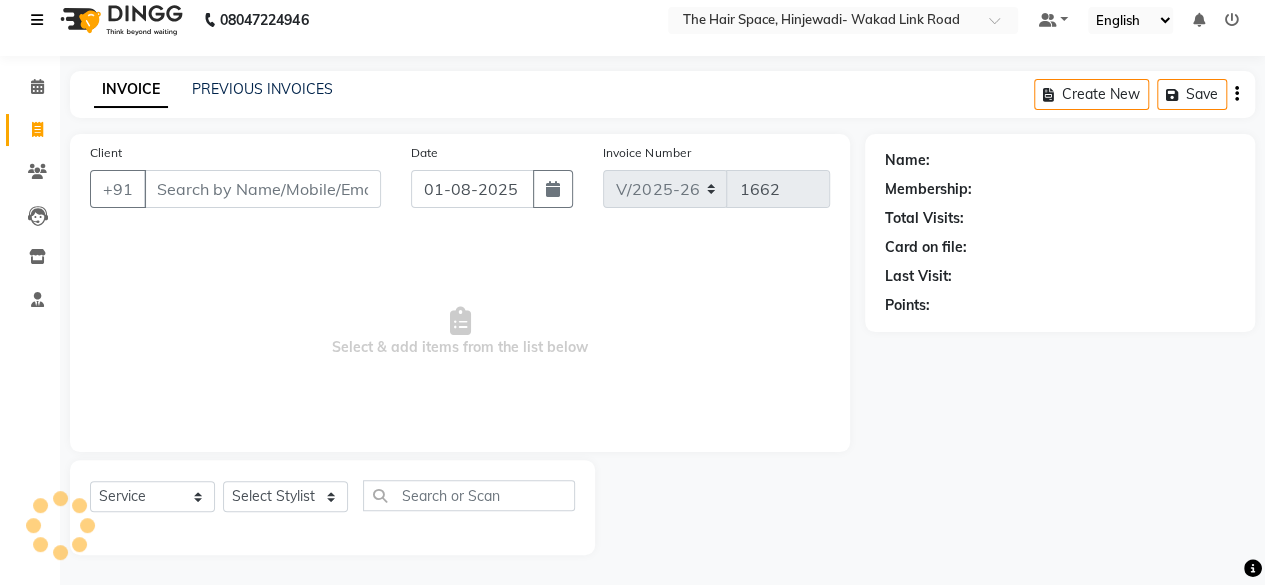 scroll, scrollTop: 15, scrollLeft: 0, axis: vertical 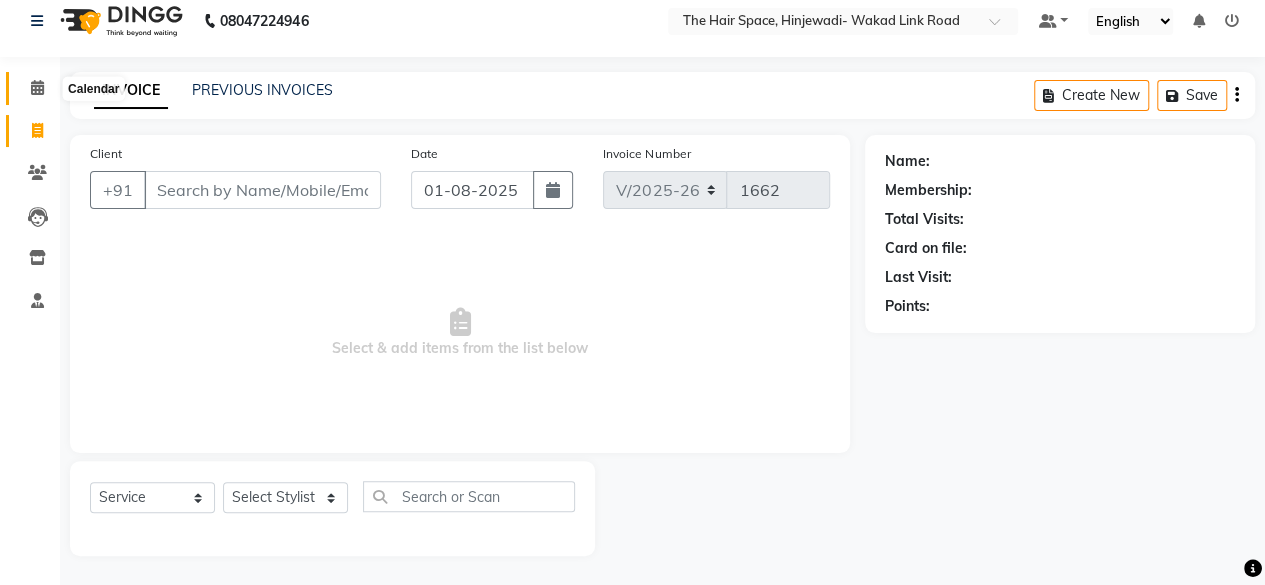 click 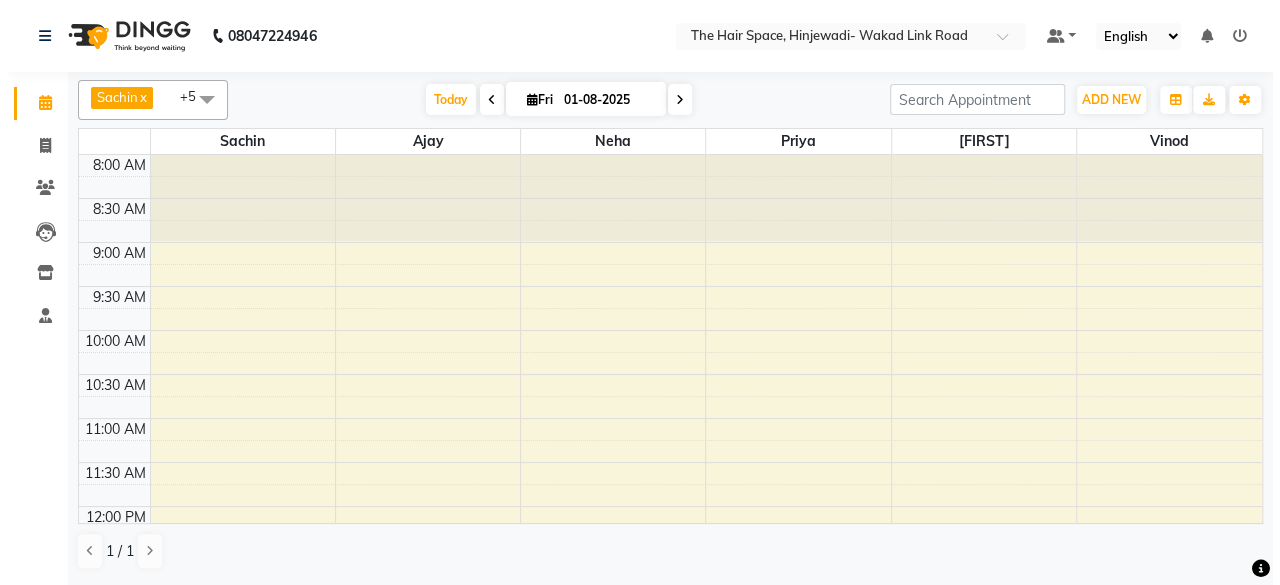 scroll, scrollTop: 0, scrollLeft: 0, axis: both 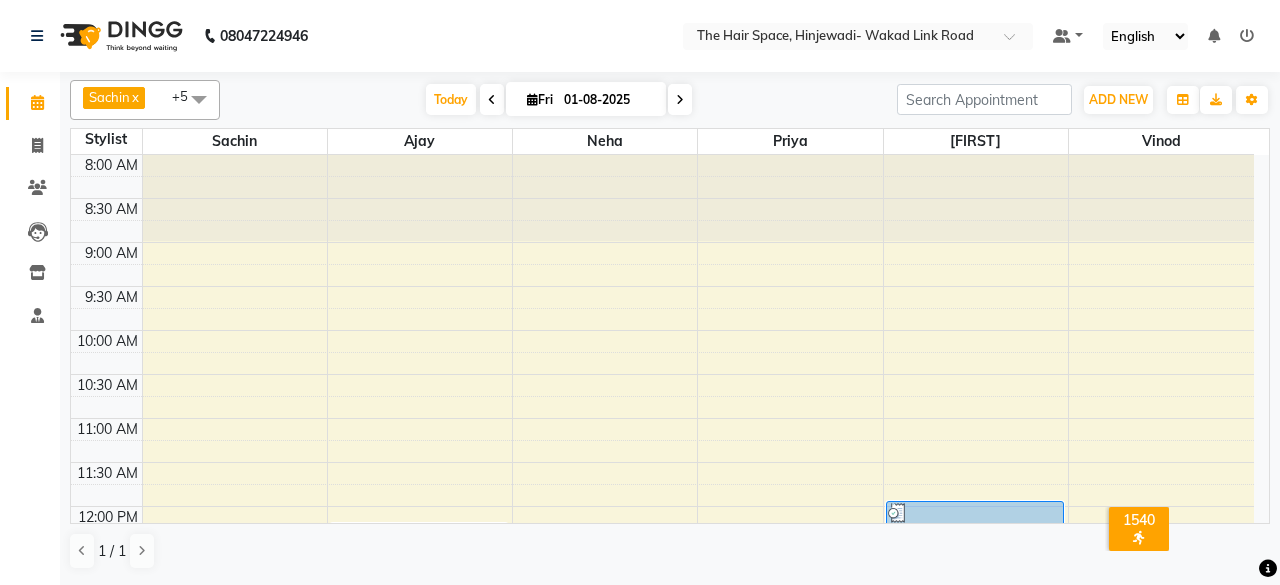 click at bounding box center (680, 100) 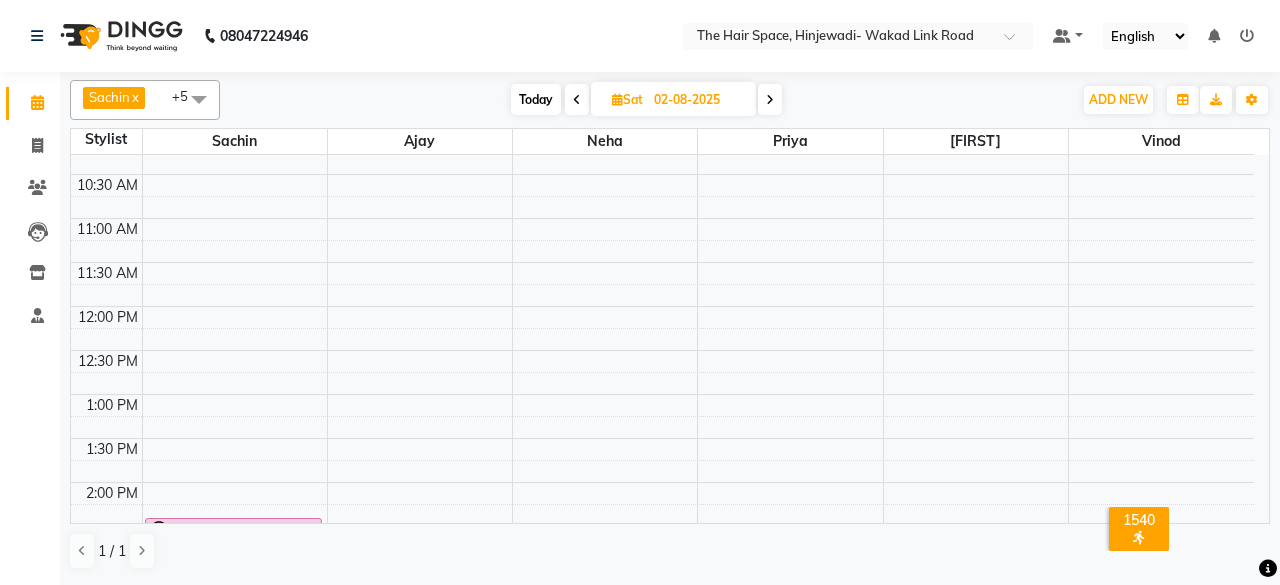 scroll, scrollTop: 100, scrollLeft: 0, axis: vertical 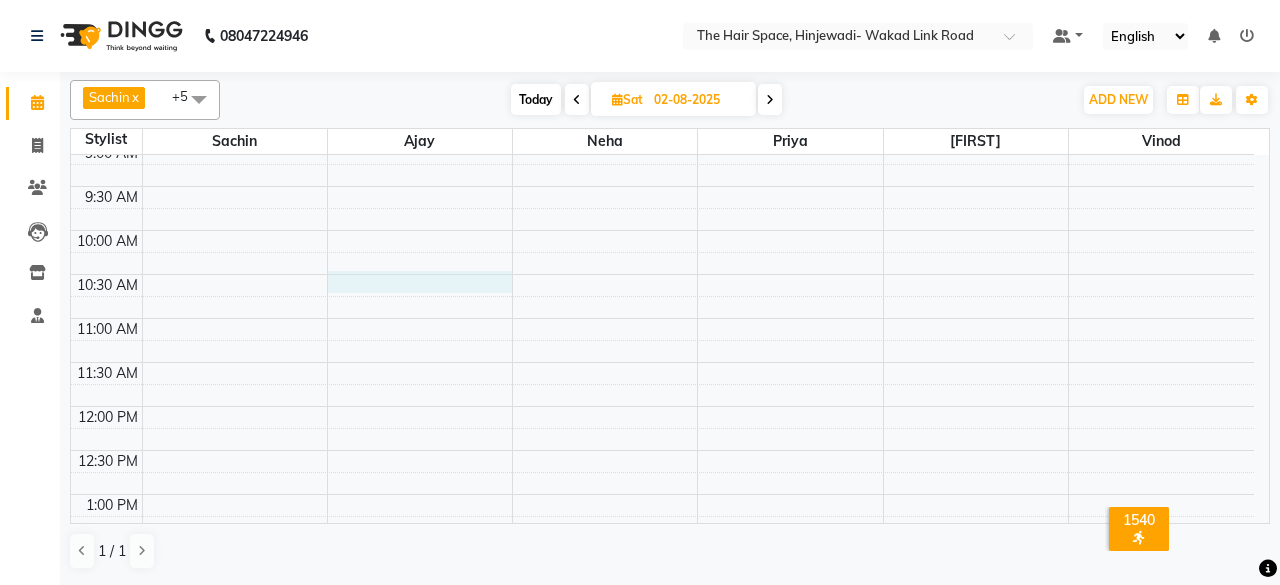click on "8:00 AM 8:30 AM 9:00 AM 9:30 AM 10:00 AM 10:30 AM 11:00 AM 11:30 AM 12:00 PM 12:30 PM 1:00 PM 1:30 PM 2:00 PM 2:30 PM 3:00 PM 3:30 PM 4:00 PM 4:30 PM 5:00 PM 5:30 PM 6:00 PM 6:30 PM 7:00 PM 7:30 PM 8:00 PM 8:30 PM 9:00 PM 9:30 PM 10:00 PM 10:30 PM             [FIRST] [LAST], 02:30 PM-05:30 PM, Gel extension" at bounding box center [662, 714] 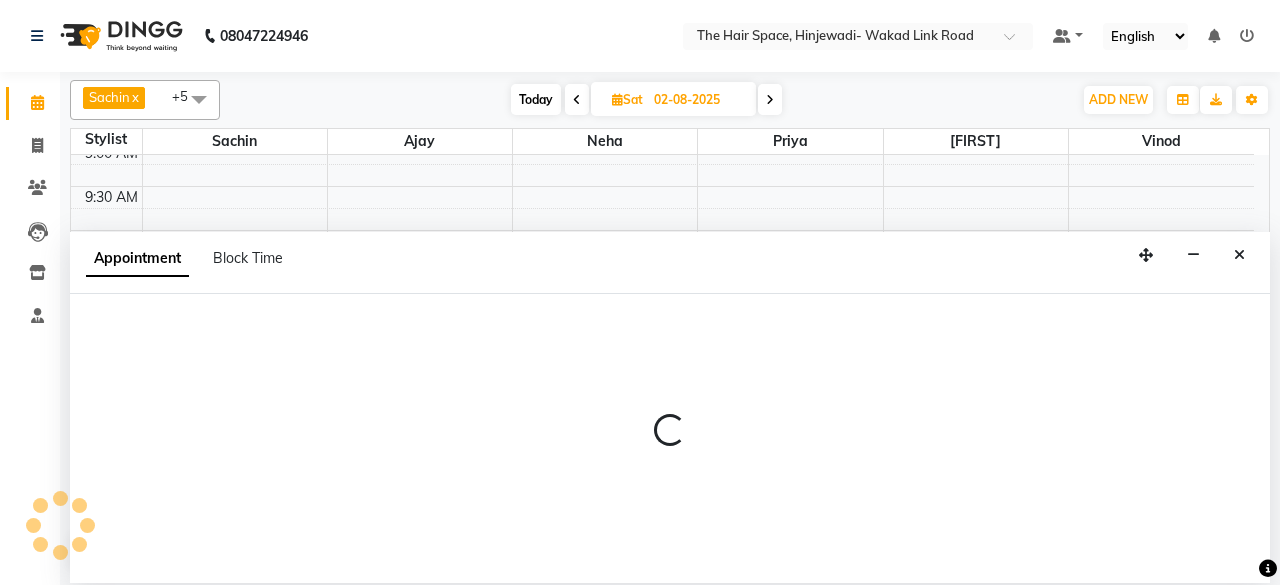 select on "52403" 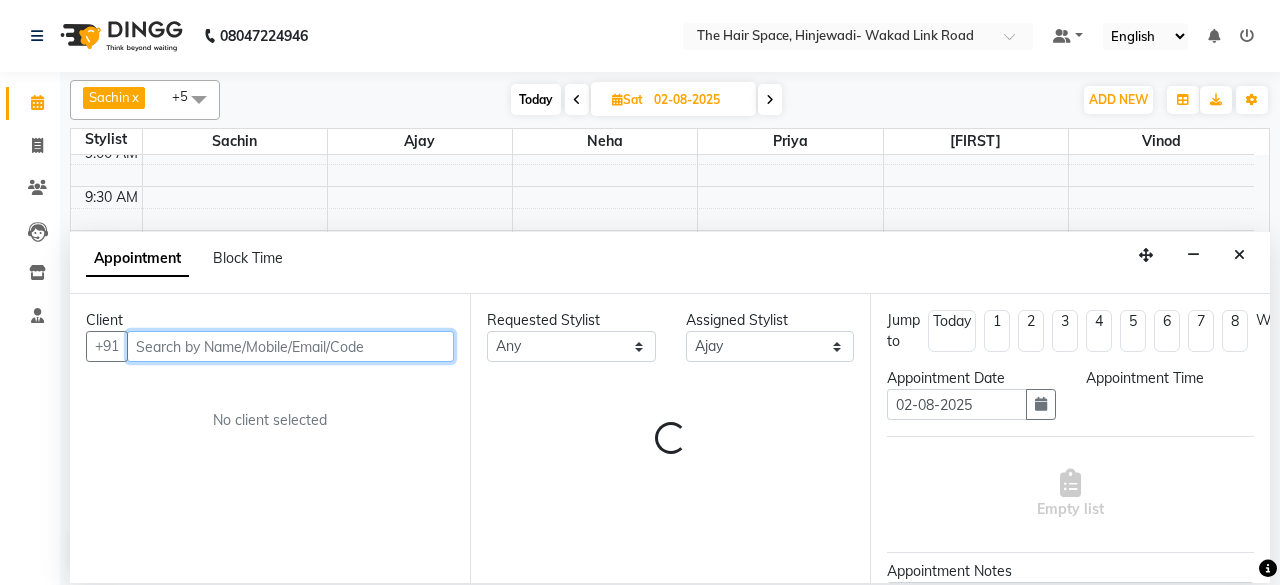 select on "630" 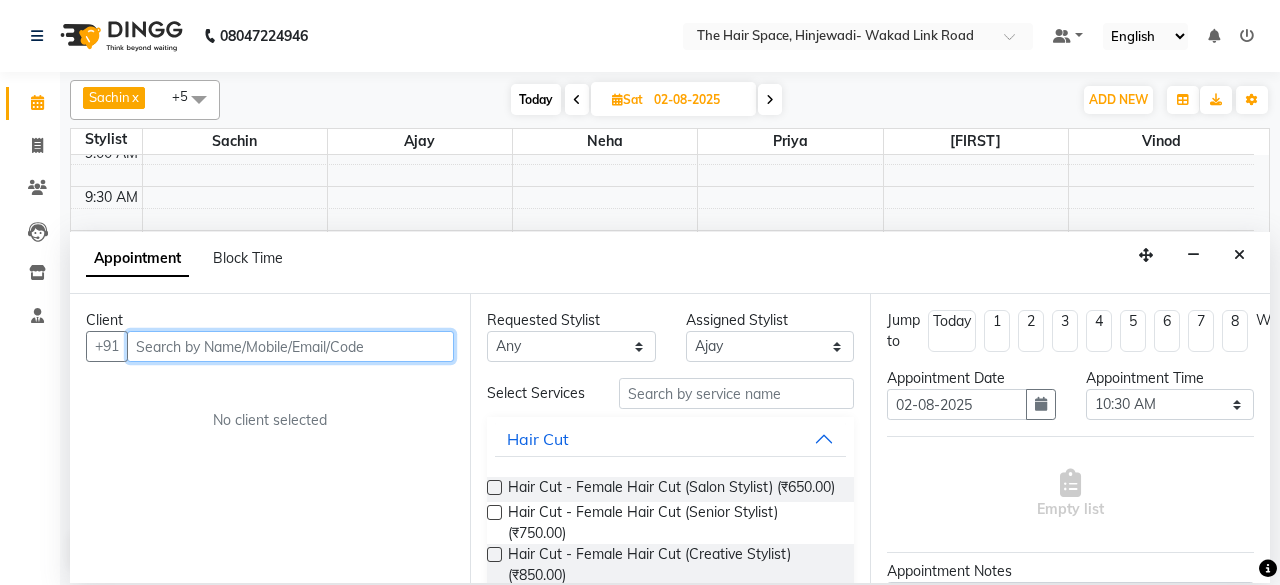 click at bounding box center [290, 346] 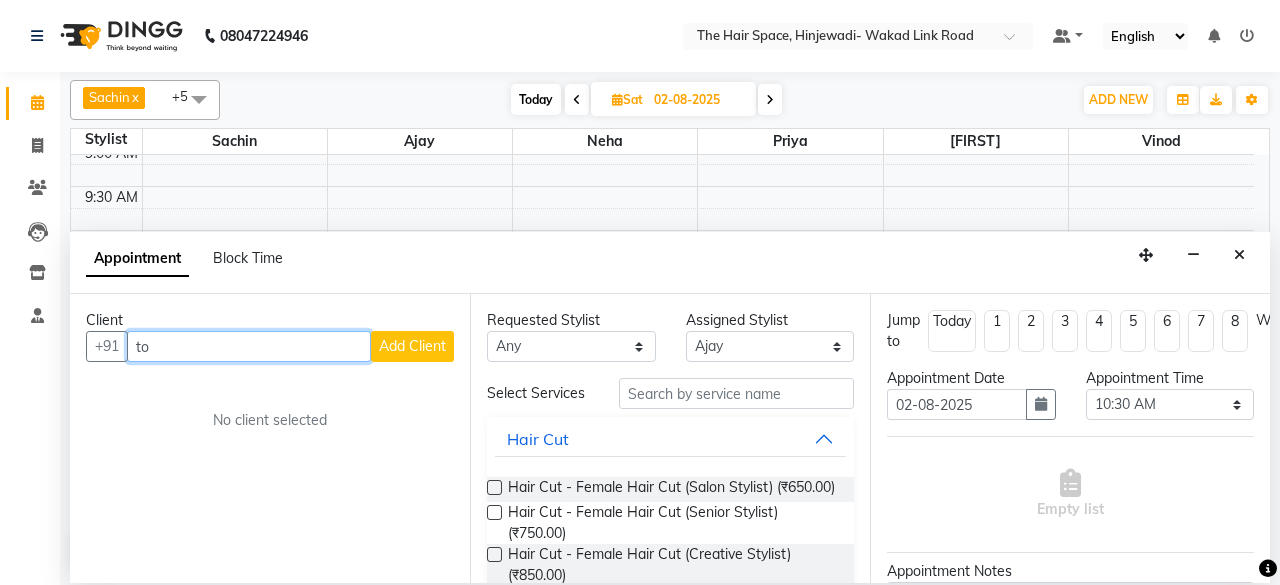 type on "t" 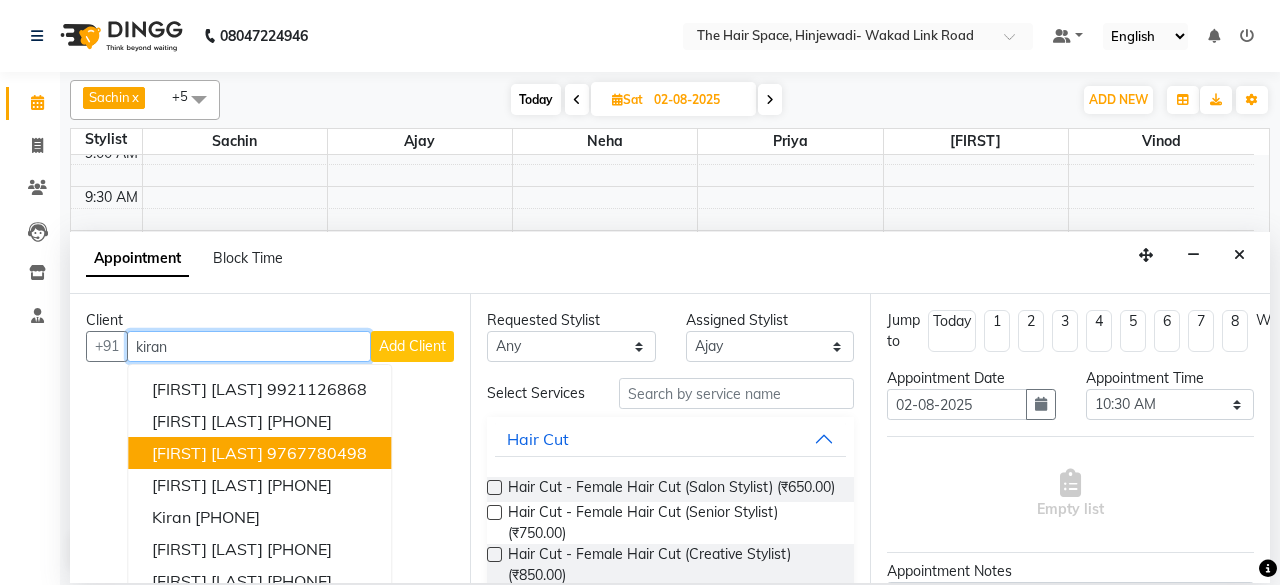 click on "[FIRST] [LAST]" at bounding box center (207, 453) 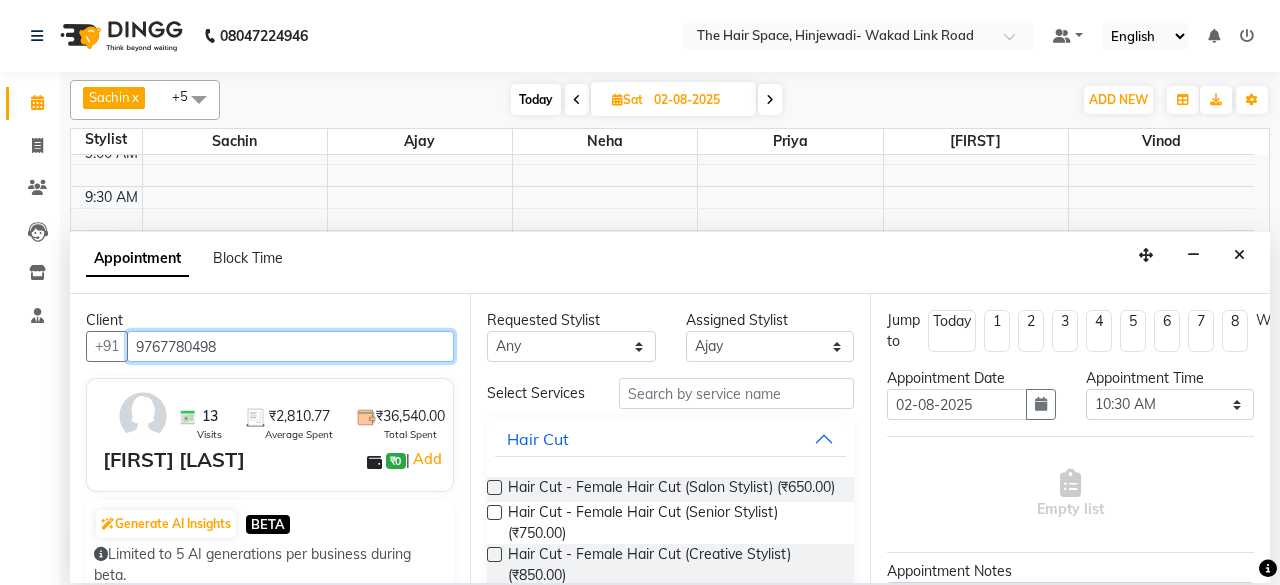 type on "9767780498" 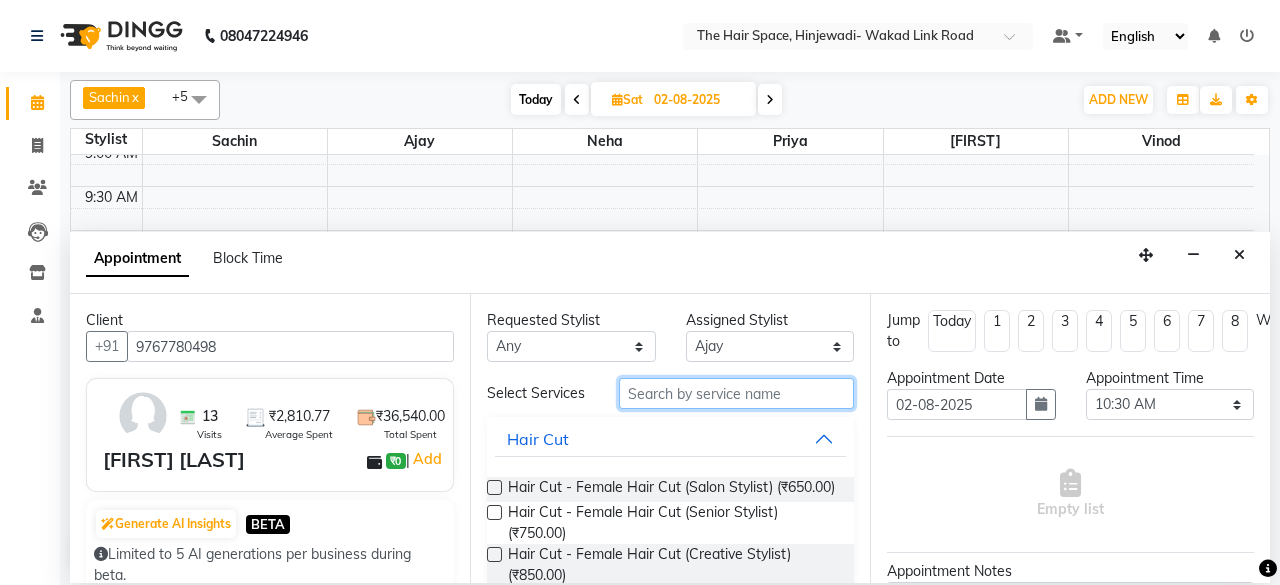 click at bounding box center (736, 393) 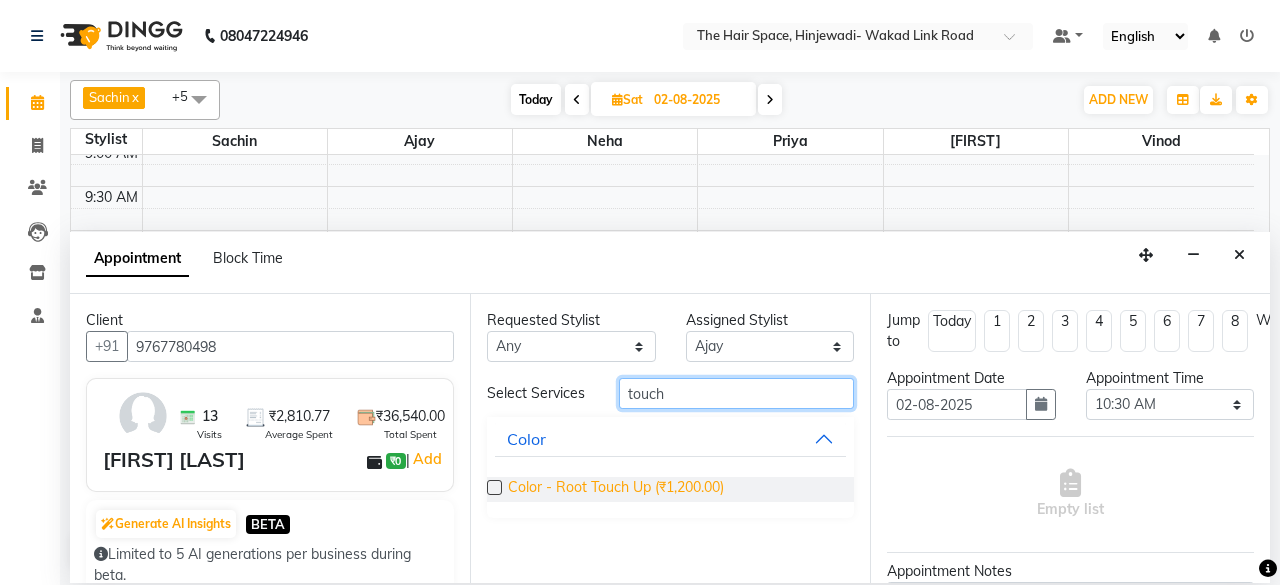 type on "touch" 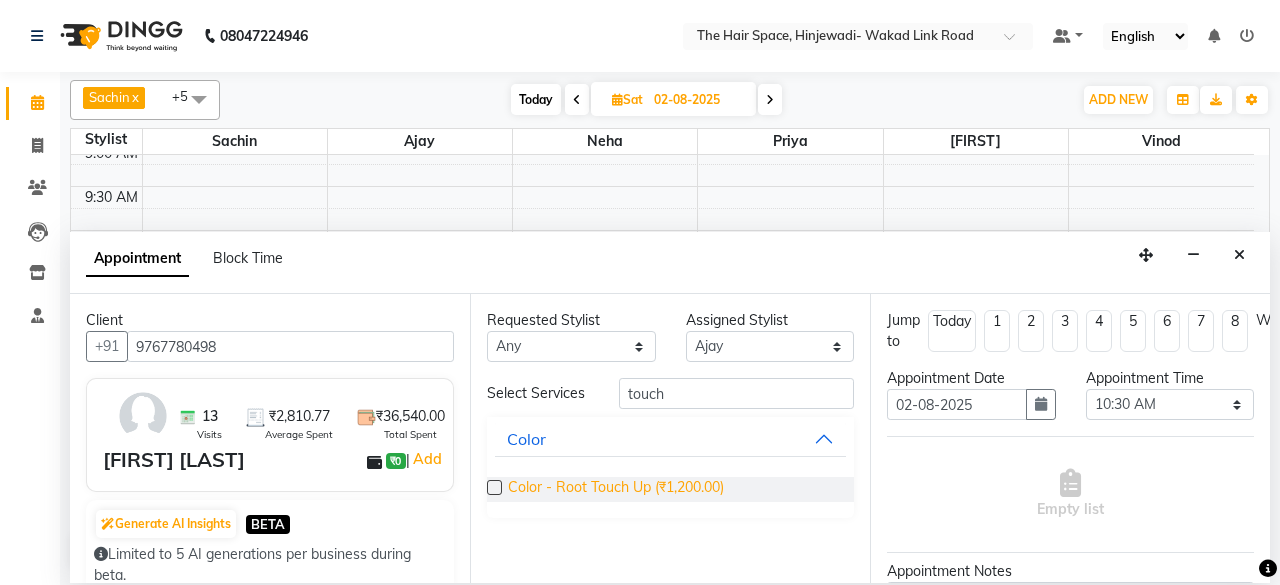 click on "Color - Root Touch Up (₹1,200.00)" at bounding box center [616, 489] 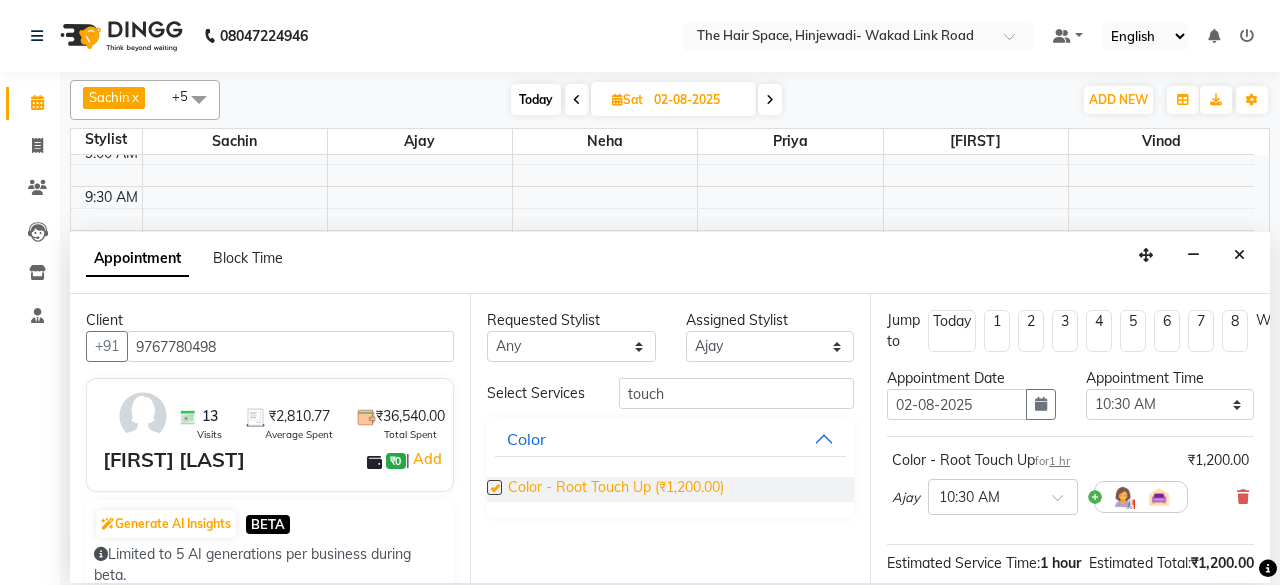 checkbox on "false" 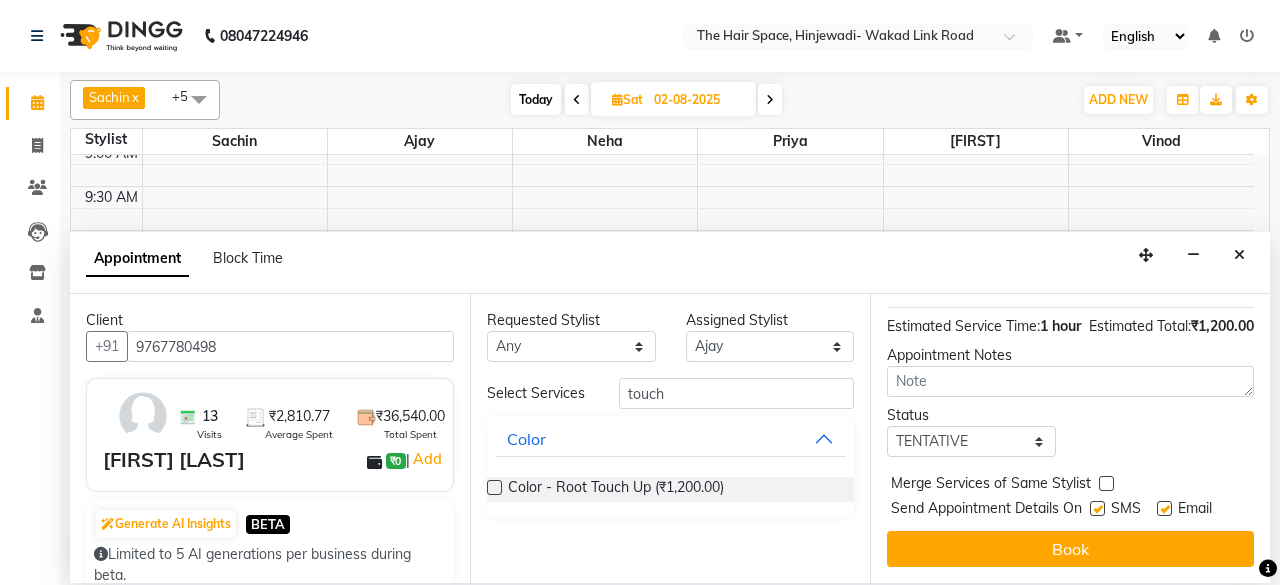 scroll, scrollTop: 272, scrollLeft: 0, axis: vertical 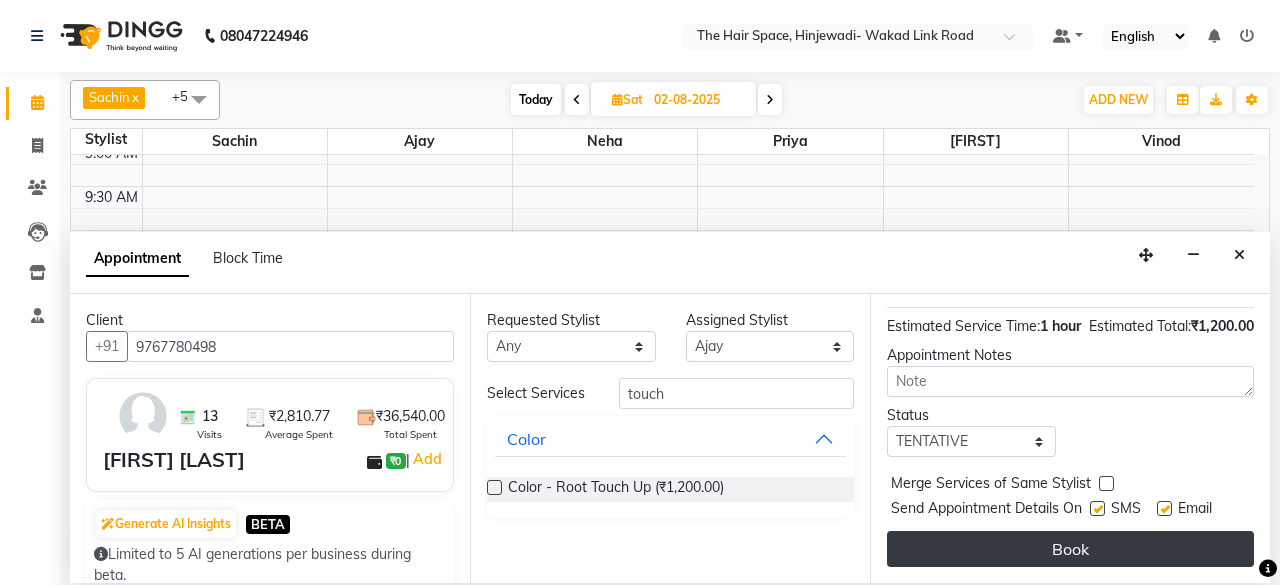 click on "Book" at bounding box center (1070, 549) 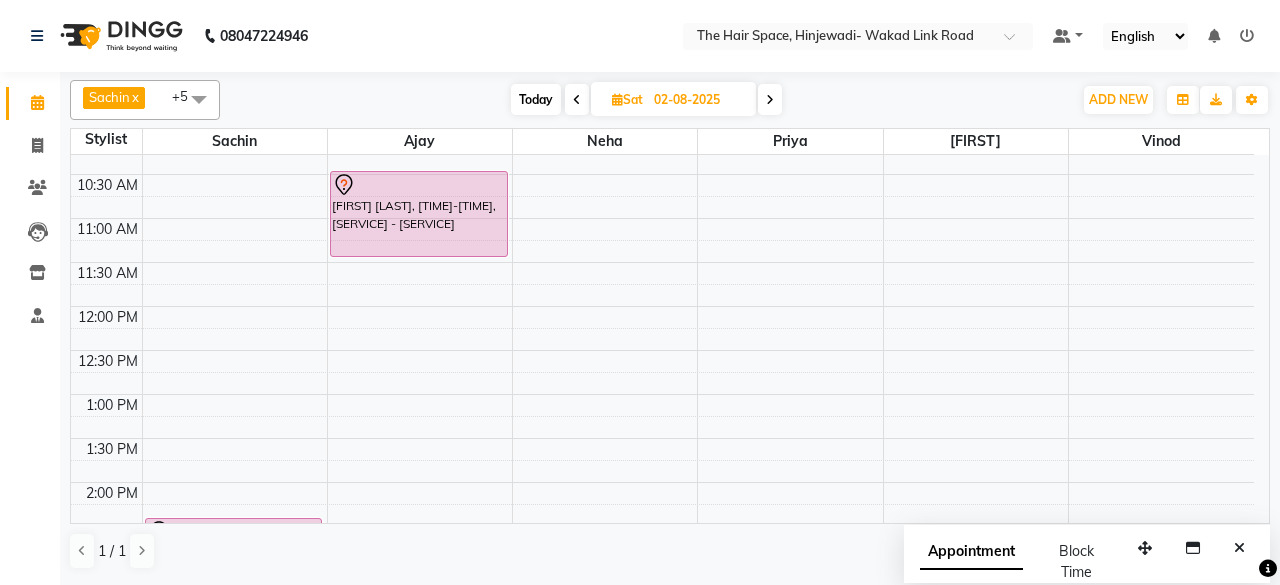 scroll, scrollTop: 0, scrollLeft: 0, axis: both 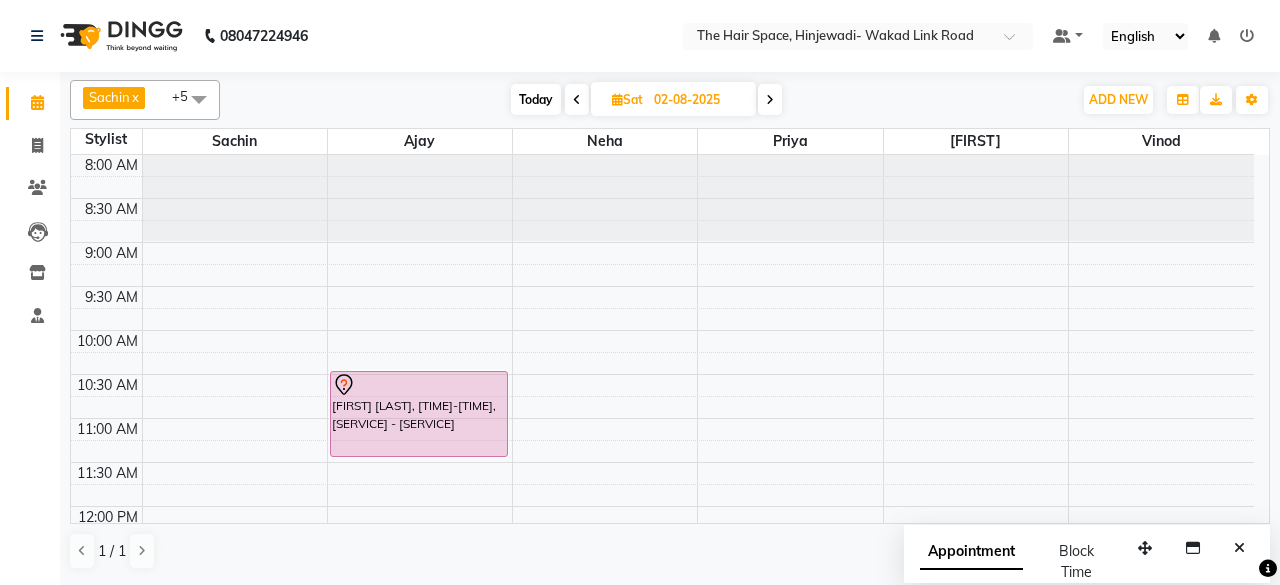 click on "Today" at bounding box center (536, 99) 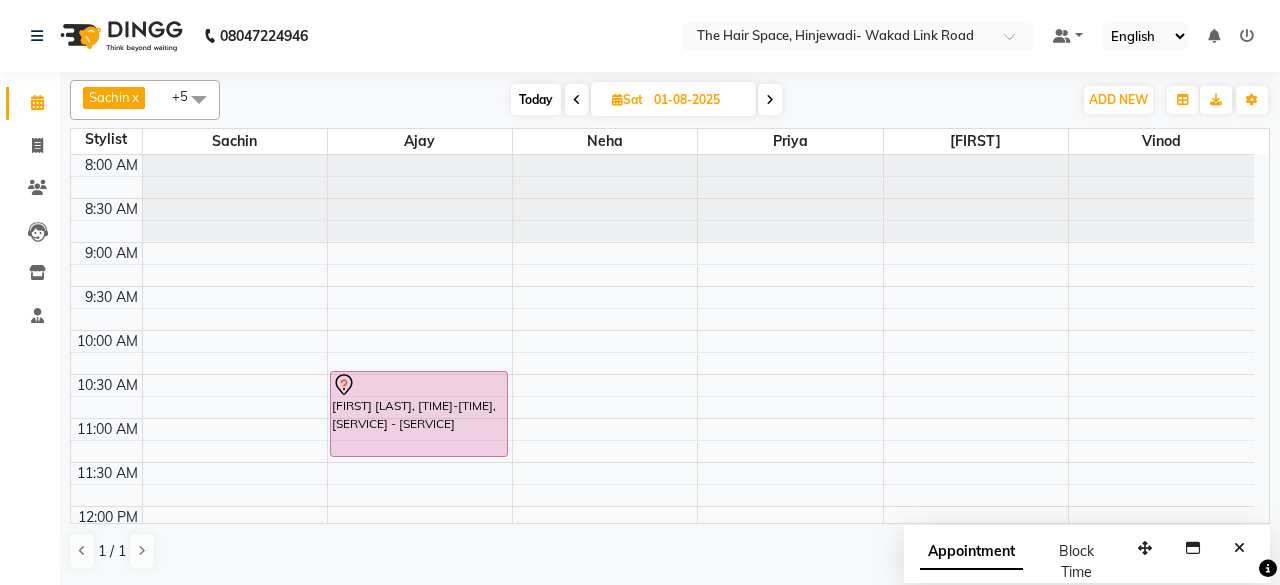 scroll, scrollTop: 868, scrollLeft: 0, axis: vertical 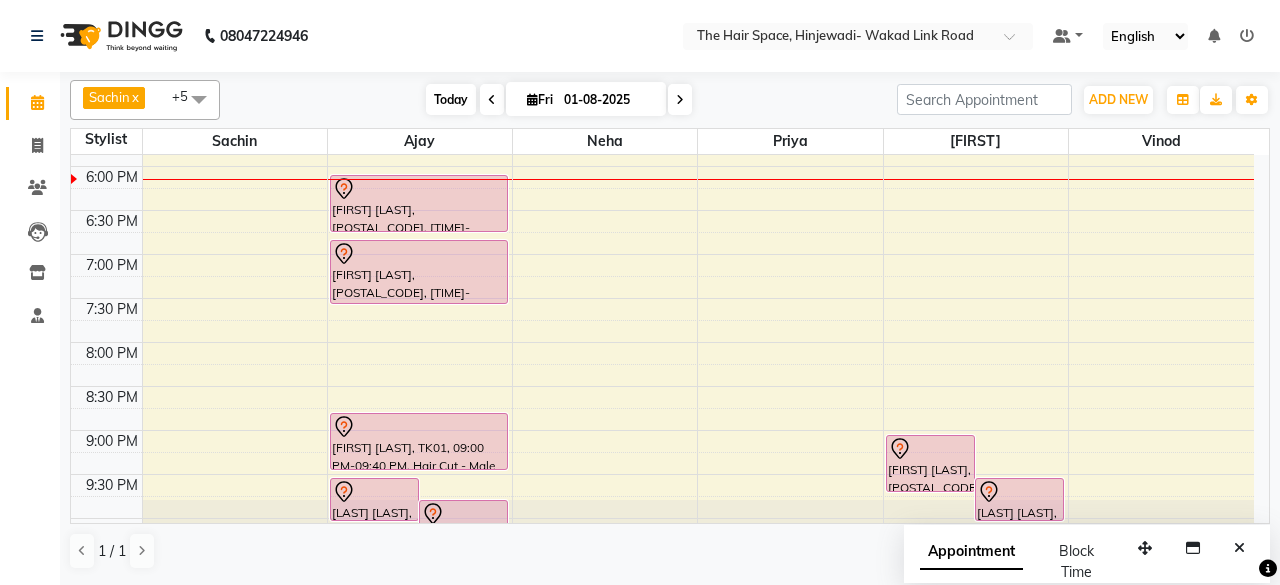click on "Today" at bounding box center [451, 99] 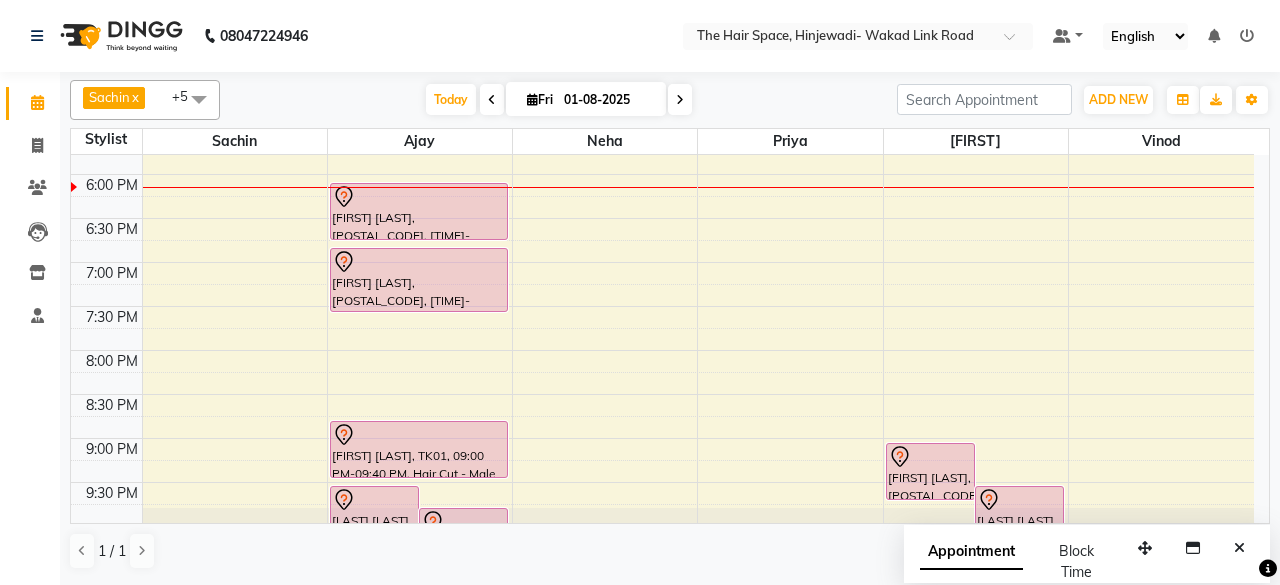 scroll, scrollTop: 829, scrollLeft: 0, axis: vertical 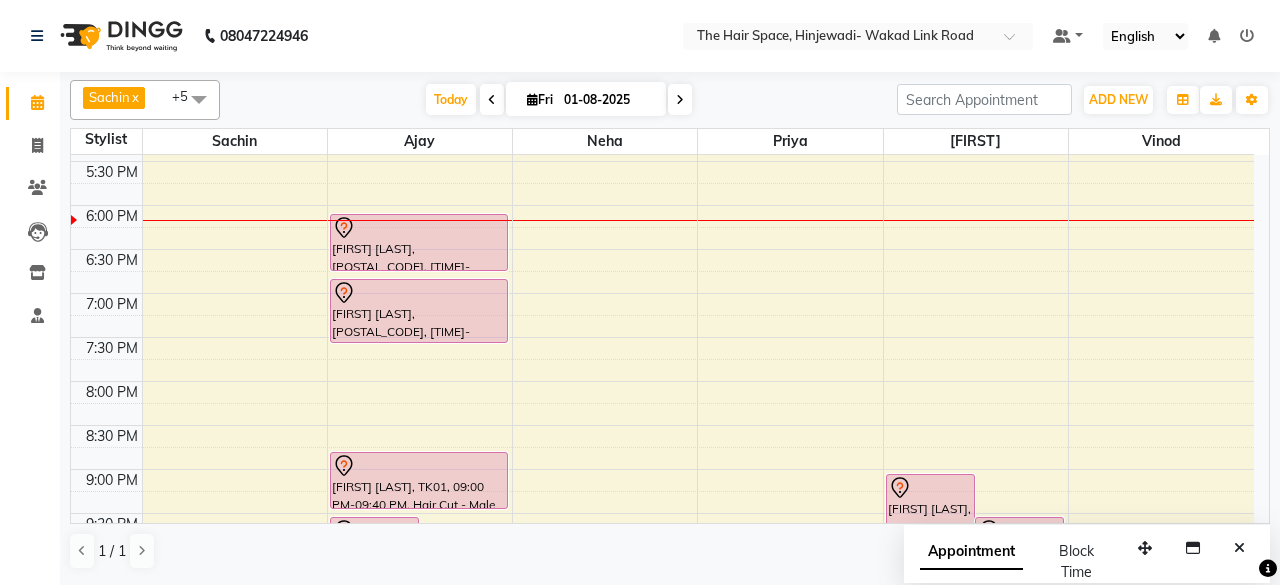 click at bounding box center [680, 99] 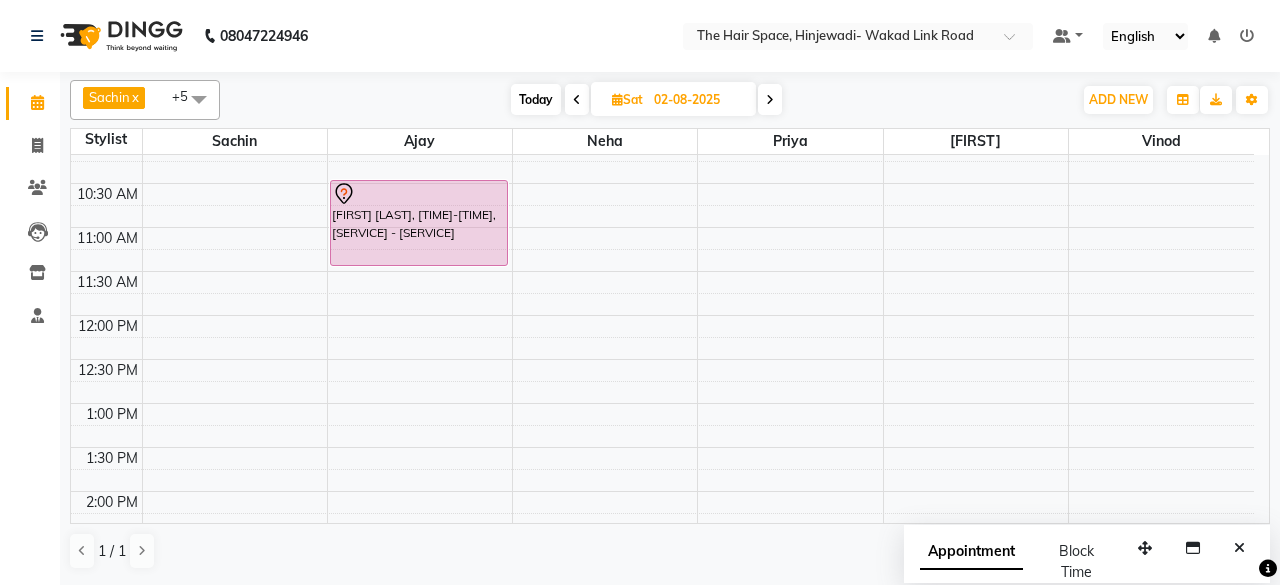 scroll, scrollTop: 200, scrollLeft: 0, axis: vertical 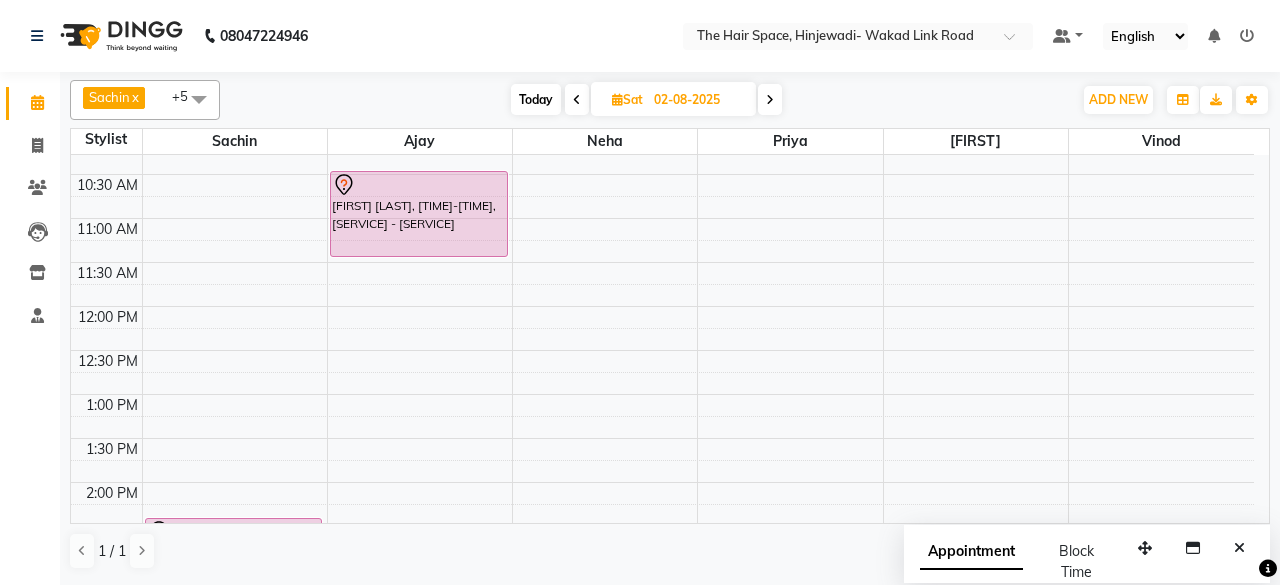 click on "Today" at bounding box center (536, 99) 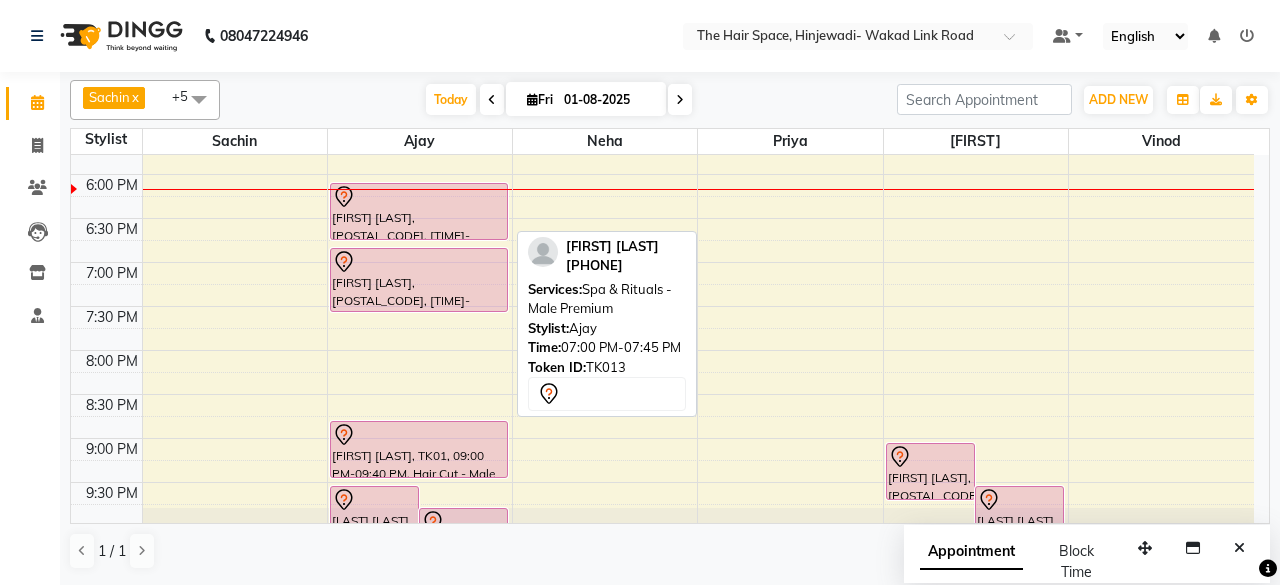 scroll, scrollTop: 829, scrollLeft: 0, axis: vertical 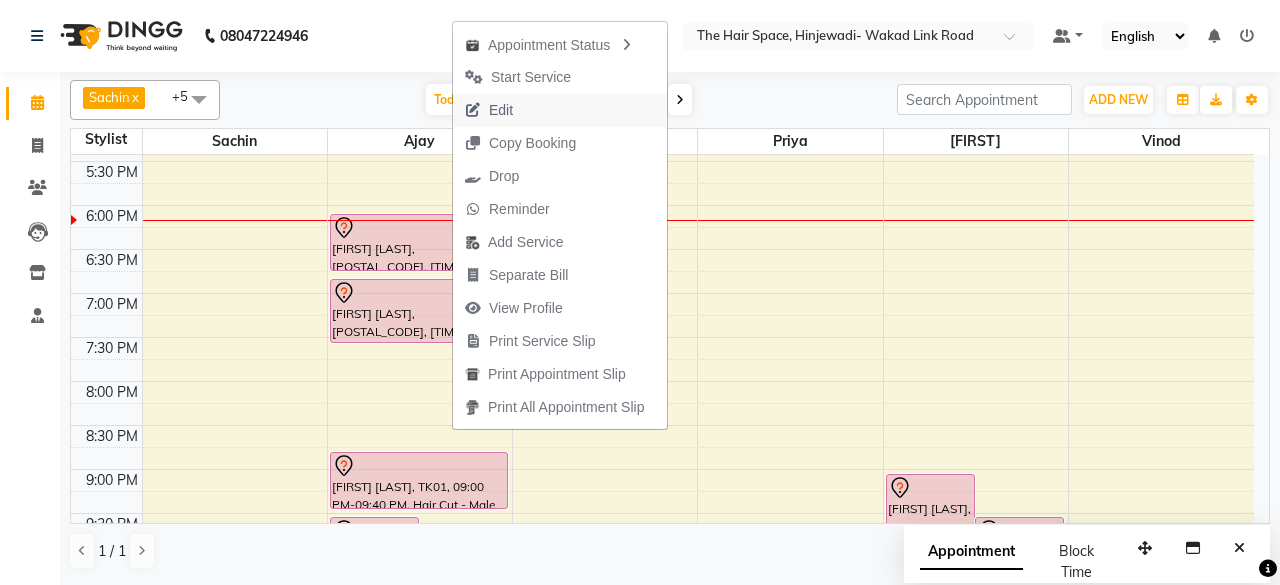 click on "Edit" at bounding box center (501, 110) 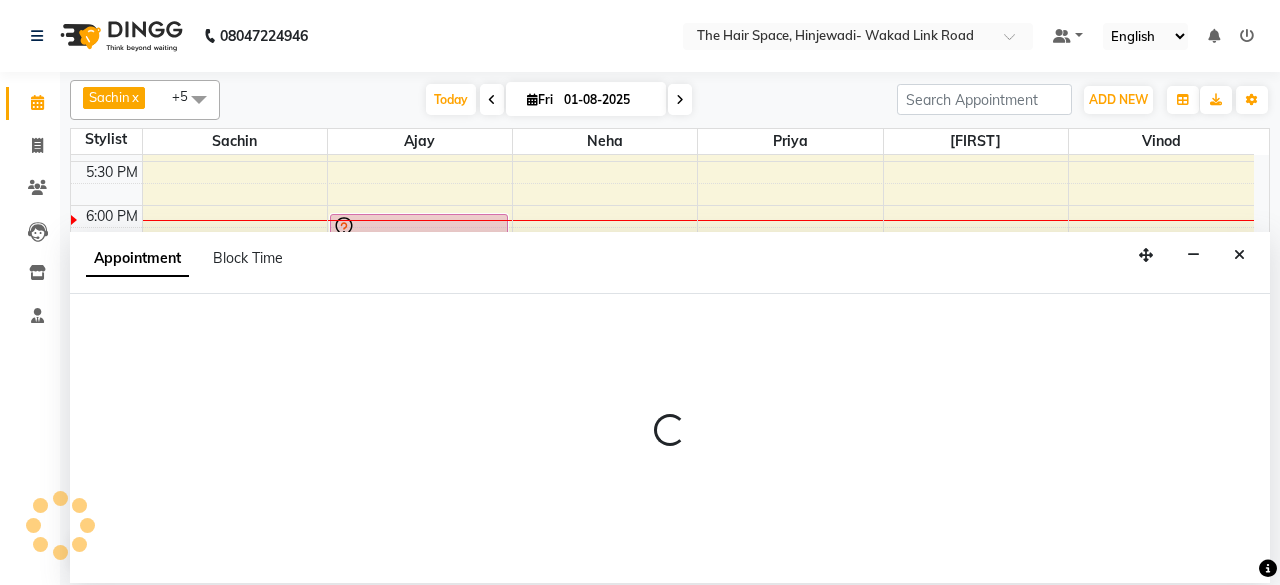 select on "tentative" 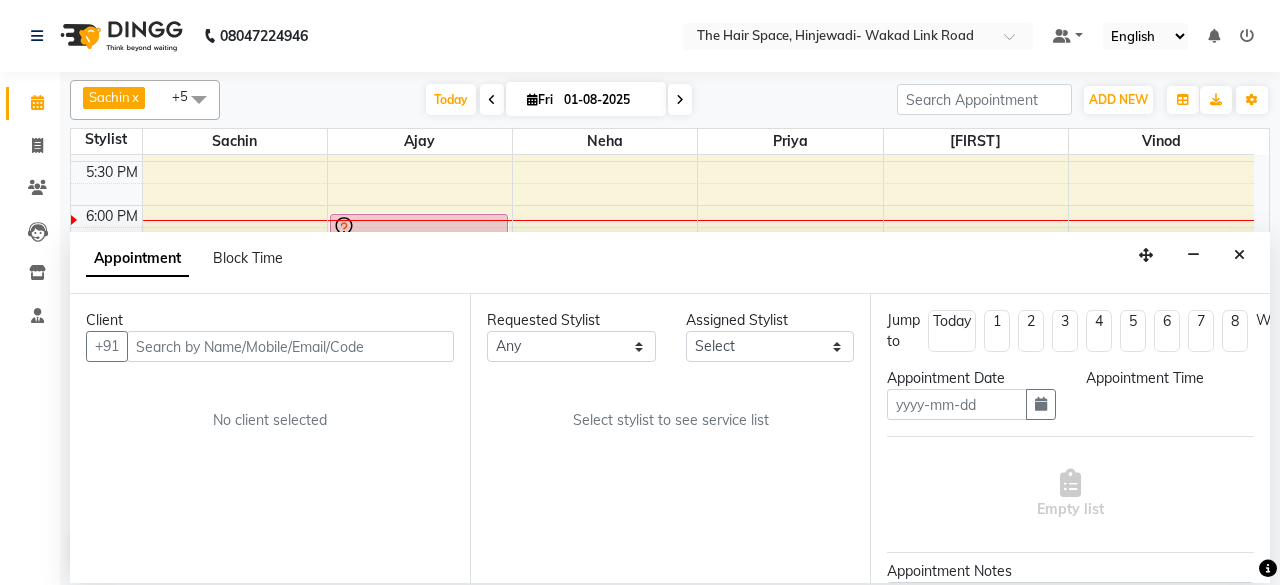 type on "01-08-2025" 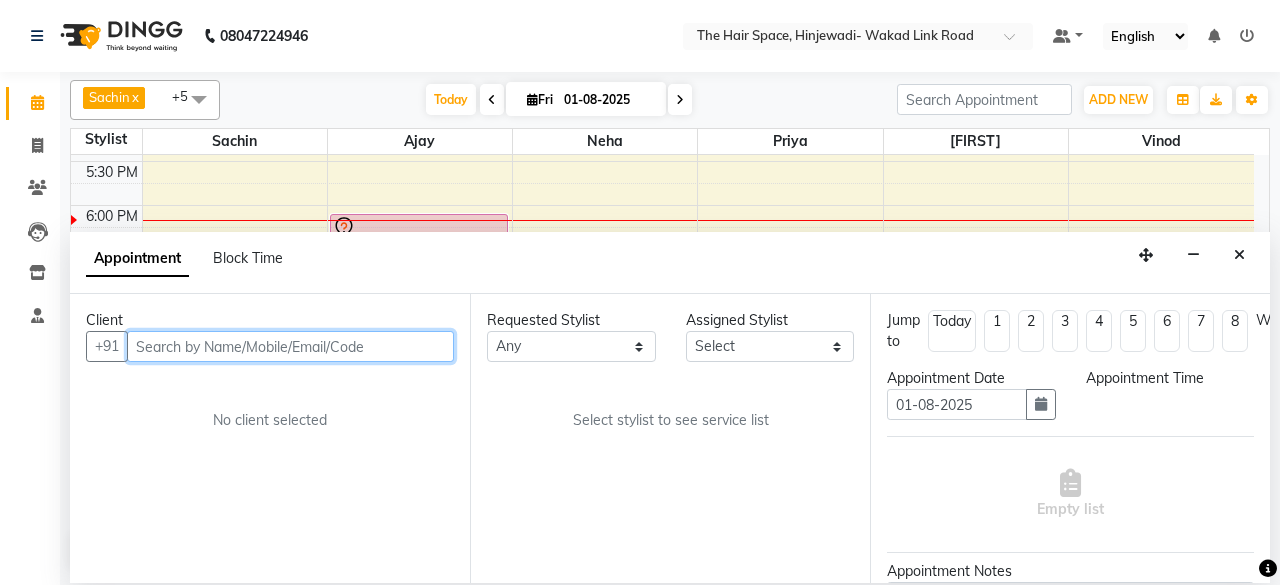 select on "52403" 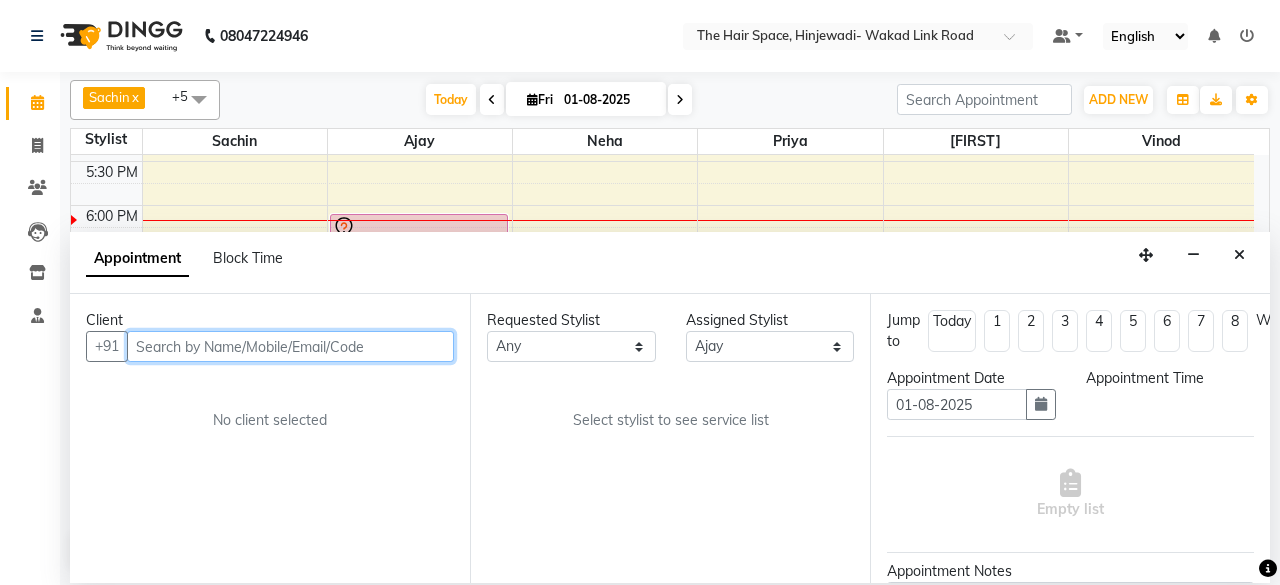scroll, scrollTop: 0, scrollLeft: 0, axis: both 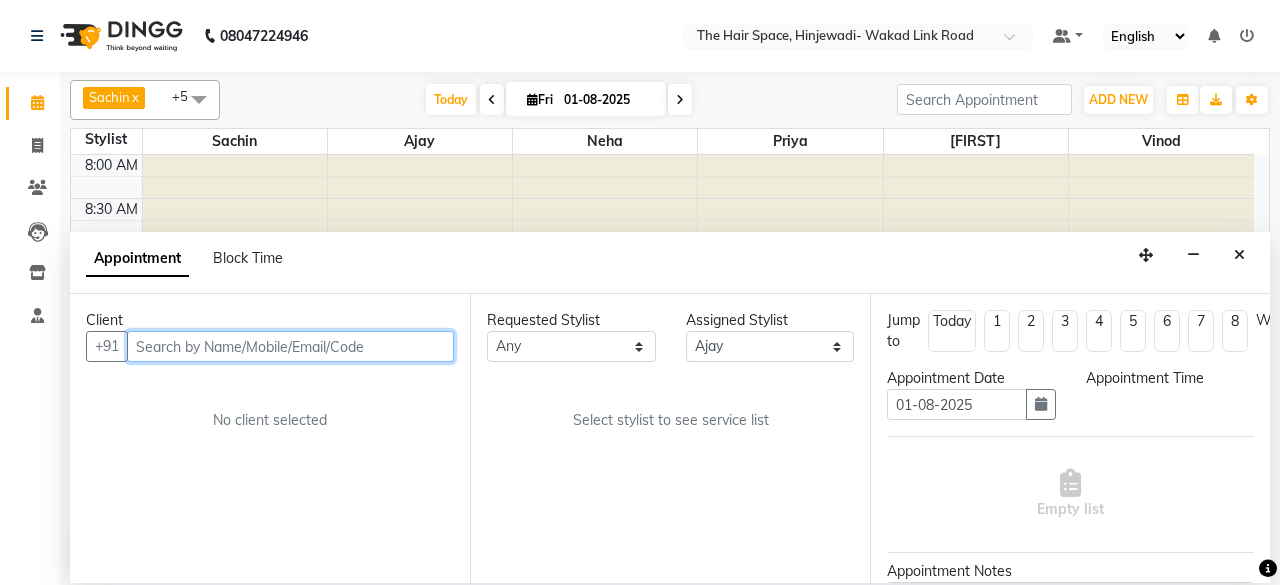 select on "1095" 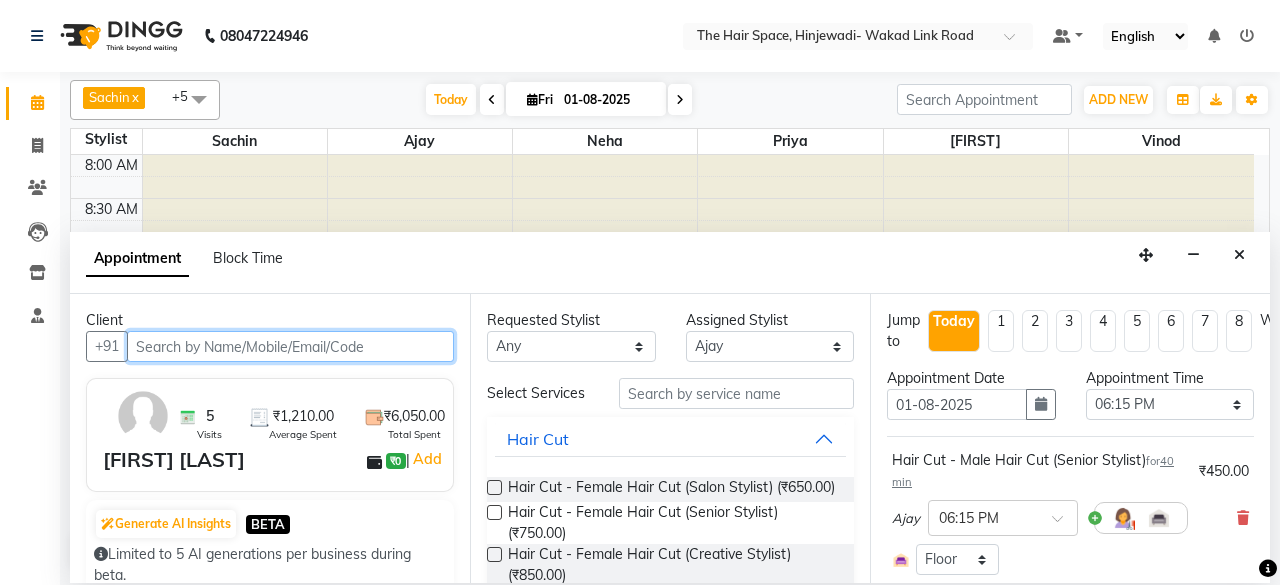 select on "3324" 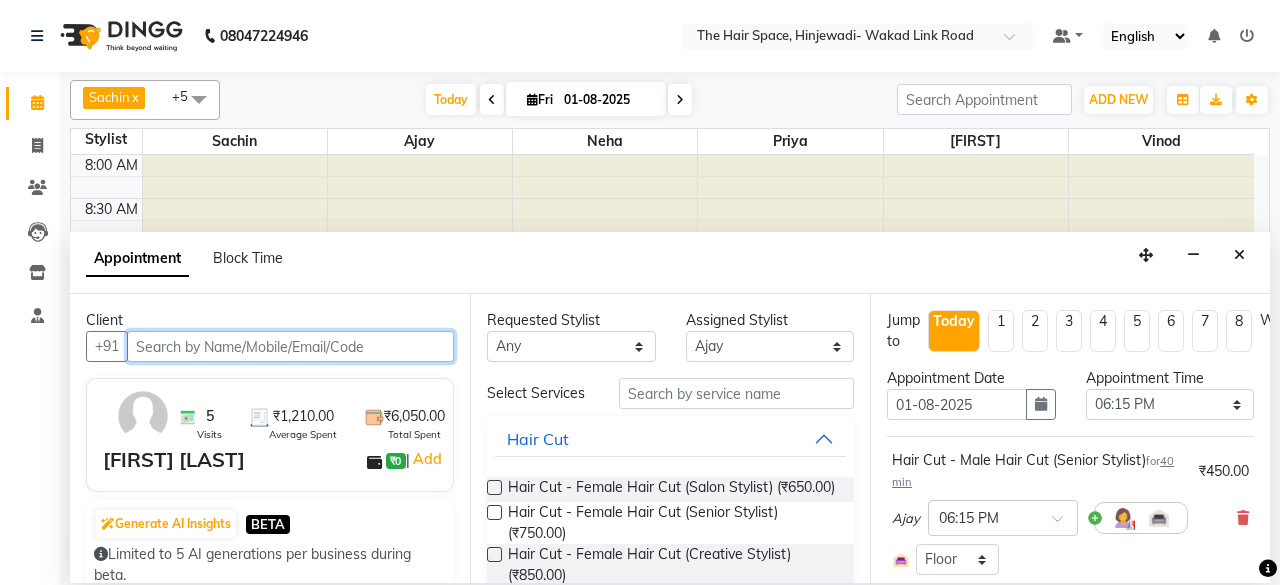 scroll, scrollTop: 868, scrollLeft: 0, axis: vertical 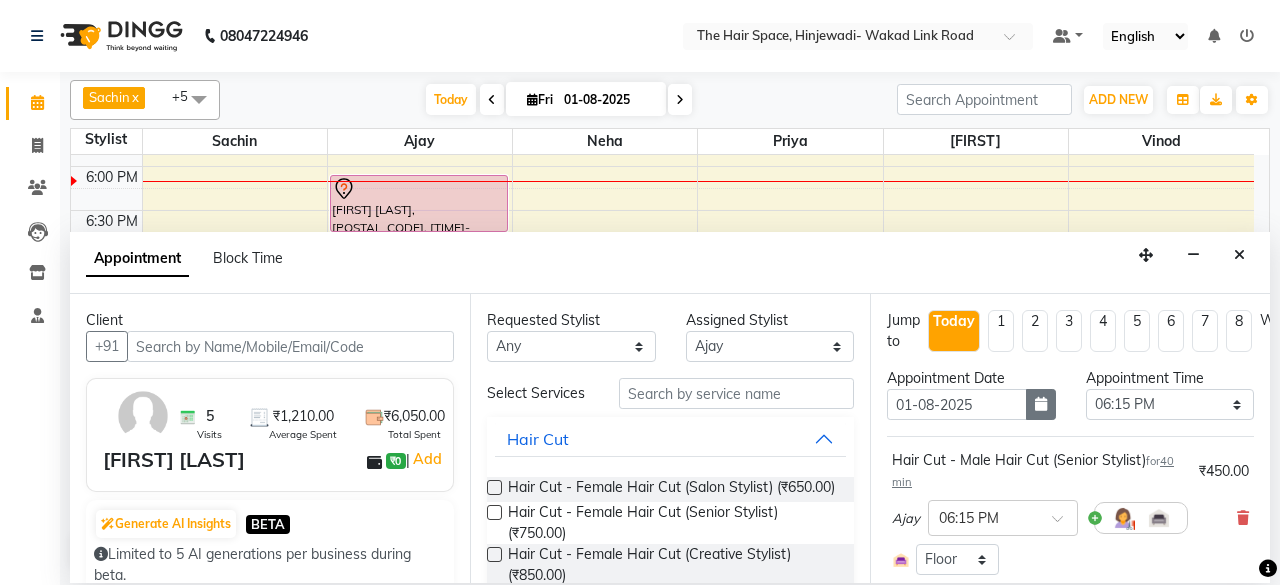 drag, startPoint x: 1028, startPoint y: 399, endPoint x: 1030, endPoint y: 417, distance: 18.110771 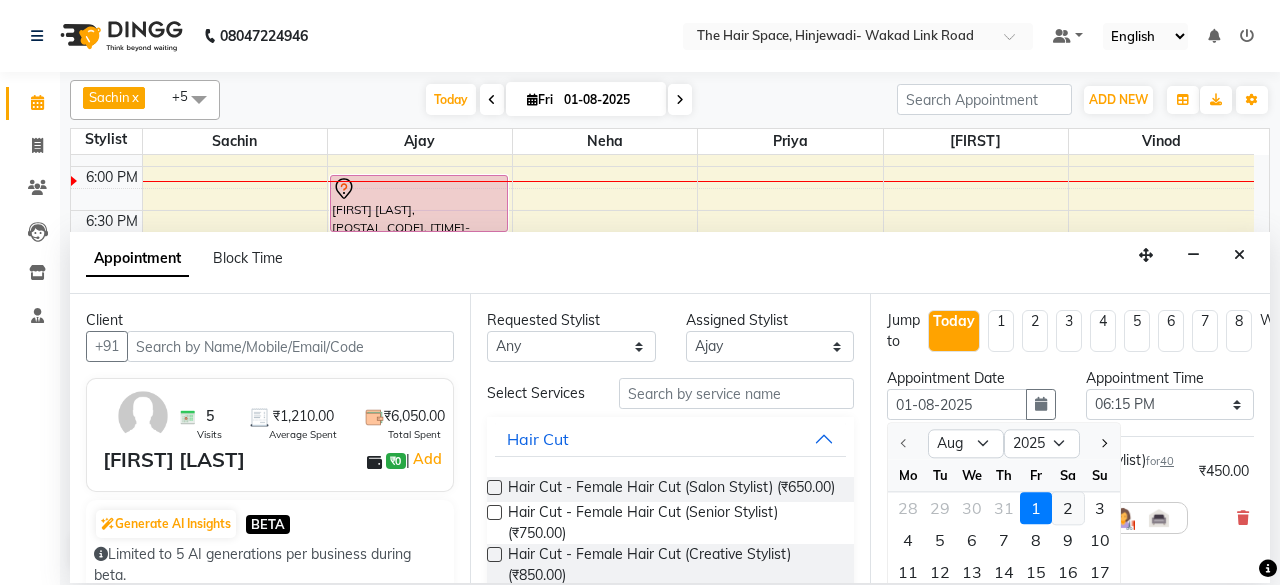 click on "2" at bounding box center (1068, 509) 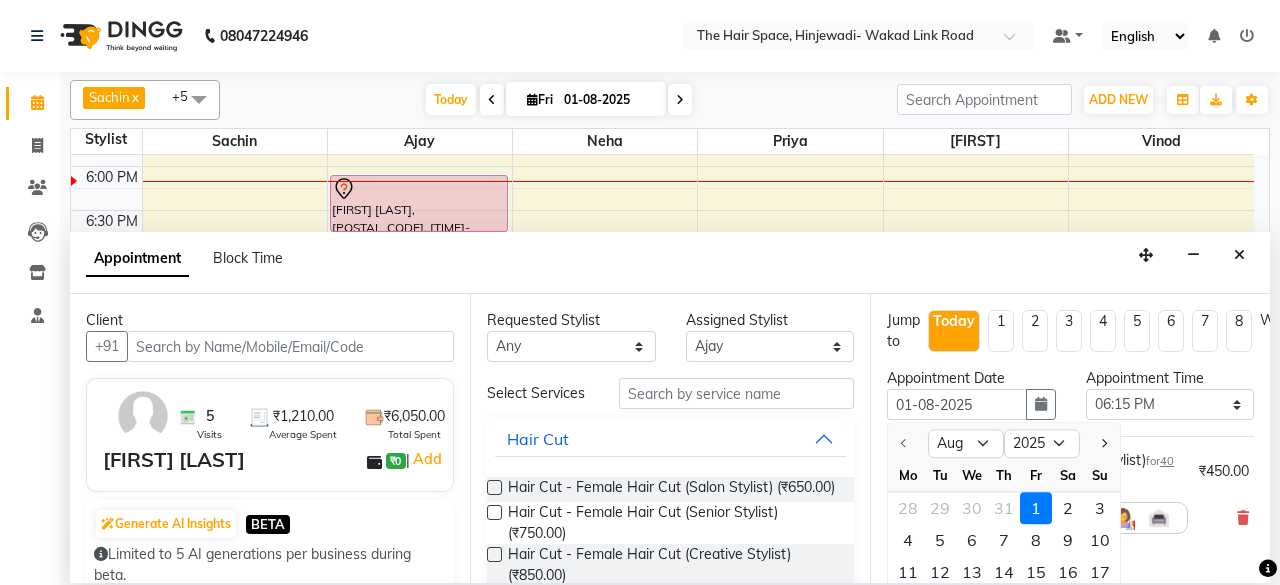 type on "02-08-2025" 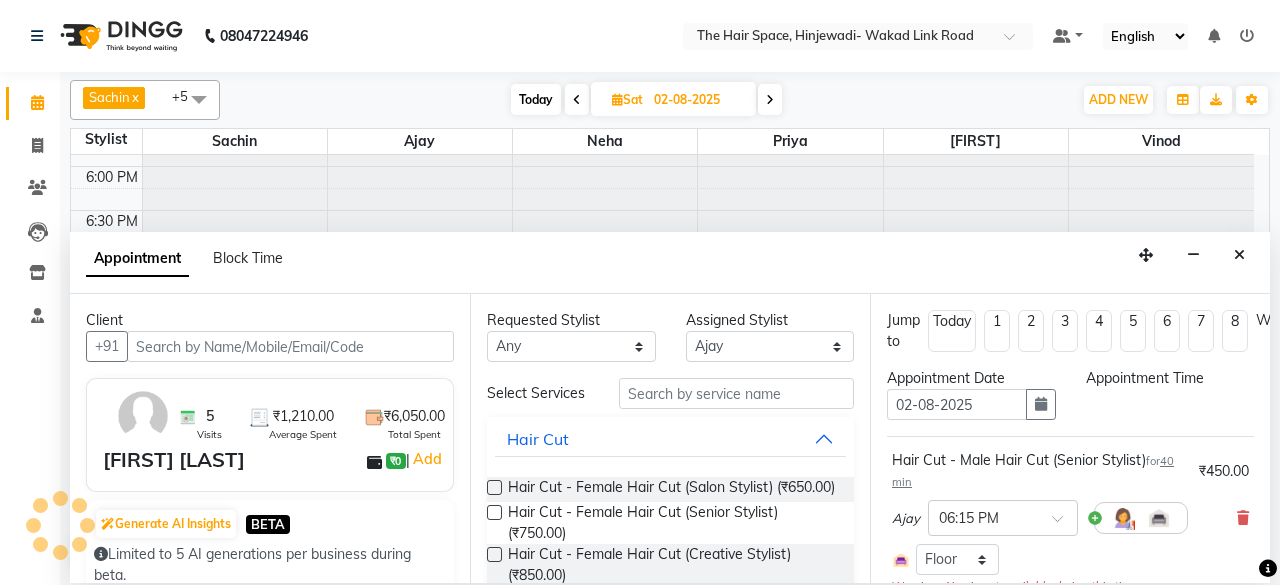 scroll, scrollTop: 868, scrollLeft: 0, axis: vertical 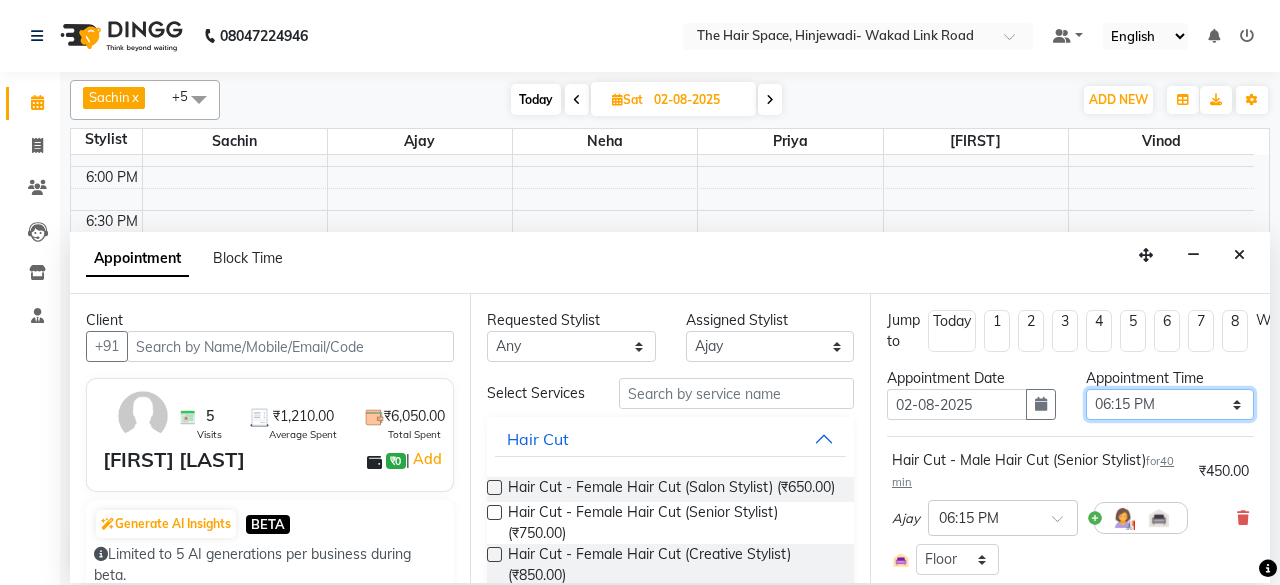 click on "Select 09:00 AM 09:15 AM 09:30 AM 09:45 AM 10:00 AM 10:15 AM 10:30 AM 10:45 AM 11:00 AM 11:15 AM 11:30 AM 11:45 AM 12:00 PM 12:15 PM 12:30 PM 12:45 PM 01:00 PM 01:15 PM 01:30 PM 01:45 PM 02:00 PM 02:15 PM 02:30 PM 02:45 PM 03:00 PM 03:15 PM 03:30 PM 03:45 PM 04:00 PM 04:15 PM 04:30 PM 04:45 PM 05:00 PM 05:15 PM 05:30 PM 05:45 PM 06:00 PM 06:15 PM 06:30 PM 06:45 PM 07:00 PM 07:15 PM 07:30 PM 07:45 PM 08:00 PM 08:15 PM 08:30 PM 08:45 PM 09:00 PM 09:15 PM 09:30 PM 09:45 PM 10:00 PM" at bounding box center [1170, 404] 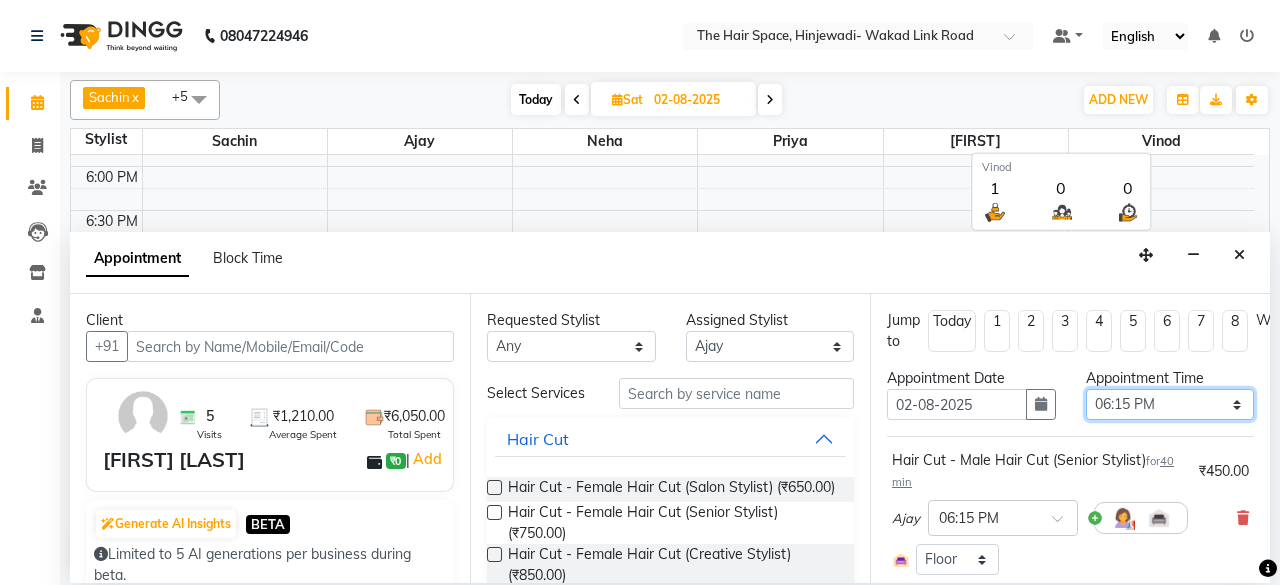 select on "720" 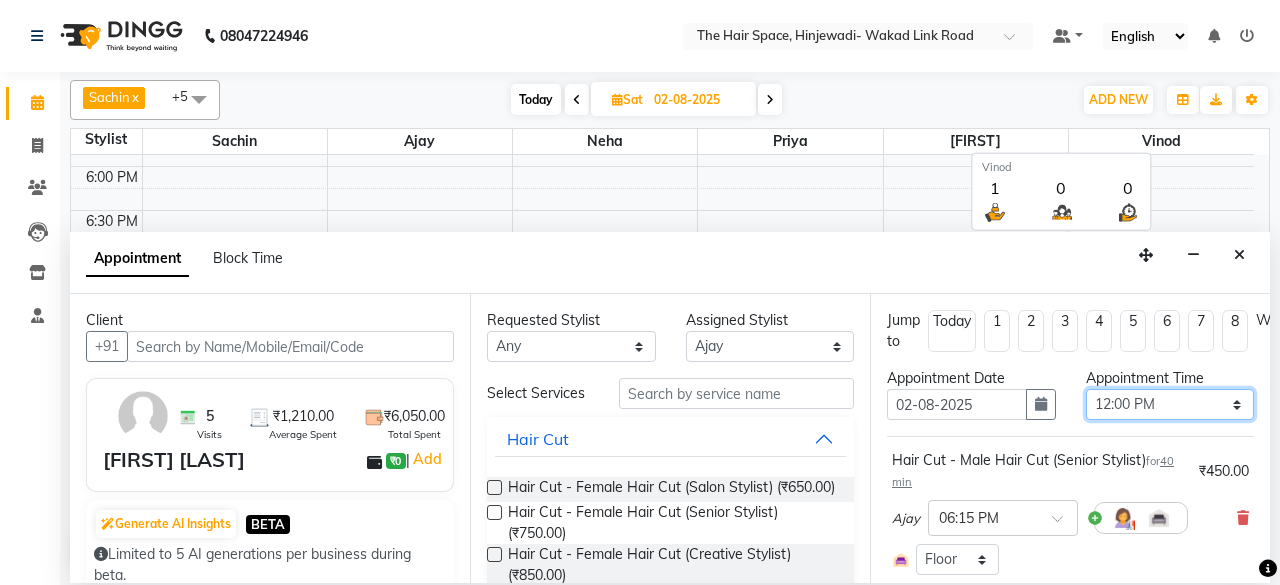 click on "Select 09:00 AM 09:15 AM 09:30 AM 09:45 AM 10:00 AM 10:15 AM 10:30 AM 10:45 AM 11:00 AM 11:15 AM 11:30 AM 11:45 AM 12:00 PM 12:15 PM 12:30 PM 12:45 PM 01:00 PM 01:15 PM 01:30 PM 01:45 PM 02:00 PM 02:15 PM 02:30 PM 02:45 PM 03:00 PM 03:15 PM 03:30 PM 03:45 PM 04:00 PM 04:15 PM 04:30 PM 04:45 PM 05:00 PM 05:15 PM 05:30 PM 05:45 PM 06:00 PM 06:15 PM 06:30 PM 06:45 PM 07:00 PM 07:15 PM 07:30 PM 07:45 PM 08:00 PM 08:15 PM 08:30 PM 08:45 PM 09:00 PM 09:15 PM 09:30 PM 09:45 PM 10:00 PM" at bounding box center (1170, 404) 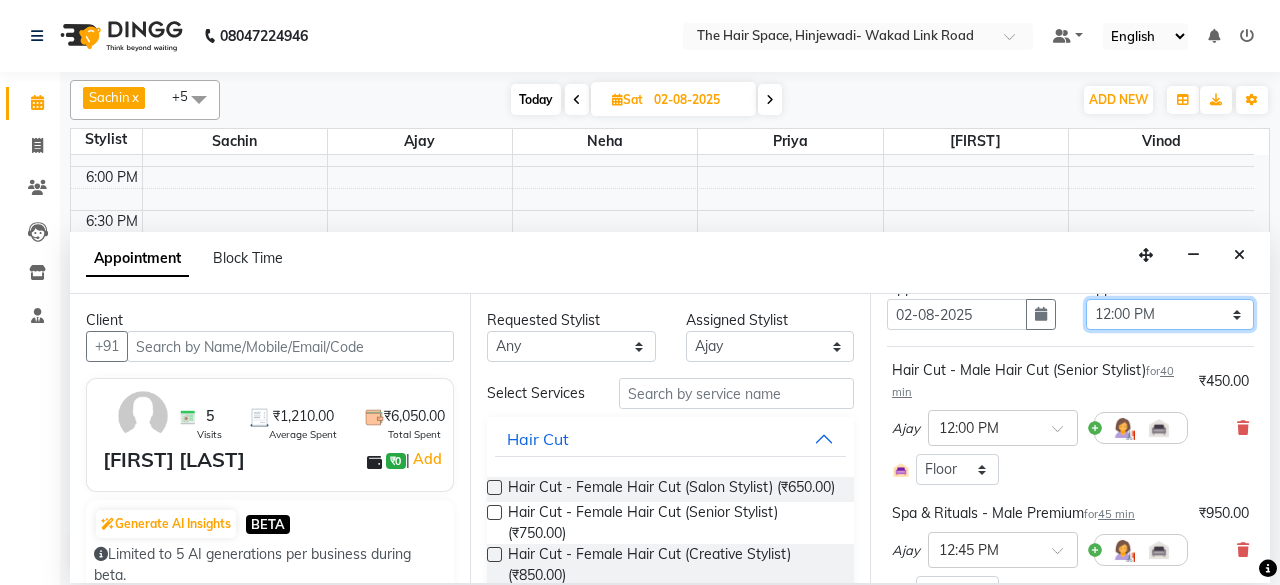scroll, scrollTop: 388, scrollLeft: 0, axis: vertical 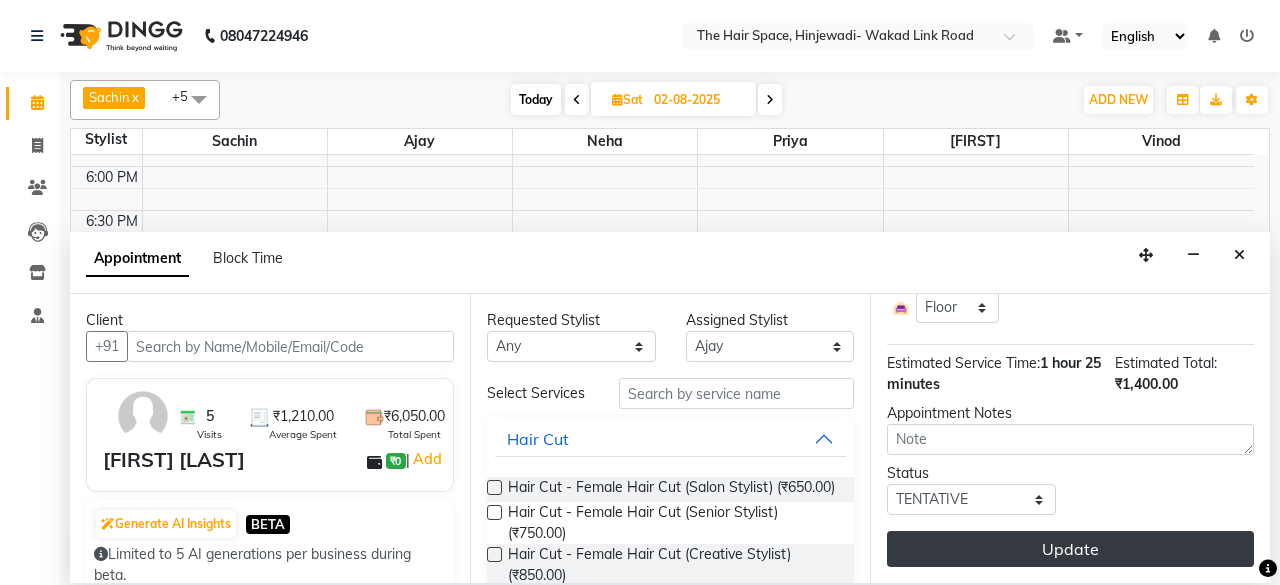 click on "Update" at bounding box center (1070, 549) 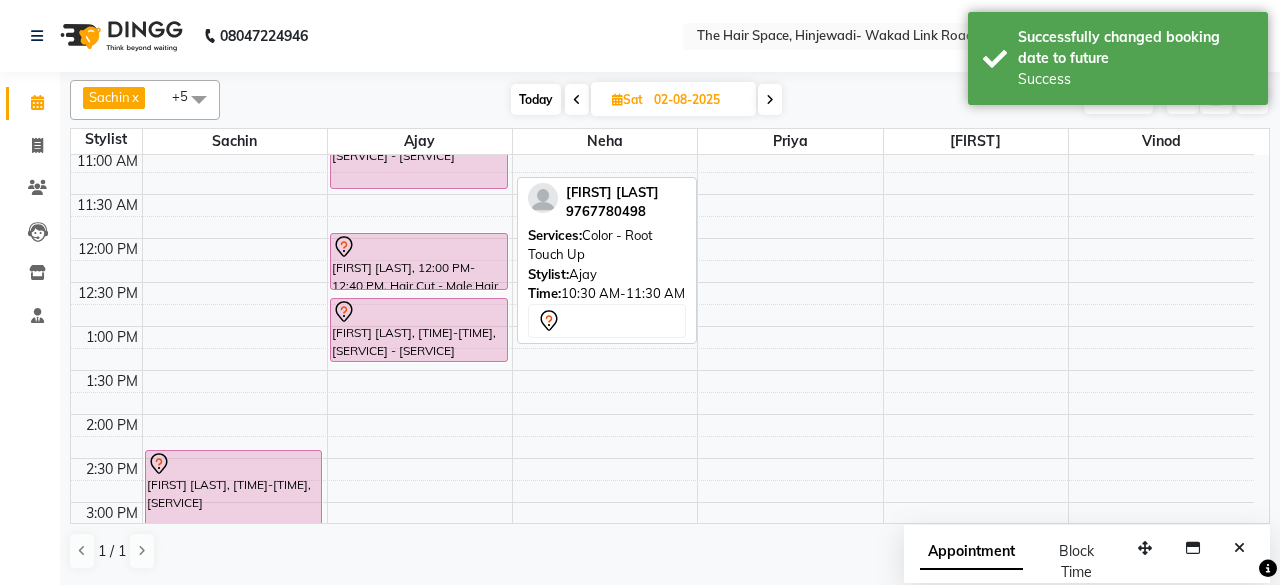 scroll, scrollTop: 68, scrollLeft: 0, axis: vertical 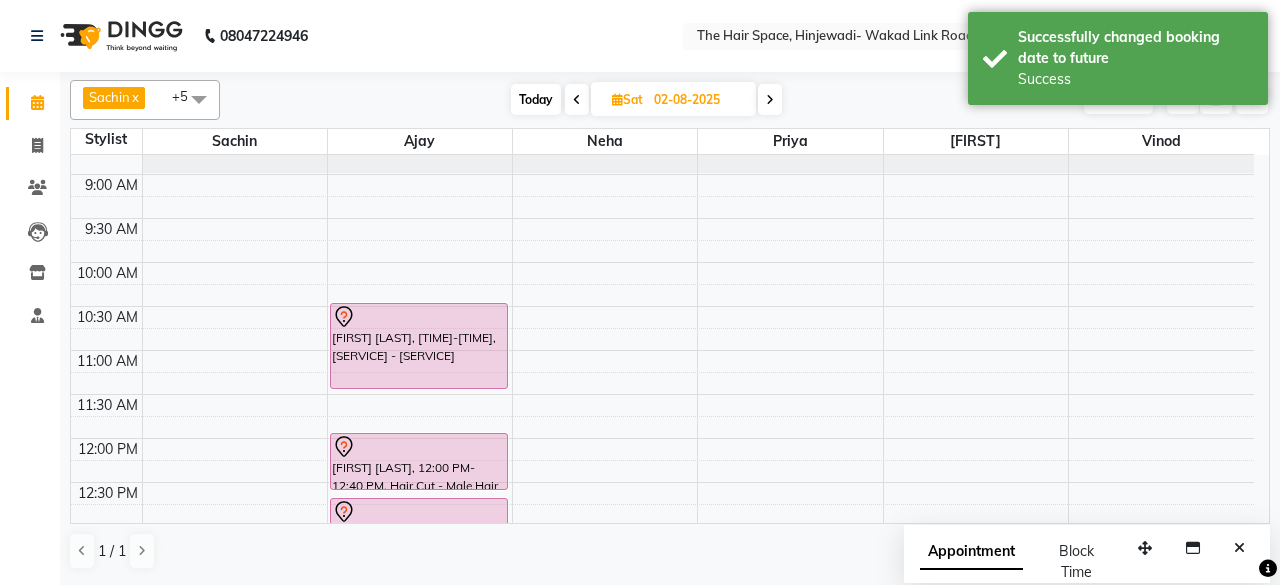 click on "Today" at bounding box center [536, 99] 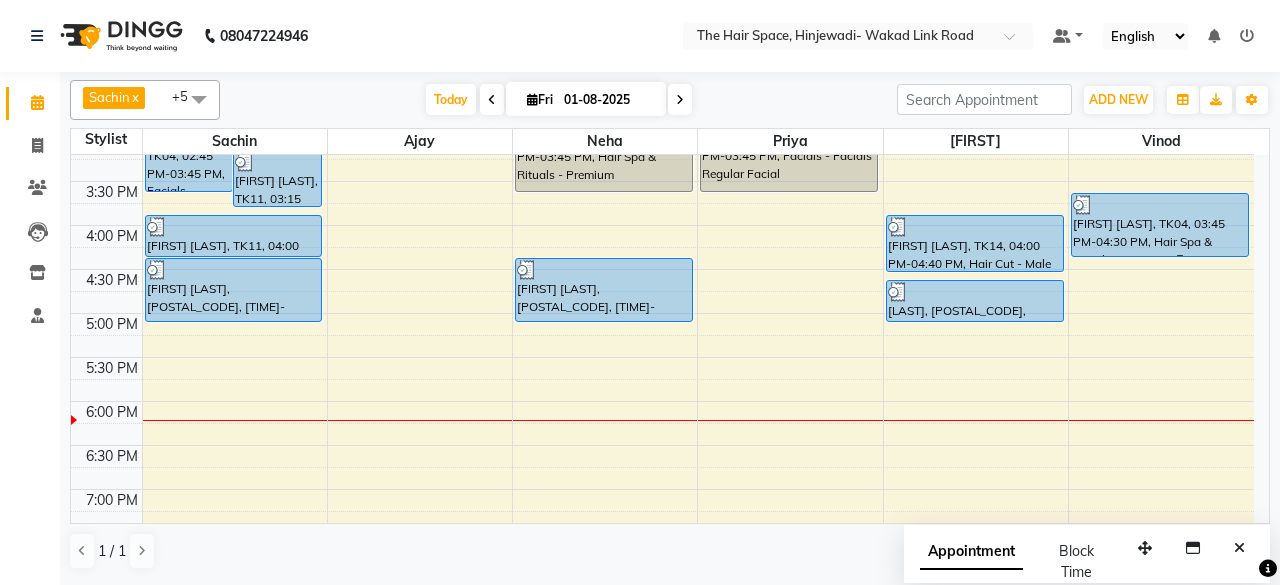 scroll, scrollTop: 629, scrollLeft: 0, axis: vertical 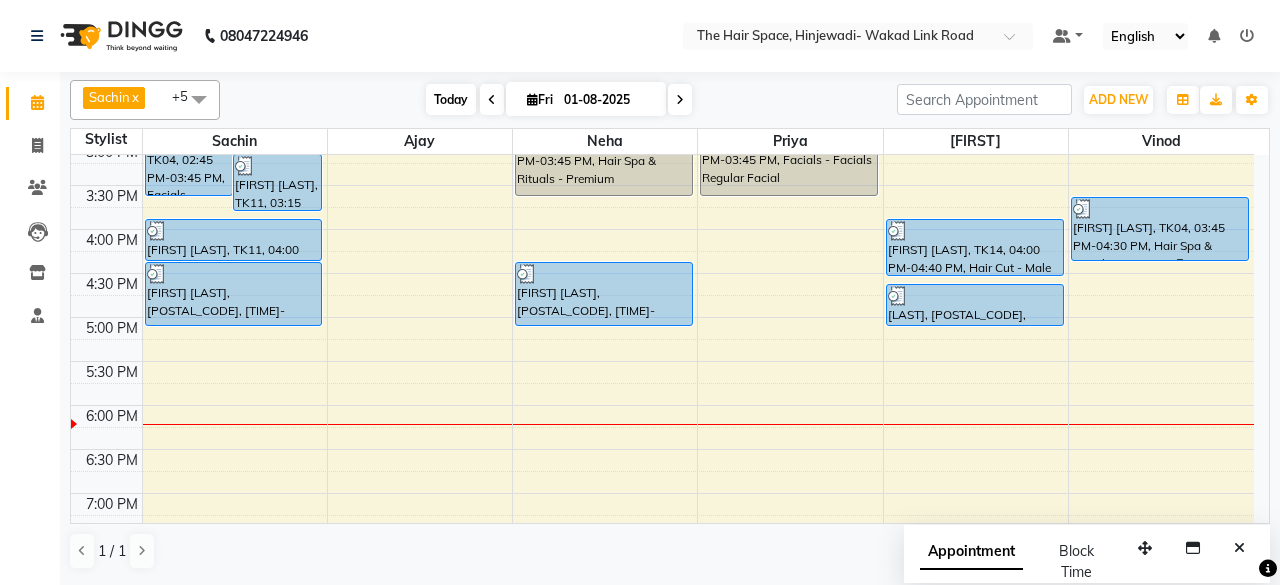 click on "Today" at bounding box center (451, 99) 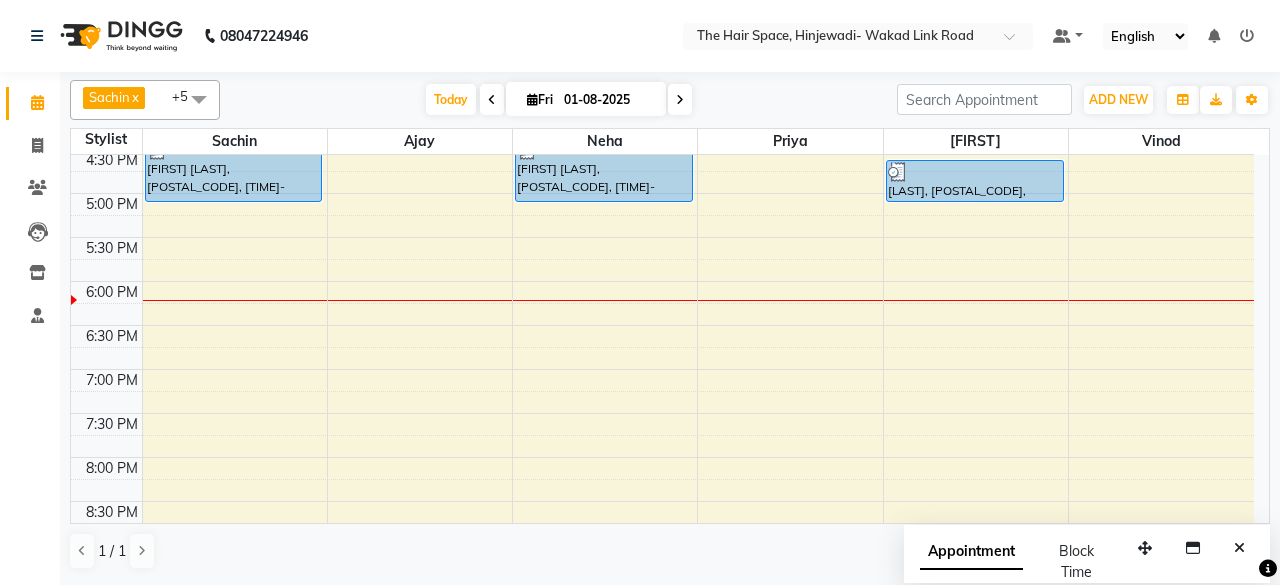 scroll, scrollTop: 929, scrollLeft: 0, axis: vertical 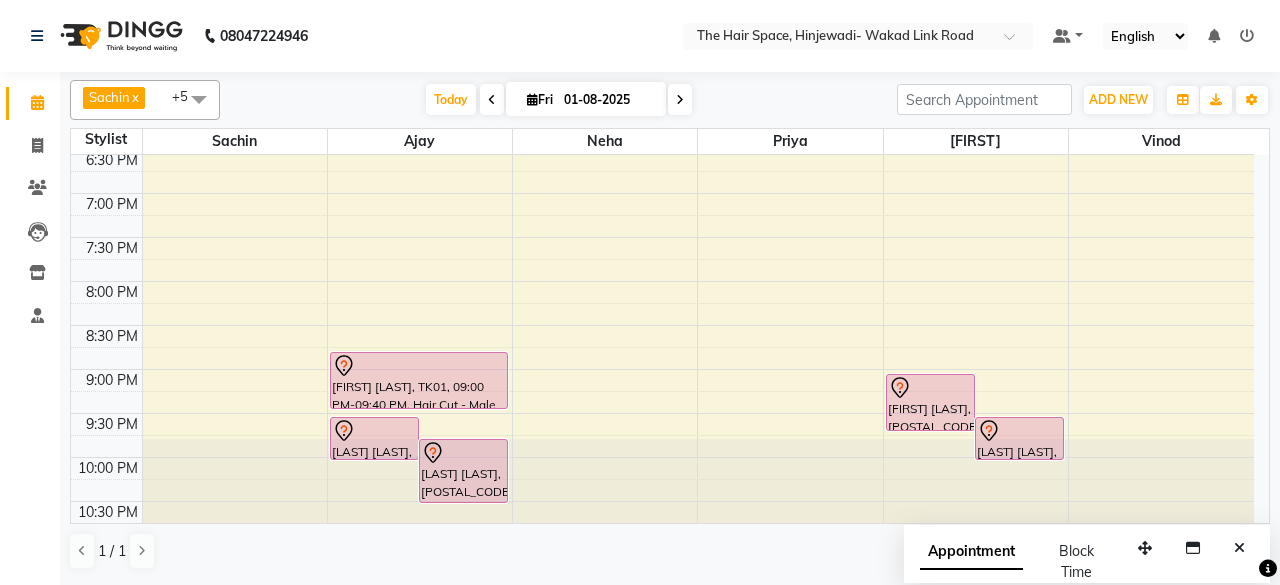 click at bounding box center [680, 99] 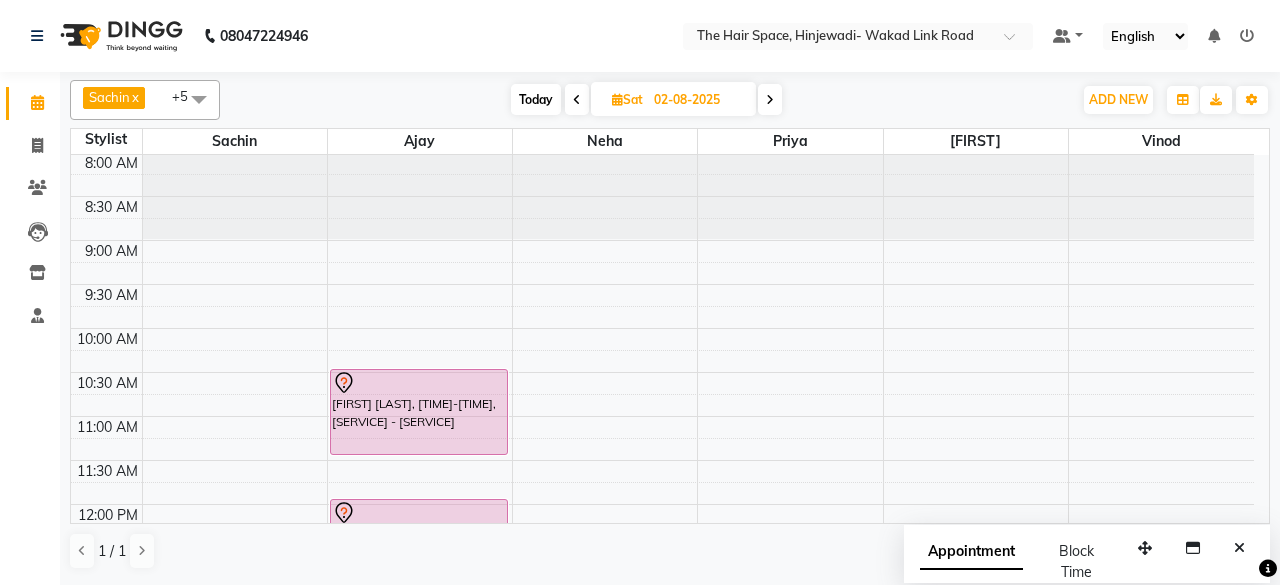 scroll, scrollTop: 0, scrollLeft: 0, axis: both 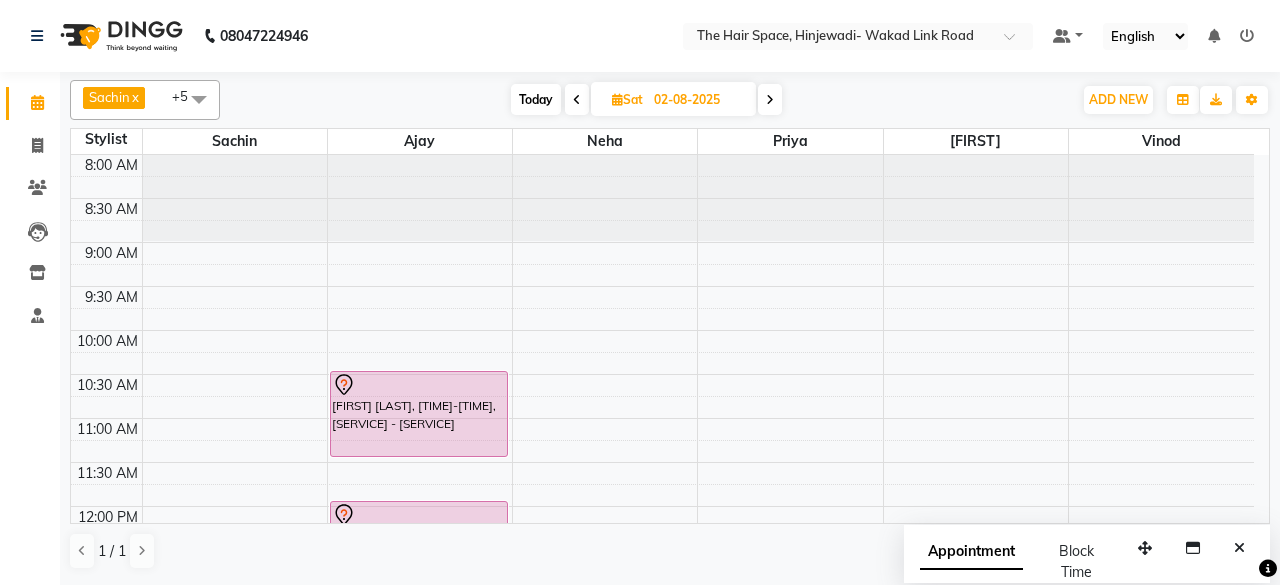 click on "Today" at bounding box center [536, 99] 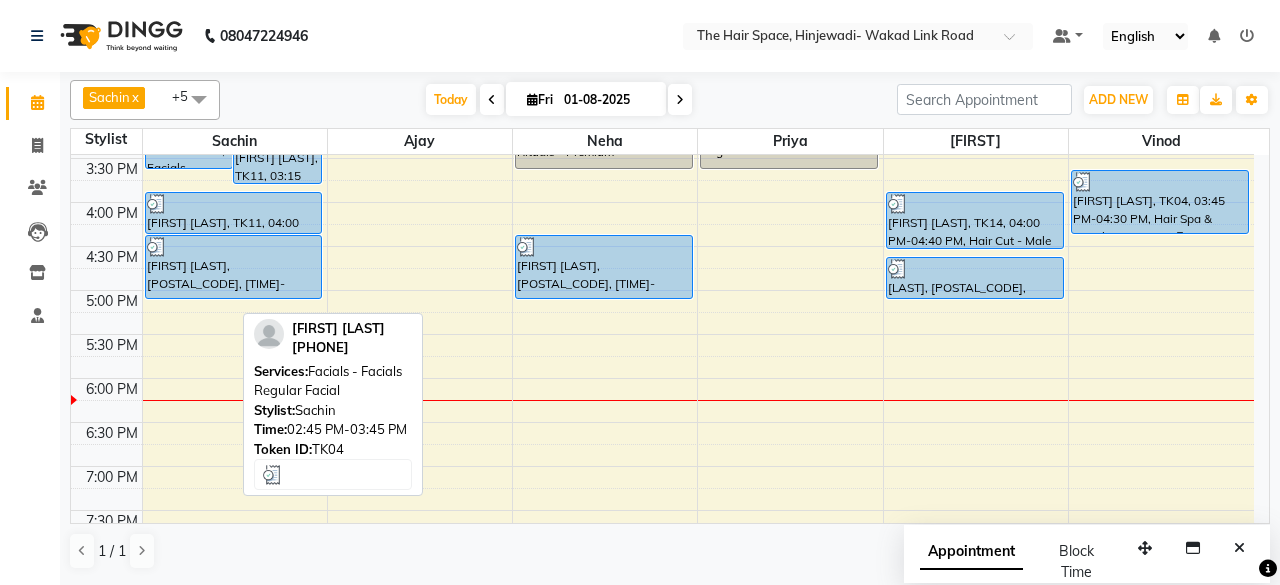 scroll, scrollTop: 700, scrollLeft: 0, axis: vertical 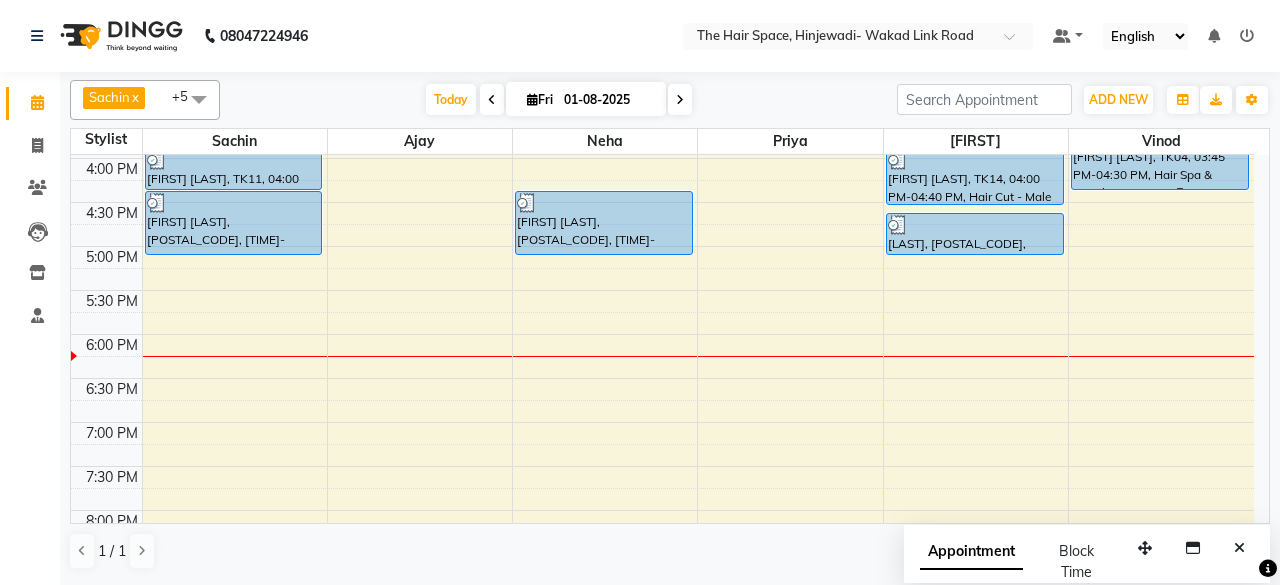 click on "8:00 AM 8:30 AM 9:00 AM 9:30 AM 10:00 AM 10:30 AM 11:00 AM 11:30 AM 12:00 PM 12:30 PM 1:00 PM 1:30 PM 2:00 PM 2:30 PM 3:00 PM 3:30 PM 4:00 PM 4:30 PM 5:00 PM 5:30 PM 6:00 PM 6:30 PM 7:00 PM 7:30 PM 8:00 PM 8:30 PM 9:00 PM 9:30 PM 10:00 PM 10:30 PM     [FIRST] [LAST], TK04, 02:45 PM-03:45 PM, Facials - Facials Regular Facial     [FIRST] [LAST], TK11, 03:15 PM-03:55 PM, Hair Cut - Male Hair Cut (Senior Stylist)     [FIRST] [LAST], TK05, 02:00 PM-02:30 PM, Waxing - Face Wax Upper Lip     [FIRST] [LAST], TK11, 04:00 PM-04:30 PM, Beard - Beard     [FIRST] [LAST], TK04, 04:30 PM-05:15 PM, Threading - Threading Eyebrows (₹60),Threading - Threading Upper Lip (₹30)             [FIRST] [LAST], TK01, 09:45 PM-10:15 PM, Beard - Beard             [FIRST] [LAST], TK01, 10:00 PM-10:45 PM, Hair Color - Male Global     [FIRST] [LAST], TK12, 12:15 PM-01:15 PM, Hair Cut - Female Hair Cut (Salon Stylist)     [FIRST] [LAST] [LAST], TK07, 01:15 PM-01:45 PM, Beard - Beard" at bounding box center [662, 114] 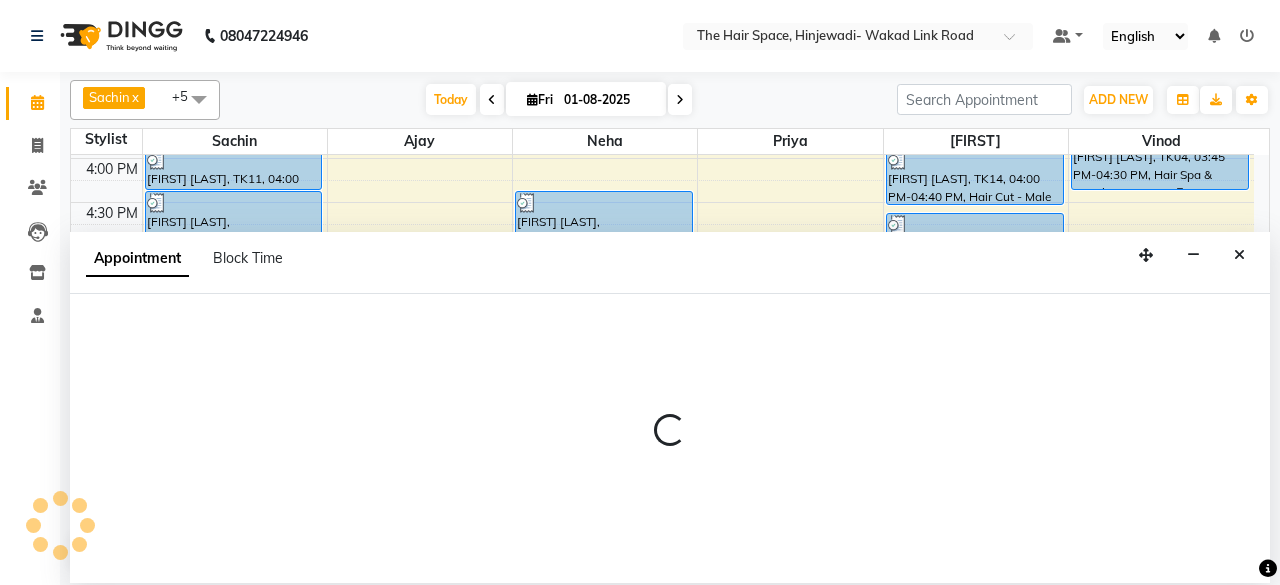 select on "52136" 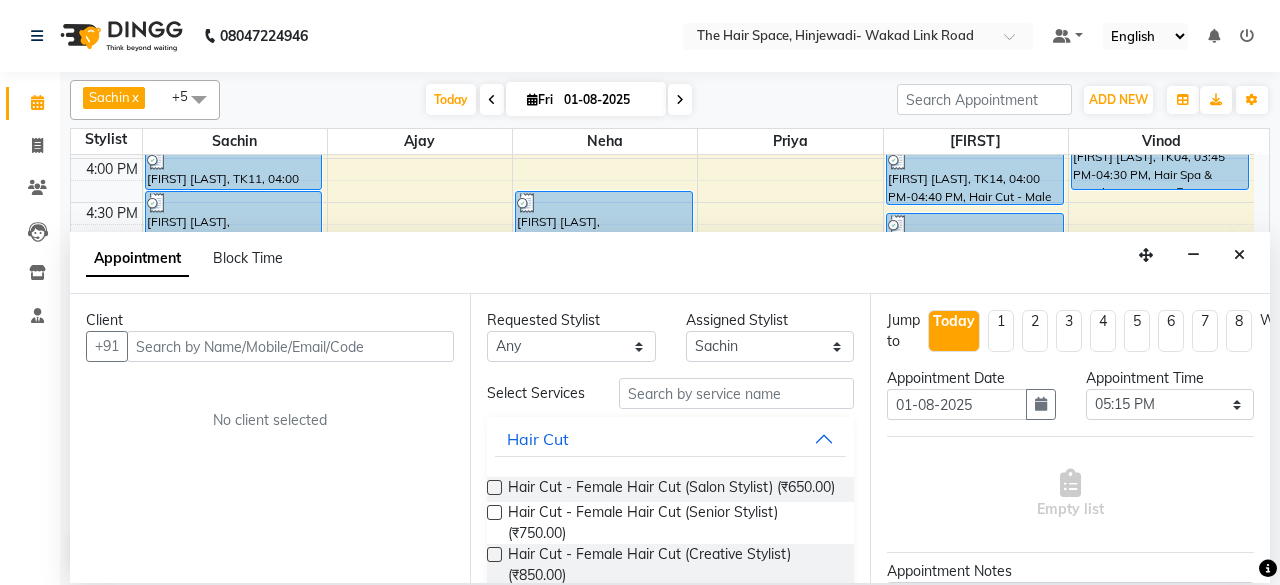 click at bounding box center [290, 346] 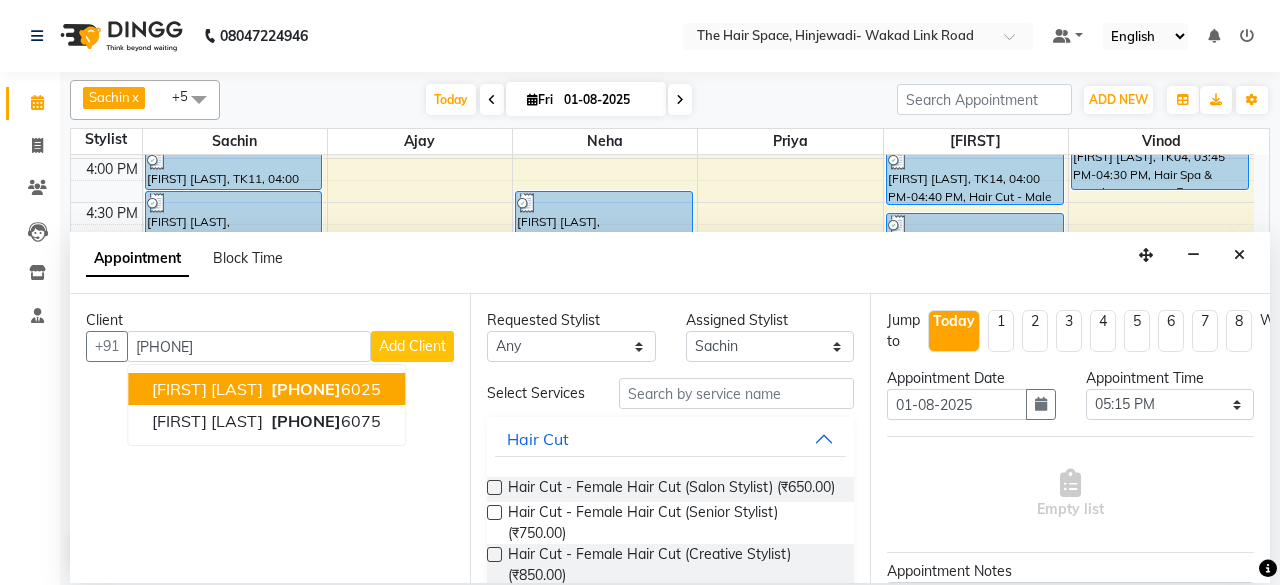 click on "[PHONE]" at bounding box center (306, 389) 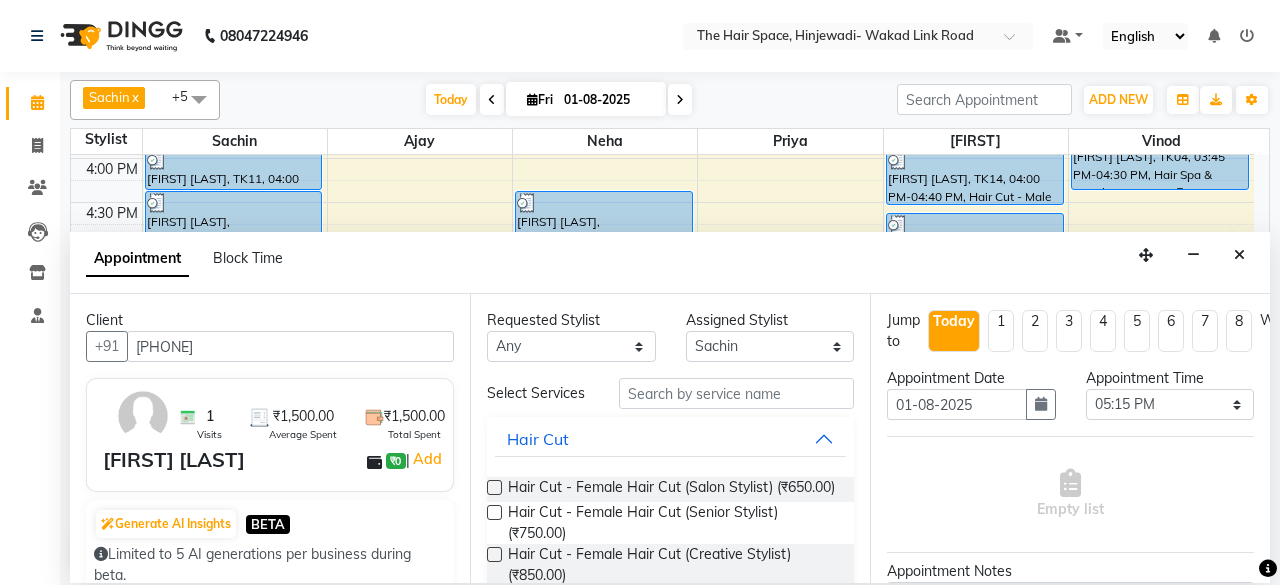 type on "[PHONE]" 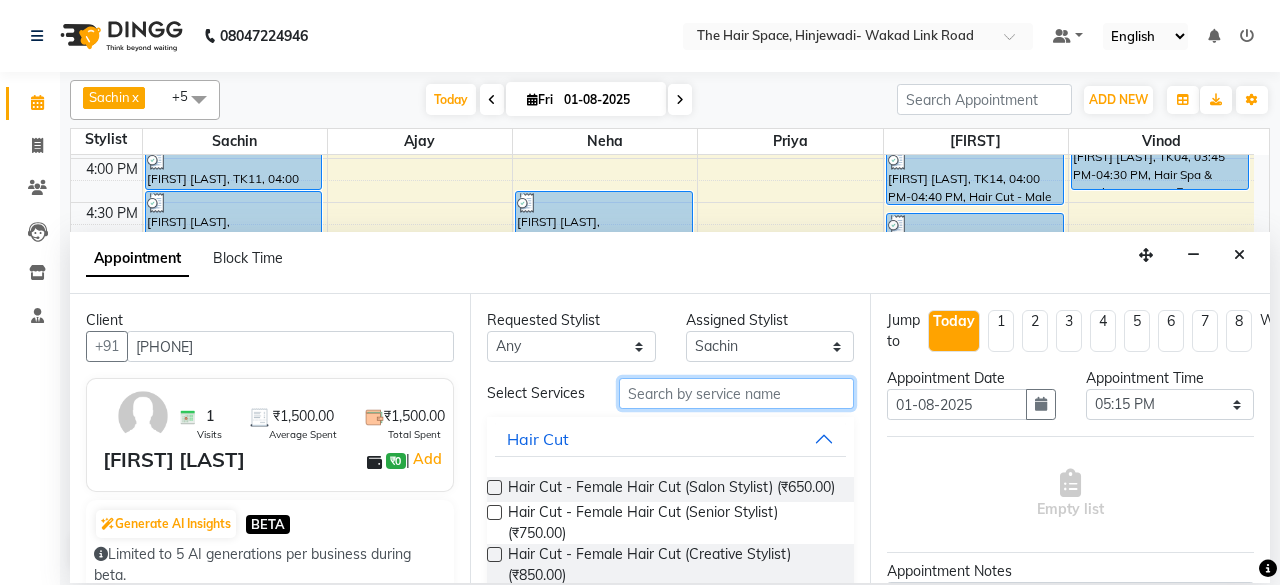 click at bounding box center [736, 393] 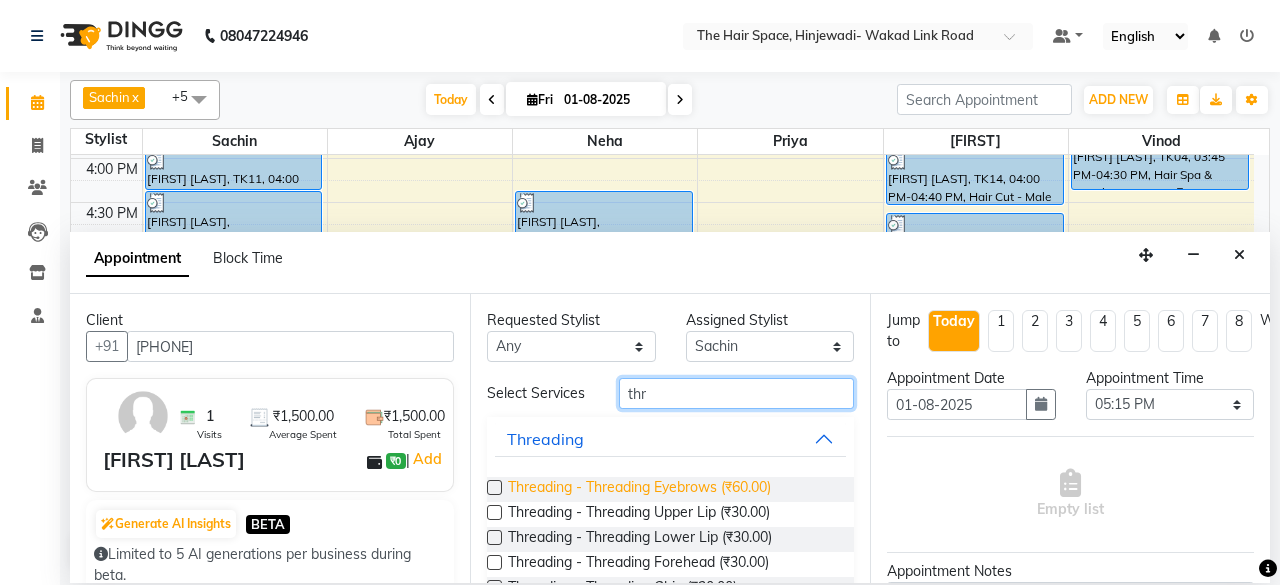 type on "thr" 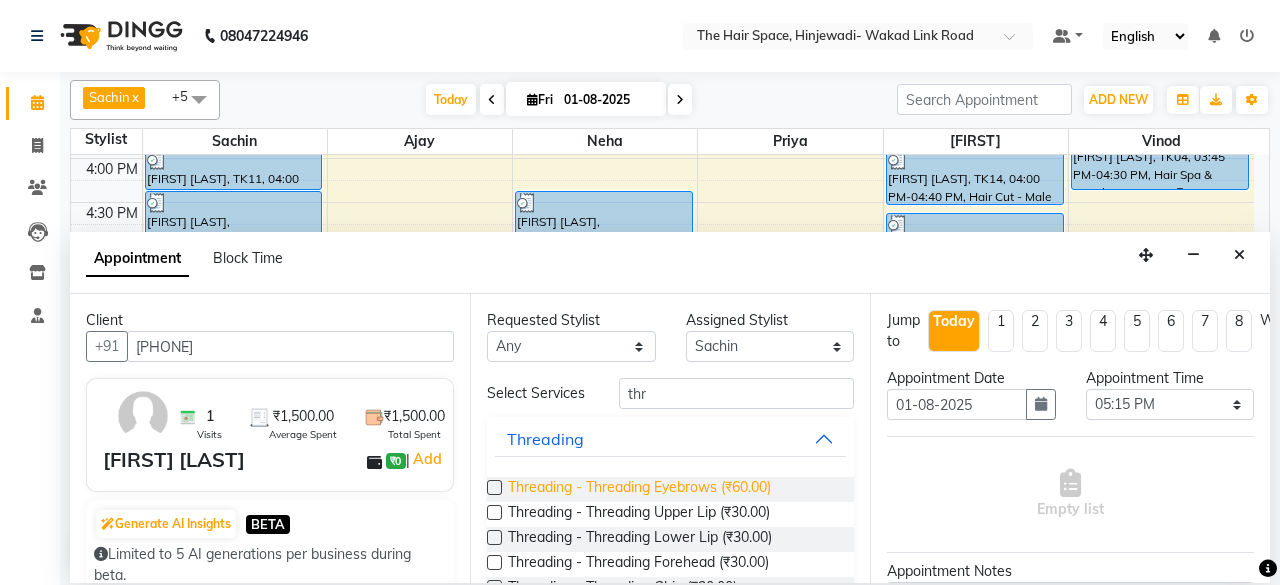 click on "Threading - Threading Eyebrows (₹60.00)" at bounding box center [639, 489] 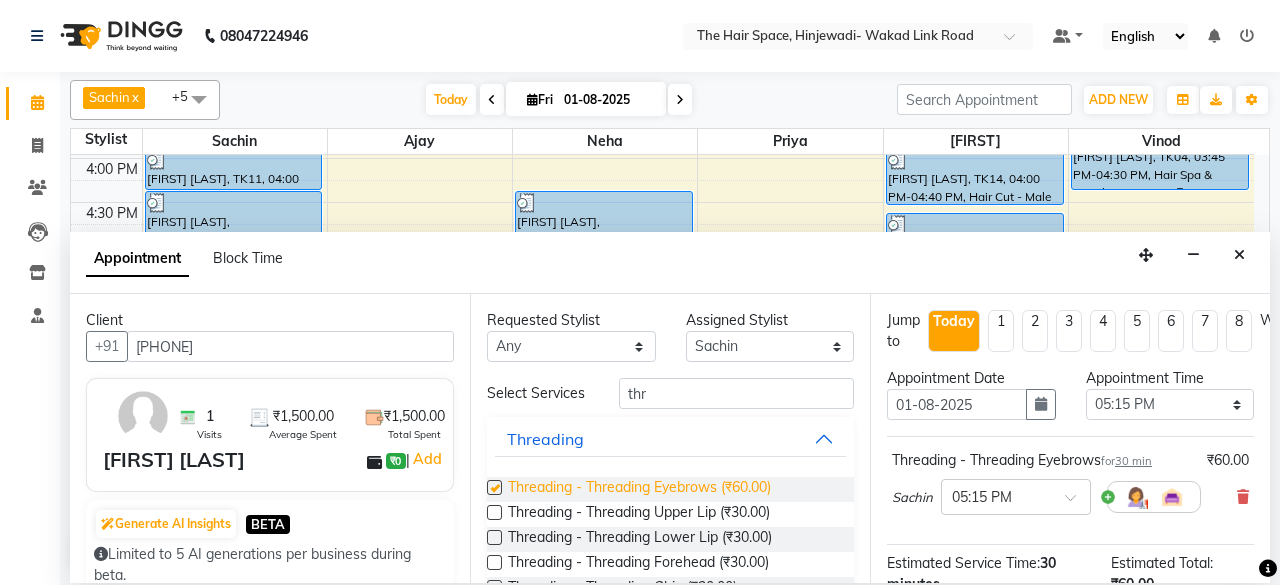 checkbox on "false" 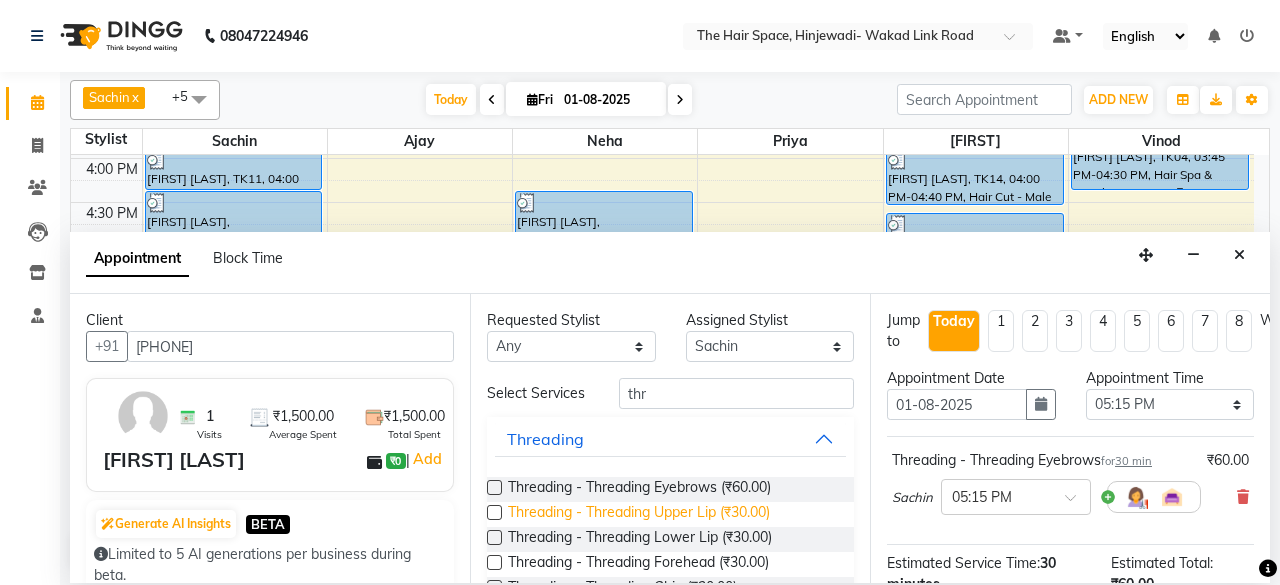 click on "Threading - Threading Upper Lip (₹30.00)" at bounding box center [639, 514] 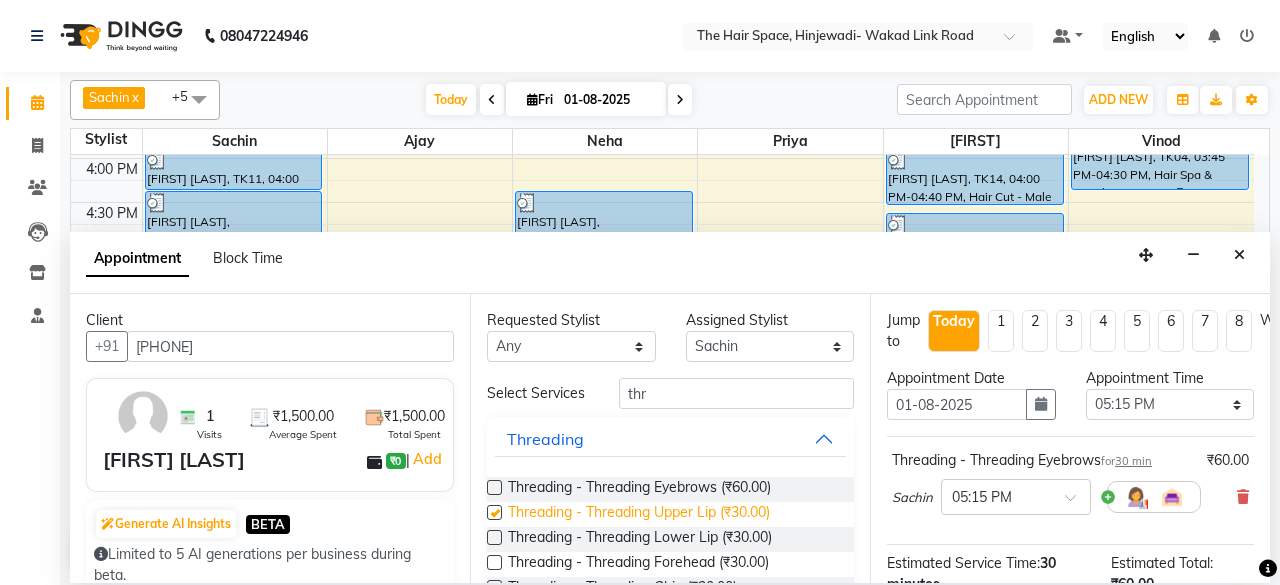 checkbox on "false" 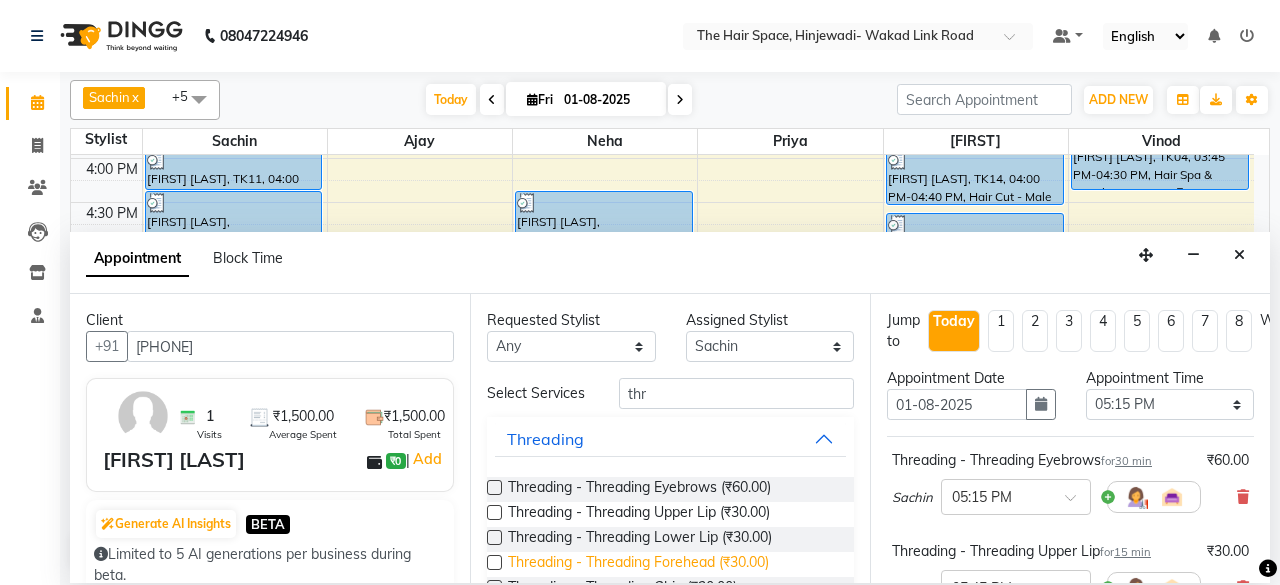 click on "Threading - Threading Forehead (₹30.00)" at bounding box center (638, 564) 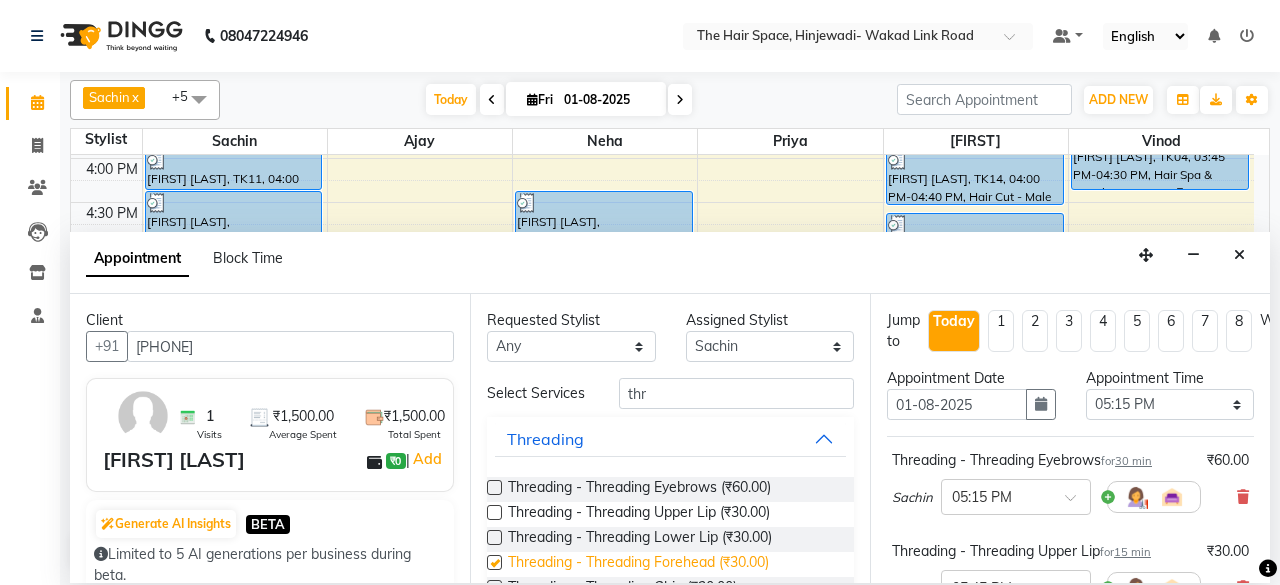 checkbox on "false" 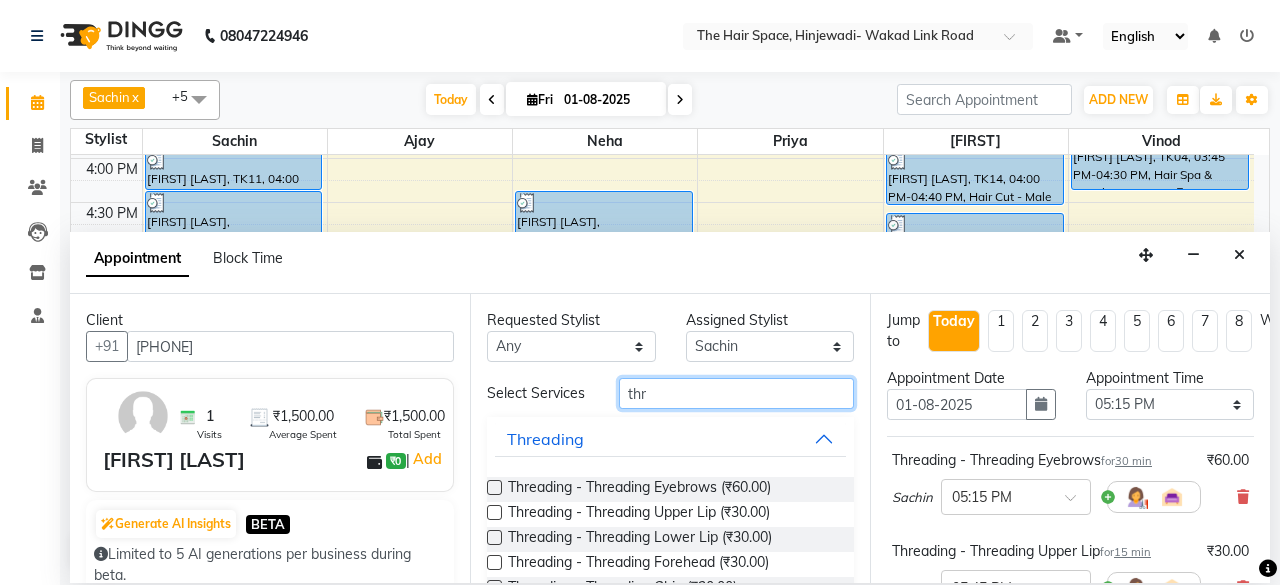 click on "thr" at bounding box center [736, 393] 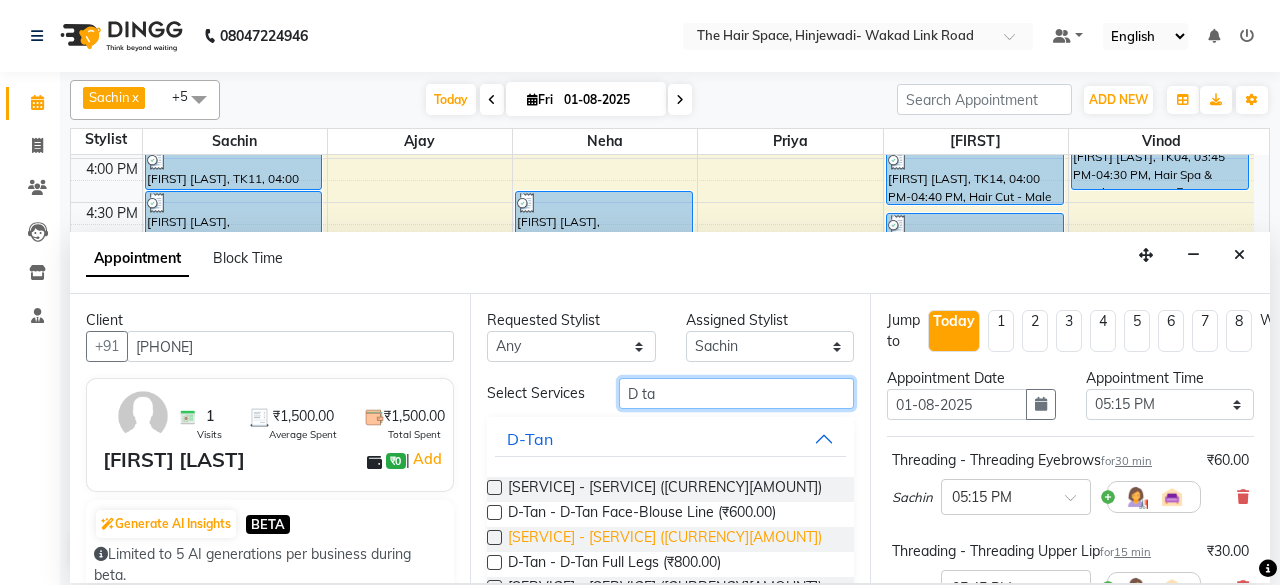type on "D ta" 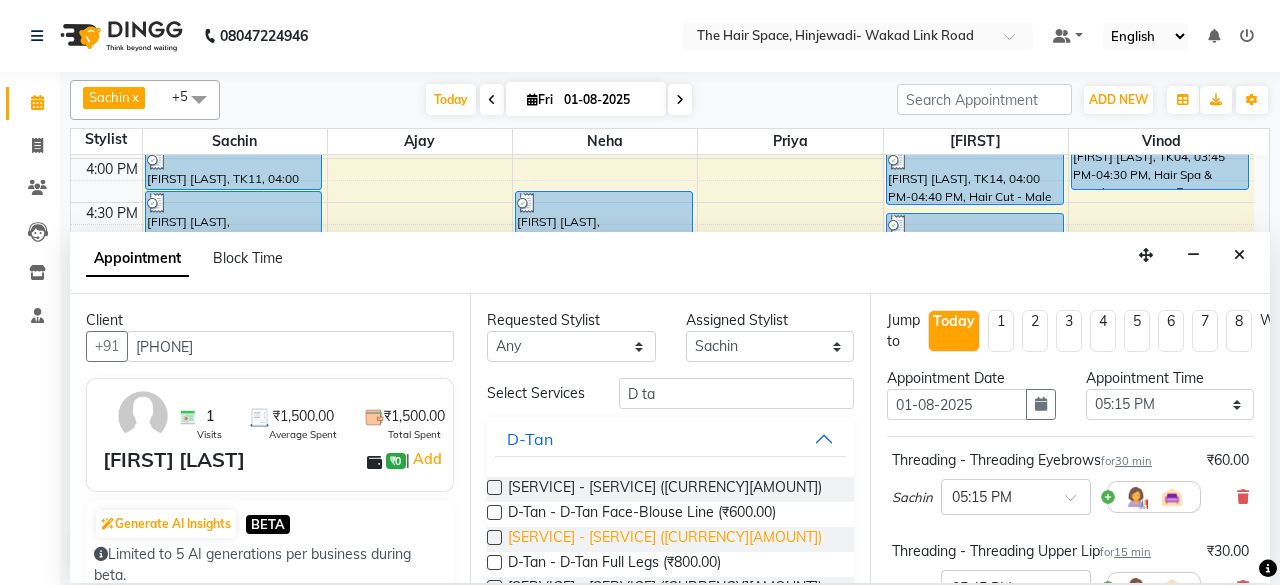 click on "[SERVICE] - [SERVICE] ([CURRENCY][AMOUNT])" at bounding box center (665, 539) 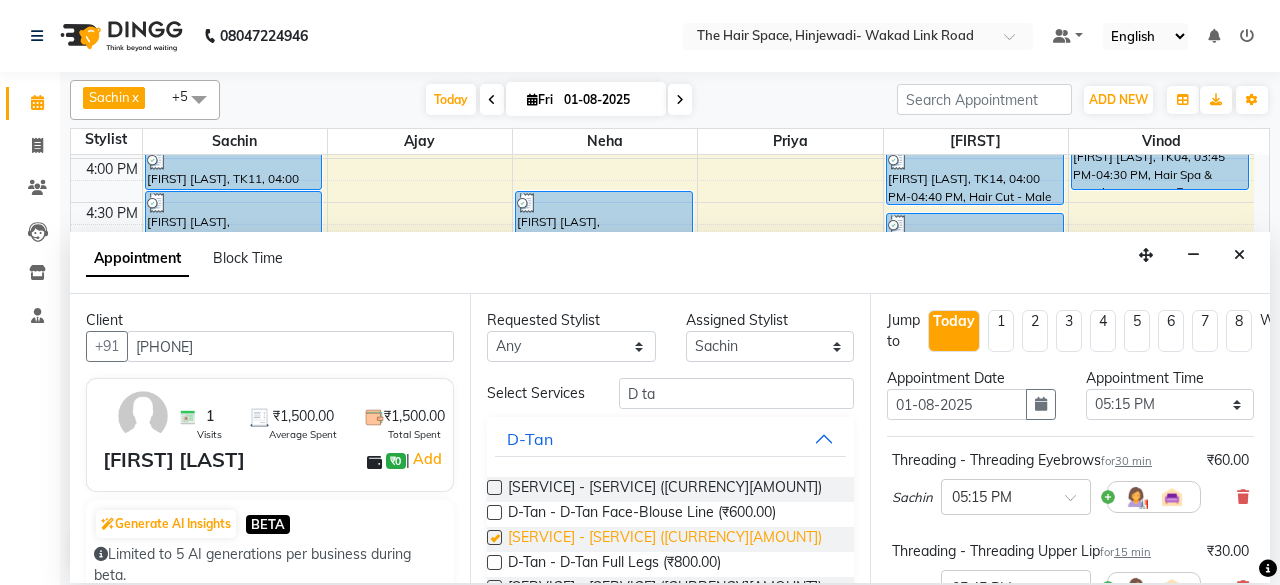 checkbox on "false" 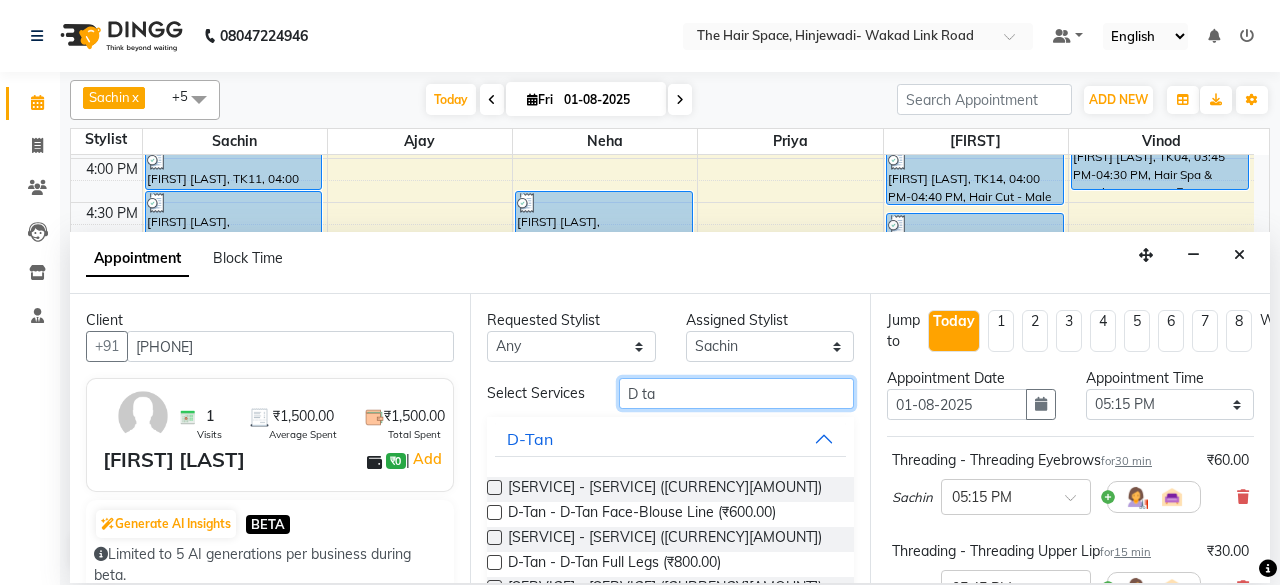 click on "D ta" at bounding box center [736, 393] 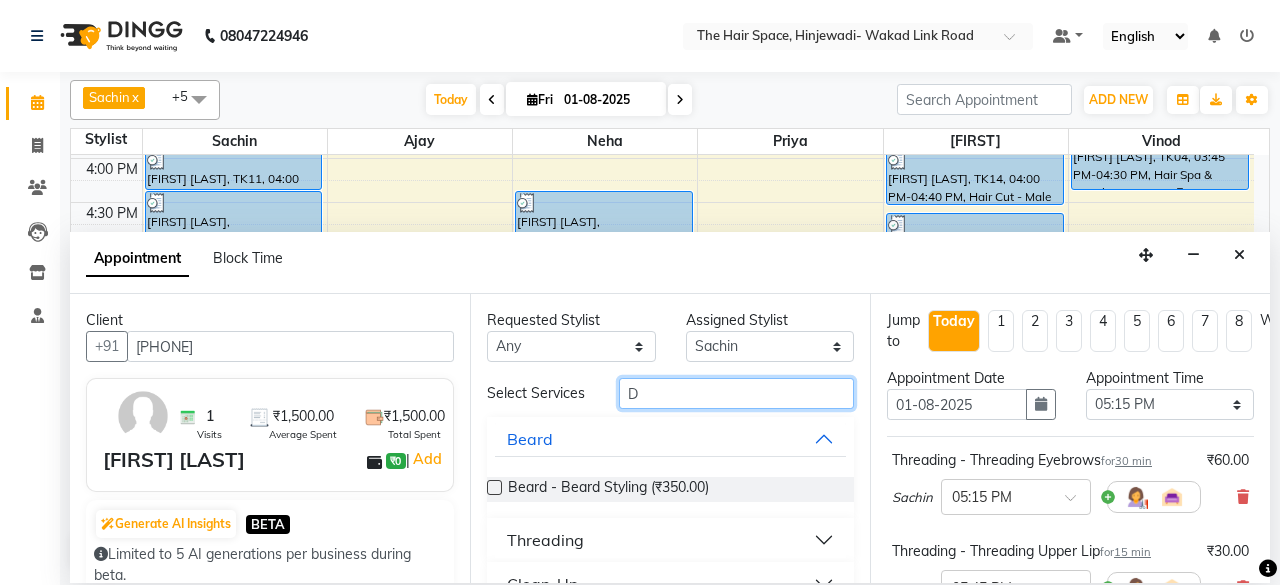 type on "D" 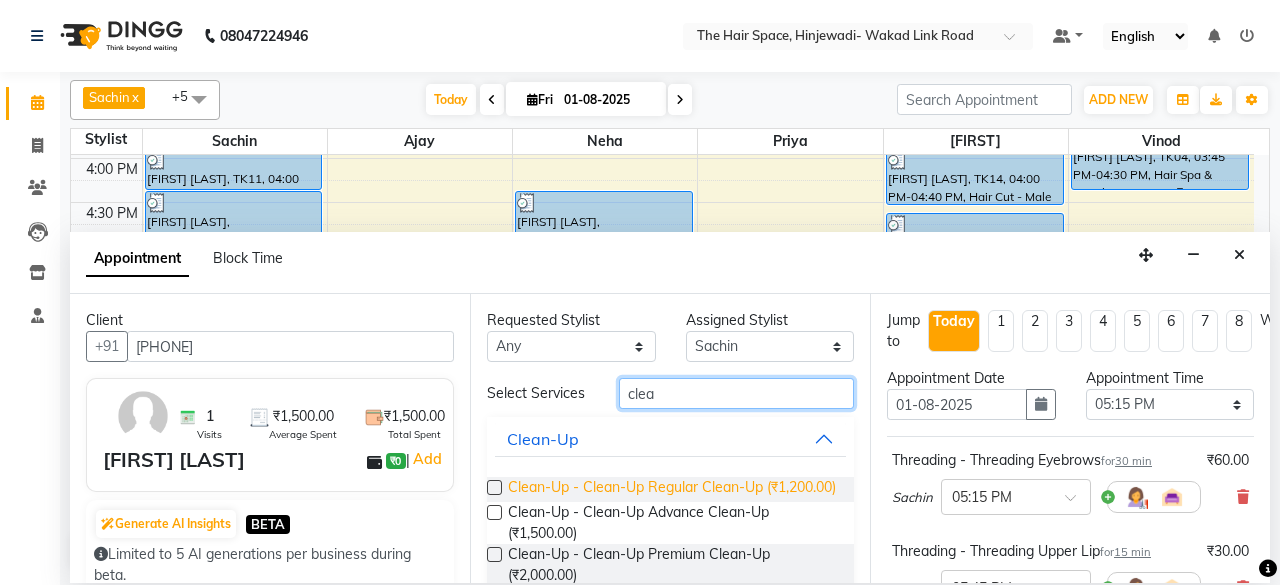 type on "clea" 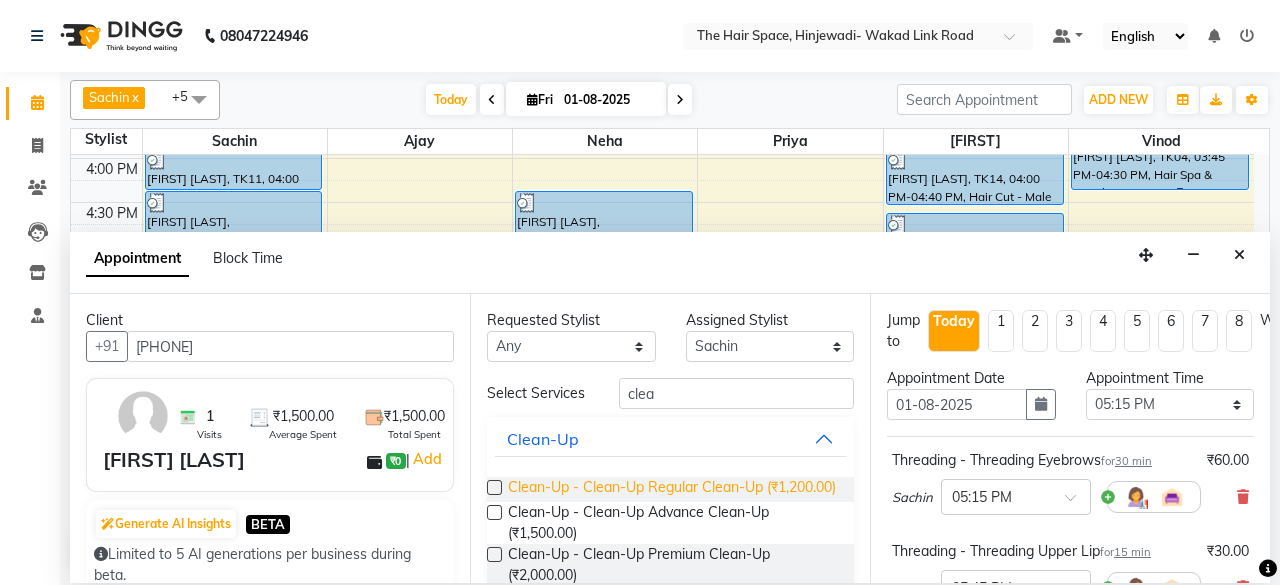 click on "Clean-Up - Clean-Up Regular Clean-Up (₹1,200.00)" at bounding box center [672, 489] 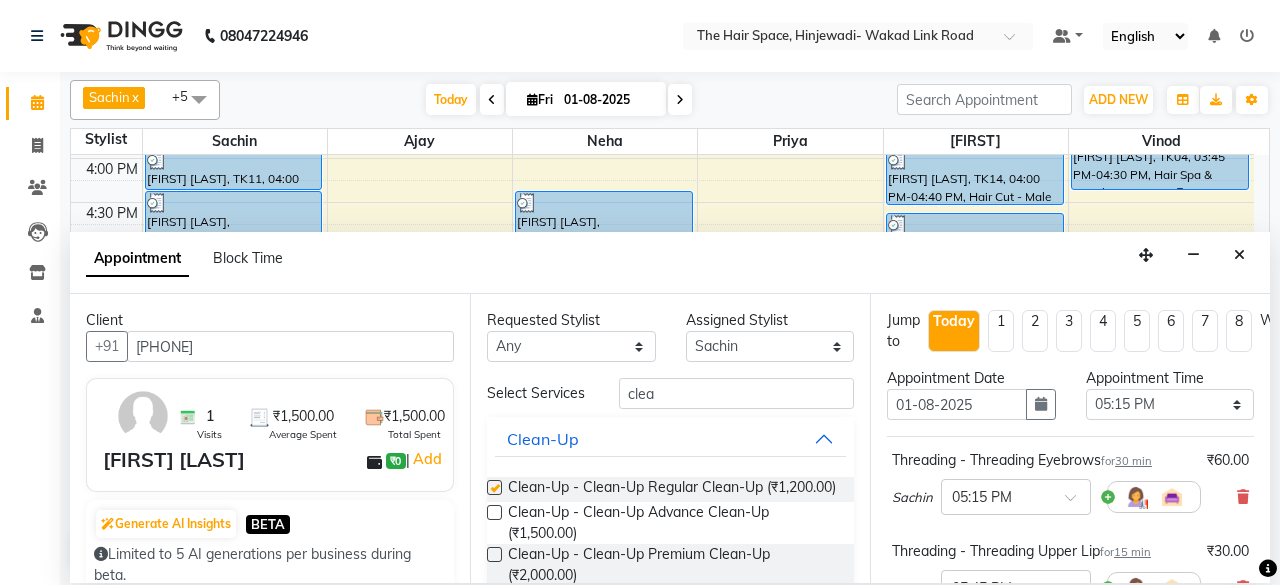 checkbox on "false" 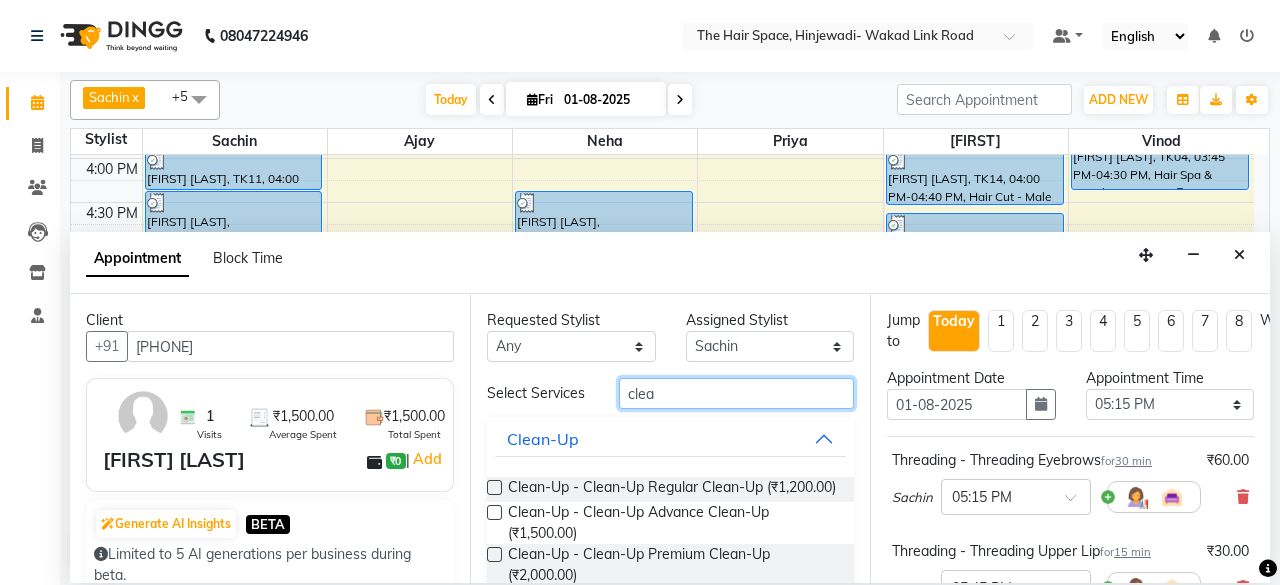 click on "Select Stylist [FIRST] [FIRST] [FIRST] [FIRST] Manager [FIRST] [FIRST] [FIRST]  [FIRST]    [FIRST] [FIRST] Select Services clea    Clean-Up Clean-Up - Clean-Up Regular Clean-Up (₹1,200.00) Clean-Up - Clean-Up Advance Clean-Up (₹1,500.00) Clean-Up - Clean-Up Premium  Clean-Up (₹2,000.00) Clean-Up - Masque Hydrating Masque (₹1,000.00) Clean-Up - Masque Lightening Brightening Masque (₹900.00) Clean-Up - Masque Collagen Boost Masque (₹1,200.00) Clean up- Advance clean up  (₹2,500.00)" at bounding box center [670, 438] 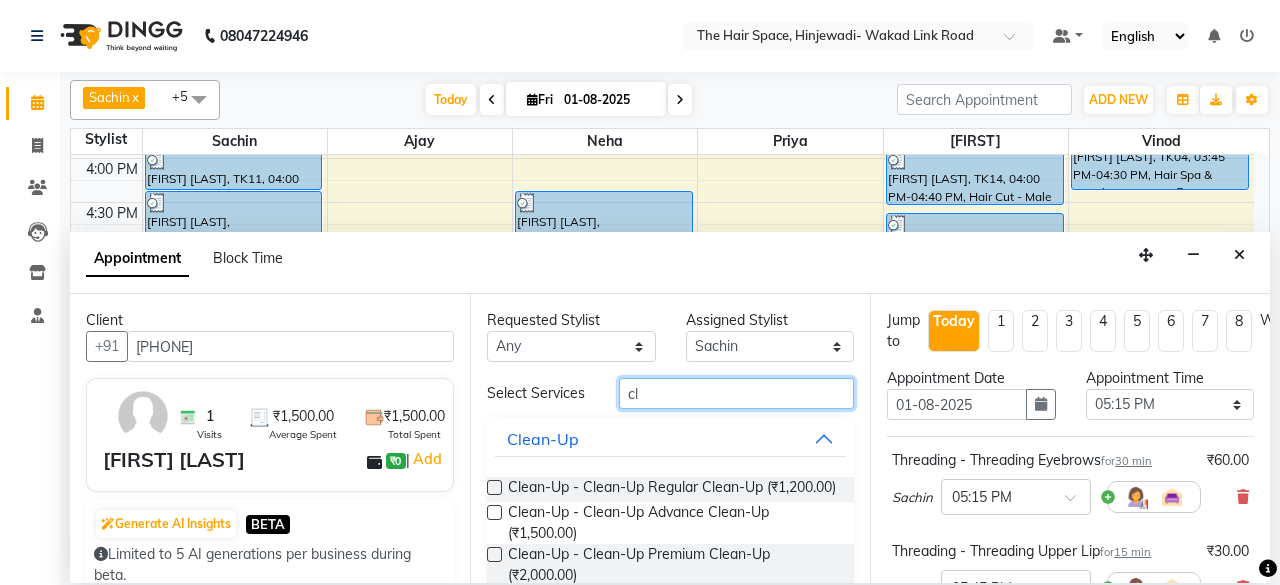 type on "c" 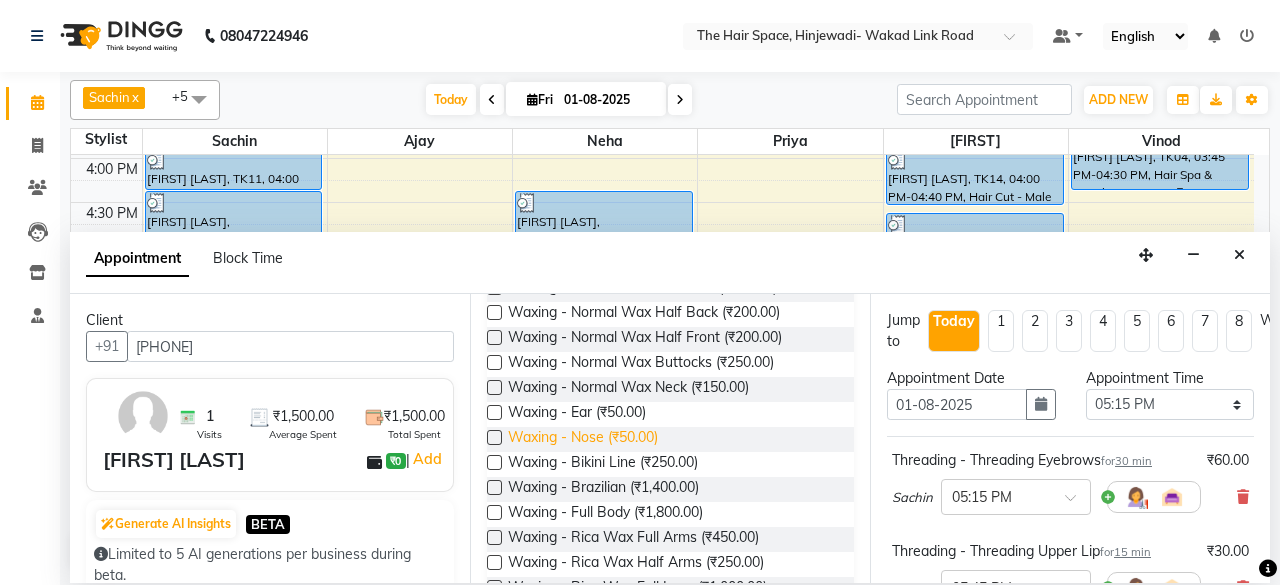 scroll, scrollTop: 600, scrollLeft: 0, axis: vertical 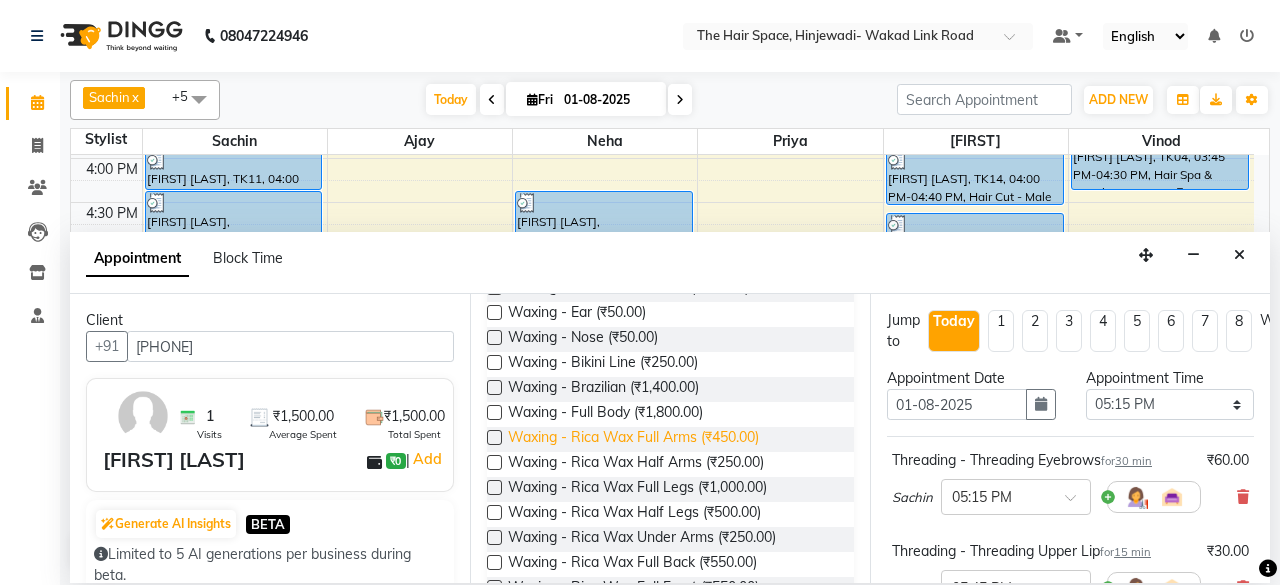 type on "wax" 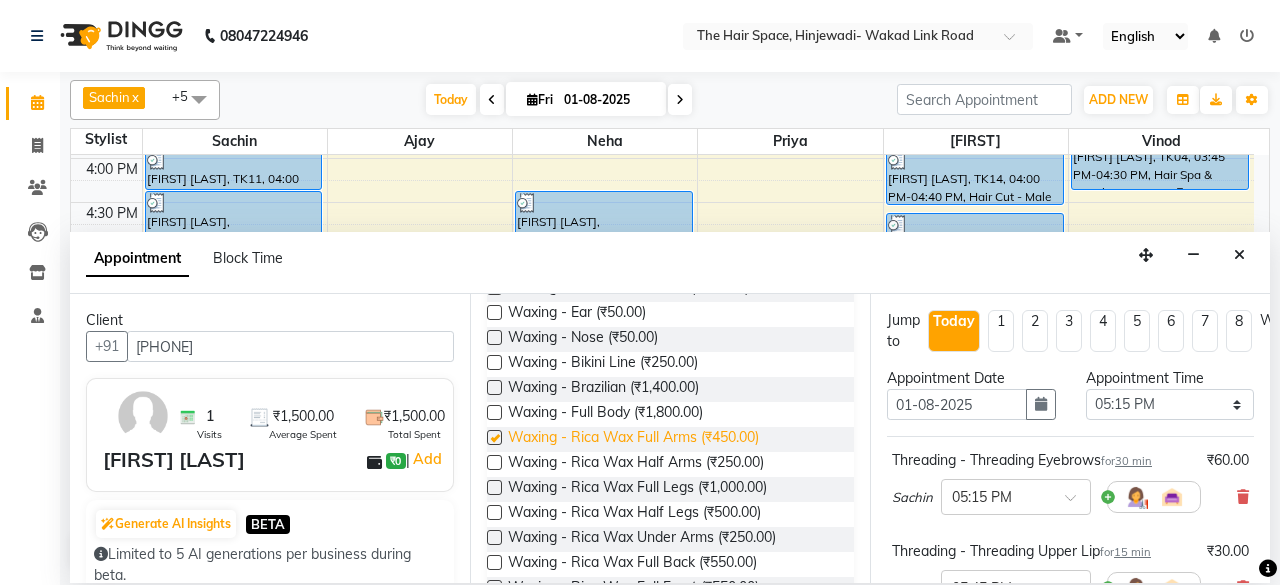 checkbox on "false" 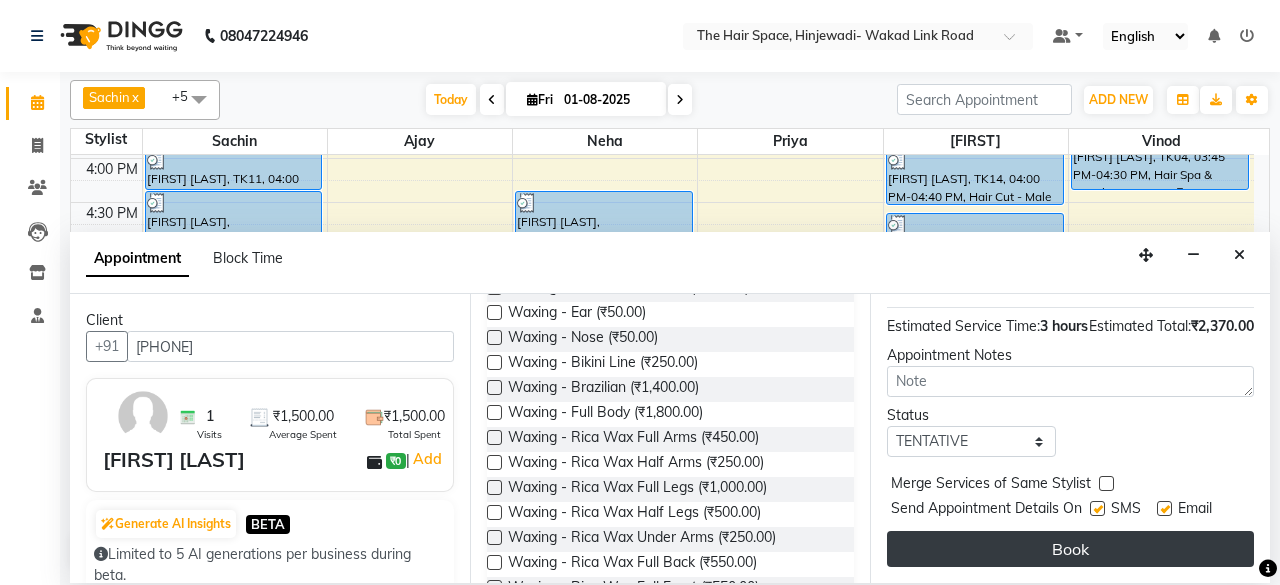 scroll, scrollTop: 748, scrollLeft: 0, axis: vertical 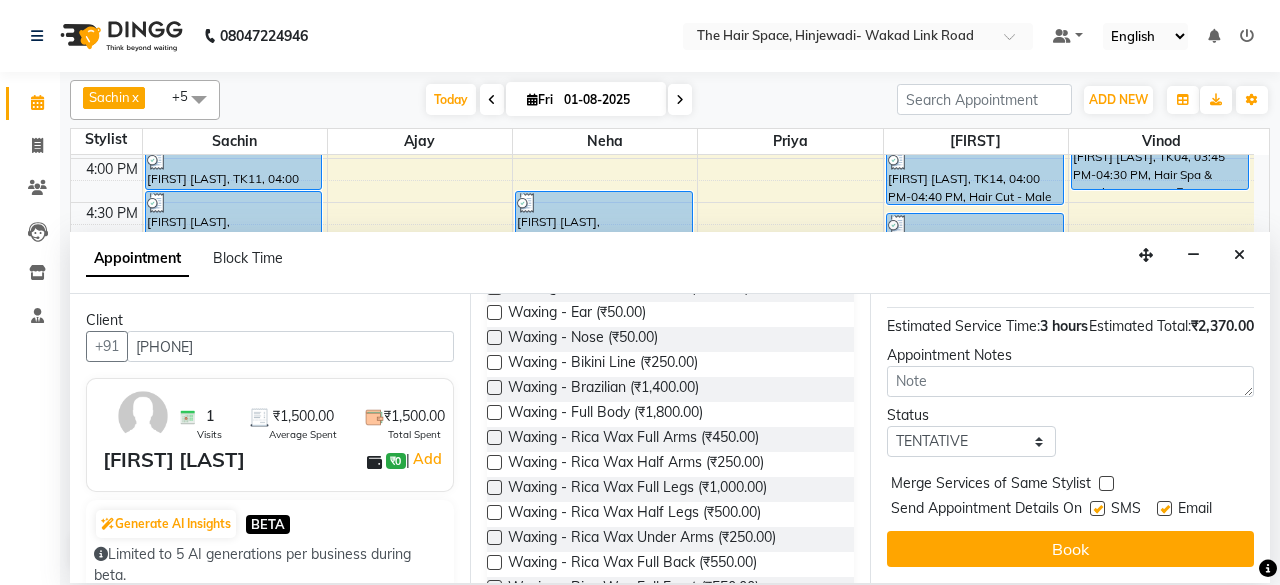 click at bounding box center [1097, 508] 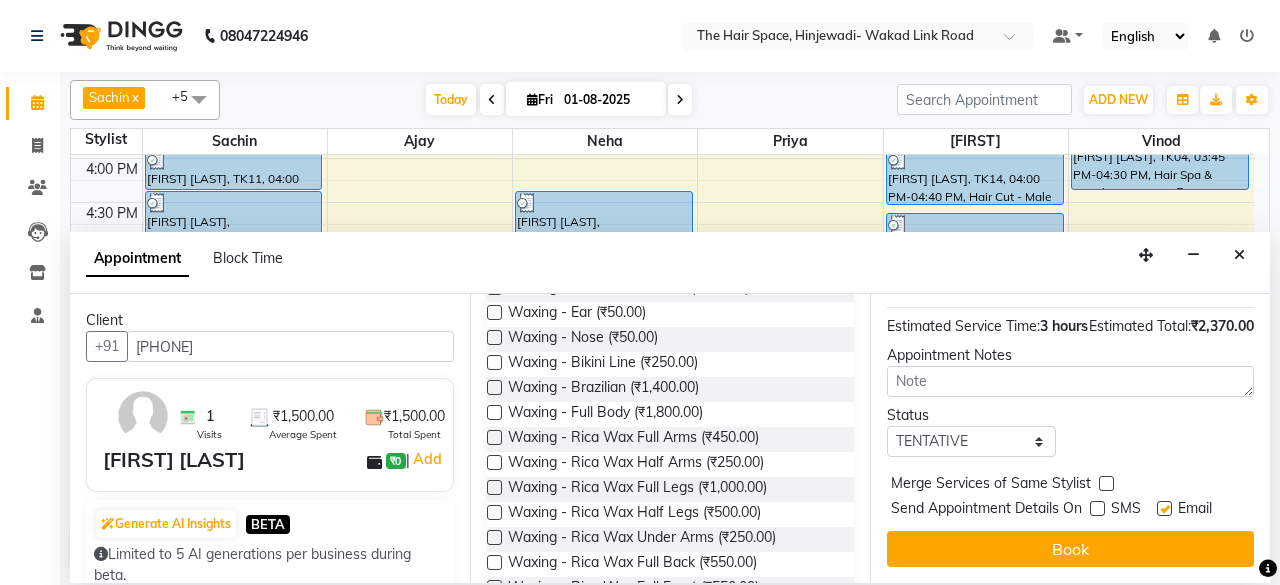 click at bounding box center (1164, 508) 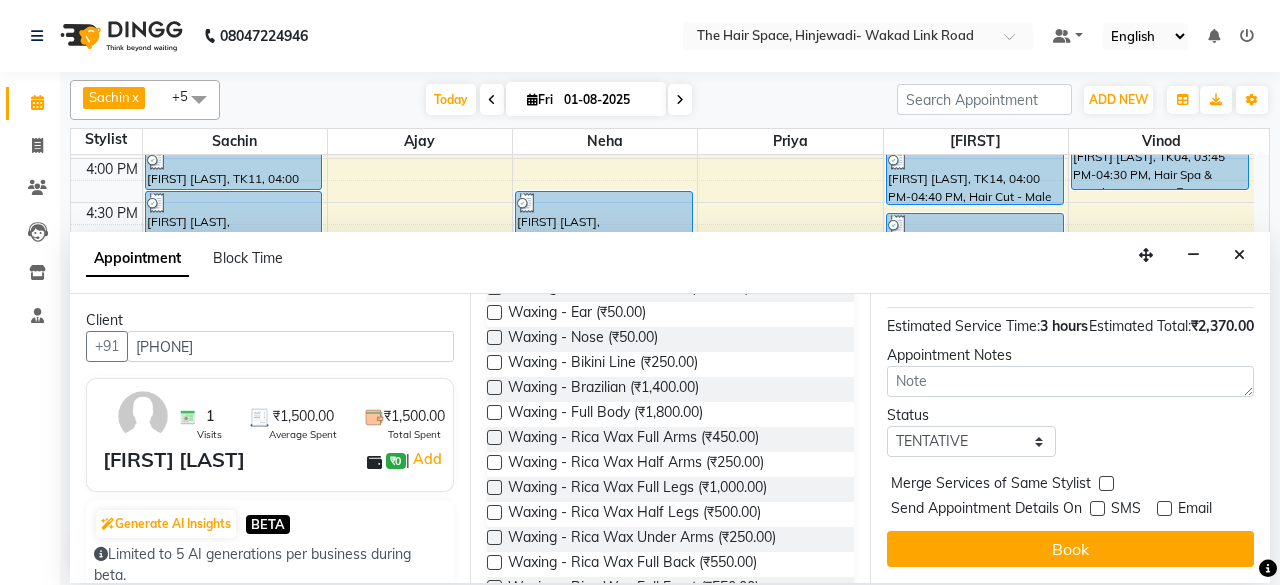 click on "Book" at bounding box center (1070, 549) 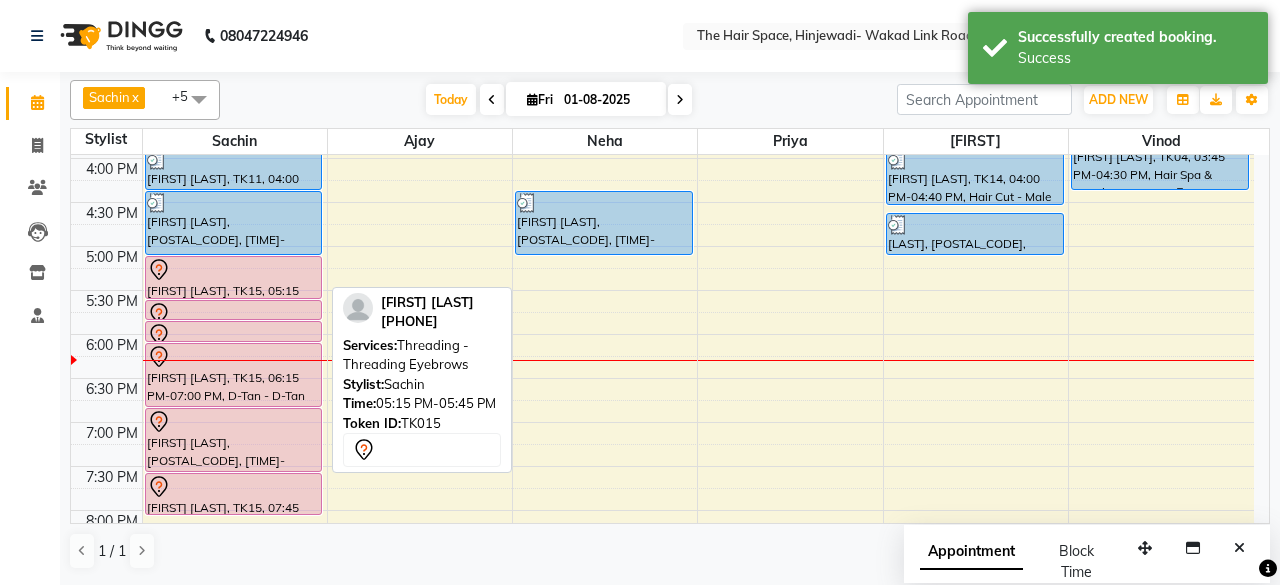 click on "[FIRST] [LAST], TK15, 05:15 PM-05:45 PM, Threading - Threading Eyebrows" at bounding box center [234, 277] 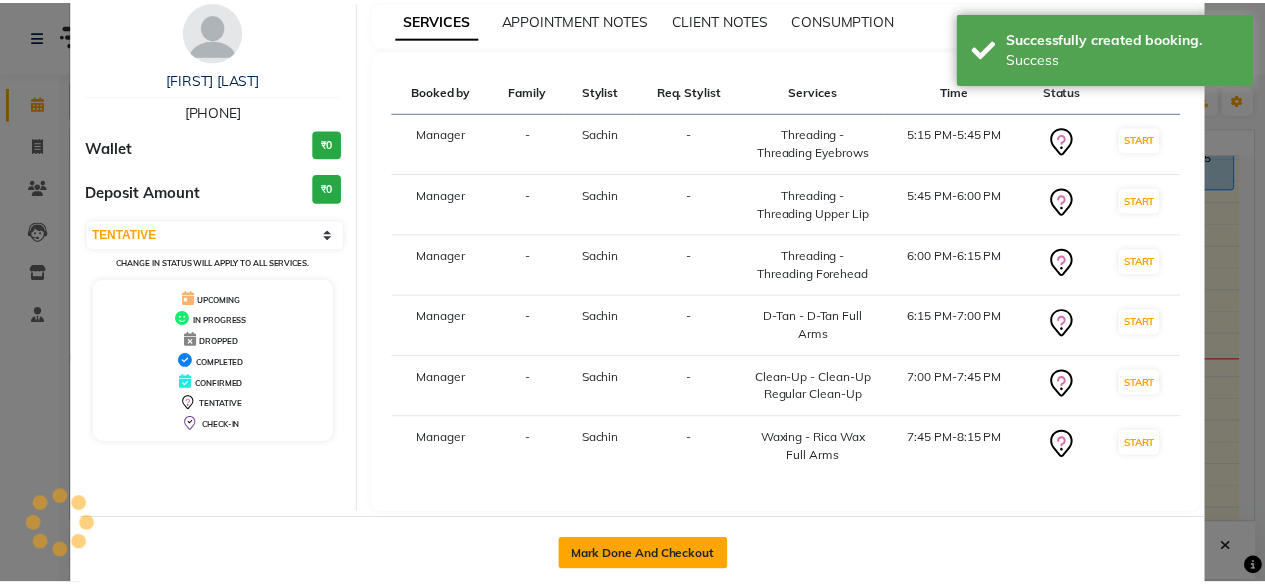 scroll, scrollTop: 107, scrollLeft: 0, axis: vertical 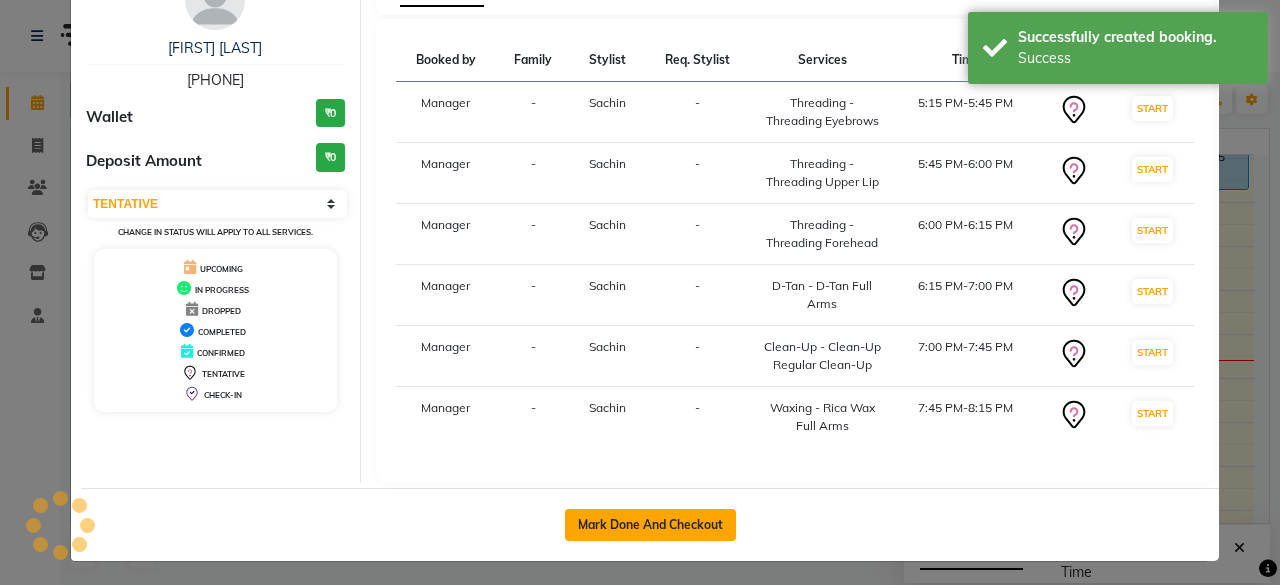 click on "Mark Done And Checkout" 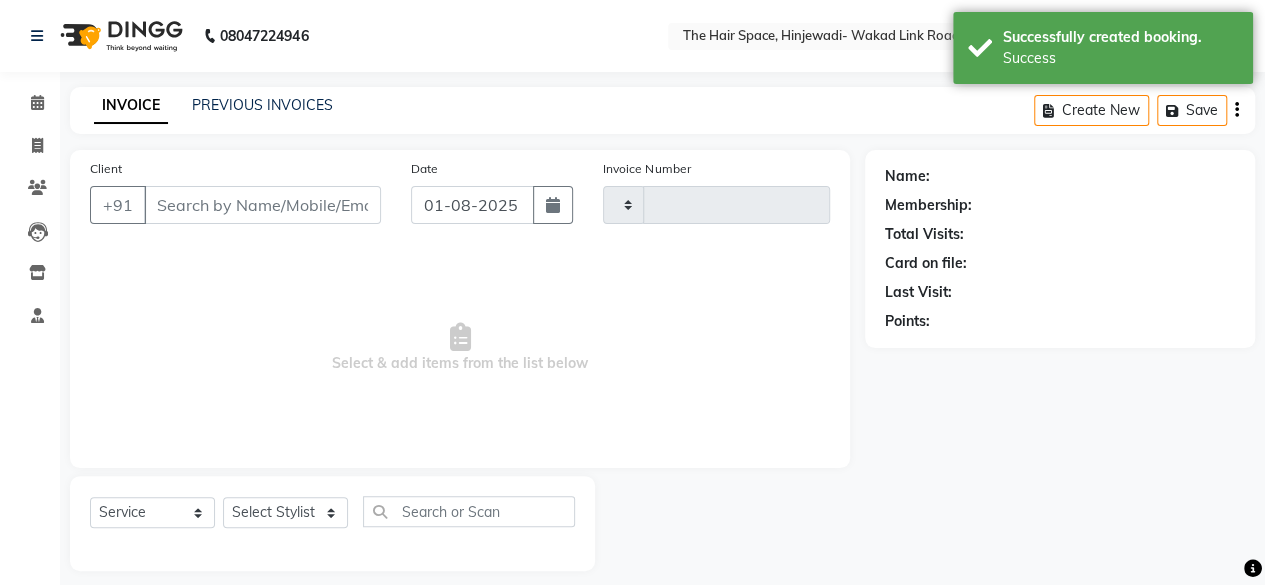 type on "1662" 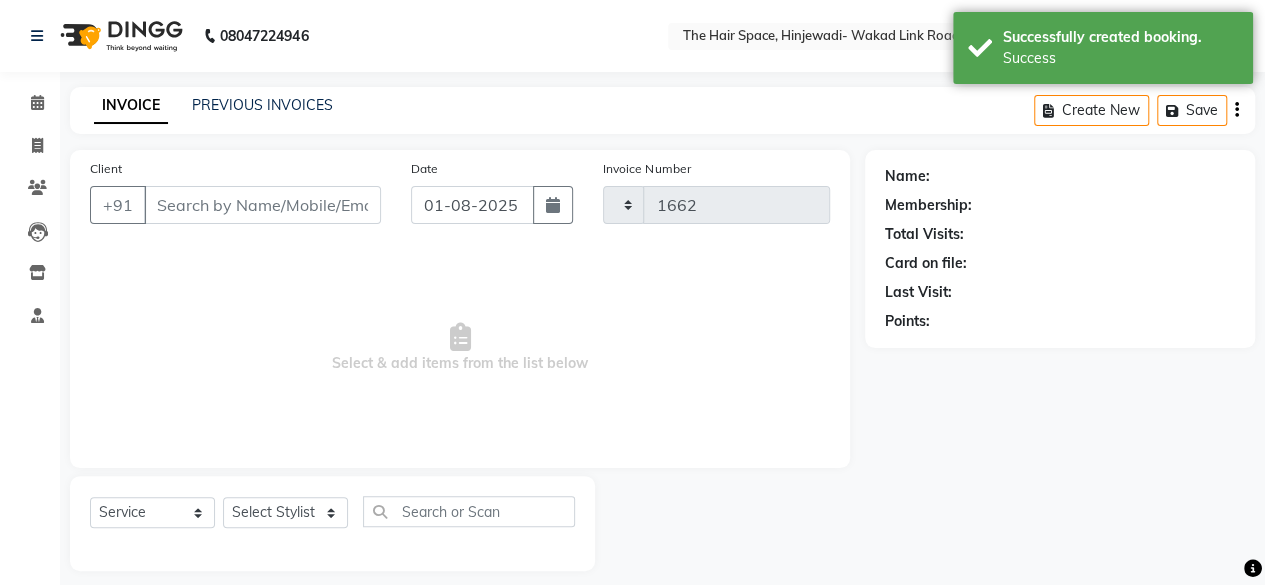 select on "6697" 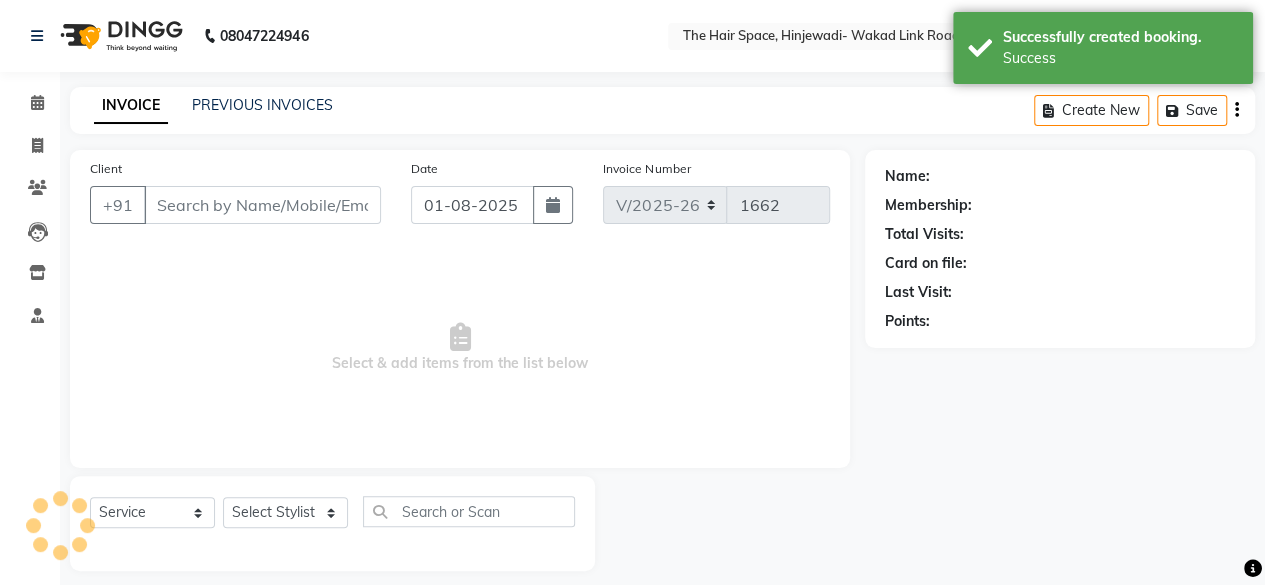 type on "[PHONE]" 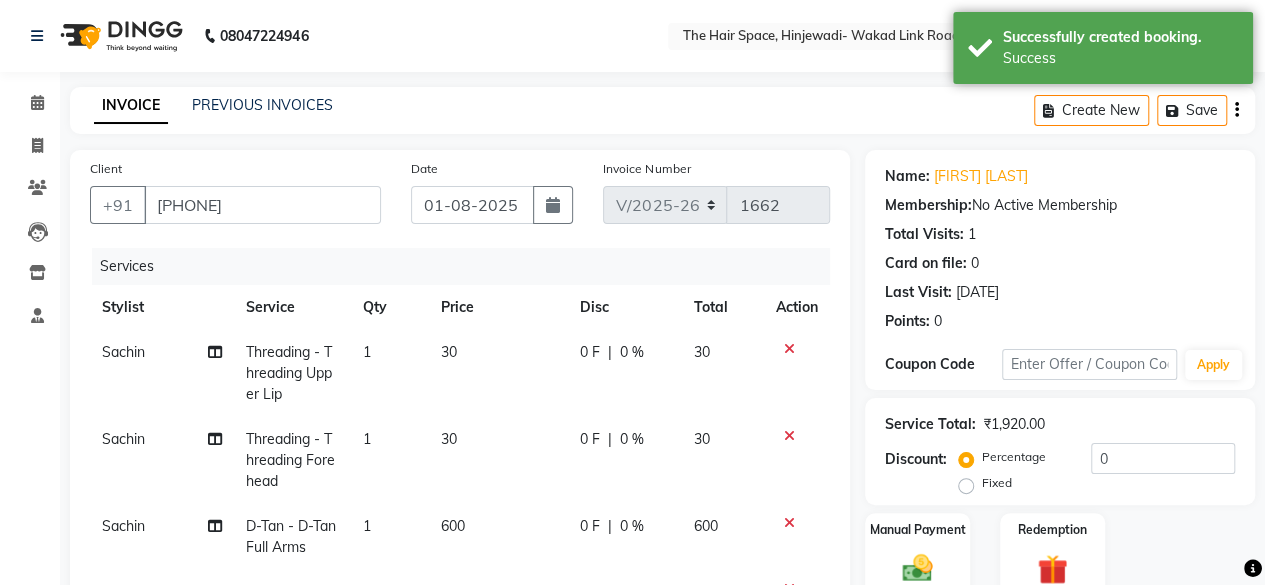 scroll, scrollTop: 27, scrollLeft: 0, axis: vertical 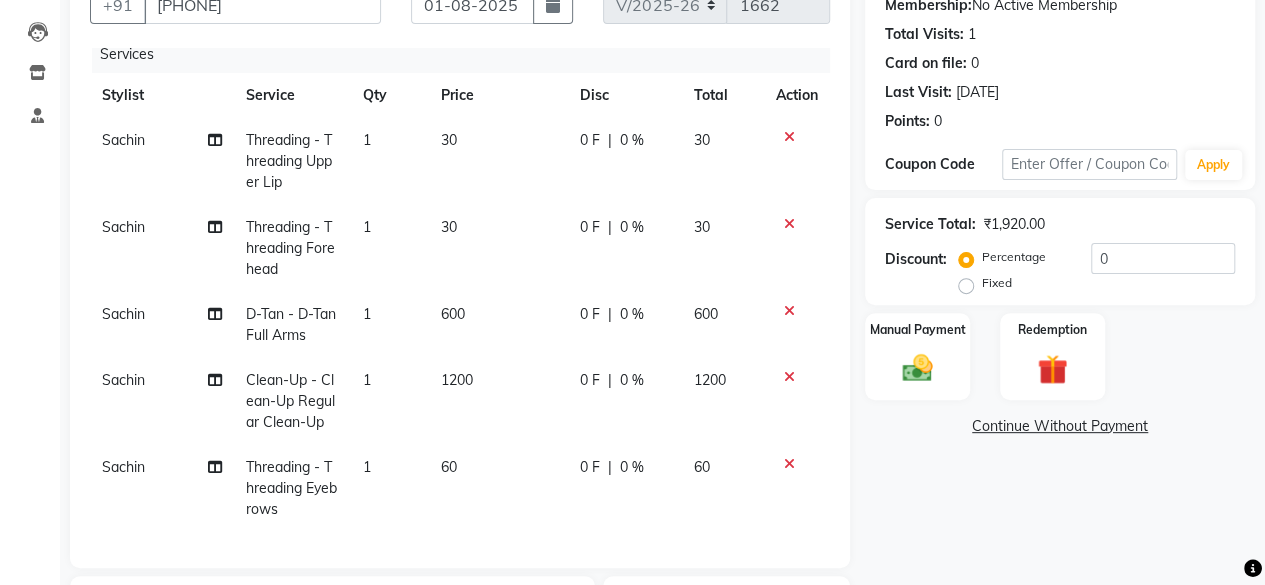 click on "600" 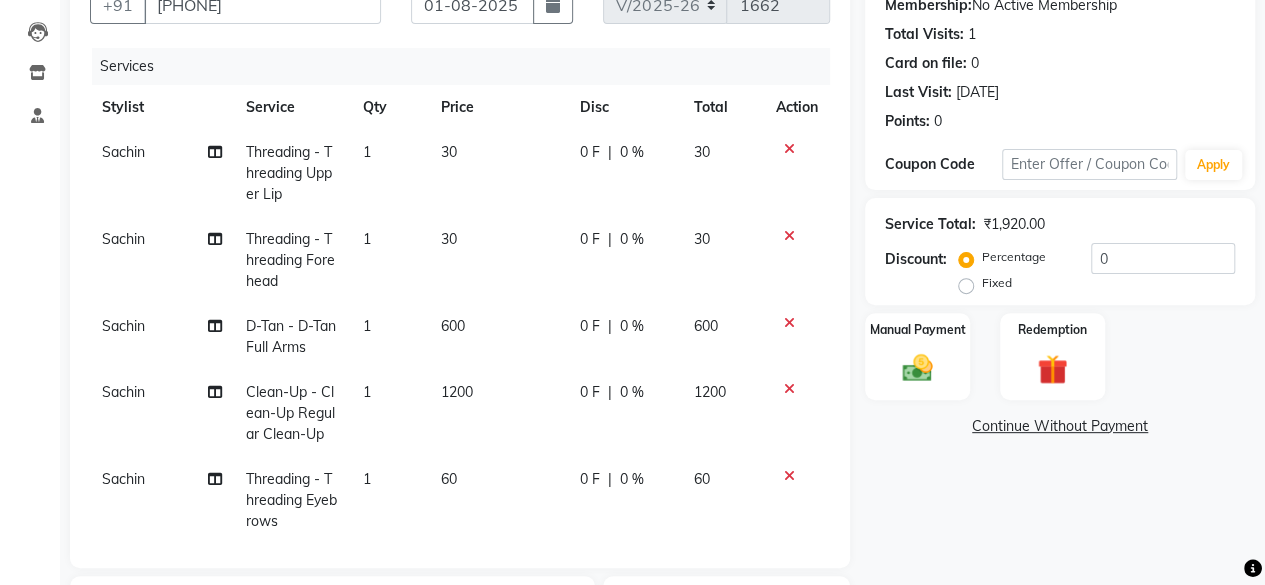 select on "52136" 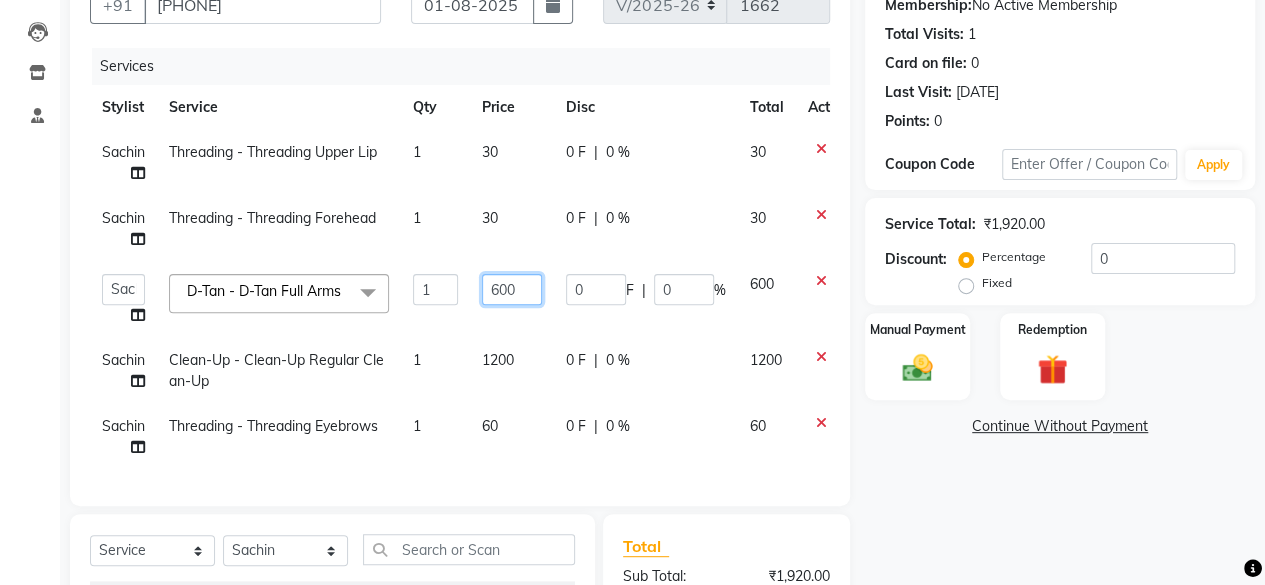click on "600" 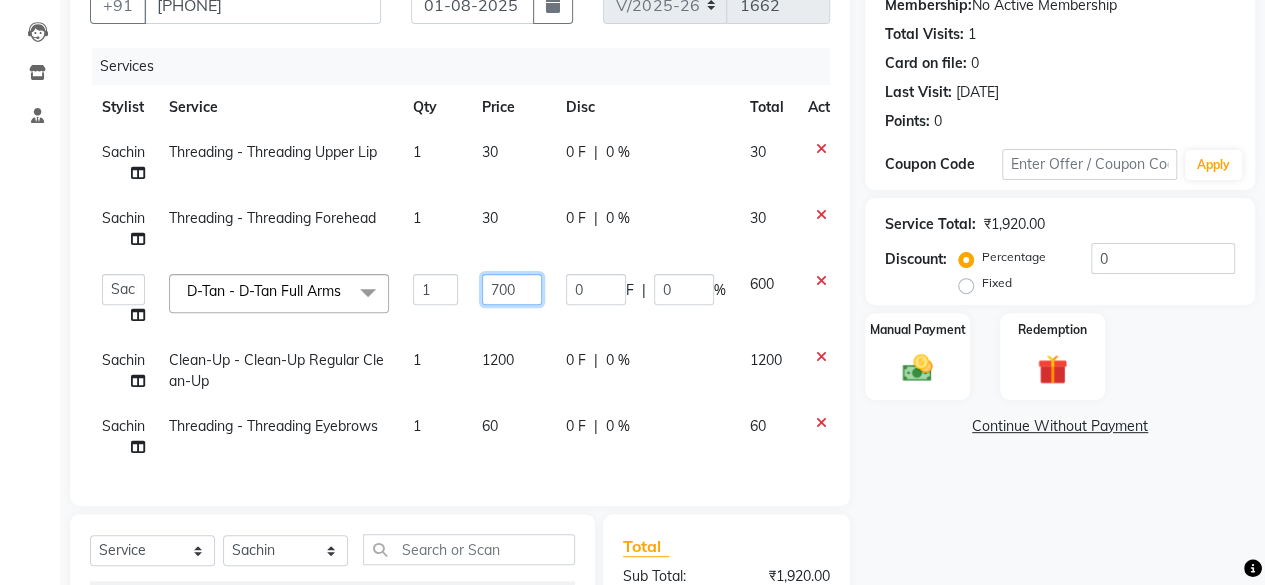 type on "7000" 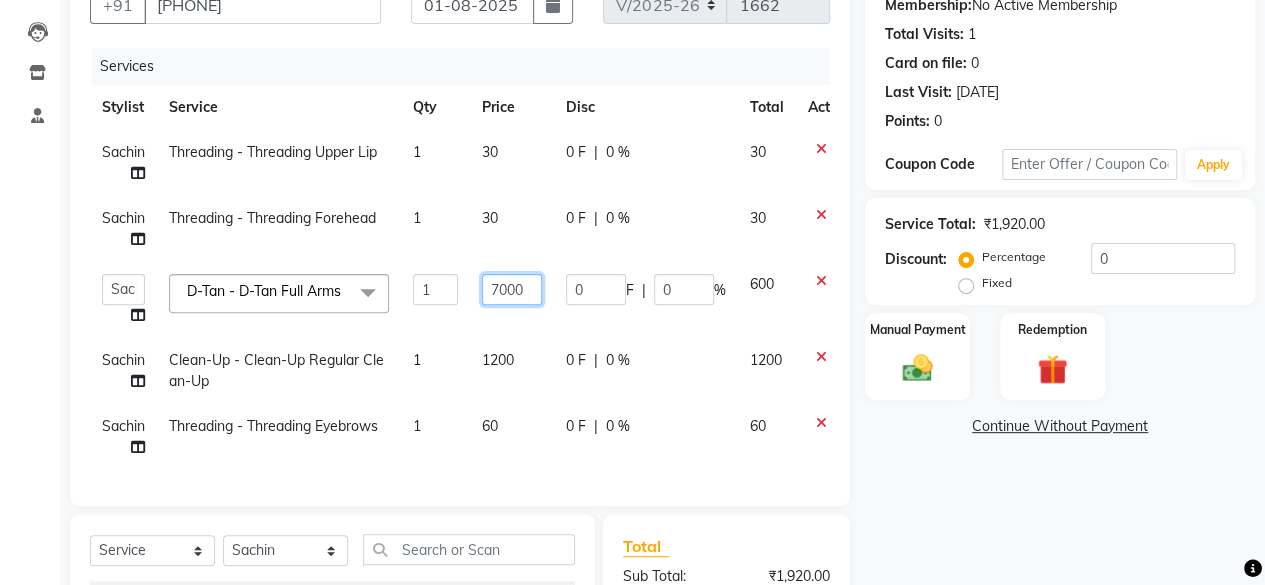 scroll, scrollTop: 400, scrollLeft: 0, axis: vertical 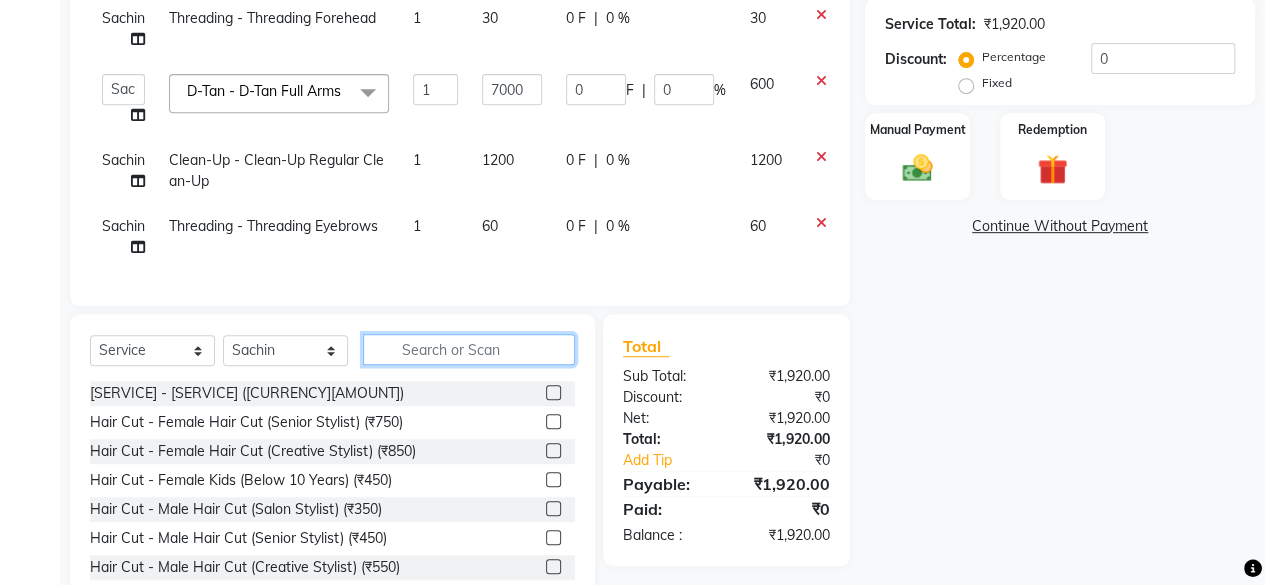 click on "Select  Service  Product  Membership  Package Voucher Prepaid Gift Card  Select Stylist [FIRST] [FIRST] [FIRST] [FIRST] Manager [FIRST] [FIRST] [FIRST]  [FIRST]    [FIRST] [FIRST] Hair Cut - Female Hair Cut (Salon Stylist) (₹650)  Hair Cut - Female Hair Cut (Senior Stylist) (₹750)  Hair Cut - Female Hair Cut (Creative Stylist) (₹850)  Hair Cut - Female Kids (Below 10 Years) (₹450)  Hair Cut - Male Hair Cut (Salon Stylist) (₹350)  Hair Cut - Male Hair Cut (Senior Stylist) (₹450)  Hair Cut - Male Hair Cut (Creative Stylist) (₹550)  Hair Cut - Male Kids (Below 10 Years) (₹250)  Gel extension  (₹2000)  Shampoo - Shampoo Blast Dry (₹350)  Shampoo - Shampoo & Blow Dry (₹550)  Styling - Shampoo & Iron (₹1000)  Styling - Shampoo & Tong (₹1000)  Color - Root Touch Up (₹1200)  Color - Global (₹3500)  Color - Highlights (₹4500)  Color - Balayage (₹4000)  Color - Ombre (₹4000)  Treatment - Keratin (₹5000)  Treatment - Botox (₹5500)  Hair Spa & Rituals - Premium (₹1500)  Beard - Beard (₹250)" 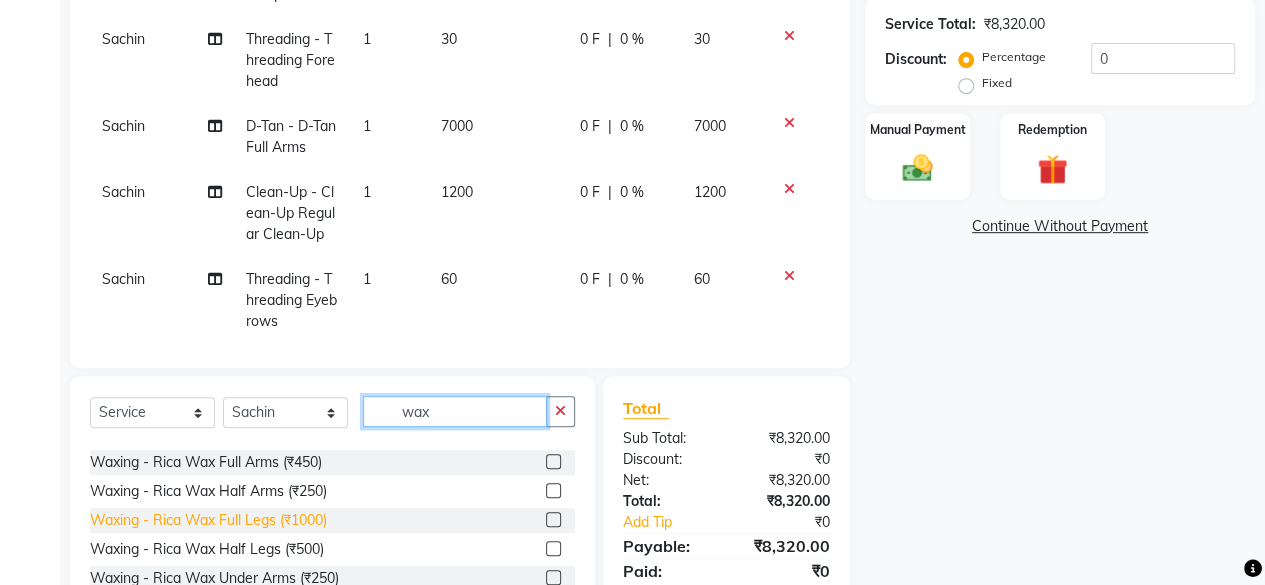 scroll, scrollTop: 600, scrollLeft: 0, axis: vertical 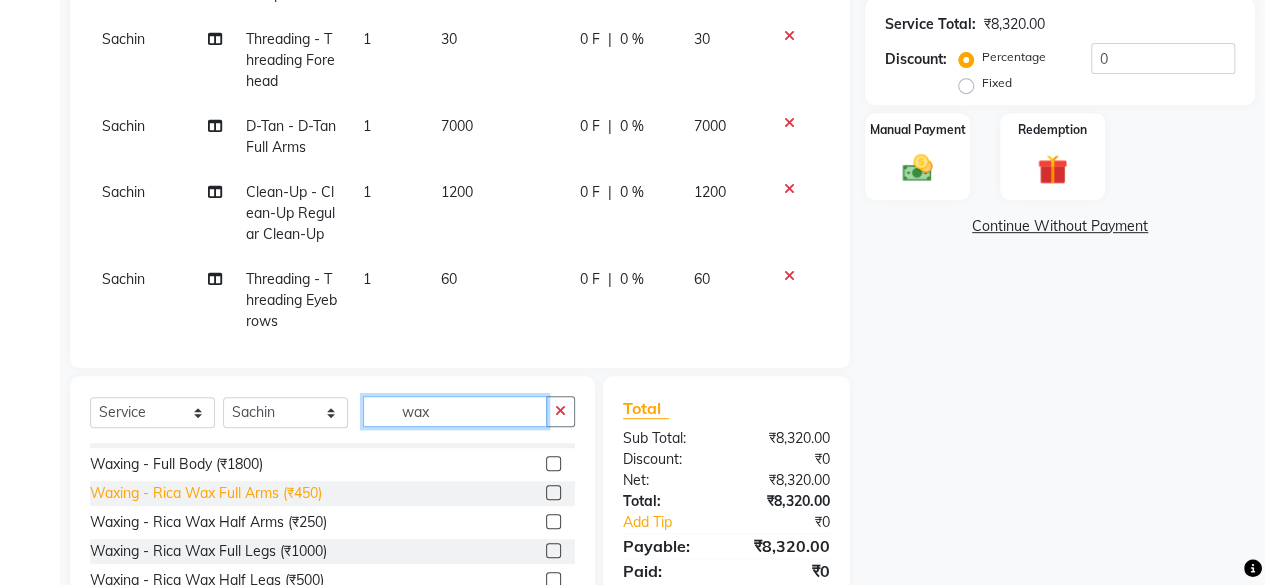 type on "wax" 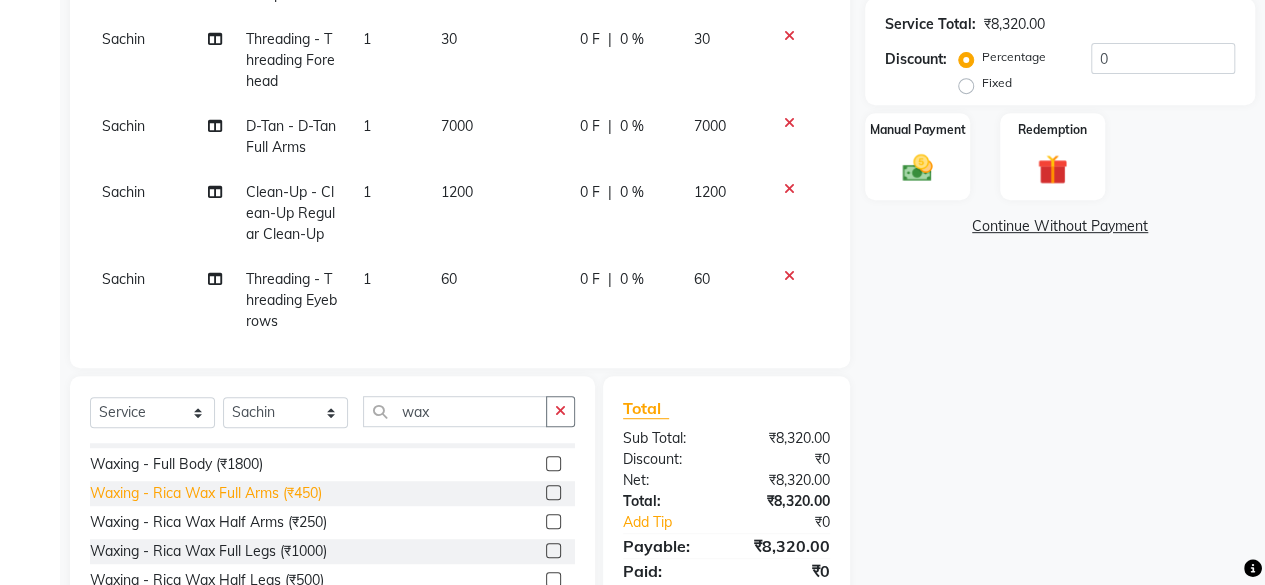 click on "Waxing - Rica Wax Full Arms (₹450)" 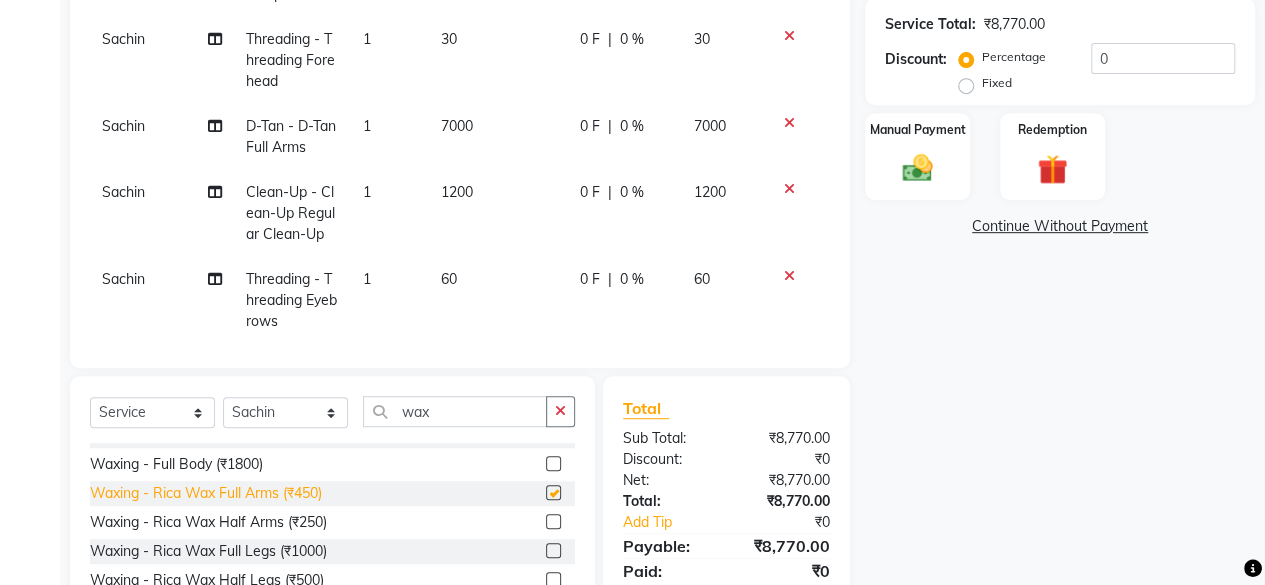 checkbox on "false" 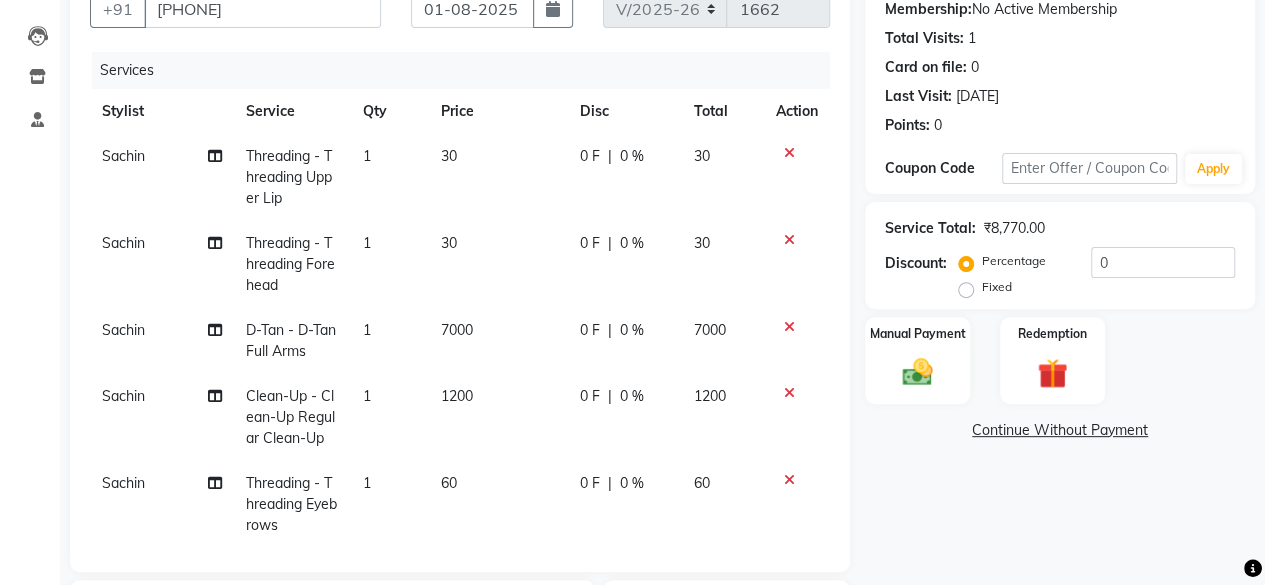 scroll, scrollTop: 100, scrollLeft: 0, axis: vertical 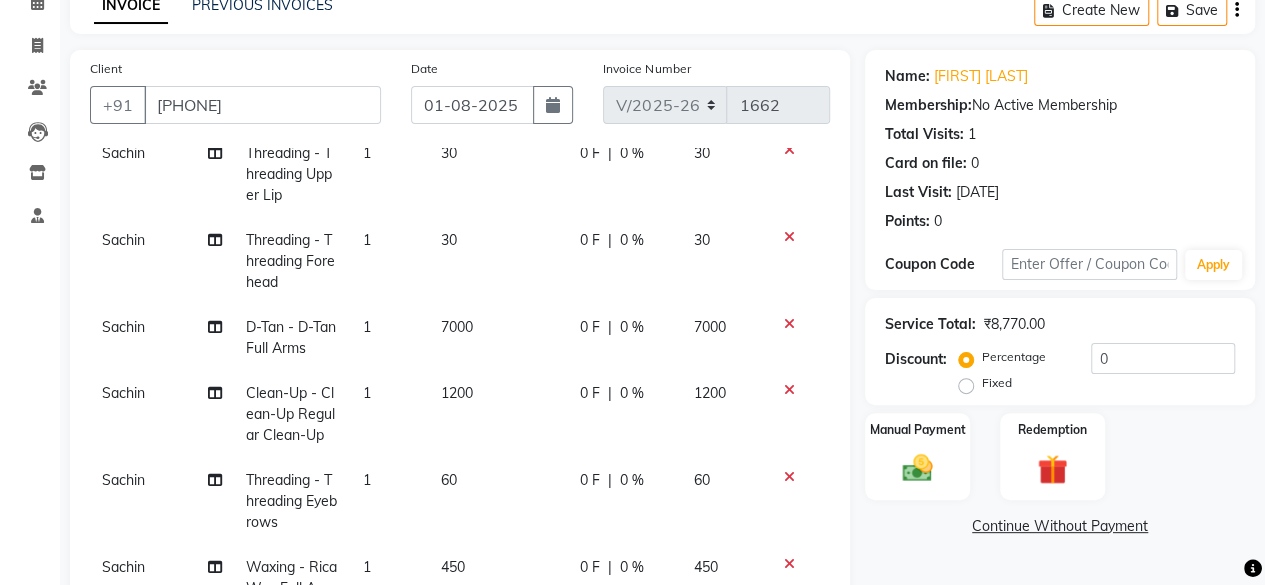 click on "7000" 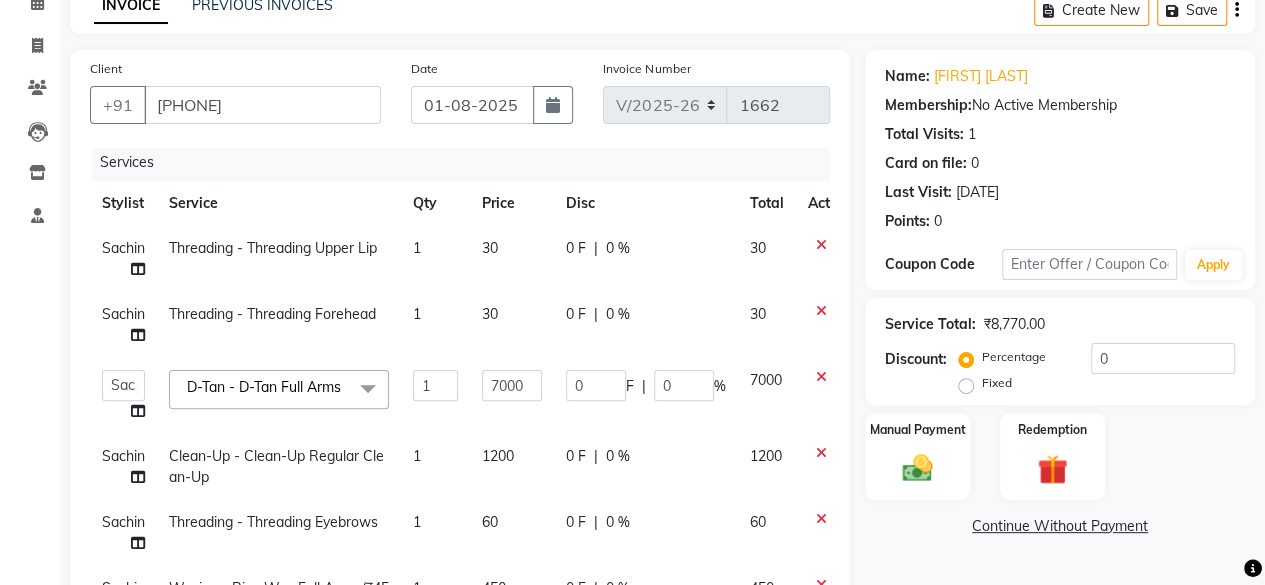 scroll, scrollTop: 27, scrollLeft: 0, axis: vertical 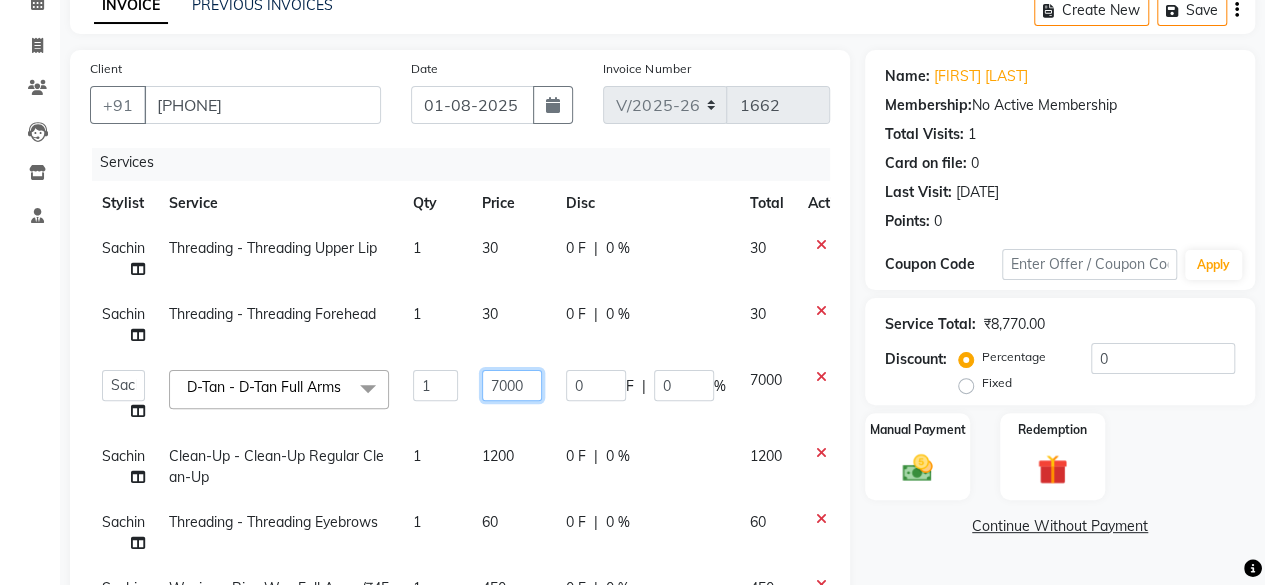 click on "7000" 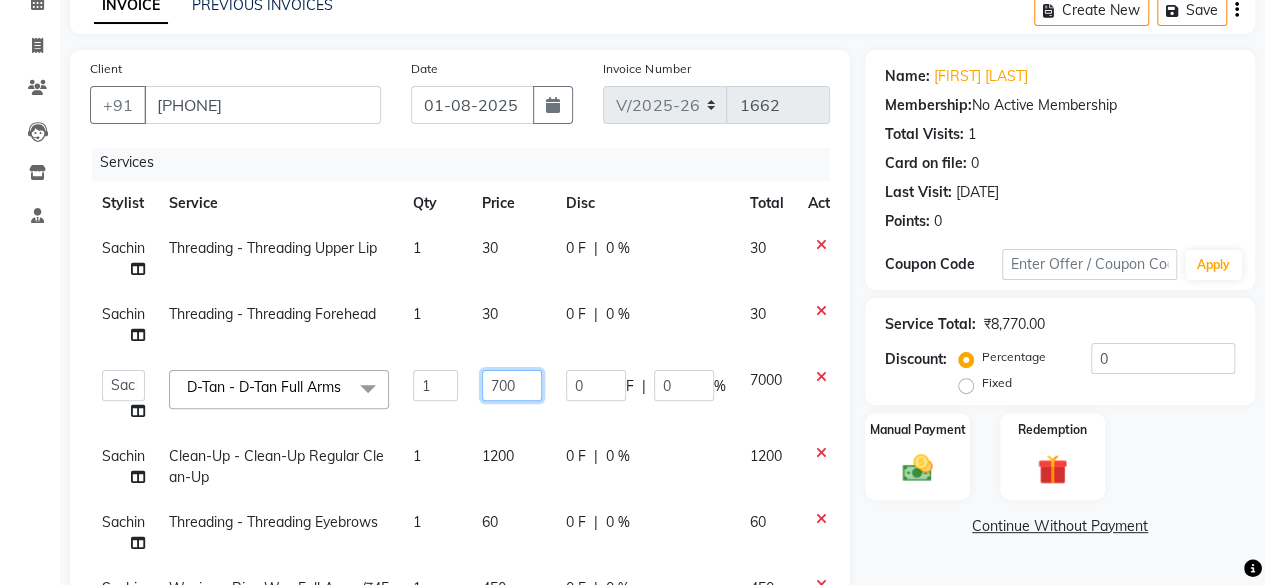 scroll, scrollTop: 500, scrollLeft: 0, axis: vertical 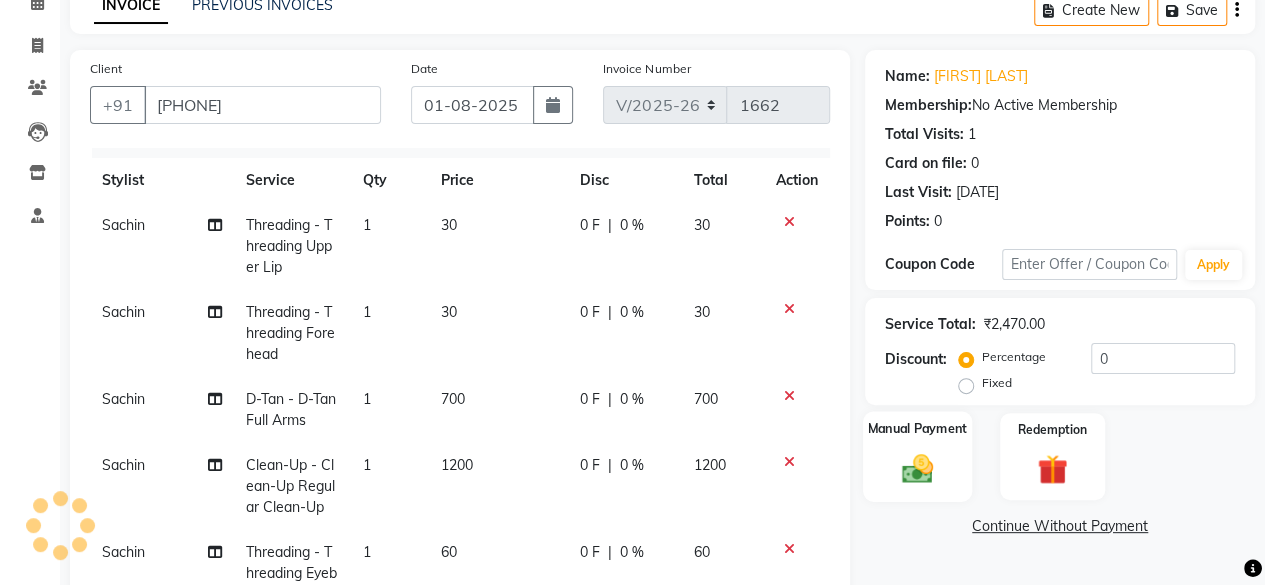 click 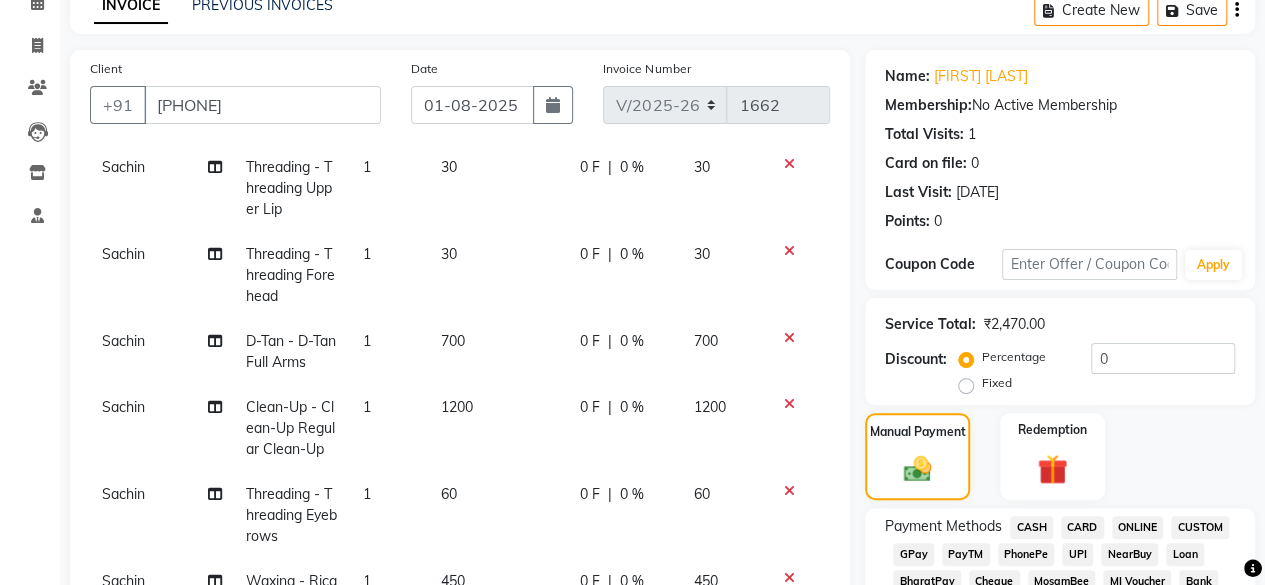 scroll, scrollTop: 114, scrollLeft: 0, axis: vertical 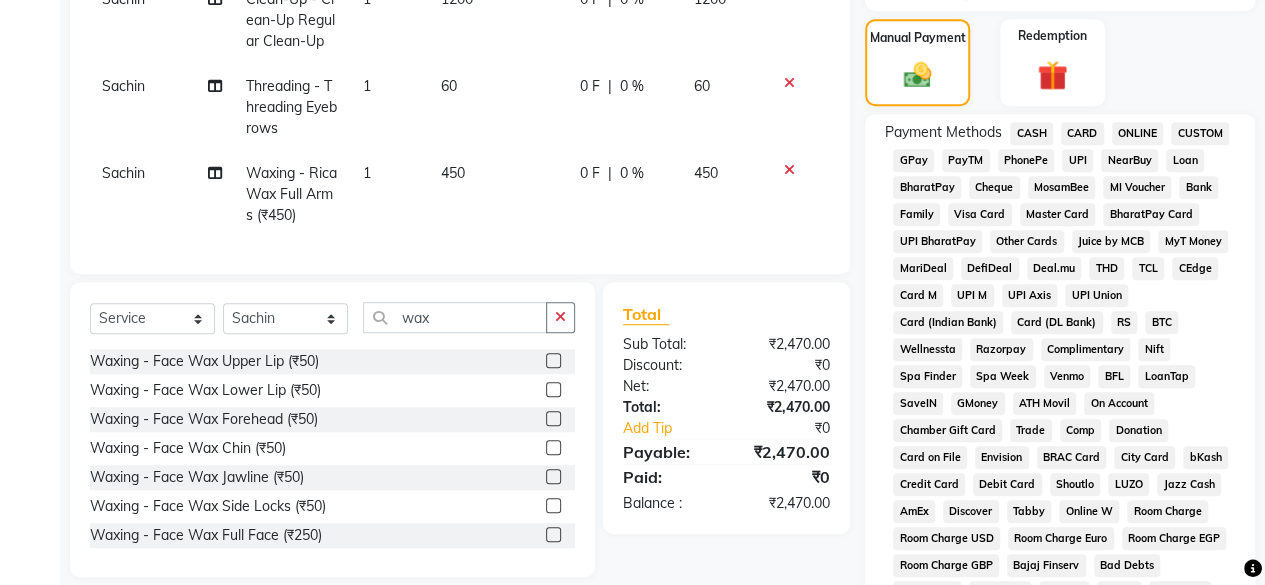 click on "GPay" 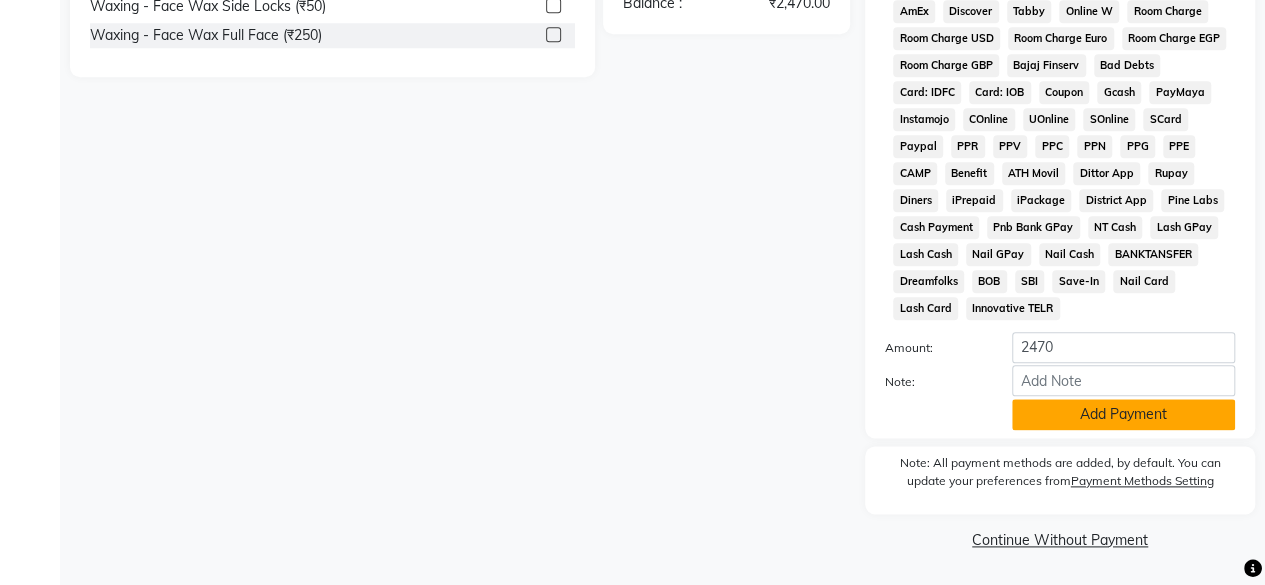 scroll, scrollTop: 999, scrollLeft: 0, axis: vertical 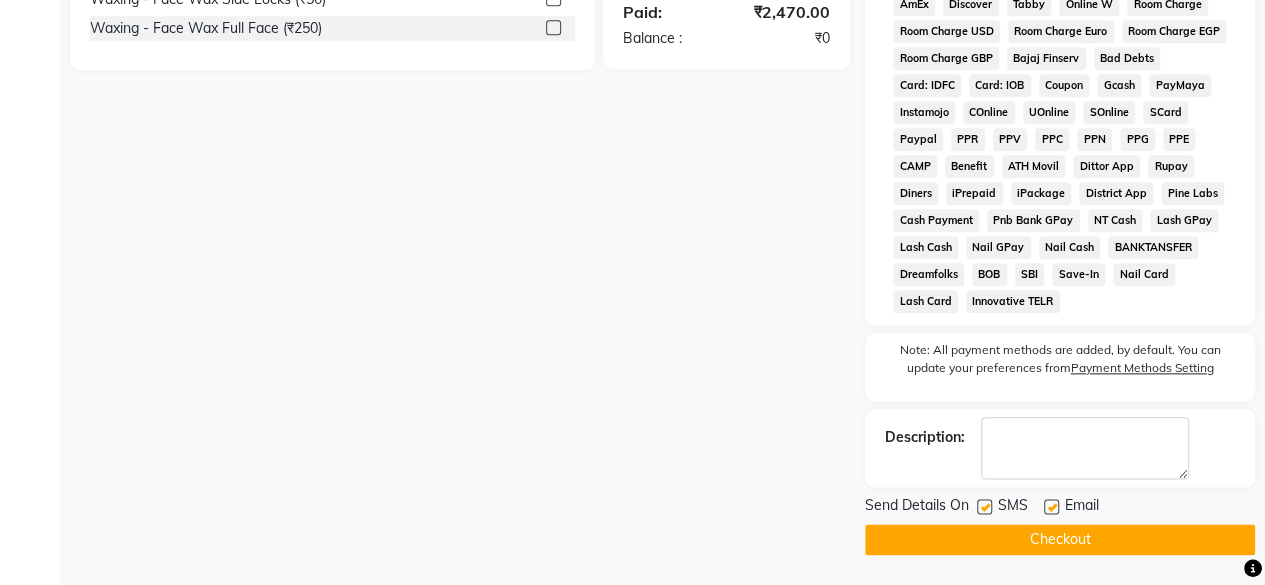 click 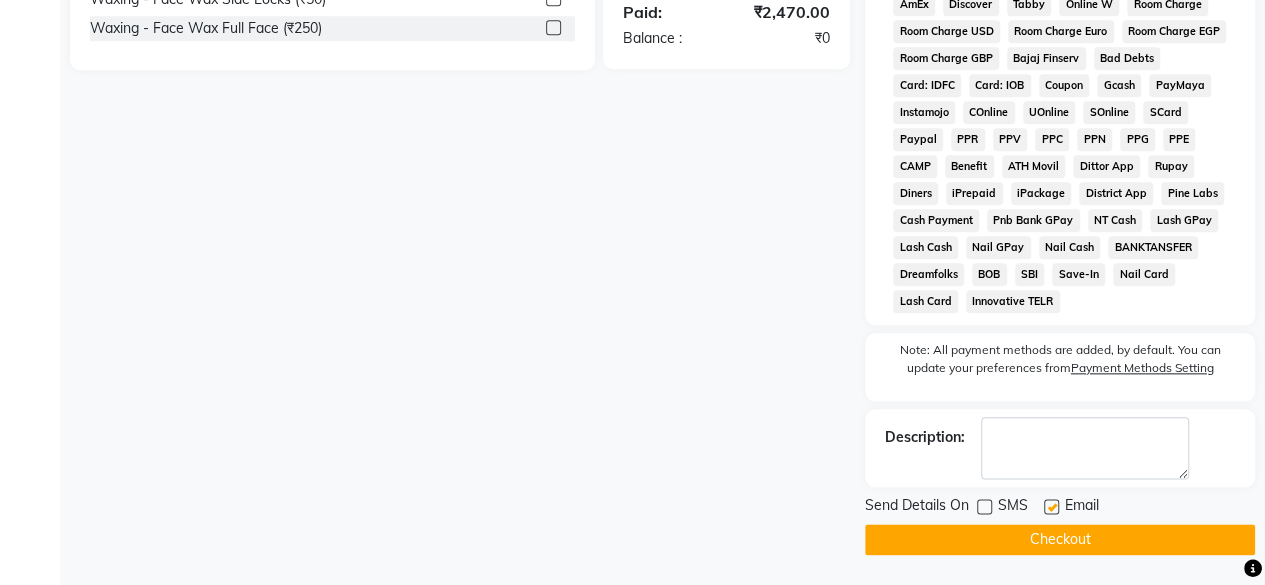 drag, startPoint x: 1046, startPoint y: 501, endPoint x: 1054, endPoint y: 527, distance: 27.202942 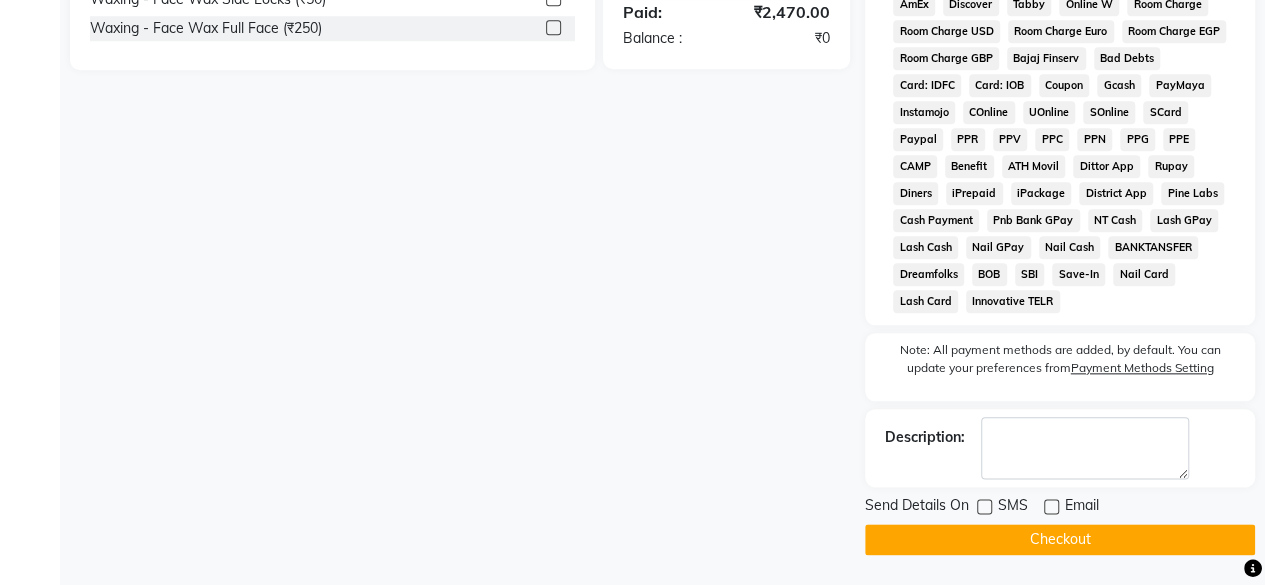 drag, startPoint x: 1056, startPoint y: 534, endPoint x: 1060, endPoint y: 553, distance: 19.416489 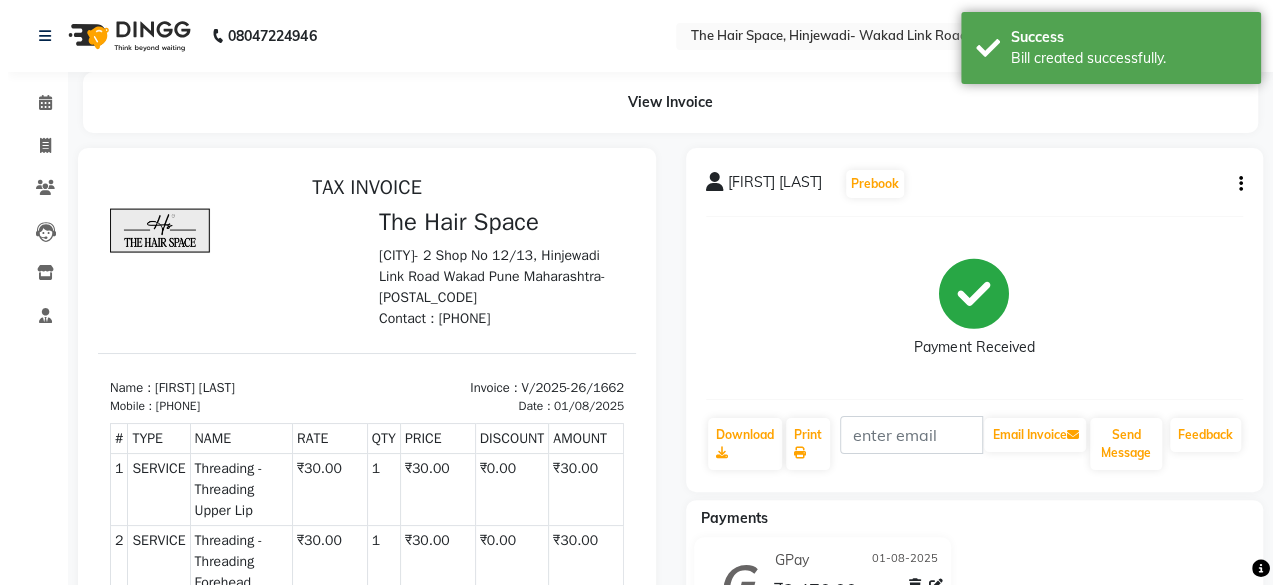 scroll, scrollTop: 0, scrollLeft: 0, axis: both 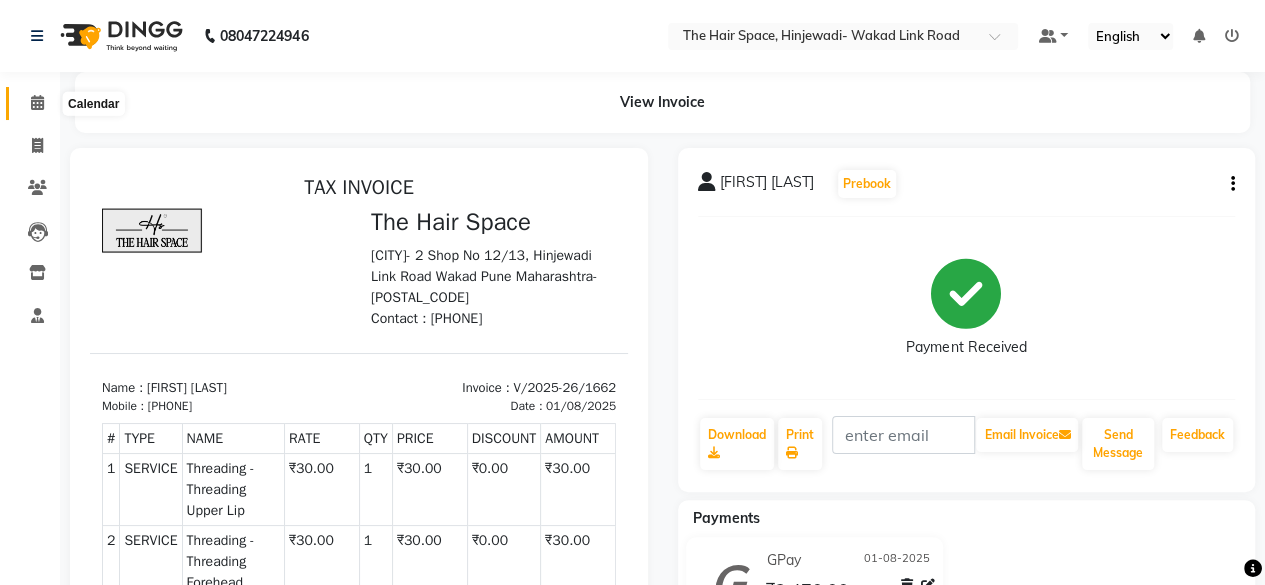 click 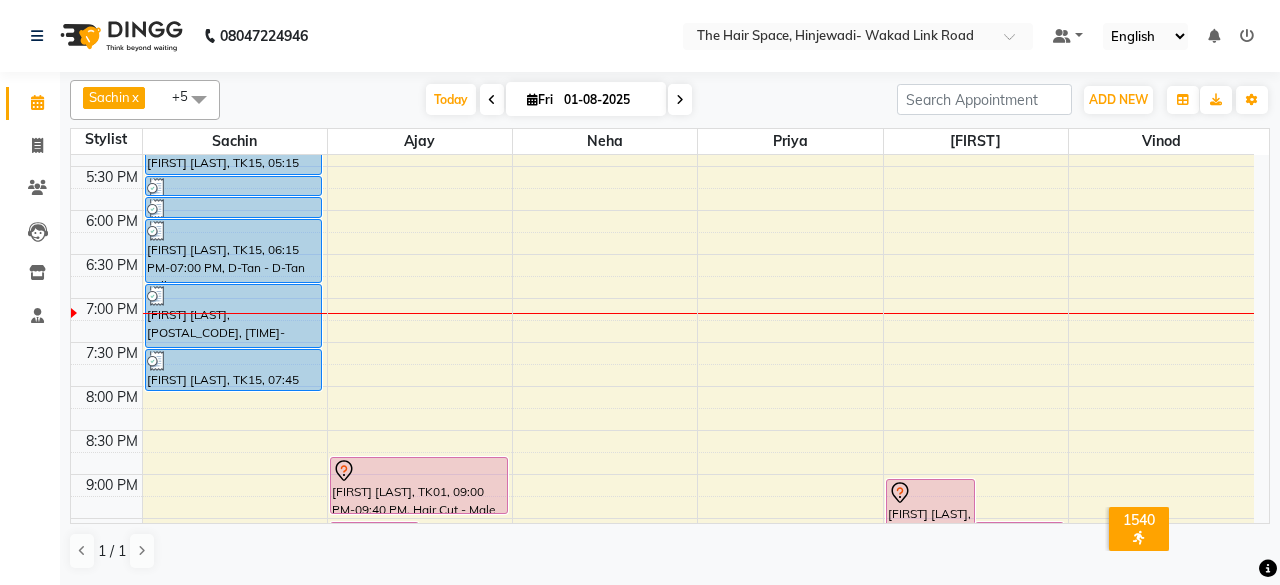 scroll, scrollTop: 826, scrollLeft: 0, axis: vertical 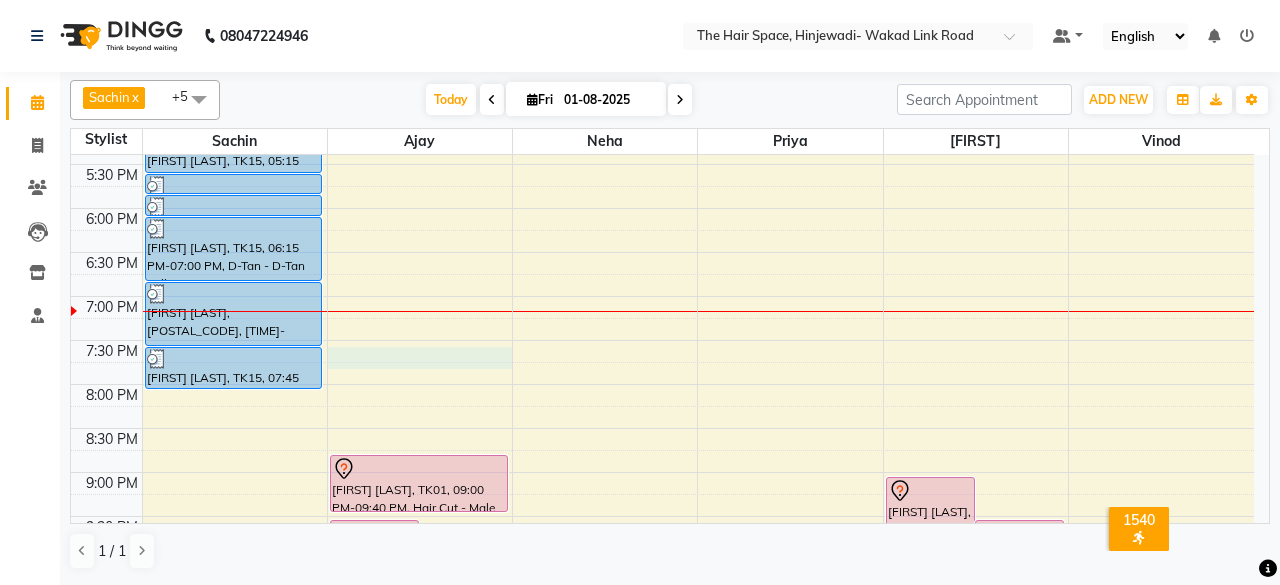 click on "8:00 AM 8:30 AM 9:00 AM 9:30 AM 10:00 AM 10:30 AM 11:00 AM 11:30 AM 12:00 PM 12:30 PM 1:00 PM 1:30 PM 2:00 PM 2:30 PM 3:00 PM 3:30 PM 4:00 PM 4:30 PM 5:00 PM 5:30 PM 6:00 PM 6:30 PM 7:00 PM 7:30 PM 8:00 PM 8:30 PM 9:00 PM 9:30 PM 10:00 PM 10:30 PM     [FIRST] [LAST], TK04, 02:45 PM-03:45 PM, Facials - Facials Regular Facial     [FIRST] [LAST], TK11, 03:15 PM-03:55 PM, Hair Cut - Male Hair Cut (Senior Stylist)     [LAST] [LAST], TK05, 02:00 PM-02:30 PM, Waxing - Face Wax Upper Lip     [FIRST] [LAST], TK11, 04:00 PM-04:30 PM, Beard - Beard     [FIRST] [LAST], TK04, 04:30 PM-05:15 PM, Threading - Threading Eyebrows (₹60),Threading - Threading Upper Lip (₹30)     [FIRST] [LAST], TK15, 05:15 PM-05:45 PM, Threading - Threading Eyebrows     [FIRST] [LAST], TK15, 05:45 PM-06:00 PM, Threading - Threading Upper Lip     [FIRST] [LAST], TK15, 06:00 PM-06:15 PM, Threading - Threading Forehead     [FIRST] [LAST], TK15, 06:15 PM-07:00 PM, D-Tan - D-Tan Full Arms" at bounding box center [662, -12] 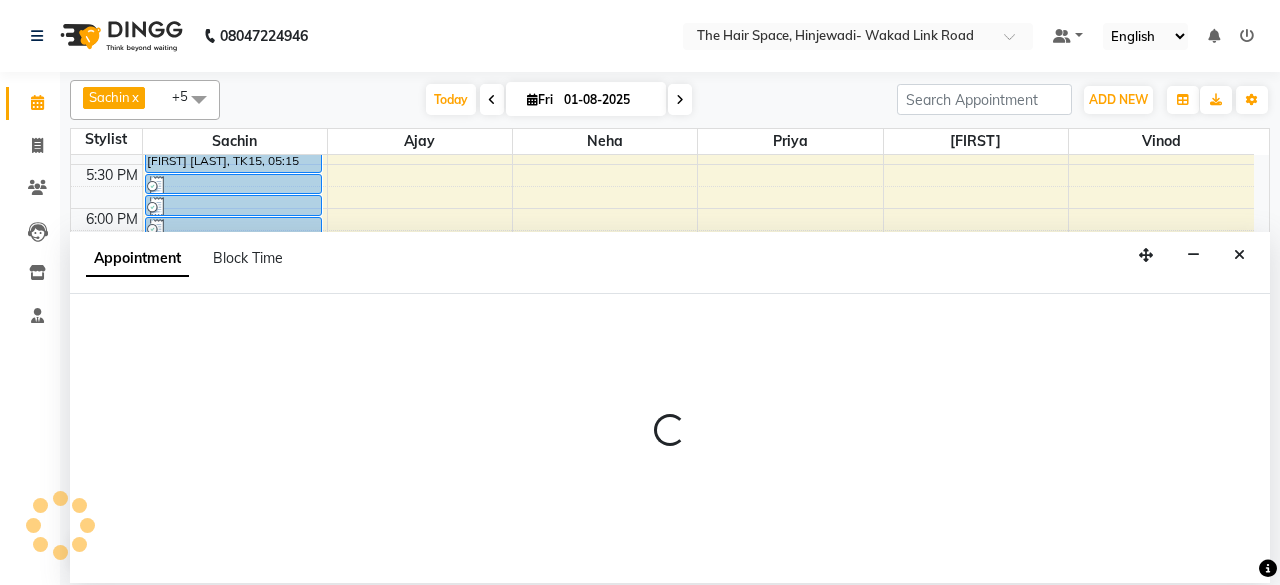 select on "52403" 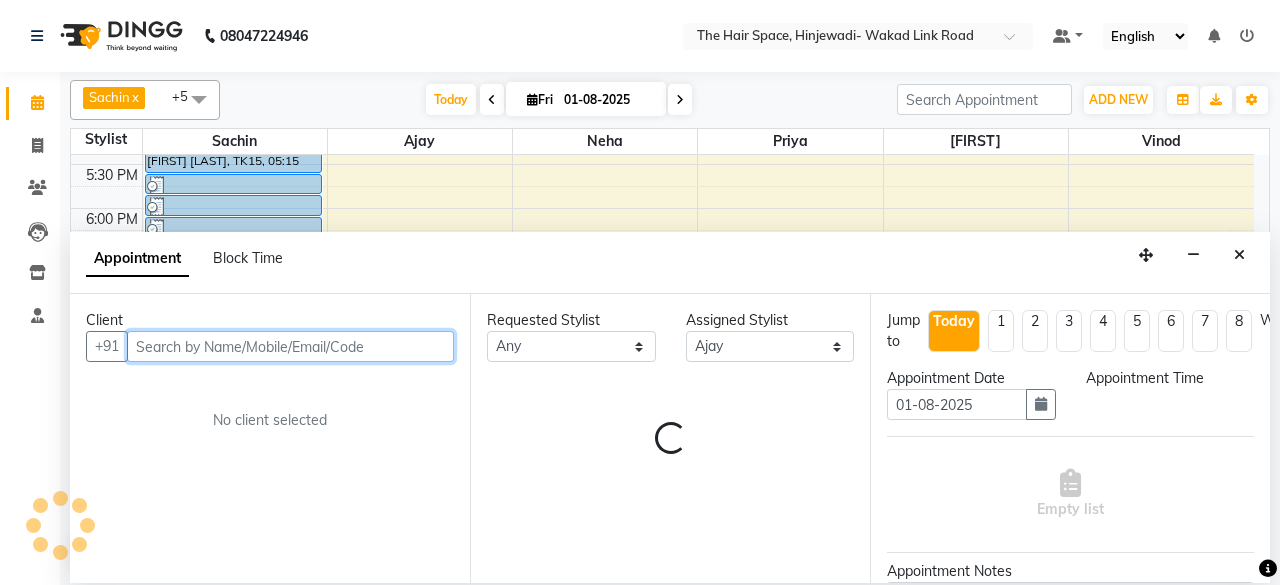 select on "1185" 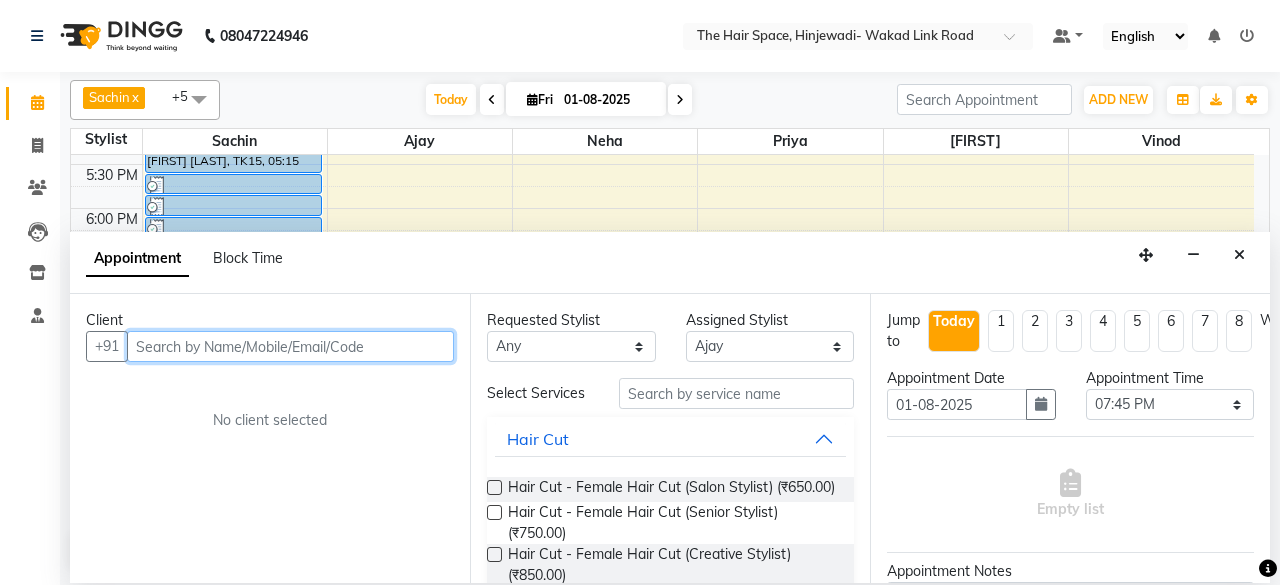 click at bounding box center (290, 346) 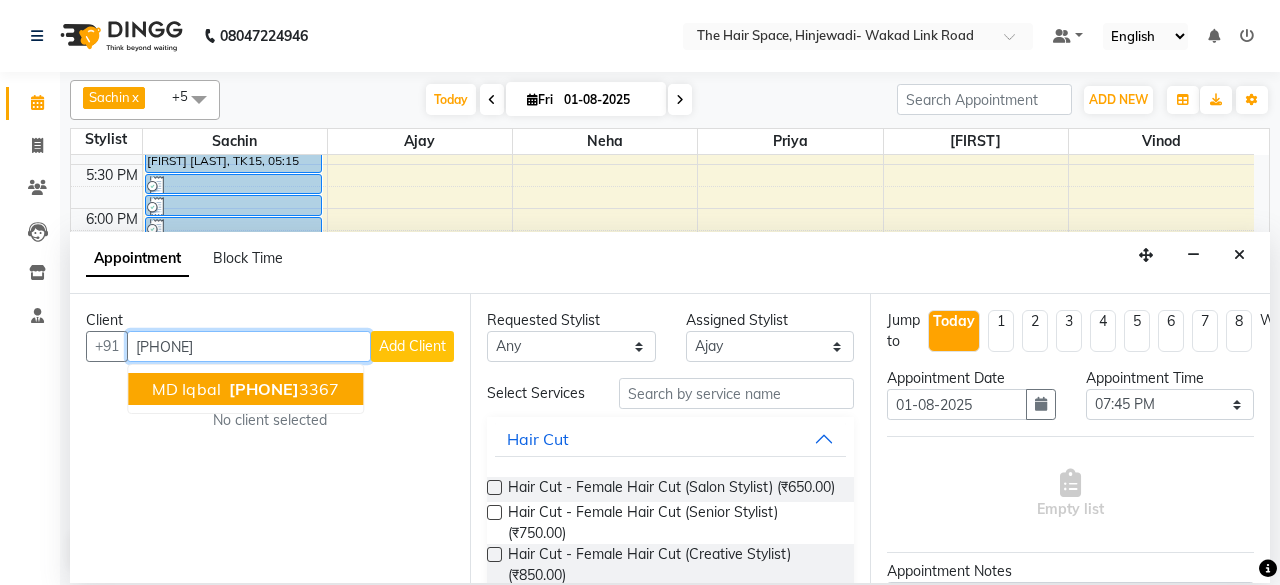 click on "MD [LAST]   [PHONE]" at bounding box center [245, 389] 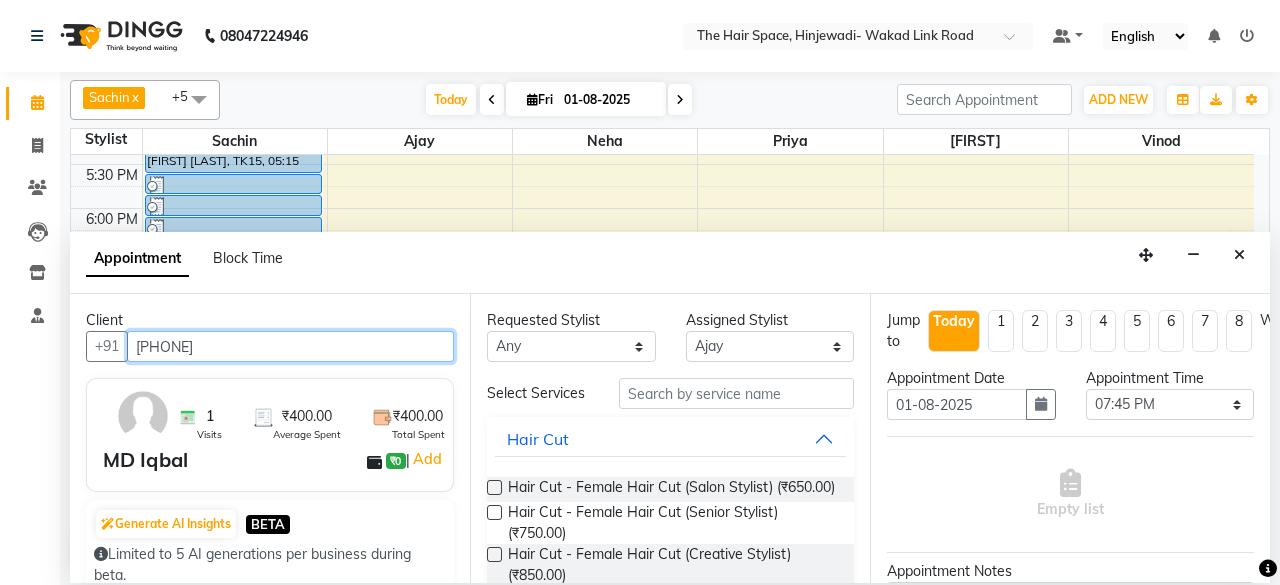 type on "[PHONE]" 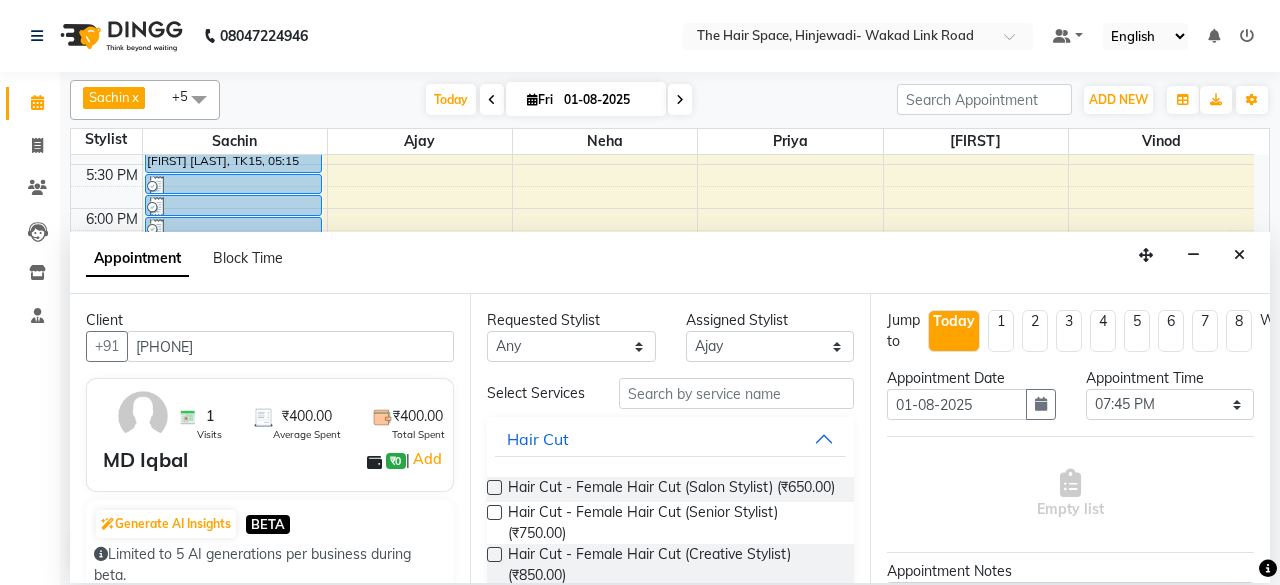 click at bounding box center (494, 487) 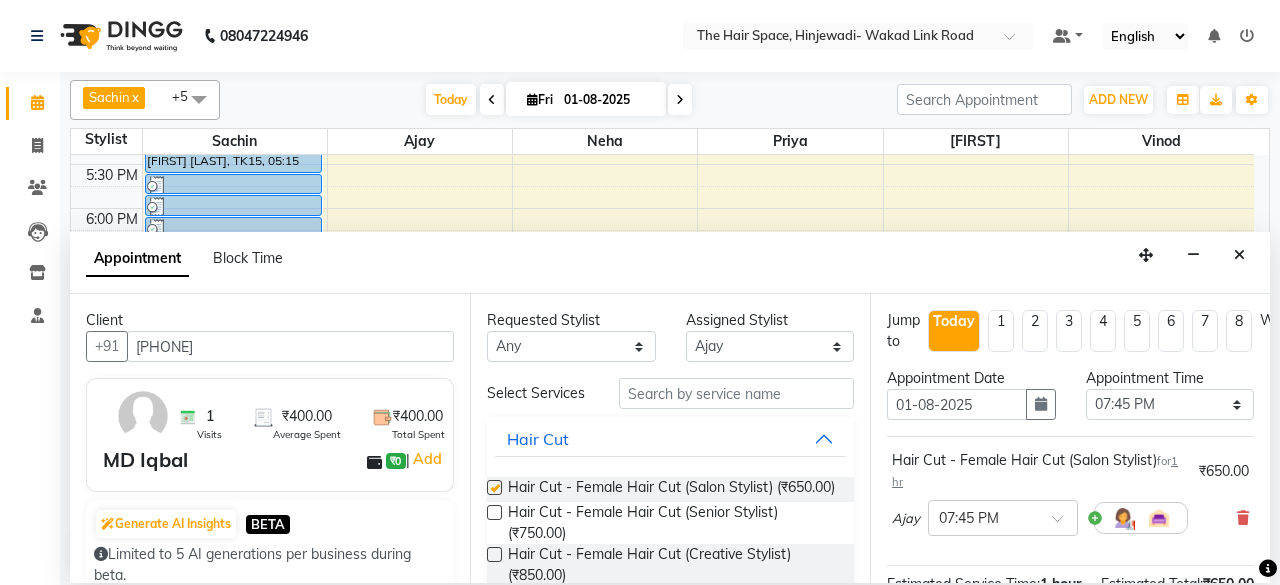 checkbox on "false" 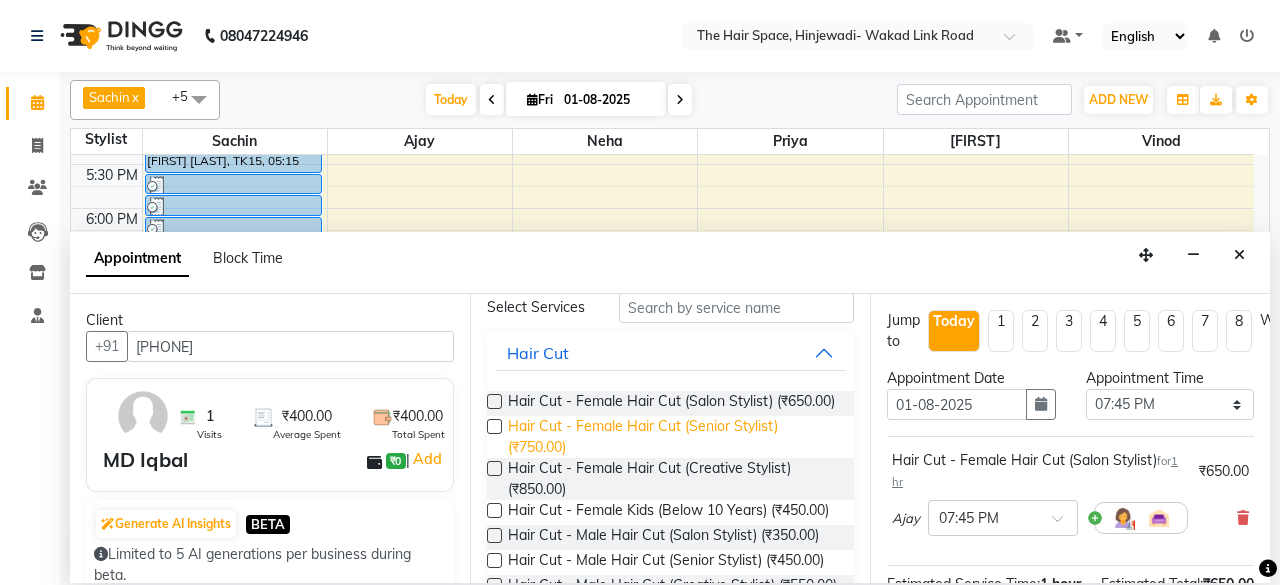 scroll, scrollTop: 100, scrollLeft: 0, axis: vertical 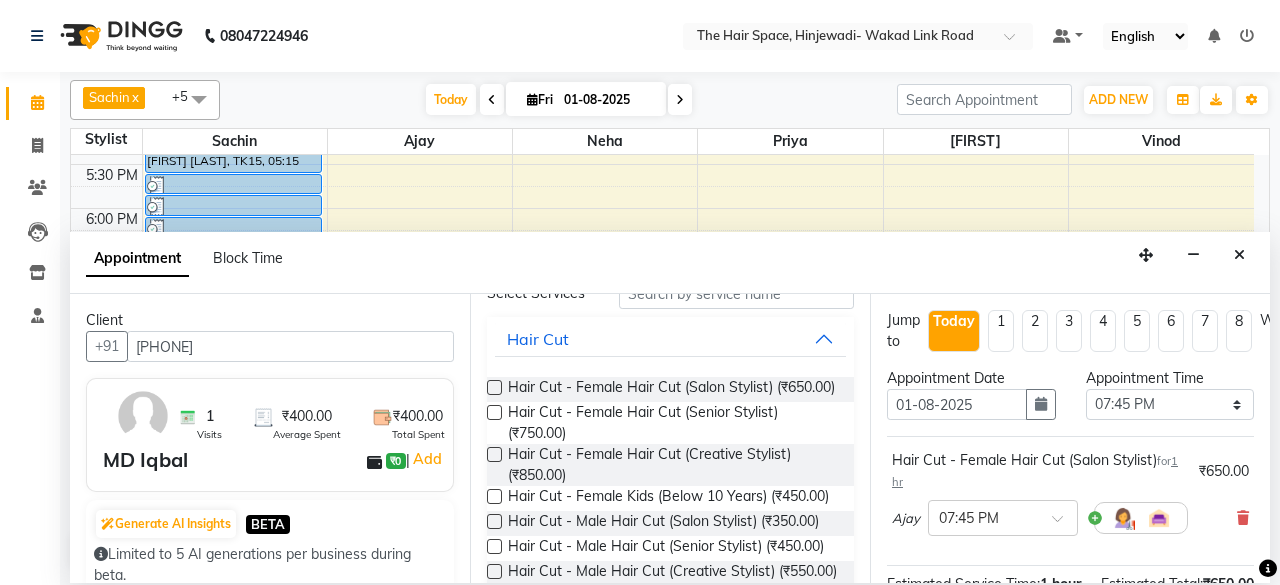 click at bounding box center [494, 496] 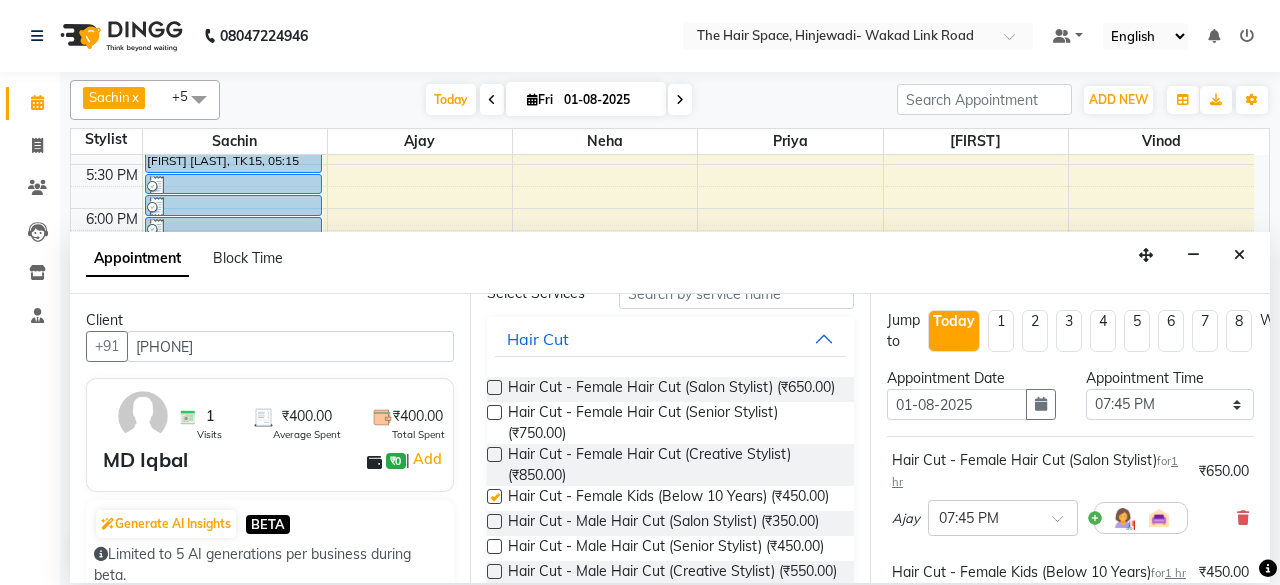 checkbox on "false" 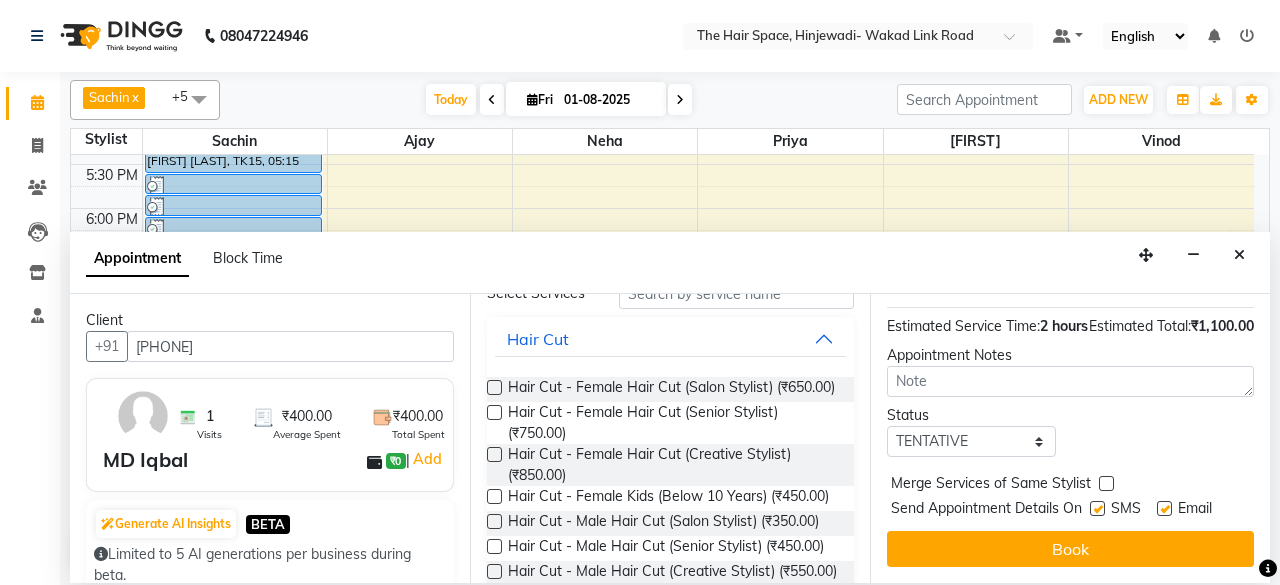 scroll, scrollTop: 405, scrollLeft: 0, axis: vertical 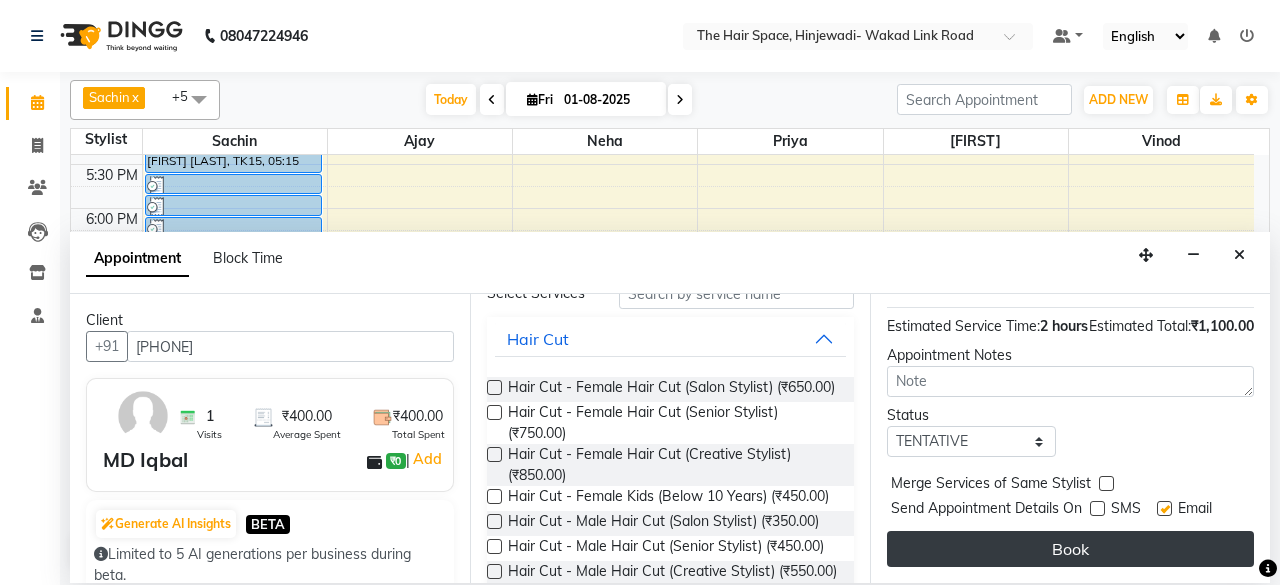 click on "Book" at bounding box center [1070, 549] 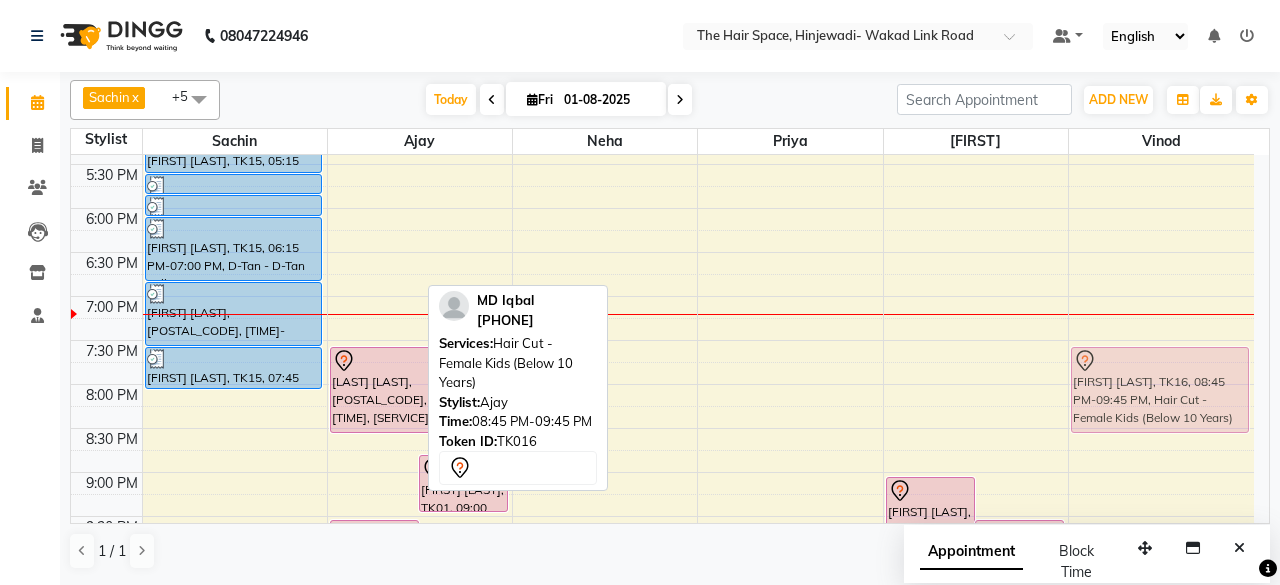 drag, startPoint x: 381, startPoint y: 451, endPoint x: 1136, endPoint y: 375, distance: 758.81555 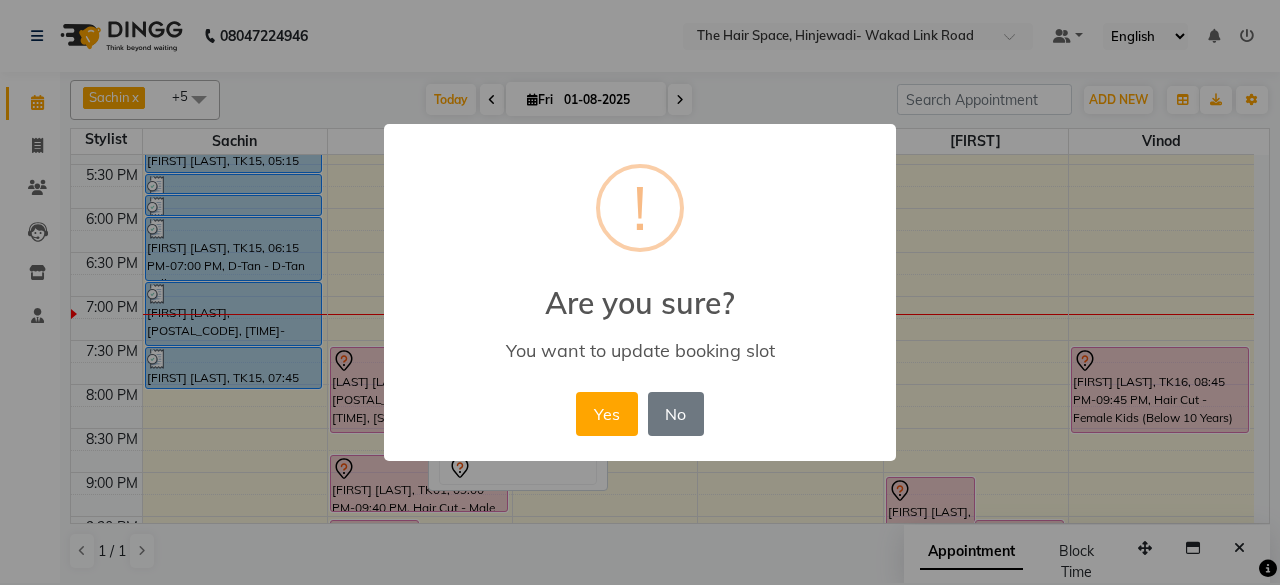click on "Yes" at bounding box center (606, 414) 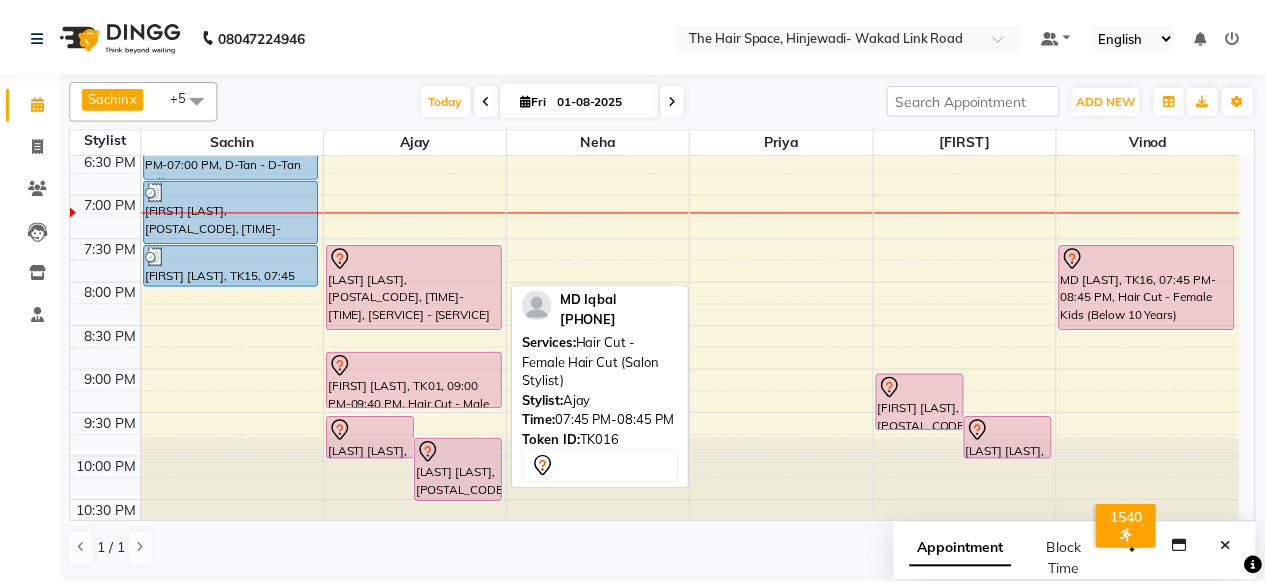 scroll, scrollTop: 929, scrollLeft: 0, axis: vertical 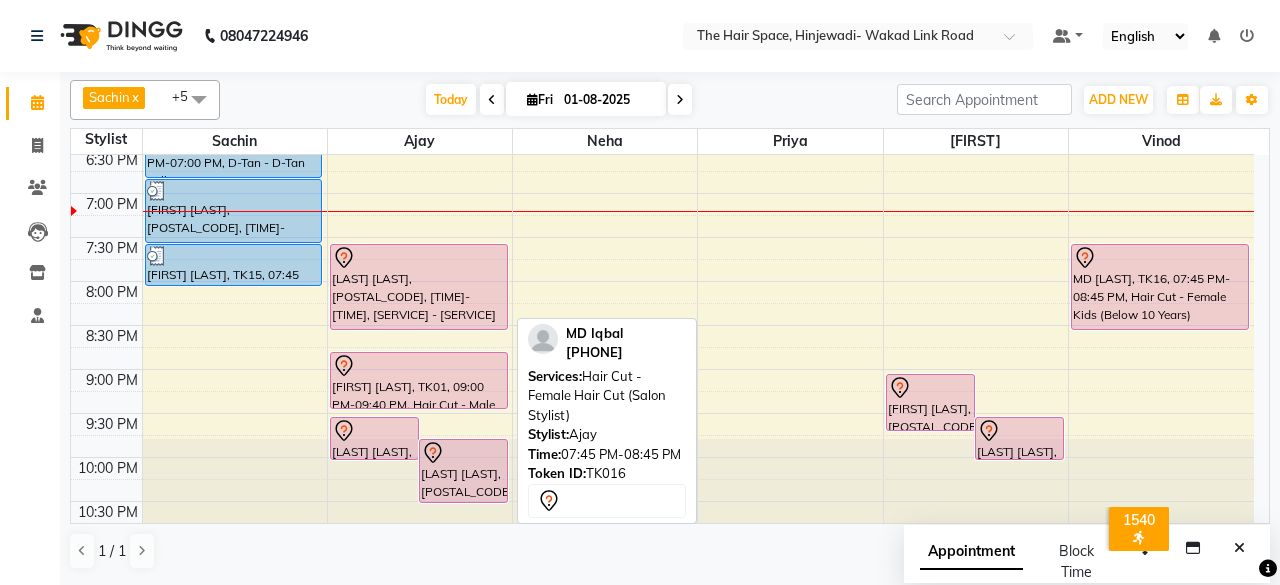 click on "[LAST] [LAST], [POSTAL_CODE], [TIME]-[TIME], [SERVICE] - [SERVICE]" at bounding box center [419, 287] 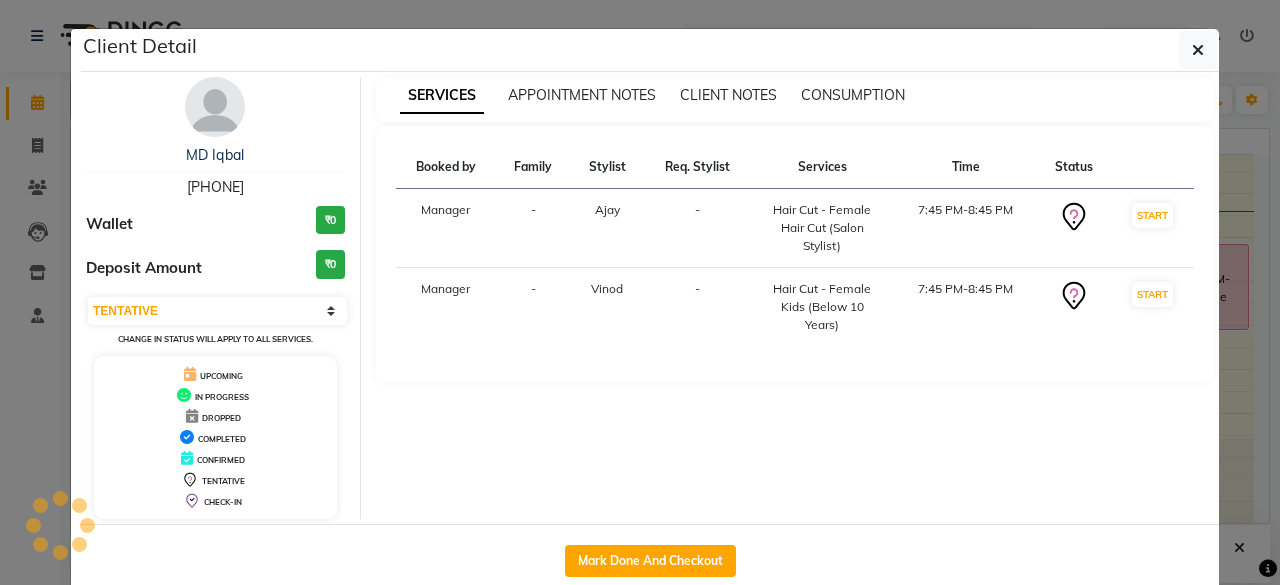 click on "Manager" at bounding box center (446, 307) 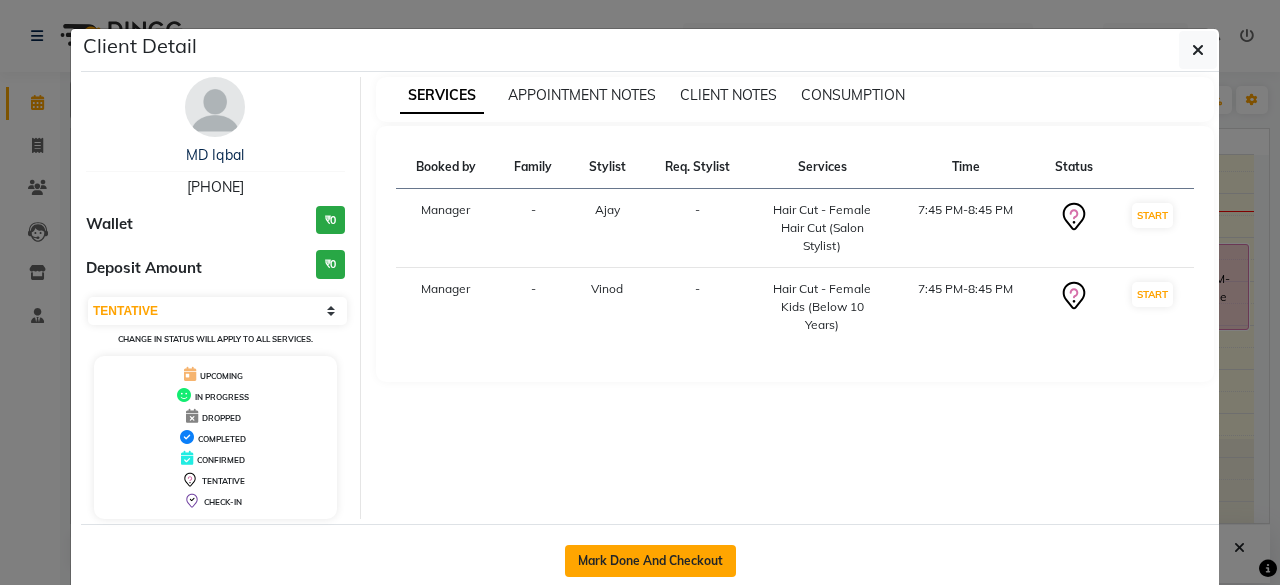 click on "Mark Done And Checkout" 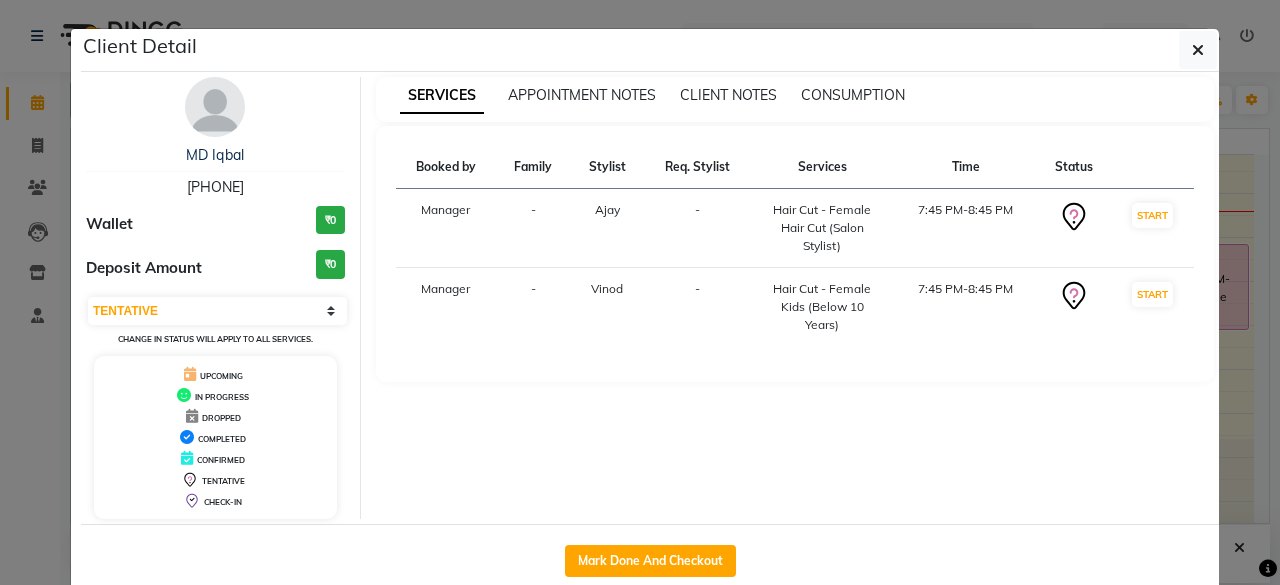 select on "6697" 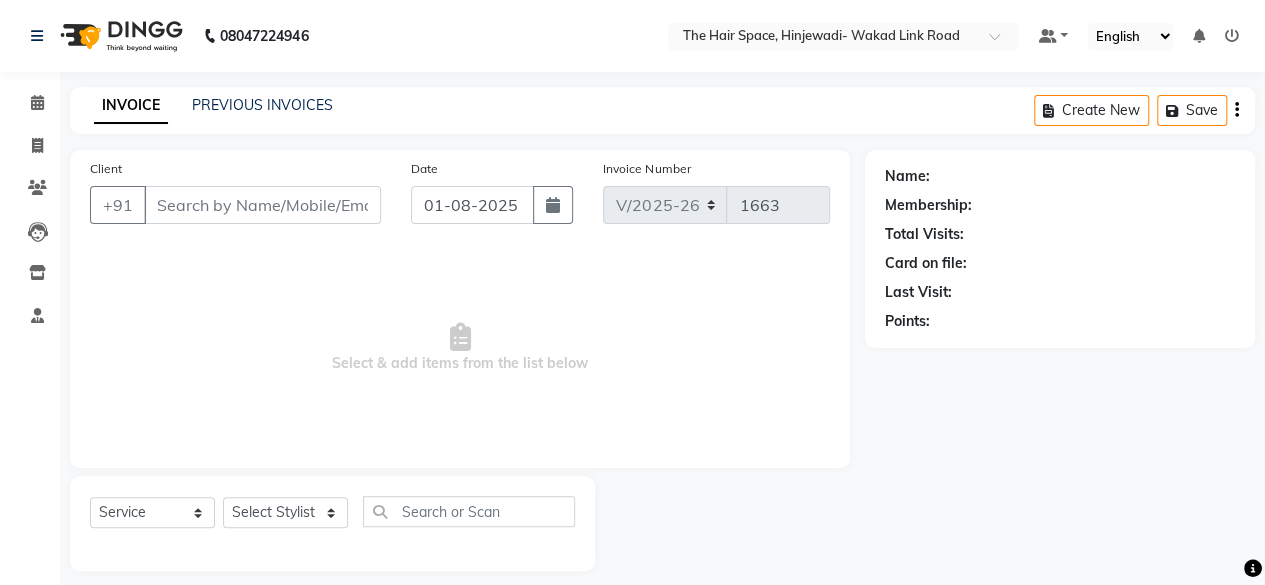 type on "[PHONE]" 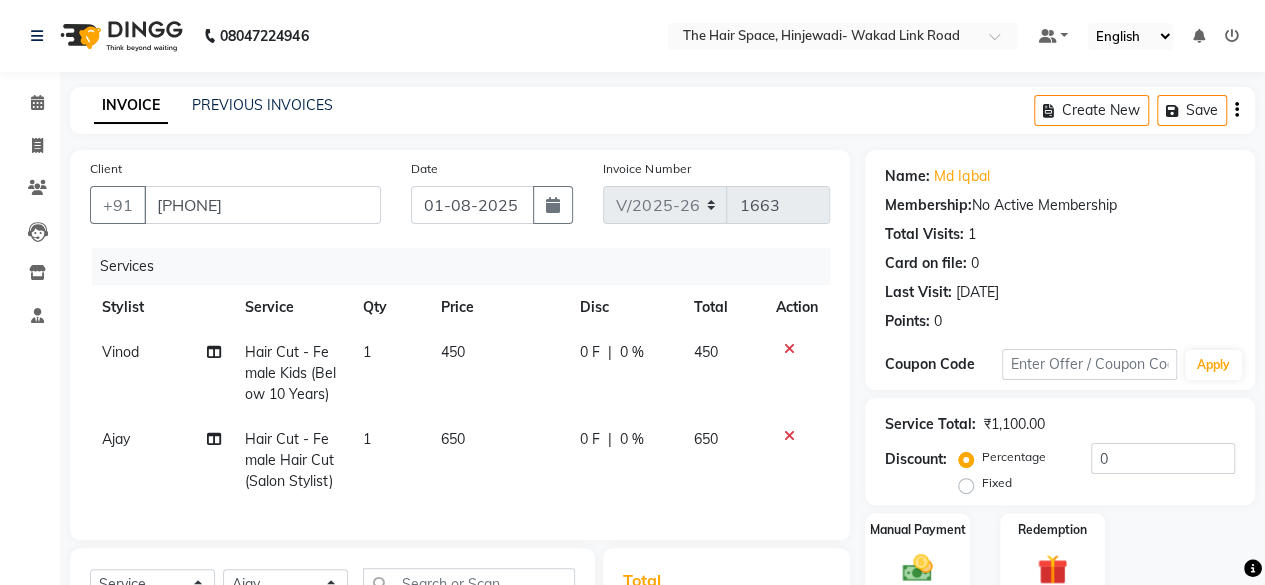 scroll, scrollTop: 100, scrollLeft: 0, axis: vertical 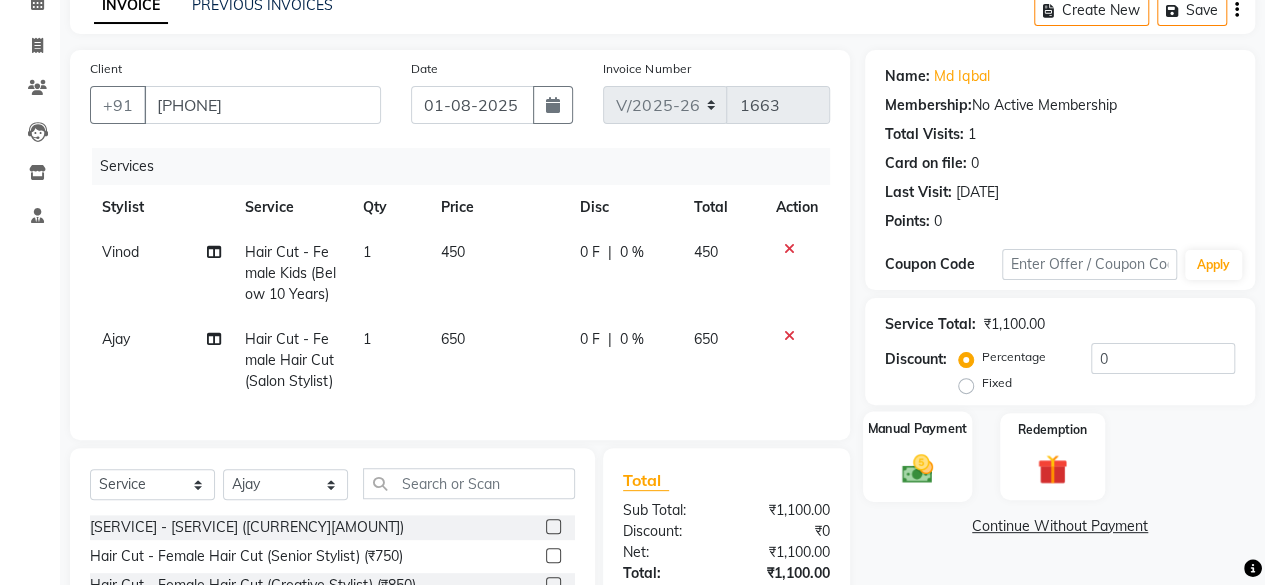 click on "Manual Payment" 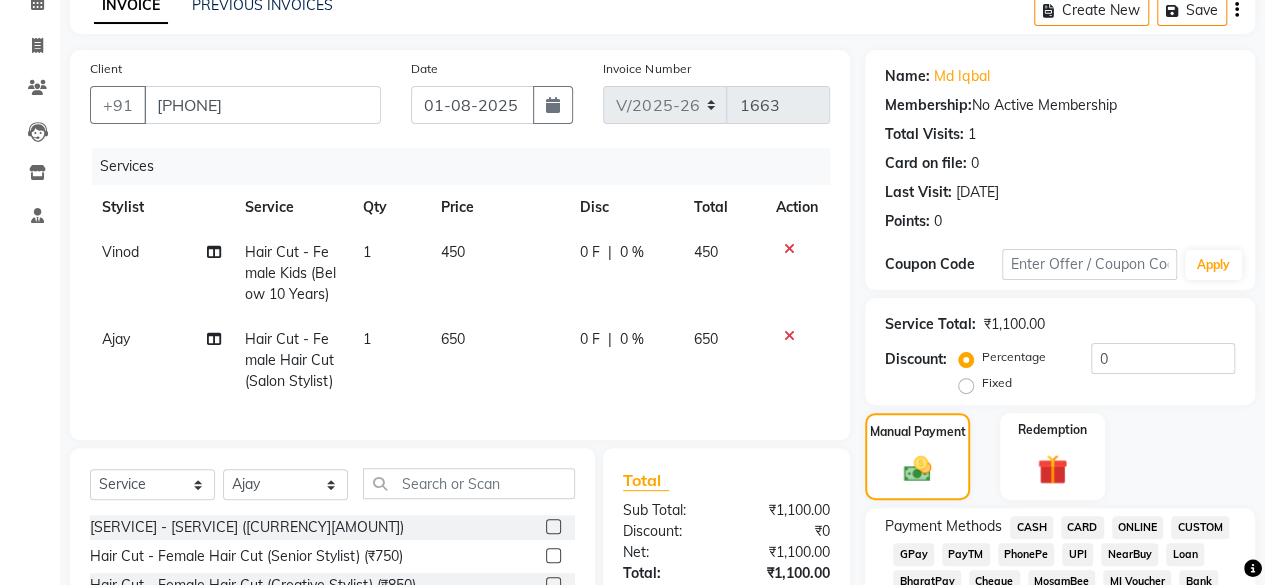 click on "GPay" 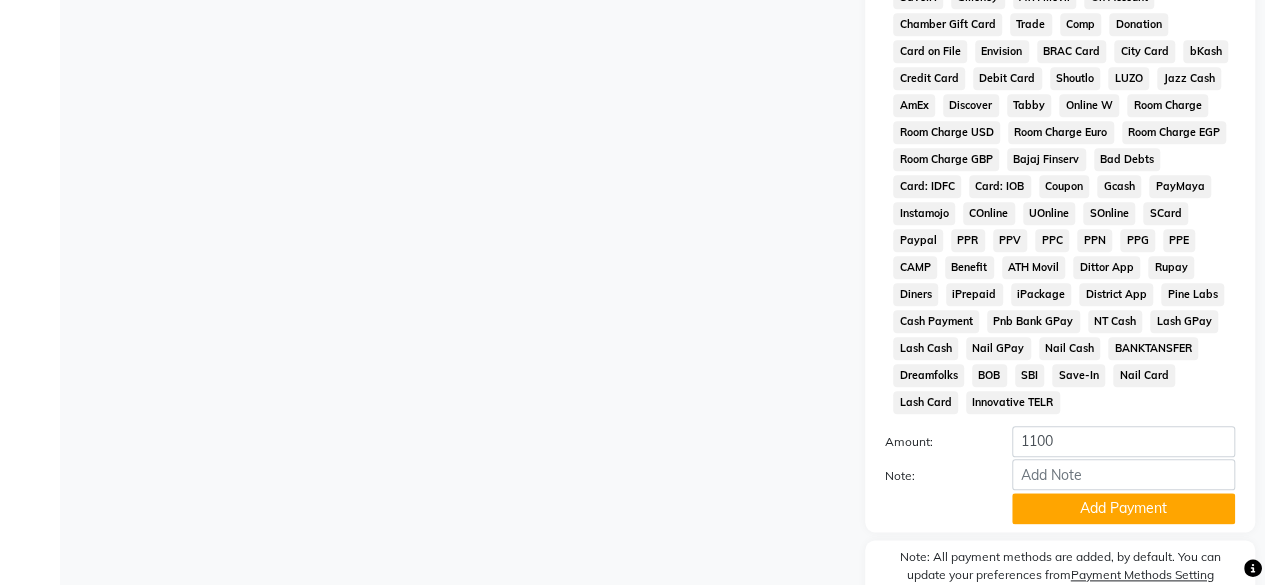scroll, scrollTop: 999, scrollLeft: 0, axis: vertical 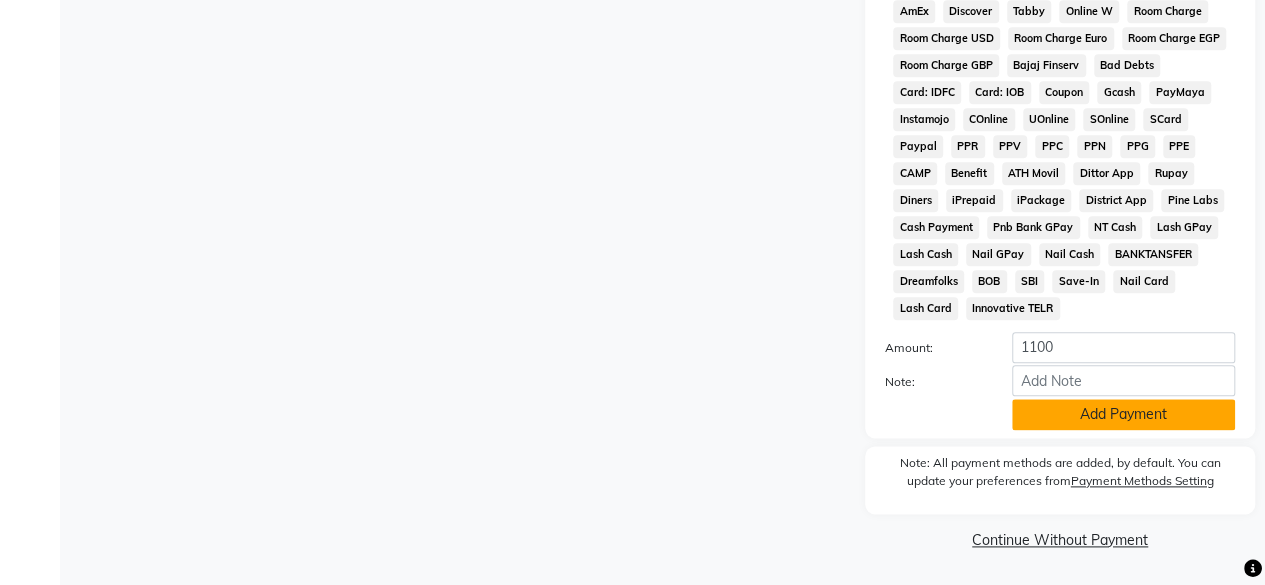 click on "Add Payment" 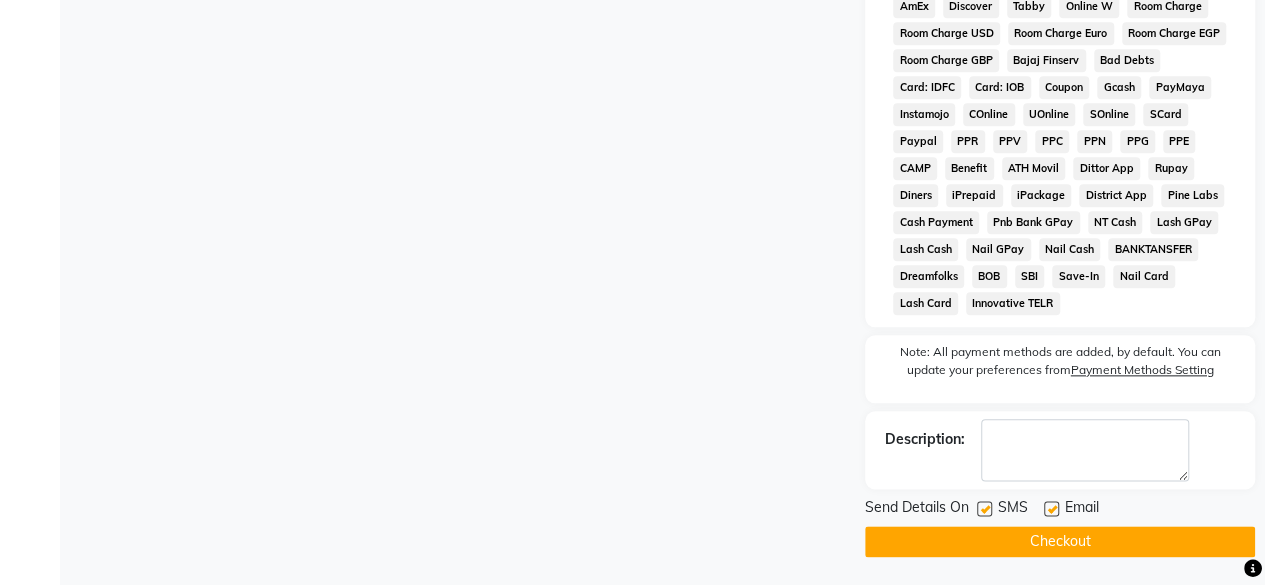 scroll, scrollTop: 1006, scrollLeft: 0, axis: vertical 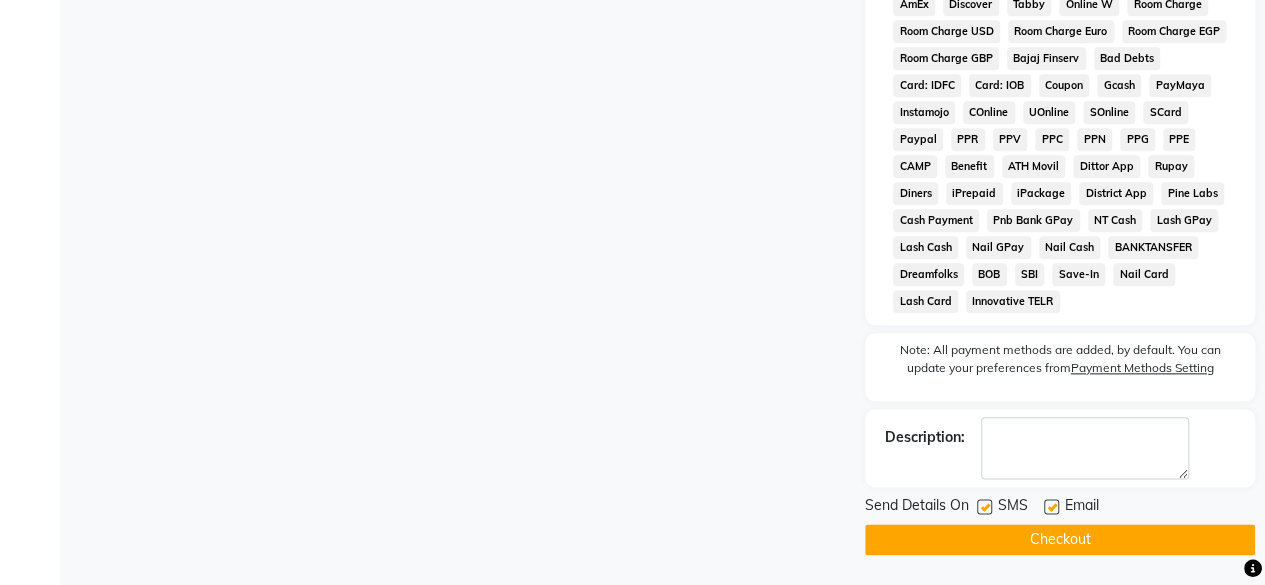 click 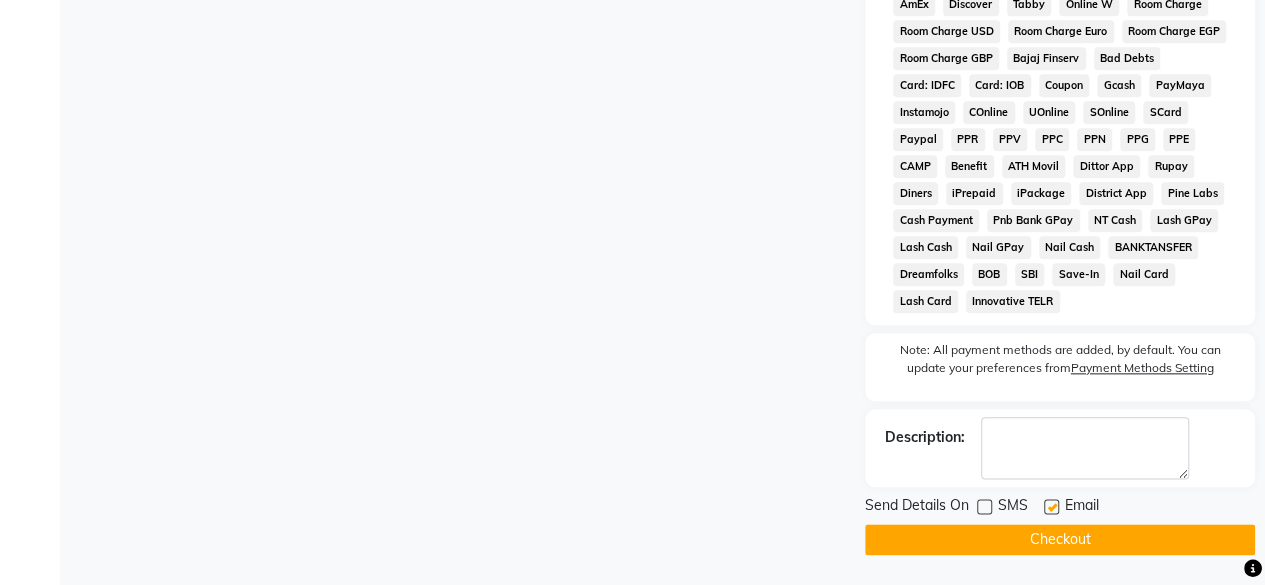 click on "Checkout" 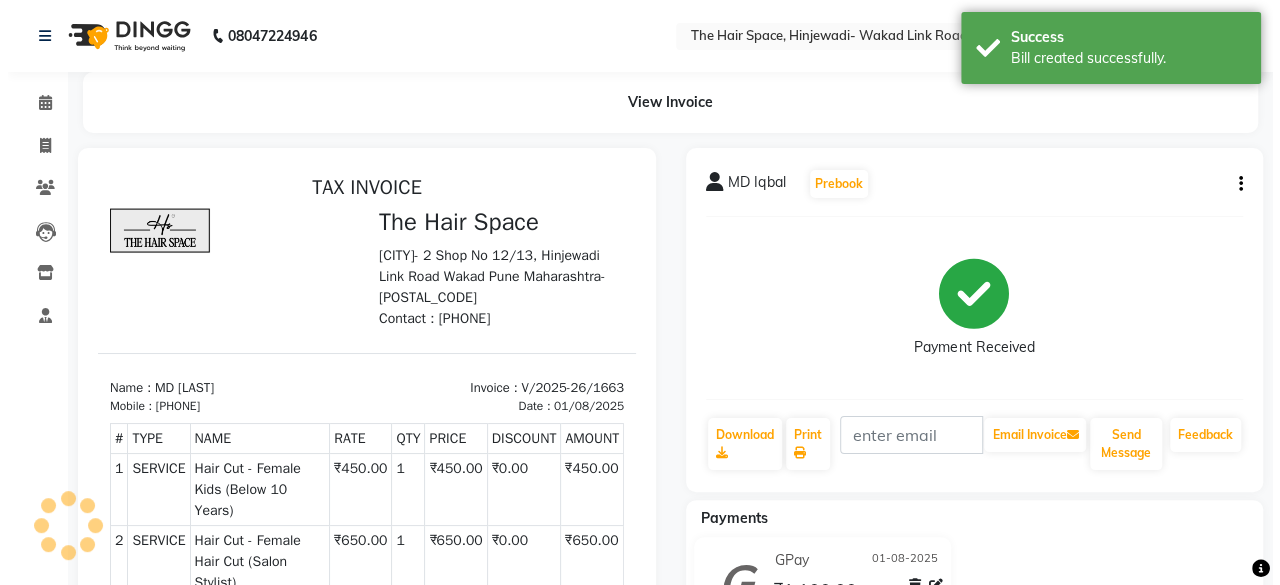 scroll, scrollTop: 0, scrollLeft: 0, axis: both 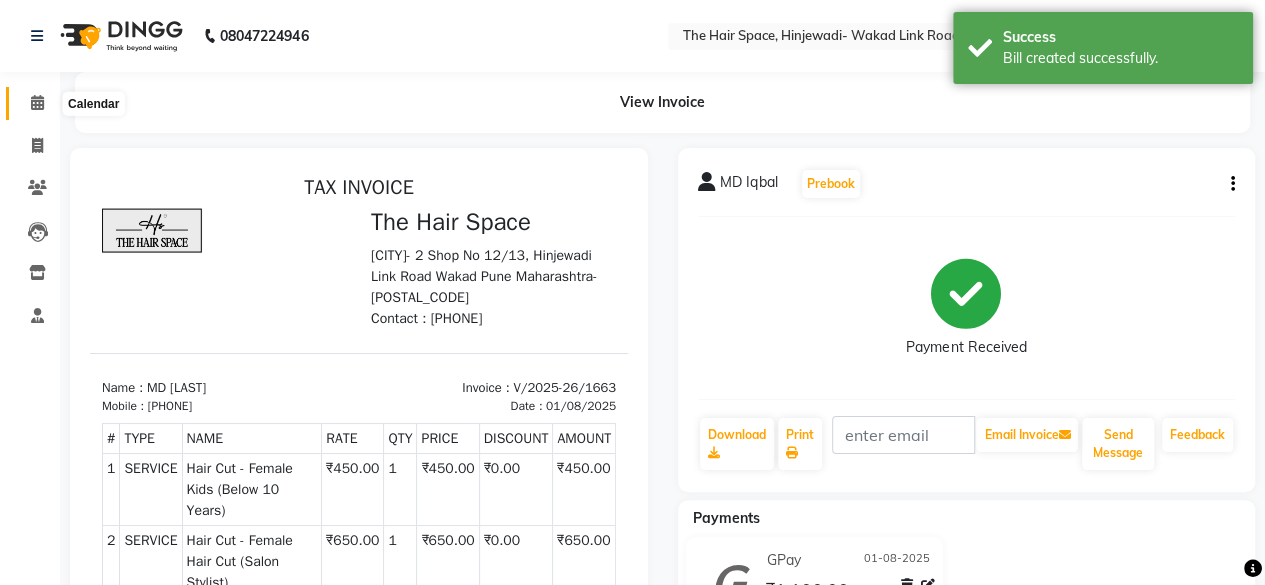 click 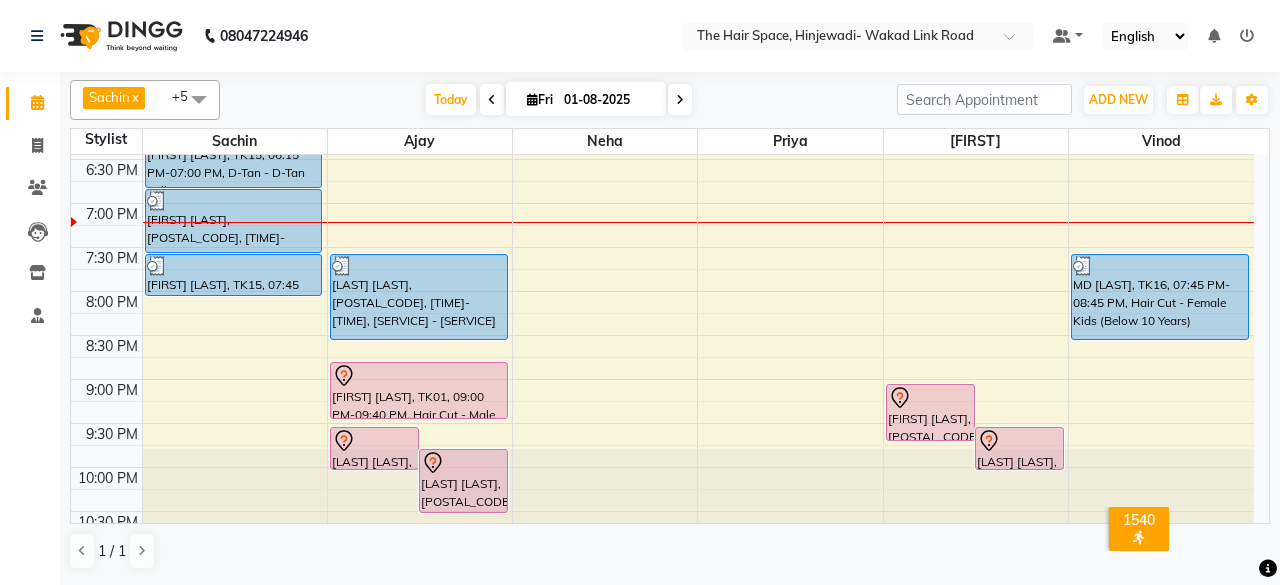 scroll, scrollTop: 929, scrollLeft: 0, axis: vertical 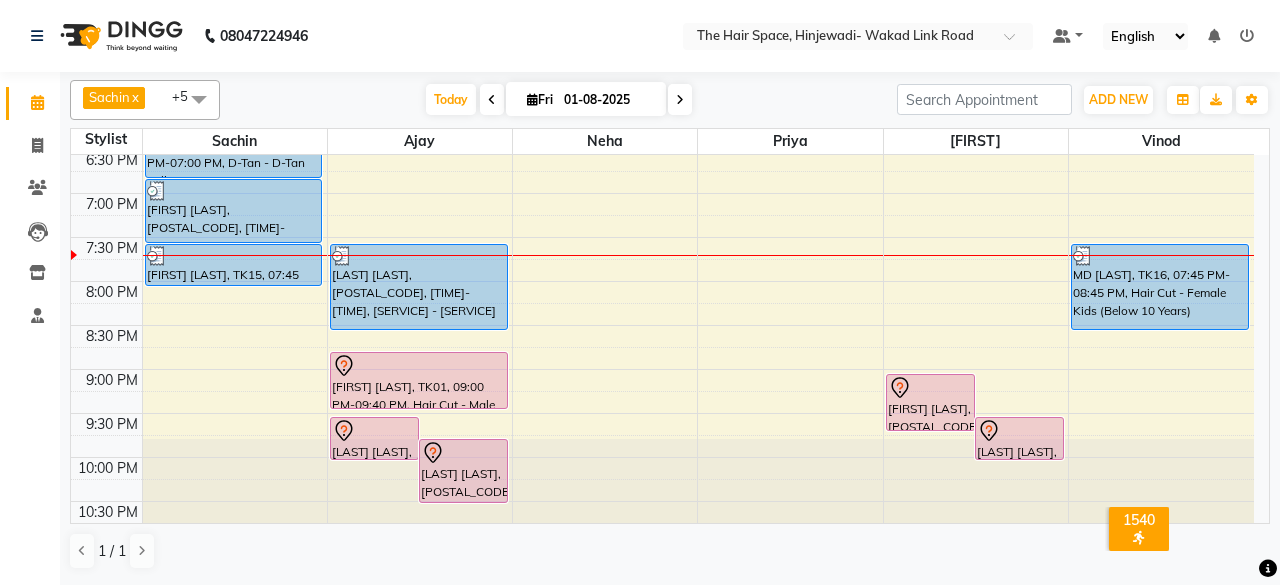 click on "08047224946 Select Location × The Hair Space, Hinjewadi- Wakad Link Road Default Panel My Panel English ENGLISH Español العربية मराठी हिंदी ગુજરાતી தமிழ் 中文 Notifications nothing to show" 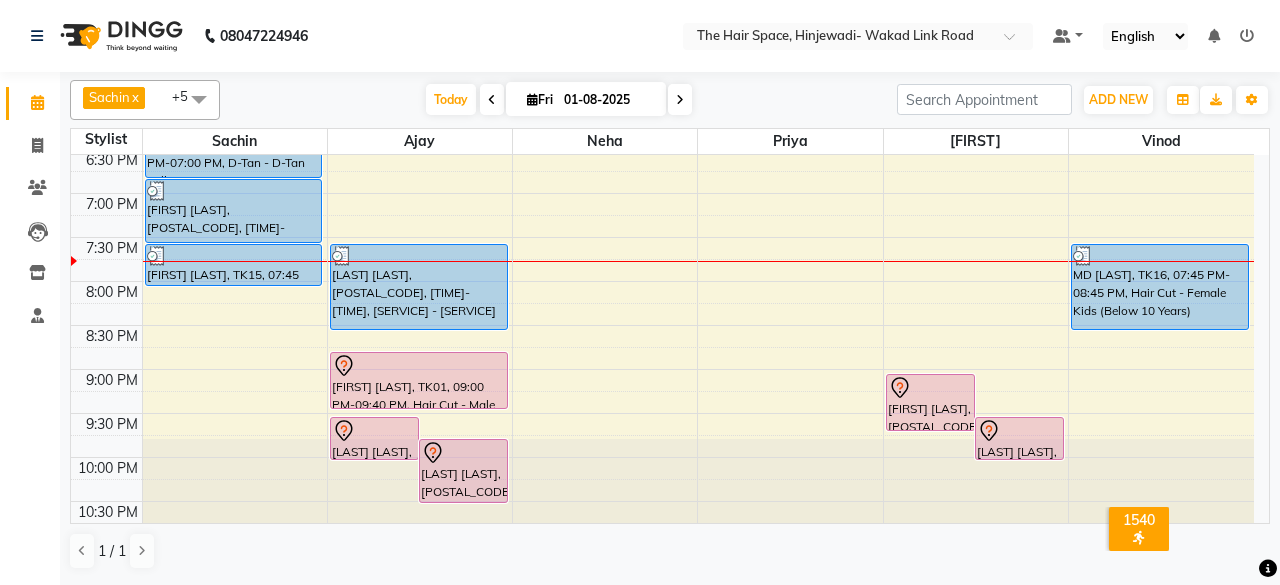 click 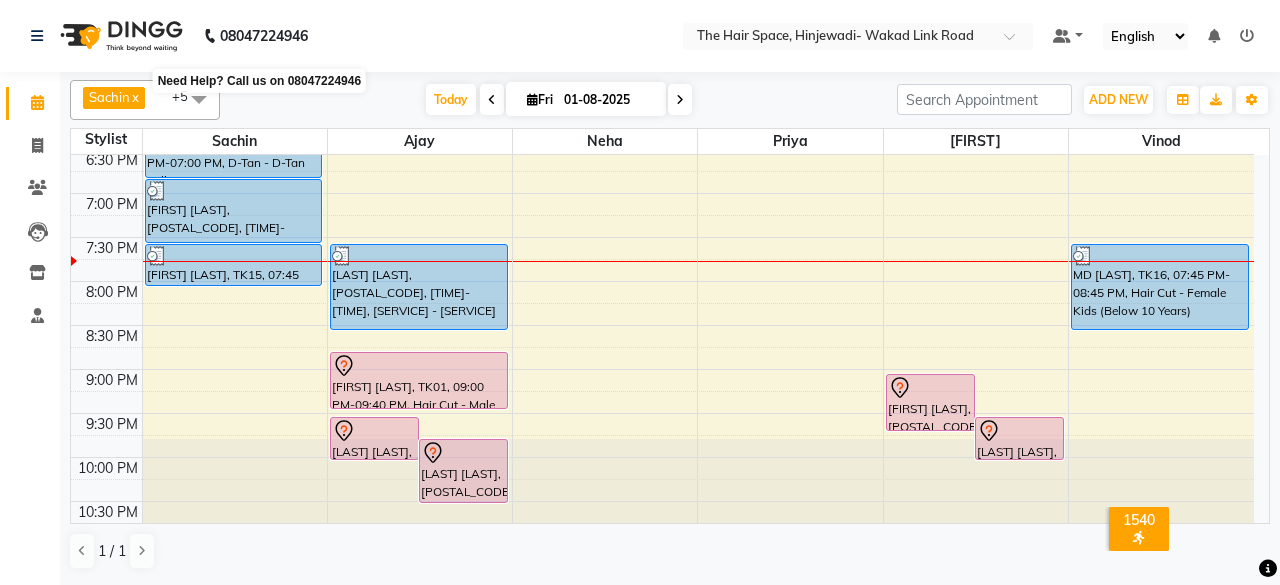 click on "08047224946" 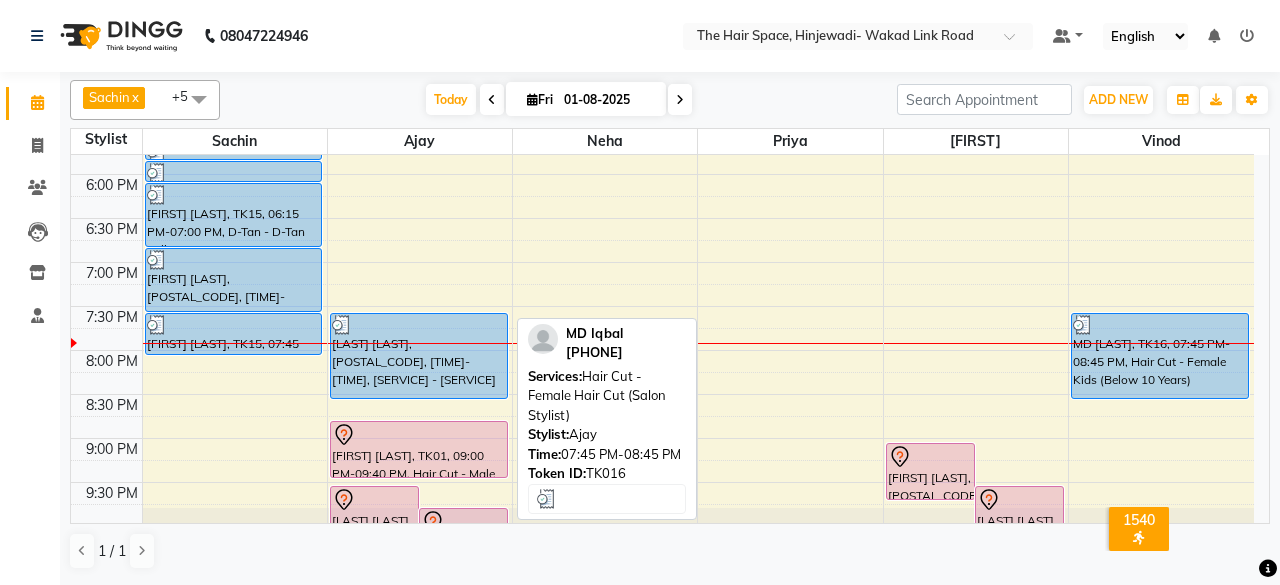 scroll, scrollTop: 829, scrollLeft: 0, axis: vertical 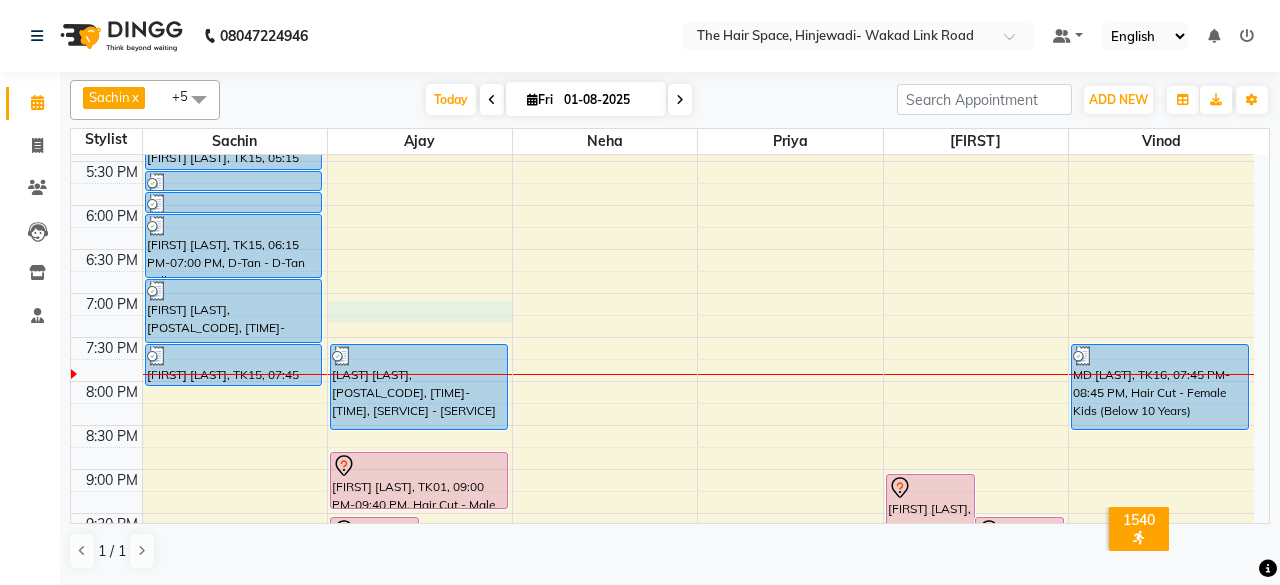 click on "8:00 AM 8:30 AM 9:00 AM 9:30 AM 10:00 AM 10:30 AM 11:00 AM 11:30 AM 12:00 PM 12:30 PM 1:00 PM 1:30 PM 2:00 PM 2:30 PM 3:00 PM 3:30 PM 4:00 PM 4:30 PM 5:00 PM 5:30 PM 6:00 PM 6:30 PM 7:00 PM 7:30 PM 8:00 PM 8:30 PM 9:00 PM 9:30 PM 10:00 PM 10:30 PM     [FIRST] [LAST], TK04, 02:45 PM-03:45 PM, Facials - Facials Regular Facial     [FIRST] [LAST], TK11, 03:15 PM-03:55 PM, Hair Cut - Male Hair Cut (Senior Stylist)     [LAST] [LAST], TK05, 02:00 PM-02:30 PM, Waxing - Face Wax Upper Lip     [FIRST] [LAST], TK11, 04:00 PM-04:30 PM, Beard - Beard     [FIRST] [LAST], TK04, 04:30 PM-05:15 PM, Threading - Threading Eyebrows (₹60),Threading - Threading Upper Lip (₹30)     [FIRST] [LAST], TK15, 05:15 PM-05:45 PM, Threading - Threading Eyebrows     [FIRST] [LAST], TK15, 05:45 PM-06:00 PM, Threading - Threading Upper Lip     [FIRST] [LAST], TK15, 06:00 PM-06:15 PM, Threading - Threading Forehead     [FIRST] [LAST], TK15, 06:15 PM-07:00 PM, D-Tan - D-Tan Full Arms" at bounding box center [662, -15] 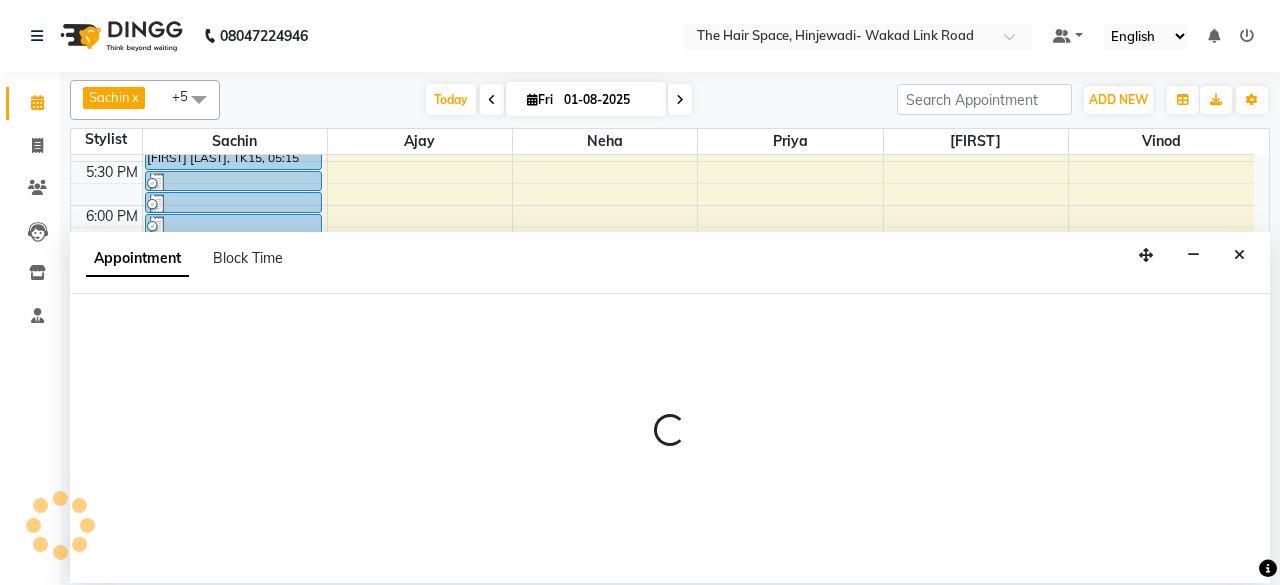 type 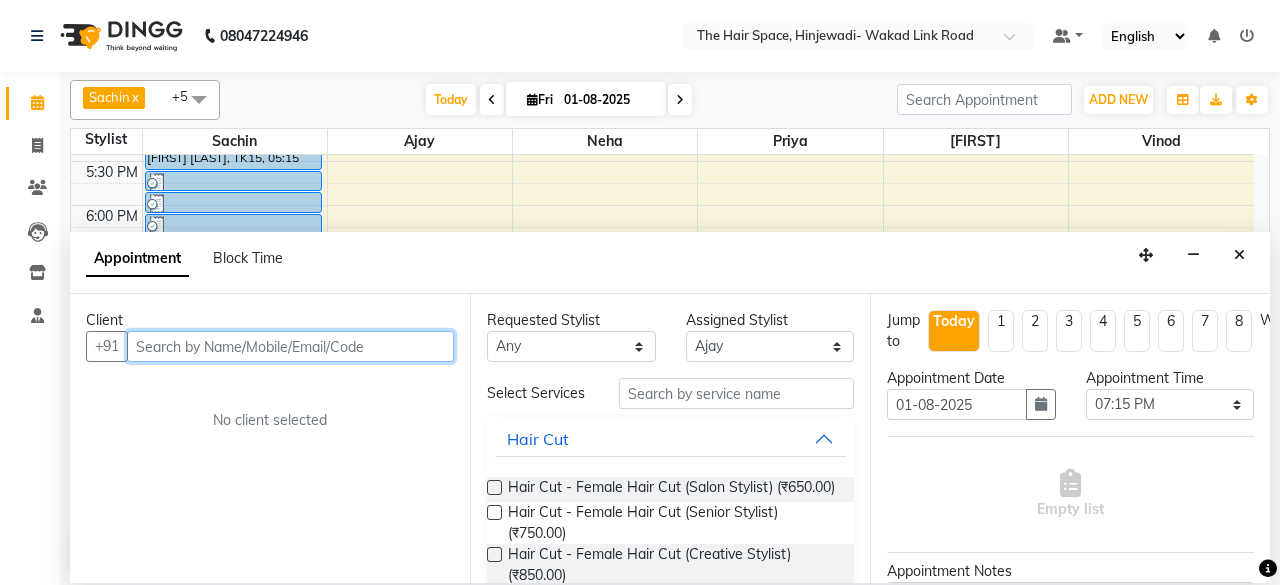 click at bounding box center (290, 346) 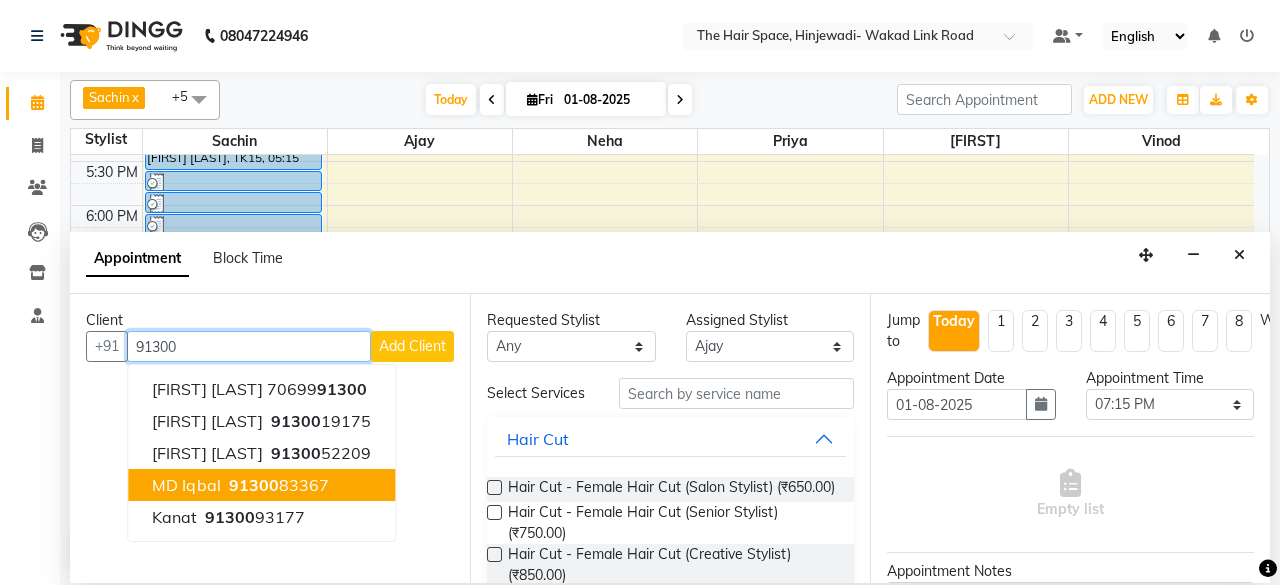 click on "91300" at bounding box center [254, 485] 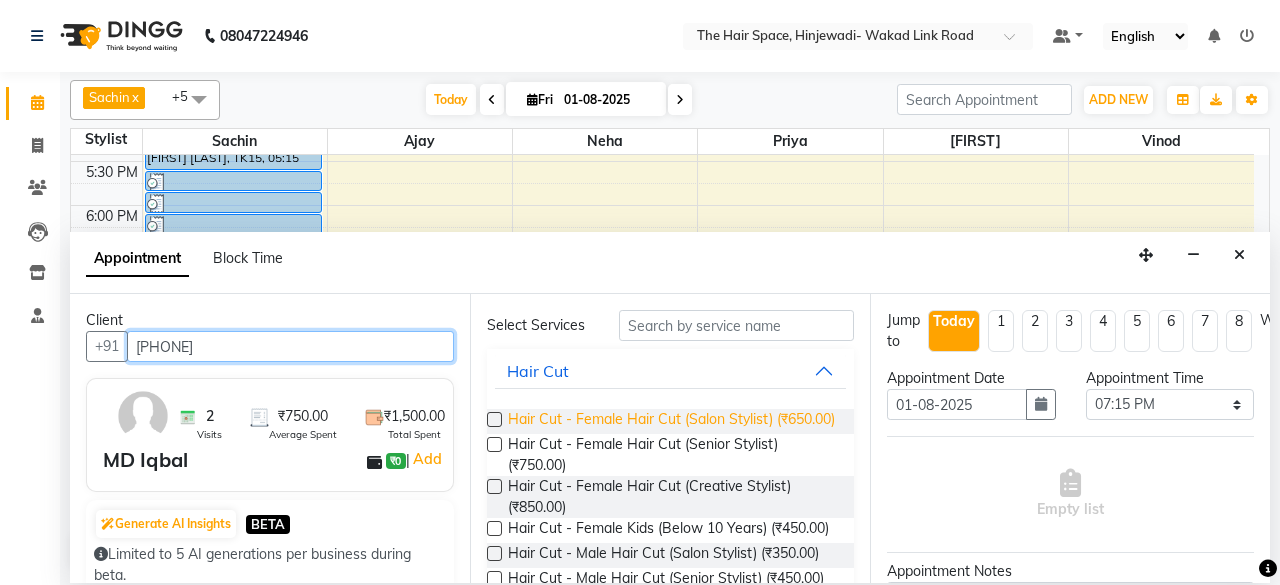 scroll, scrollTop: 100, scrollLeft: 0, axis: vertical 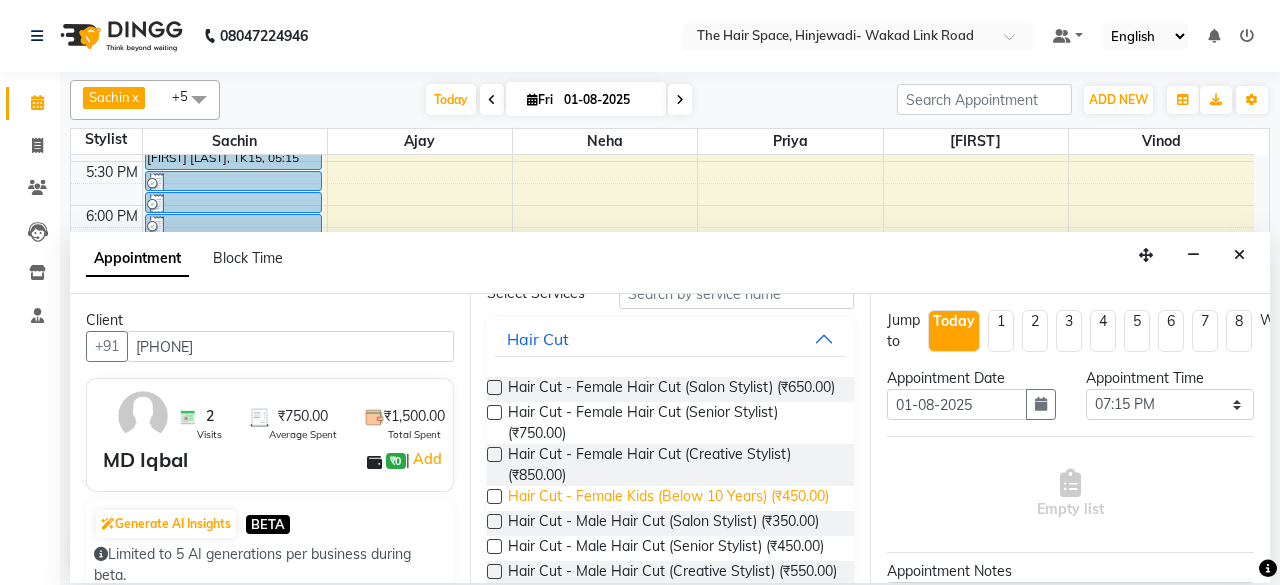 click on "Hair Cut - Female Kids (Below 10 Years) (₹450.00)" at bounding box center [668, 498] 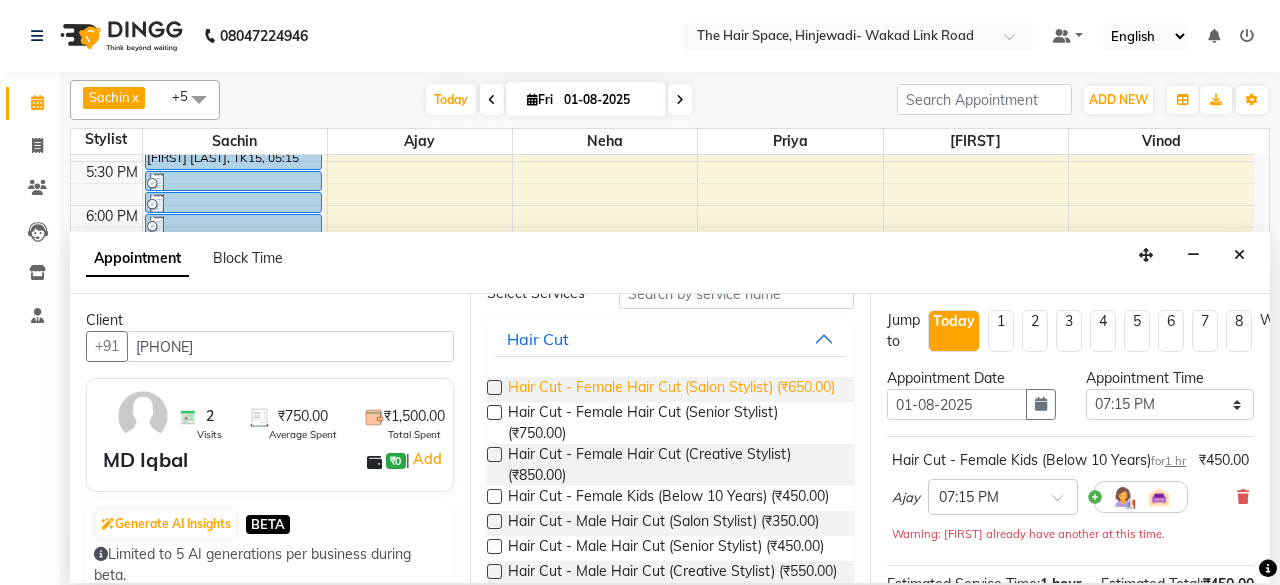 scroll, scrollTop: 0, scrollLeft: 0, axis: both 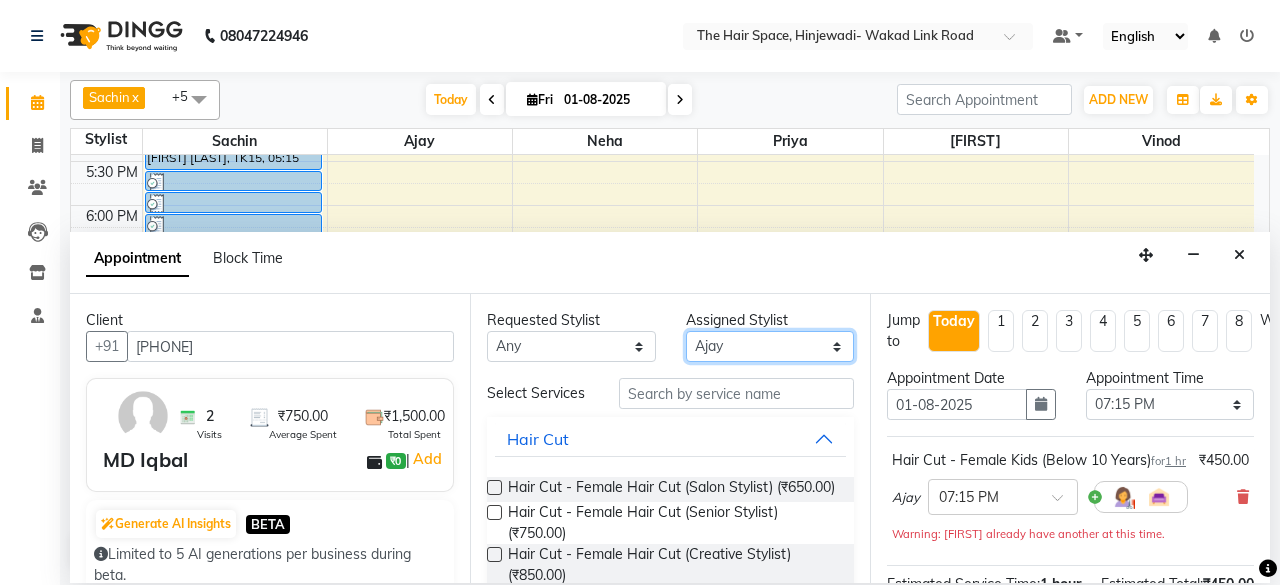 click on "Select [FIRST] [FIRST] [FIRST] [FIRST] [FIRST] [FIRST] [FIRST] [FIRST] [FIRST] [FIRST] [FIRST] [FIRST]" at bounding box center (770, 346) 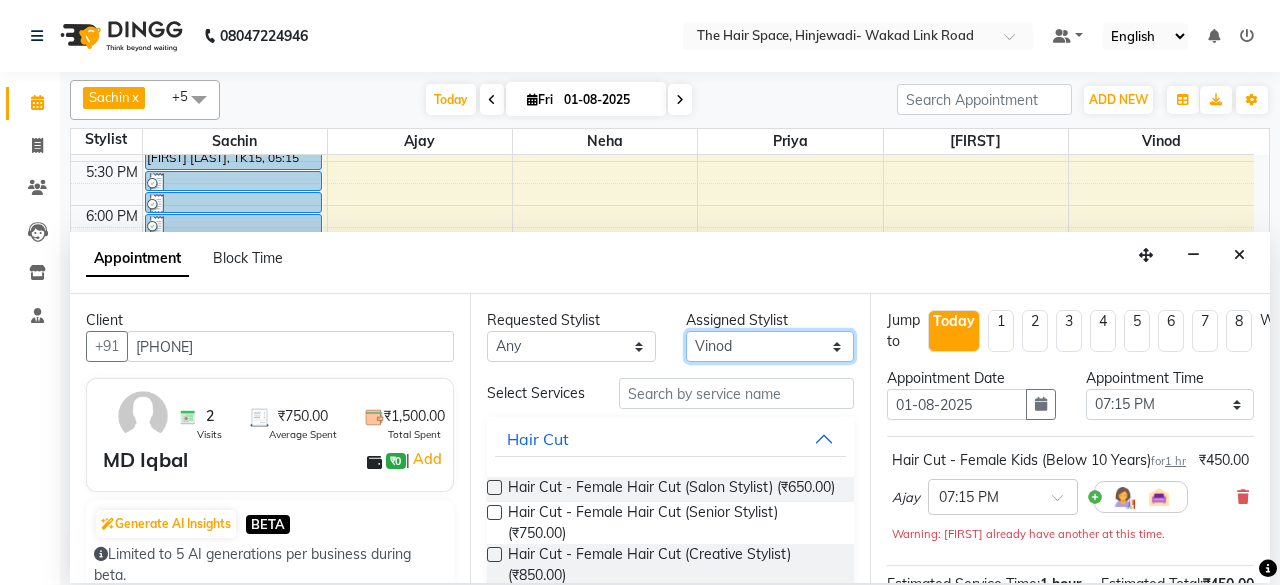 click on "Select [FIRST] [FIRST] [FIRST] [FIRST] [FIRST] [FIRST] [FIRST] [FIRST] [FIRST] [FIRST] [FIRST] [FIRST]" at bounding box center [770, 346] 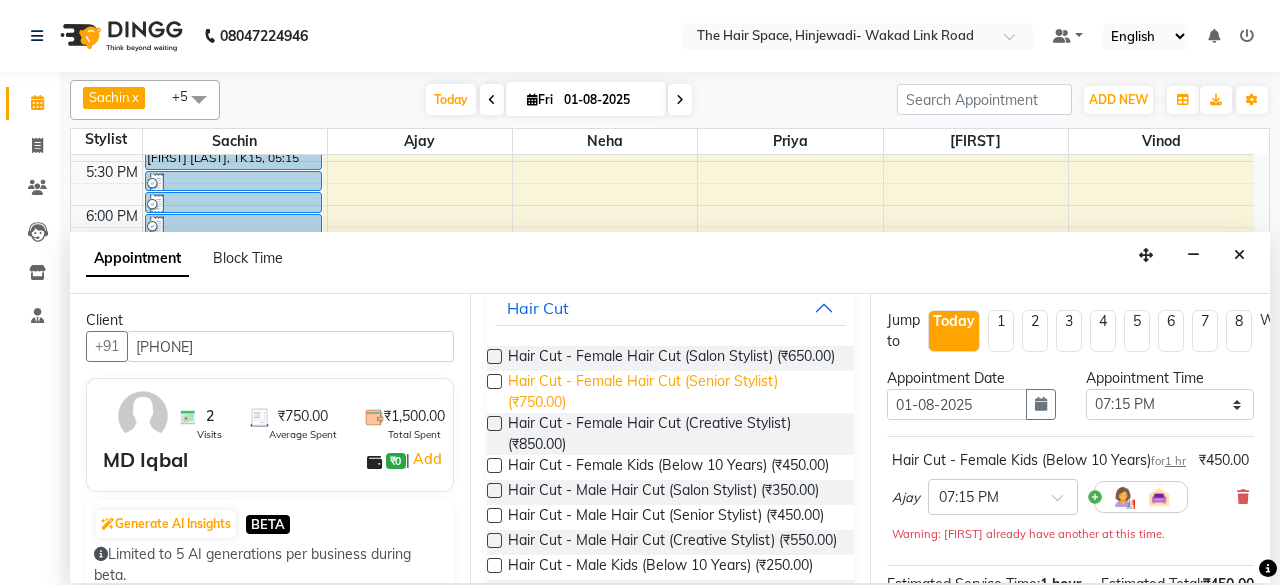 scroll, scrollTop: 100, scrollLeft: 0, axis: vertical 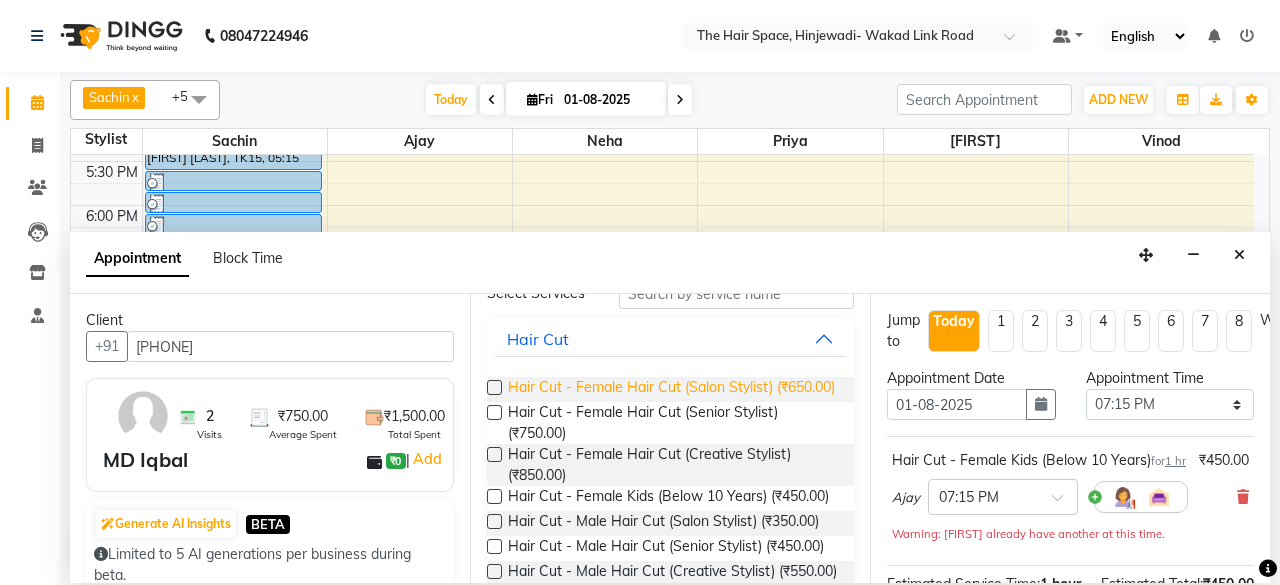 click on "Hair Cut - Female Hair Cut (Salon Stylist) (₹650.00)" at bounding box center (671, 389) 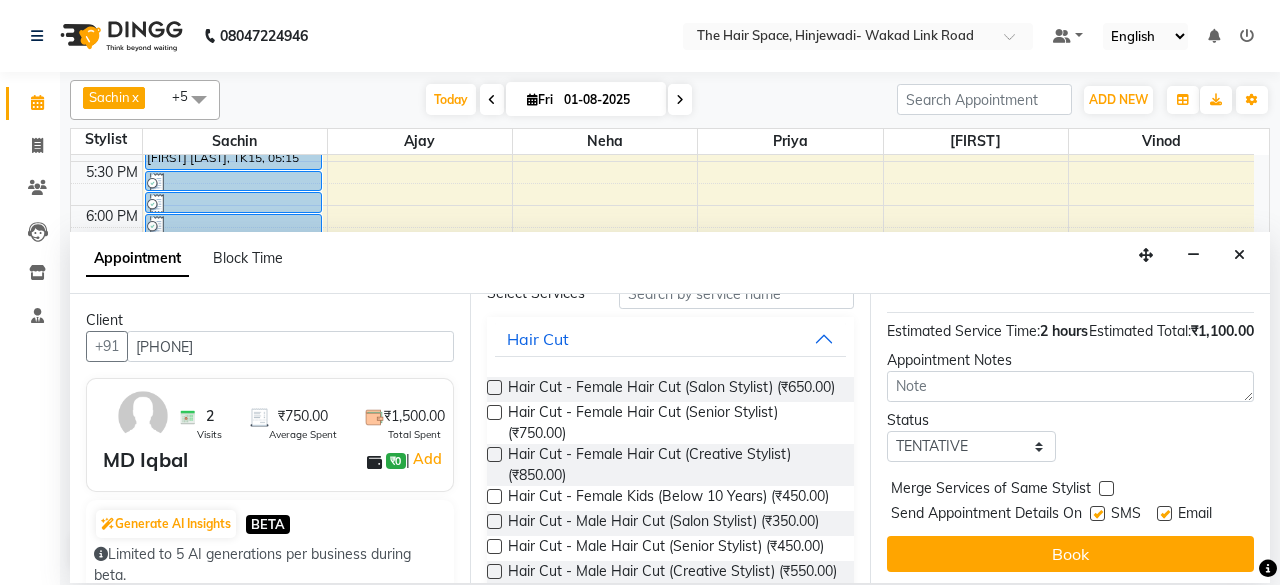 scroll, scrollTop: 426, scrollLeft: 0, axis: vertical 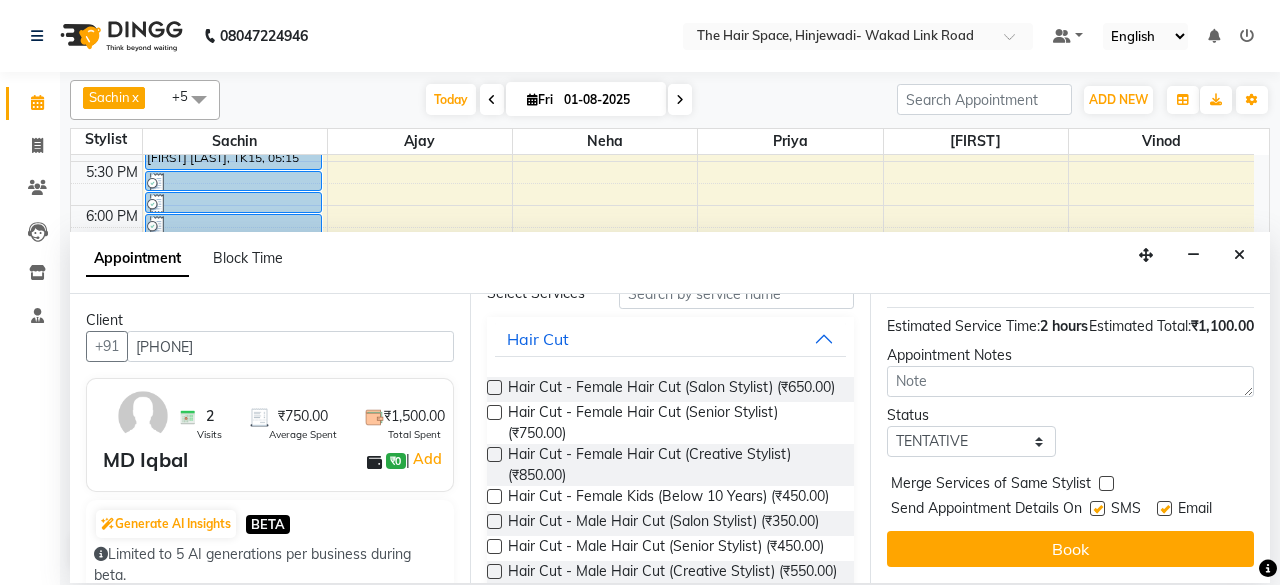 click at bounding box center [1097, 508] 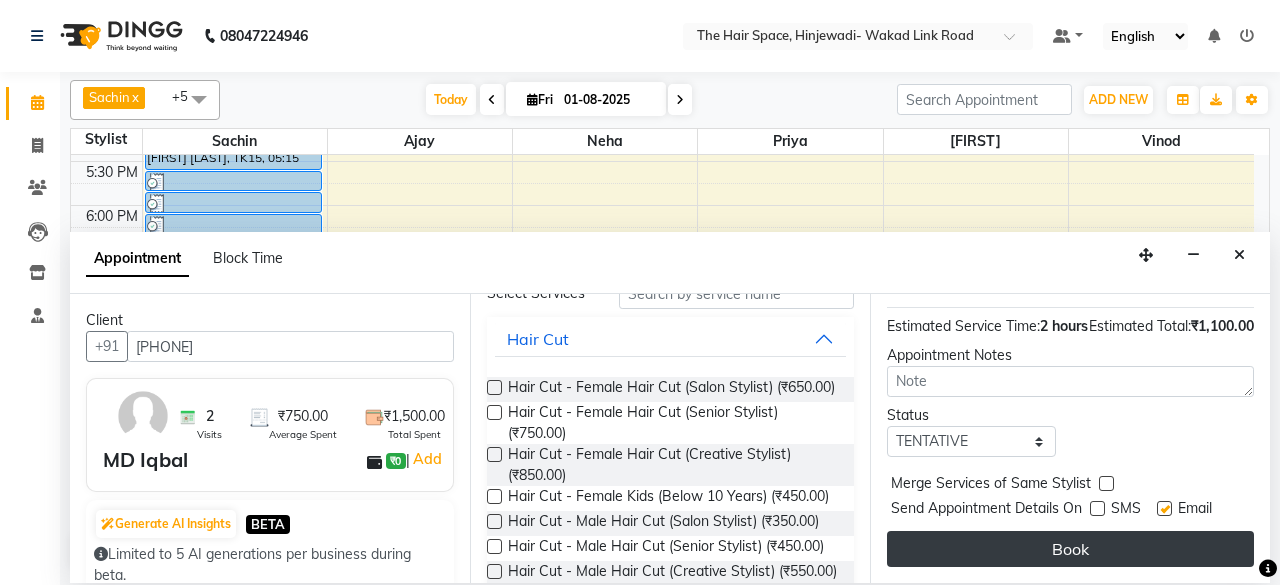 click on "Book" at bounding box center (1070, 549) 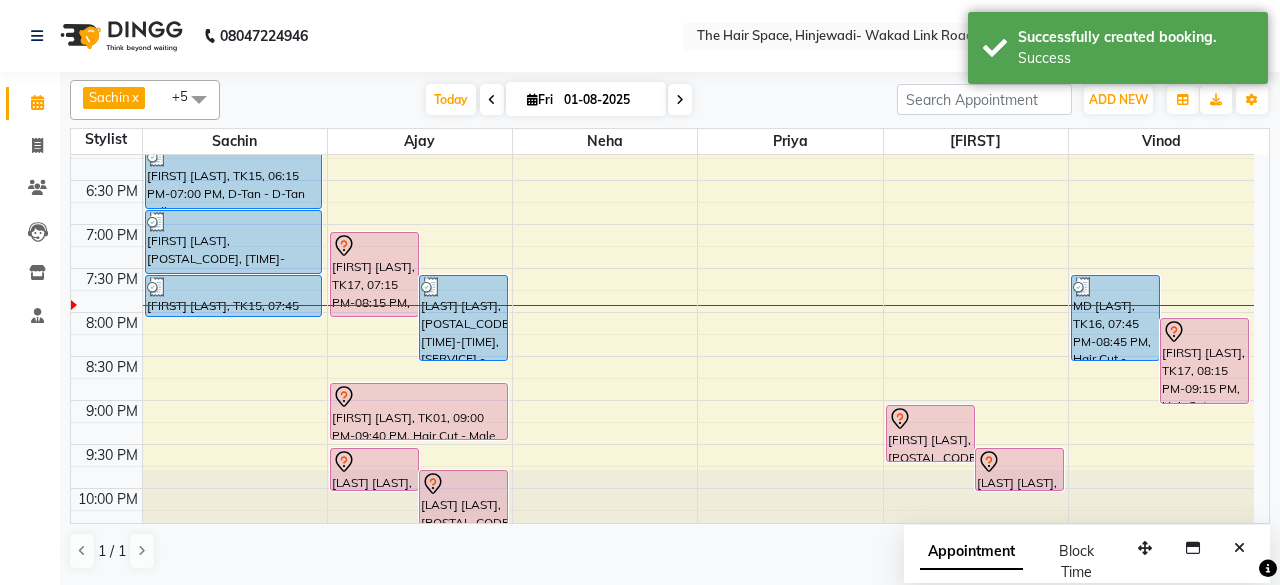 scroll, scrollTop: 929, scrollLeft: 0, axis: vertical 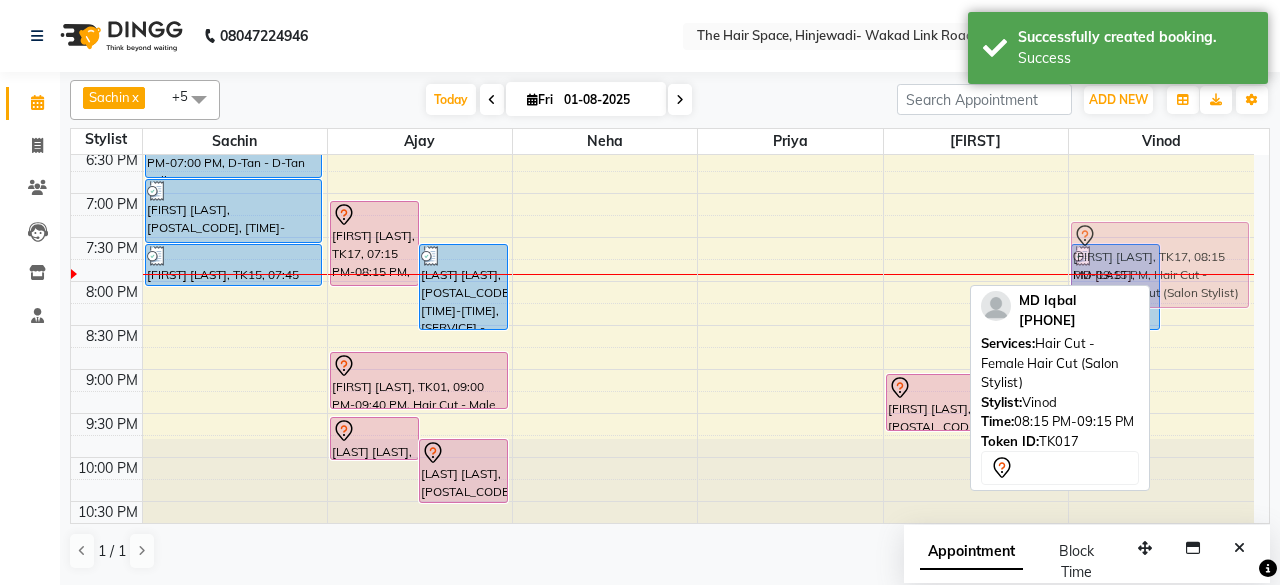 drag, startPoint x: 1180, startPoint y: 323, endPoint x: 1167, endPoint y: 251, distance: 73.1642 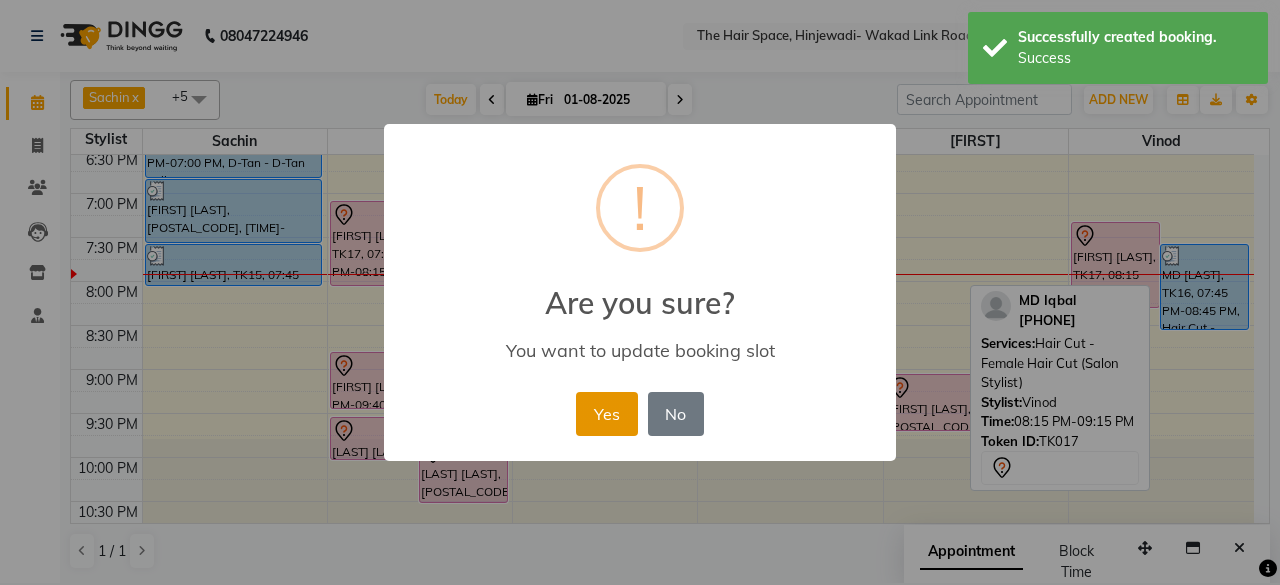 click on "Yes" at bounding box center [606, 414] 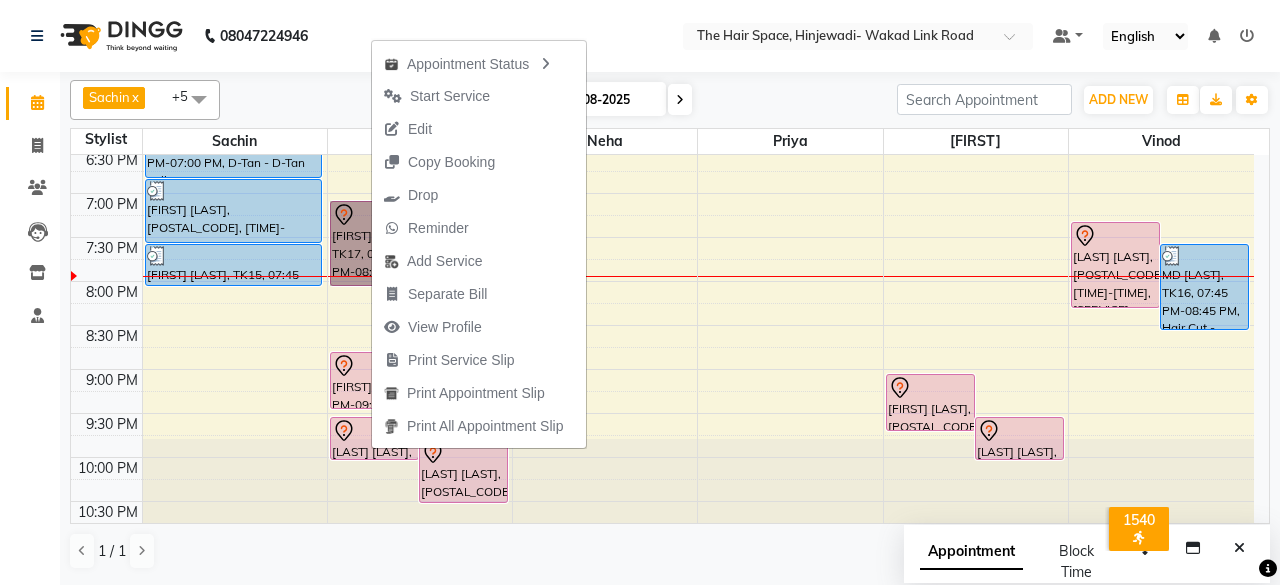 click on "8:00 AM 8:30 AM 9:00 AM 9:30 AM 10:00 AM 10:30 AM 11:00 AM 11:30 AM 12:00 PM 12:30 PM 1:00 PM 1:30 PM 2:00 PM 2:30 PM 3:00 PM 3:30 PM 4:00 PM 4:30 PM 5:00 PM 5:30 PM 6:00 PM 6:30 PM 7:00 PM 7:30 PM 8:00 PM 8:30 PM 9:00 PM 9:30 PM 10:00 PM 10:30 PM     [FIRST] [LAST], TK04, 02:45 PM-03:45 PM, Facials - Facials Regular Facial     [FIRST] [LAST], TK11, 03:15 PM-03:55 PM, Hair Cut - Male Hair Cut (Senior Stylist)     [LAST] [LAST], TK05, 02:00 PM-02:30 PM, Waxing - Face Wax Upper Lip     [FIRST] [LAST], TK11, 04:00 PM-04:30 PM, Beard - Beard     [FIRST] [LAST], TK04, 04:30 PM-05:15 PM, Threading - Threading Eyebrows (₹60),Threading - Threading Upper Lip (₹30)     [FIRST] [LAST], TK15, 05:15 PM-05:45 PM, Threading - Threading Eyebrows     [FIRST] [LAST], TK15, 05:45 PM-06:00 PM, Threading - Threading Upper Lip     [FIRST] [LAST], TK15, 06:00 PM-06:15 PM, Threading - Threading Forehead     [FIRST] [LAST], TK15, 06:15 PM-07:00 PM, D-Tan - D-Tan Full Arms" at bounding box center (662, -115) 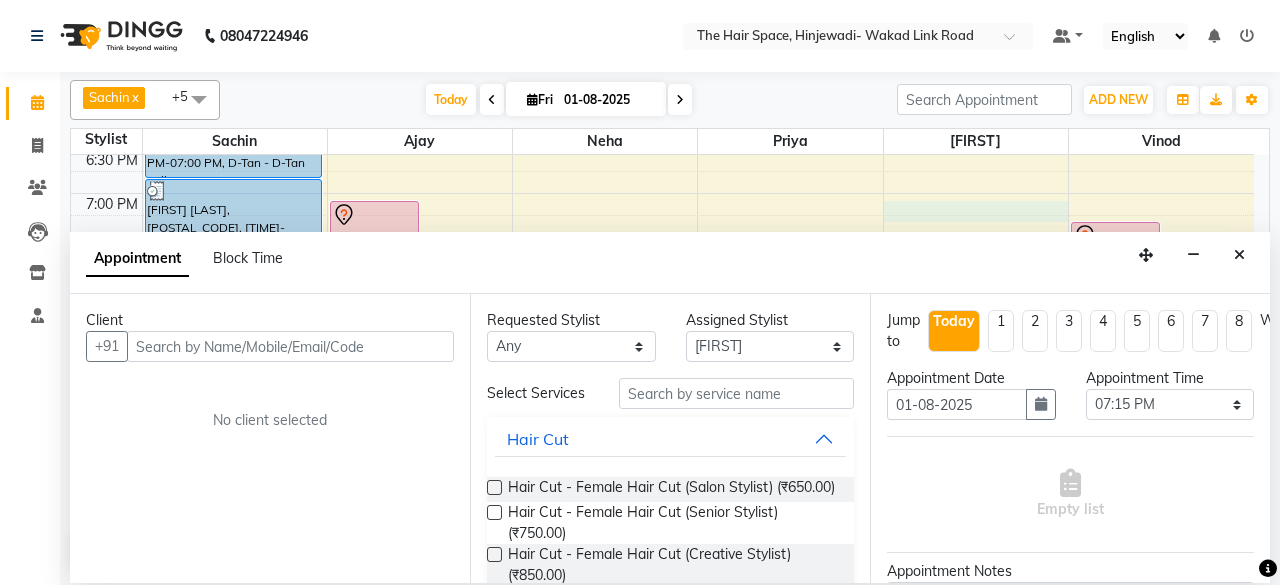 drag, startPoint x: 1239, startPoint y: 259, endPoint x: 1166, endPoint y: 274, distance: 74.52516 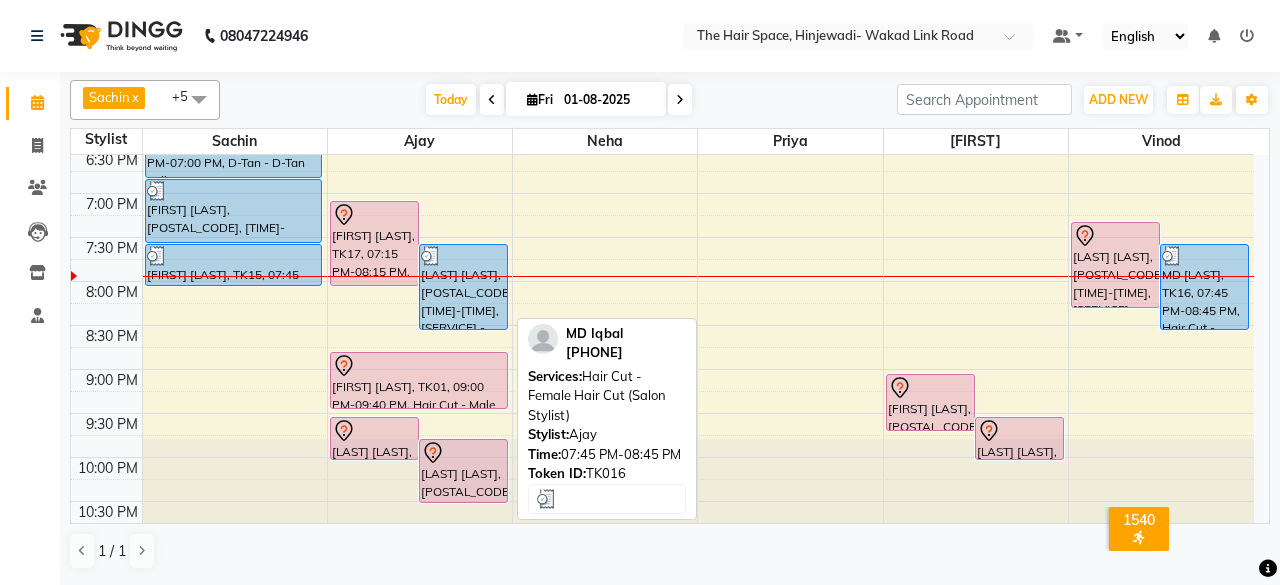 click at bounding box center [463, 256] 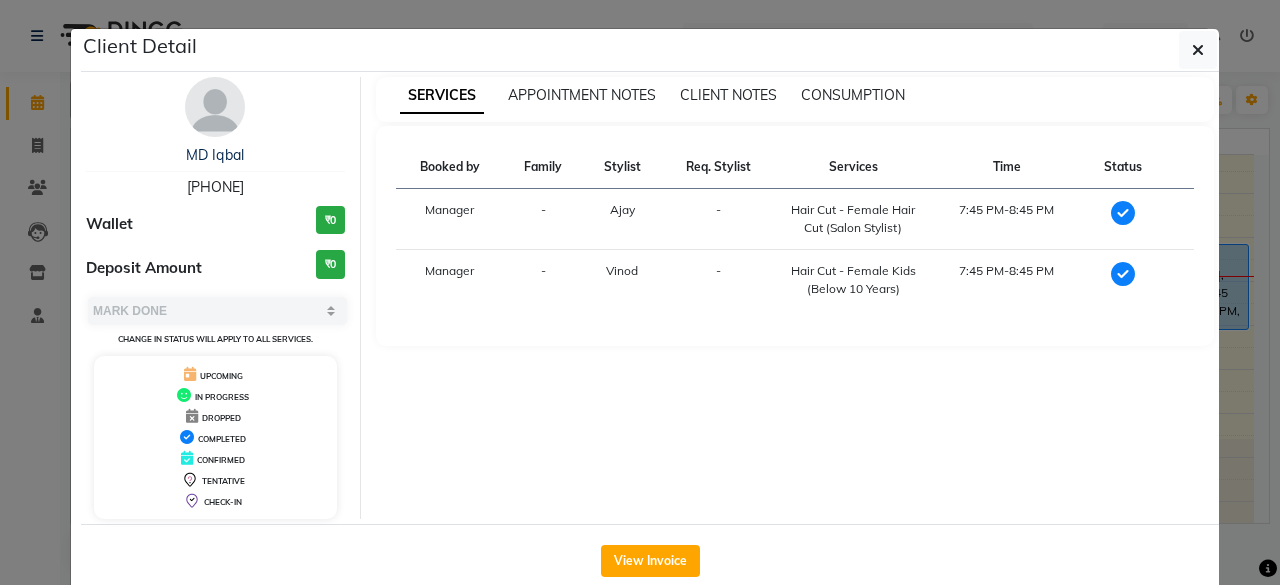 click at bounding box center (215, 107) 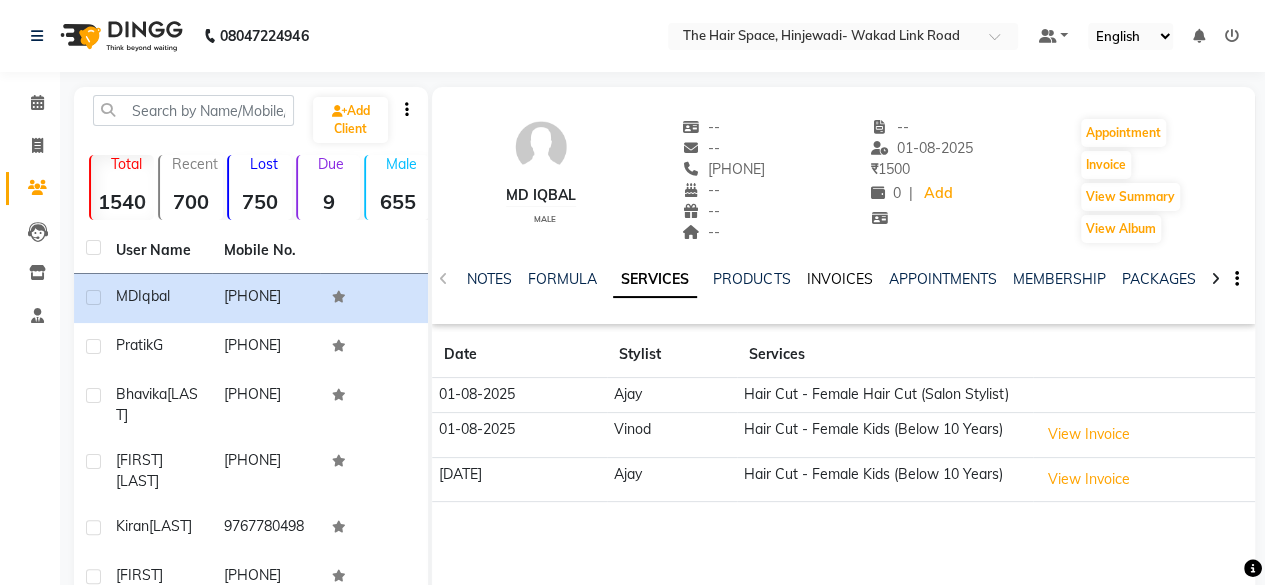 click on "INVOICES" 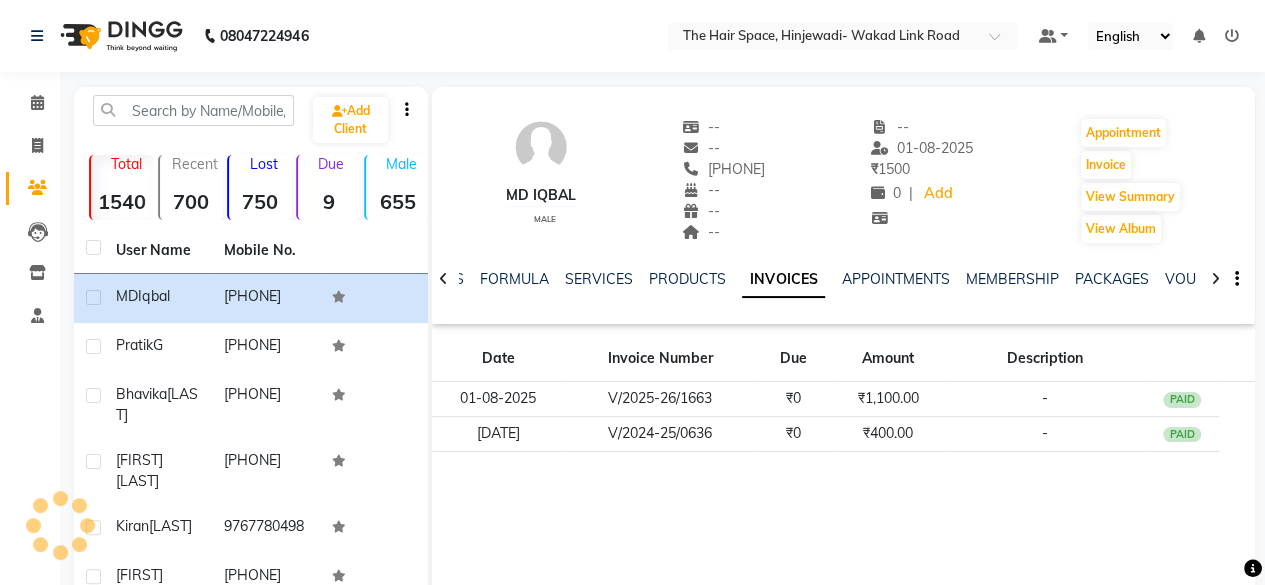 click on "NOTES FORMULA SERVICES PRODUCTS INVOICES APPOINTMENTS MEMBERSHIP PACKAGES VOUCHERS GIFTCARDS POINTS FORMS FAMILY CARDS WALLET" 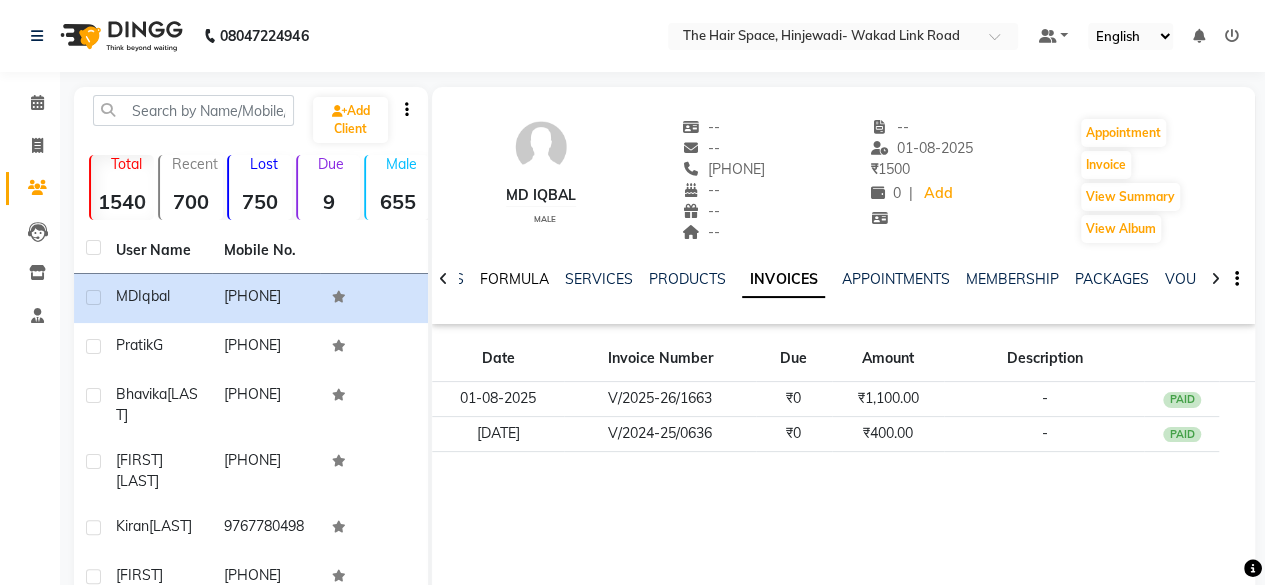 click on "FORMULA" 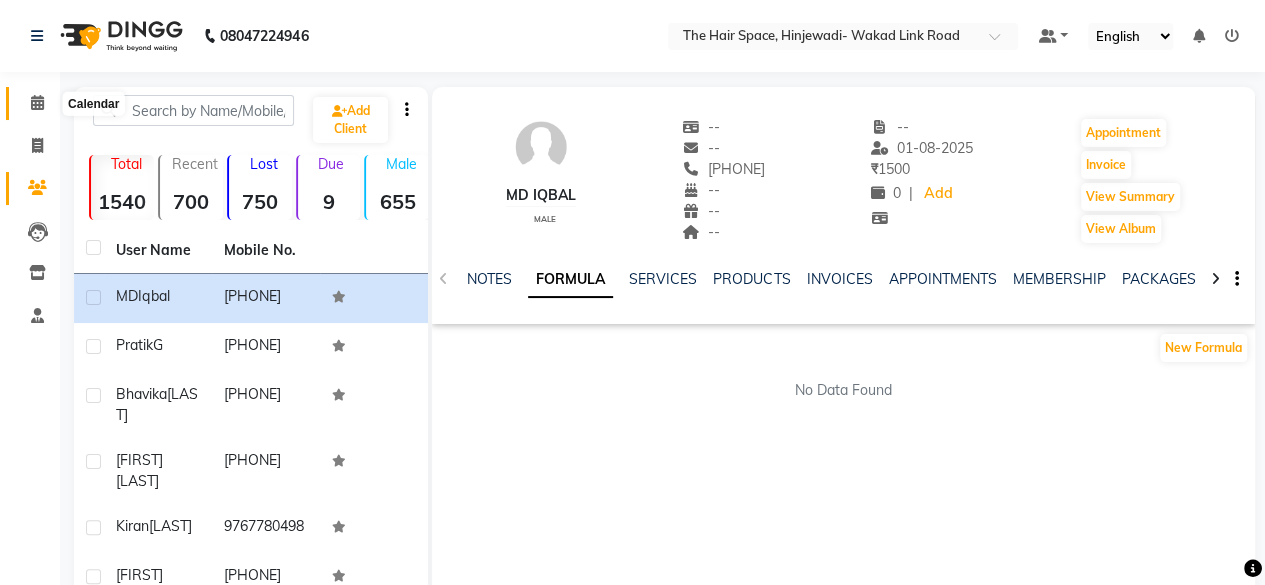 click 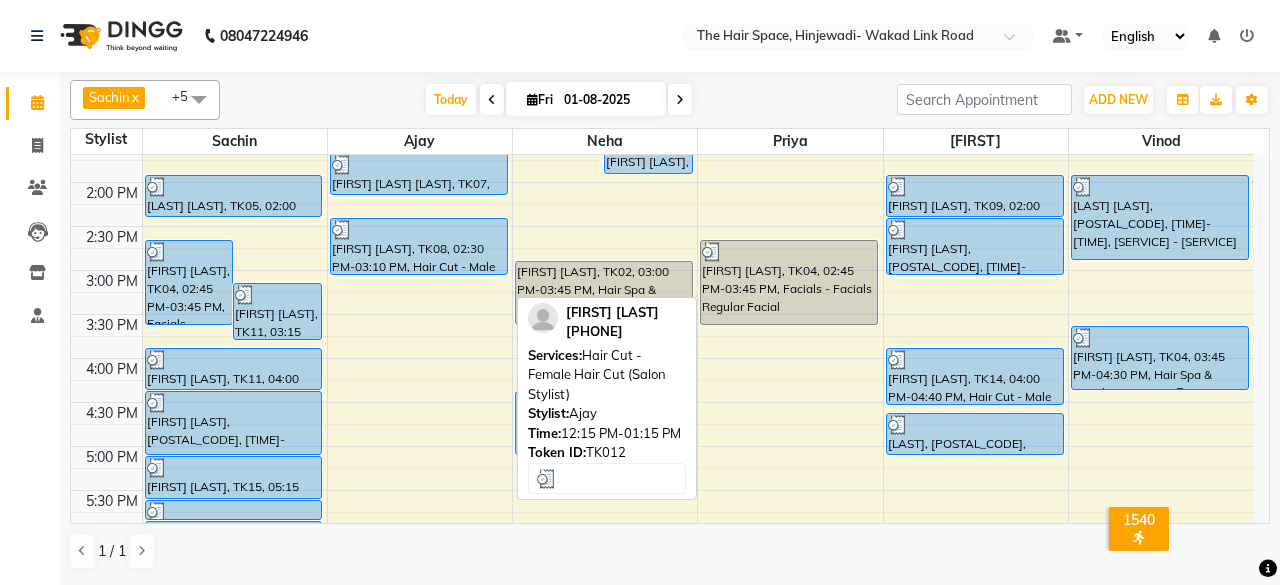 scroll, scrollTop: 800, scrollLeft: 0, axis: vertical 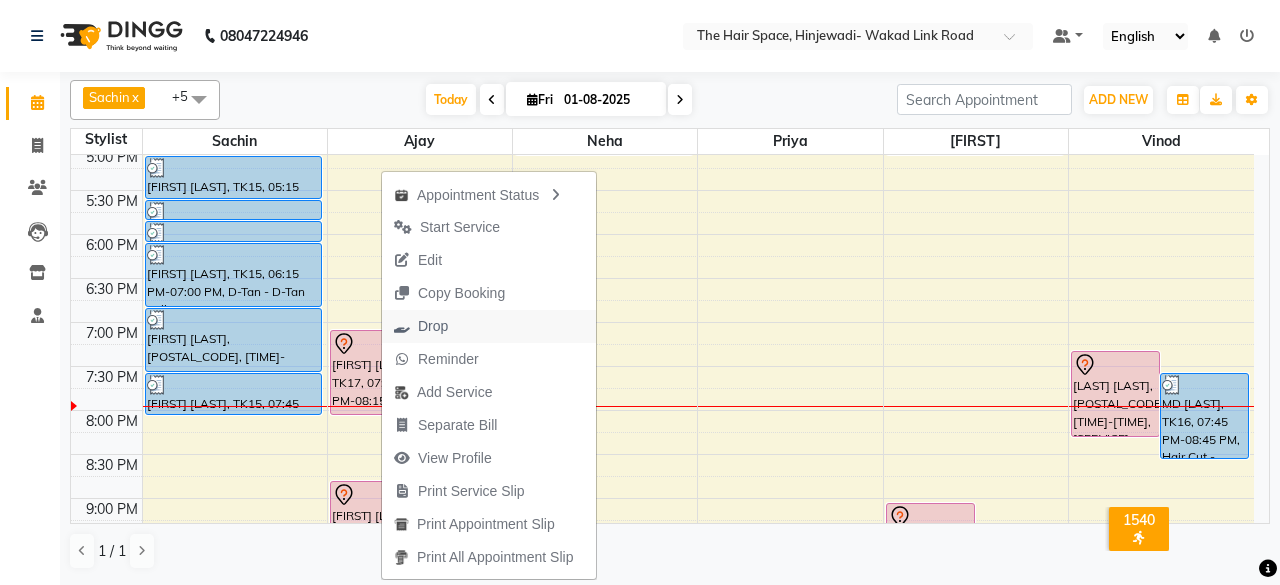 click on "Drop" at bounding box center [489, 326] 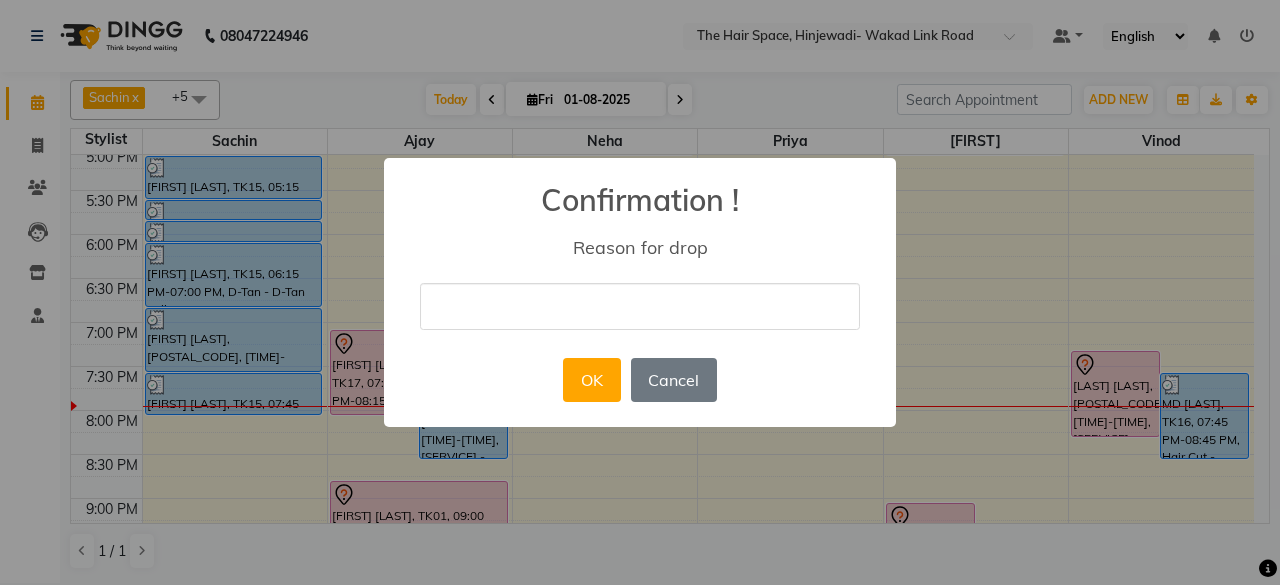 click at bounding box center (640, 306) 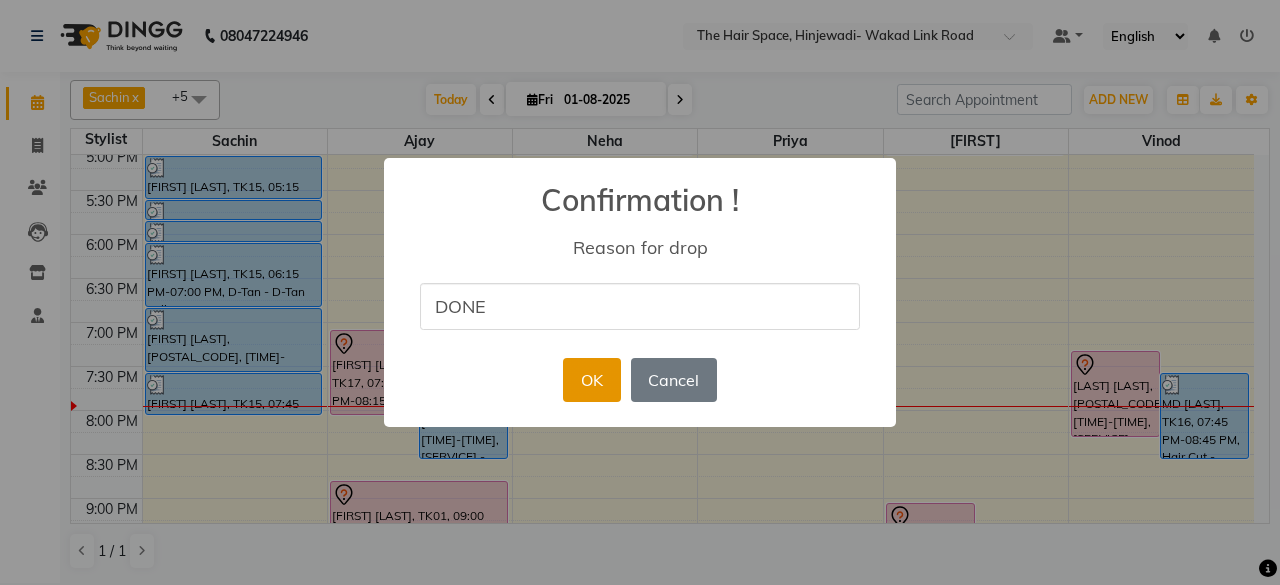 click on "OK" at bounding box center [591, 380] 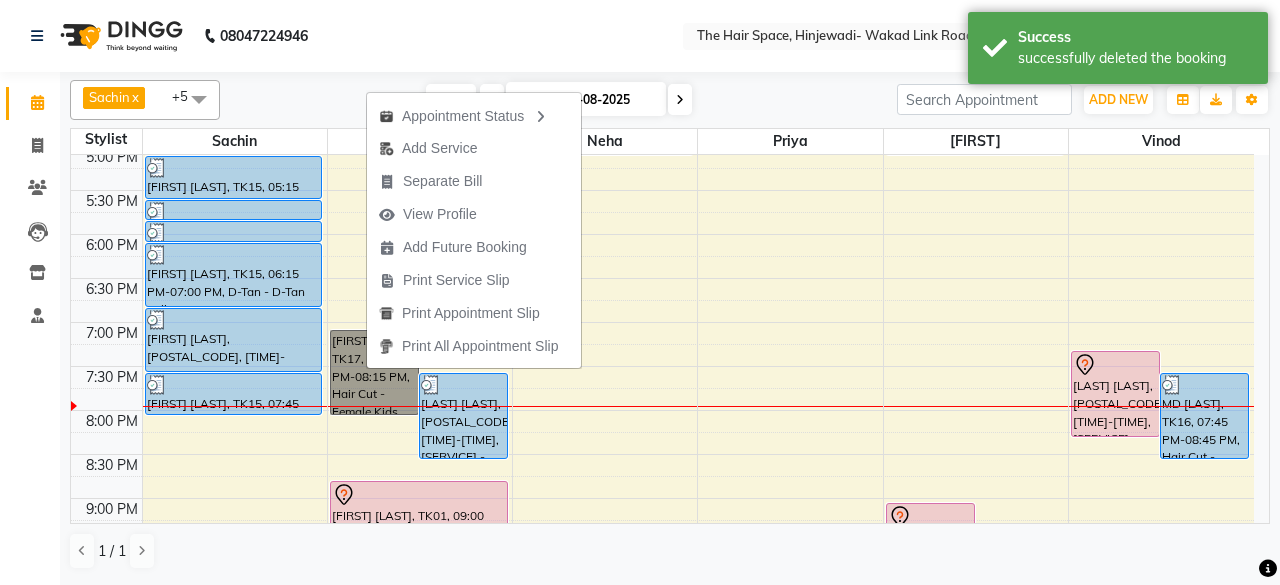 click on "8:00 AM 8:30 AM 9:00 AM 9:30 AM 10:00 AM 10:30 AM 11:00 AM 11:30 AM 12:00 PM 12:30 PM 1:00 PM 1:30 PM 2:00 PM 2:30 PM 3:00 PM 3:30 PM 4:00 PM 4:30 PM 5:00 PM 5:30 PM 6:00 PM 6:30 PM 7:00 PM 7:30 PM 8:00 PM 8:30 PM 9:00 PM 9:30 PM 10:00 PM 10:30 PM     [FIRST] [LAST], TK04, 02:45 PM-03:45 PM, Facials - Facials Regular Facial     [FIRST] [LAST], TK11, 03:15 PM-03:55 PM, Hair Cut - Male Hair Cut (Senior Stylist)     [LAST] [LAST], TK05, 02:00 PM-02:30 PM, Waxing - Face Wax Upper Lip     [FIRST] [LAST], TK11, 04:00 PM-04:30 PM, Beard - Beard     [FIRST] [LAST], TK04, 04:30 PM-05:15 PM, Threading - Threading Eyebrows (₹60),Threading - Threading Upper Lip (₹30)     [FIRST] [LAST], TK15, 05:15 PM-05:45 PM, Threading - Threading Eyebrows     [FIRST] [LAST], TK15, 05:45 PM-06:00 PM, Threading - Threading Upper Lip     [FIRST] [LAST], TK15, 06:00 PM-06:15 PM, Threading - Threading Forehead     [FIRST] [LAST], TK15, 06:15 PM-07:00 PM, D-Tan - D-Tan Full Arms" at bounding box center (662, 14) 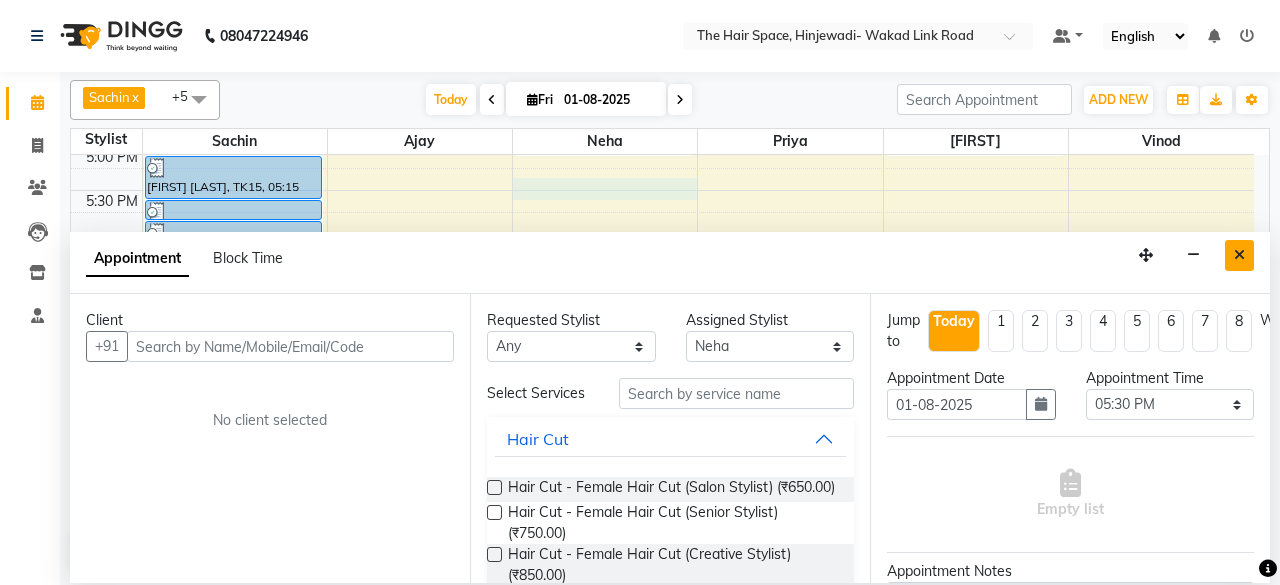 click at bounding box center [1239, 255] 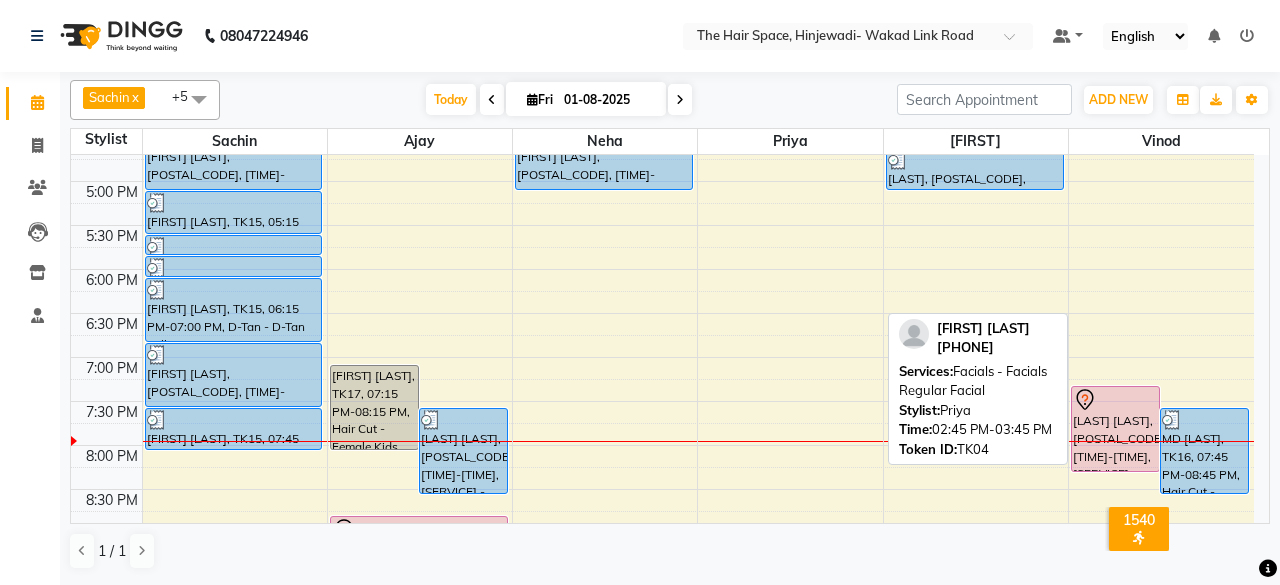 scroll, scrollTop: 900, scrollLeft: 0, axis: vertical 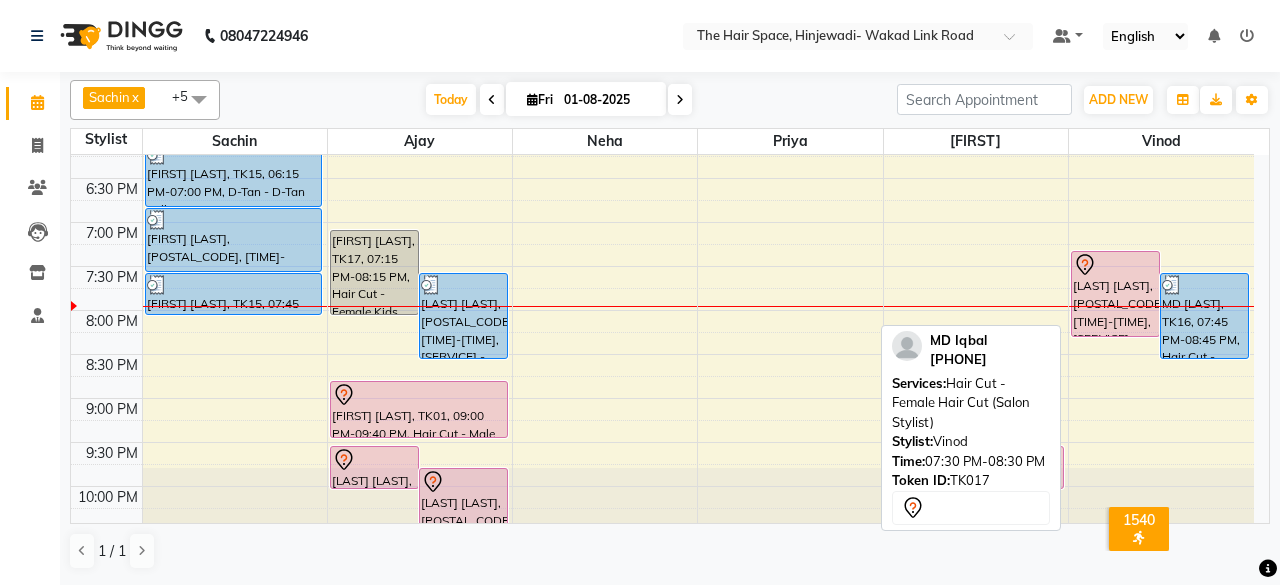 click on "[LAST] [LAST], [POSTAL_CODE], [TIME]-[TIME], [SERVICE] - [SERVICE]" at bounding box center [1115, 294] 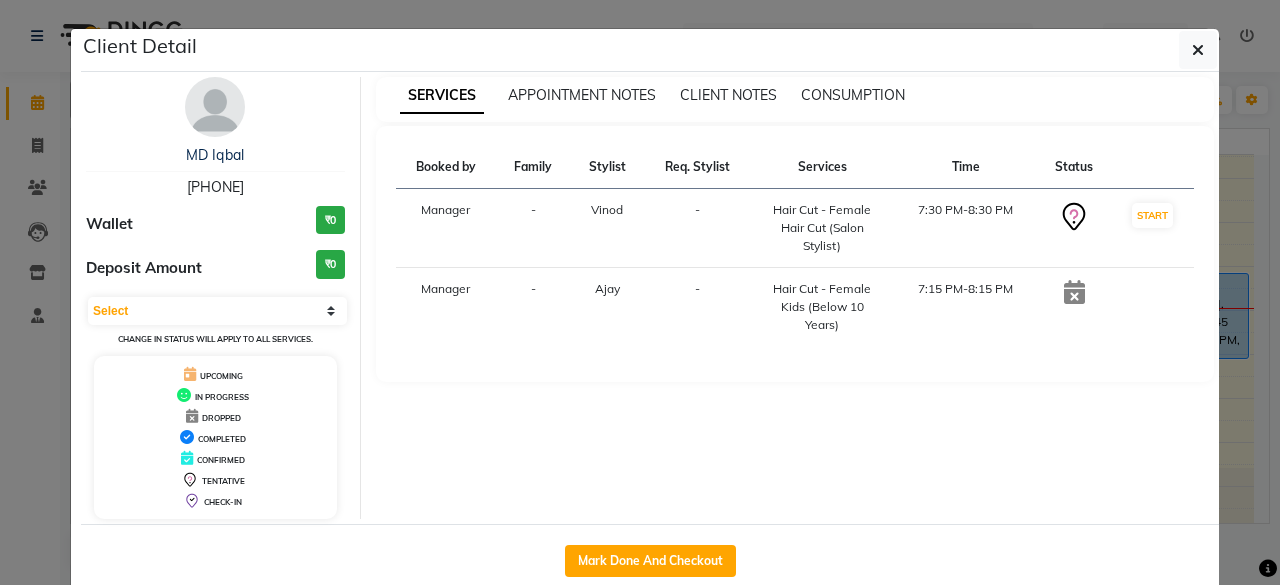 click 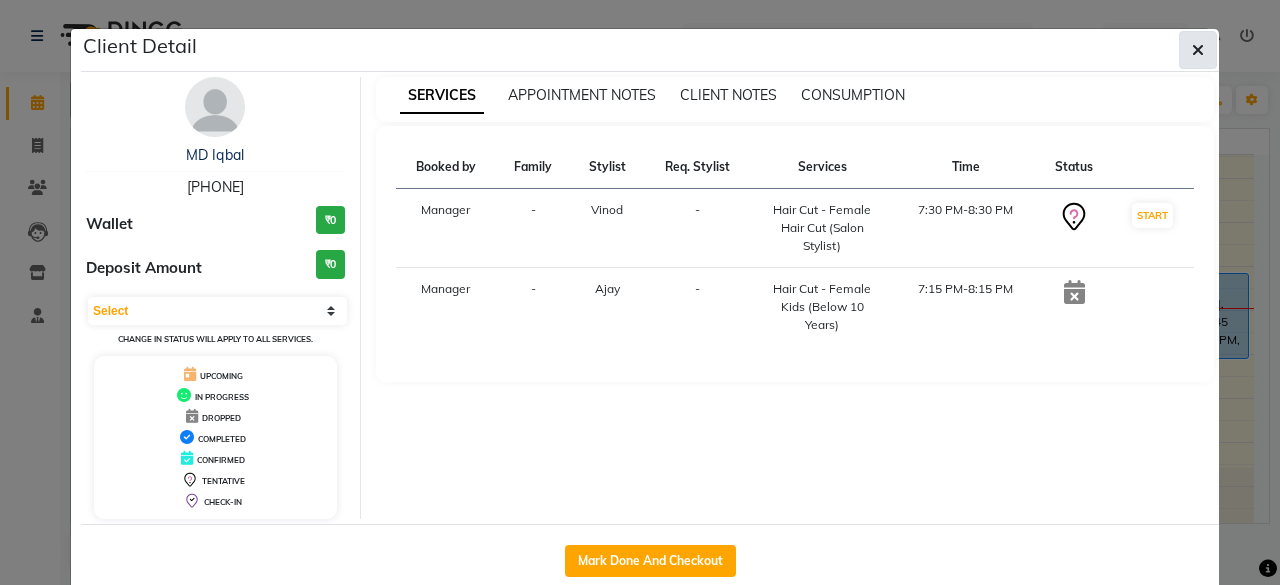 drag, startPoint x: 1062, startPoint y: 219, endPoint x: 1191, endPoint y: 51, distance: 211.8136 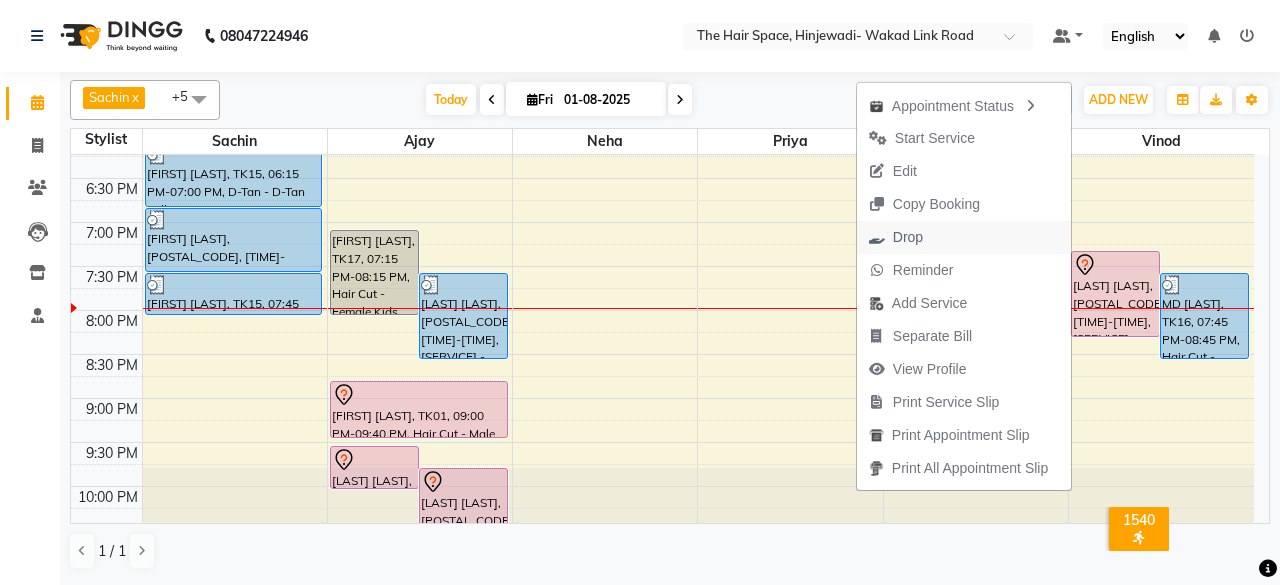 click on "Drop" at bounding box center [964, 237] 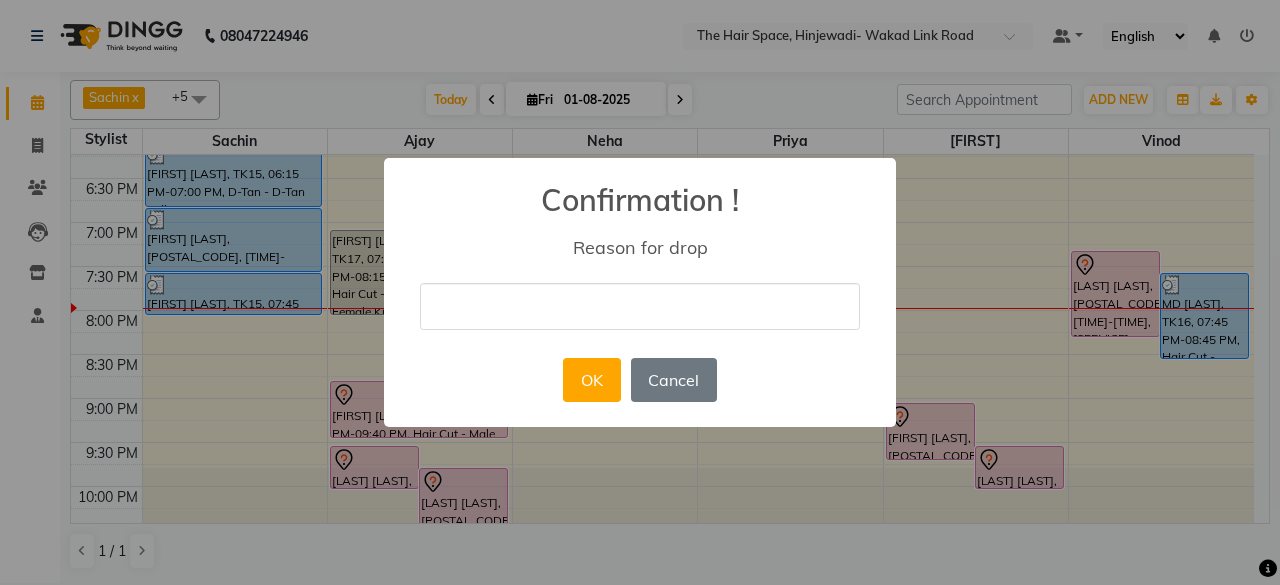drag, startPoint x: 650, startPoint y: 303, endPoint x: 646, endPoint y: 327, distance: 24.33105 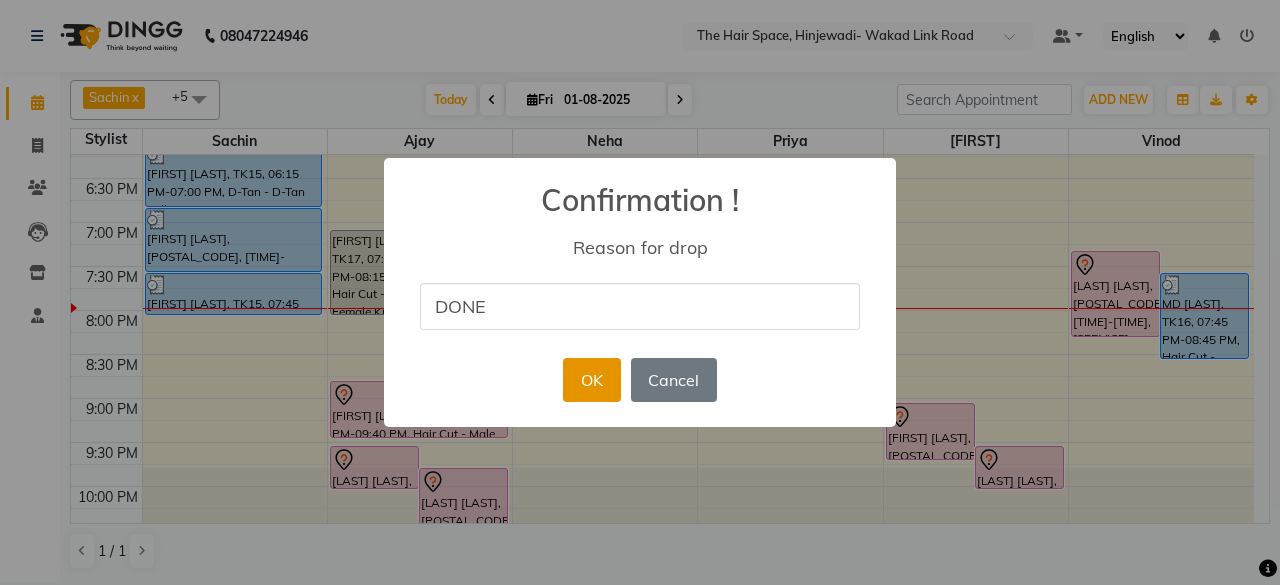 drag, startPoint x: 580, startPoint y: 353, endPoint x: 583, endPoint y: 393, distance: 40.112343 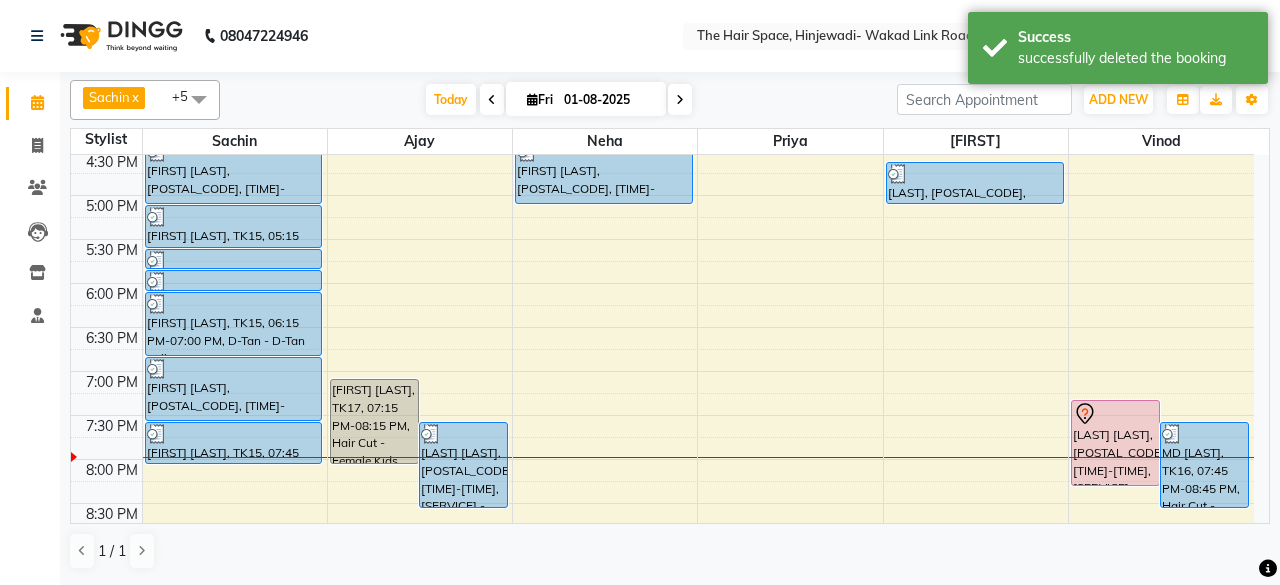 scroll, scrollTop: 929, scrollLeft: 0, axis: vertical 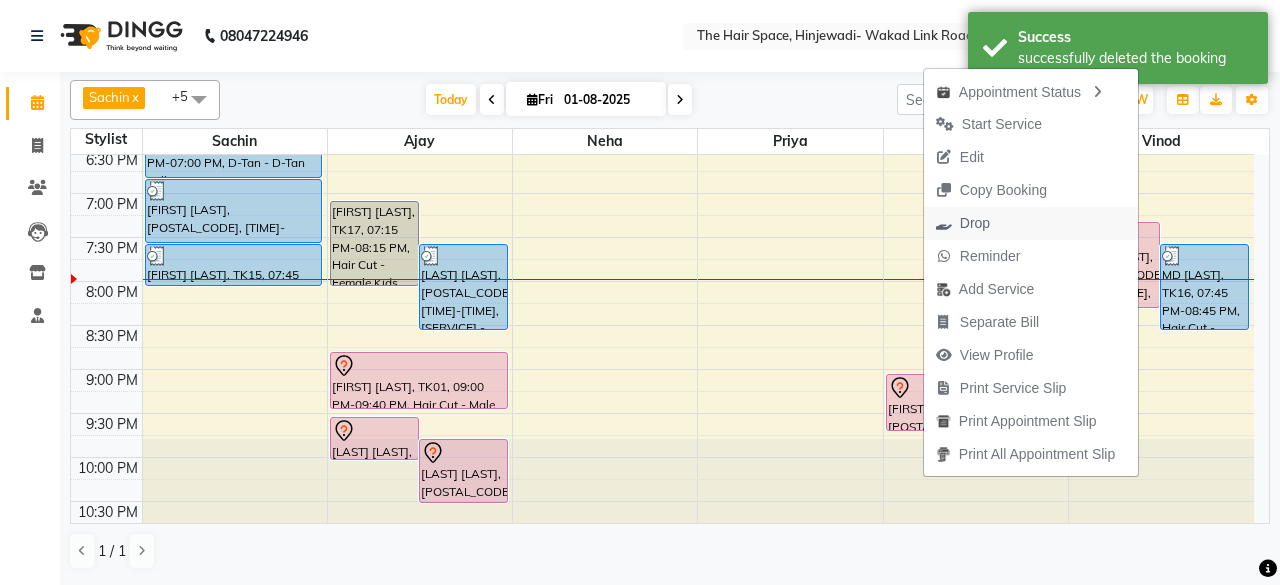 click on "Drop" at bounding box center (1031, 223) 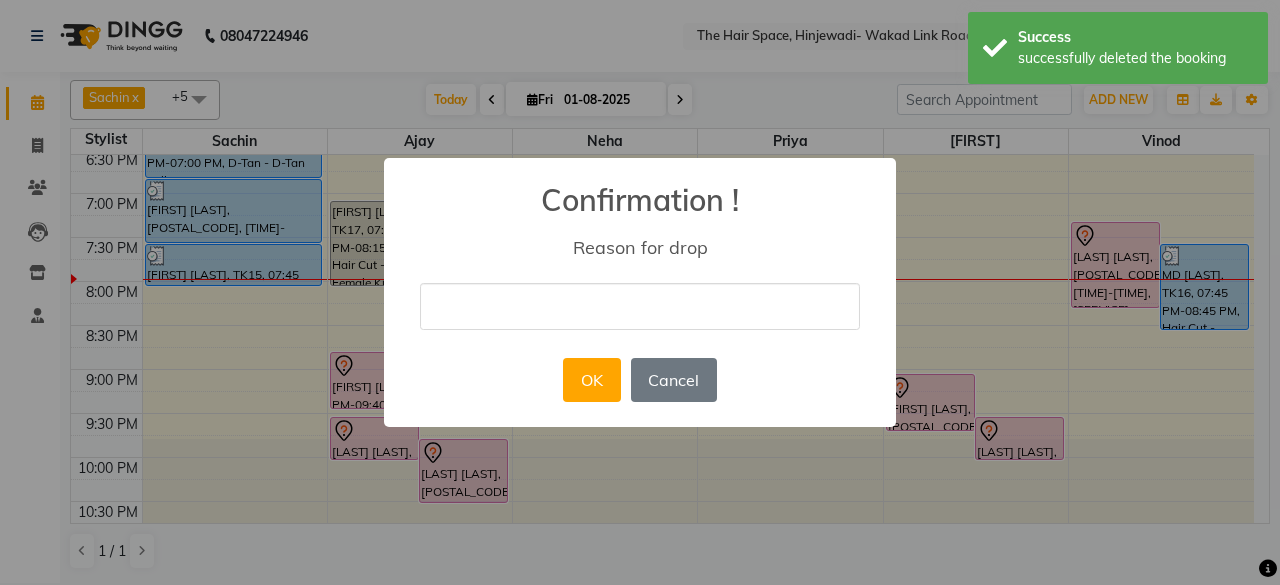click at bounding box center (640, 306) 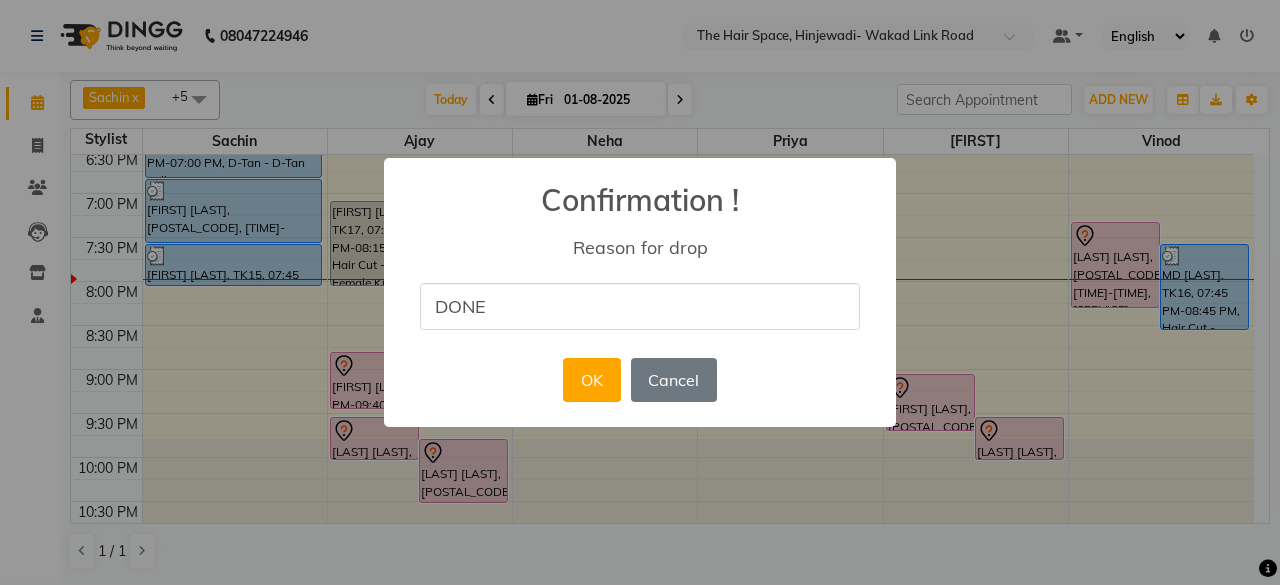 click on "OK" at bounding box center [591, 380] 